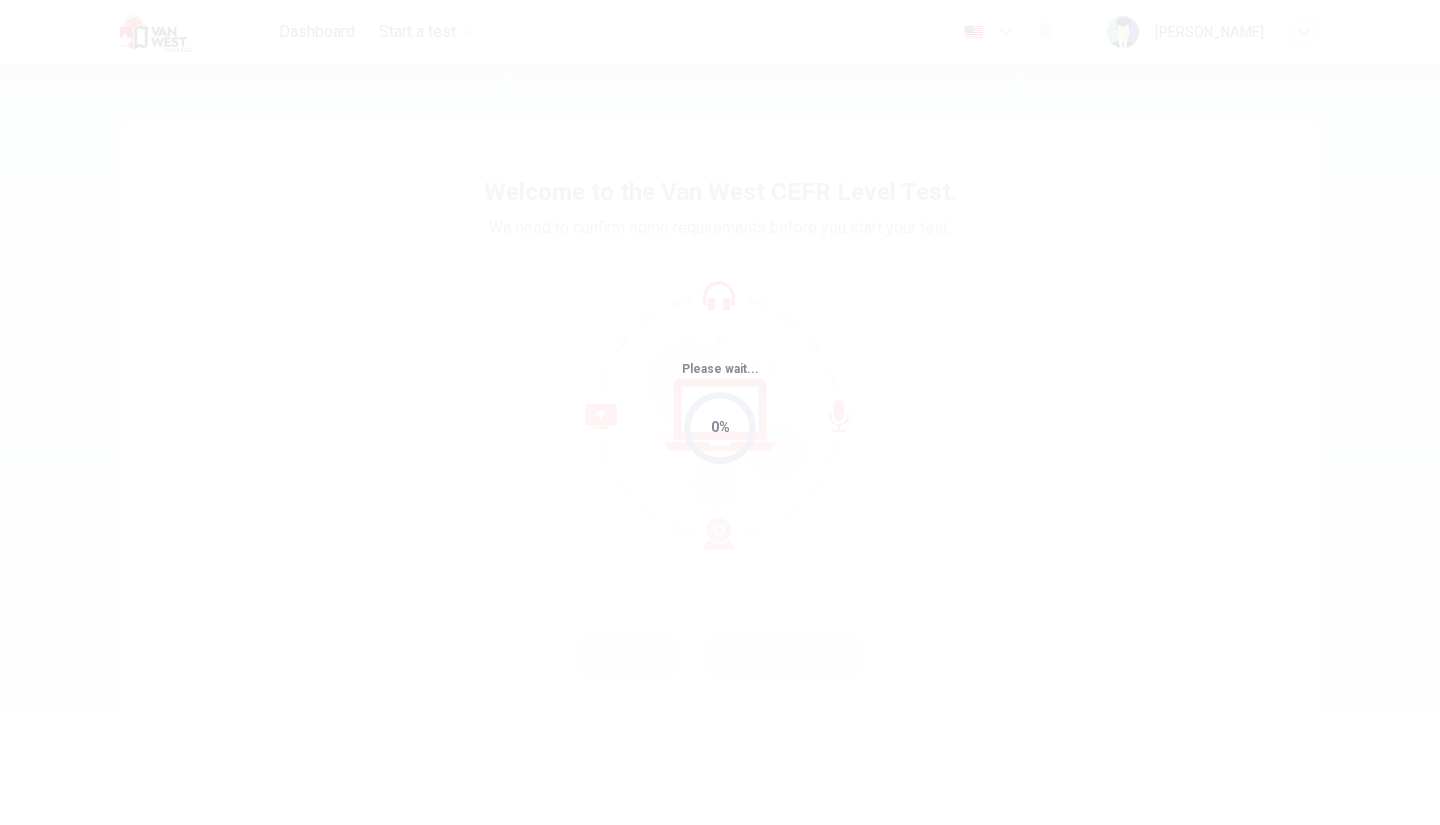 scroll, scrollTop: 0, scrollLeft: 0, axis: both 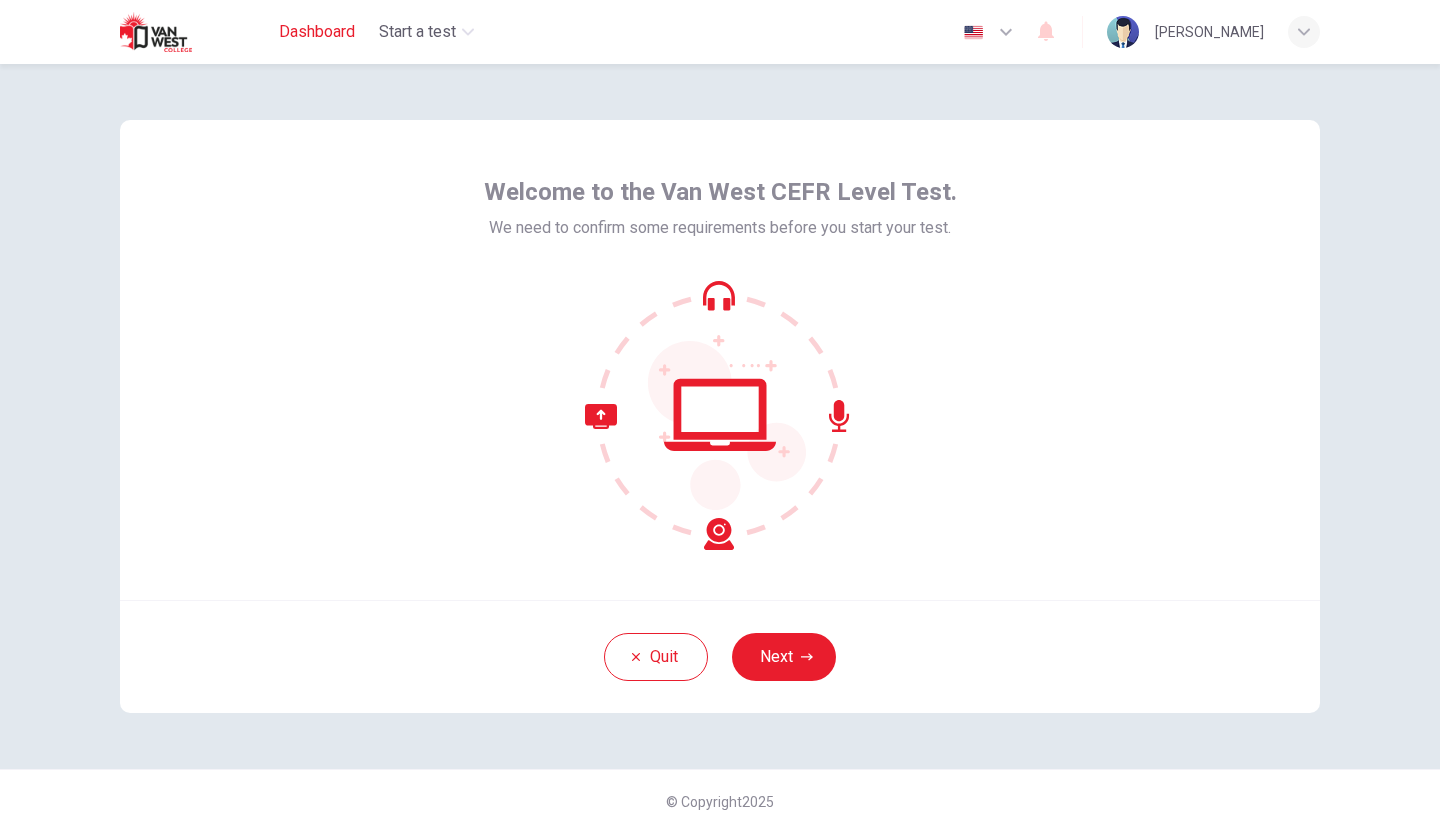 click on "Dashboard" at bounding box center (317, 32) 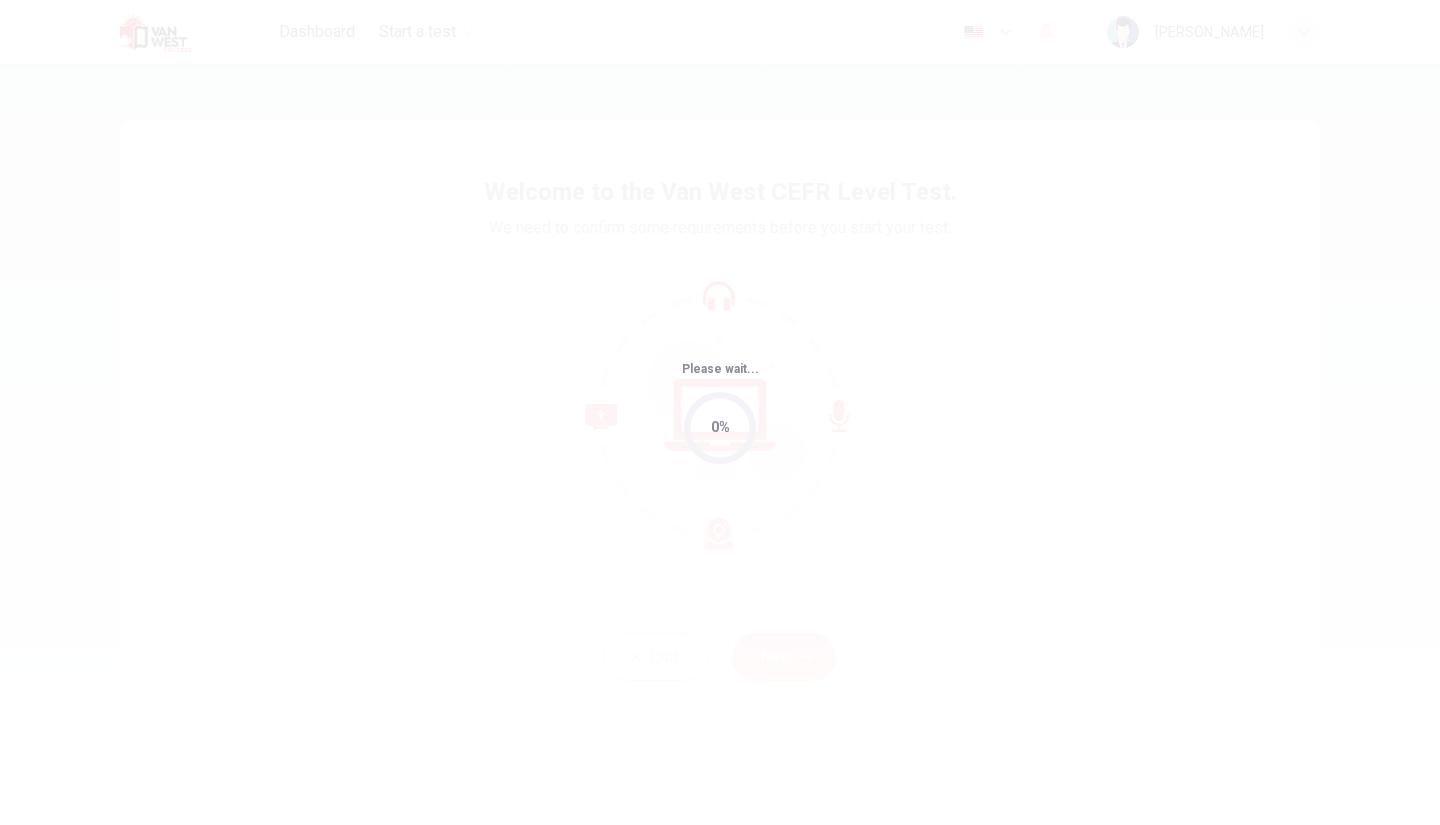scroll, scrollTop: 0, scrollLeft: 0, axis: both 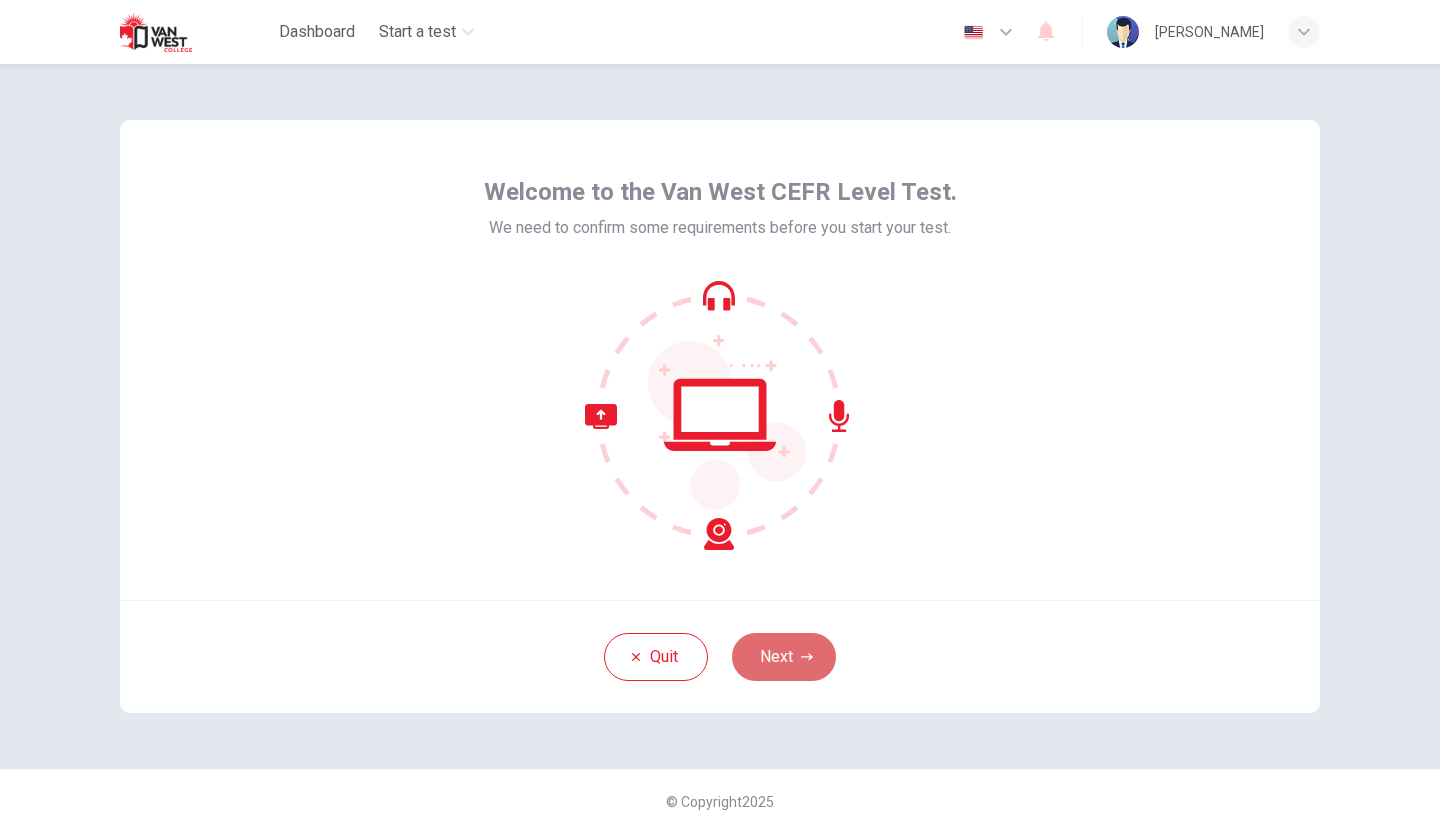 click on "Next" at bounding box center [784, 657] 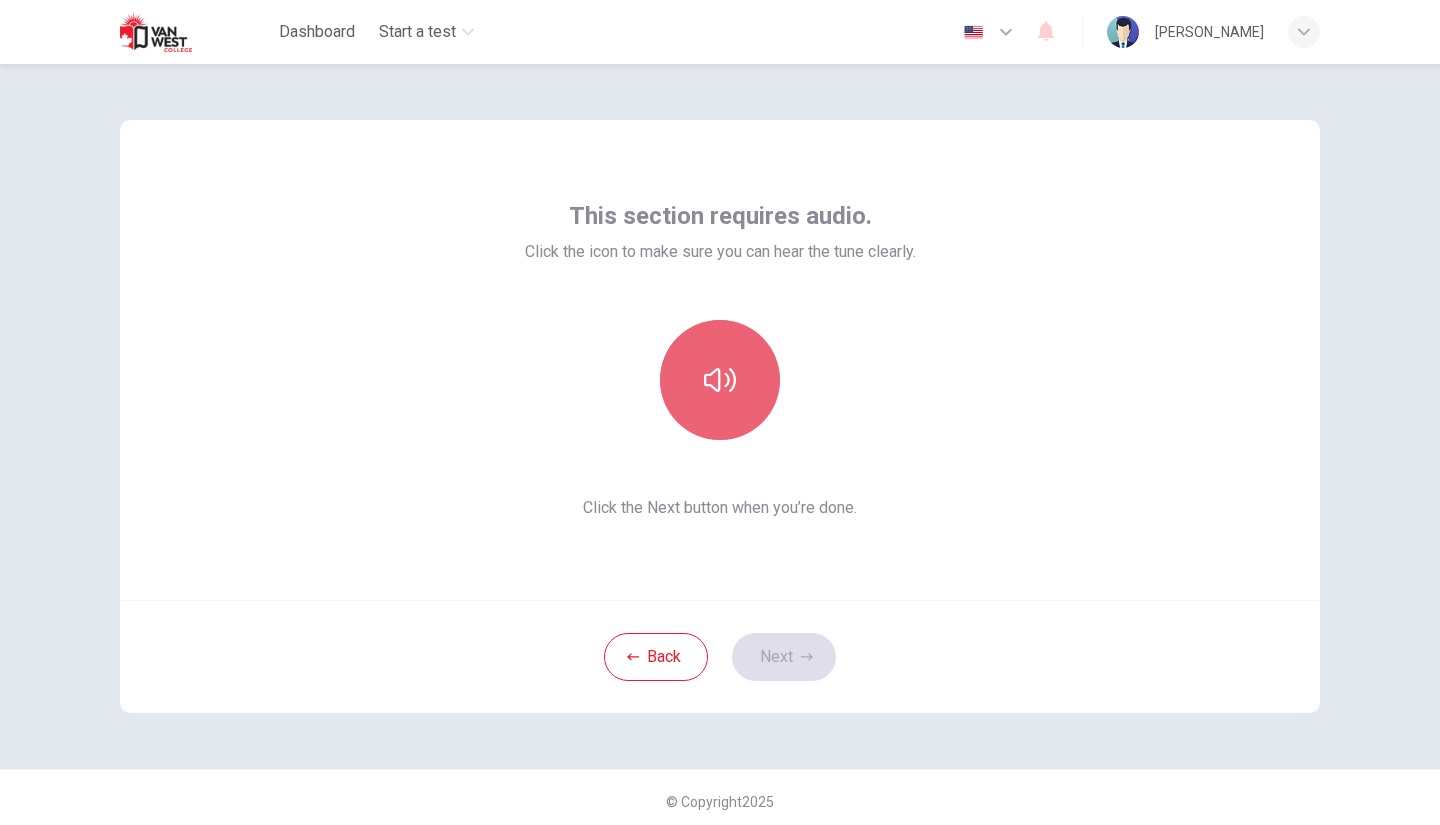 click 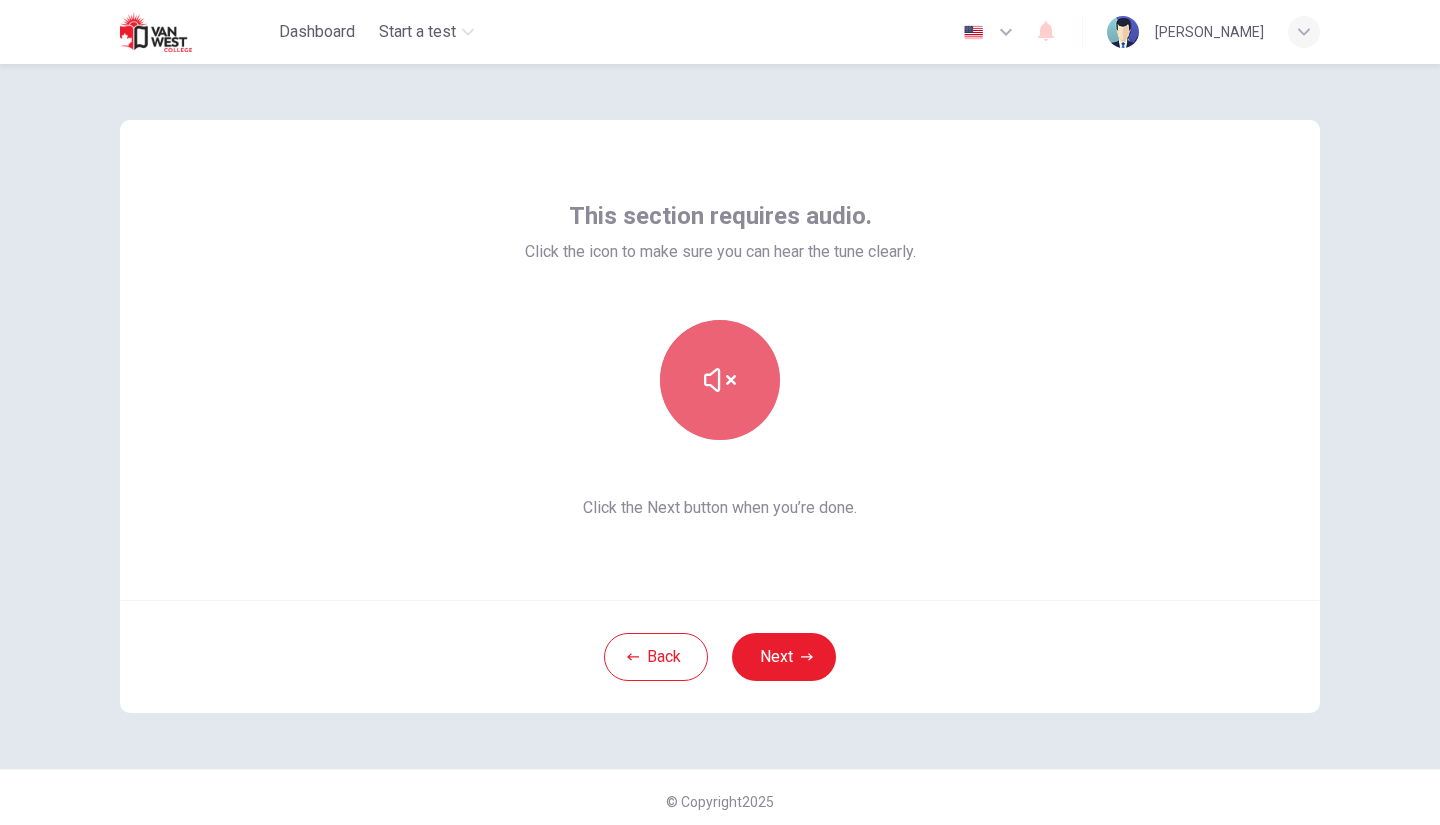 click 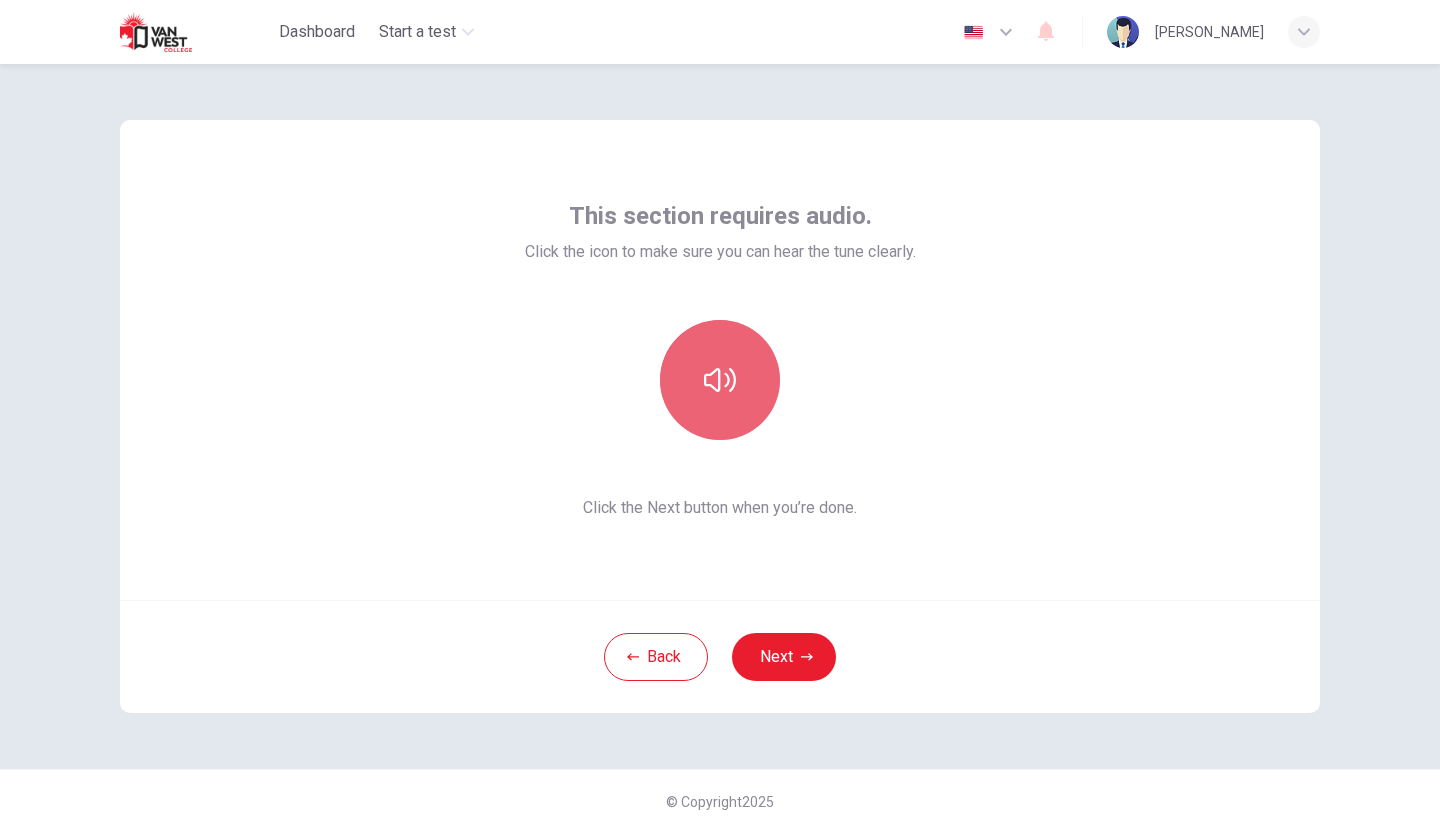 click at bounding box center (720, 380) 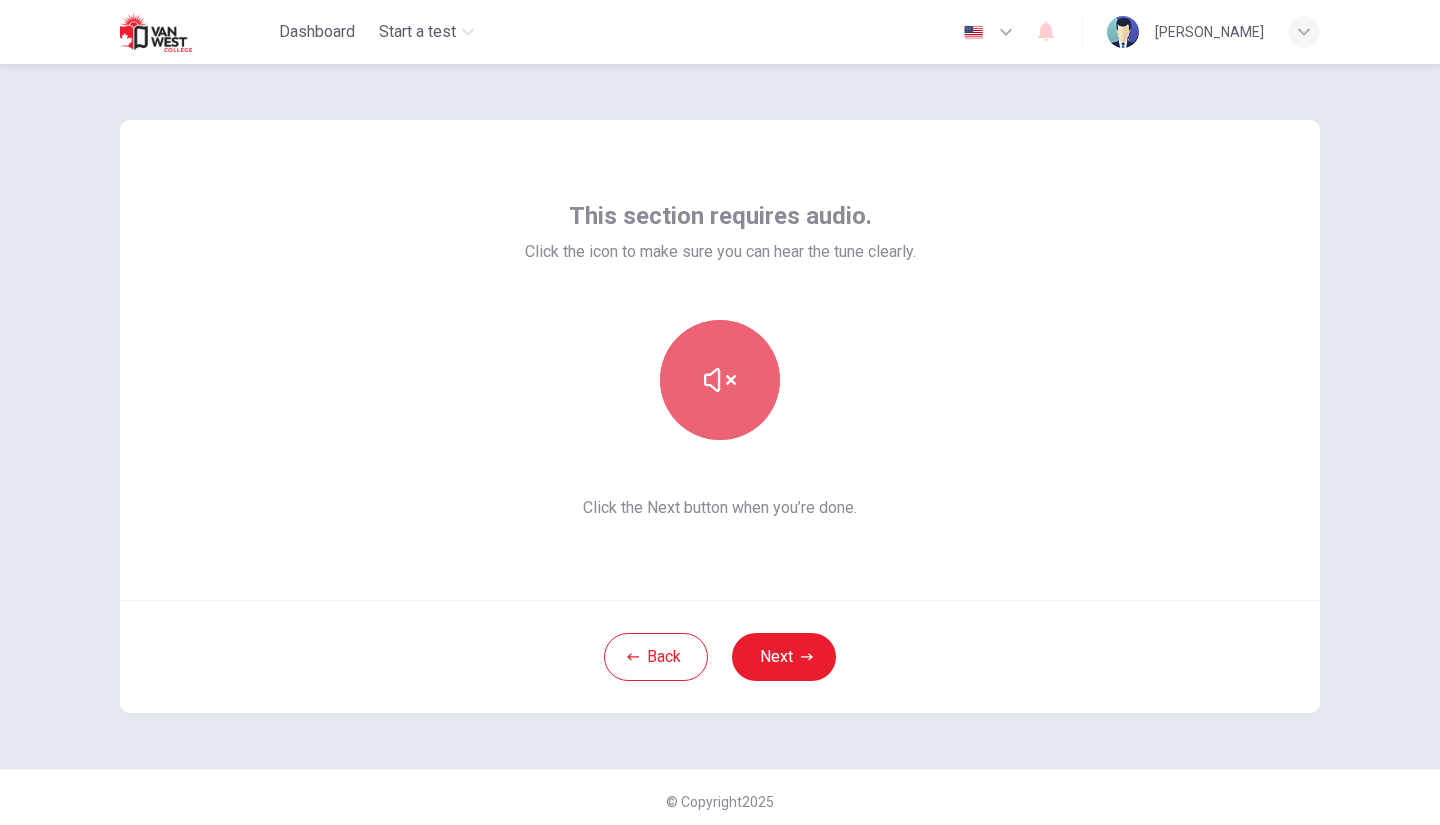 click at bounding box center (720, 380) 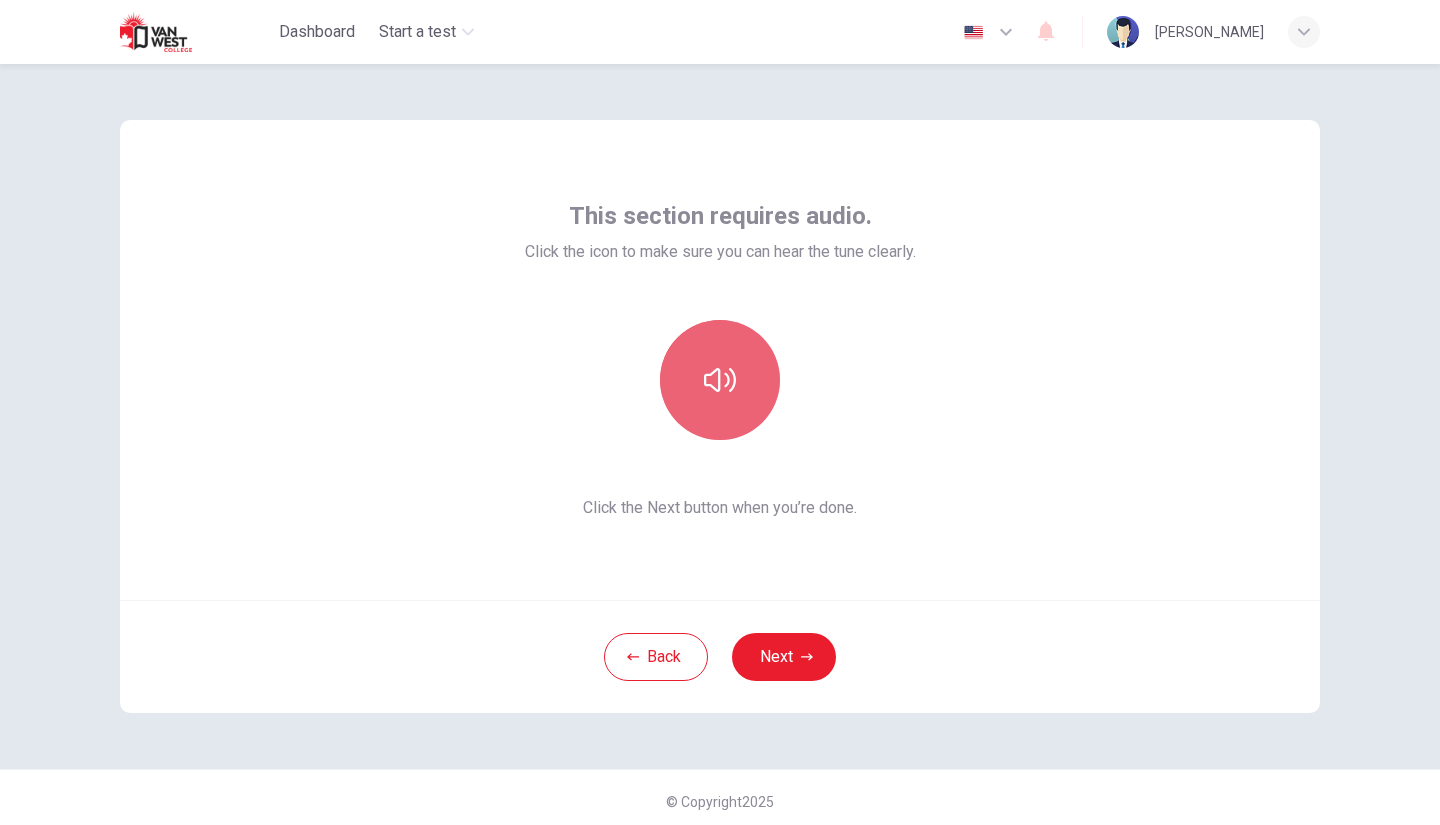 click at bounding box center (720, 380) 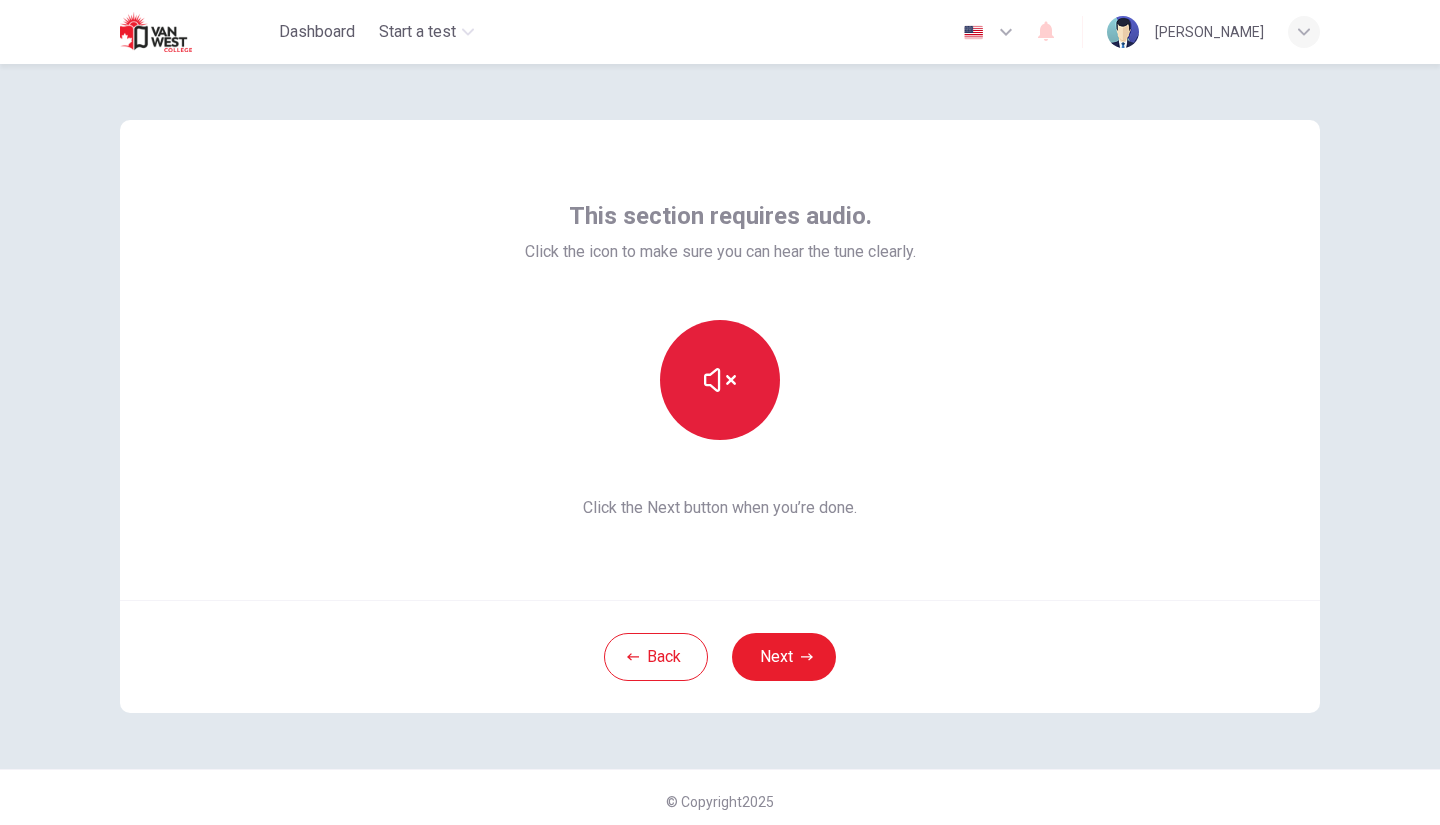 click at bounding box center (720, 380) 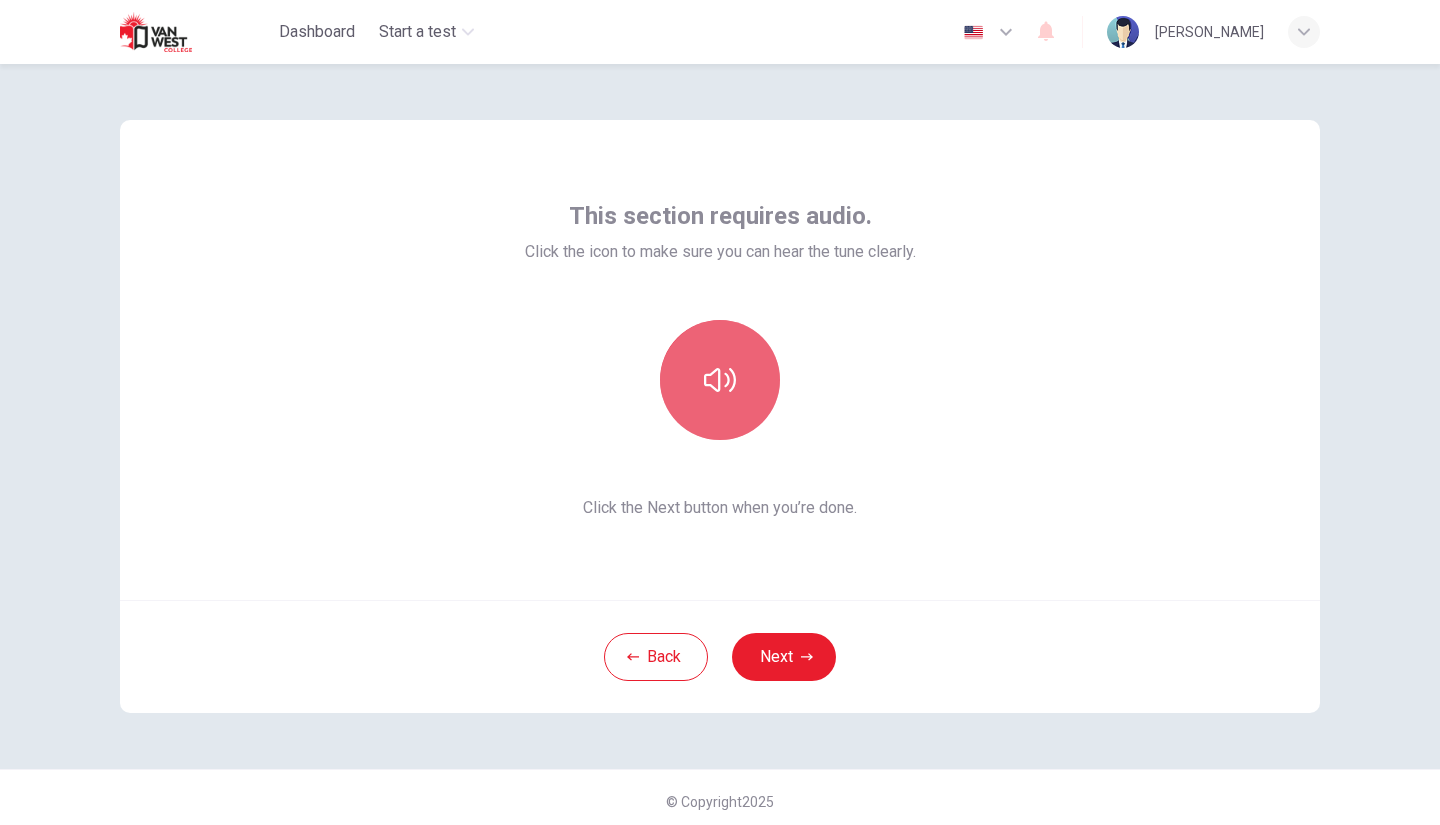 click 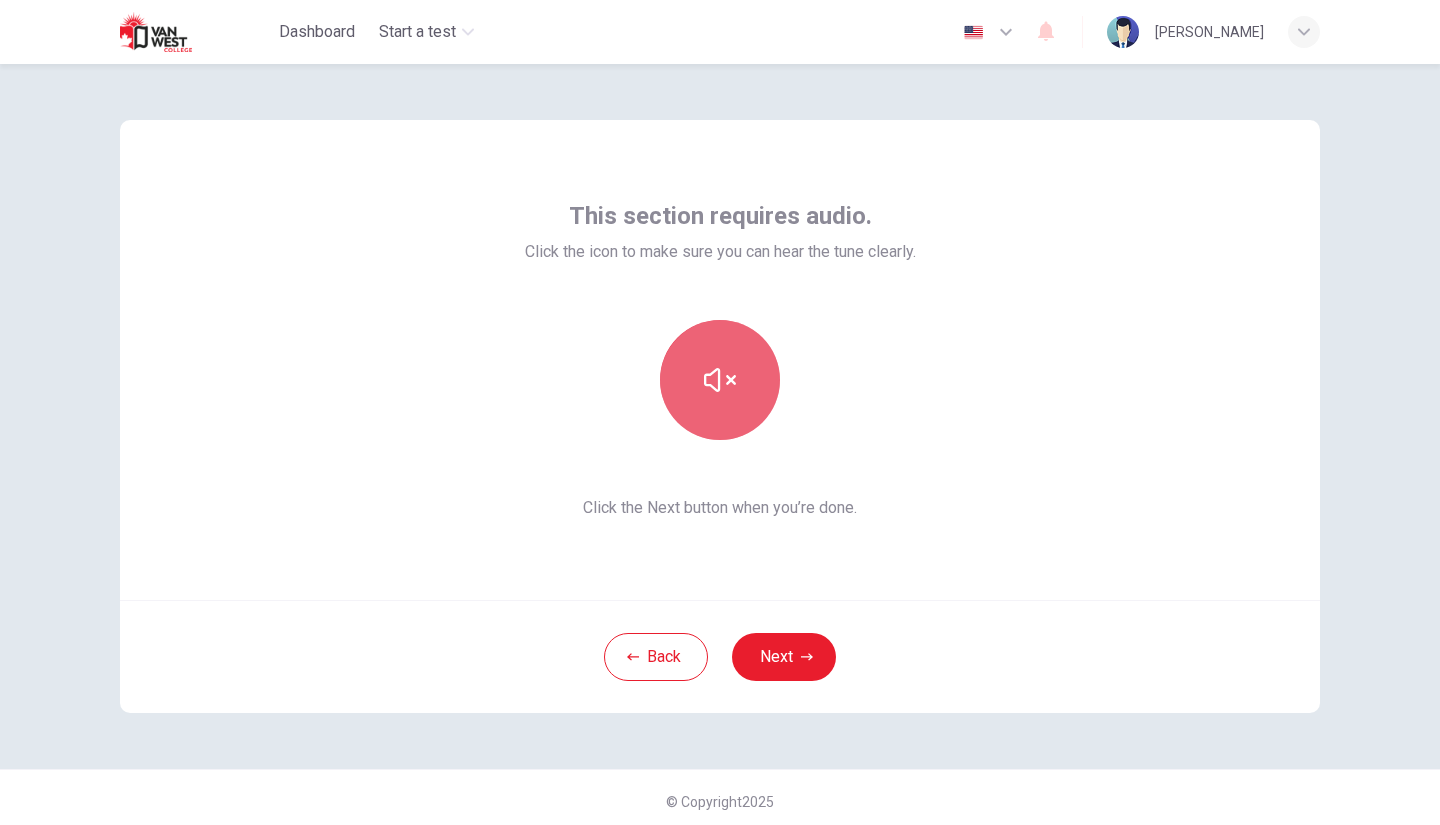 click 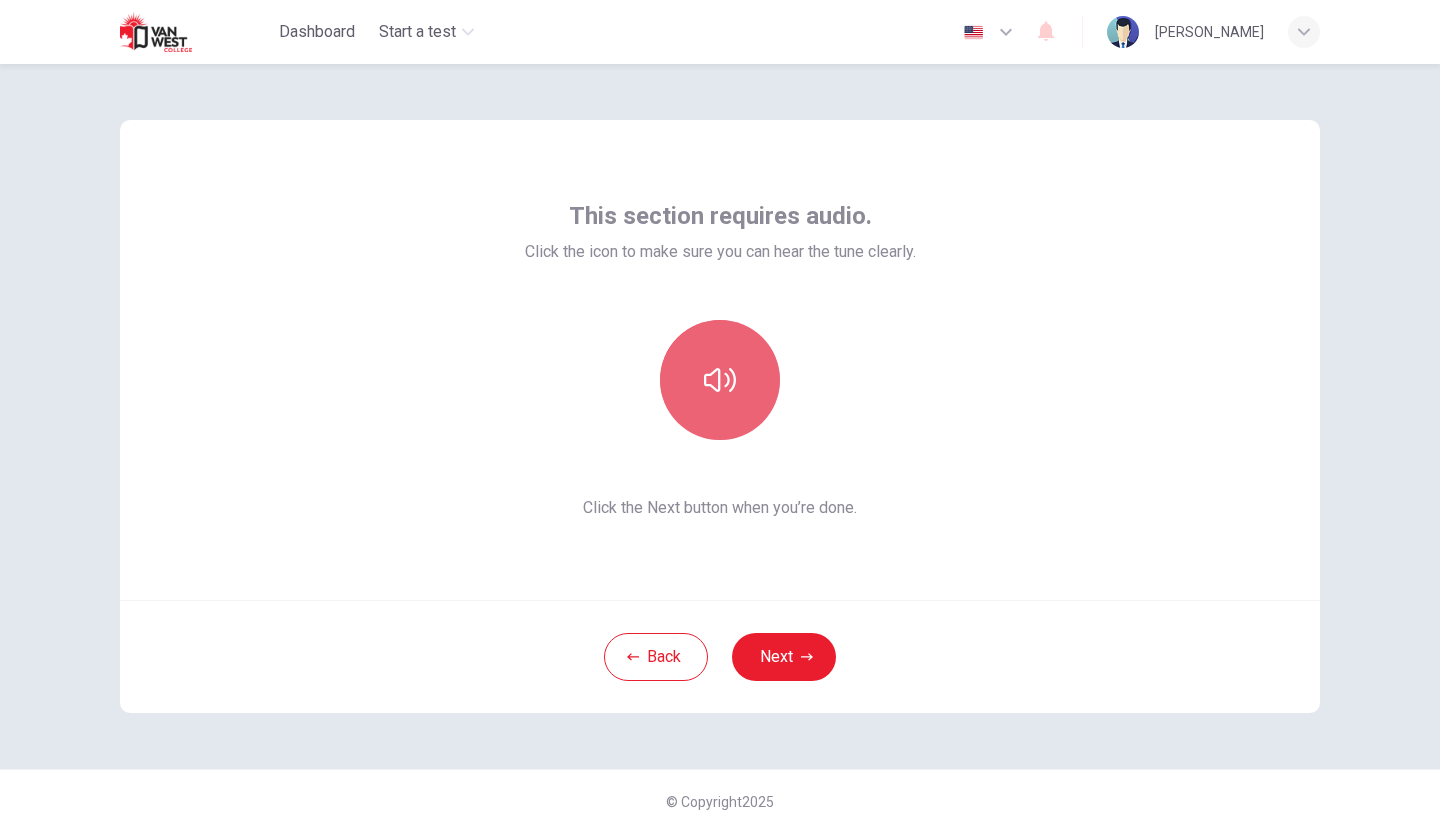 click 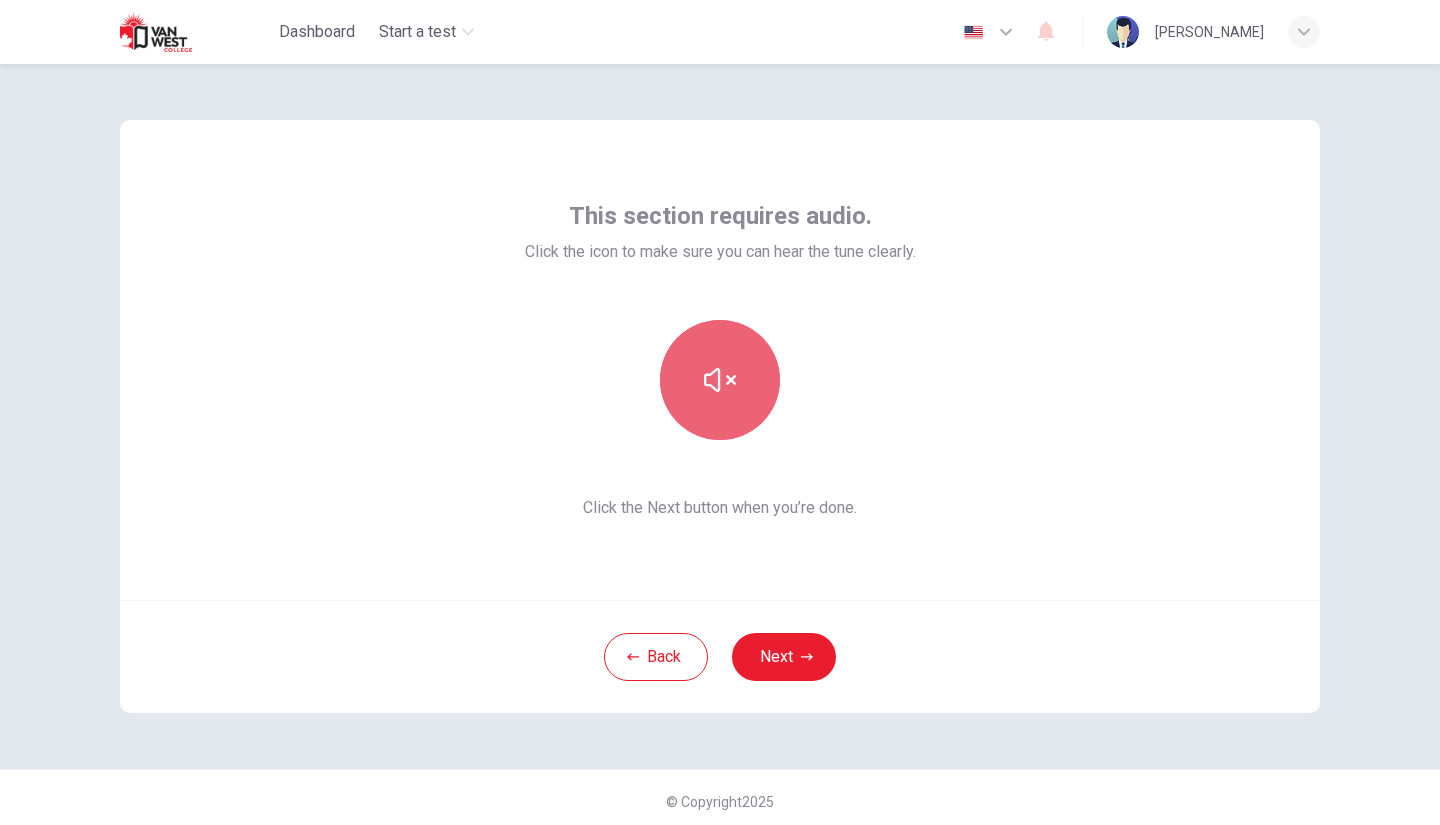 click 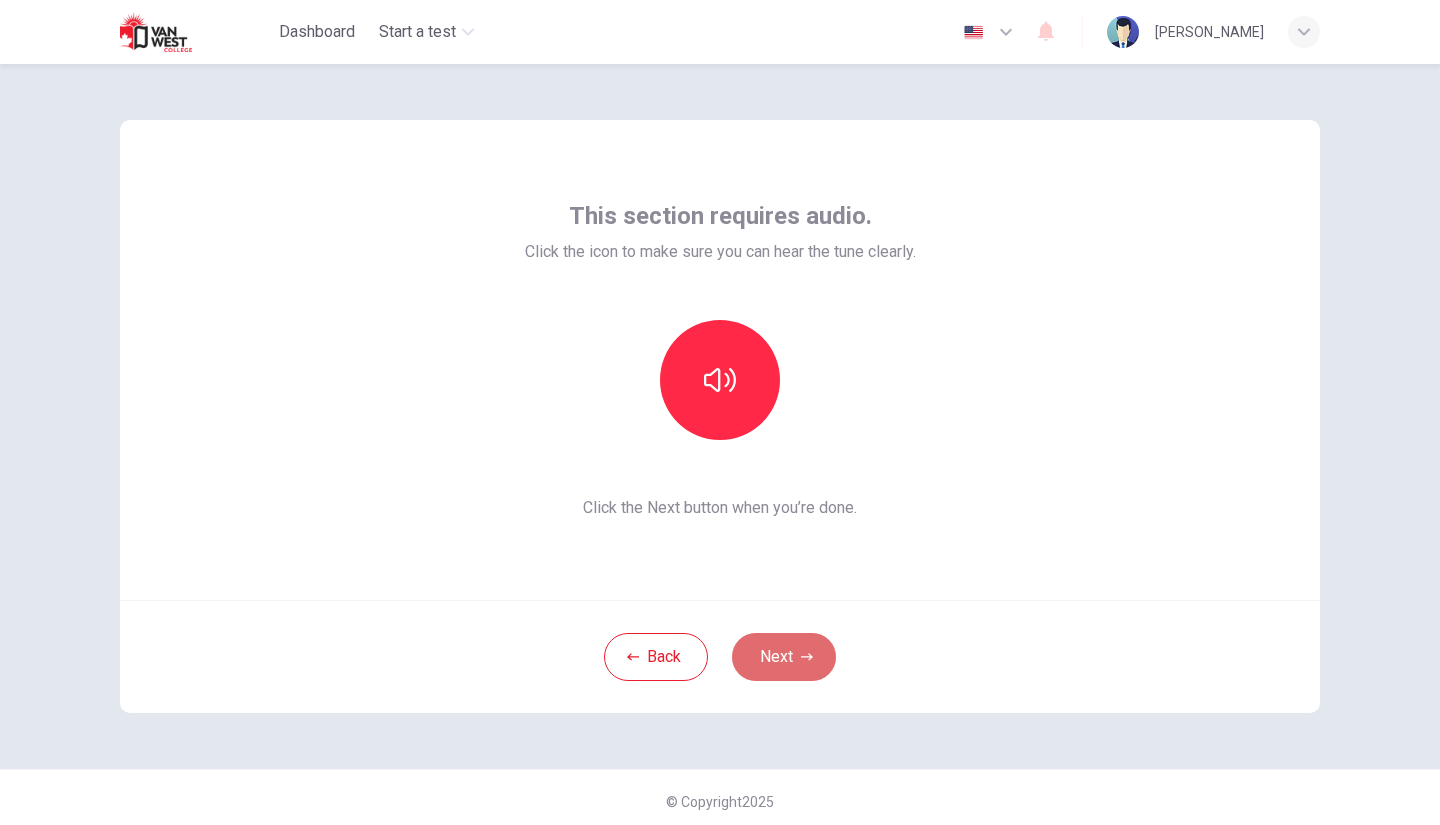 click on "Next" at bounding box center [784, 657] 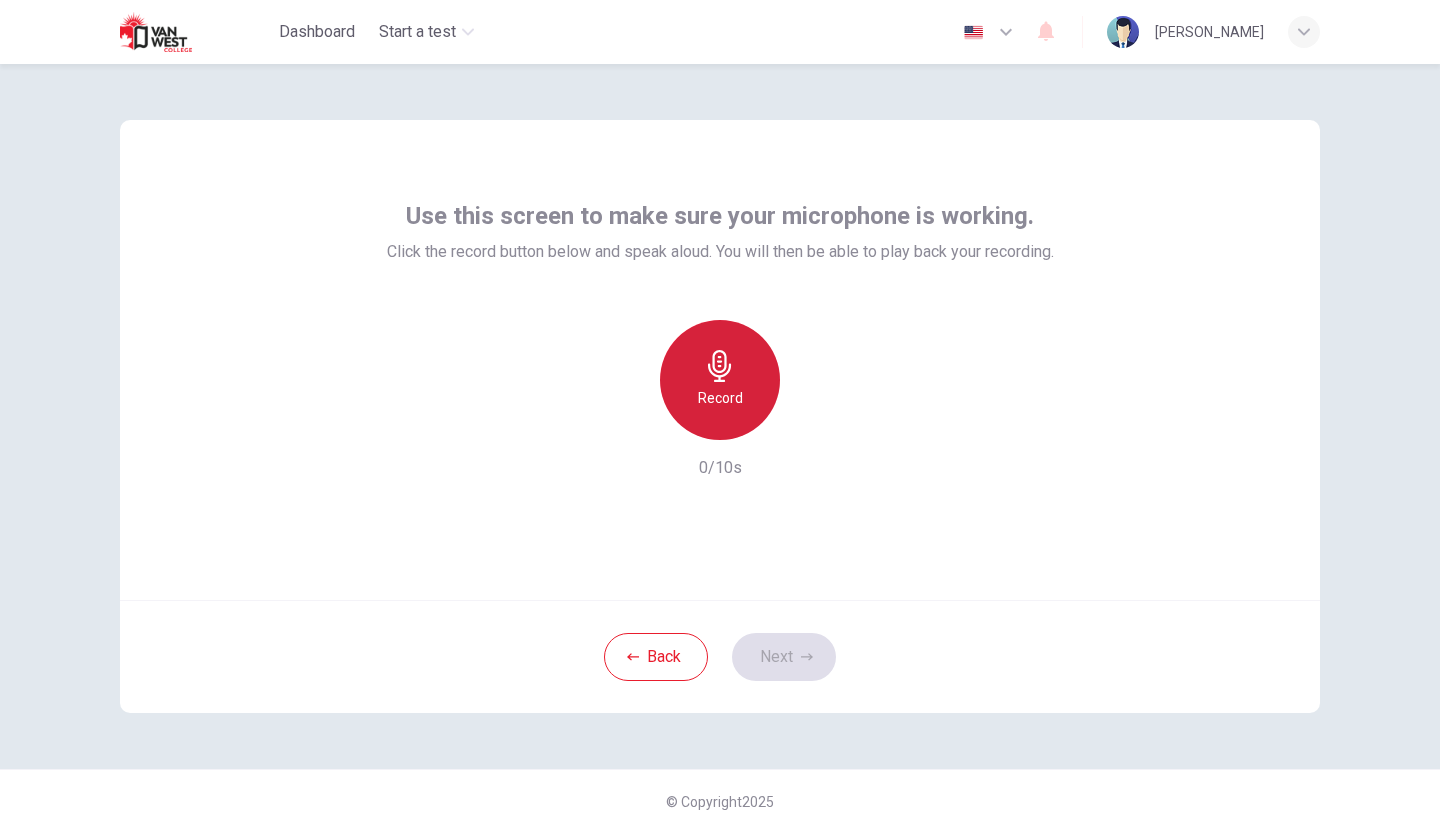 click on "Record" at bounding box center (720, 380) 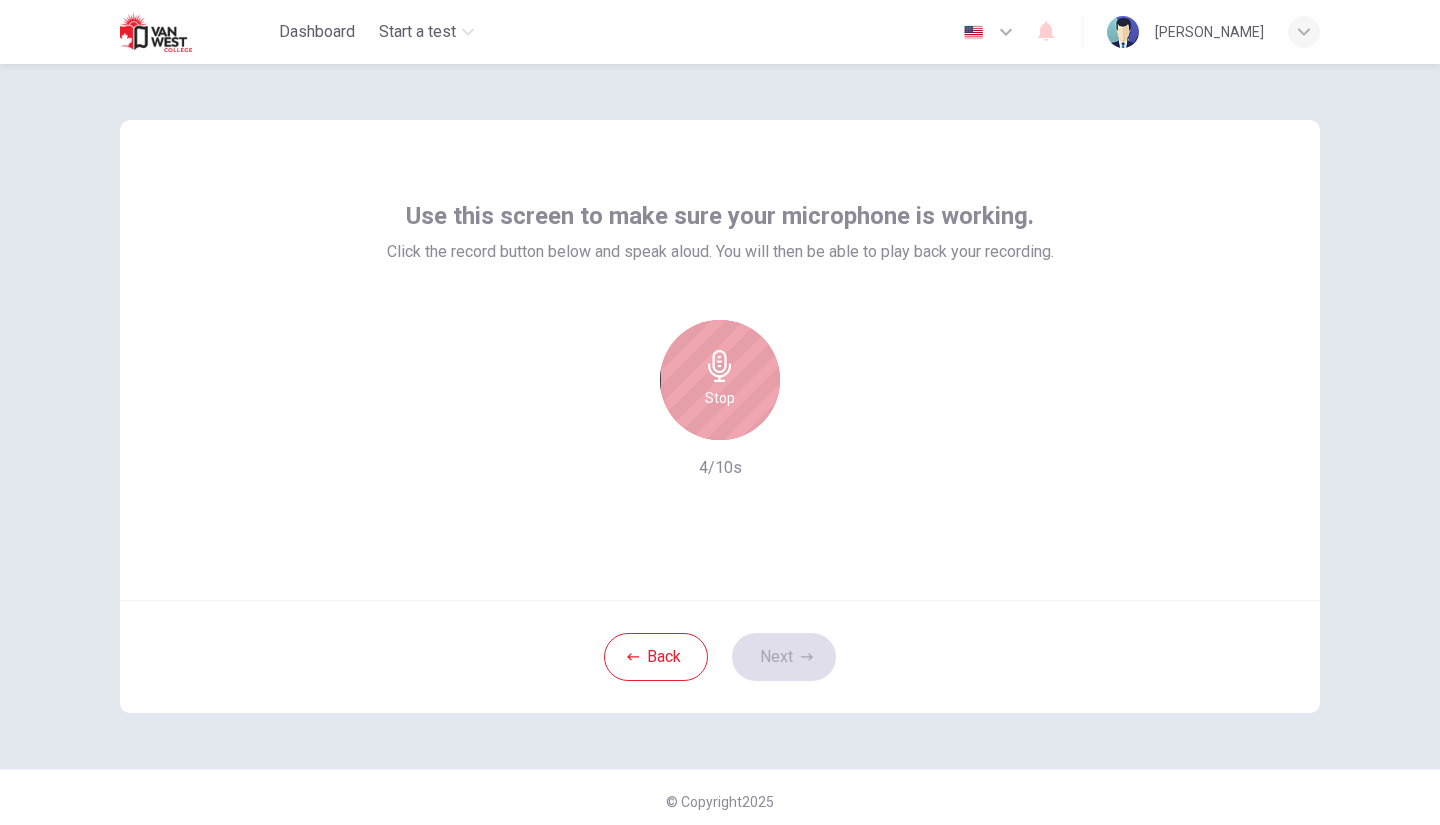 click on "Stop" at bounding box center (720, 380) 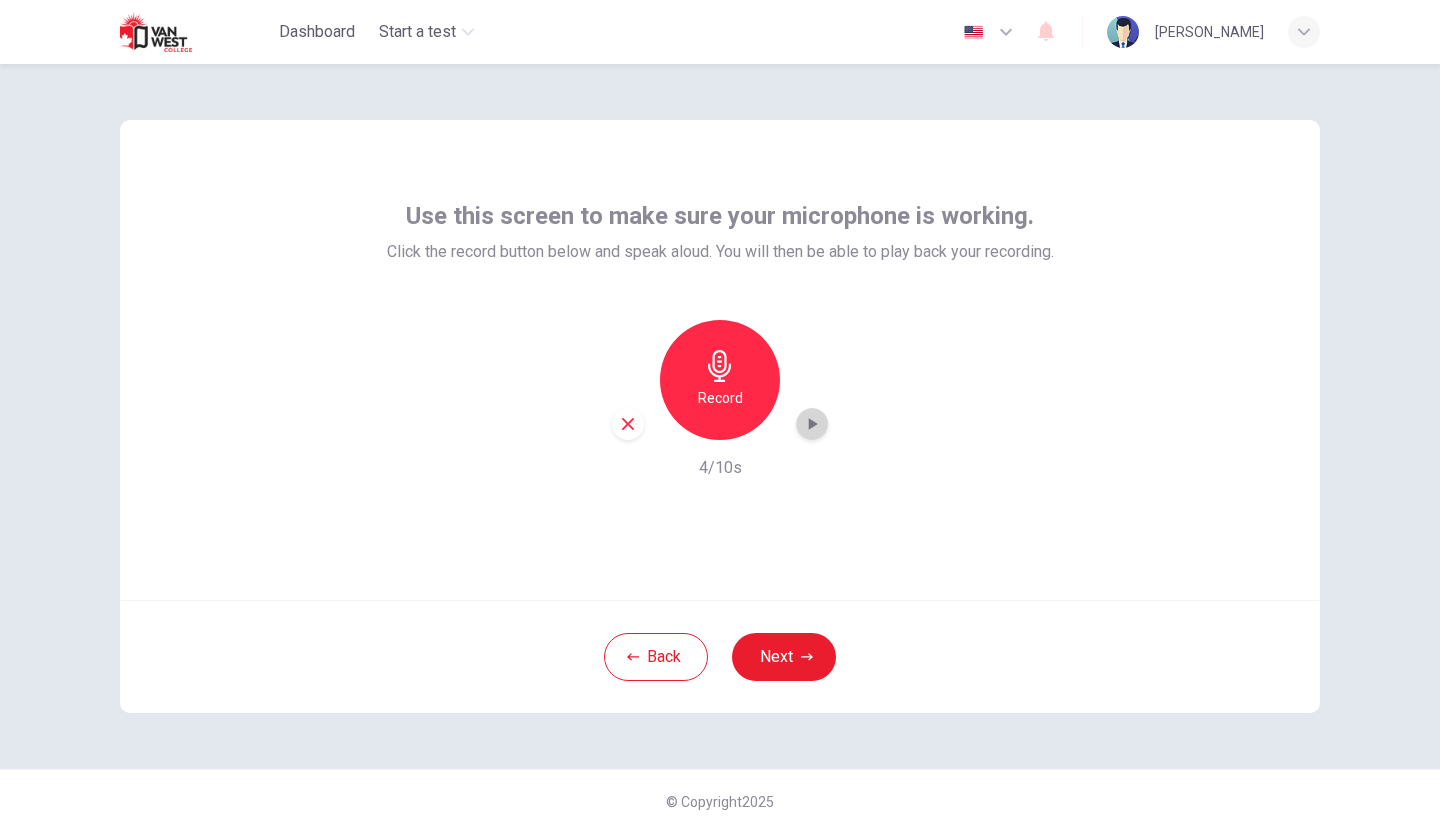 click 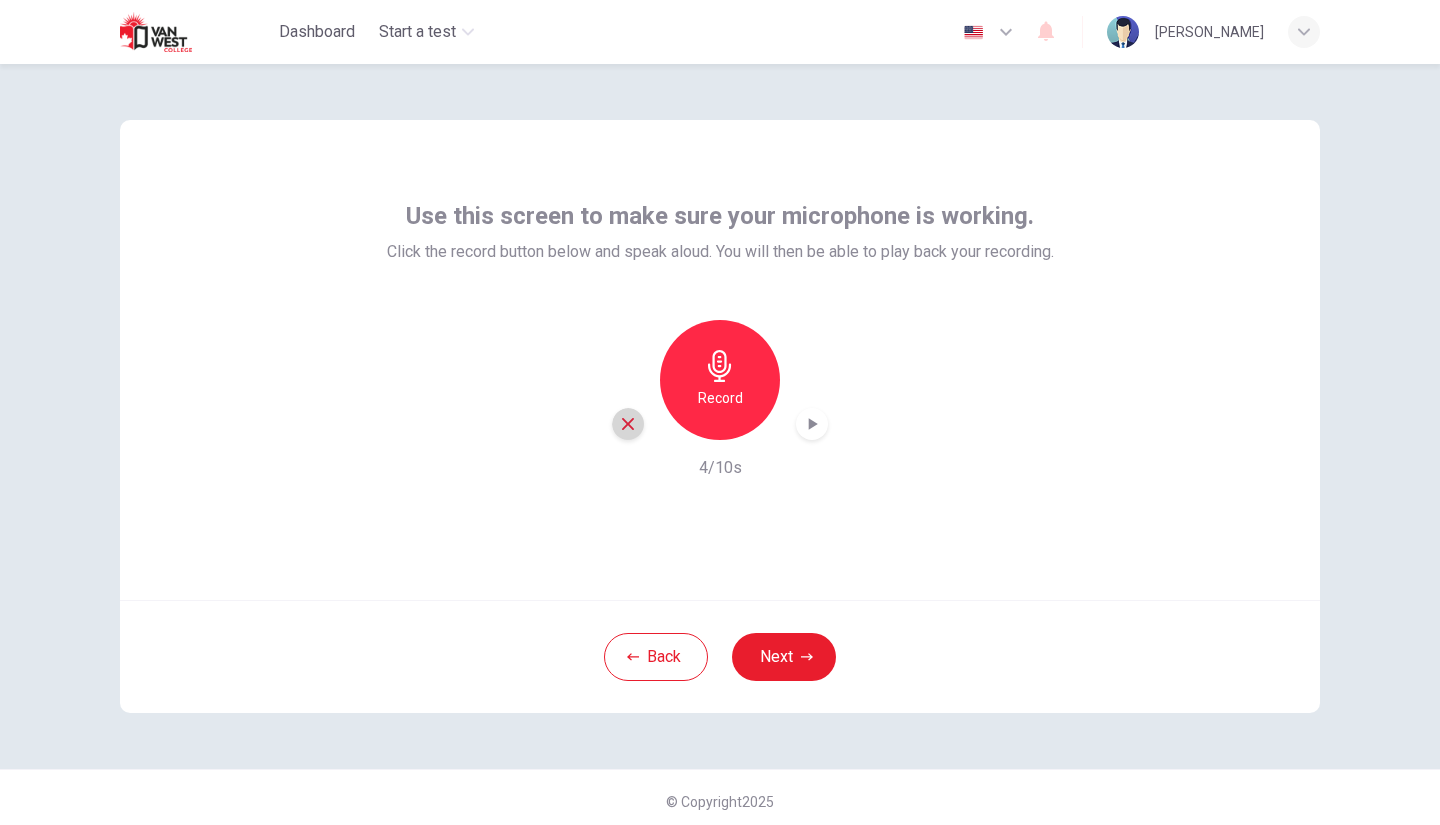click 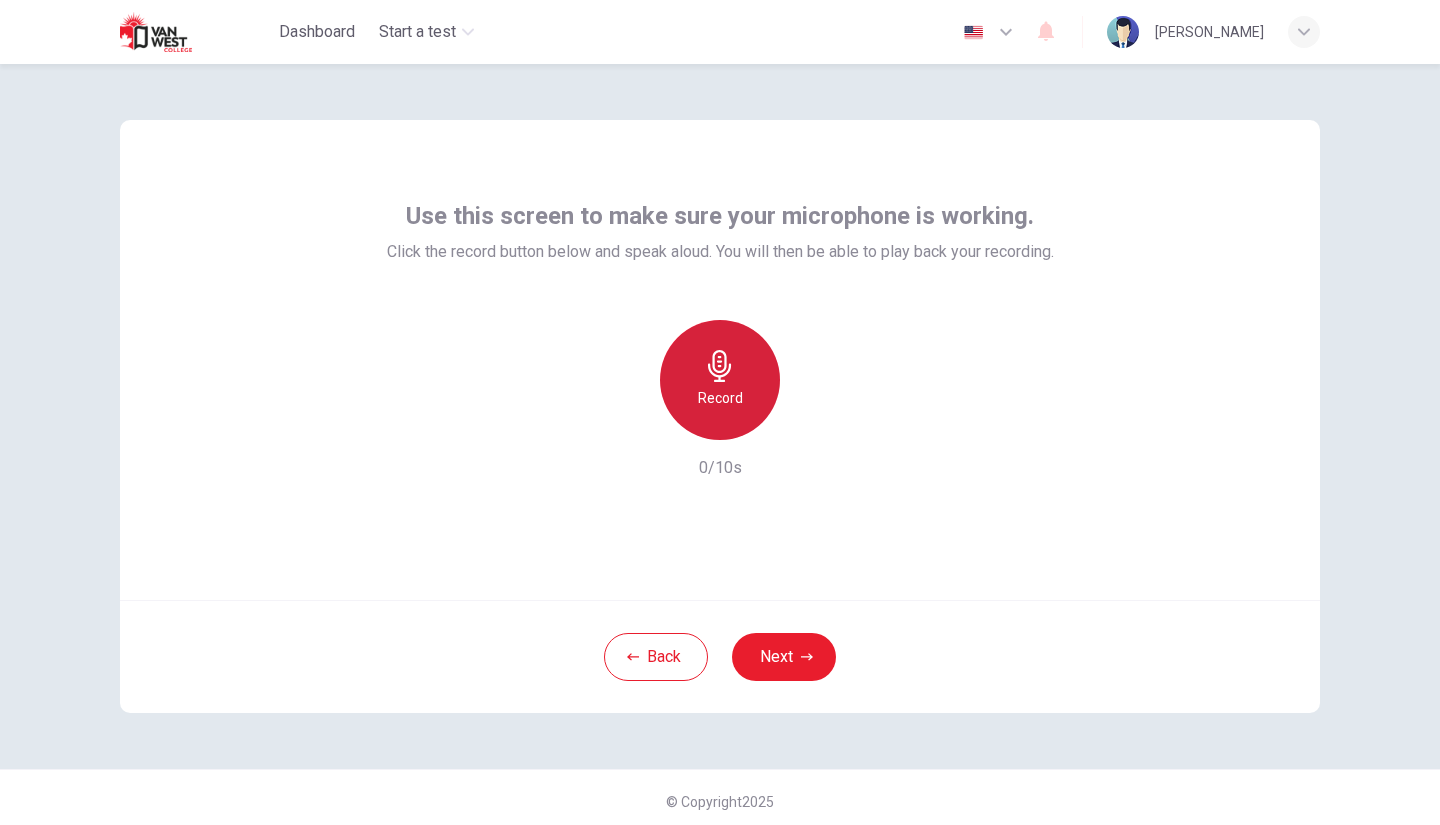 click on "Record" at bounding box center (720, 398) 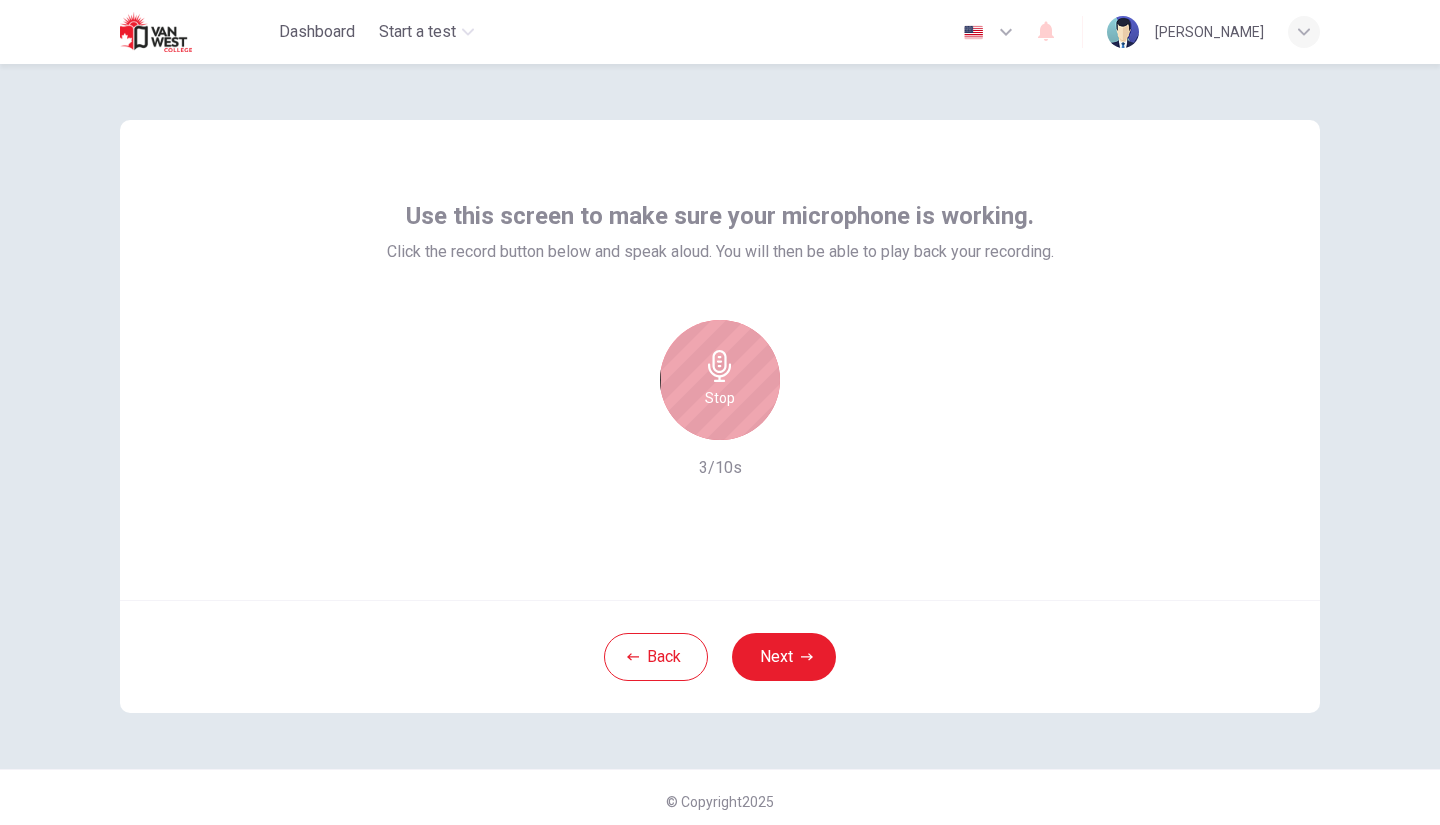 click on "Stop" at bounding box center (720, 380) 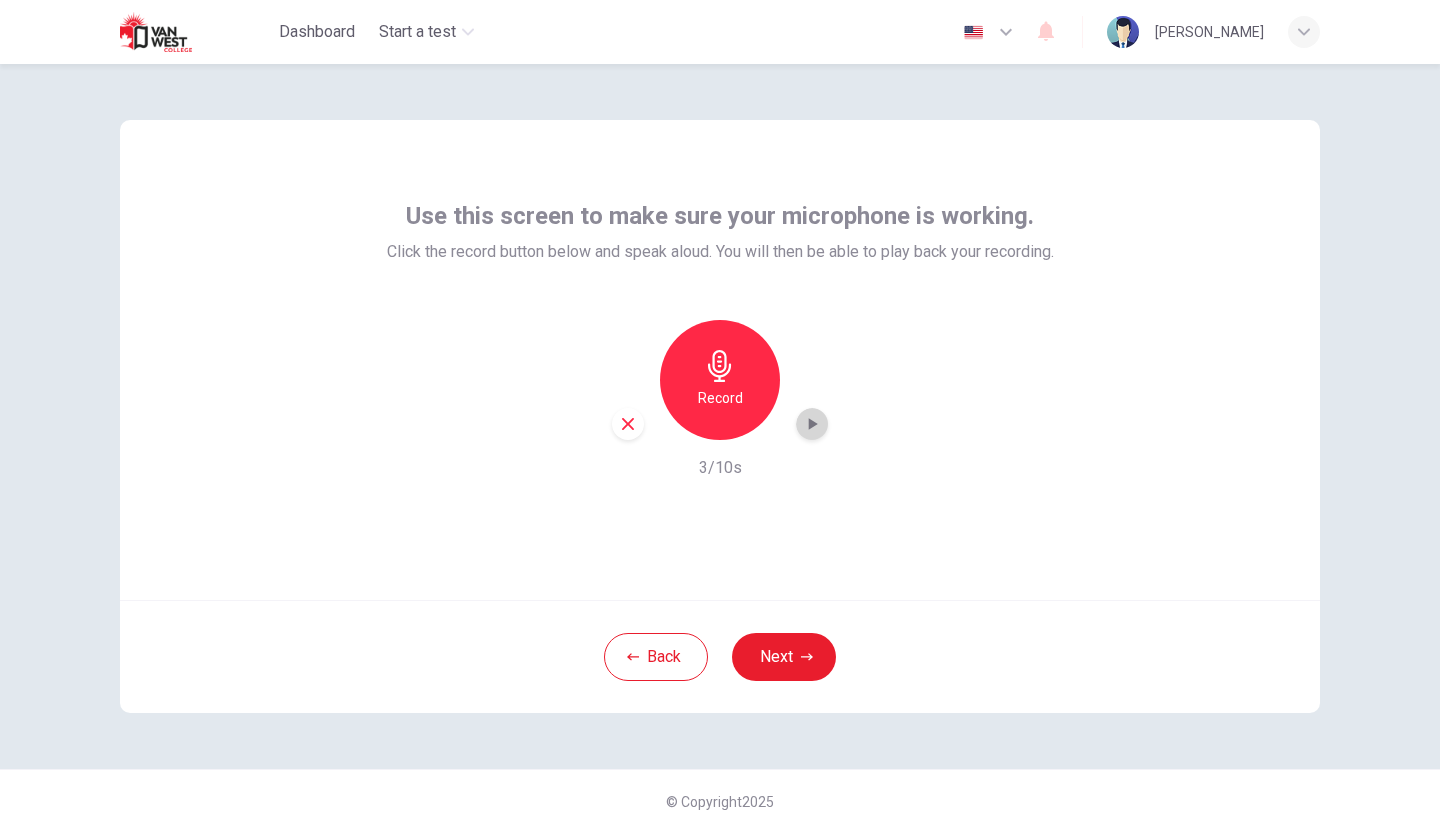 click 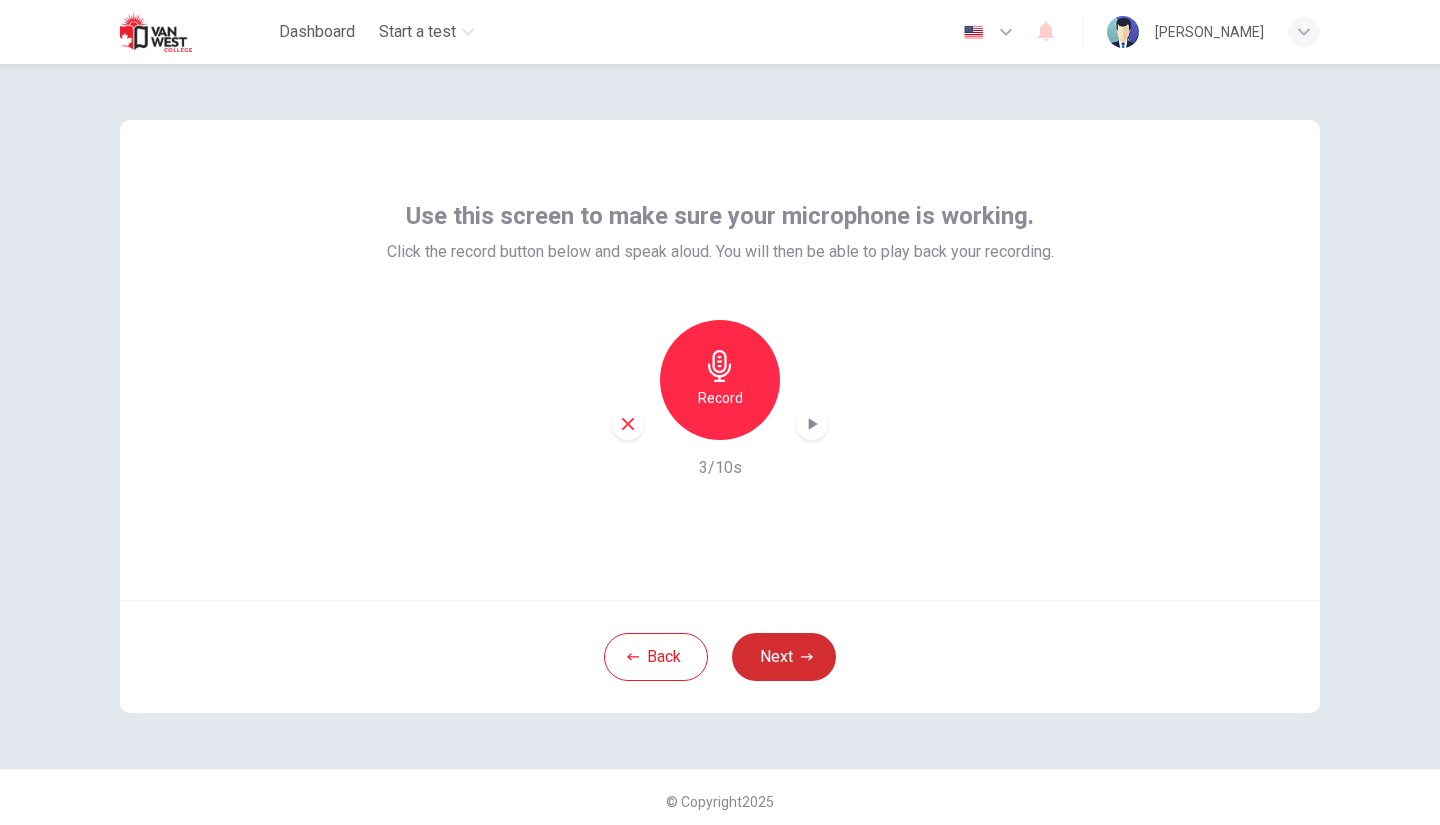 click on "Next" at bounding box center (784, 657) 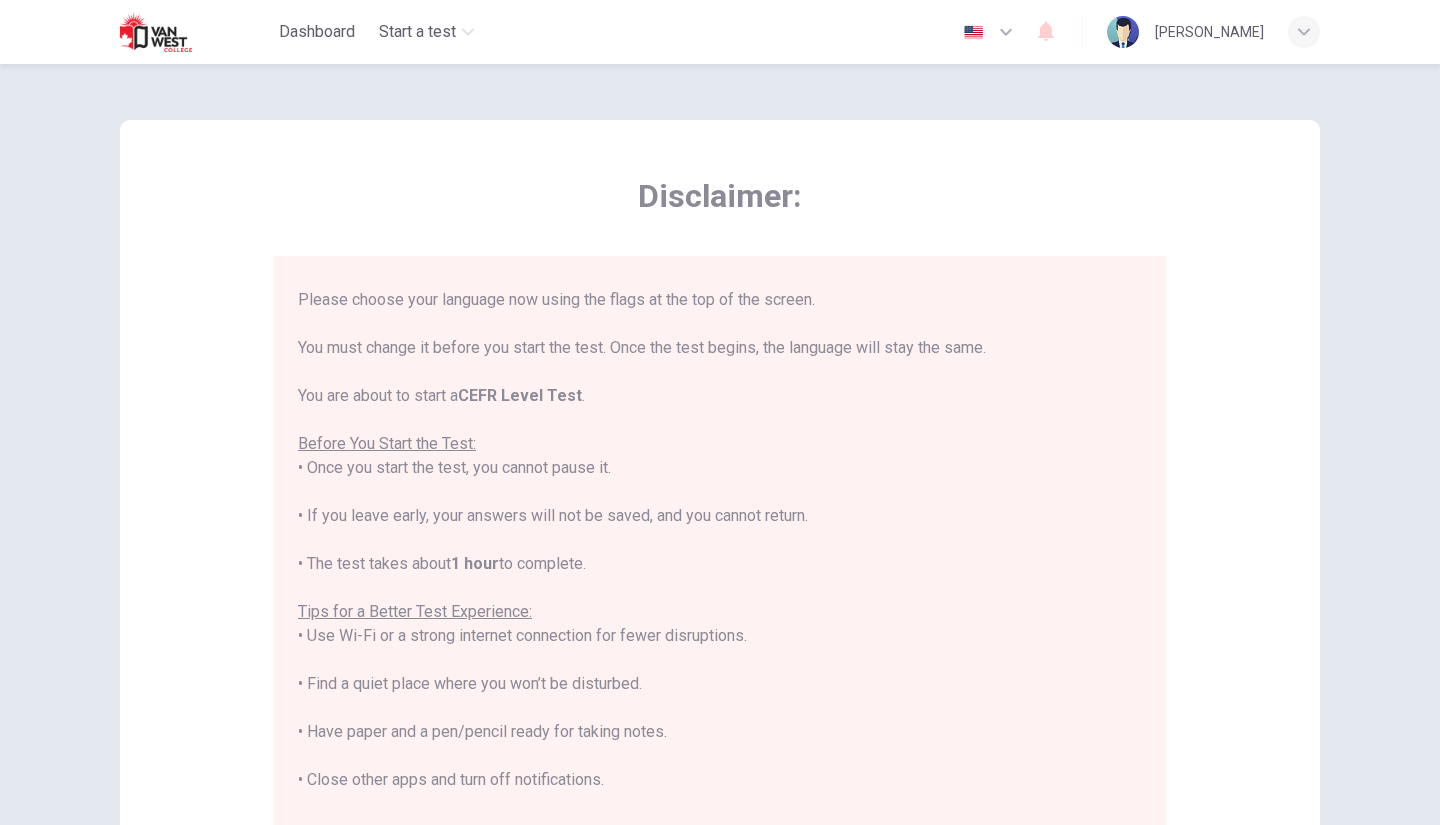scroll, scrollTop: 41, scrollLeft: 0, axis: vertical 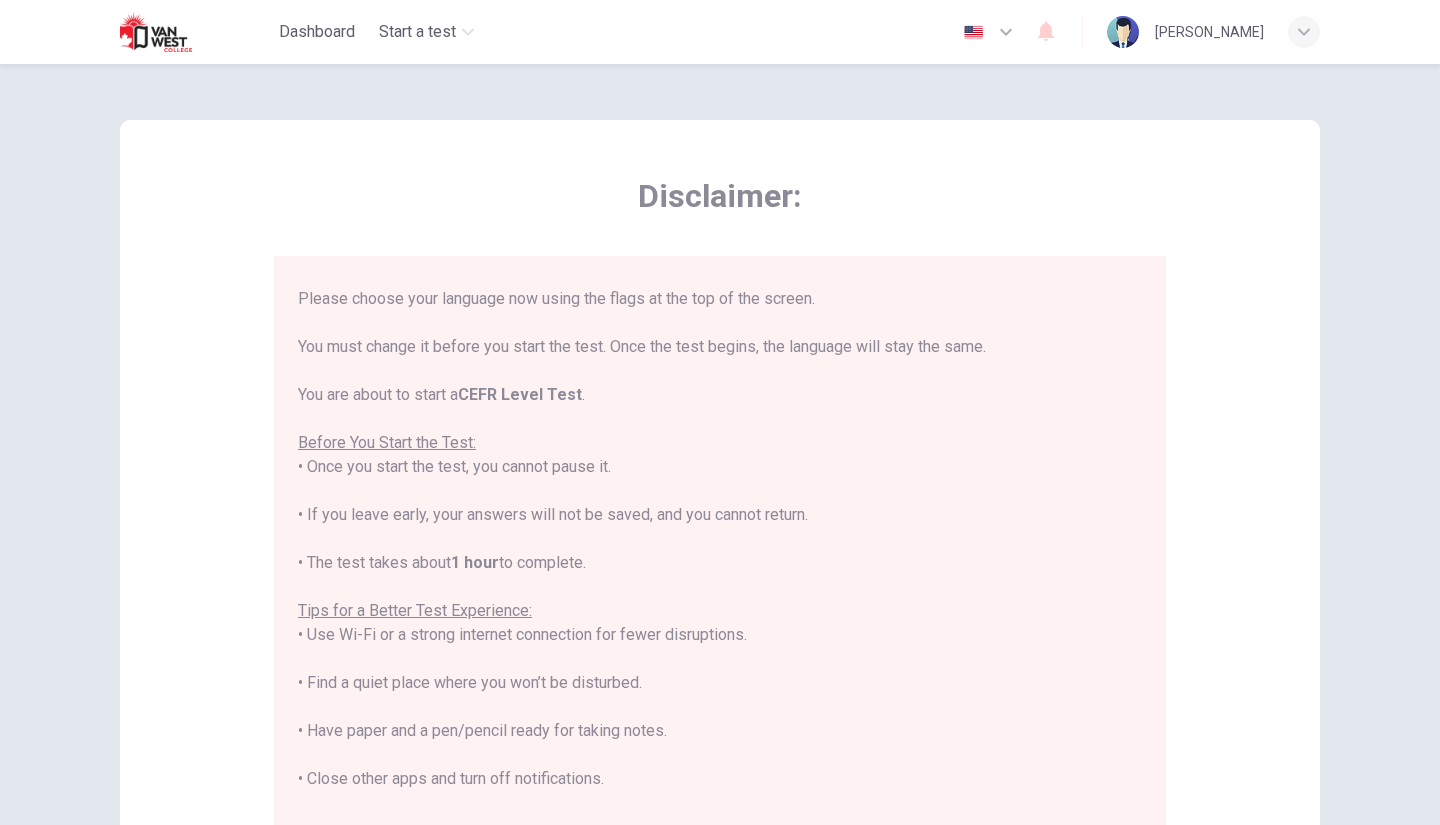 click 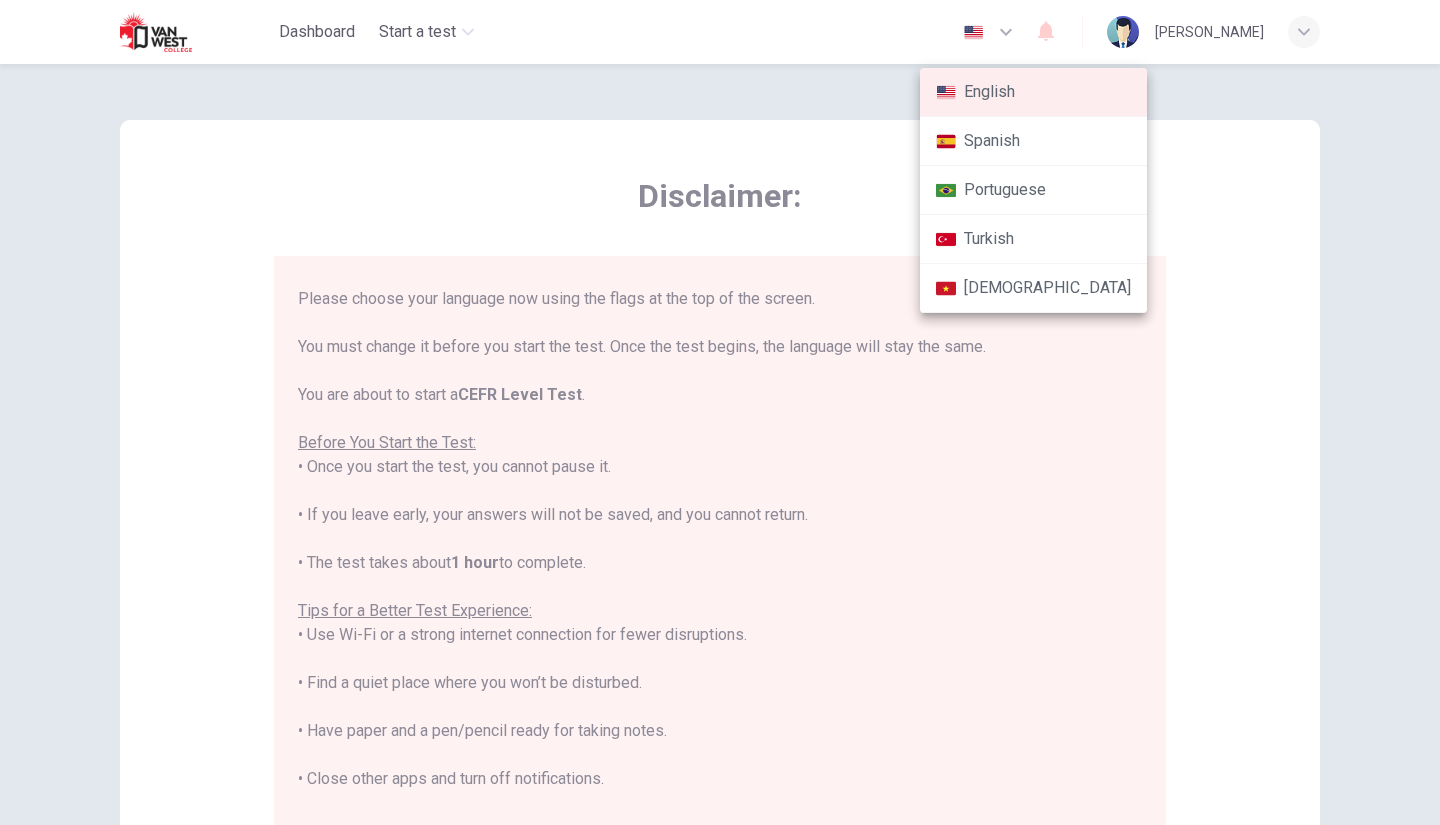 click at bounding box center (720, 412) 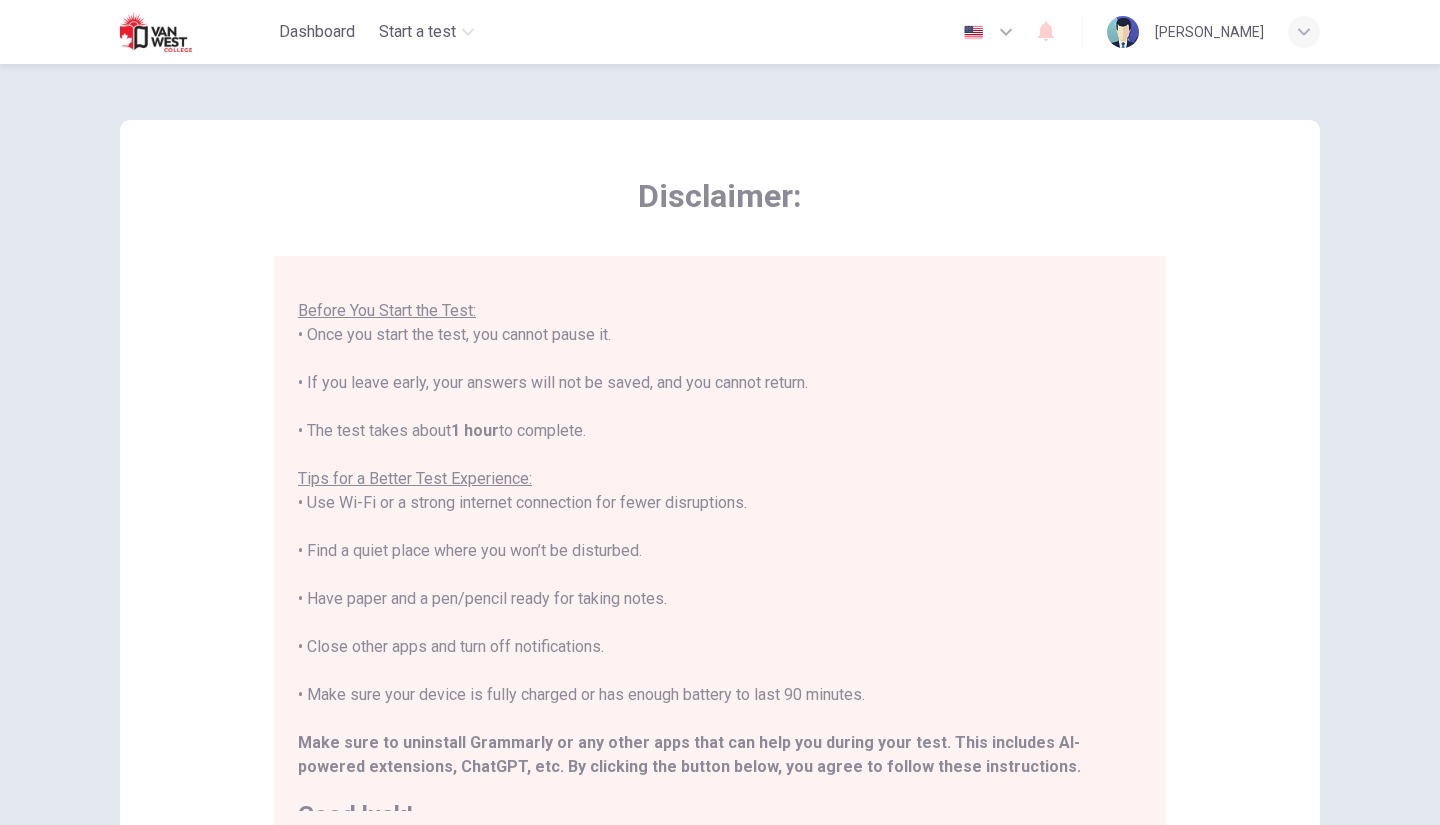 scroll, scrollTop: 190, scrollLeft: 0, axis: vertical 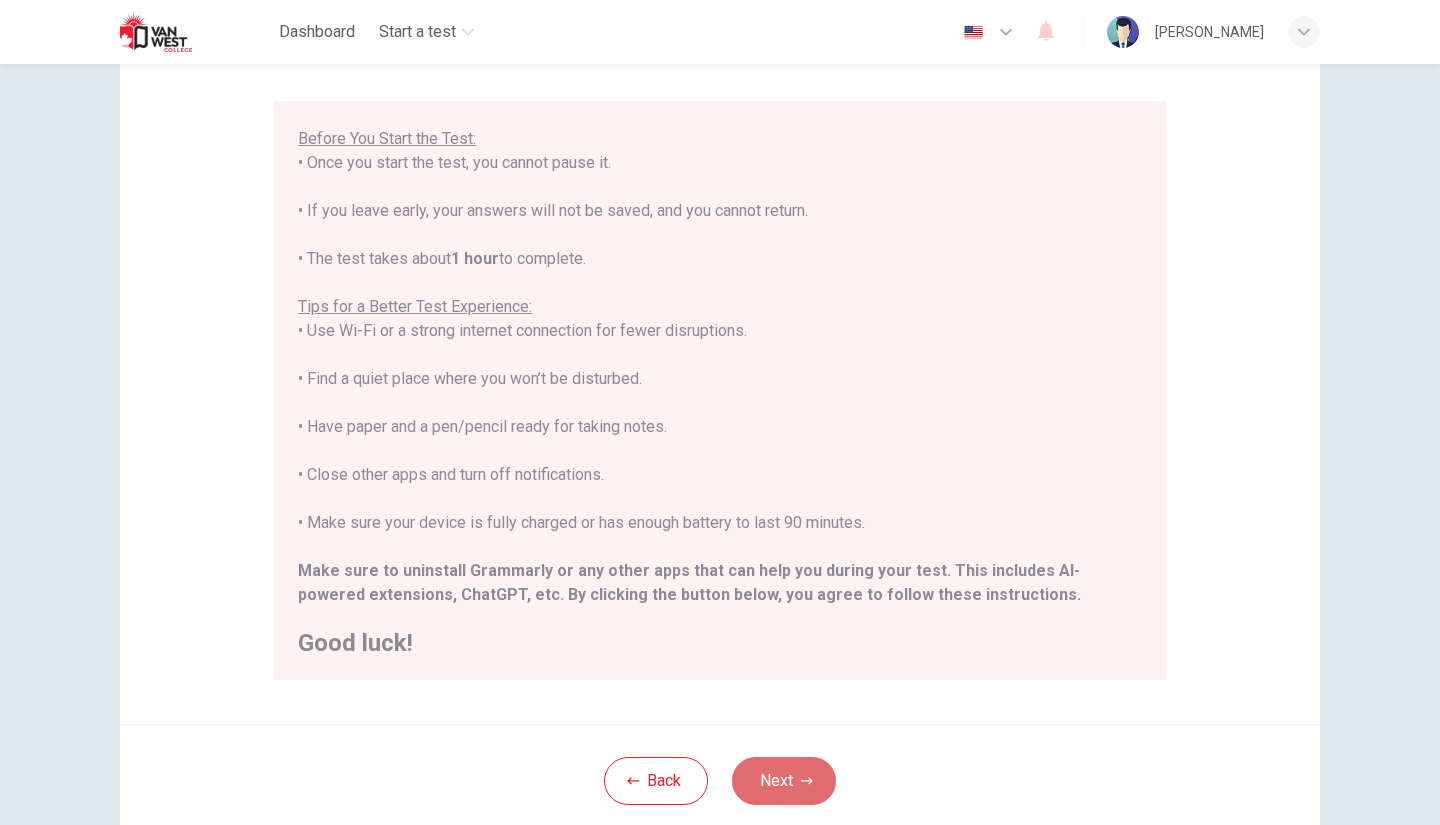 click on "Next" at bounding box center (784, 781) 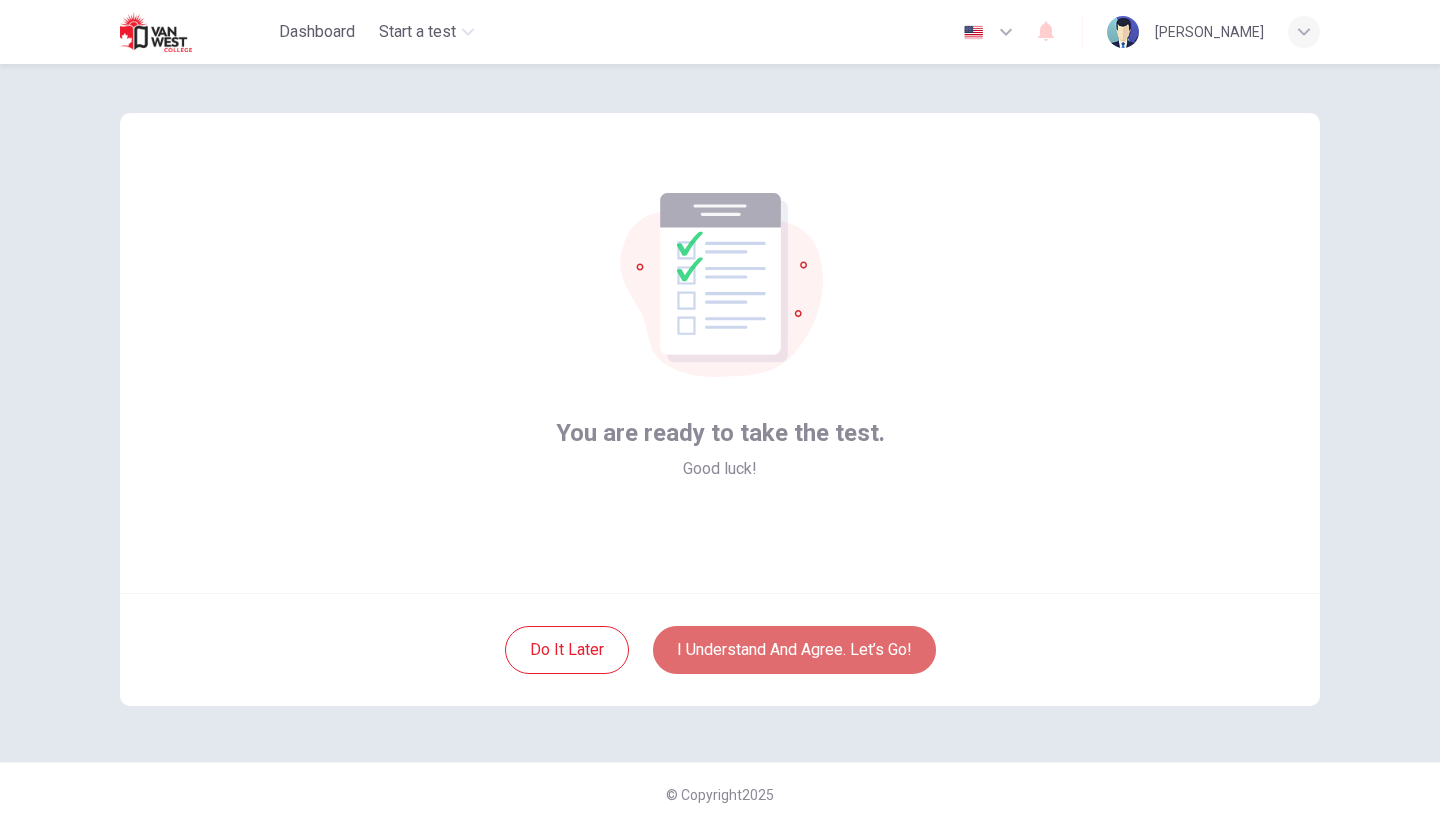 click on "I understand and agree. Let’s go!" at bounding box center (794, 650) 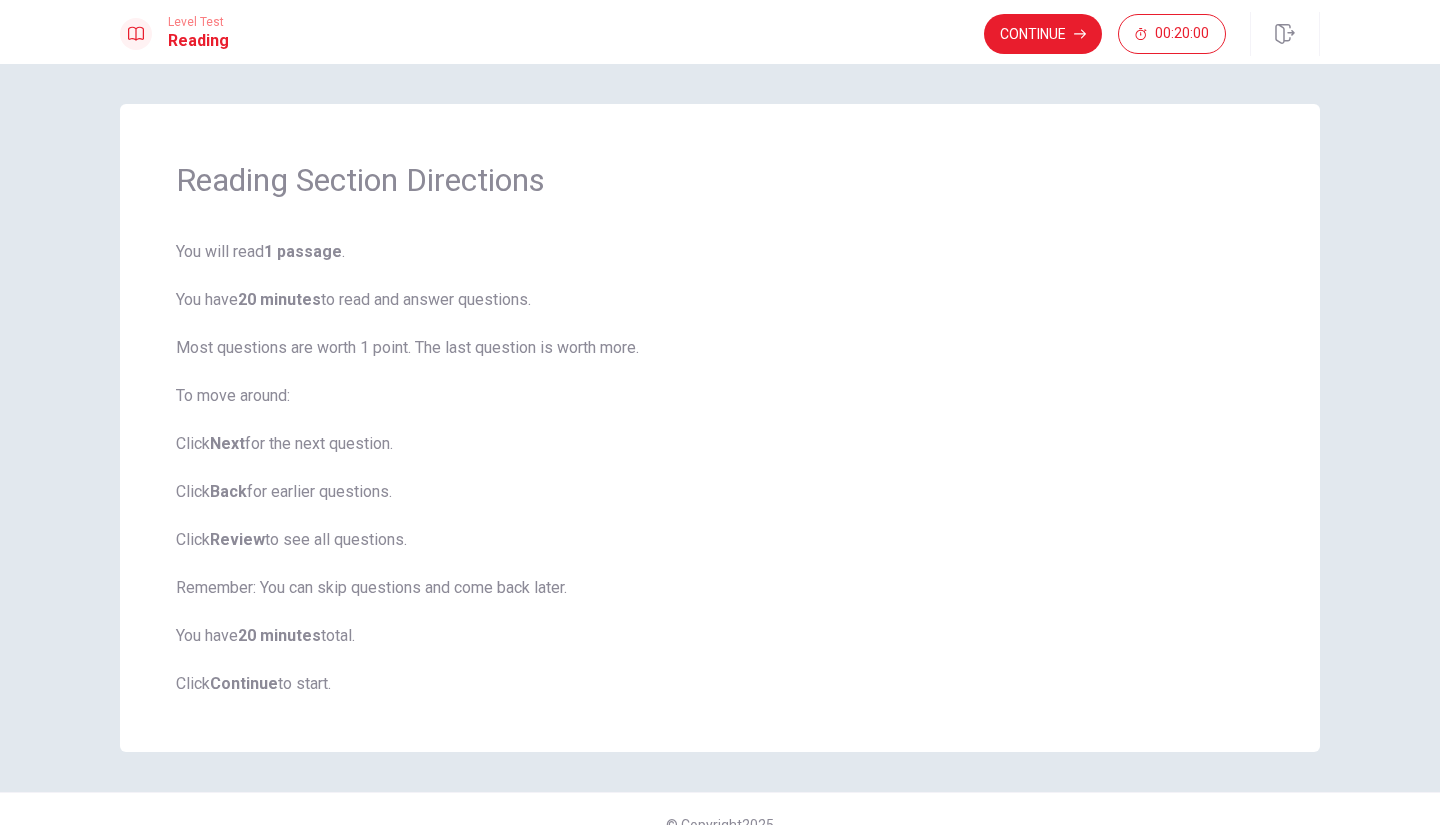 scroll, scrollTop: 30, scrollLeft: 0, axis: vertical 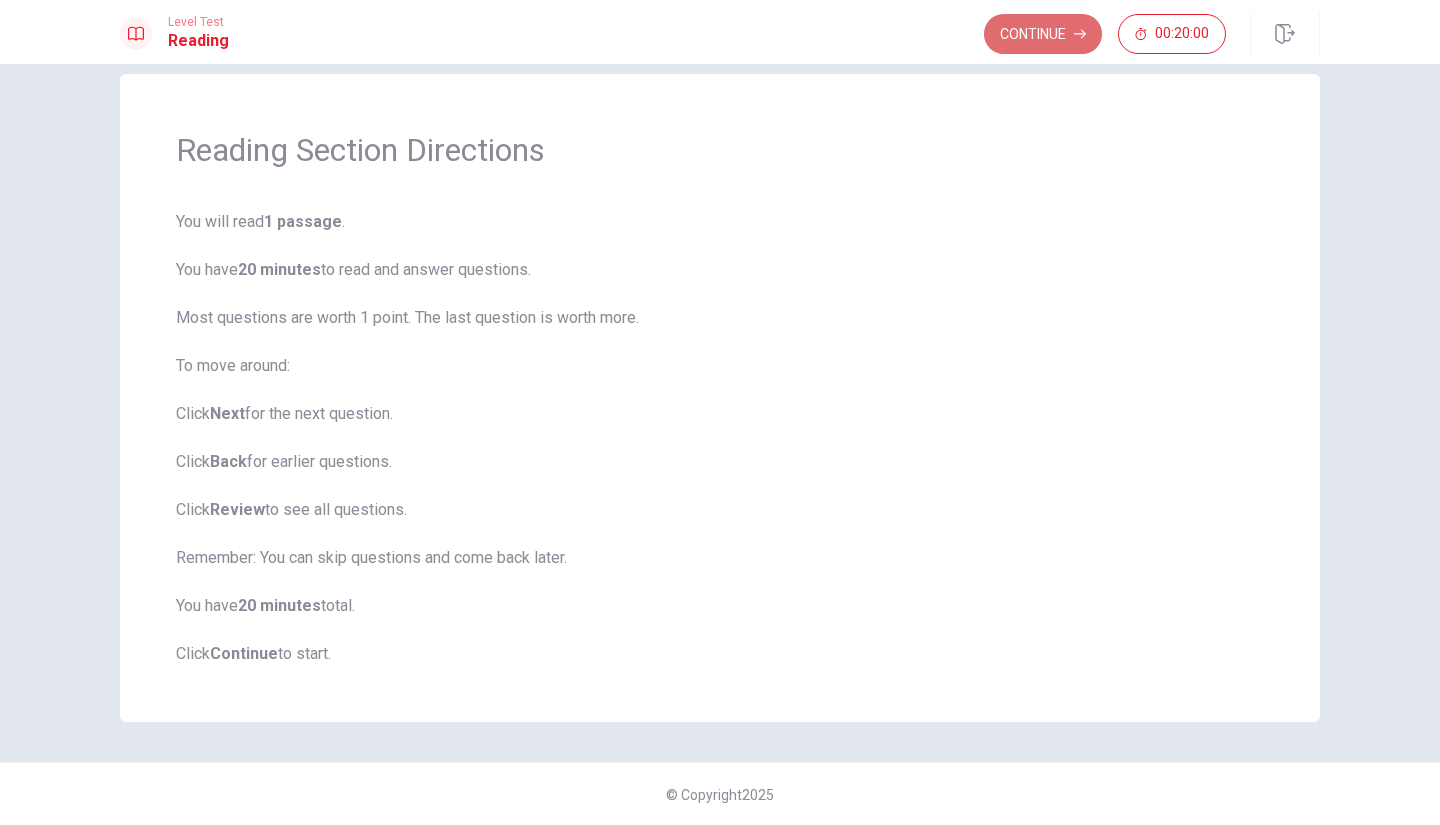 click on "Continue" at bounding box center [1043, 34] 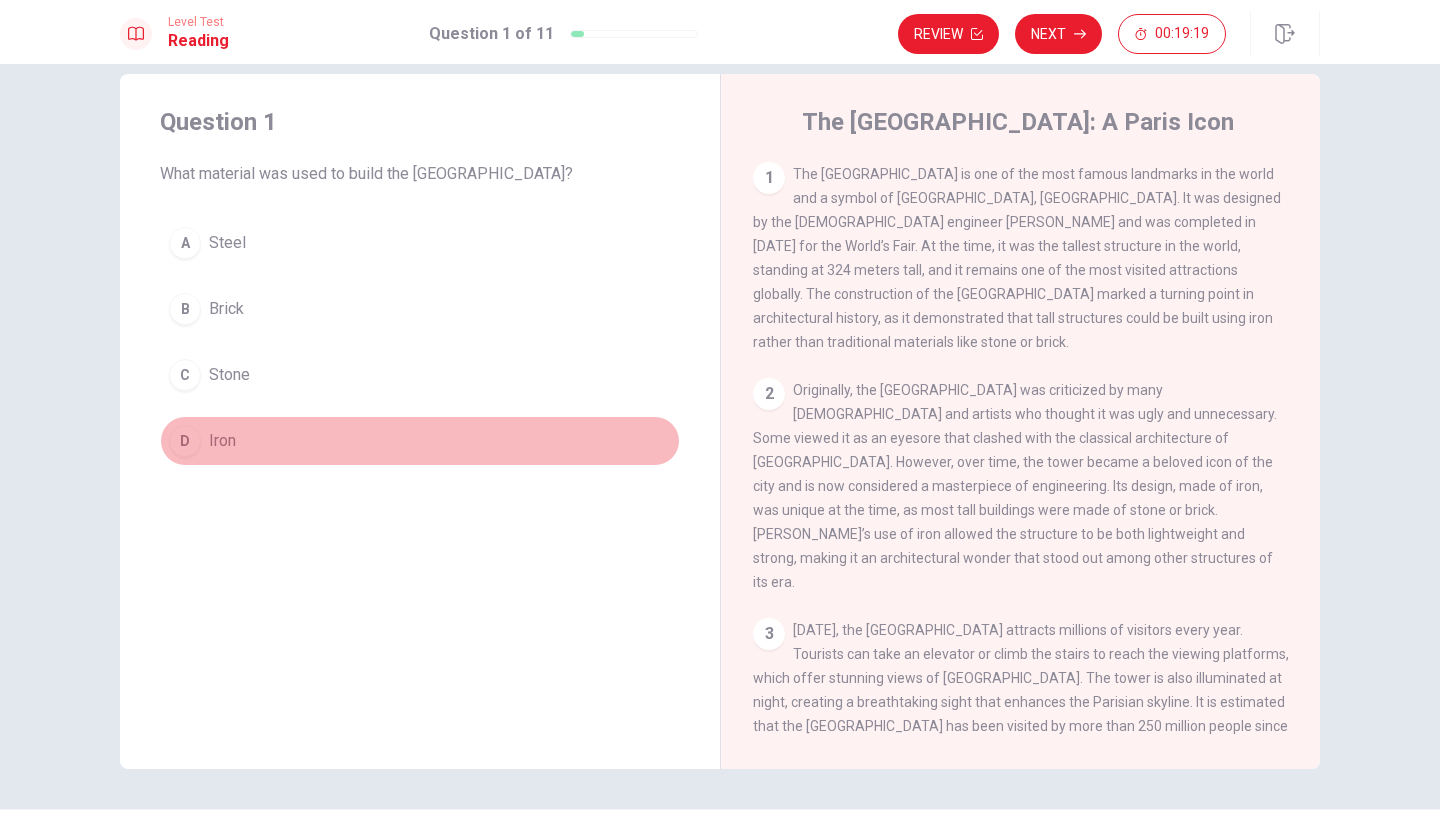 click on "Iron" at bounding box center [222, 441] 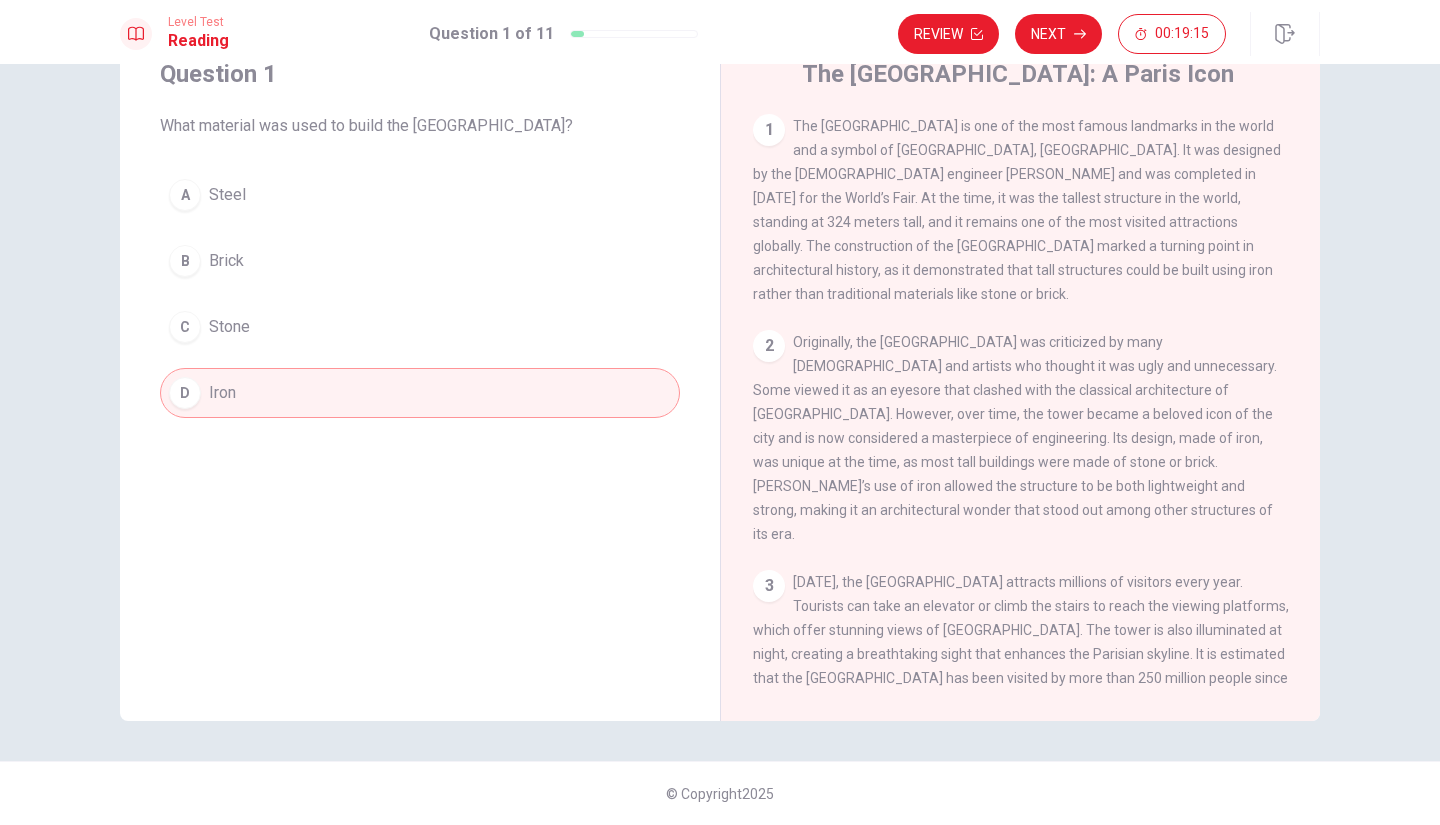 scroll, scrollTop: 0, scrollLeft: 0, axis: both 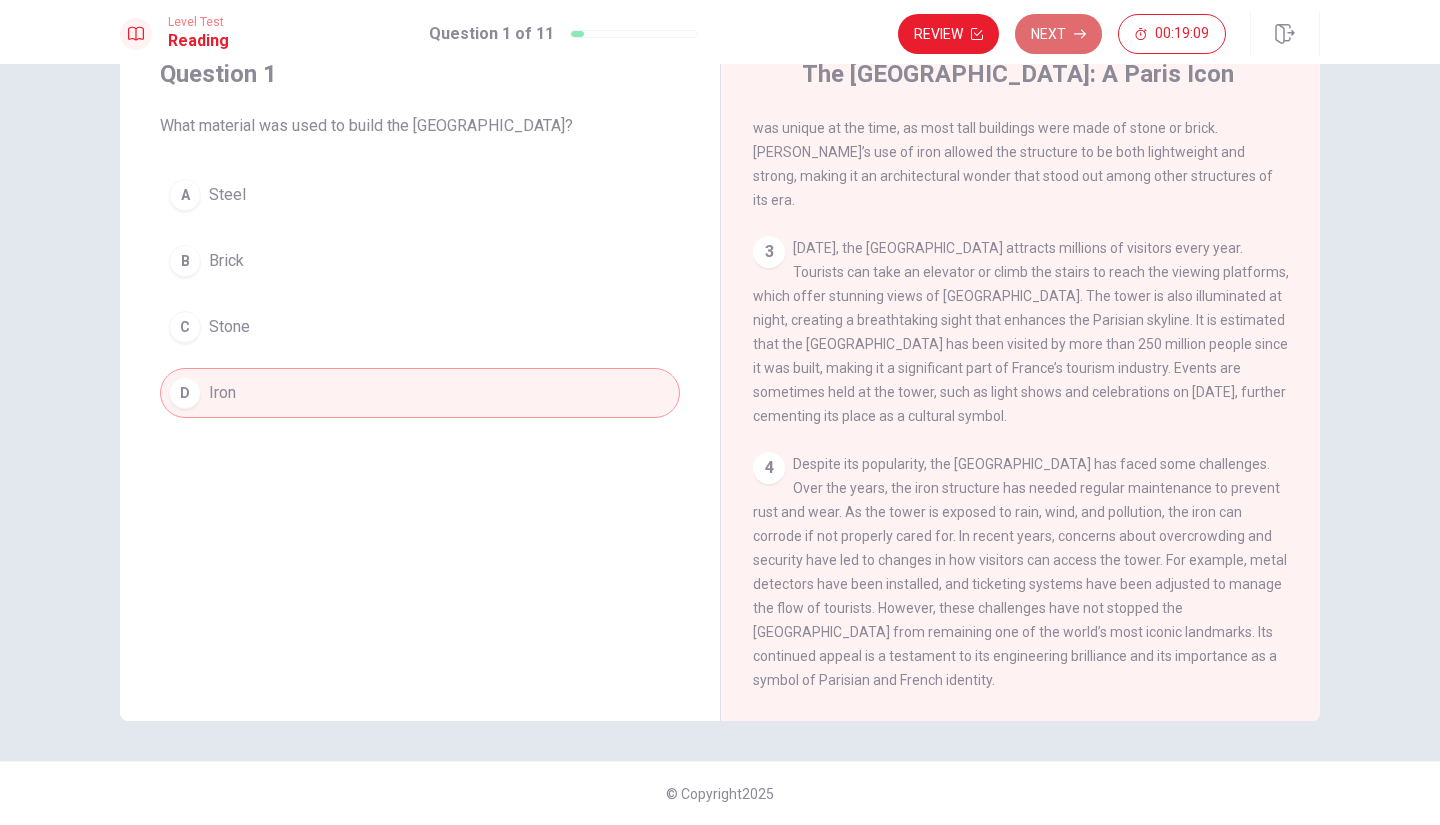 click on "Next" at bounding box center (1058, 34) 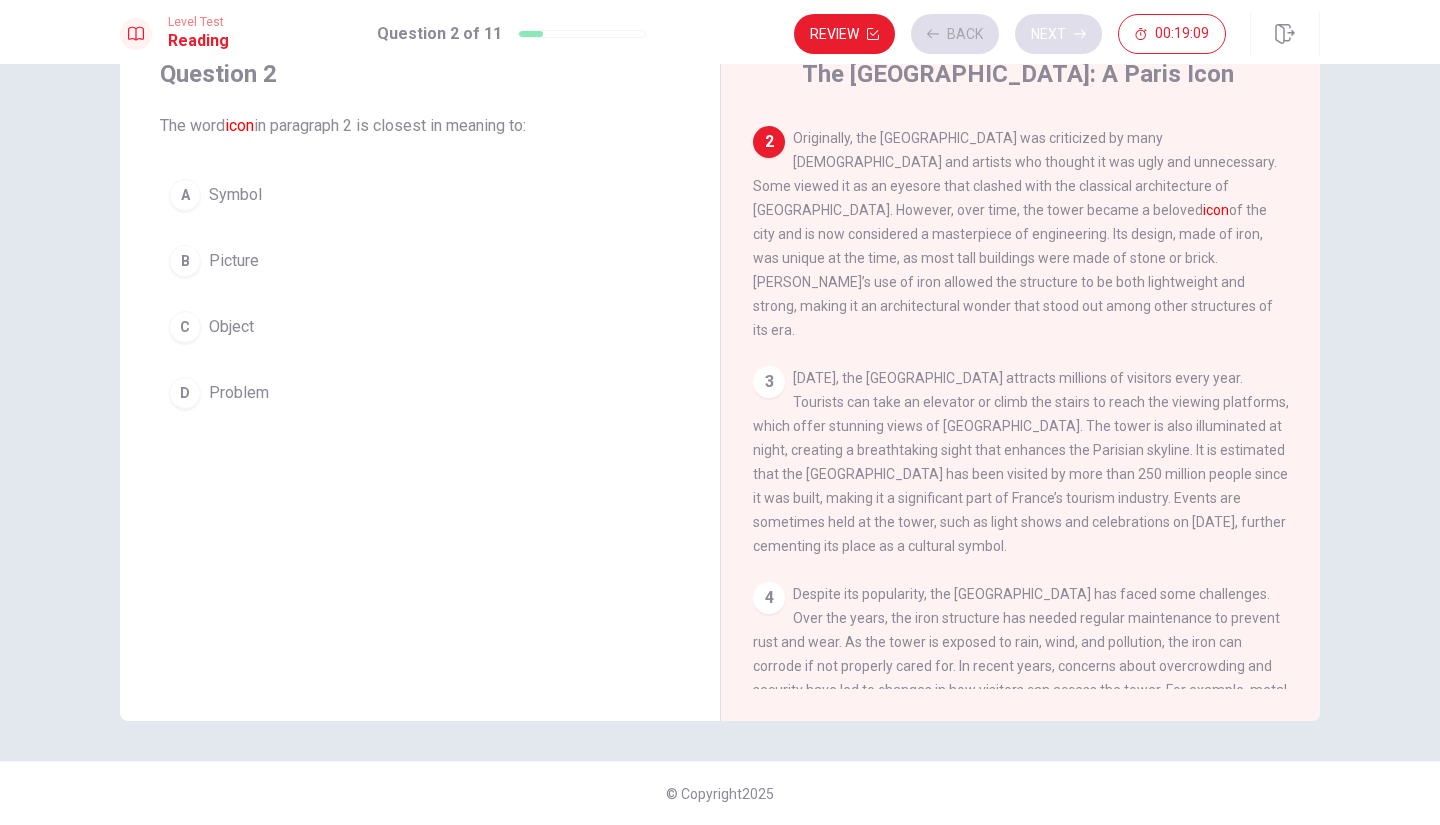 scroll, scrollTop: 196, scrollLeft: 0, axis: vertical 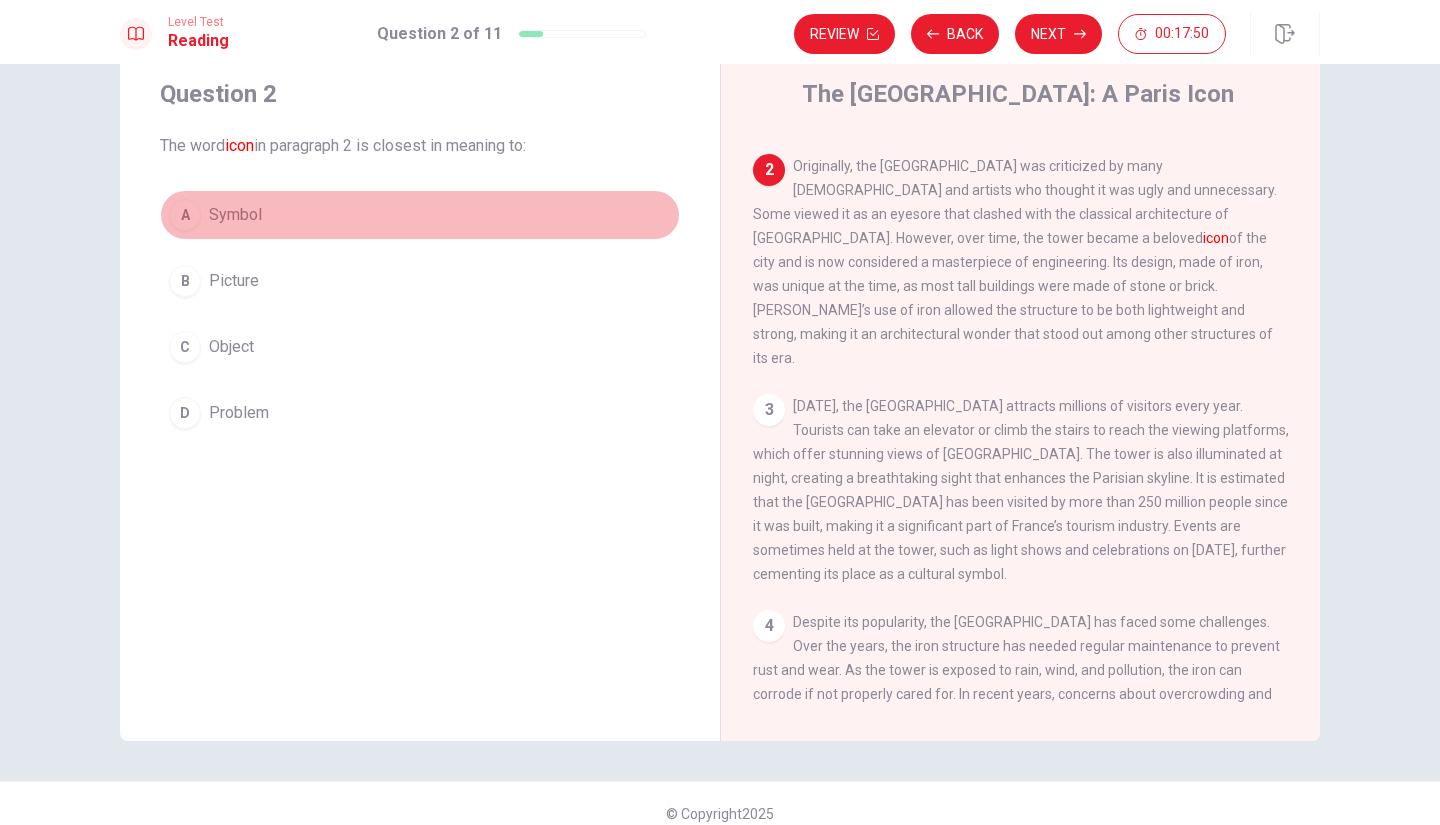 click on "Symbol" at bounding box center (235, 215) 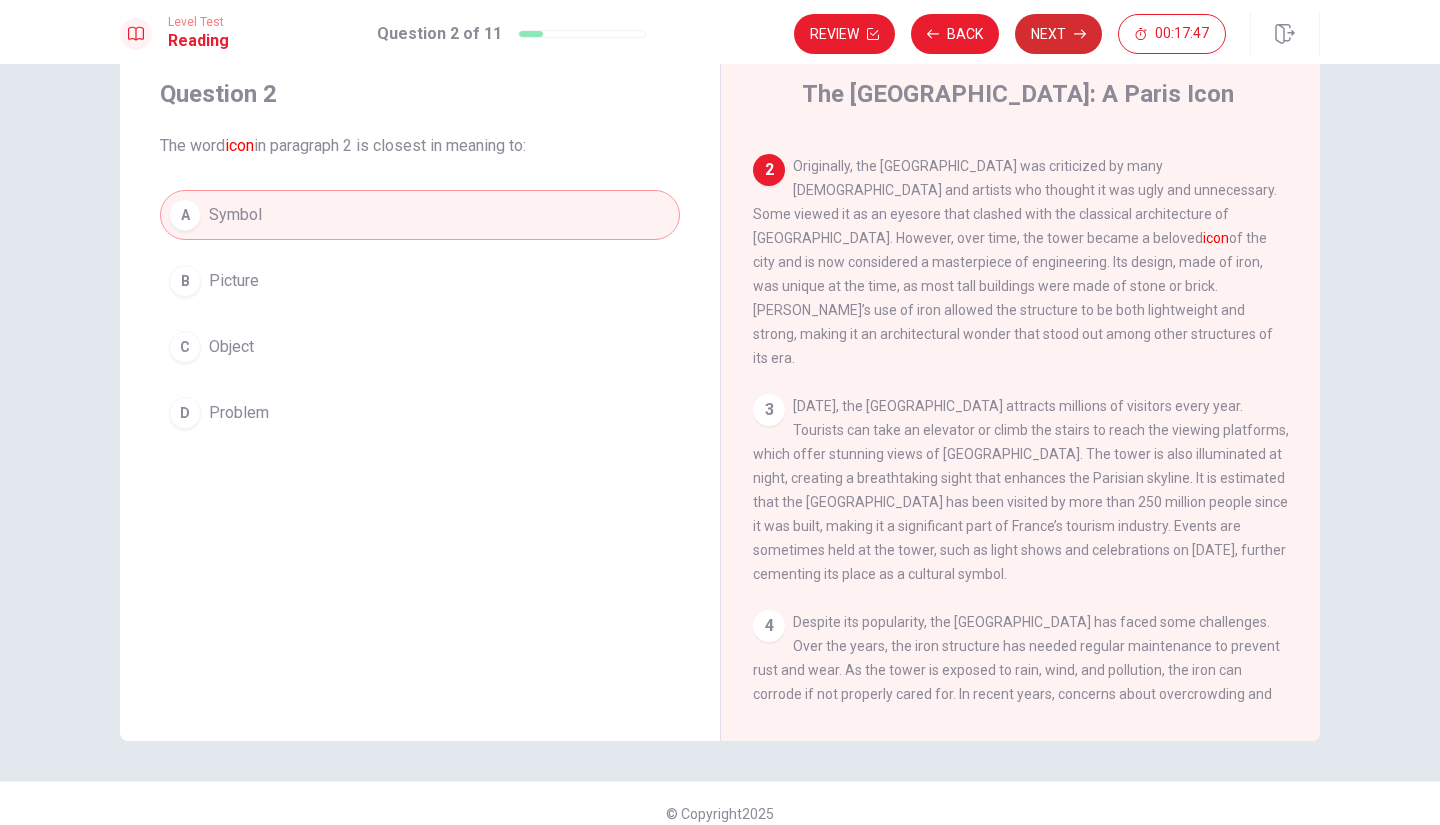 click on "Next" at bounding box center [1058, 34] 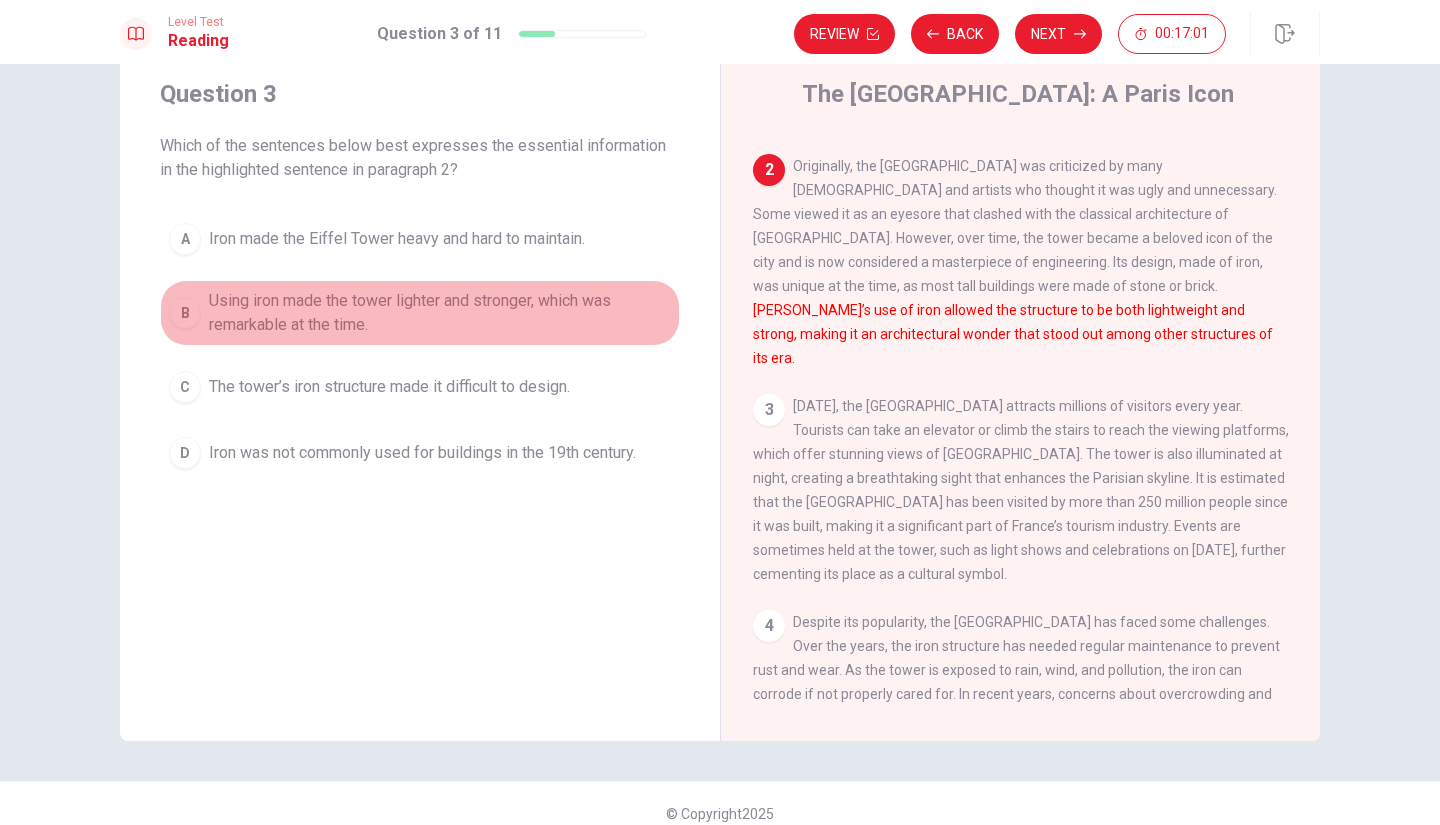click on "B Using iron made the tower lighter and stronger, which was remarkable at the time." at bounding box center [420, 313] 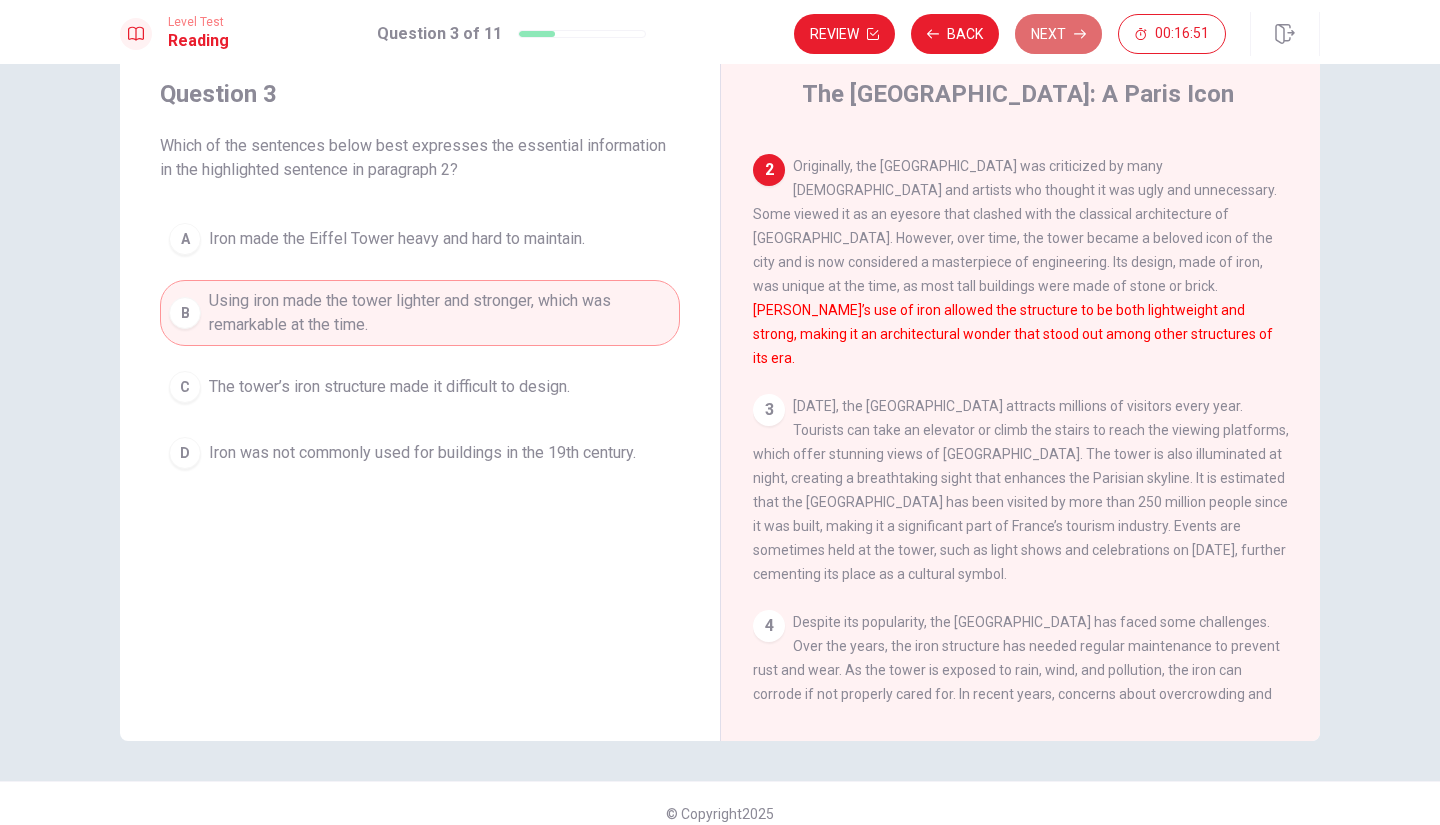 click on "Next" at bounding box center [1058, 34] 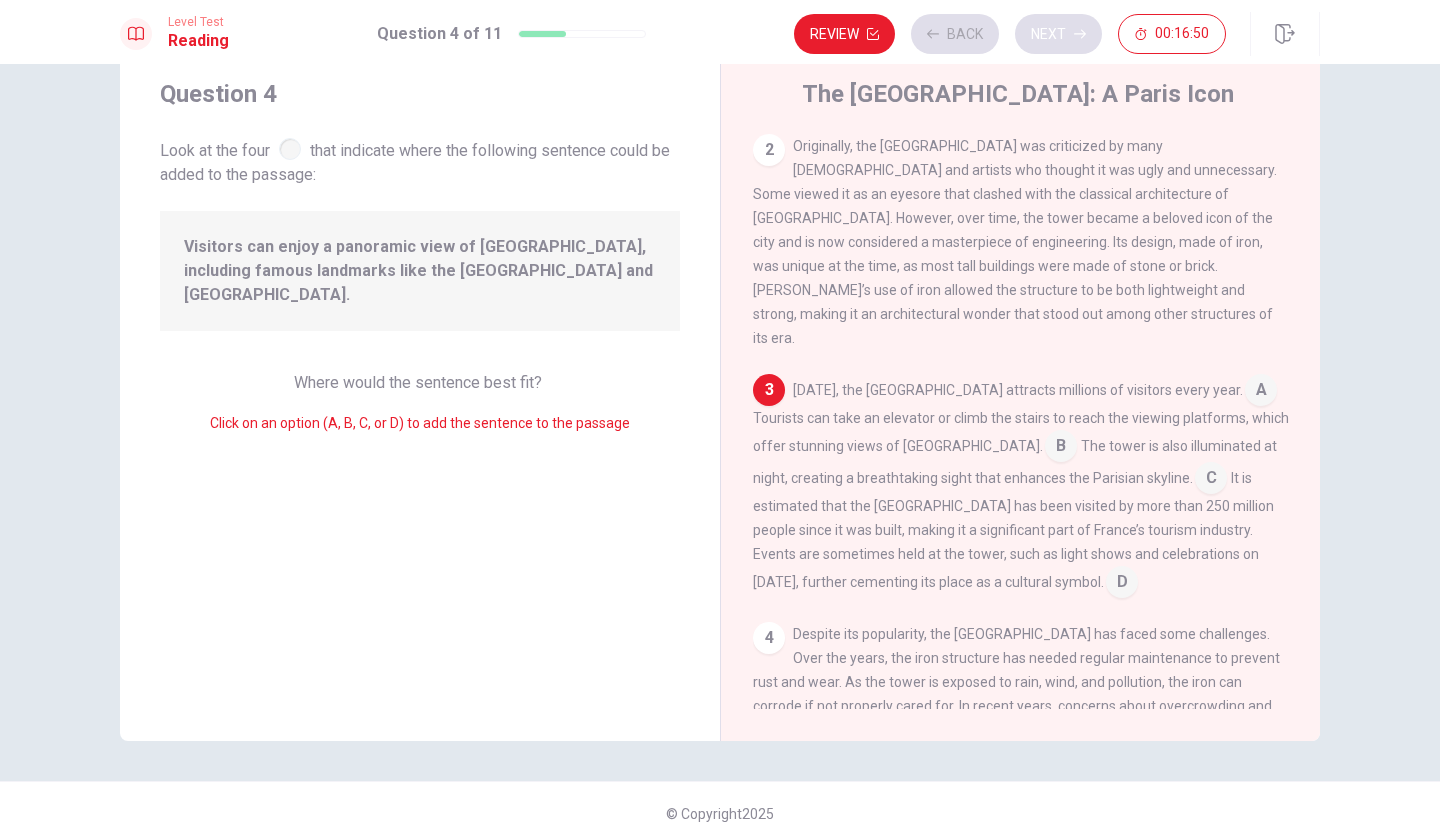 scroll, scrollTop: 267, scrollLeft: 0, axis: vertical 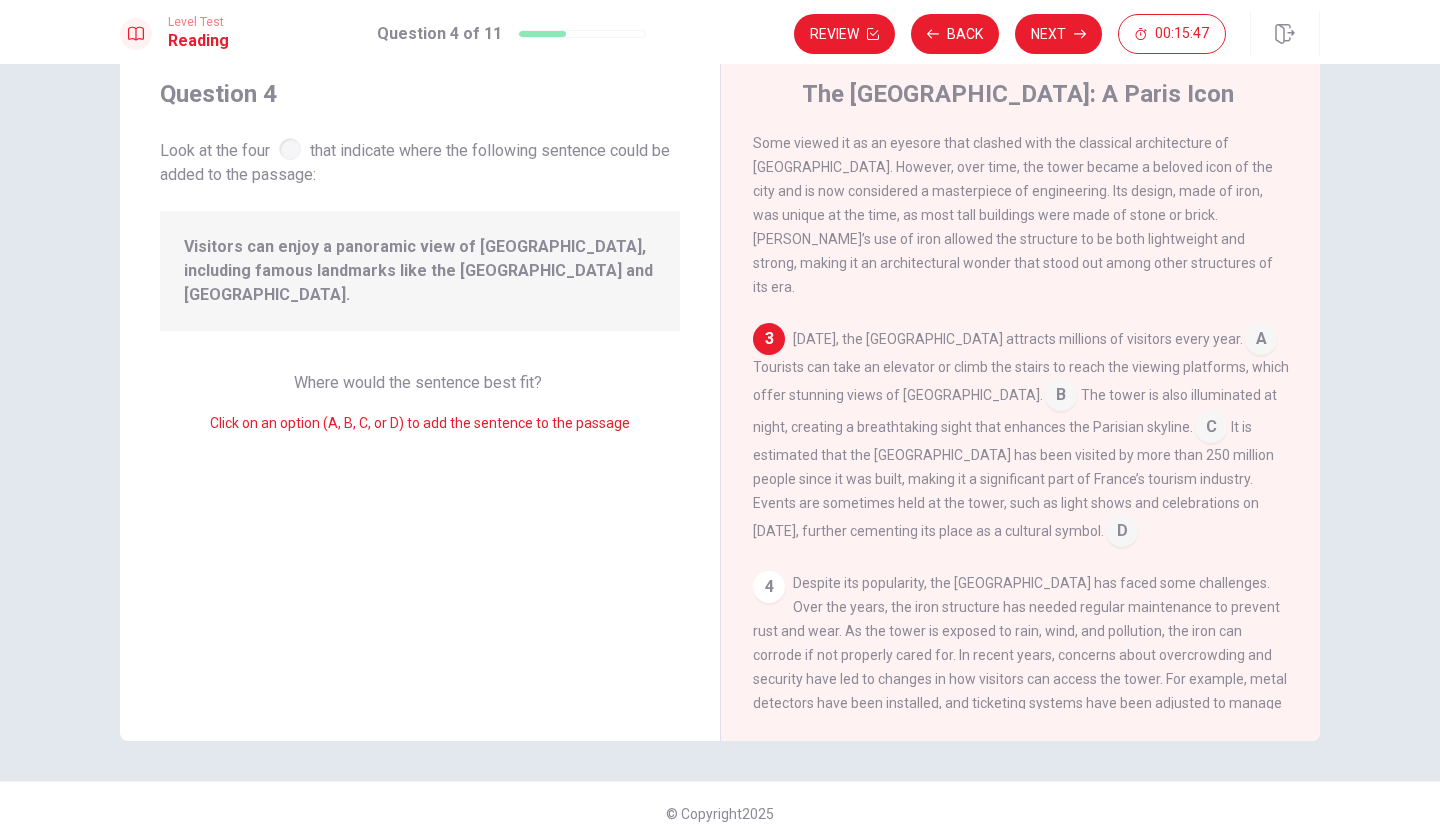 click at bounding box center [1261, 341] 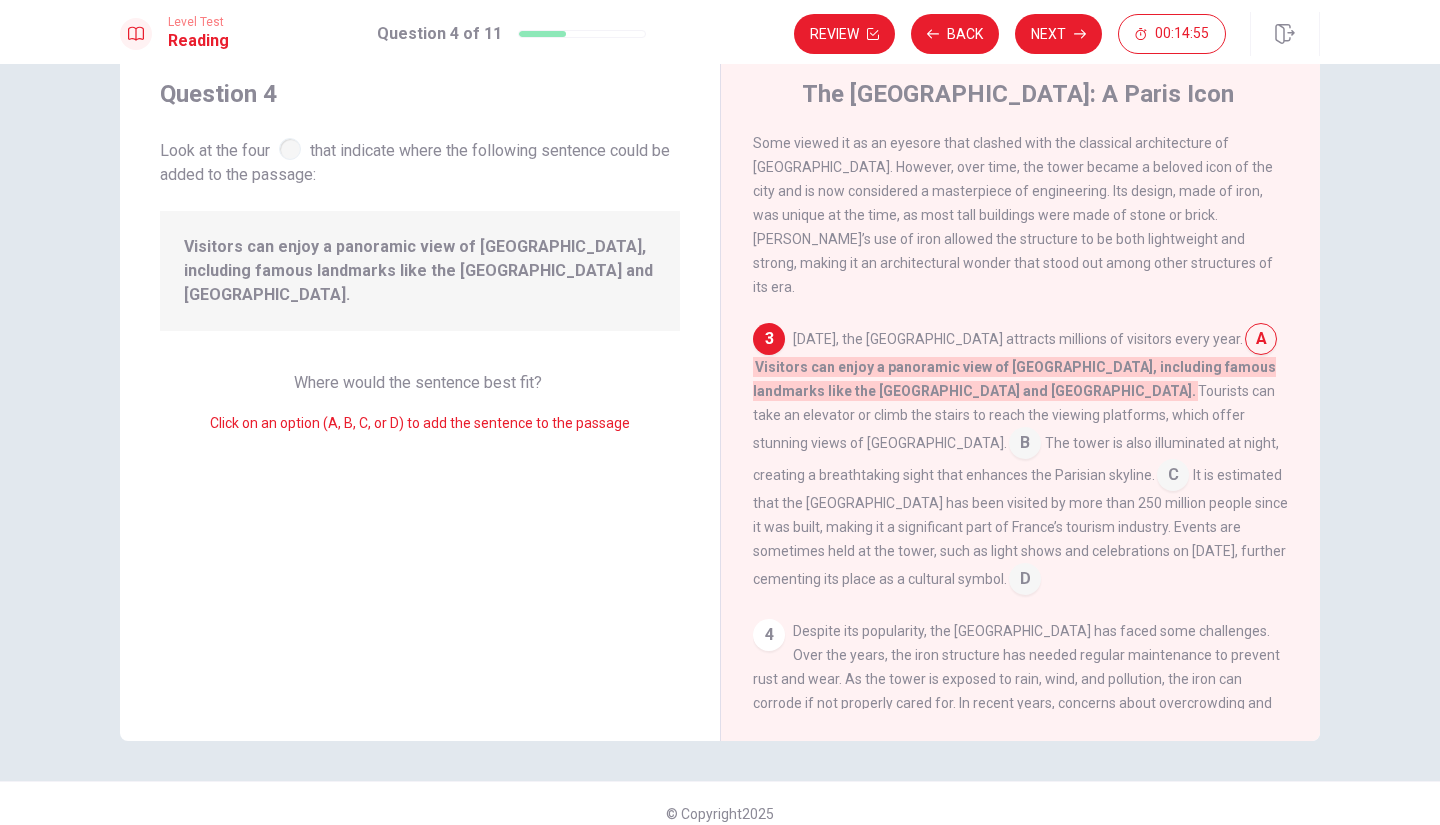 scroll, scrollTop: 78, scrollLeft: 0, axis: vertical 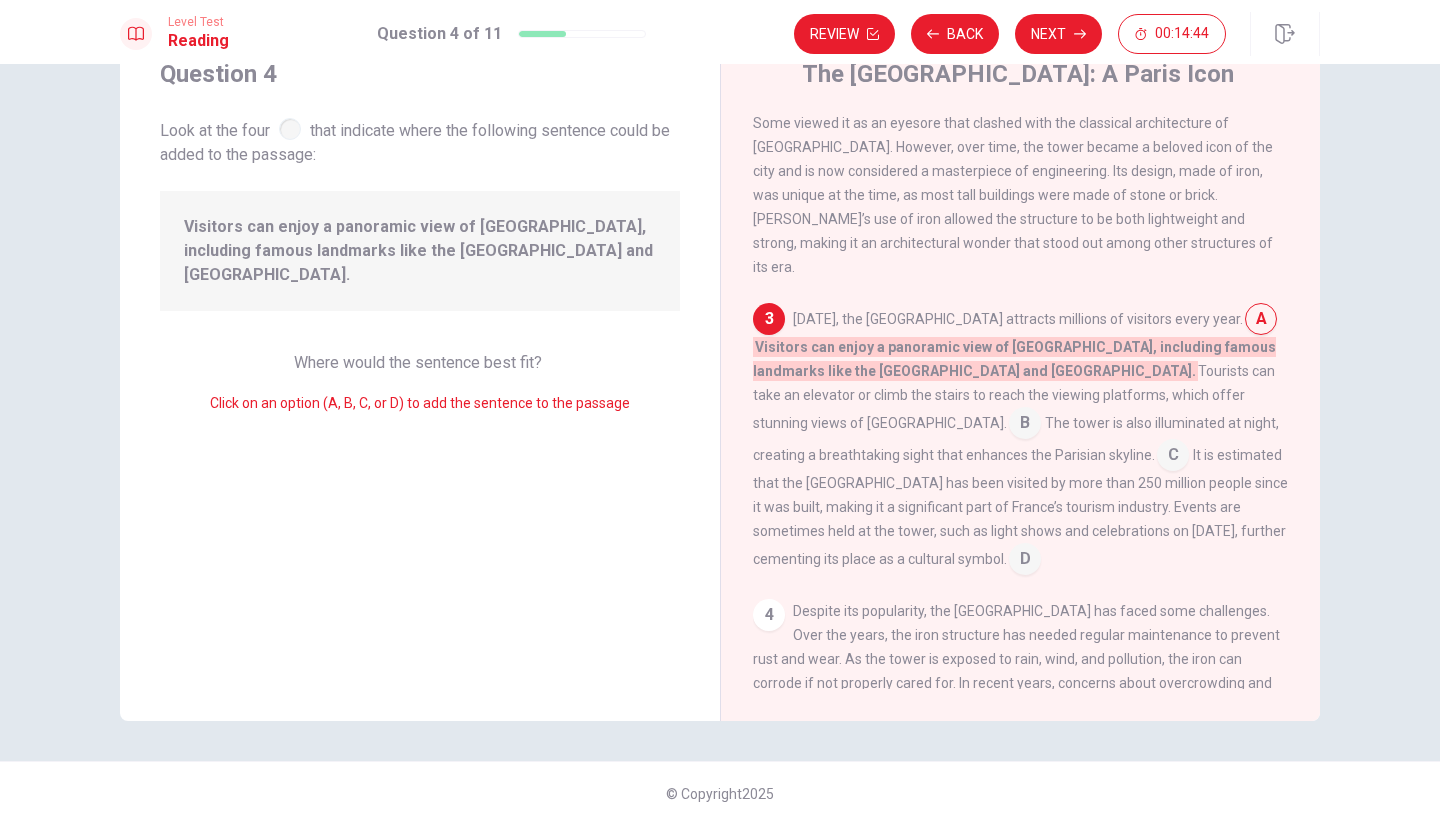 click at bounding box center [1025, 425] 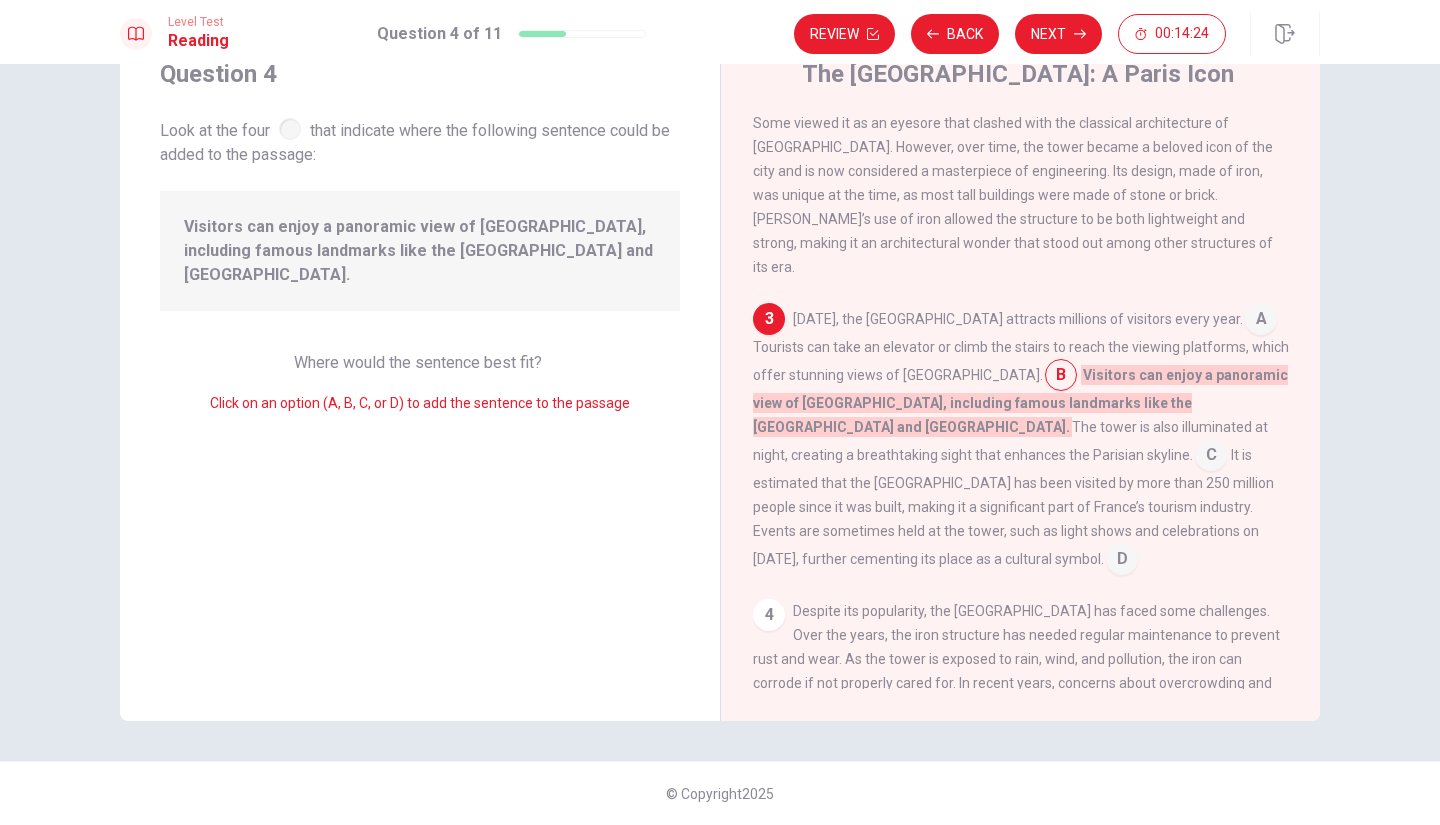 click at bounding box center [1261, 321] 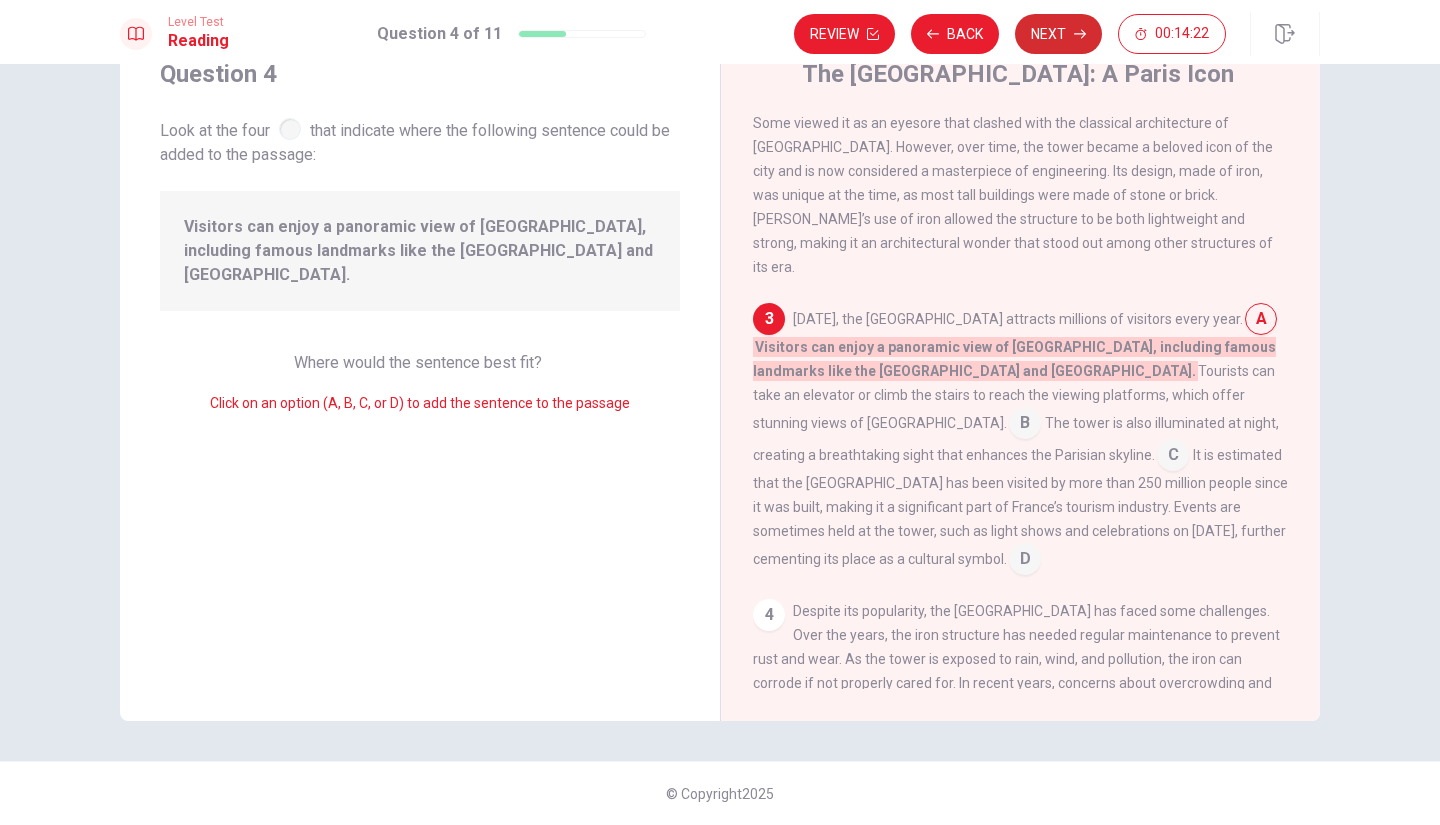 click on "Next" at bounding box center [1058, 34] 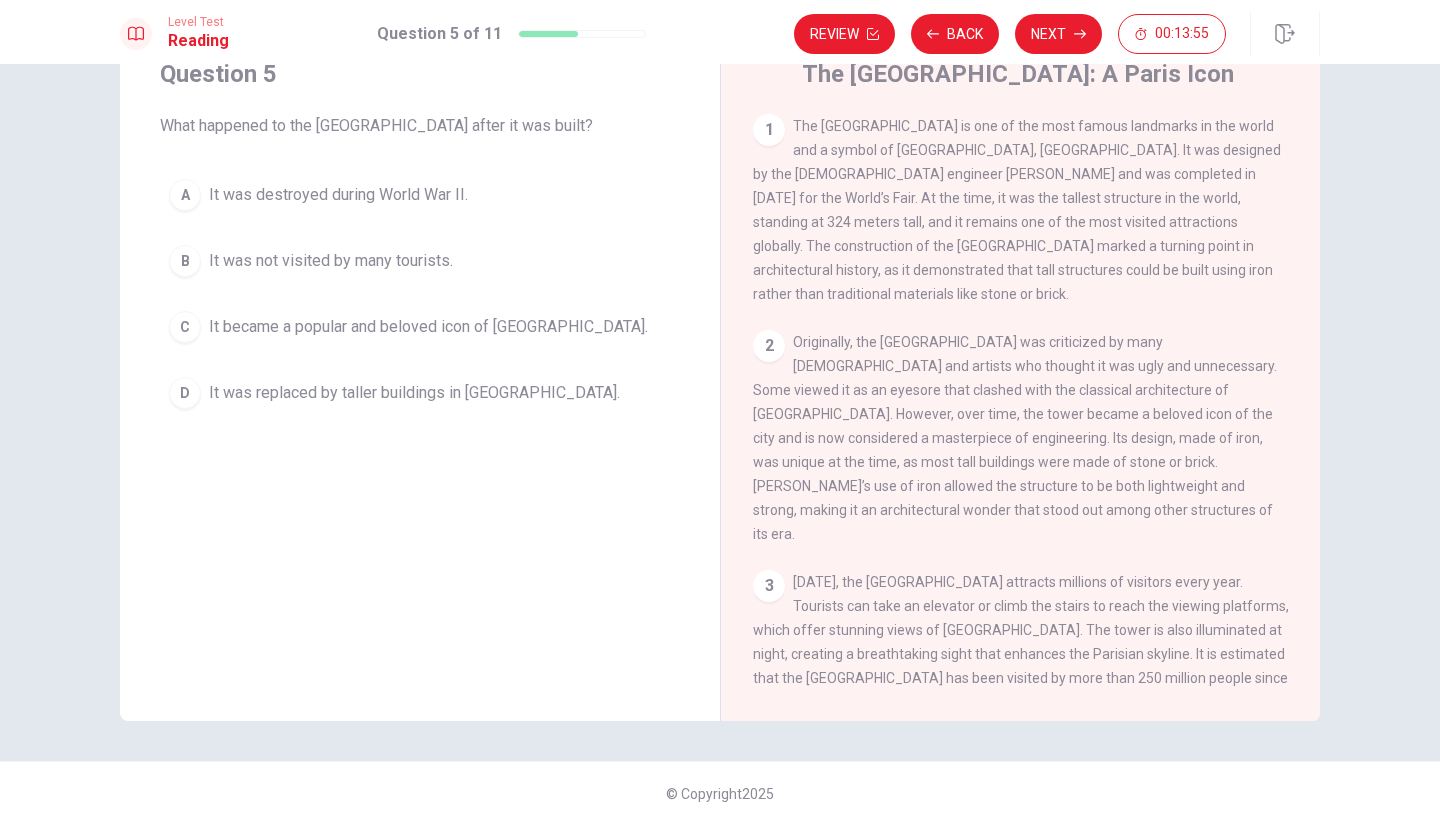 scroll, scrollTop: 62, scrollLeft: 0, axis: vertical 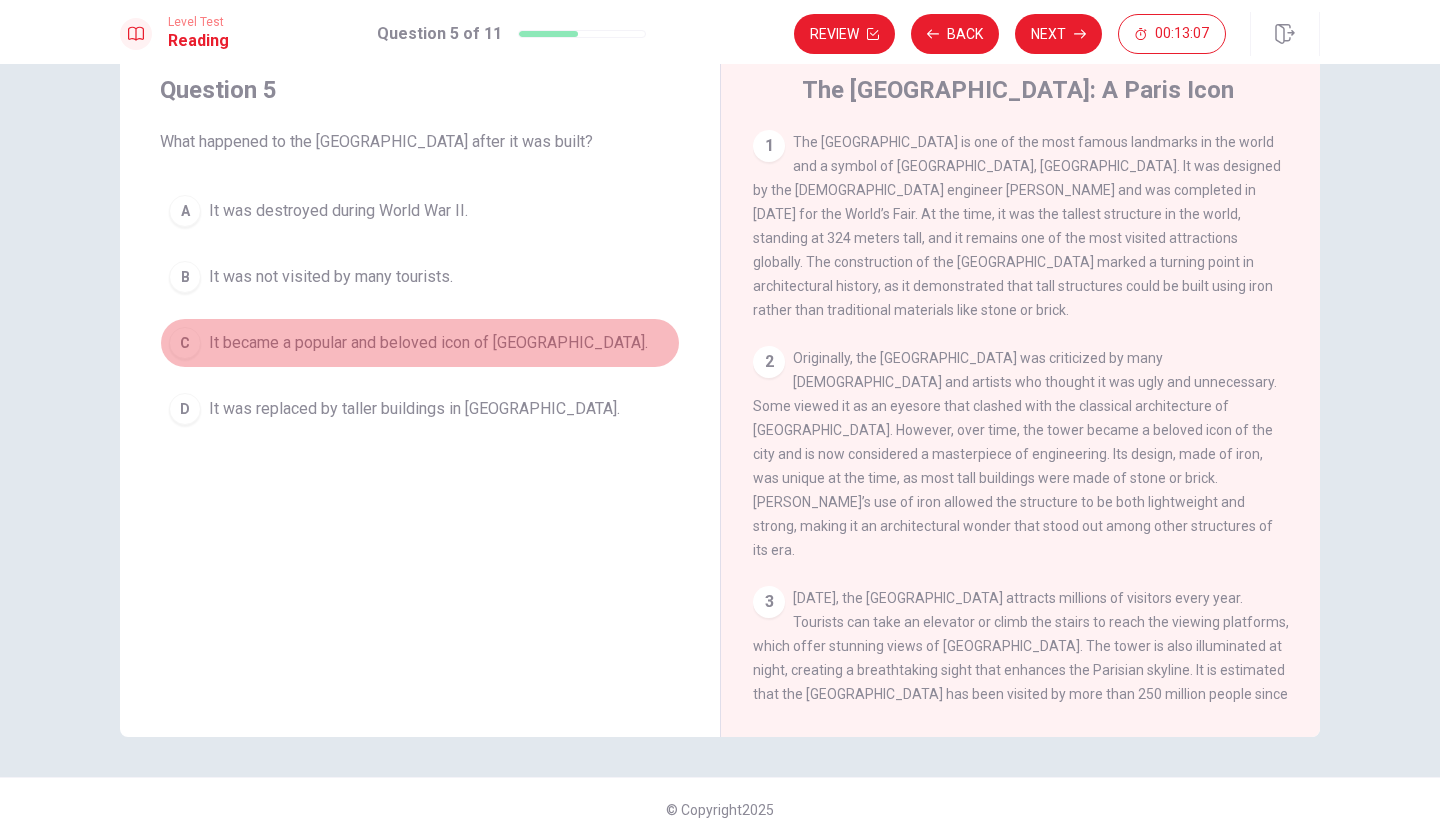 click on "C It became a popular and beloved icon of [GEOGRAPHIC_DATA]." at bounding box center [420, 343] 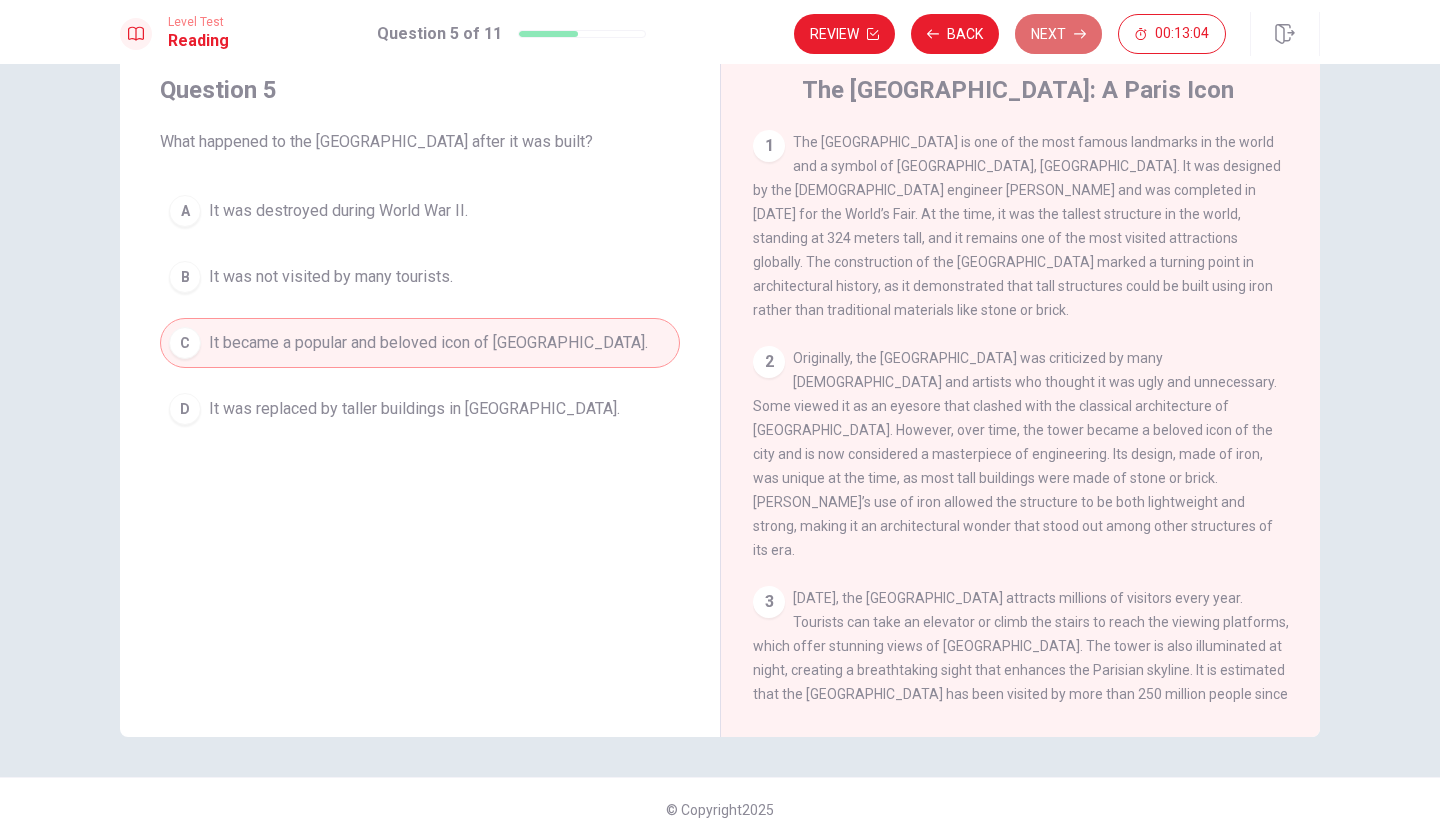 click on "Next" at bounding box center (1058, 34) 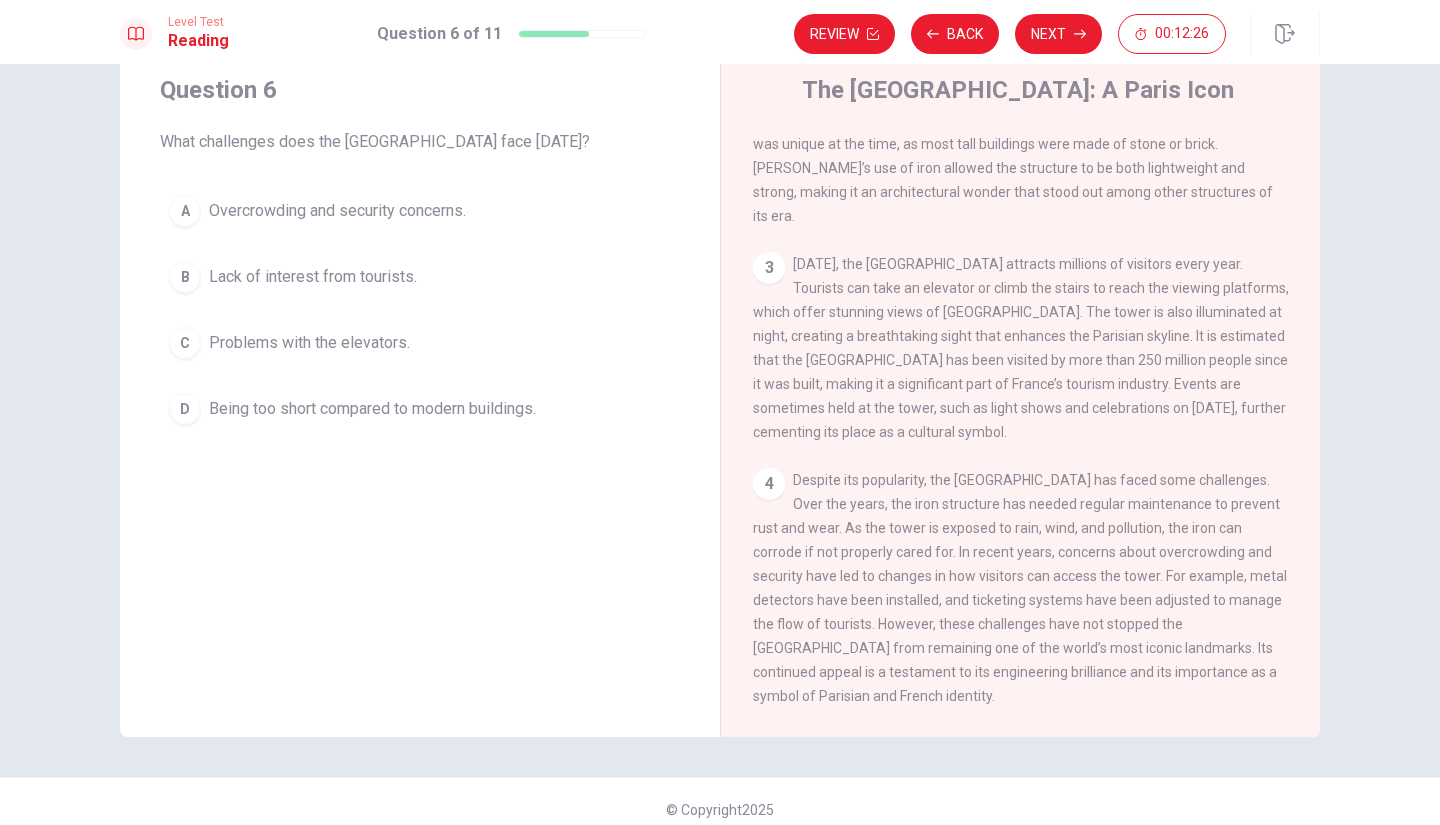 scroll, scrollTop: 334, scrollLeft: 0, axis: vertical 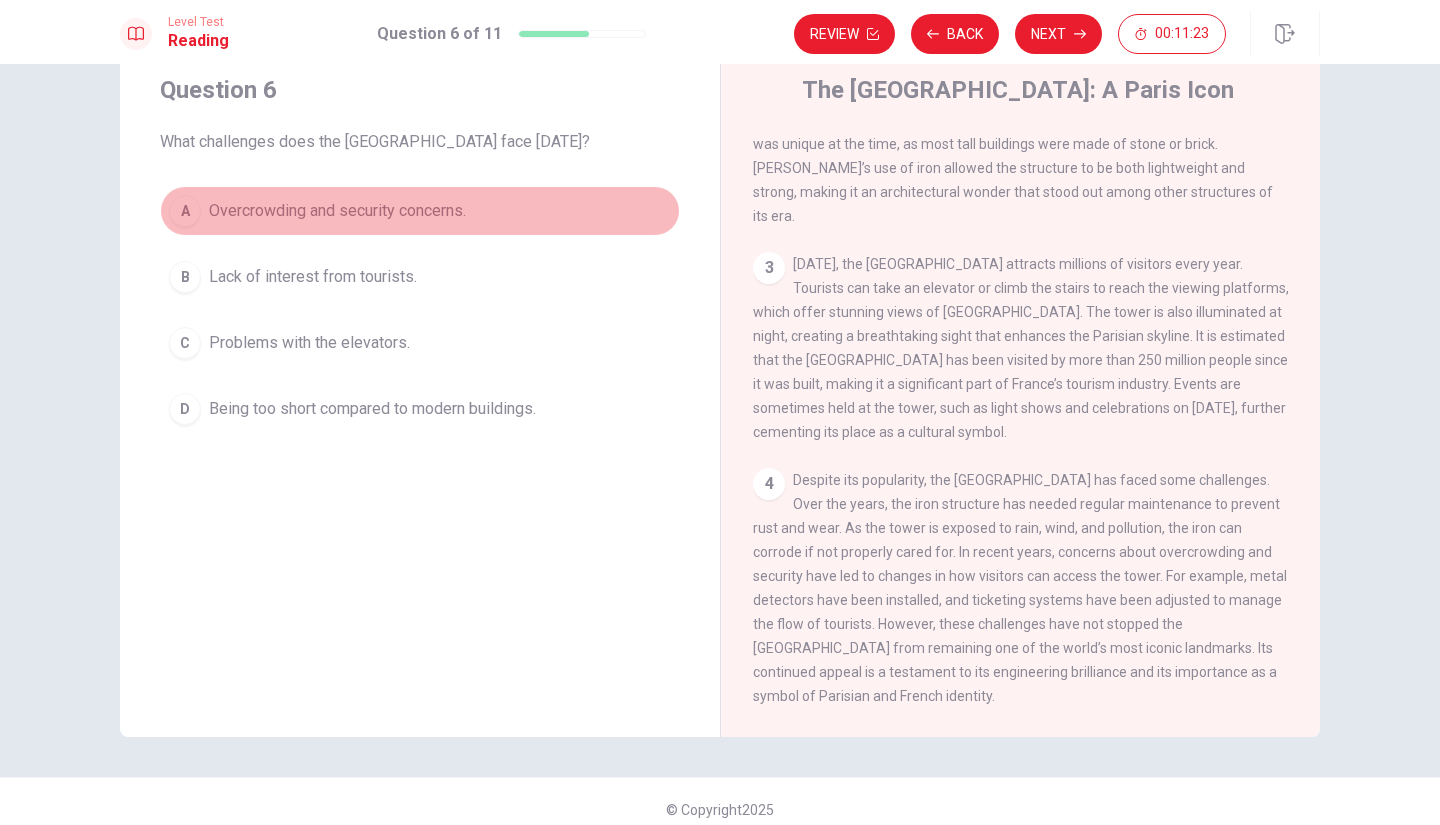 click on "Overcrowding and security concerns." at bounding box center (337, 211) 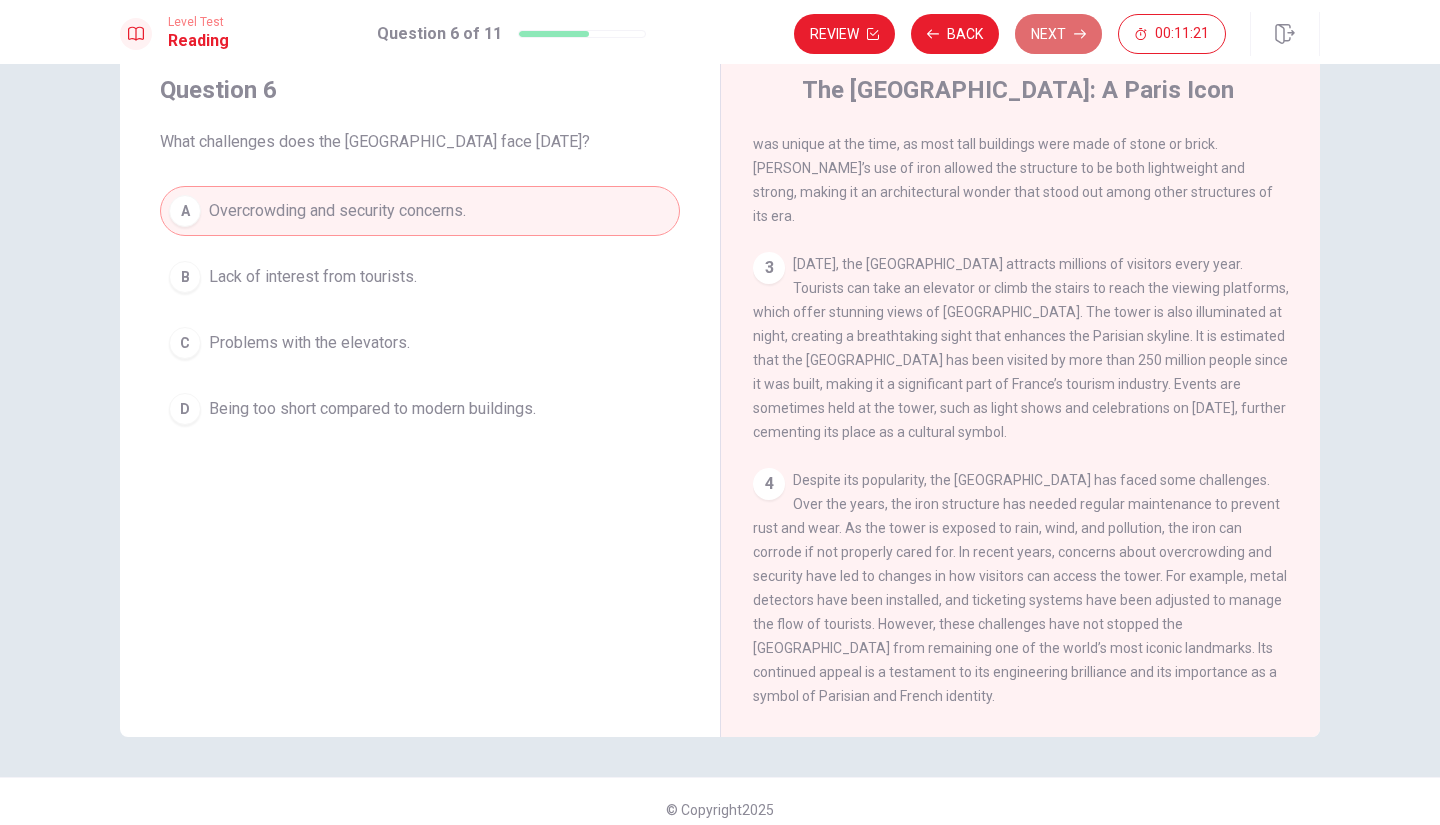 click on "Next" at bounding box center [1058, 34] 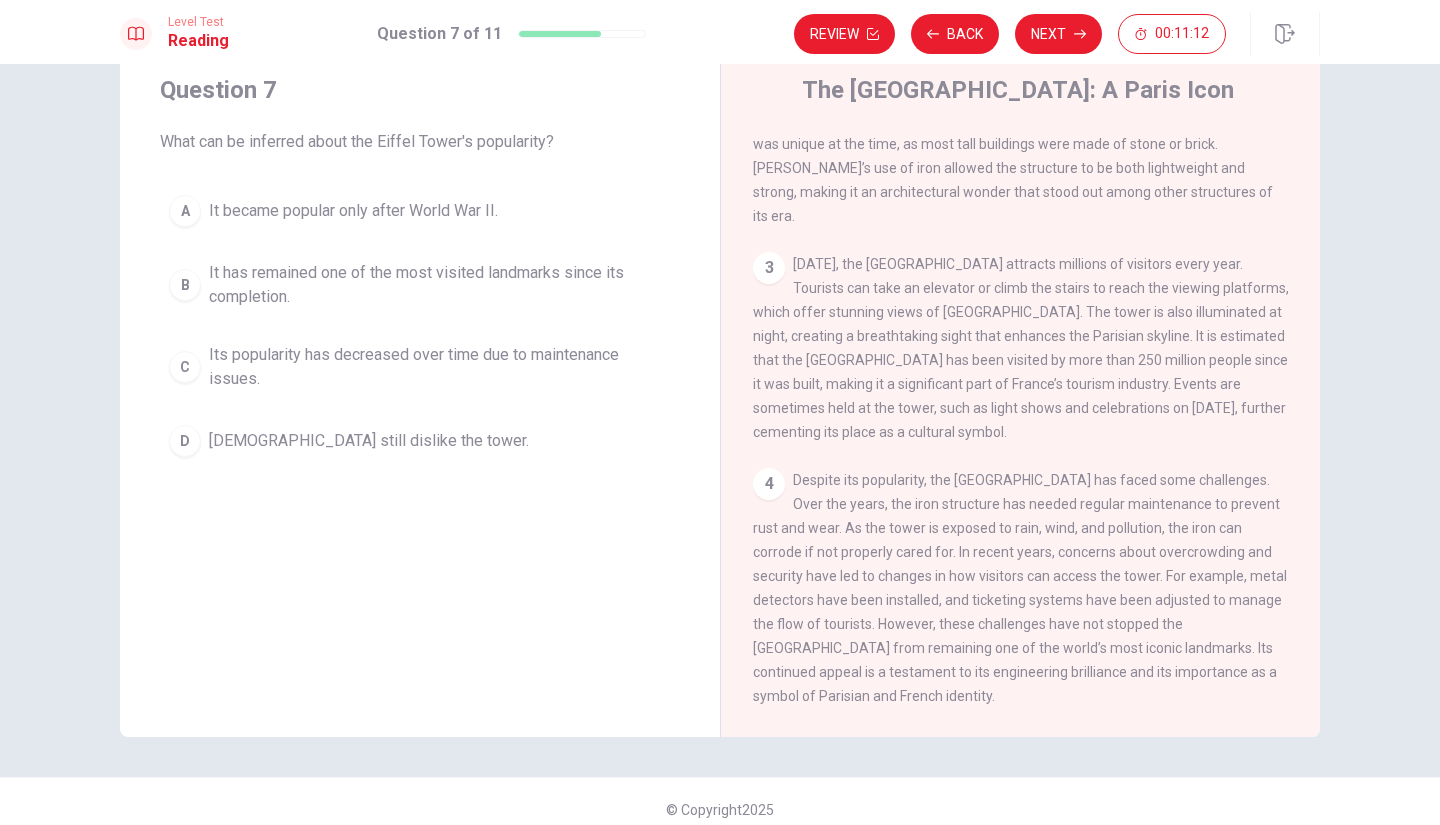 scroll, scrollTop: 78, scrollLeft: 0, axis: vertical 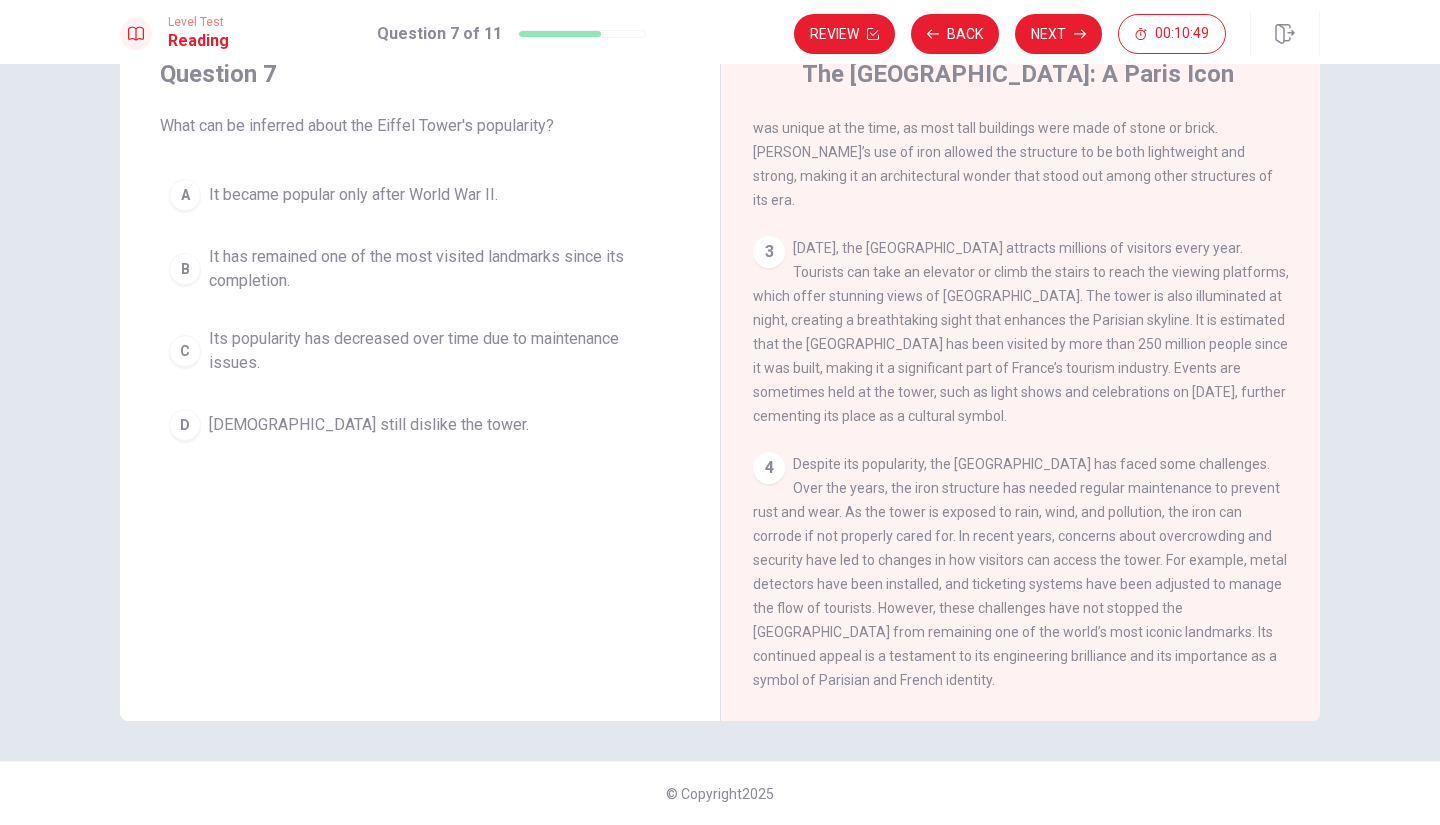 click on "Despite its popularity, the [GEOGRAPHIC_DATA] has faced some challenges. Over the years, the iron structure has needed regular maintenance to prevent rust and wear. As the tower is exposed to rain, wind, and pollution, the iron can corrode if not properly cared for. In recent years, concerns about overcrowding and security have led to changes in how visitors can access the tower. For example, metal detectors have been installed, and ticketing systems have been adjusted to manage the flow of tourists. However, these challenges have not stopped the [GEOGRAPHIC_DATA] from remaining one of the world’s most iconic landmarks. Its continued appeal is a testament to its engineering brilliance and its importance as a symbol of Parisian and French identity." at bounding box center (1020, 572) 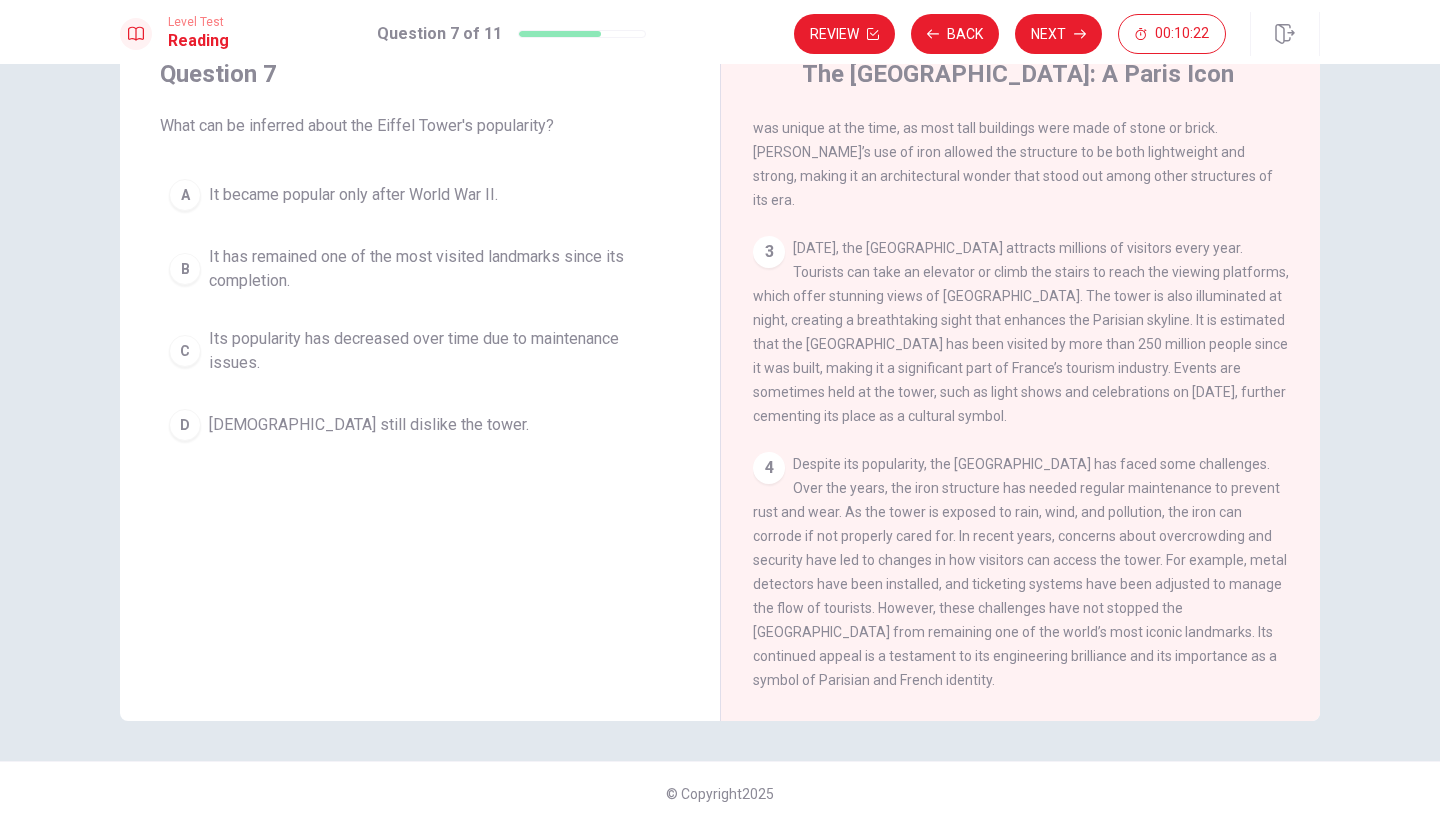 drag, startPoint x: 862, startPoint y: 677, endPoint x: 871, endPoint y: 655, distance: 23.769728 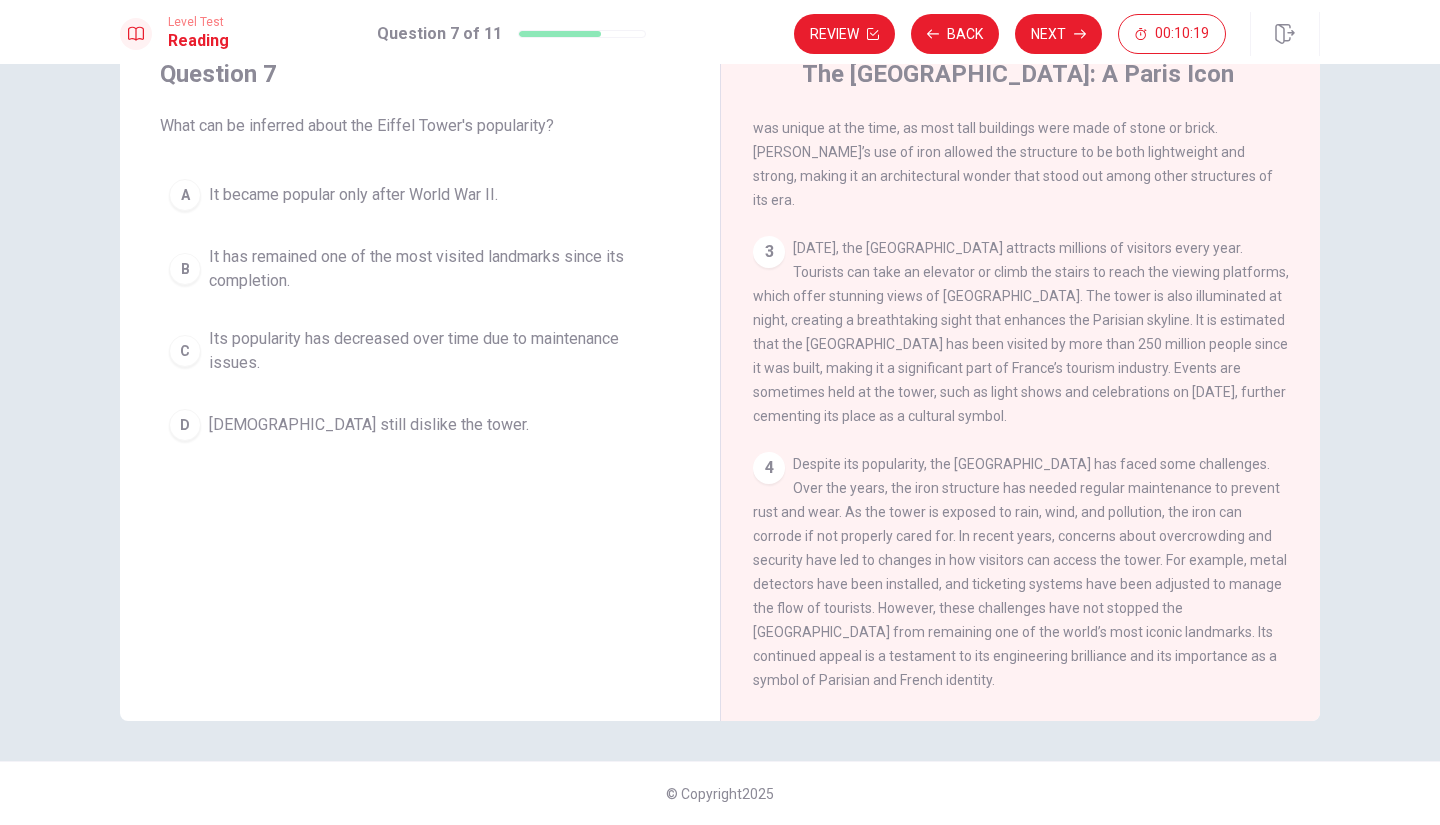 click on "4 Despite its popularity, the Eiffel Tower has faced some challenges. Over the years, the iron structure has needed regular maintenance to prevent rust and wear. As the tower is exposed to rain, wind, and pollution, the iron can corrode if not properly cared for. In recent years, concerns about overcrowding and security have led to changes in how visitors can access the tower. For example, metal detectors have been installed, and ticketing systems have been adjusted to manage the flow of tourists. However, these challenges have not stopped the [GEOGRAPHIC_DATA] from remaining one of the world’s most iconic landmarks. Its continued appeal is a testament to its engineering brilliance and its importance as a symbol of Parisian and French identity." at bounding box center [1021, 572] 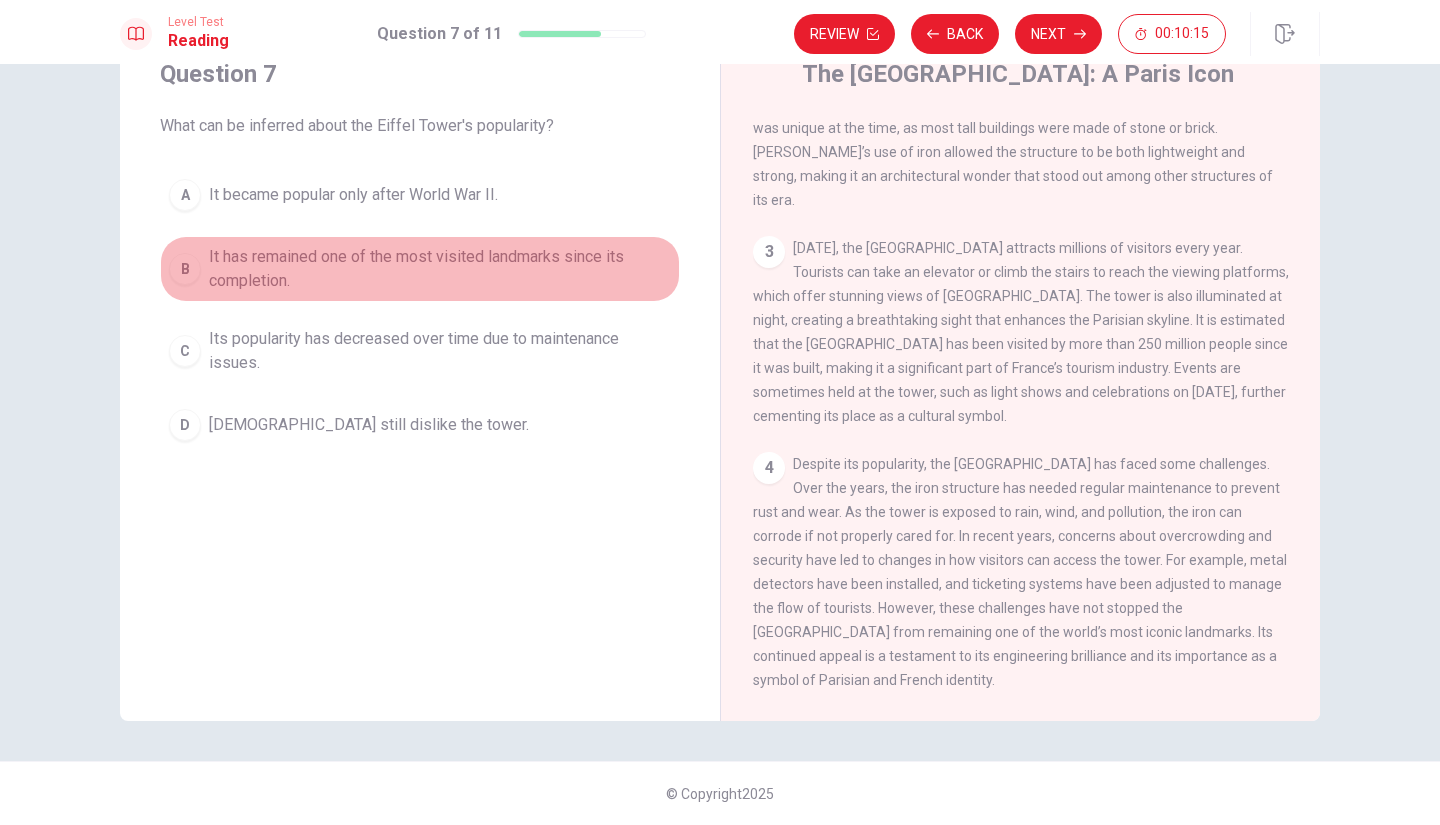 click on "It has remained one of the most visited landmarks since its completion." at bounding box center [440, 269] 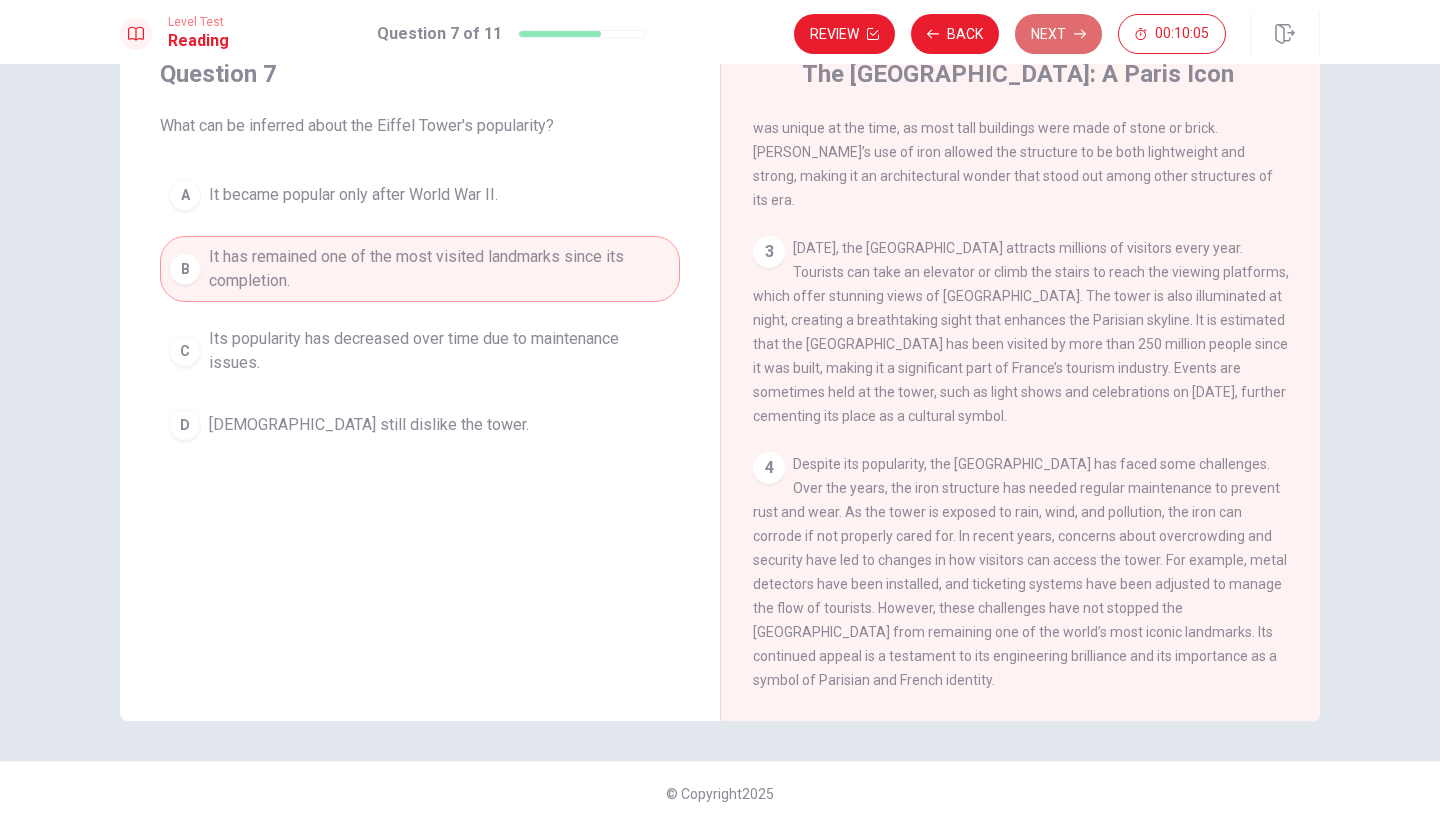 click on "Next" at bounding box center (1058, 34) 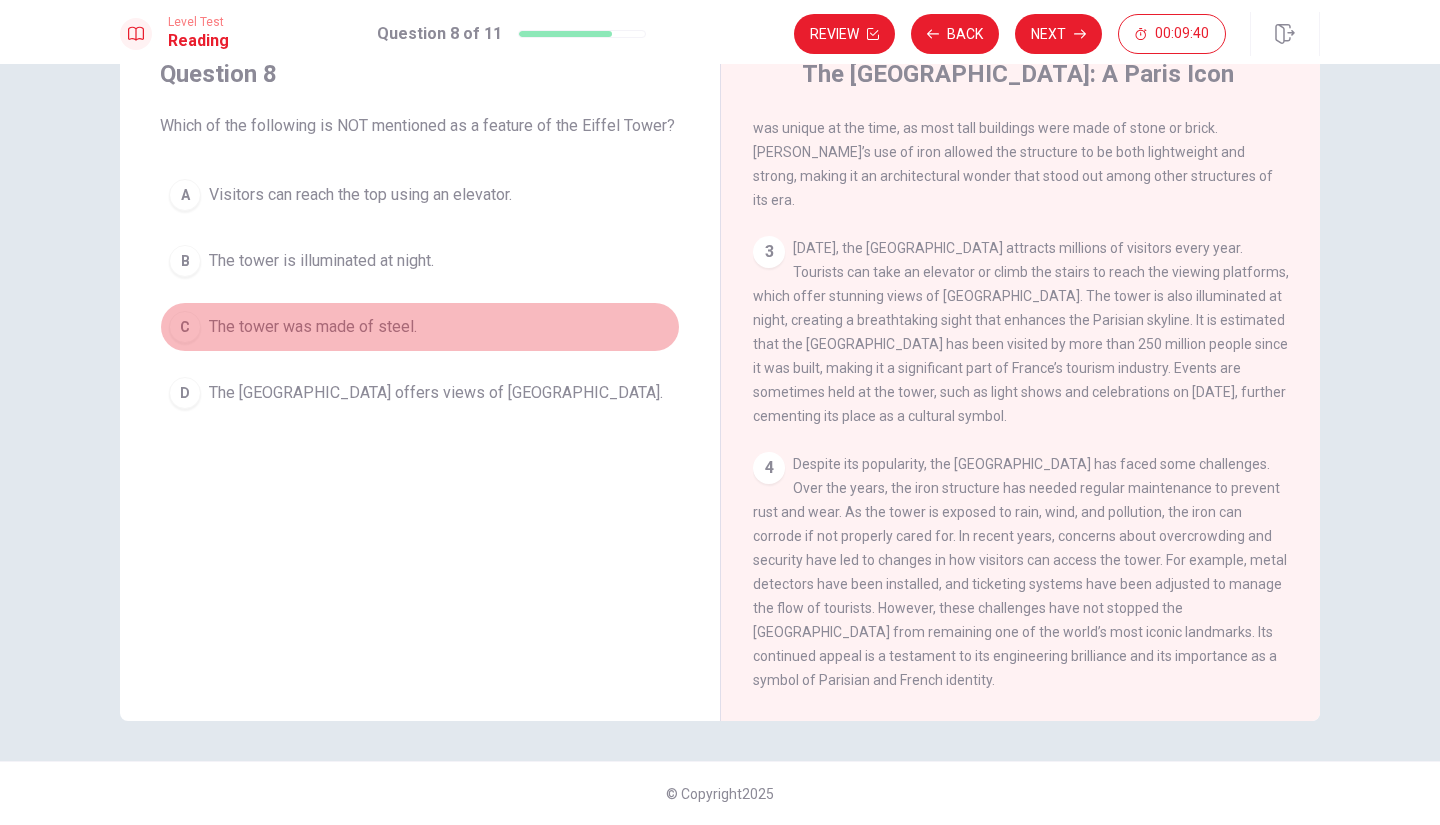 click on "The tower was made of steel." at bounding box center (313, 327) 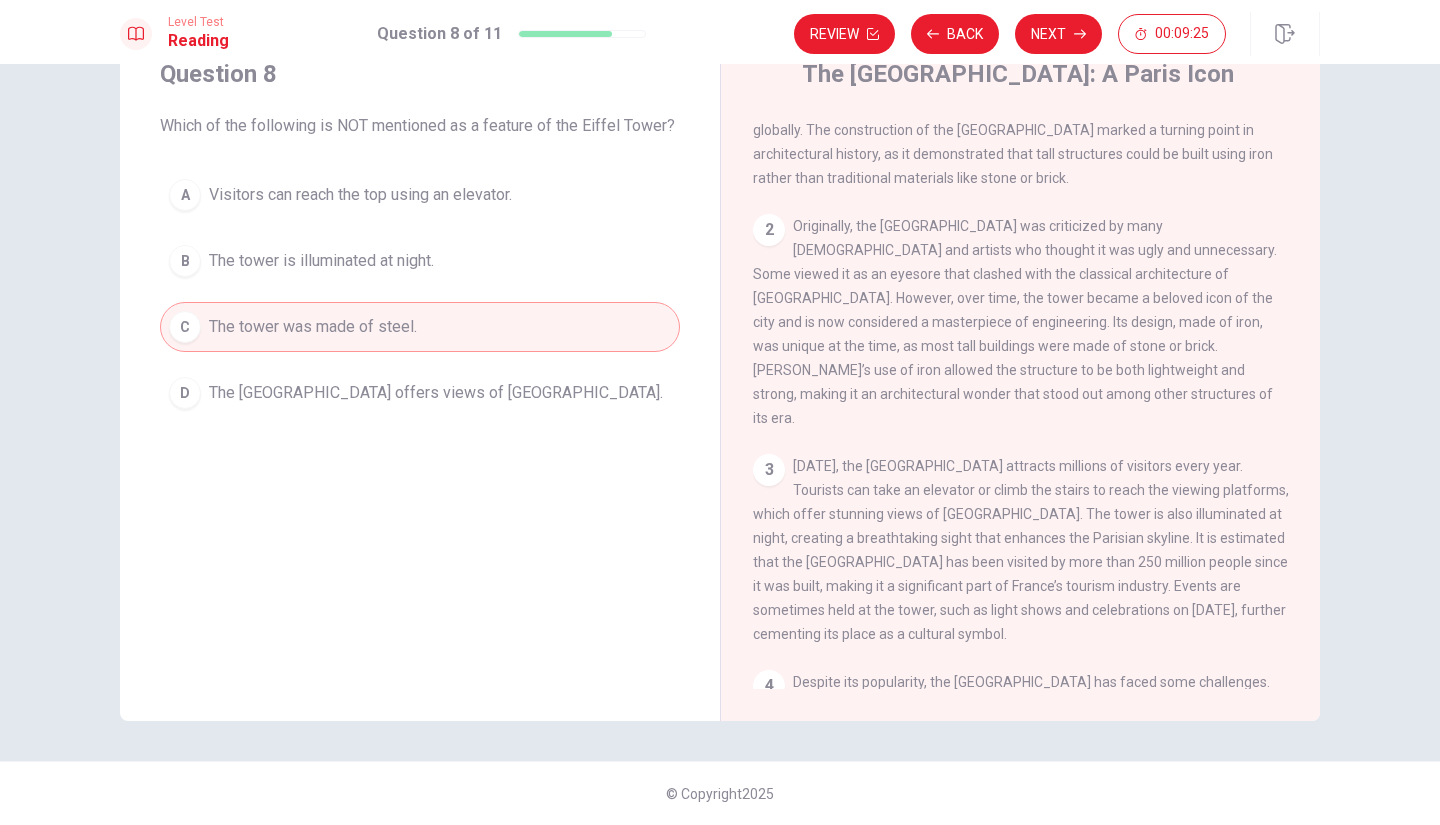 scroll, scrollTop: 0, scrollLeft: 0, axis: both 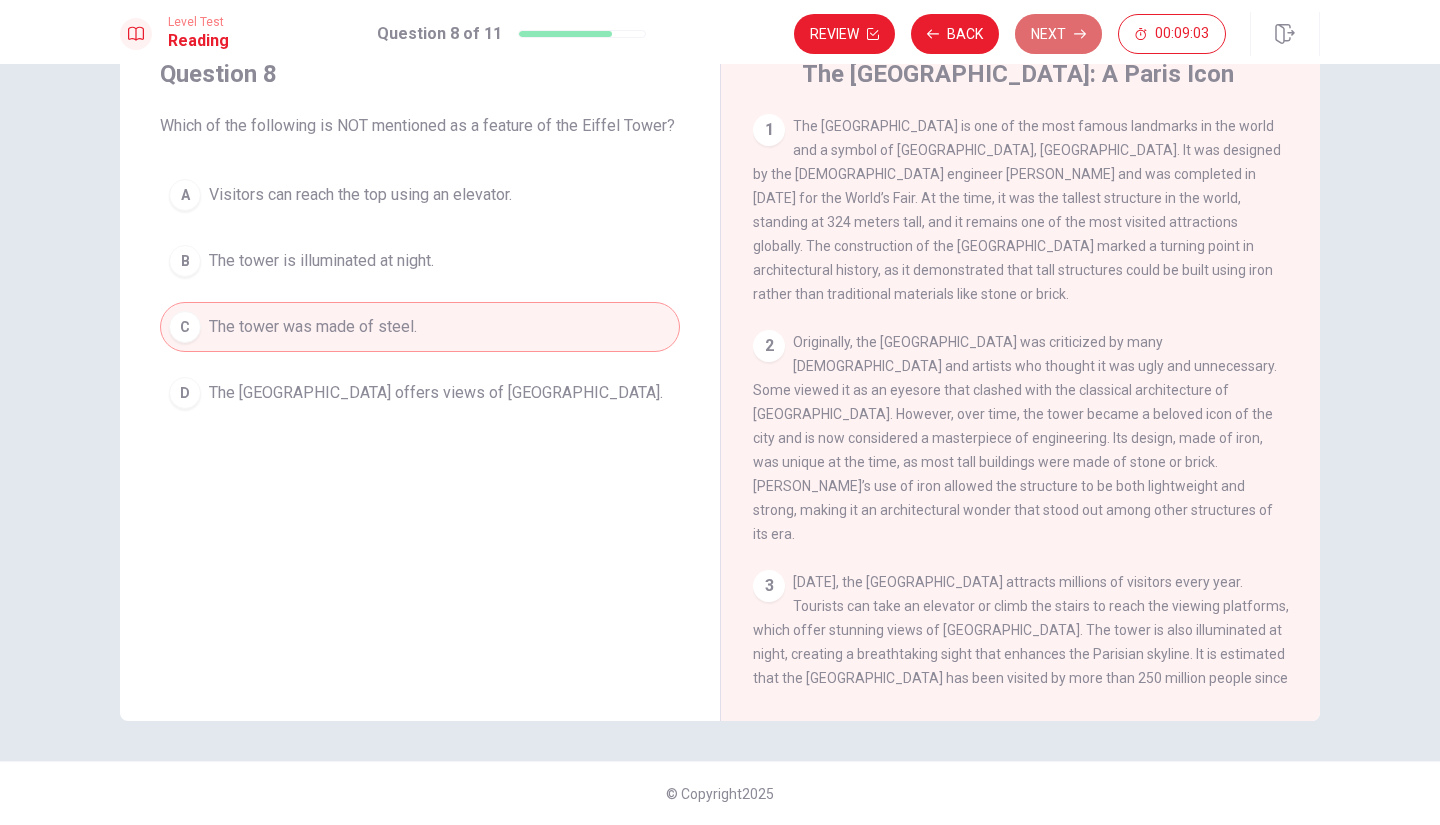 click 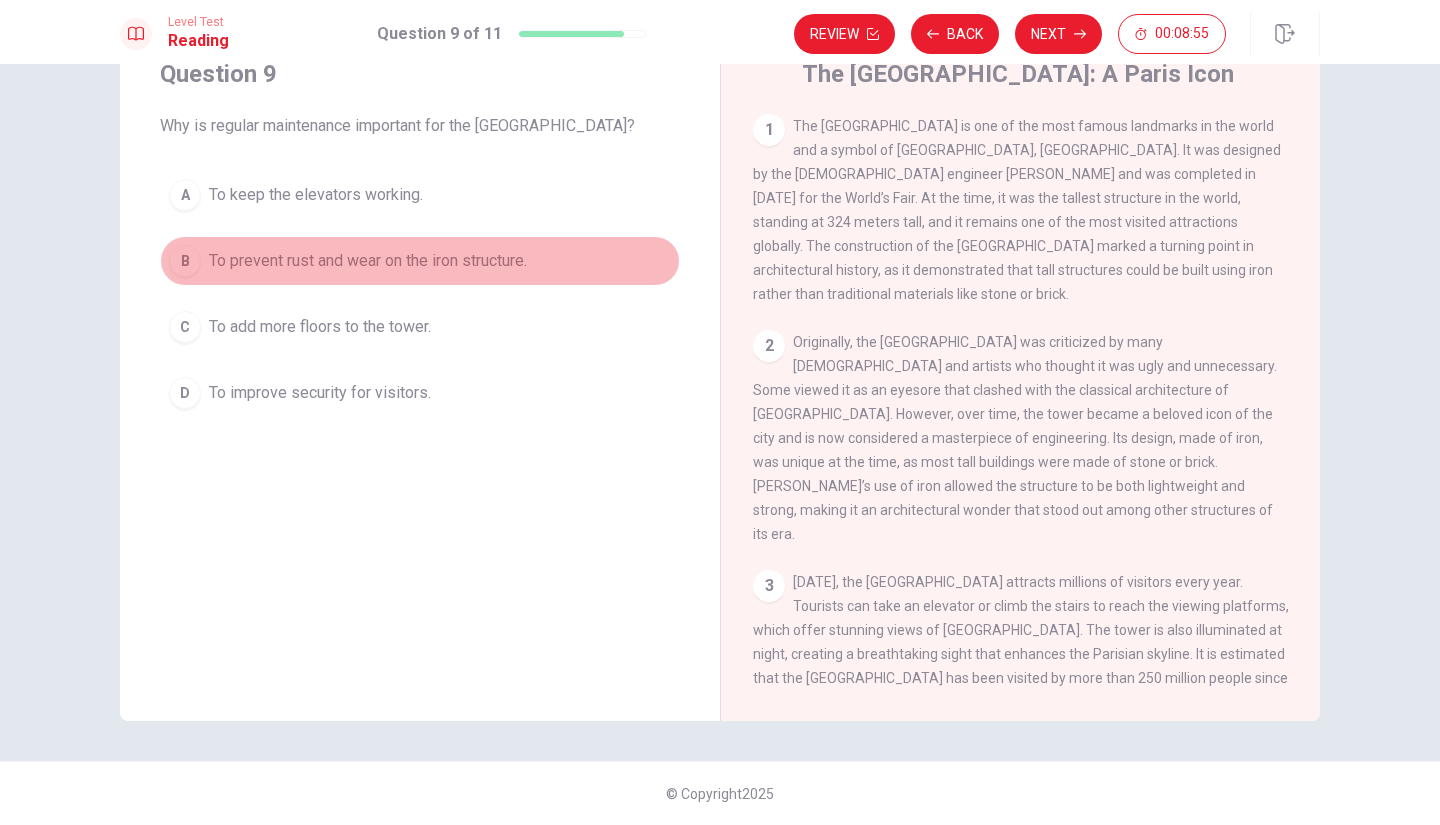 click on "To prevent rust and wear on the iron structure." at bounding box center [368, 261] 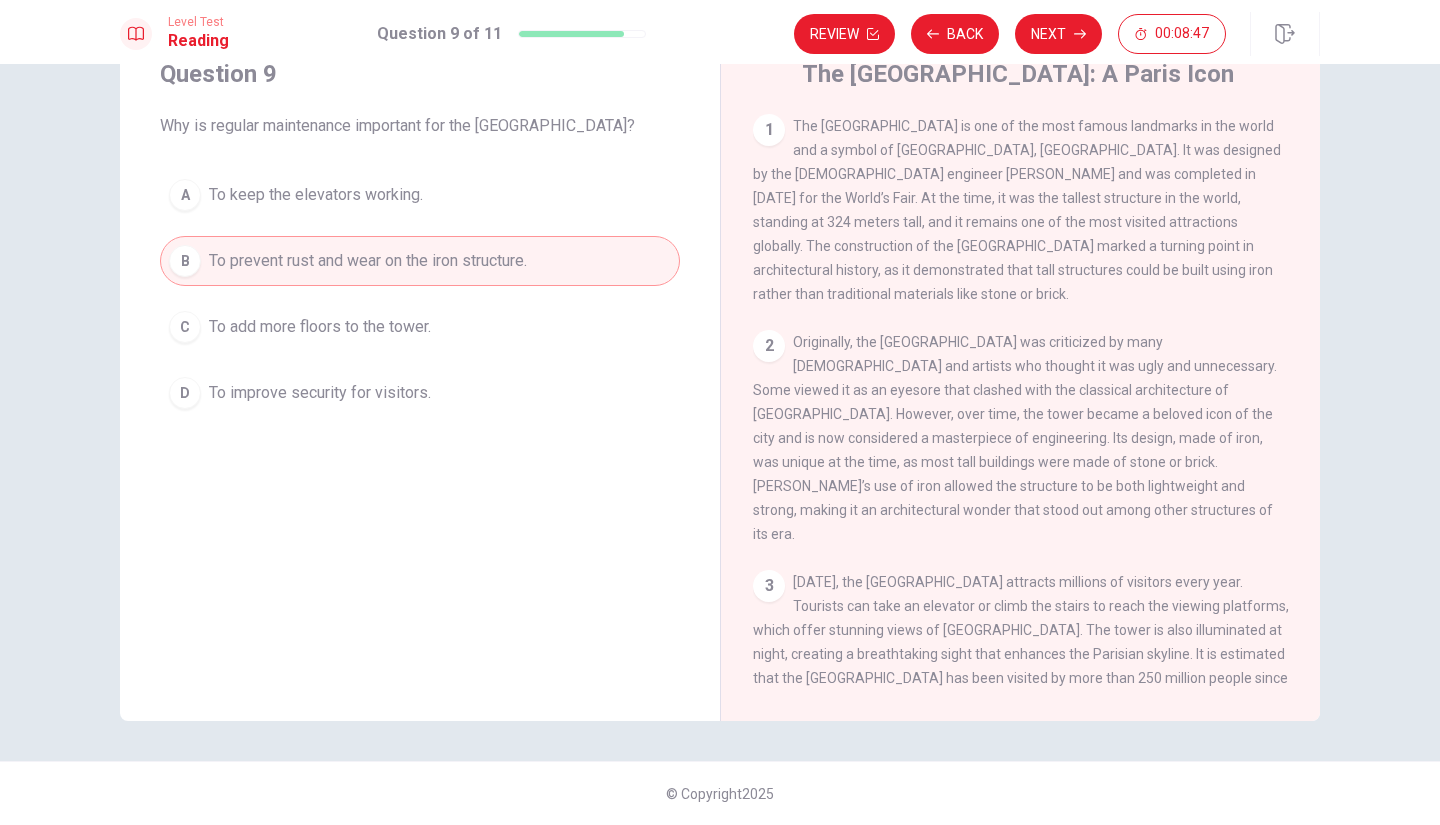 drag, startPoint x: 568, startPoint y: 167, endPoint x: 630, endPoint y: 167, distance: 62 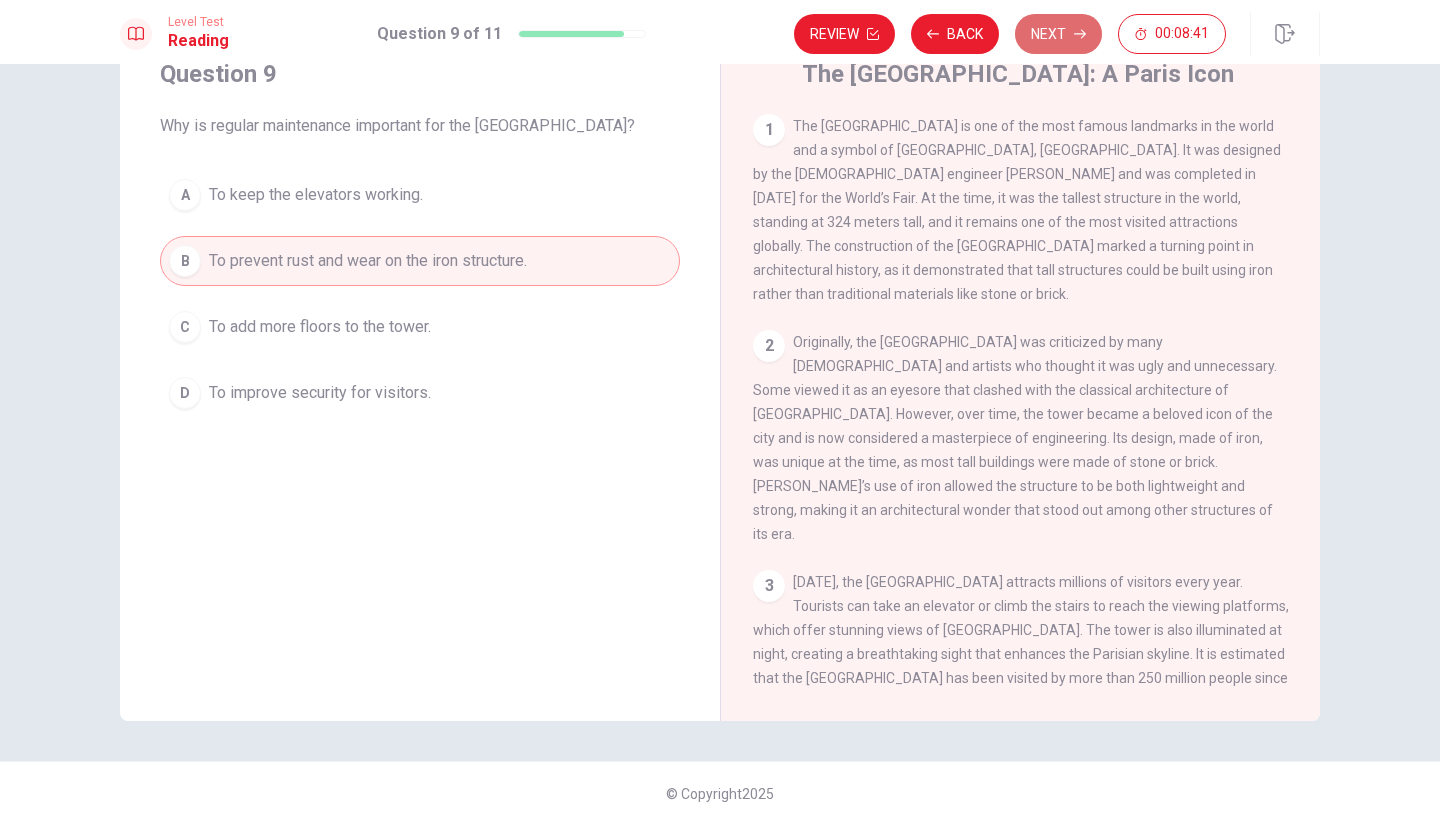 click on "Next" at bounding box center (1058, 34) 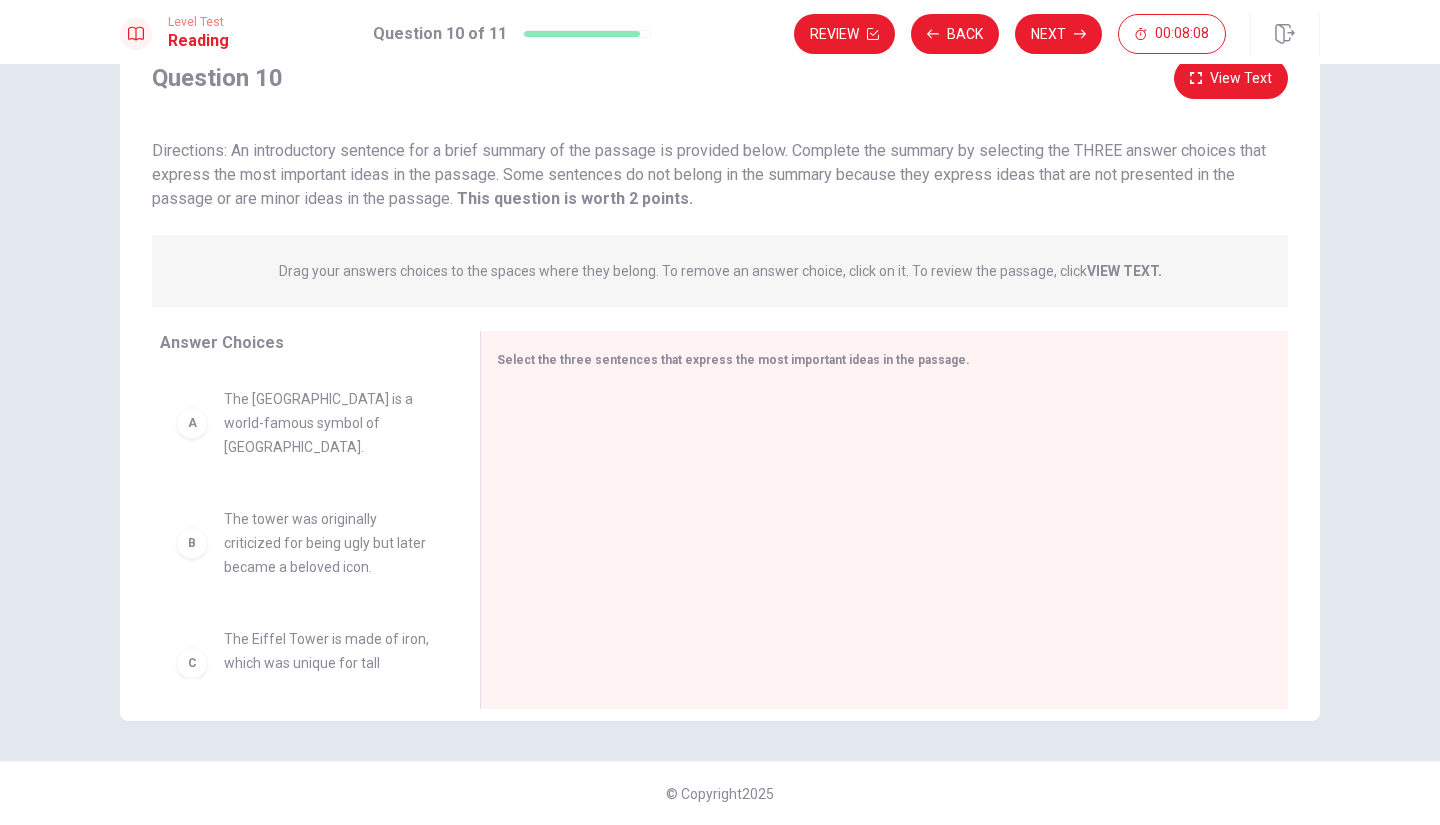 drag, startPoint x: 508, startPoint y: 221, endPoint x: 472, endPoint y: 301, distance: 87.72685 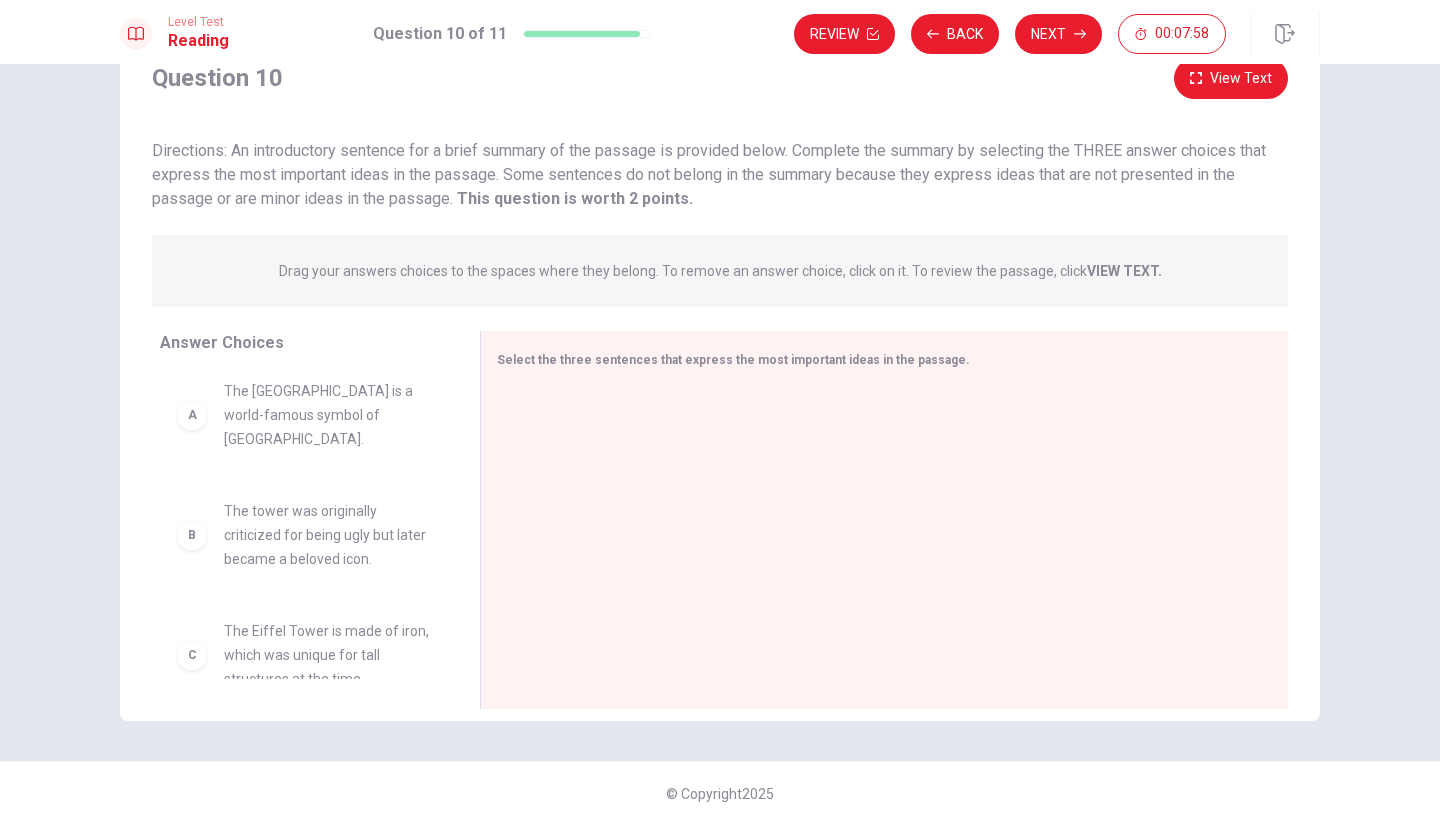scroll, scrollTop: 14, scrollLeft: 0, axis: vertical 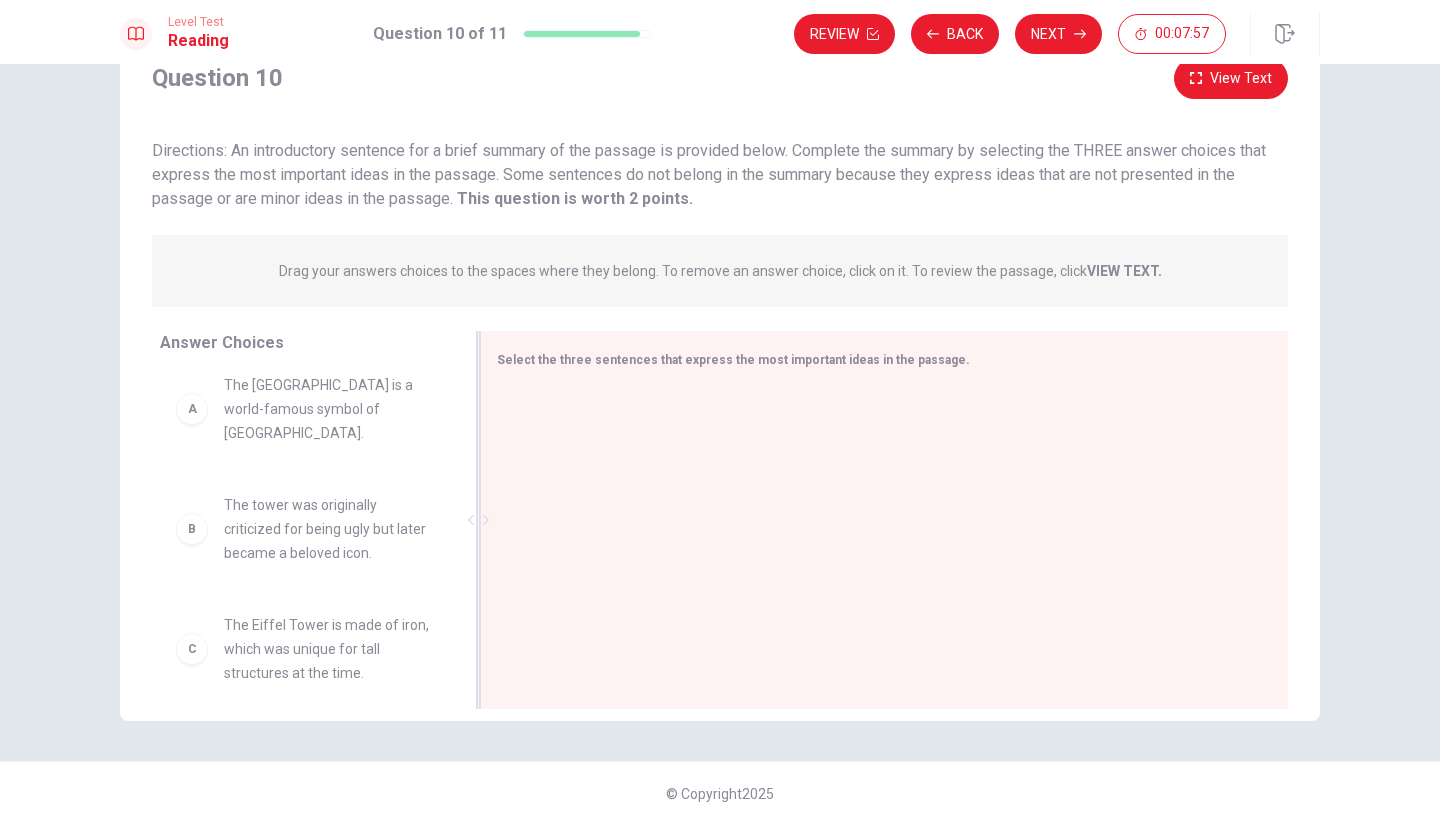 click at bounding box center (478, 520) 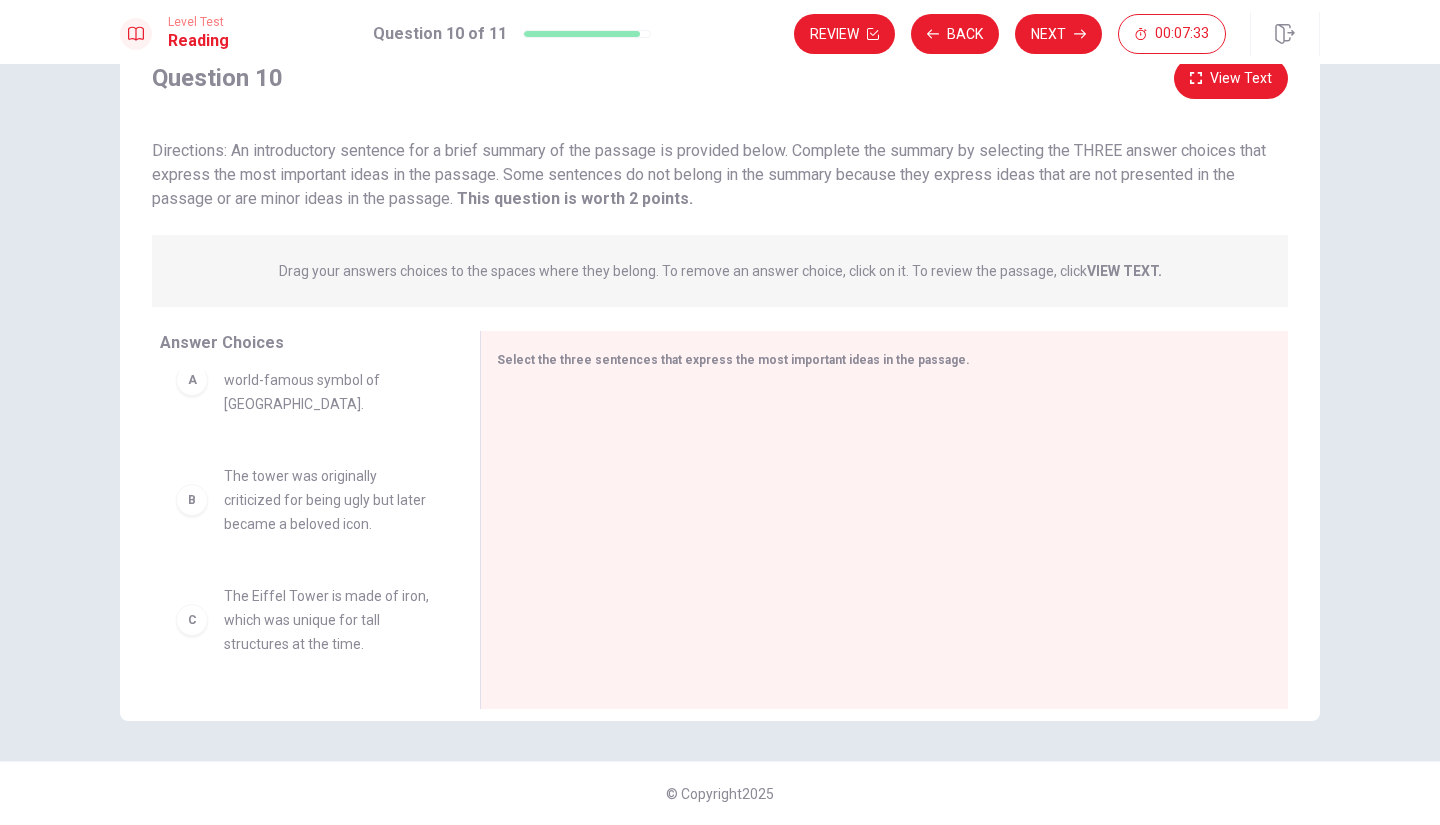 scroll, scrollTop: 0, scrollLeft: 0, axis: both 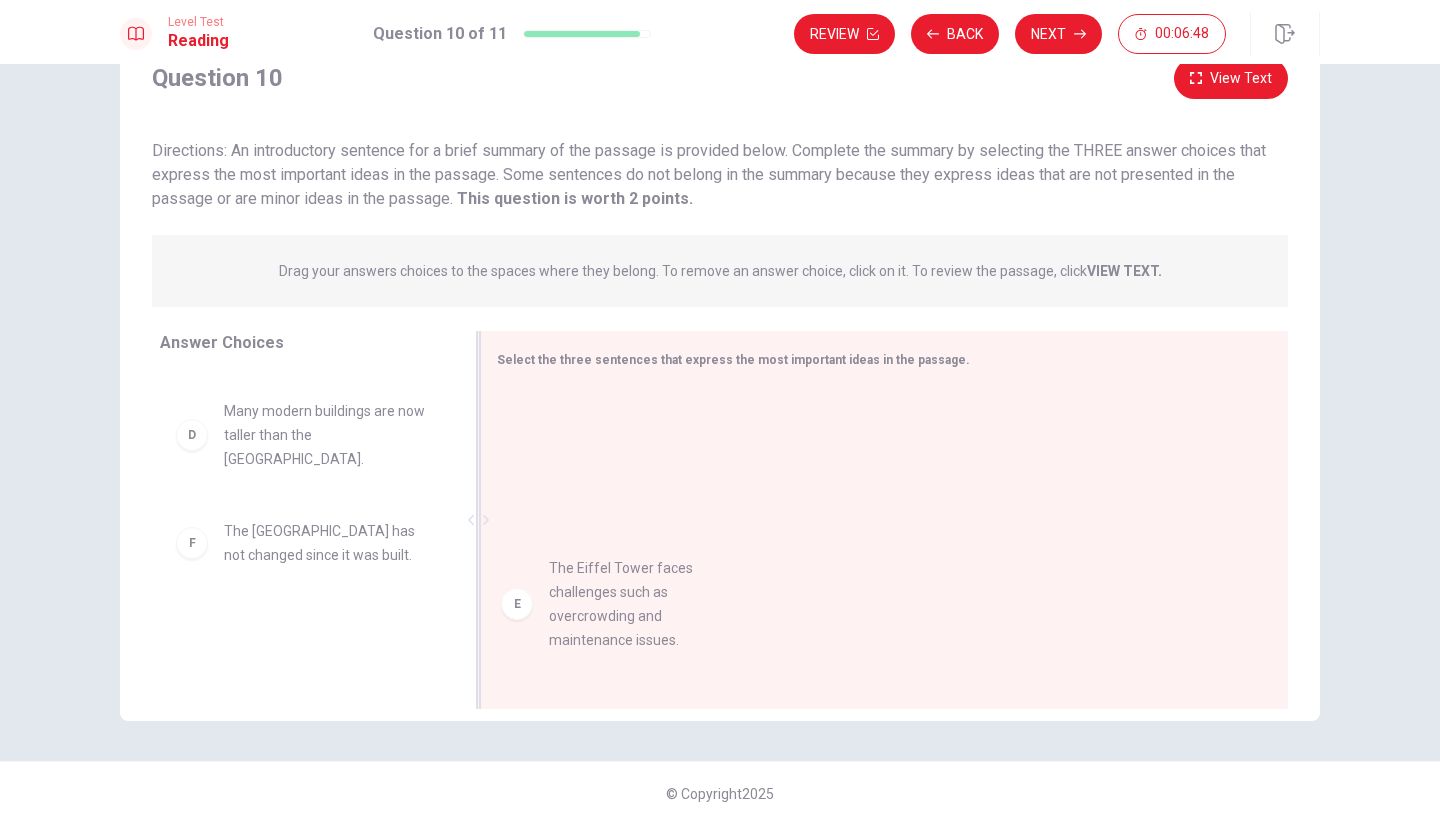drag, startPoint x: 350, startPoint y: 527, endPoint x: 692, endPoint y: 616, distance: 353.39072 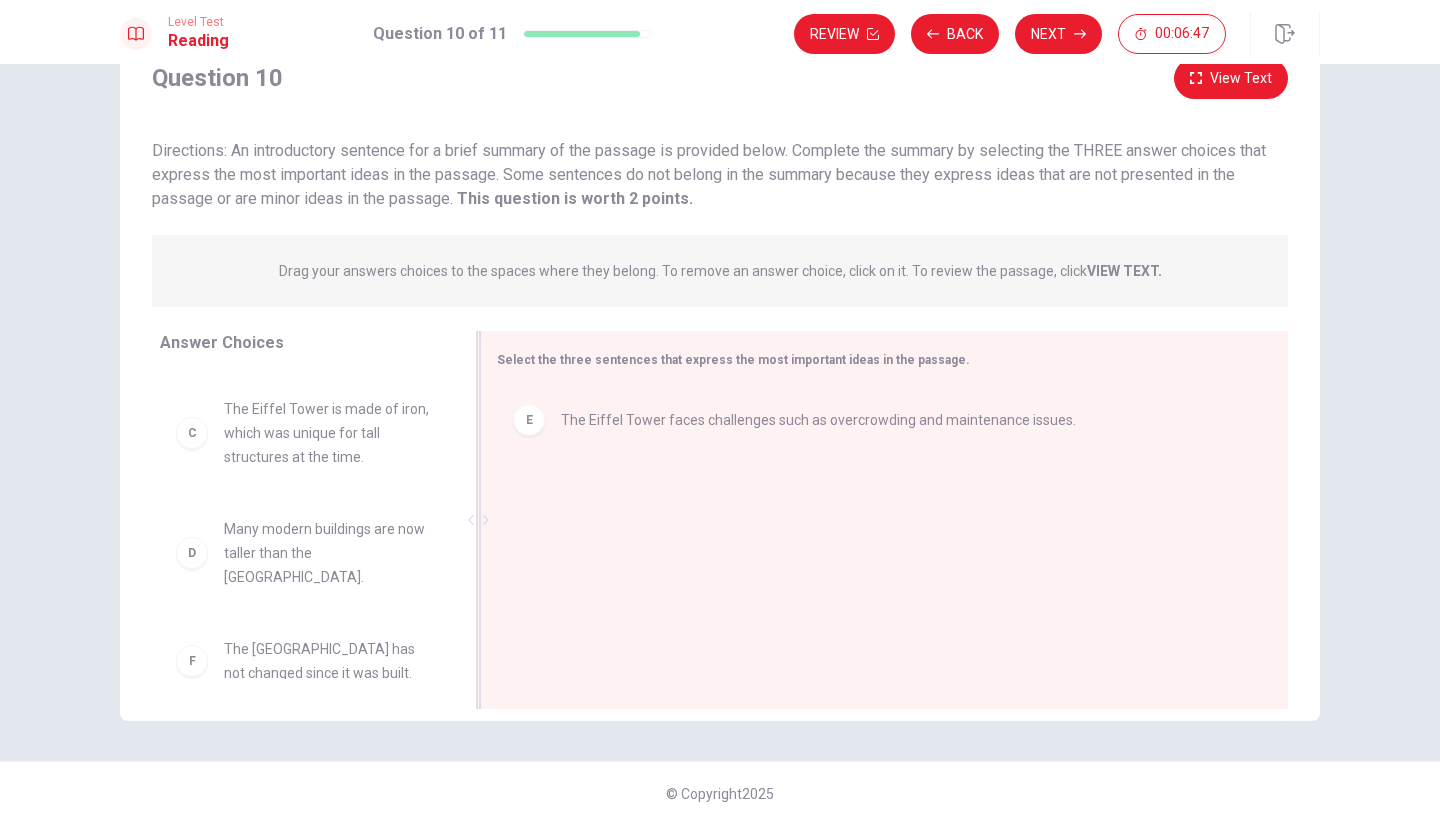 scroll, scrollTop: 204, scrollLeft: 0, axis: vertical 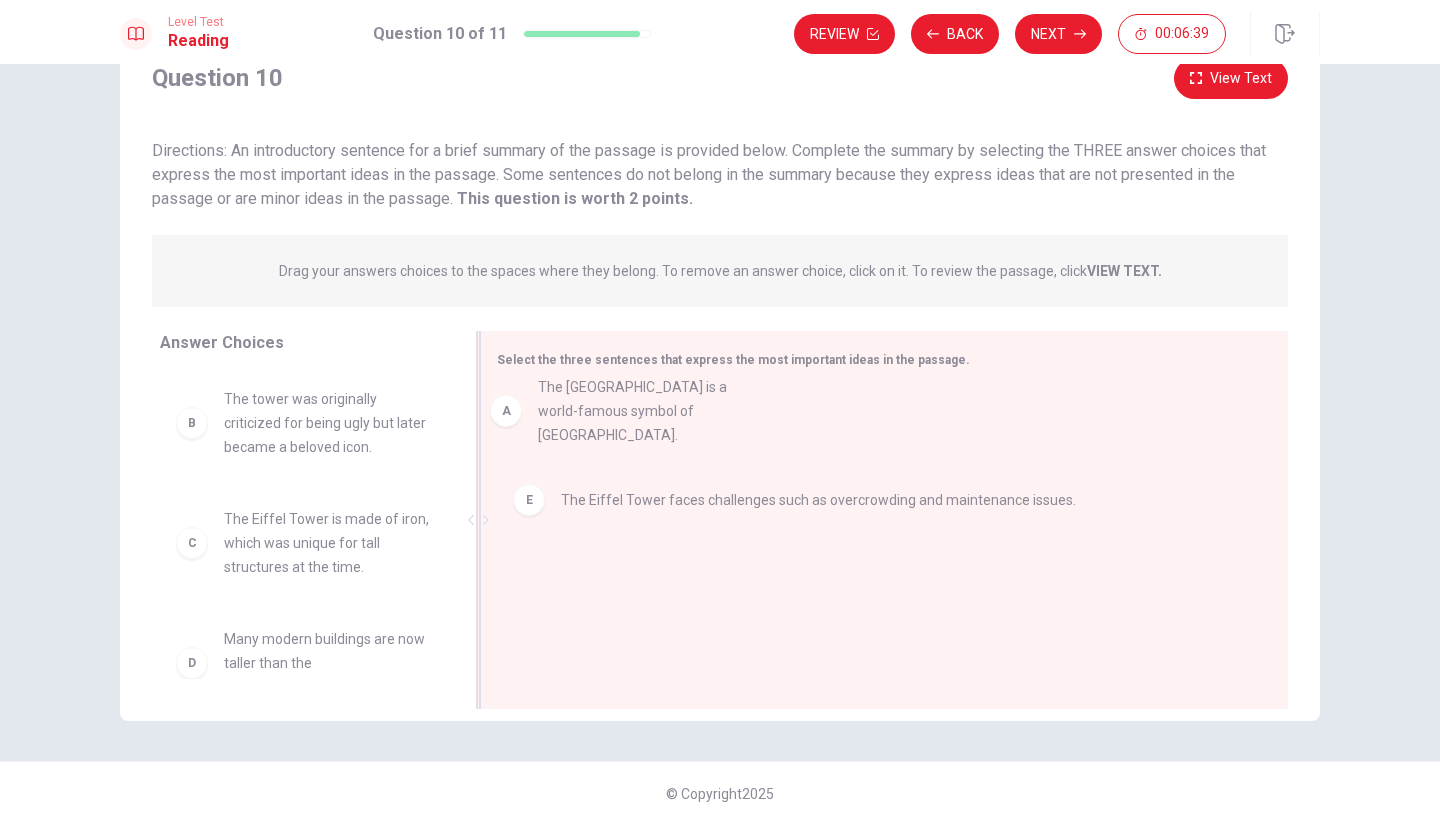 drag, startPoint x: 341, startPoint y: 411, endPoint x: 686, endPoint y: 399, distance: 345.20862 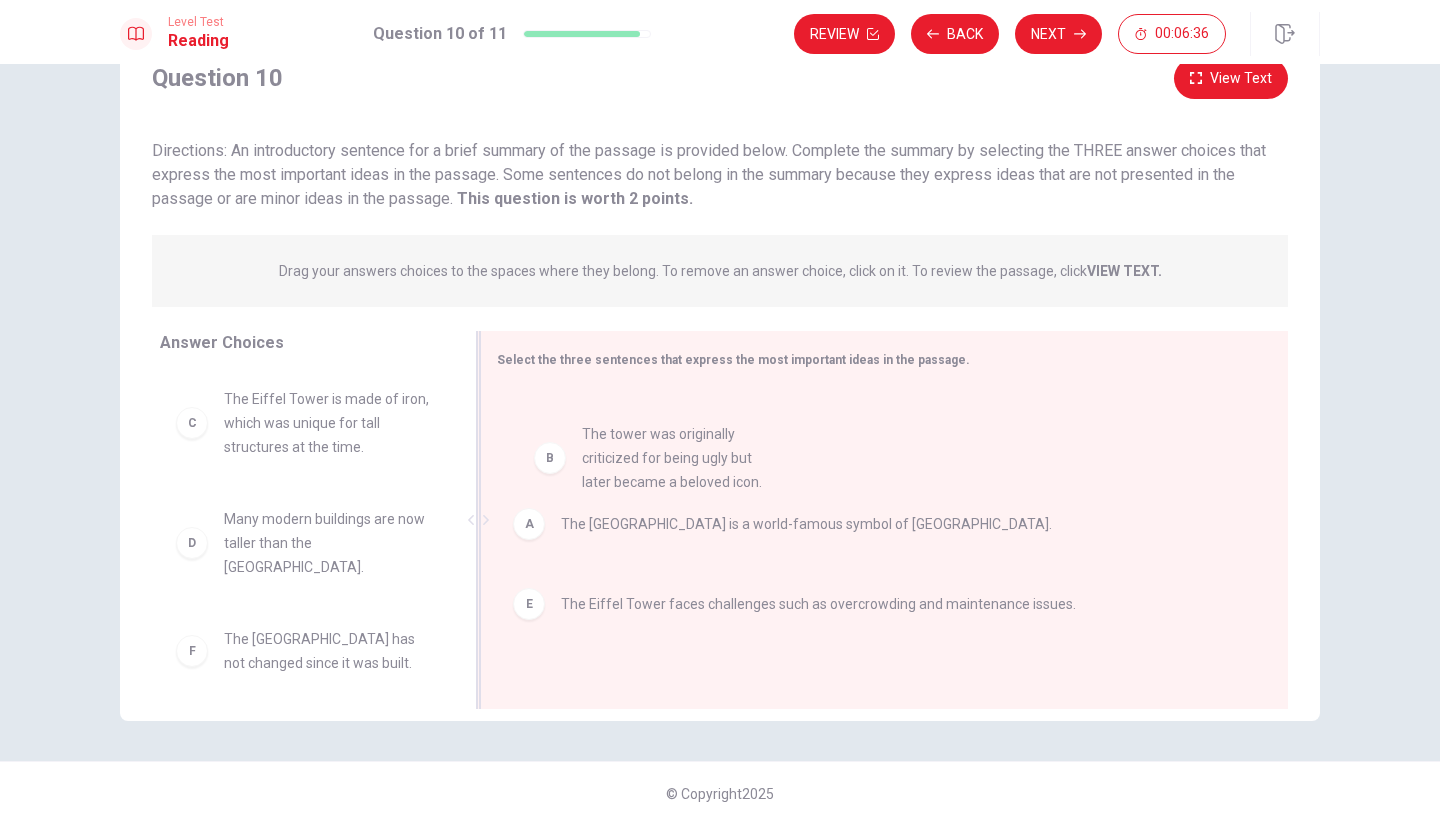 drag, startPoint x: 315, startPoint y: 450, endPoint x: 694, endPoint y: 493, distance: 381.43152 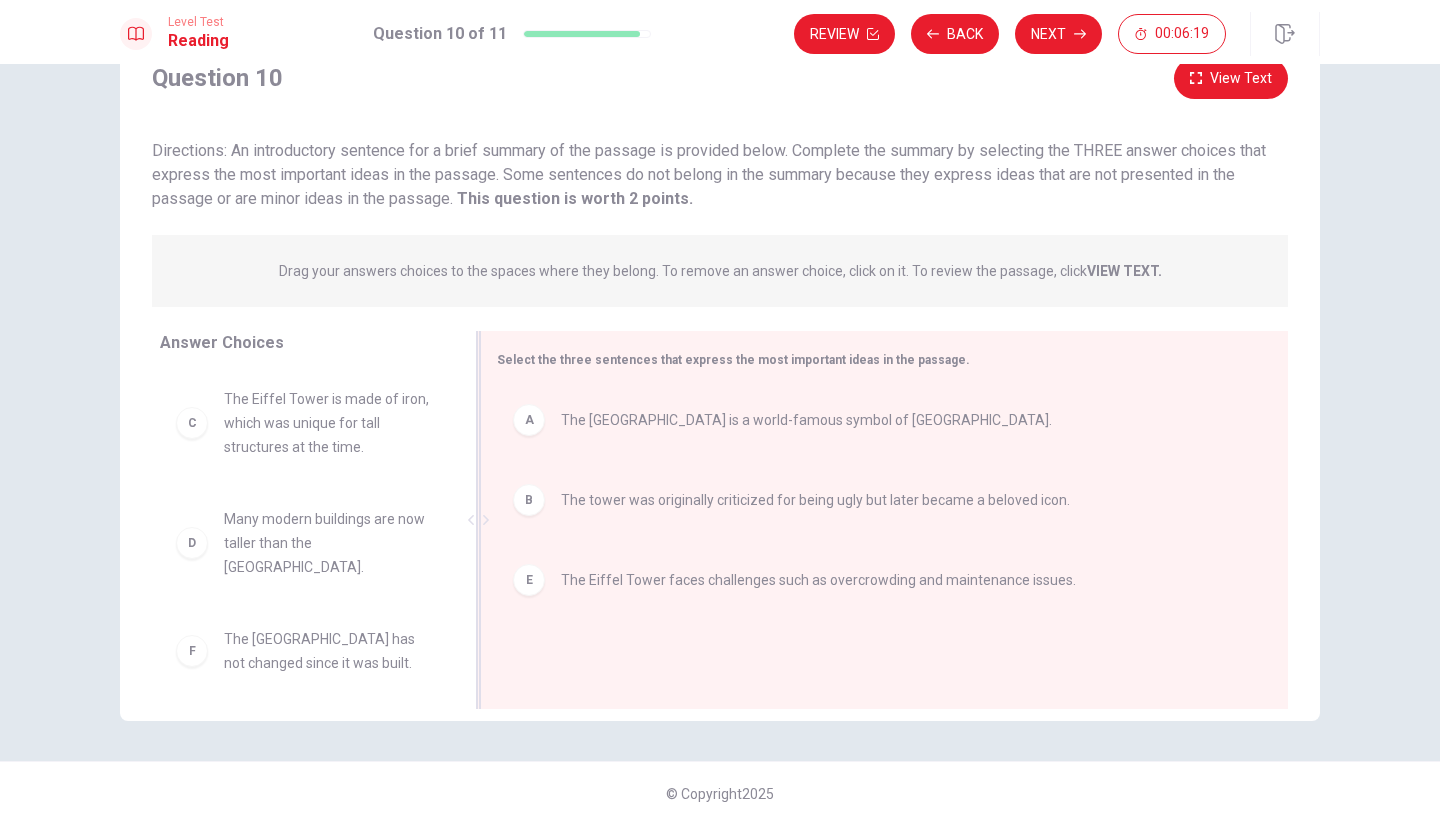 click on "E The Eiffel Tower faces challenges such as overcrowding and maintenance issues." at bounding box center (876, 580) 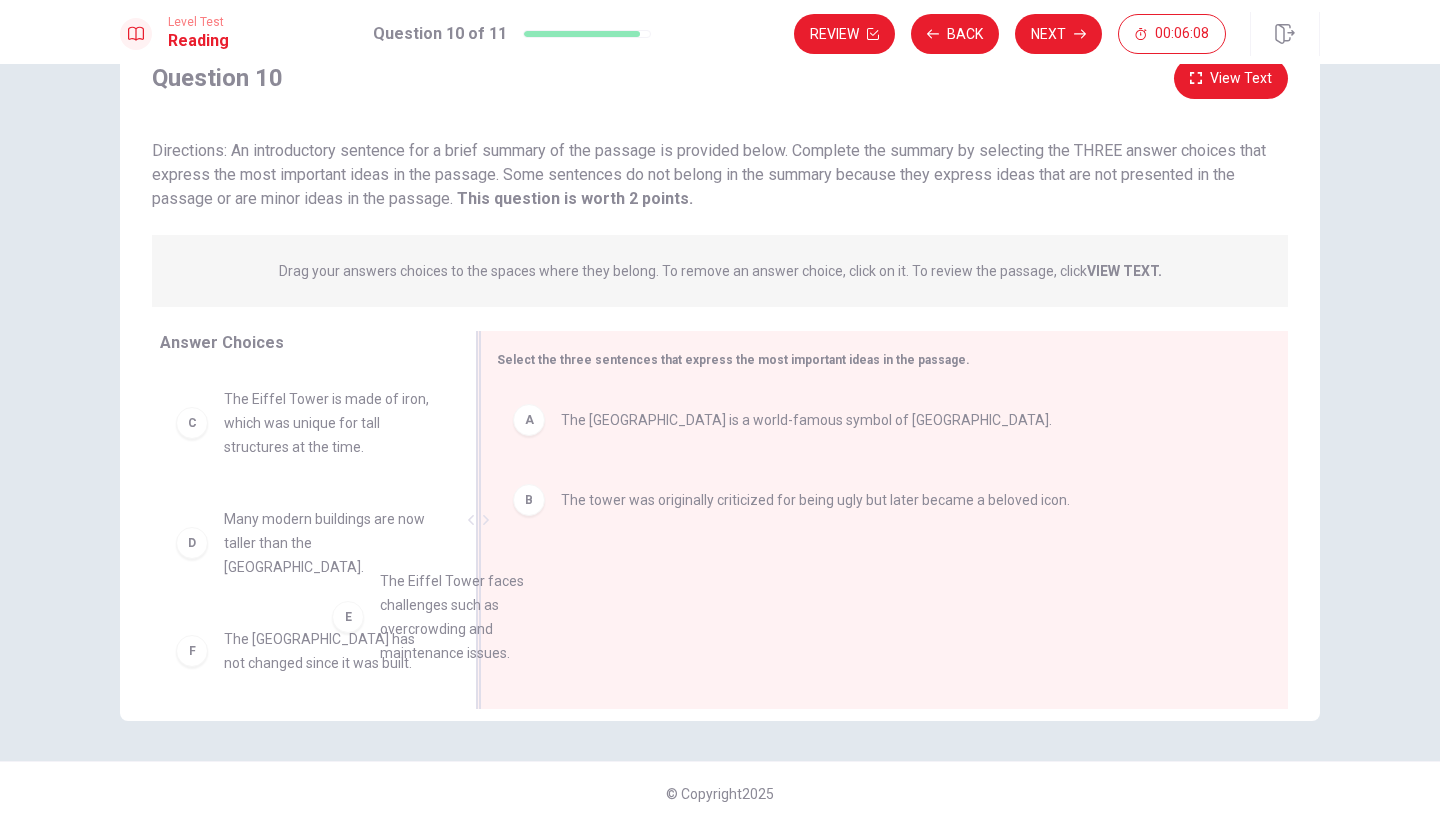 scroll, scrollTop: 13, scrollLeft: 0, axis: vertical 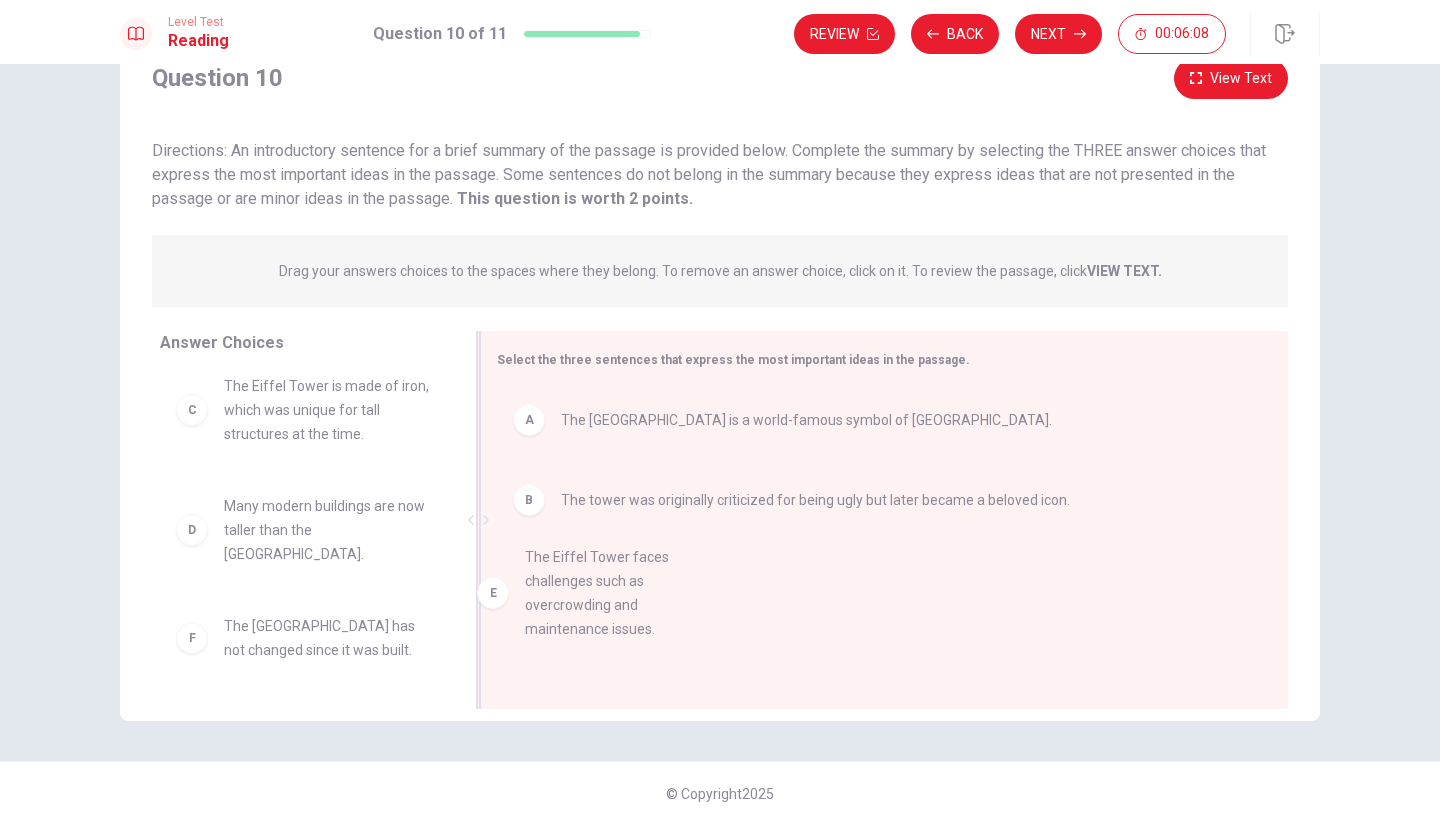 drag, startPoint x: 326, startPoint y: 637, endPoint x: 648, endPoint y: 579, distance: 327.18192 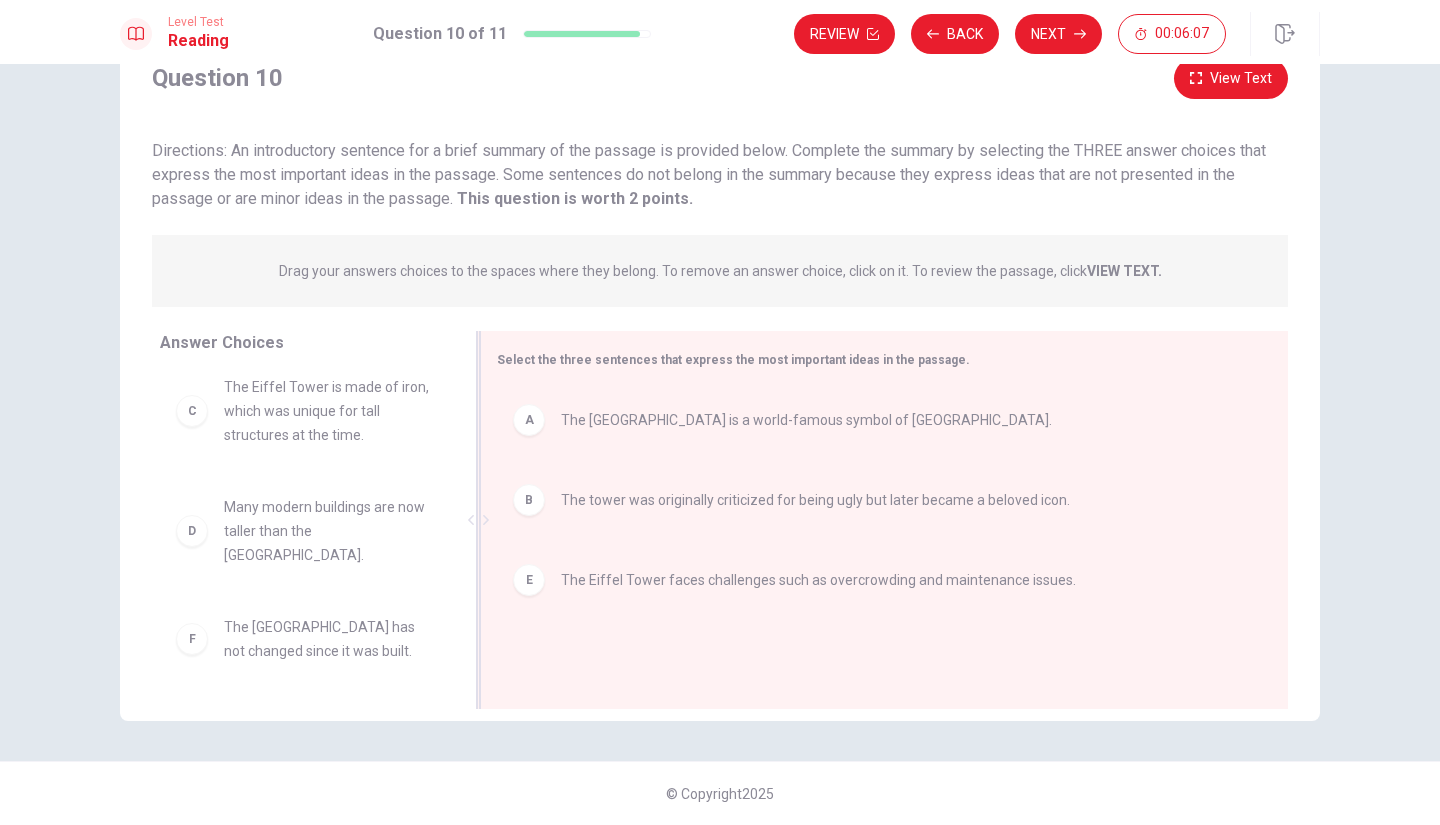 scroll, scrollTop: 0, scrollLeft: 0, axis: both 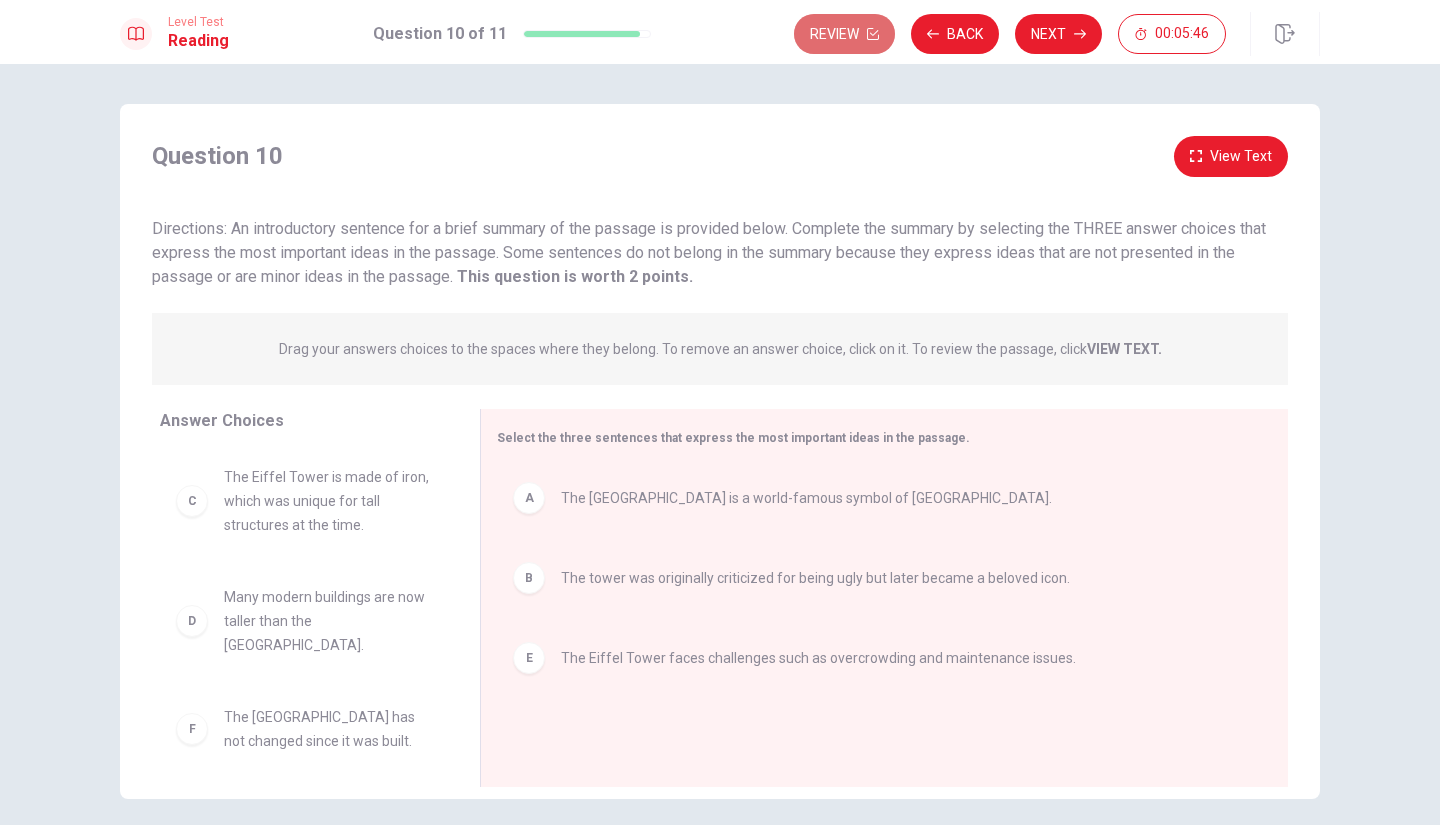 click on "Review" at bounding box center [844, 34] 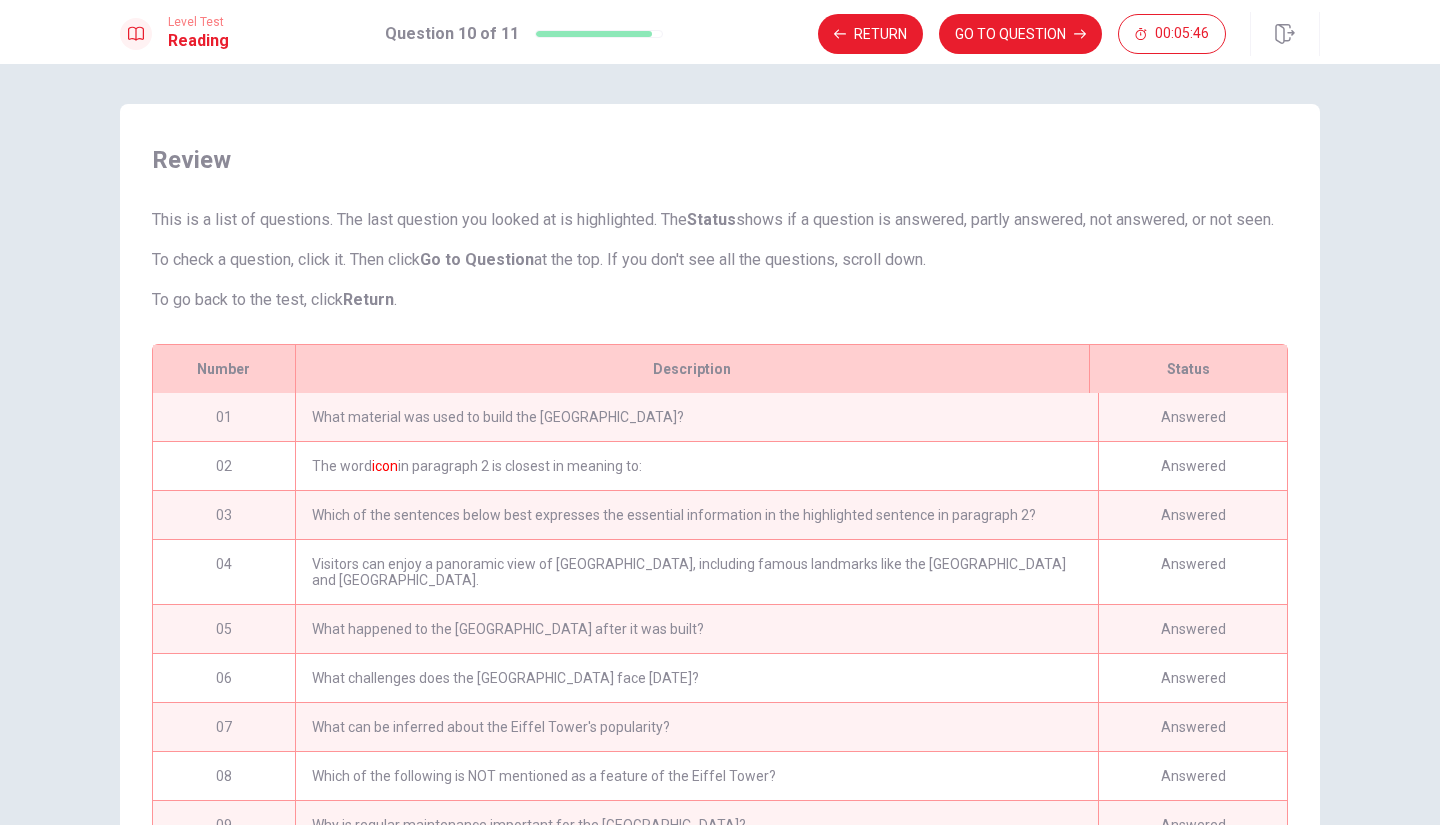 scroll, scrollTop: 123, scrollLeft: 0, axis: vertical 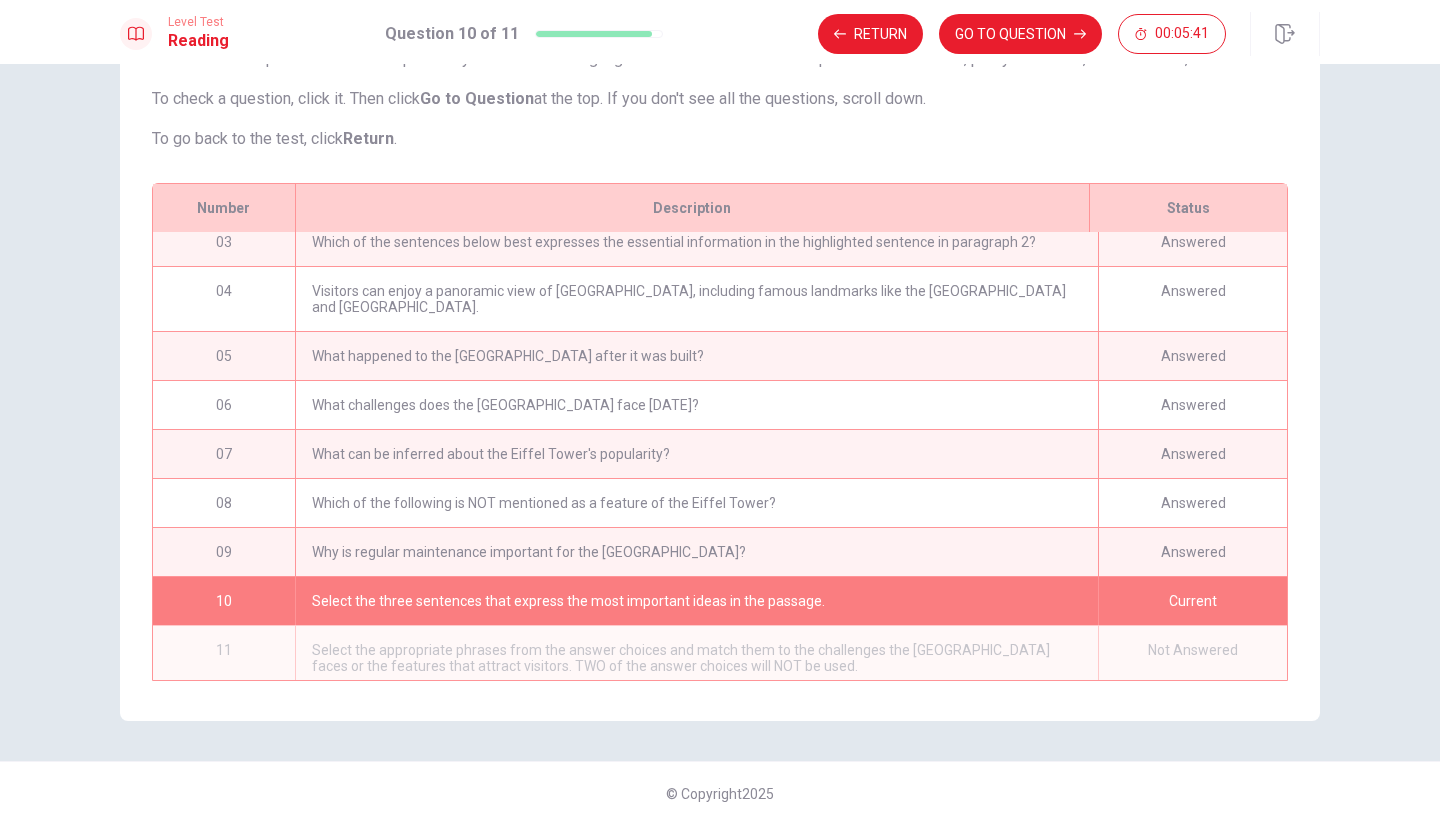 click on "What challenges does the [GEOGRAPHIC_DATA] face [DATE]?" at bounding box center (696, 405) 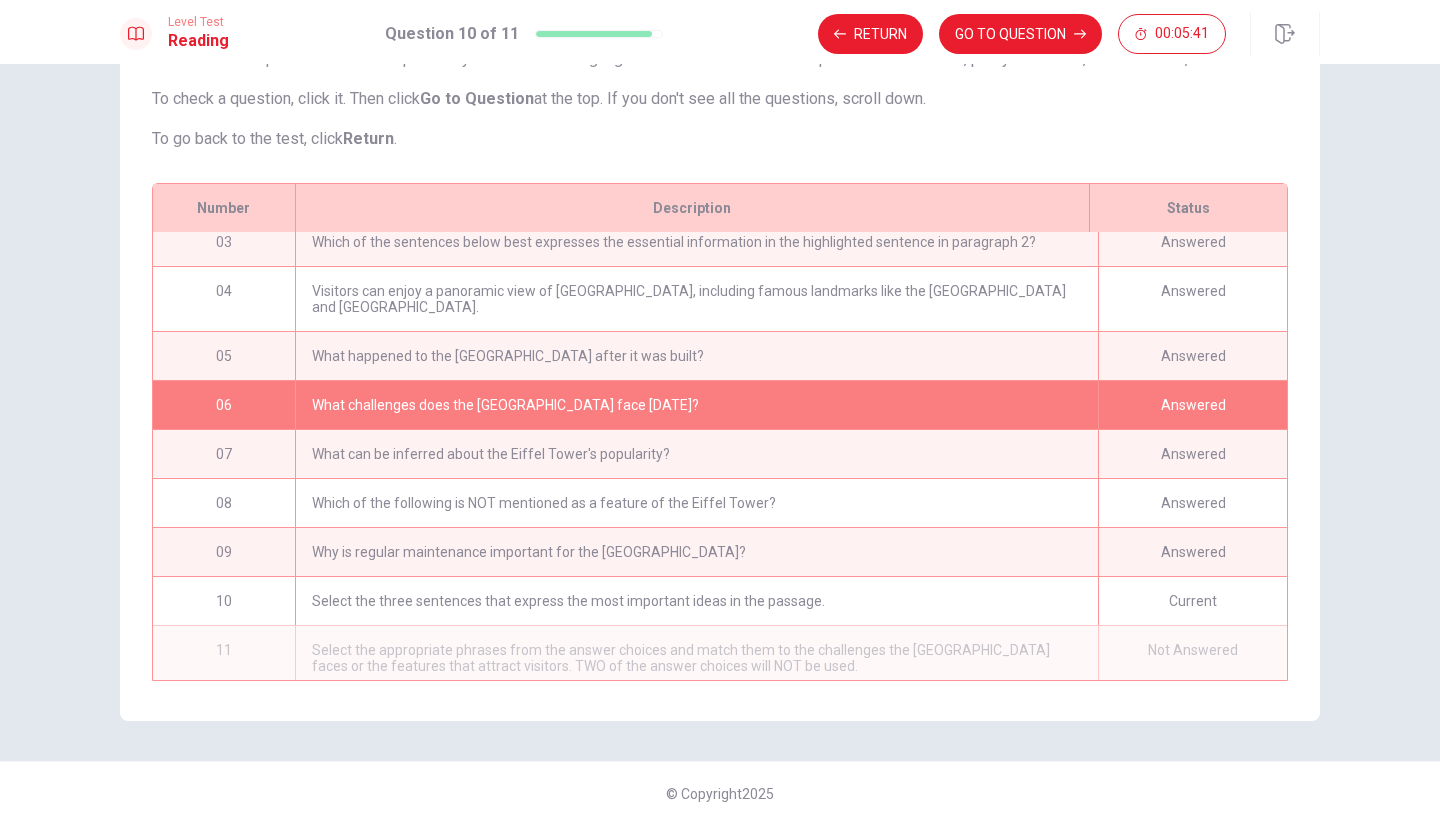 click on "What challenges does the [GEOGRAPHIC_DATA] face [DATE]?" at bounding box center [696, 405] 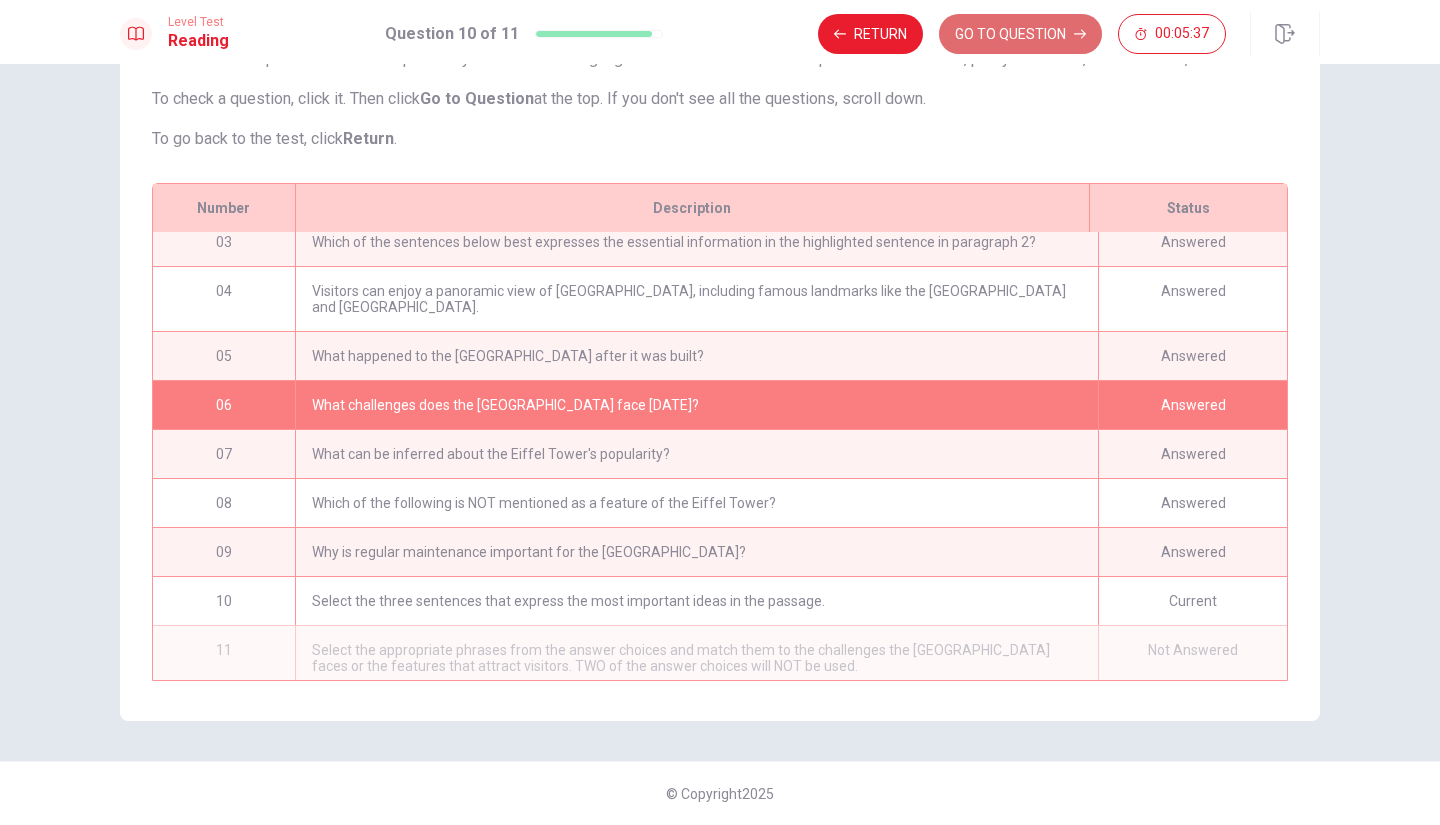 click on "GO TO QUESTION" at bounding box center (1020, 34) 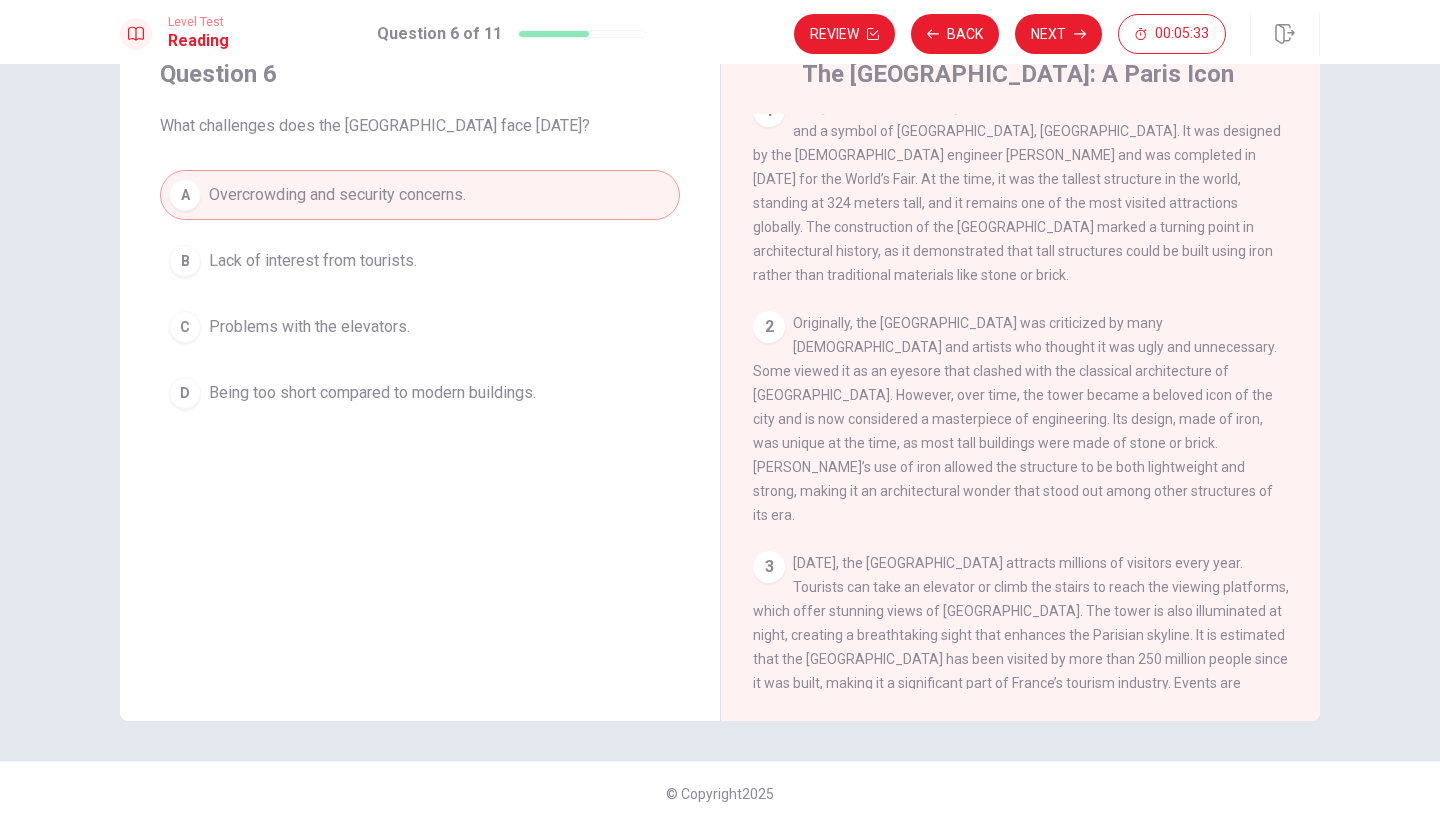 scroll, scrollTop: 20, scrollLeft: 0, axis: vertical 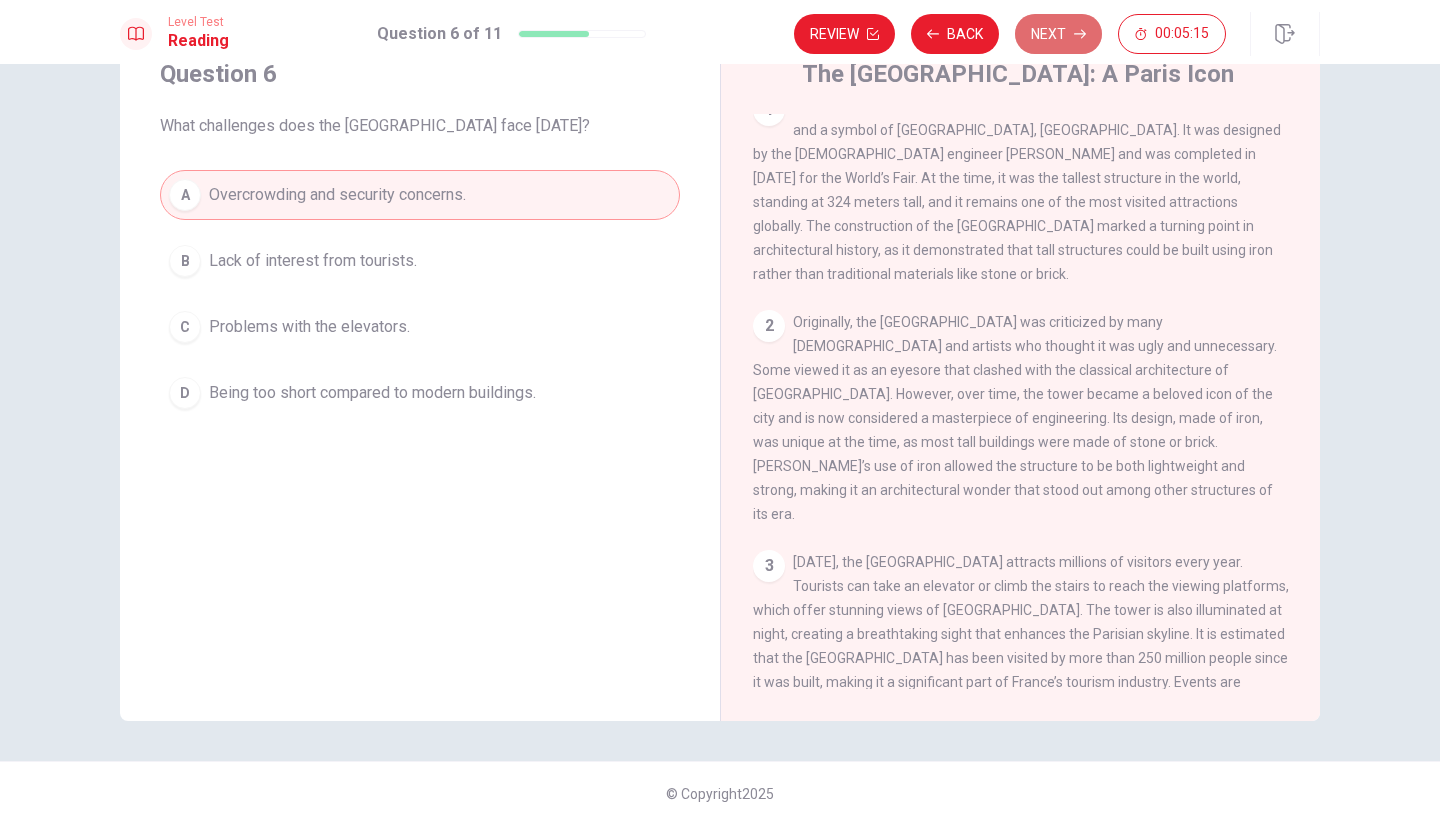 click on "Next" at bounding box center (1058, 34) 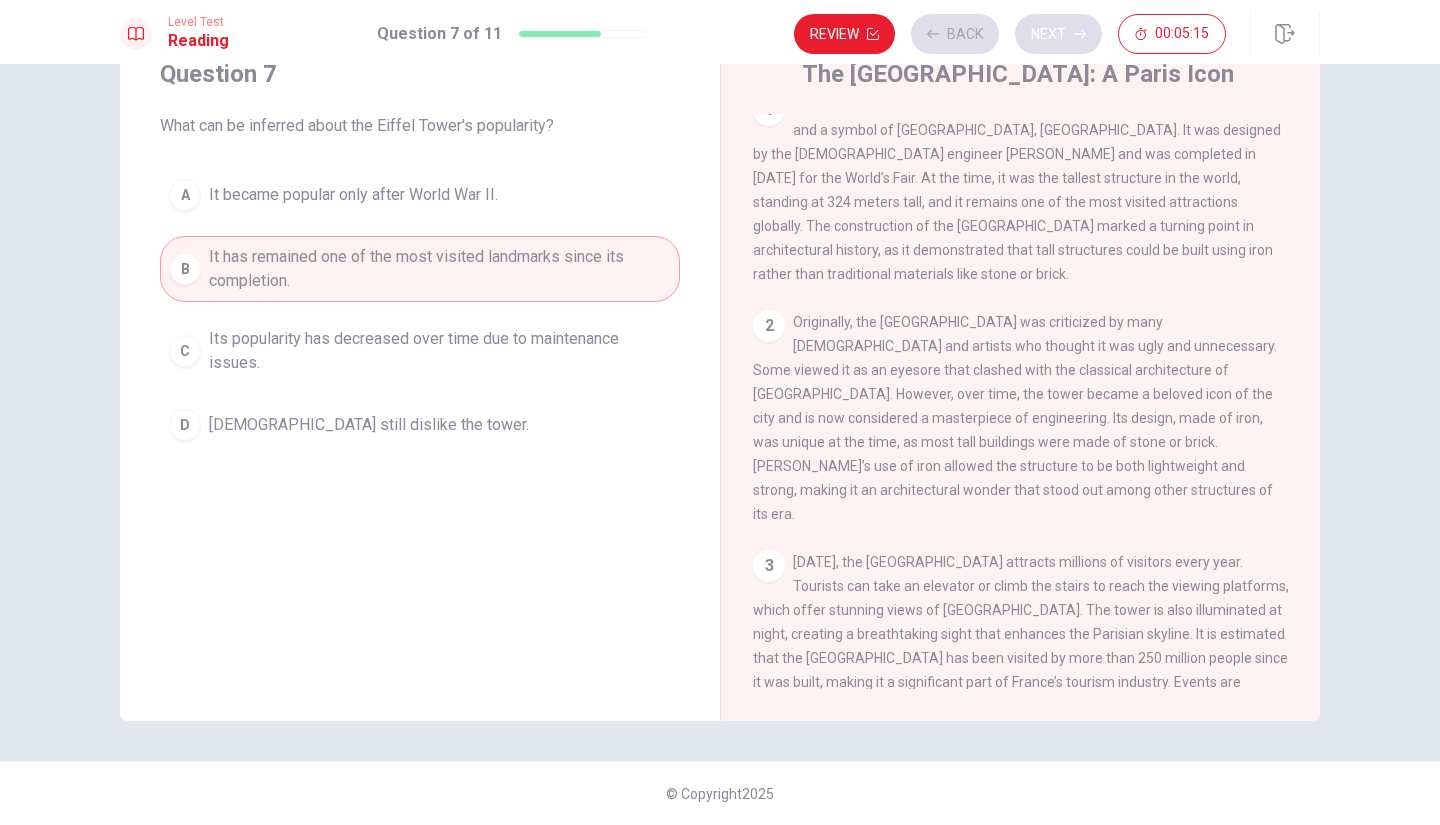 click on "Review Back Next 00:05:15" at bounding box center (1010, 34) 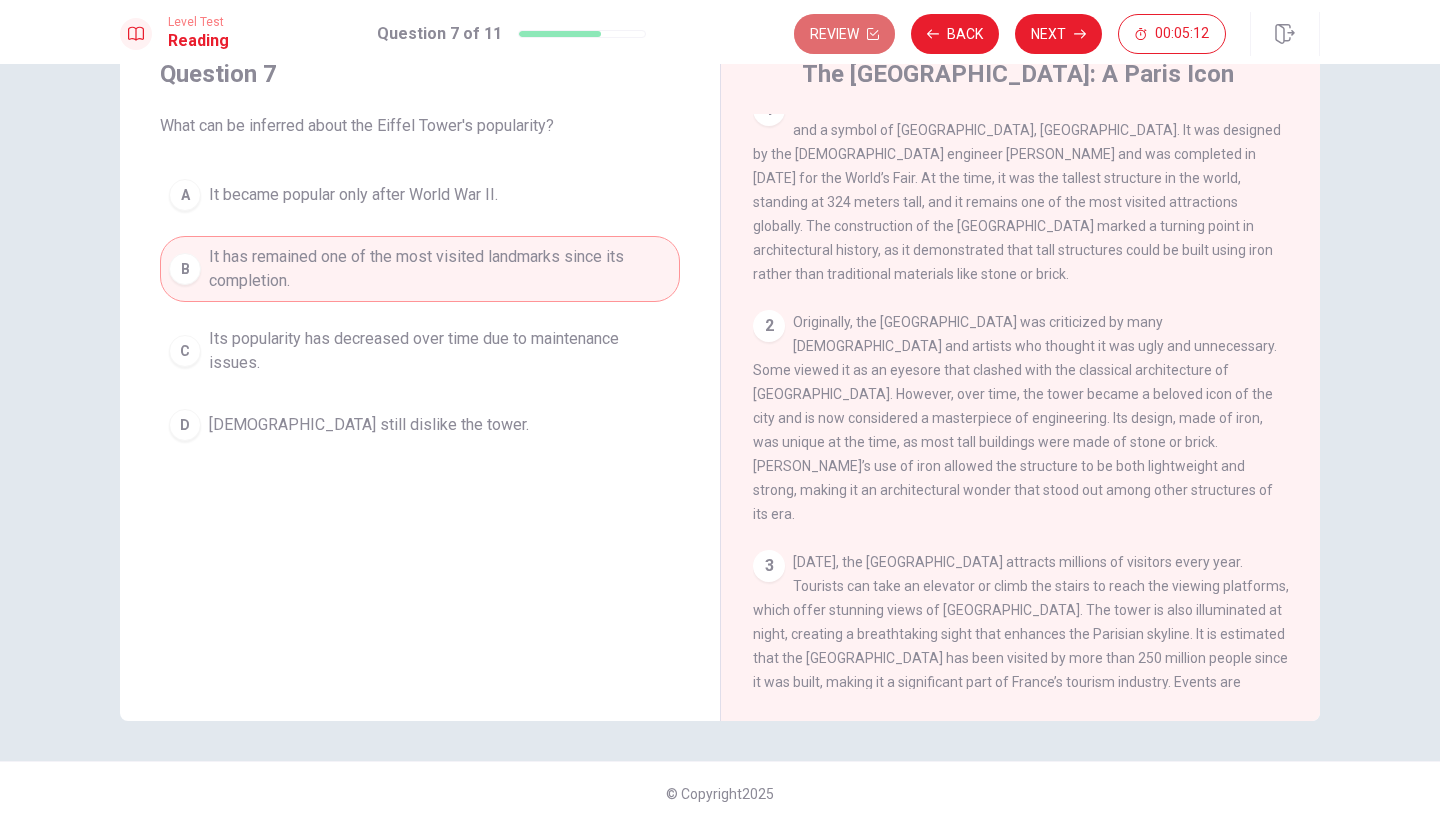click on "Review" at bounding box center (844, 34) 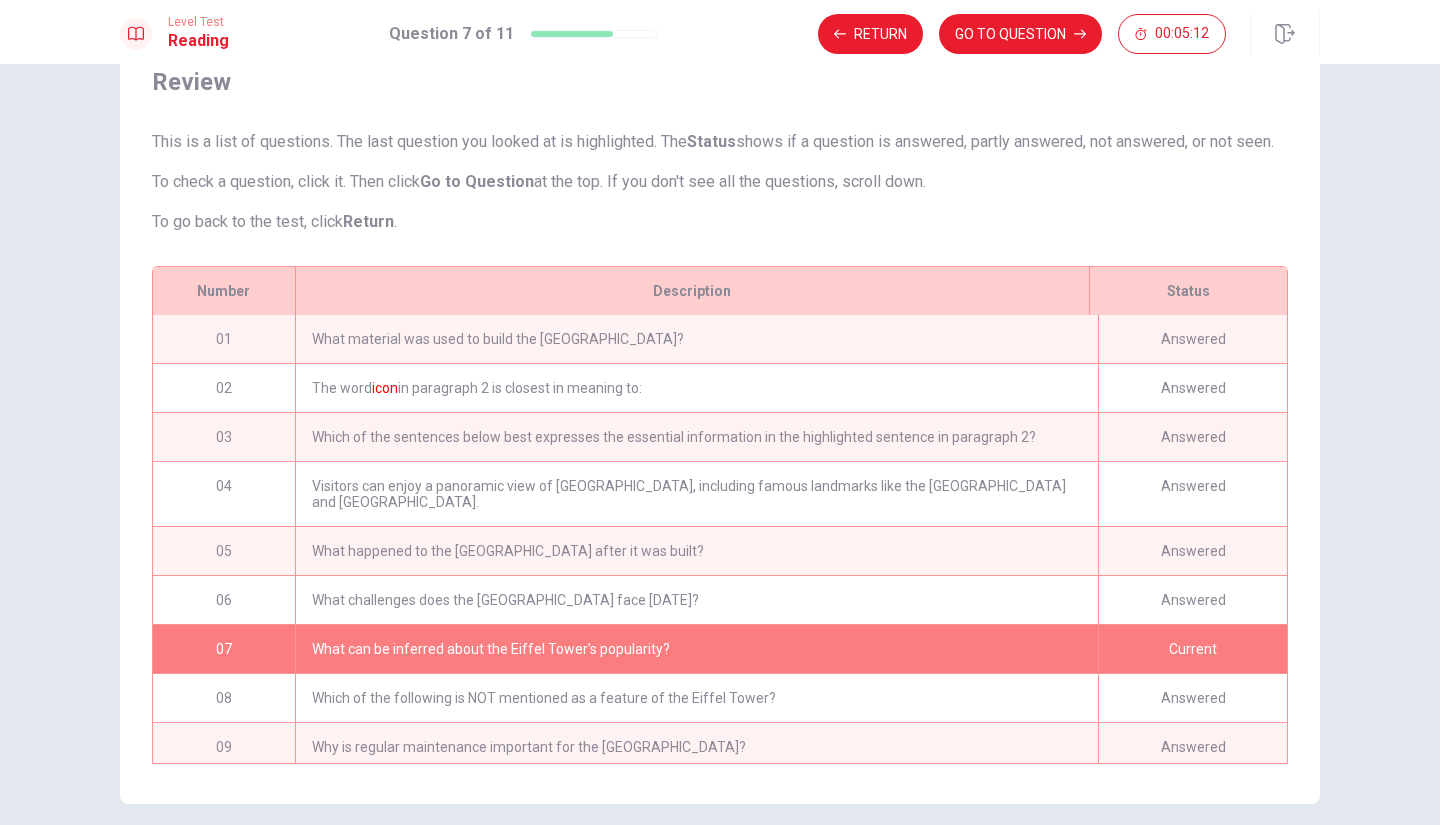 scroll, scrollTop: 184, scrollLeft: 0, axis: vertical 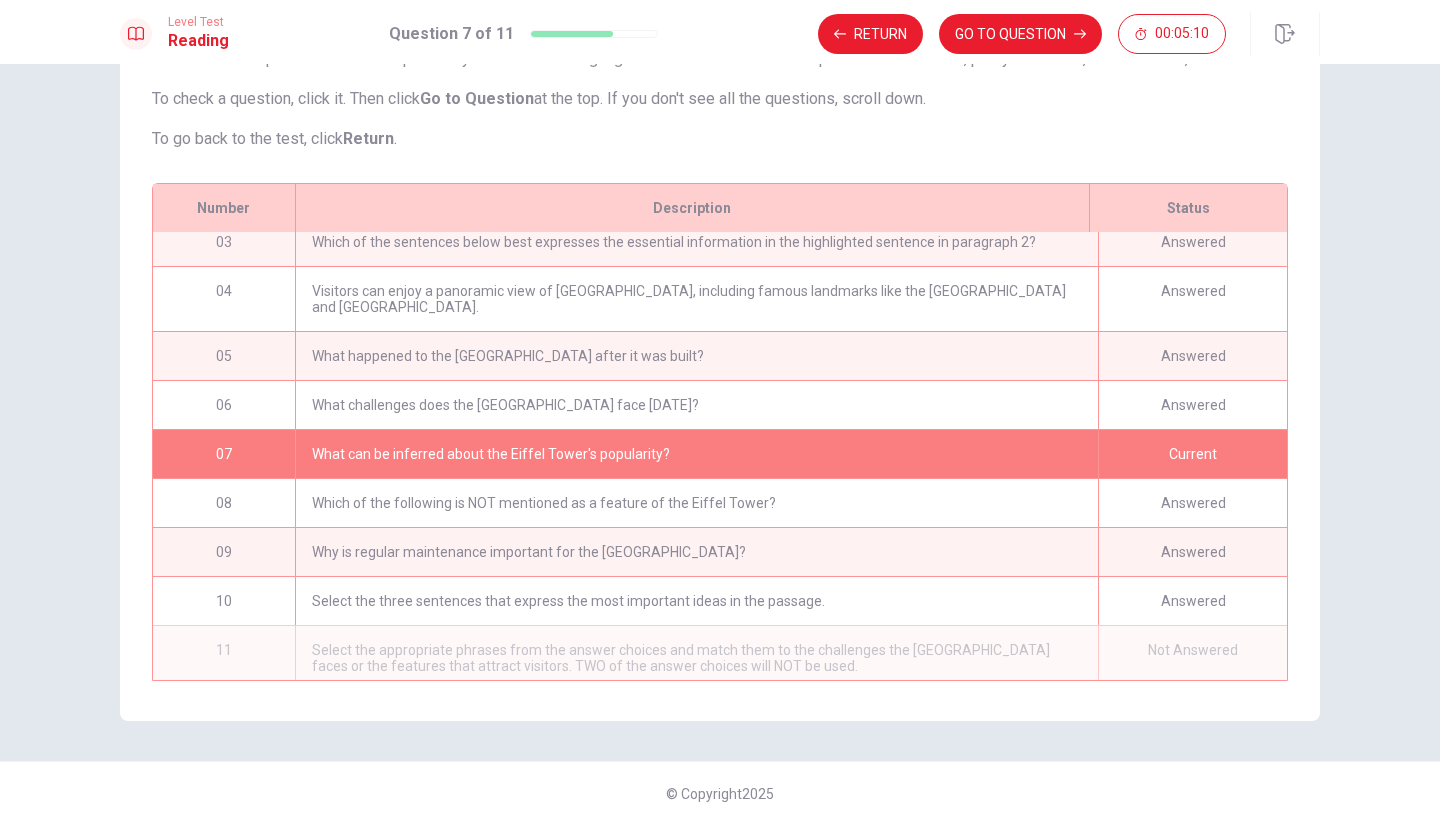 click on "Answered" at bounding box center (1192, 601) 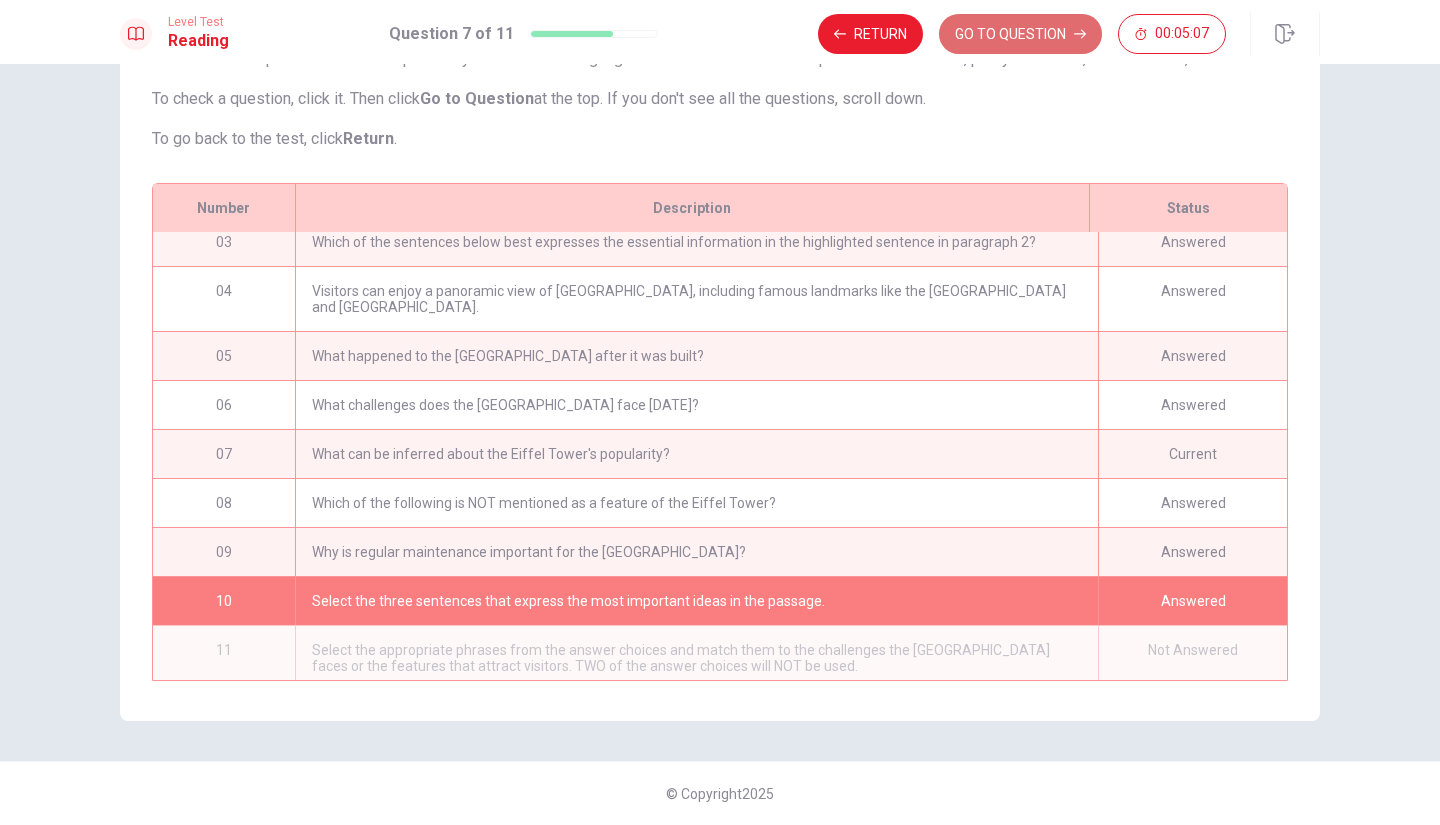 click on "GO TO QUESTION" at bounding box center [1020, 34] 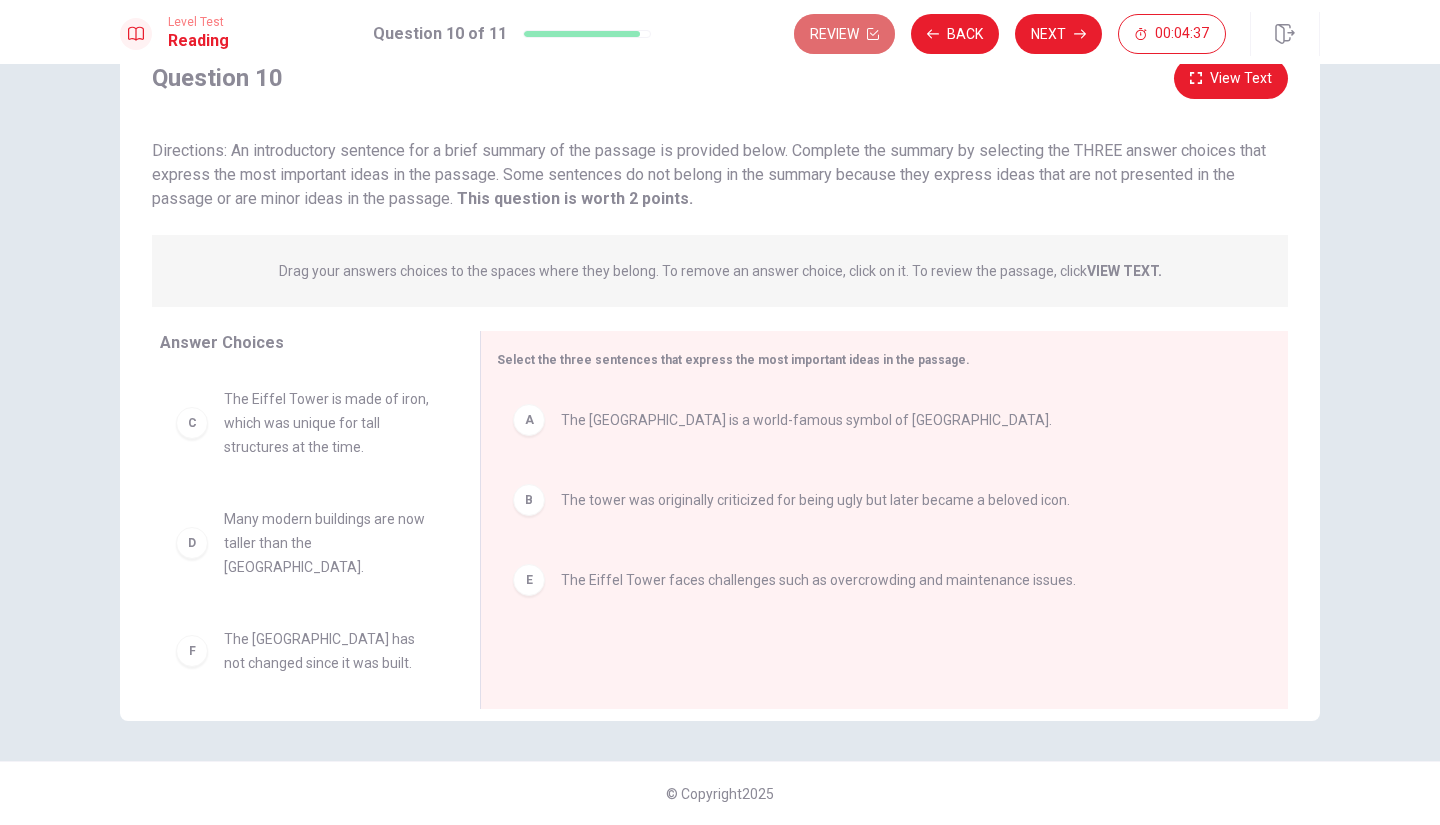 click 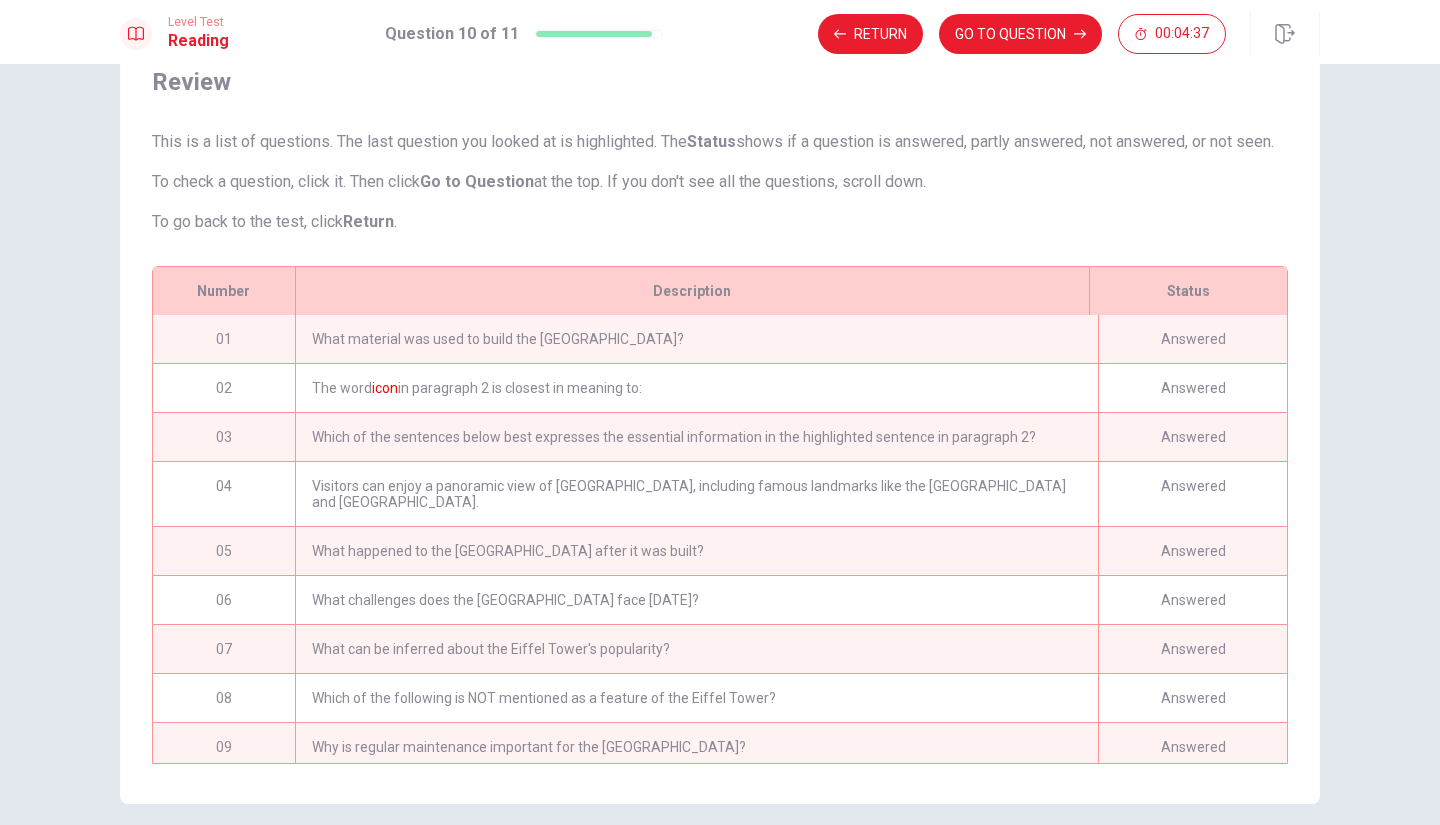 scroll, scrollTop: 184, scrollLeft: 0, axis: vertical 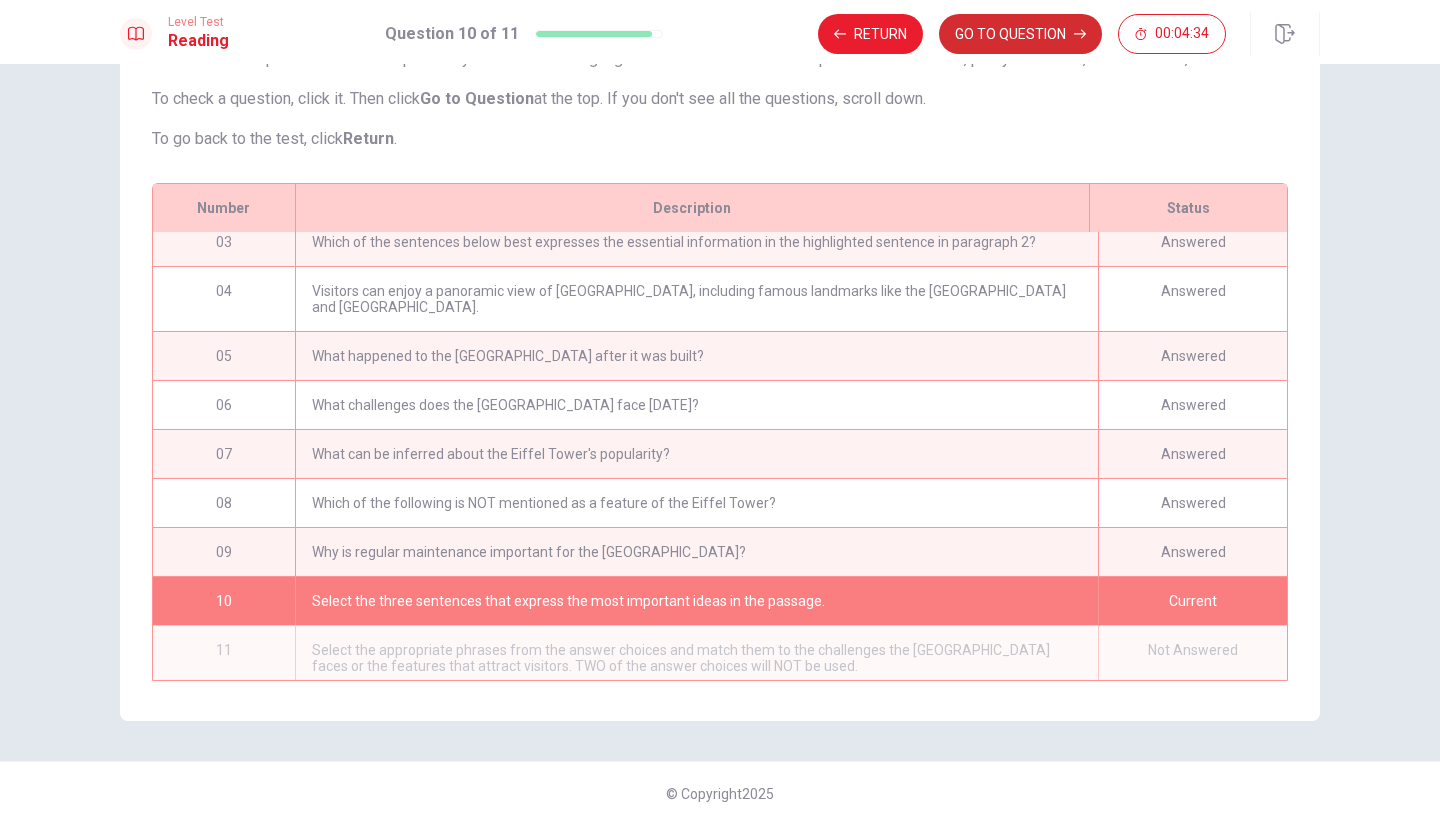 click on "GO TO QUESTION" at bounding box center (1020, 34) 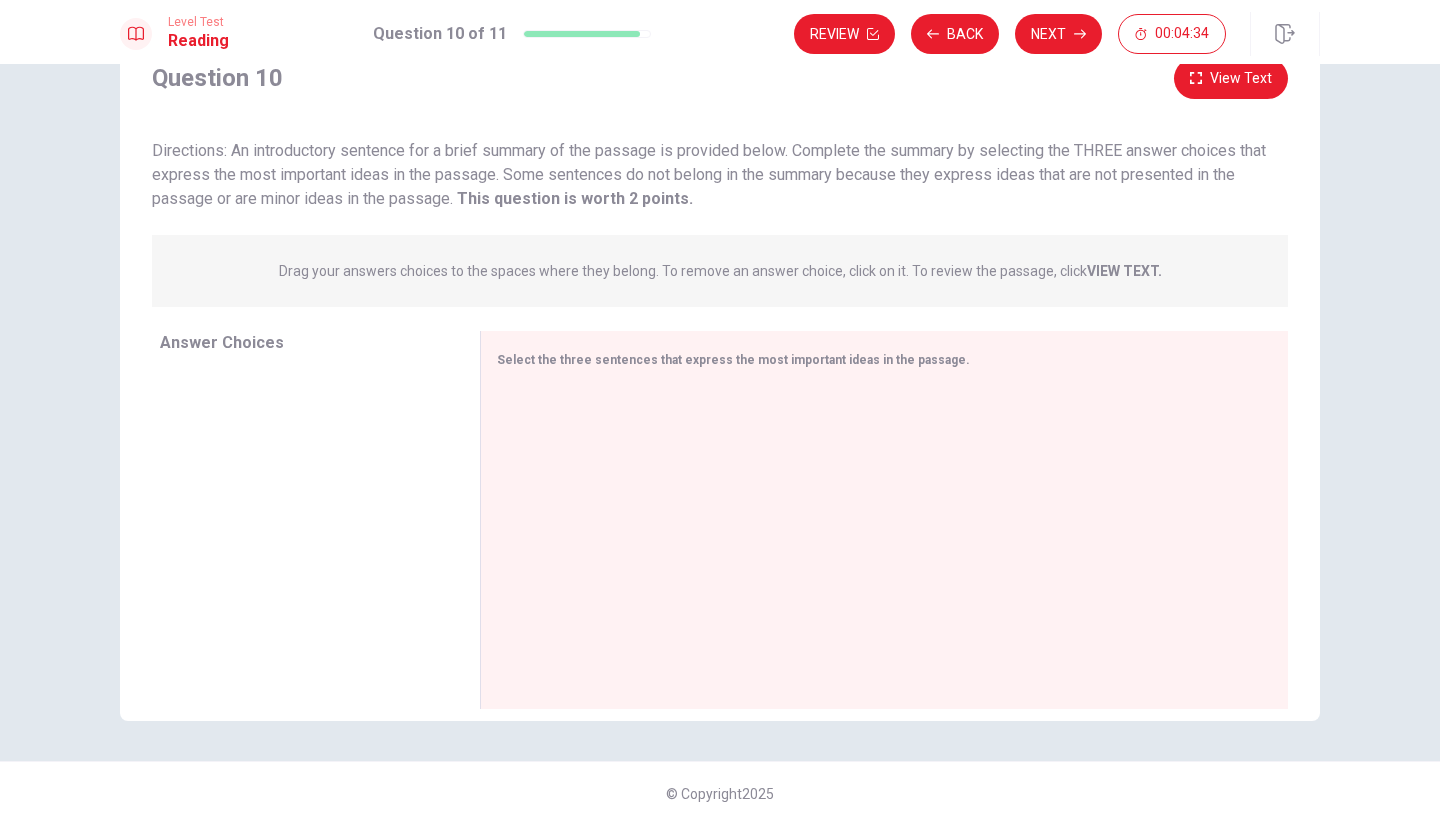 scroll, scrollTop: 78, scrollLeft: 0, axis: vertical 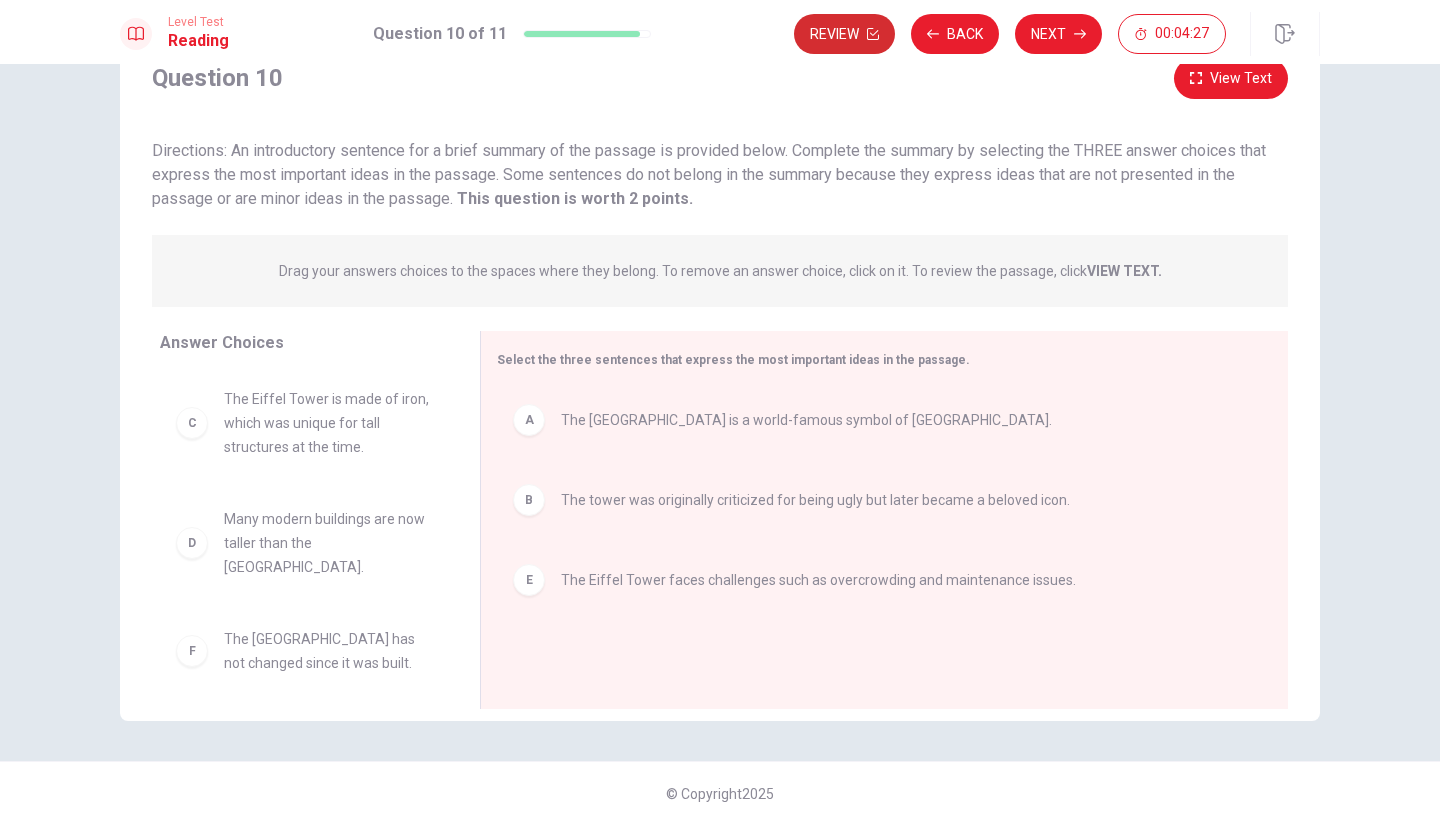 click on "Review" at bounding box center [844, 34] 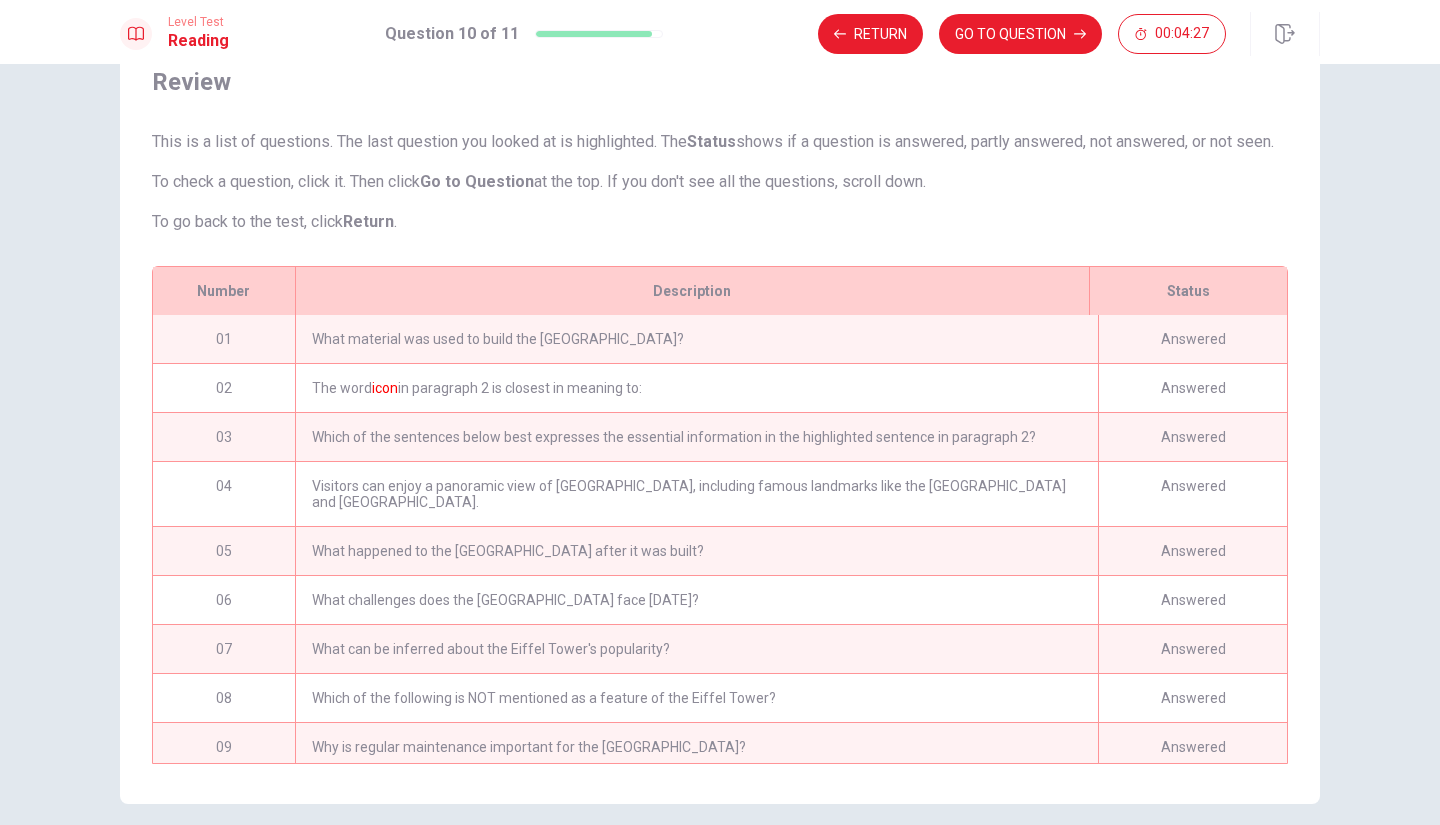 scroll, scrollTop: 184, scrollLeft: 0, axis: vertical 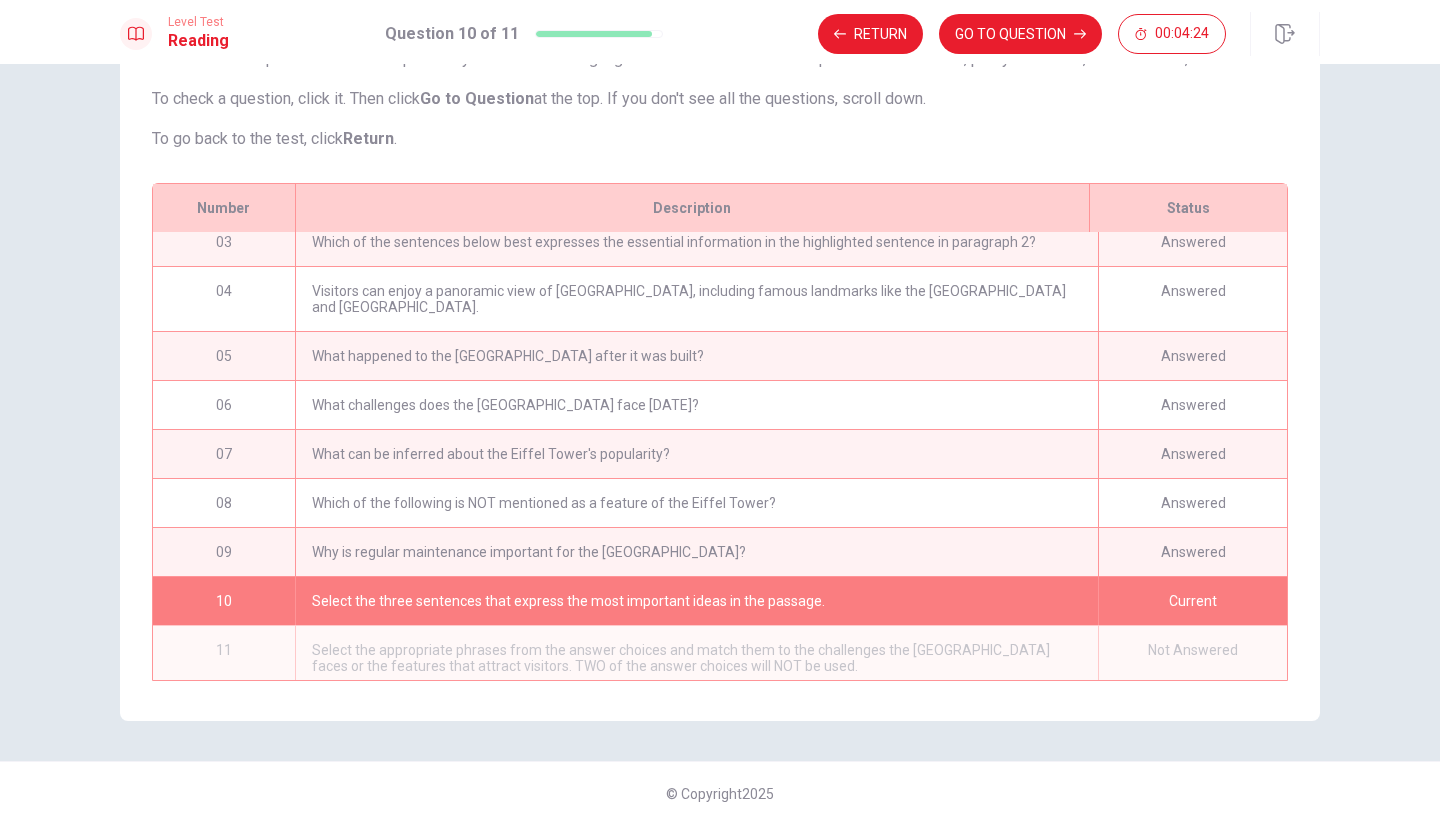 click on "Why is regular maintenance important for the [GEOGRAPHIC_DATA]?" at bounding box center [696, 552] 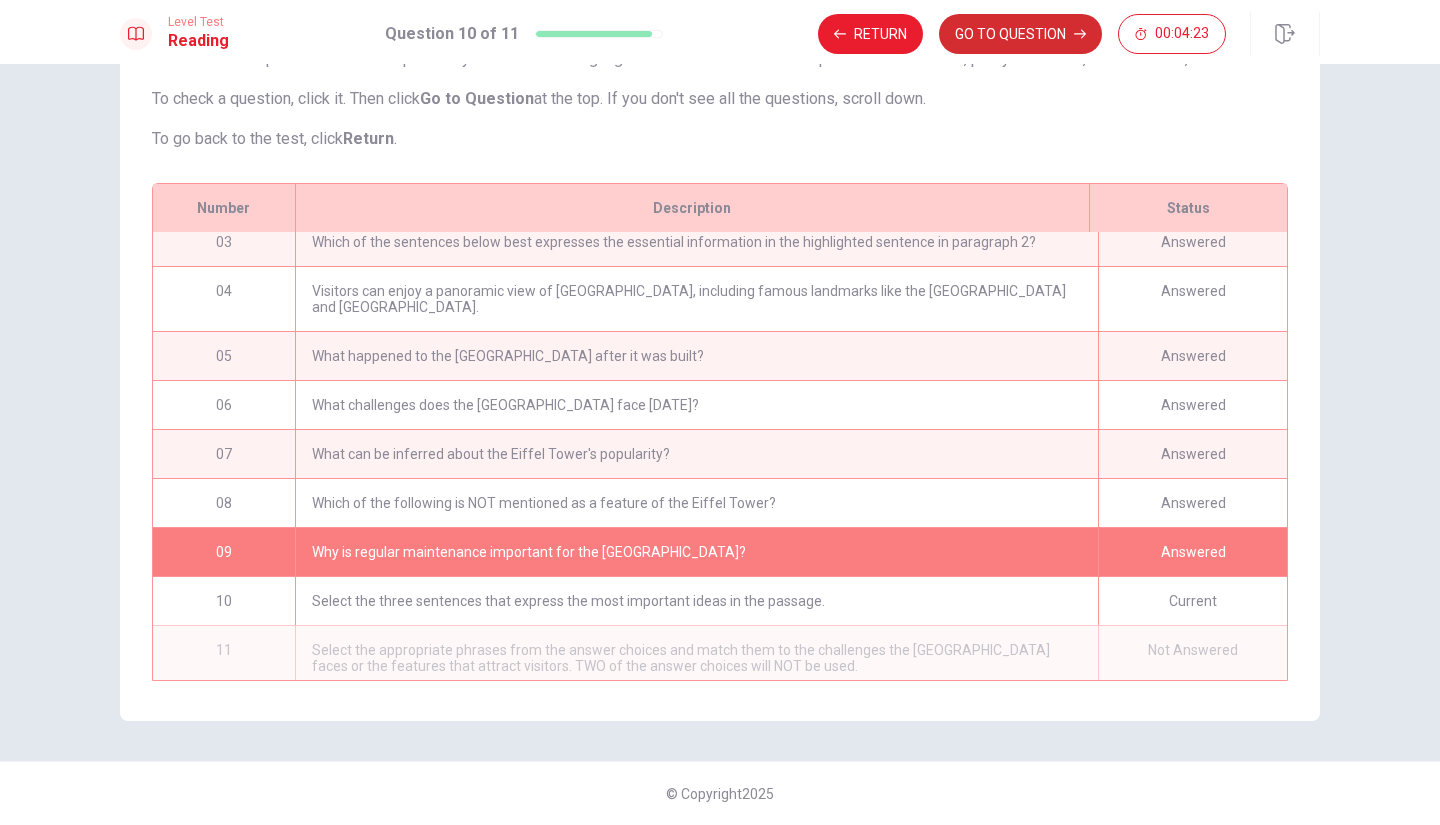 click on "GO TO QUESTION" at bounding box center [1020, 34] 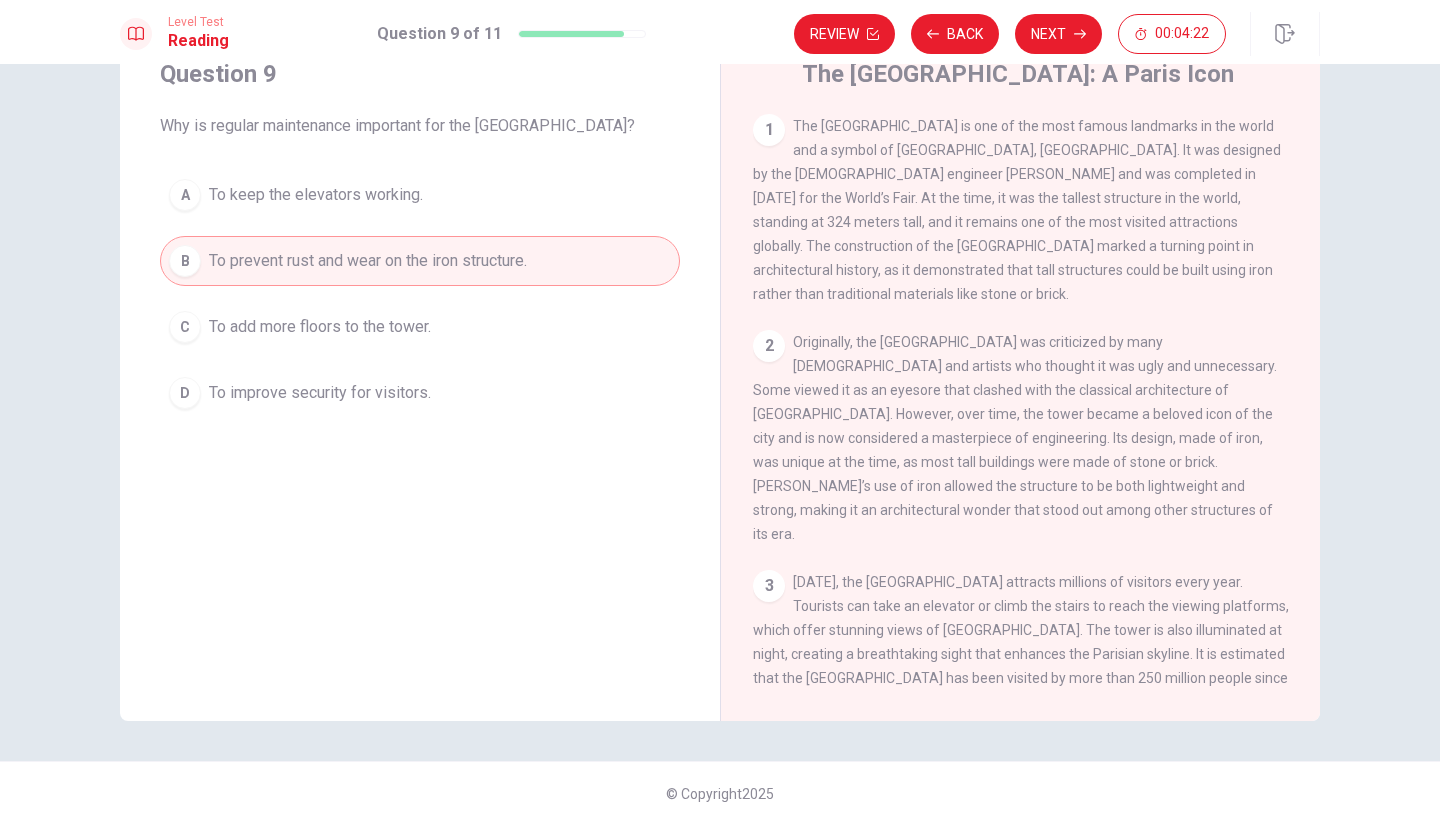 scroll, scrollTop: 78, scrollLeft: 0, axis: vertical 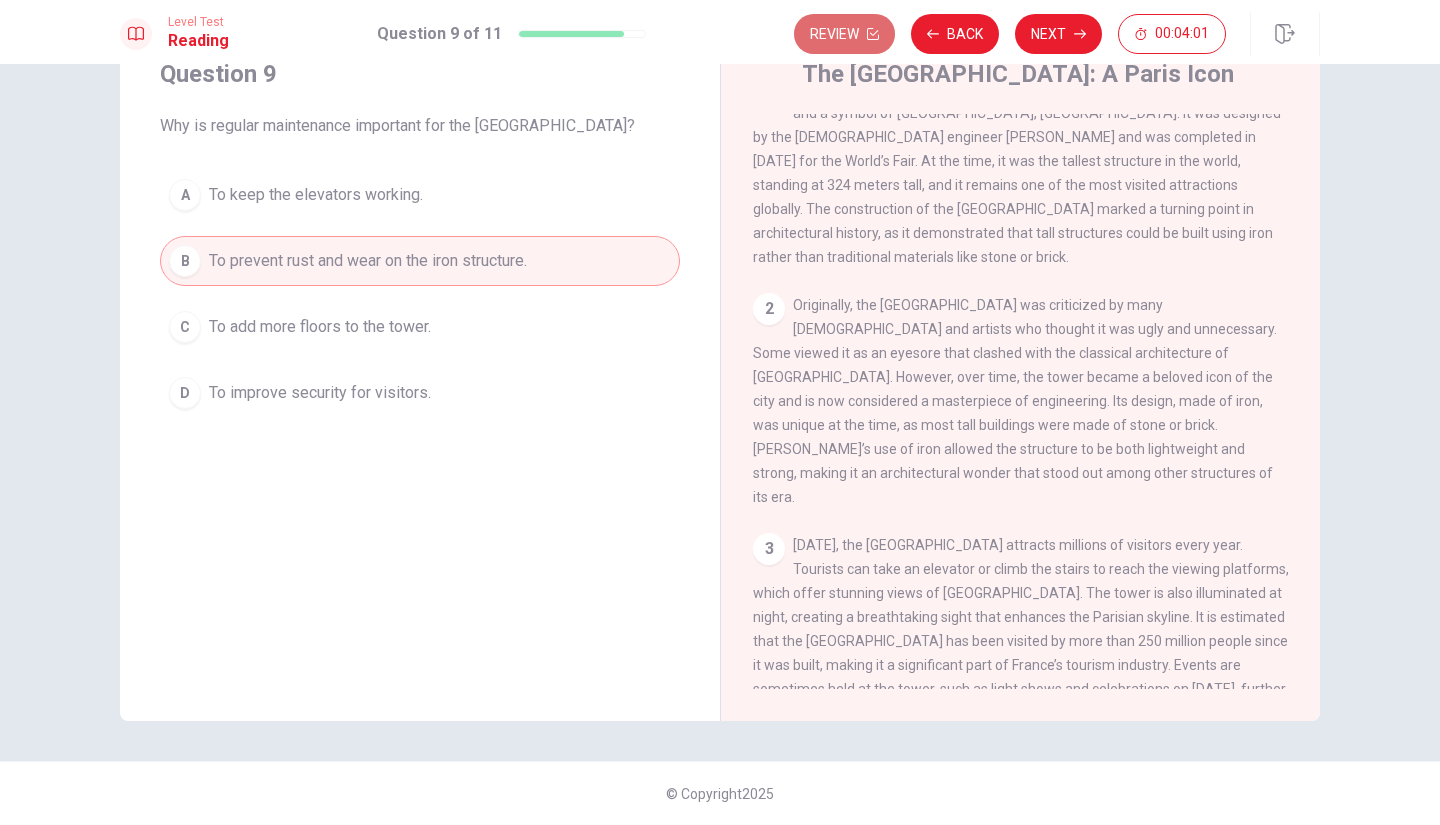 click on "Review" at bounding box center (844, 34) 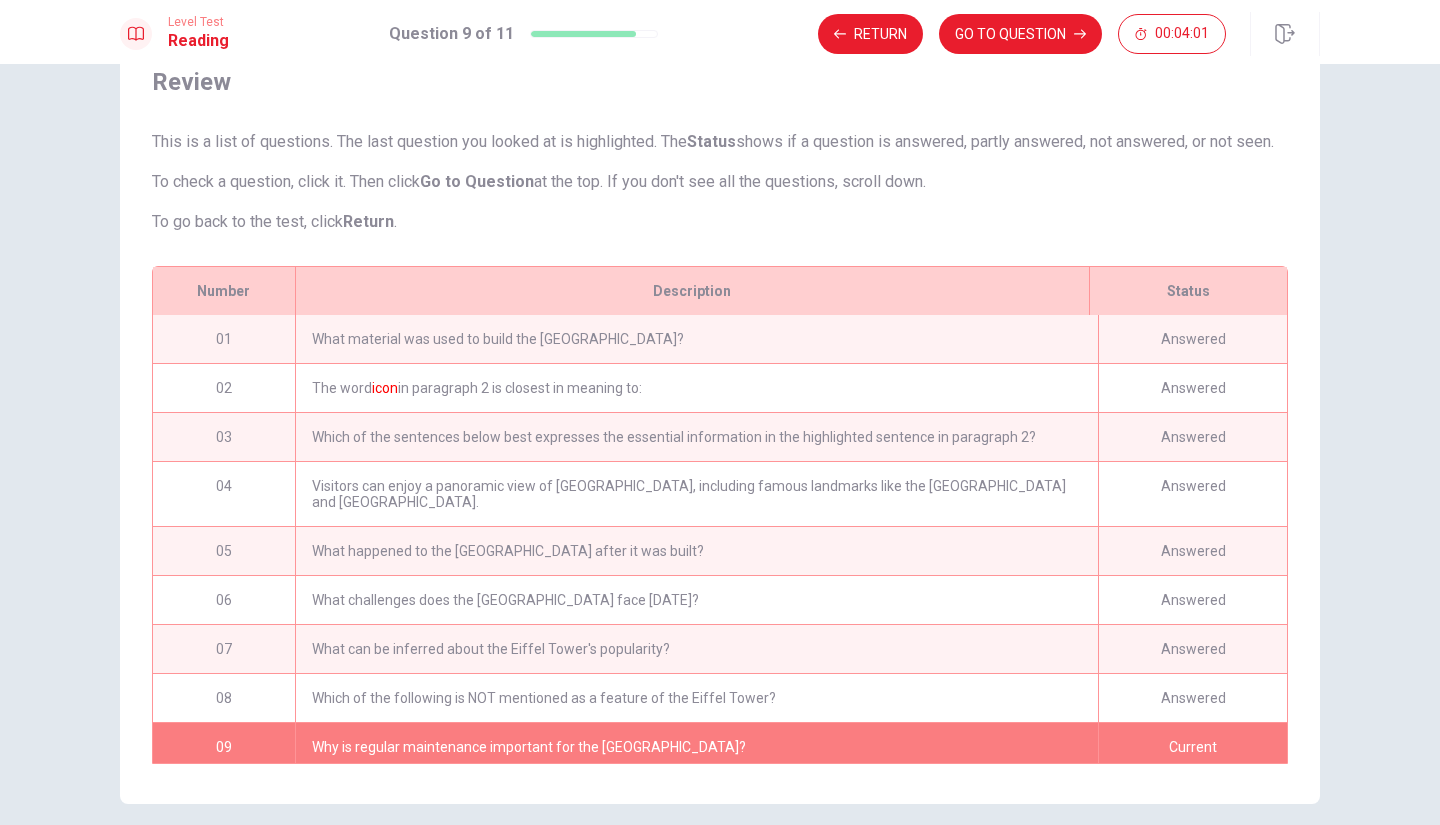 scroll, scrollTop: 166, scrollLeft: 0, axis: vertical 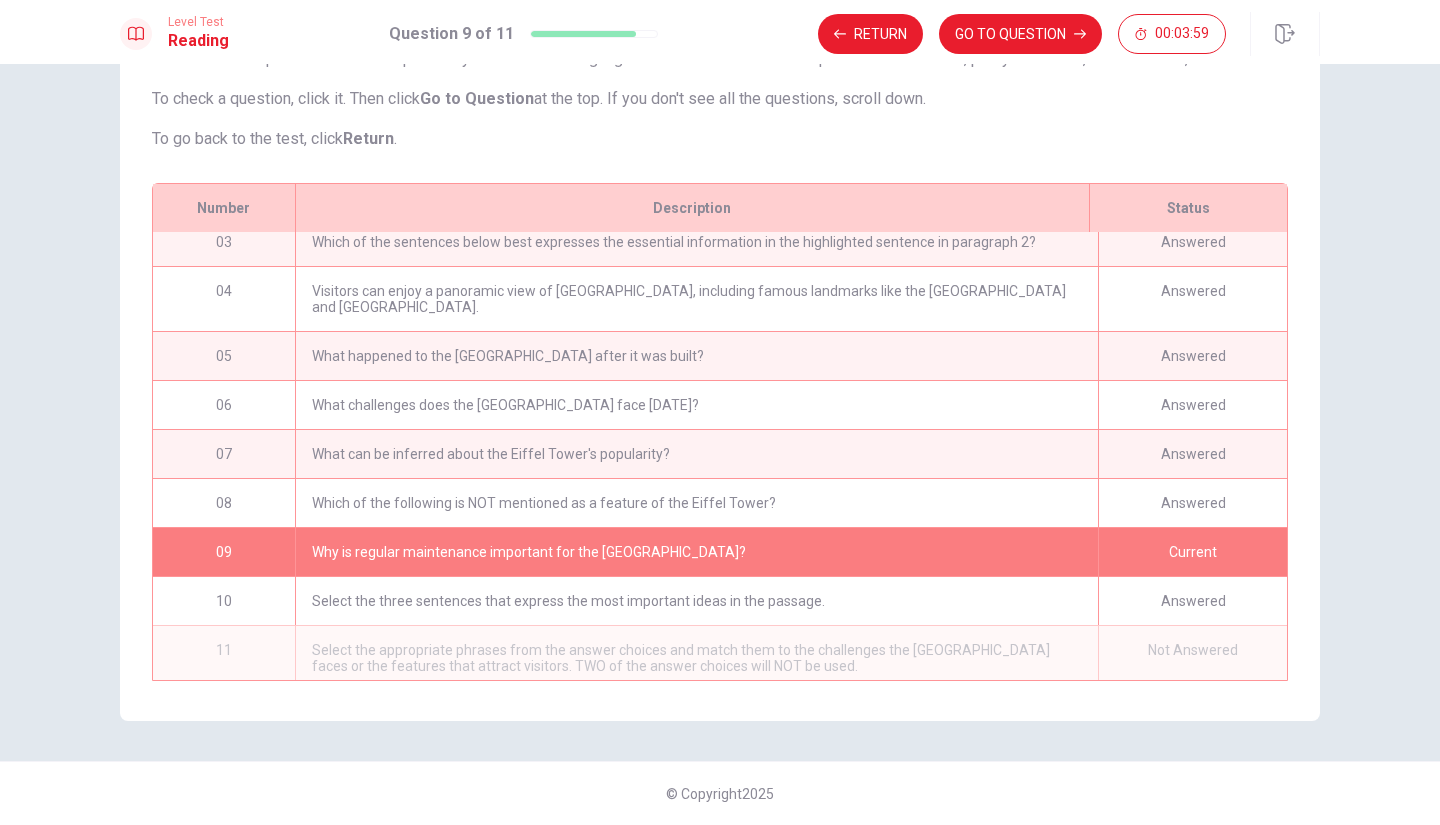 click on "Answered" at bounding box center (1192, 601) 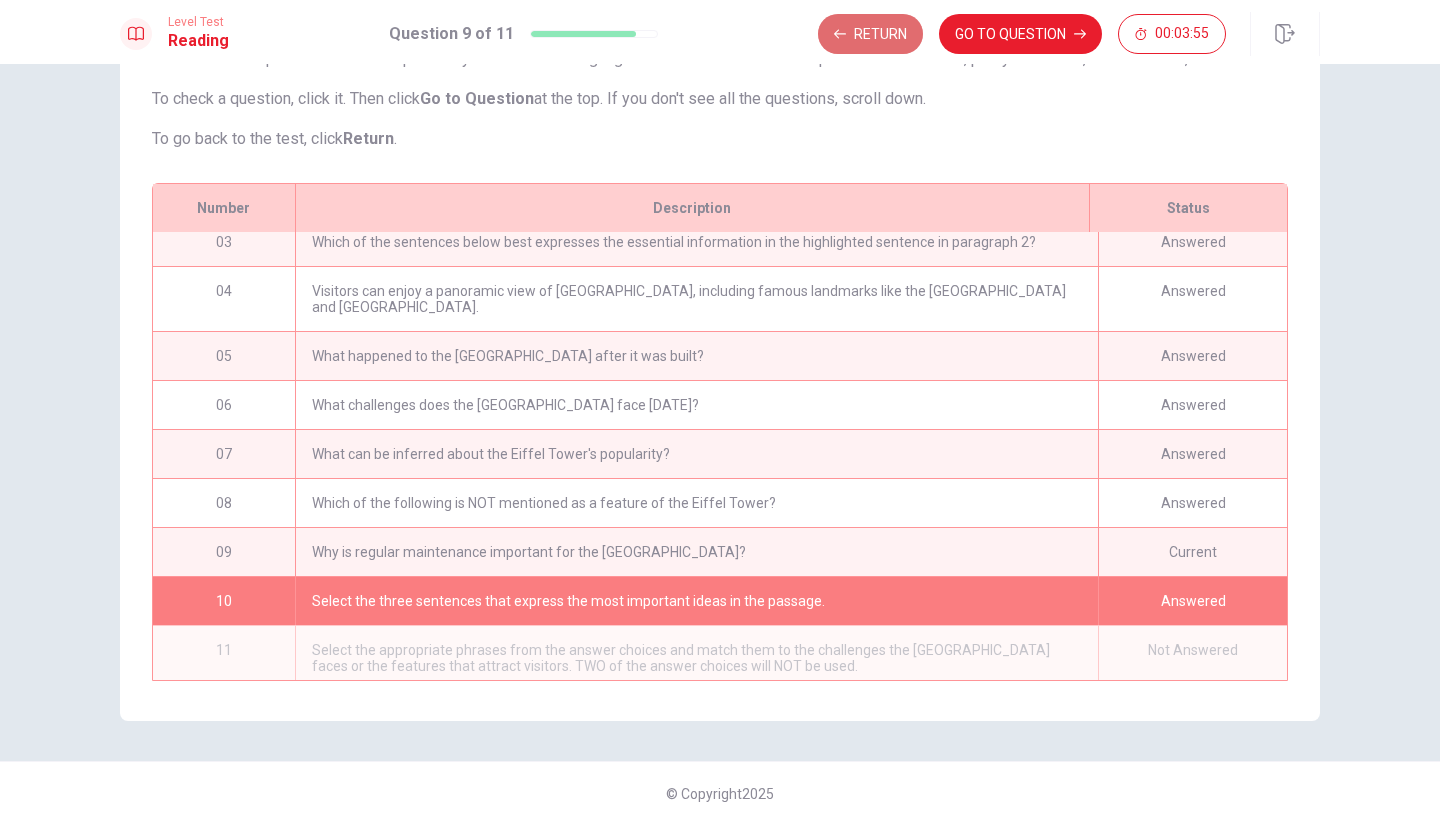 click on "Return" at bounding box center [870, 34] 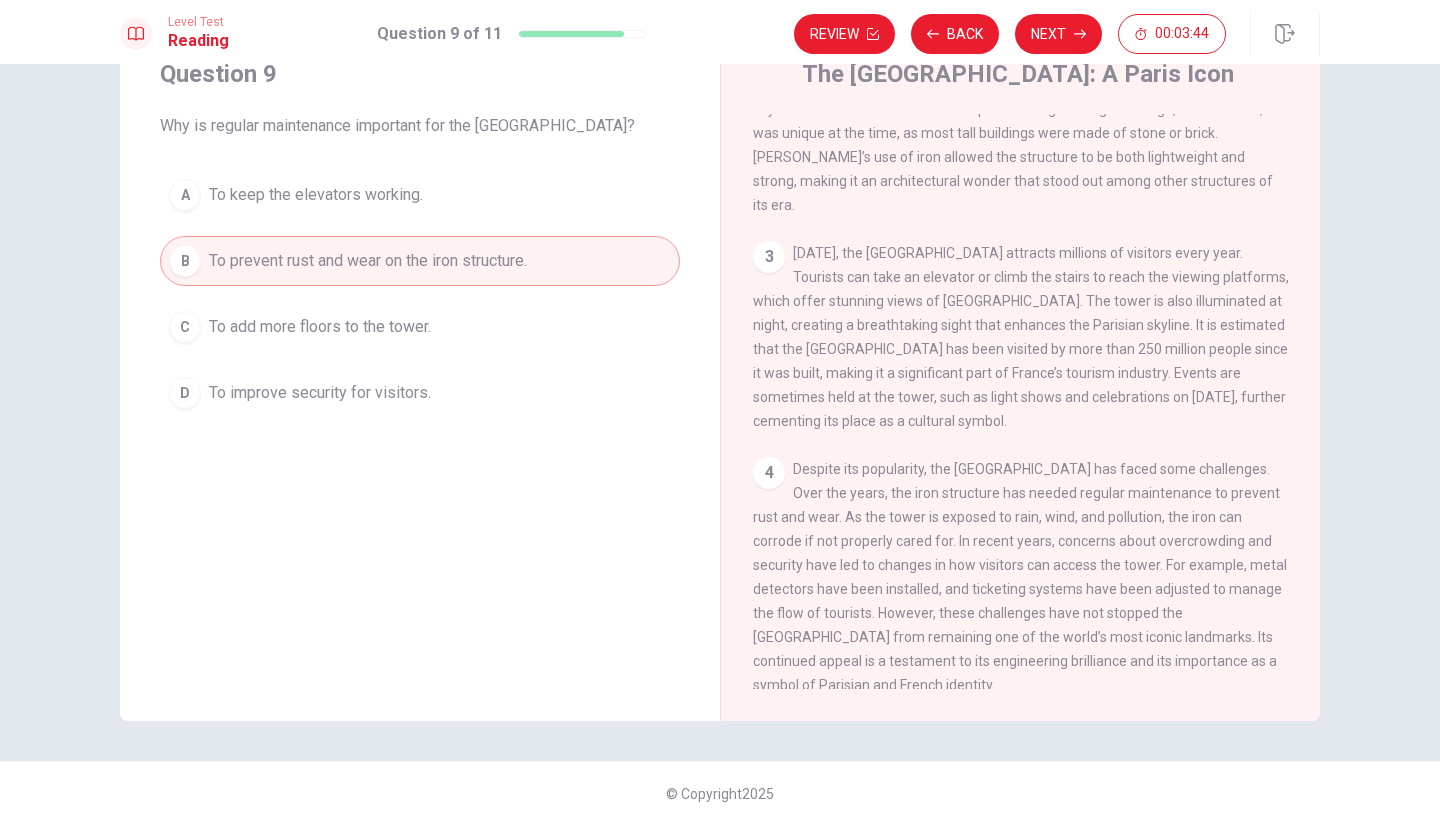 scroll, scrollTop: 334, scrollLeft: 0, axis: vertical 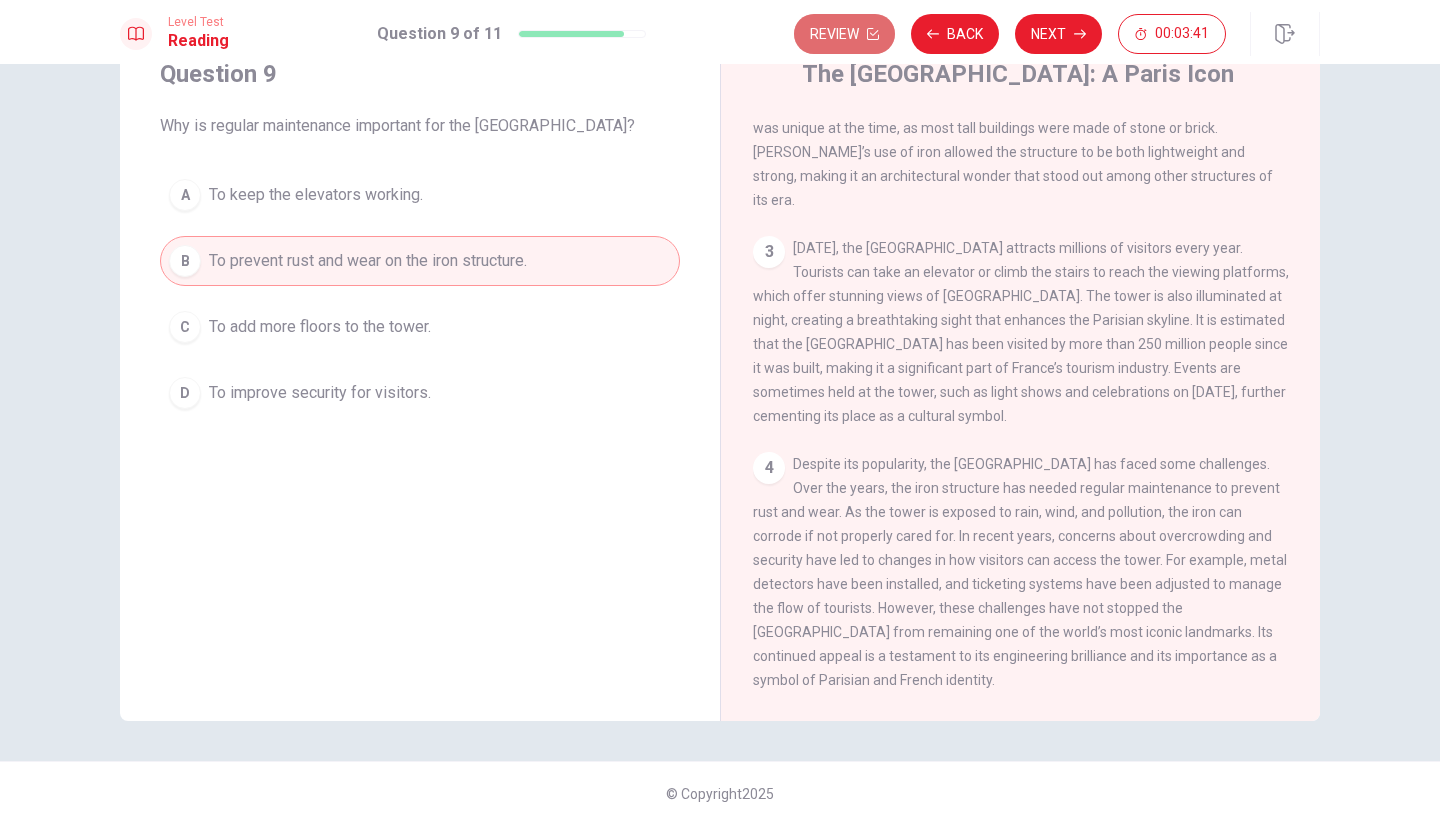 click on "Review" at bounding box center (844, 34) 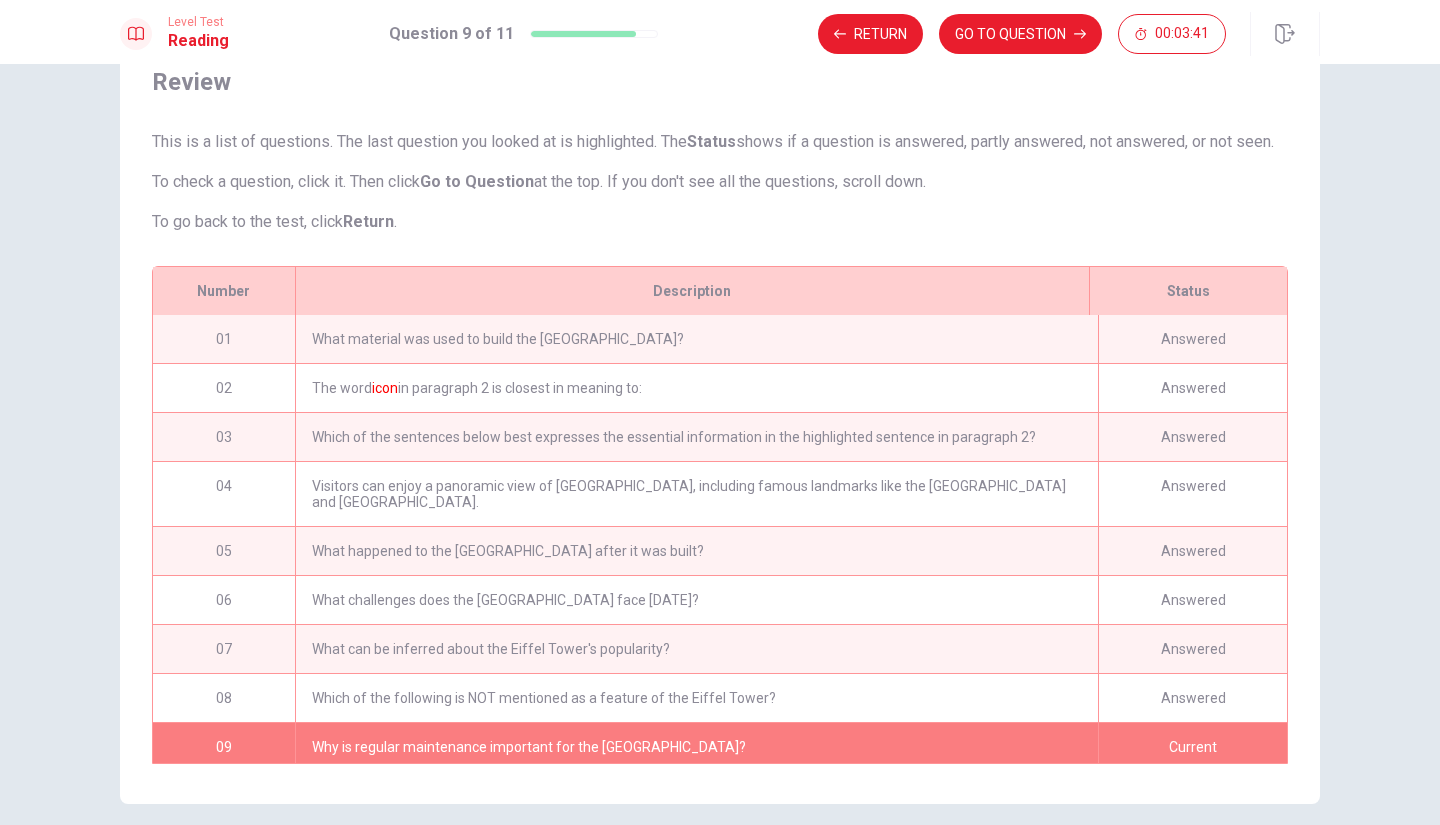 scroll, scrollTop: 184, scrollLeft: 0, axis: vertical 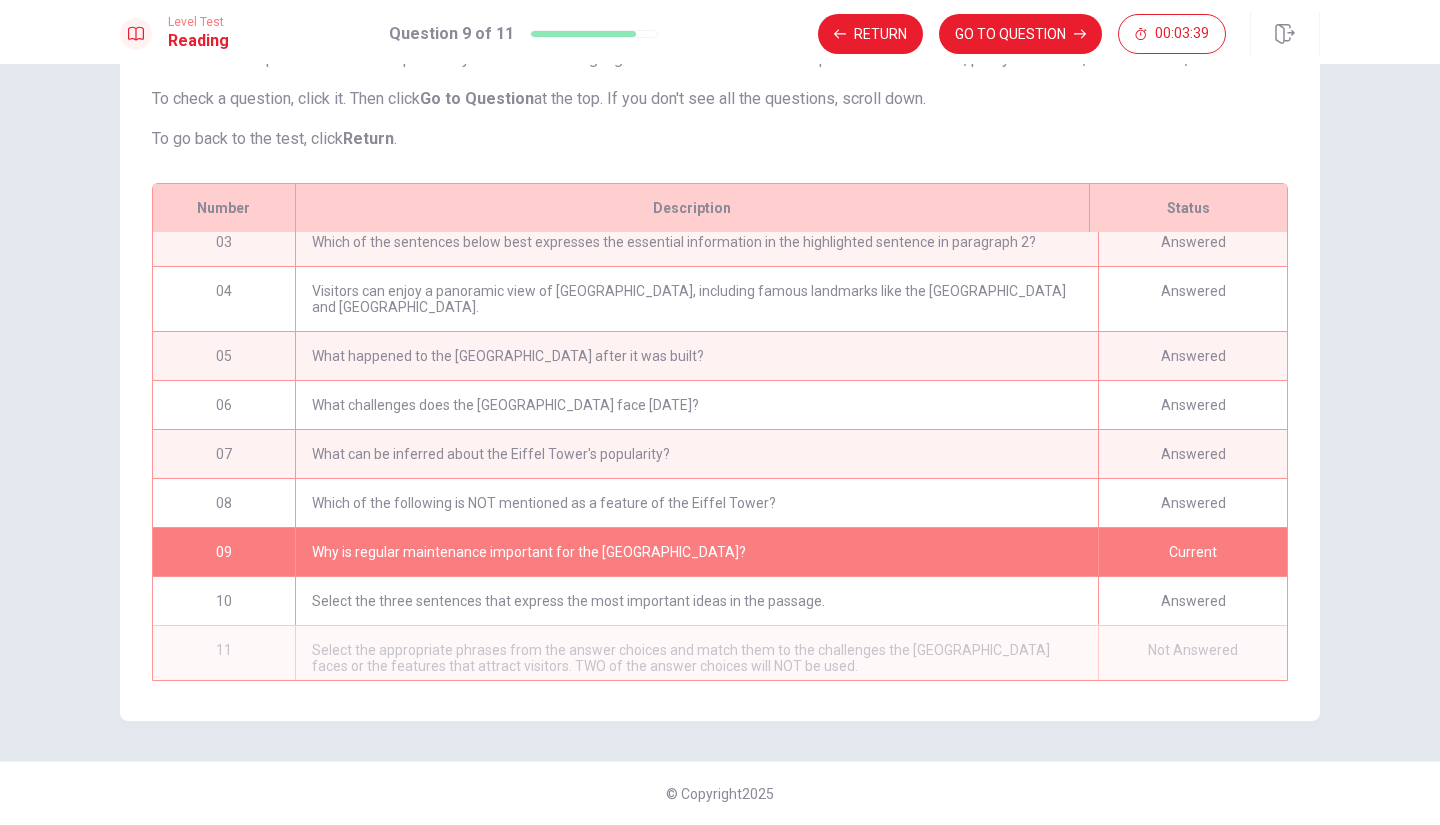 click on "Answered" at bounding box center [1192, 601] 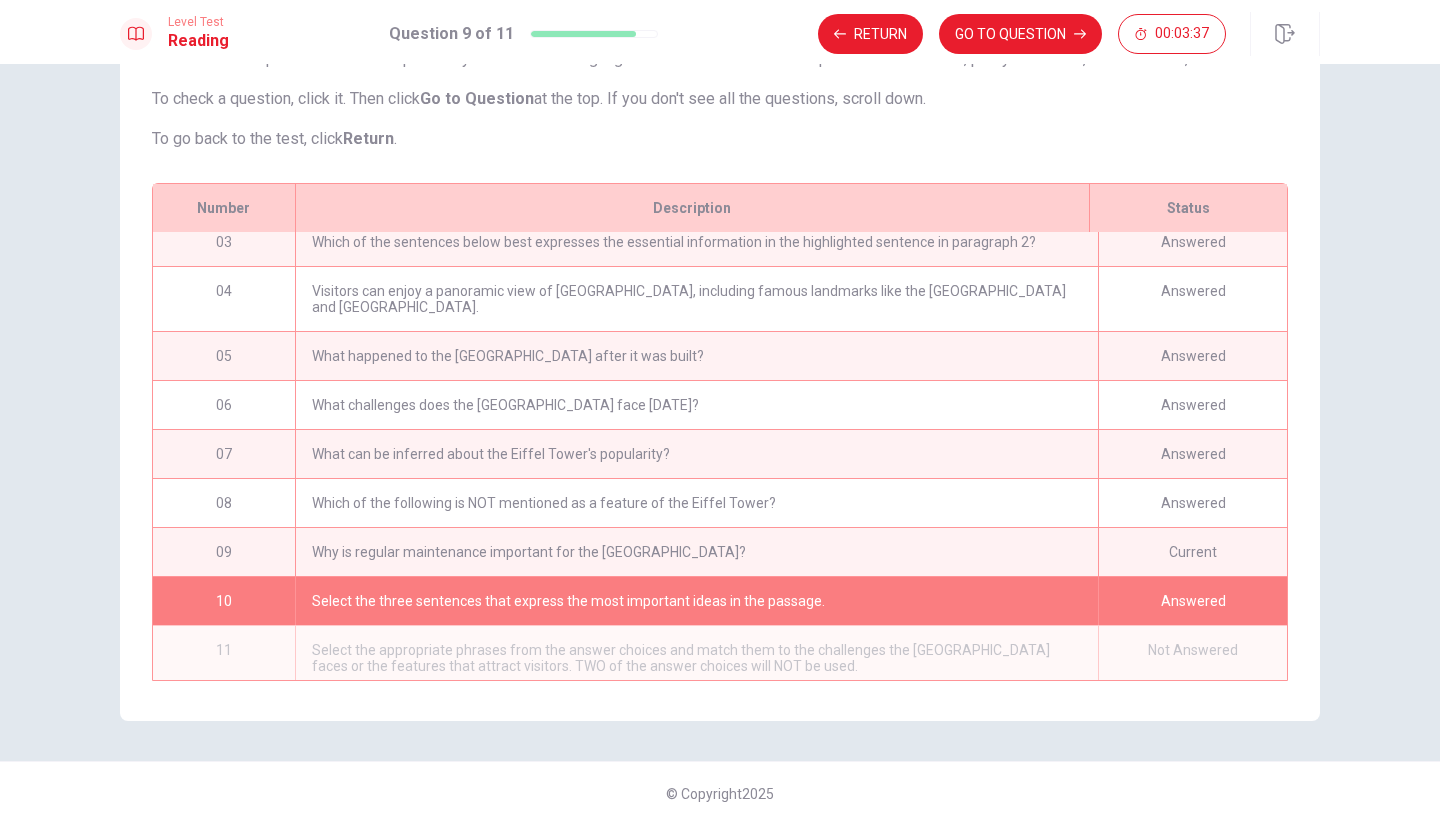 click on "Answered" at bounding box center (1192, 601) 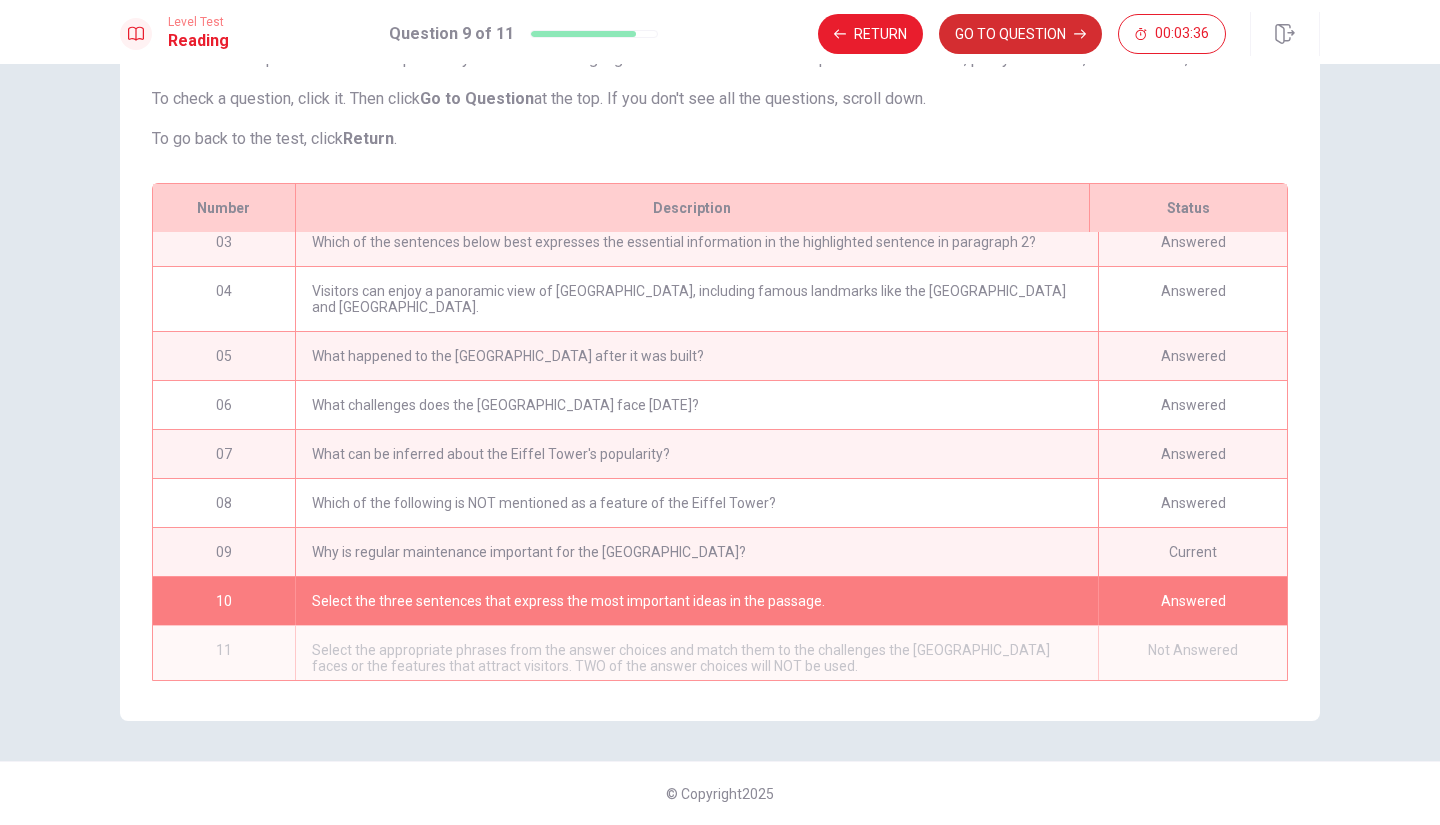 click on "GO TO QUESTION" at bounding box center [1020, 34] 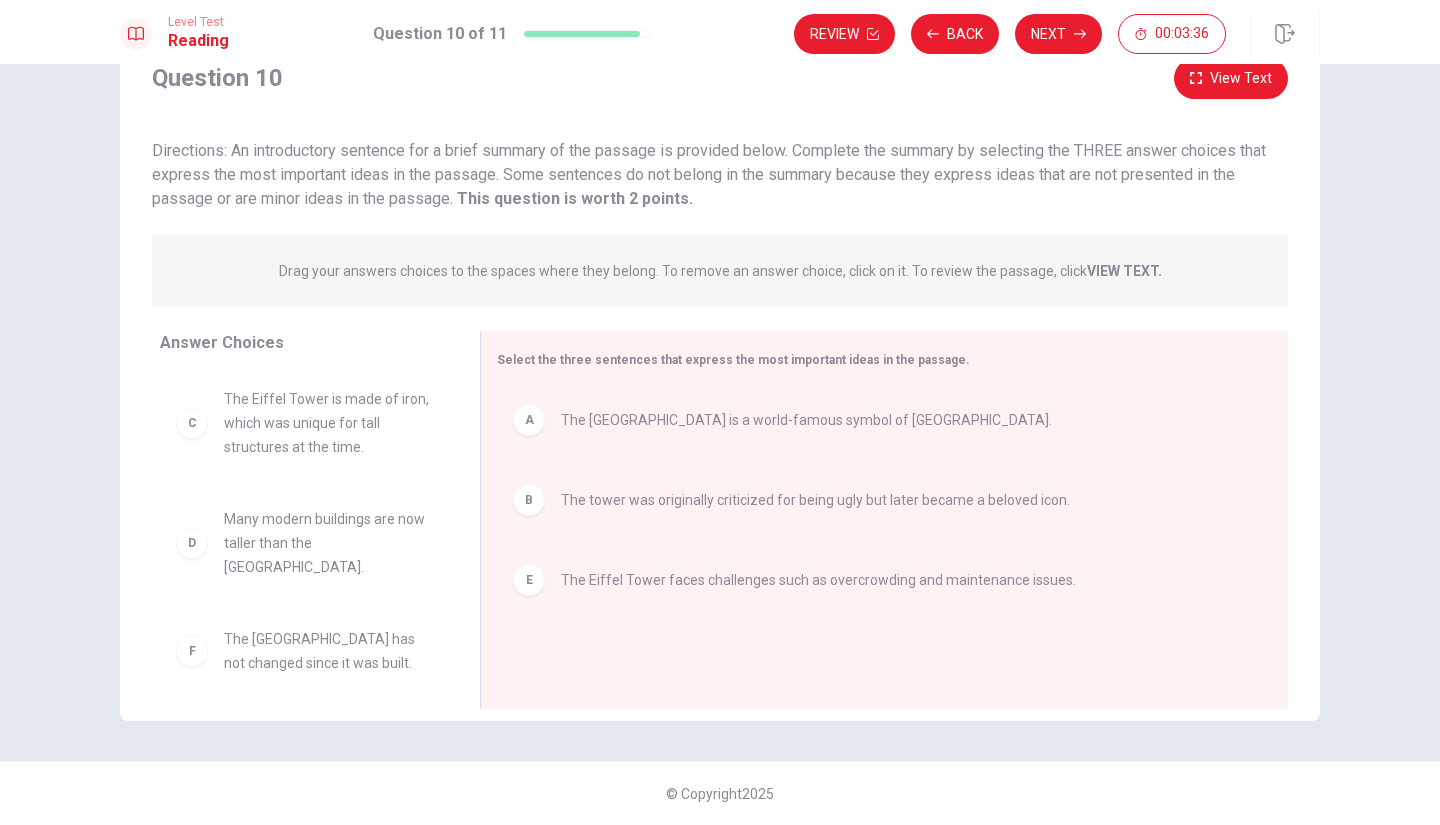 scroll, scrollTop: 78, scrollLeft: 0, axis: vertical 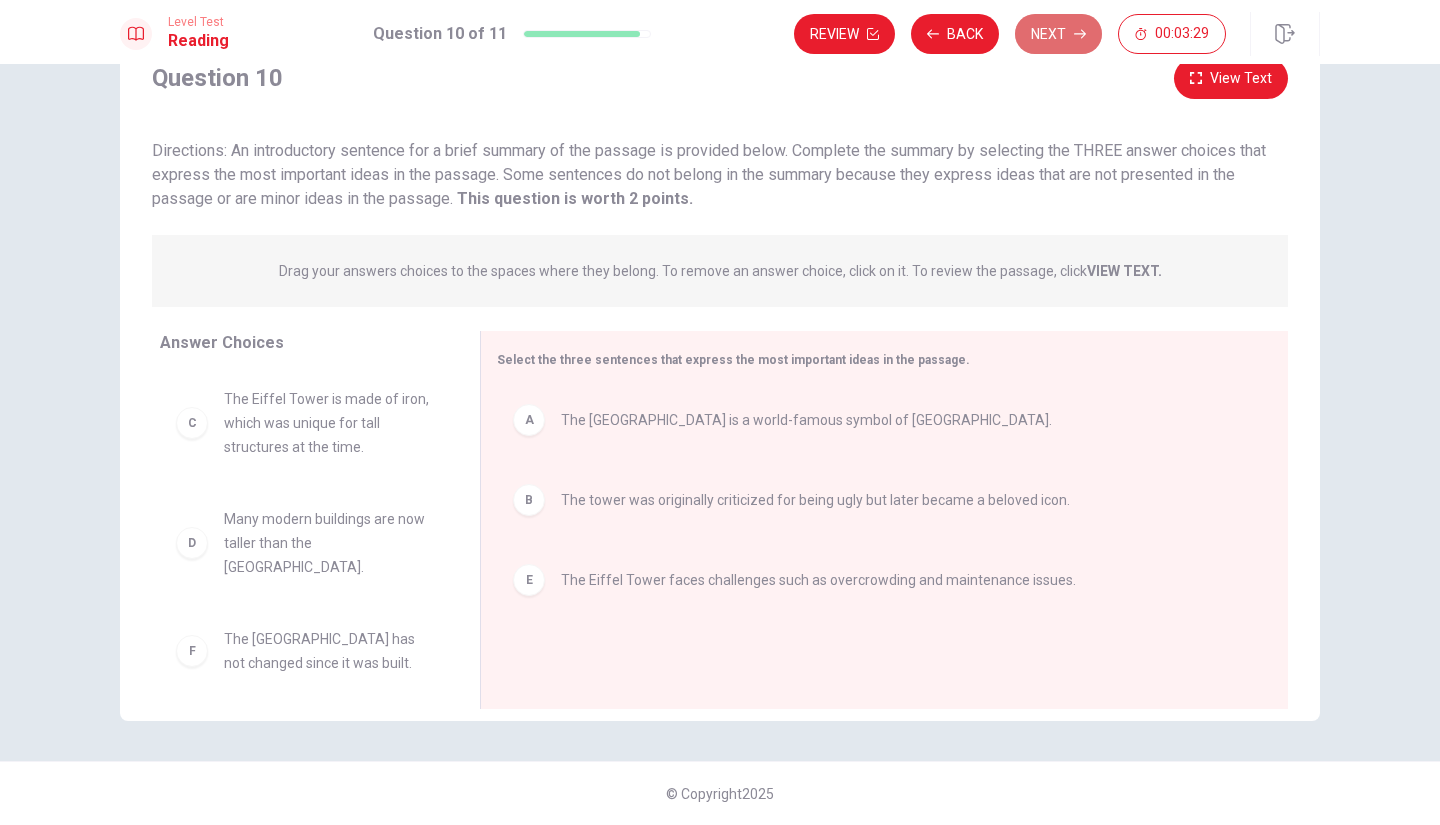 click on "Next" at bounding box center [1058, 34] 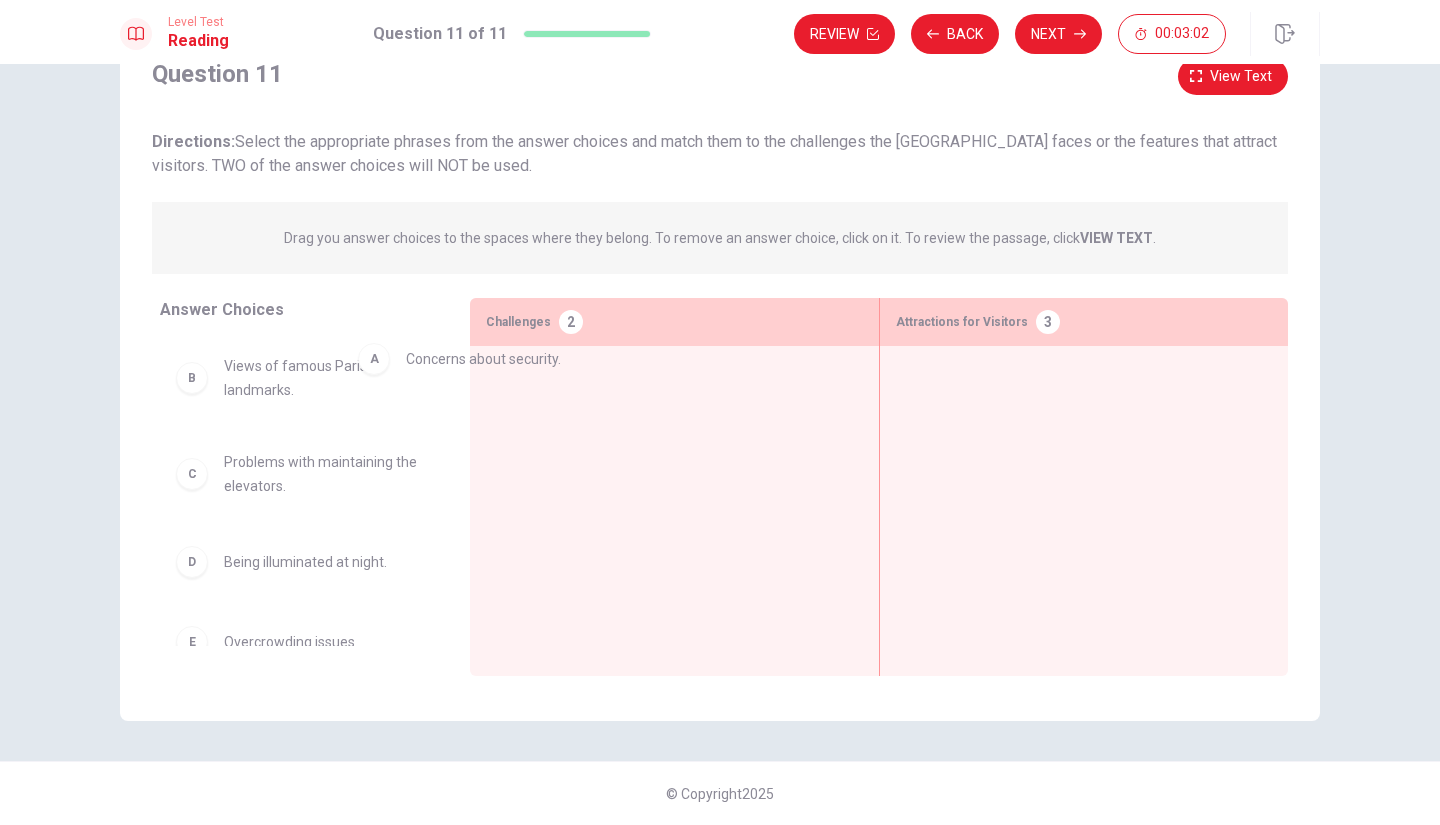 drag, startPoint x: 366, startPoint y: 380, endPoint x: 597, endPoint y: 371, distance: 231.17526 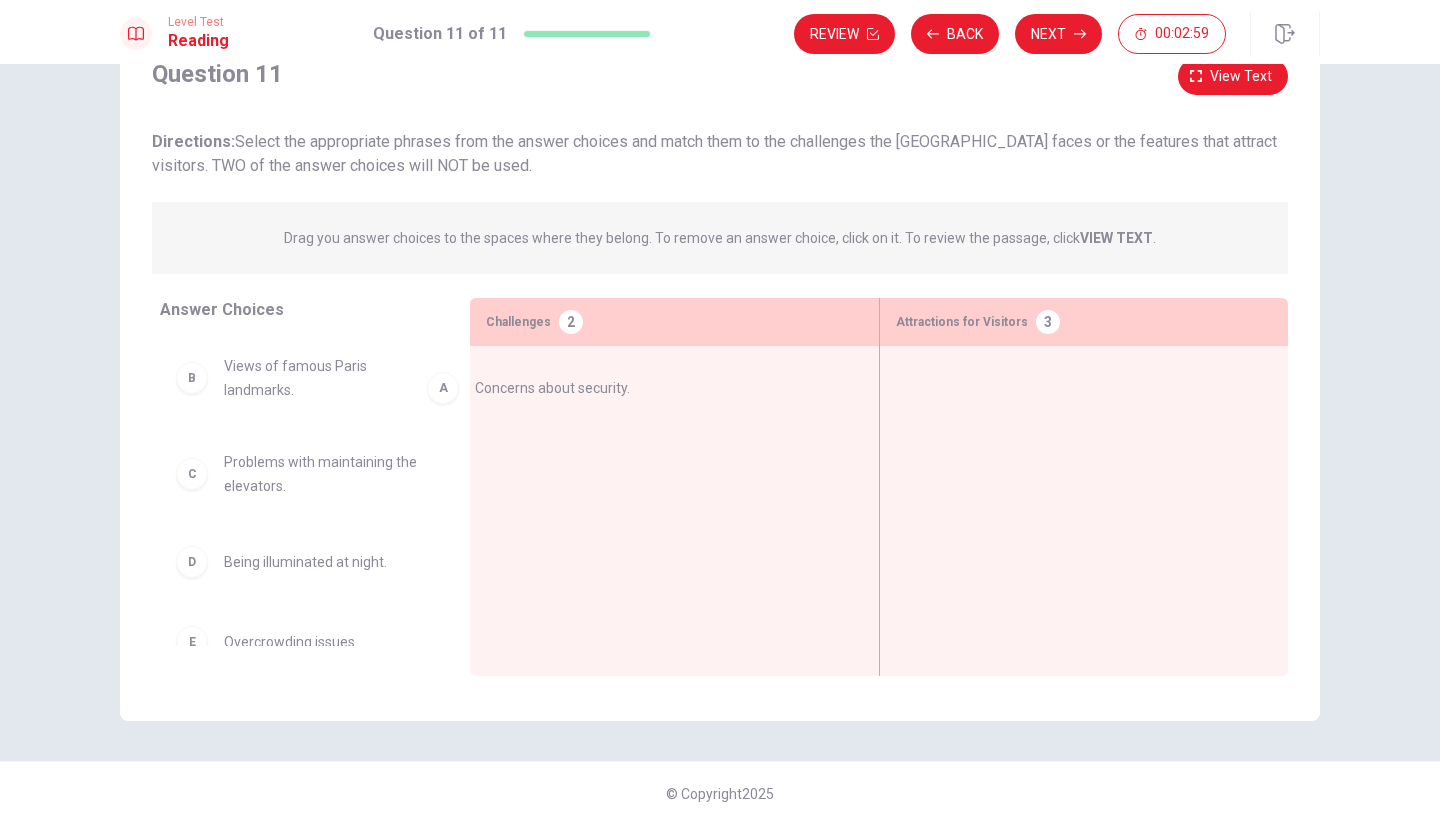 drag, startPoint x: 347, startPoint y: 370, endPoint x: 652, endPoint y: 389, distance: 305.59122 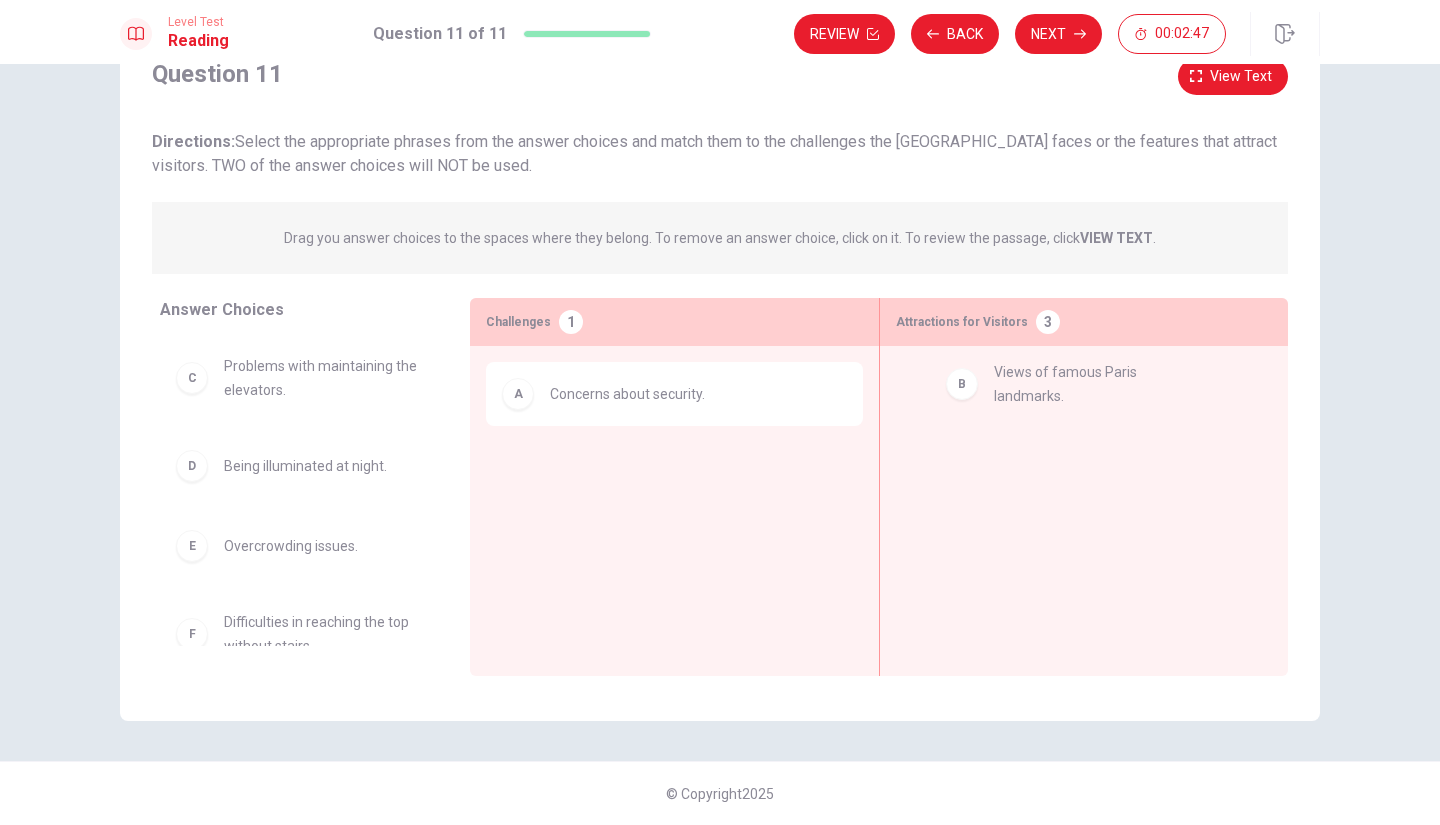 drag, startPoint x: 330, startPoint y: 384, endPoint x: 1109, endPoint y: 391, distance: 779.03143 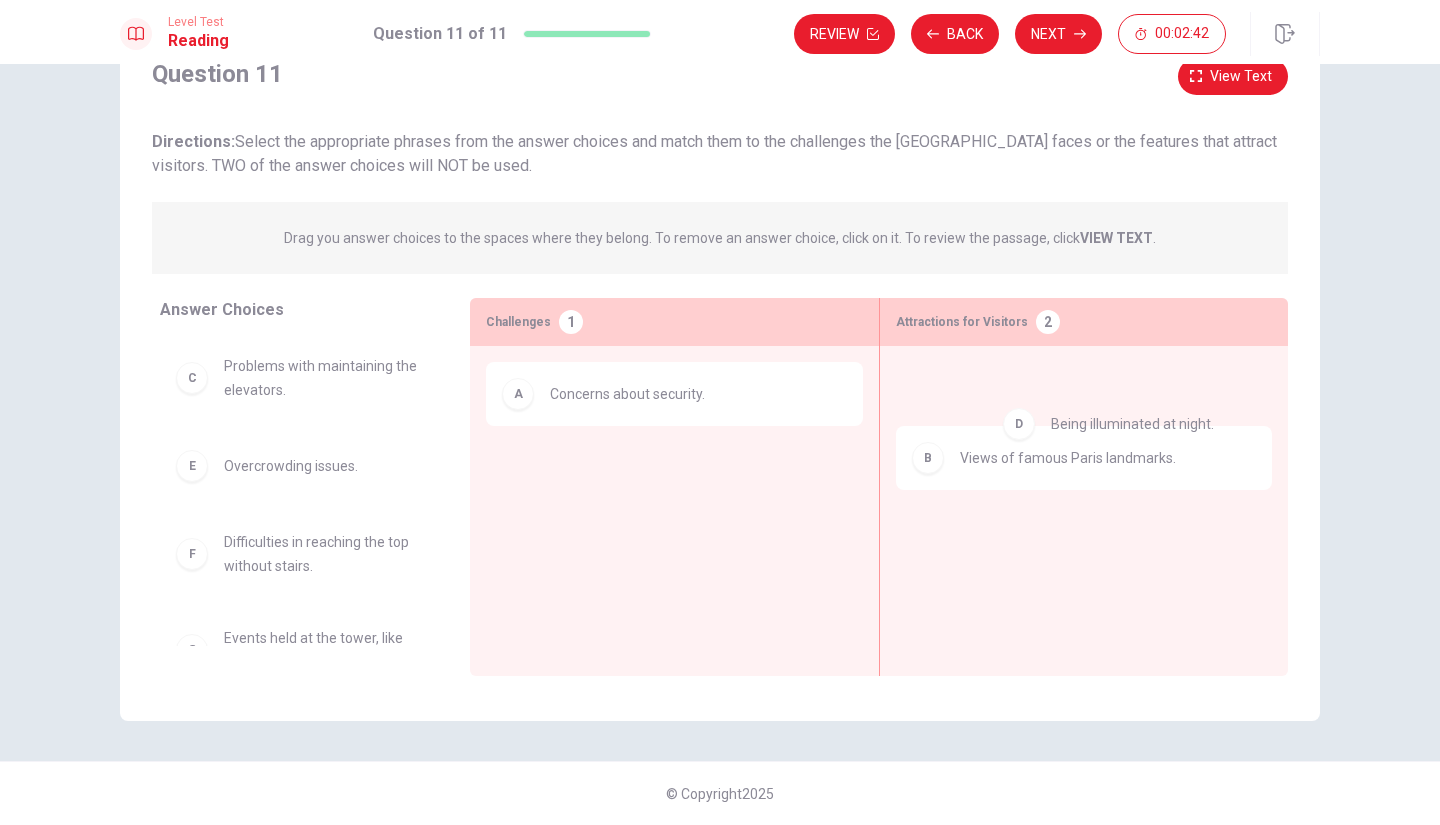 drag, startPoint x: 312, startPoint y: 481, endPoint x: 1182, endPoint y: 439, distance: 871.0132 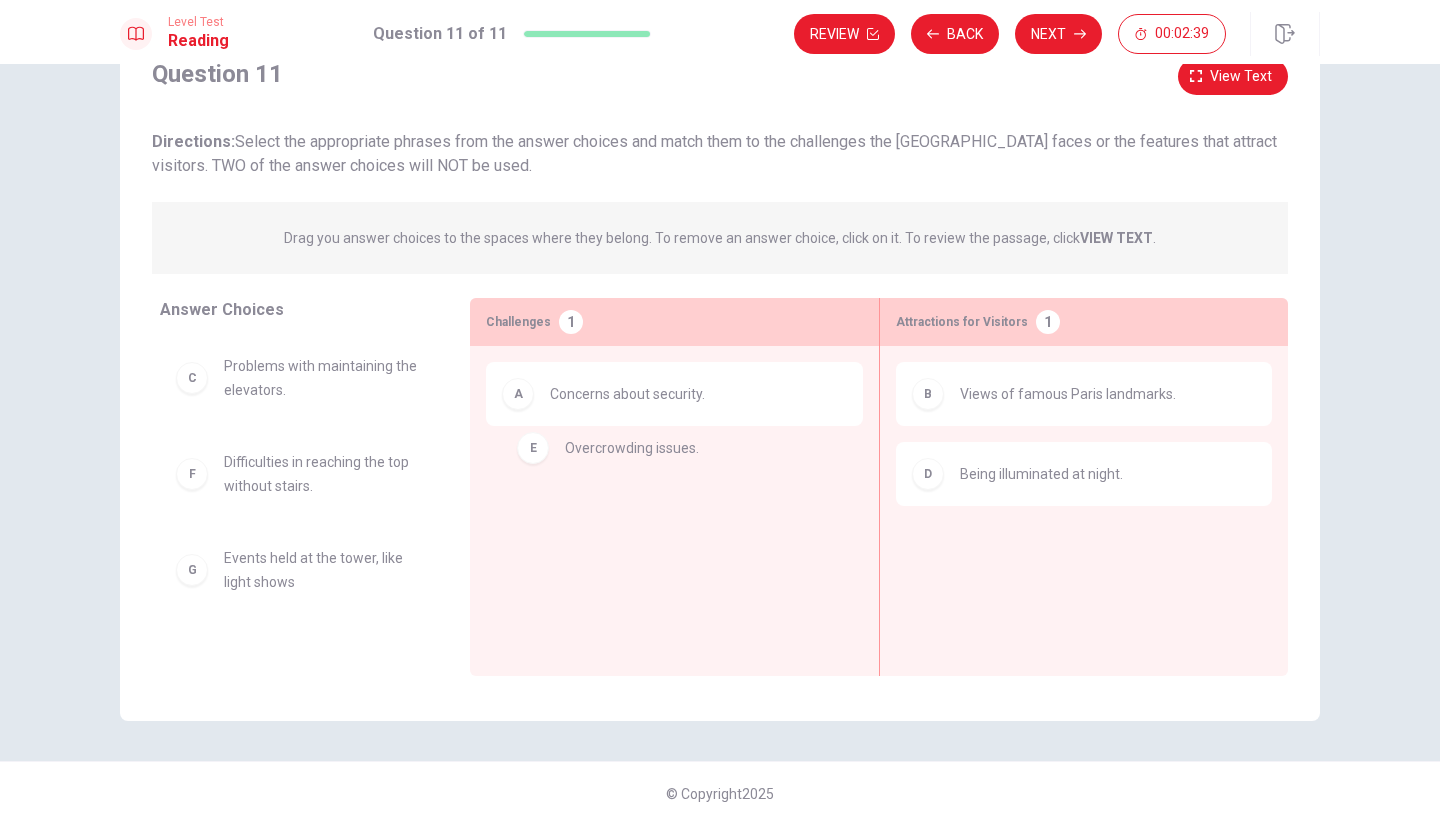 drag, startPoint x: 323, startPoint y: 477, endPoint x: 696, endPoint y: 459, distance: 373.43405 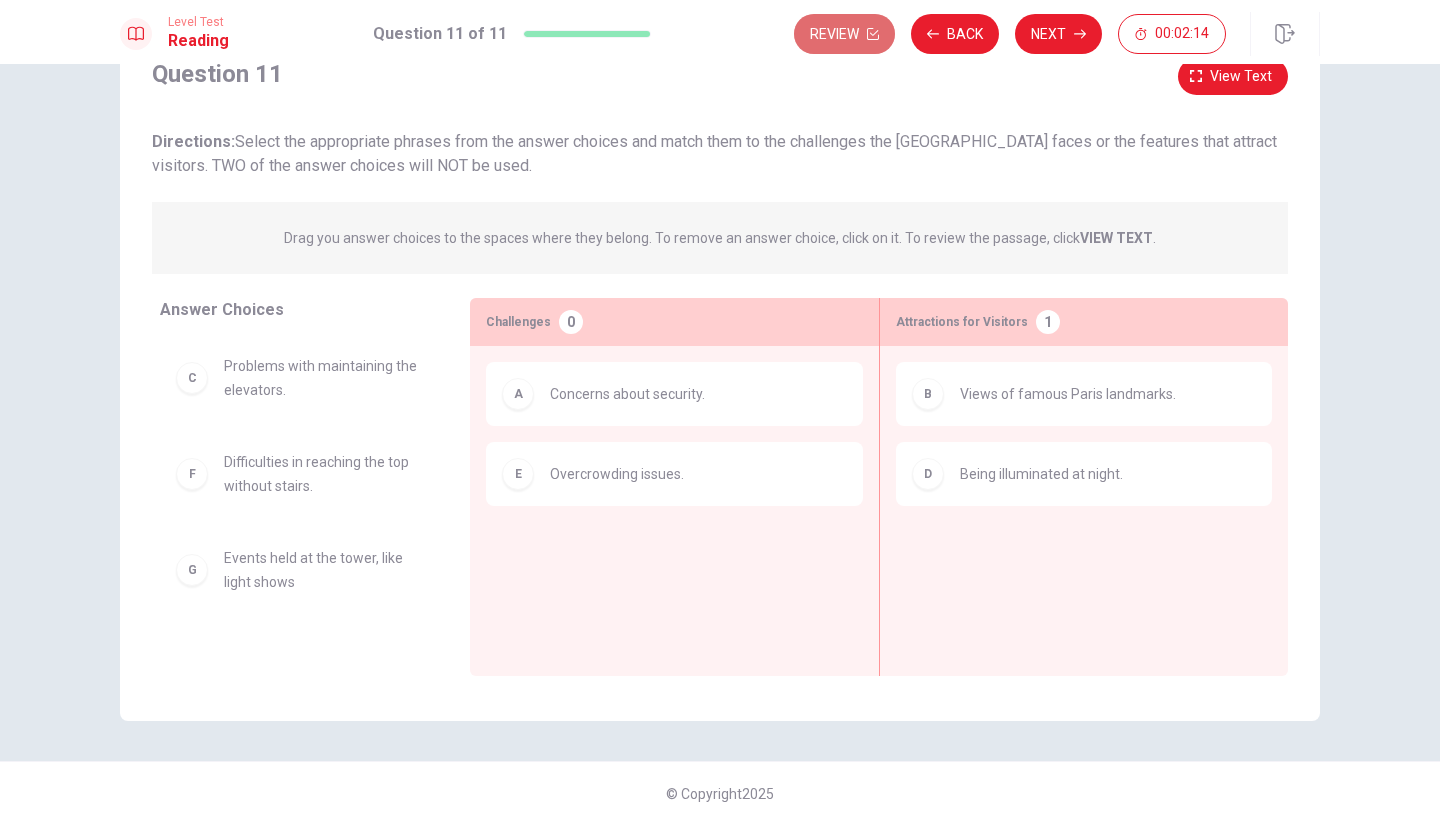 click on "Review" at bounding box center (844, 34) 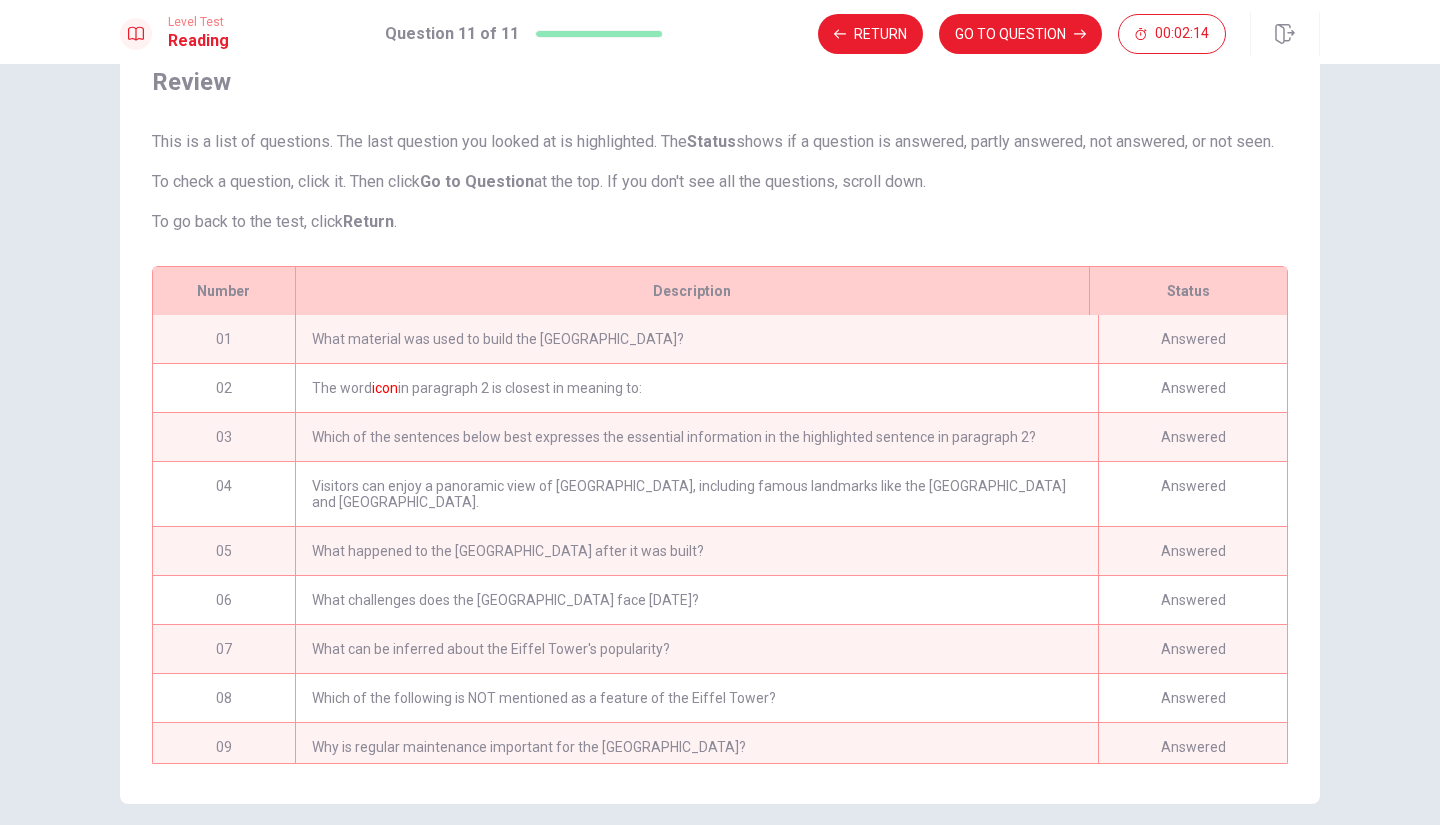 scroll, scrollTop: 184, scrollLeft: 0, axis: vertical 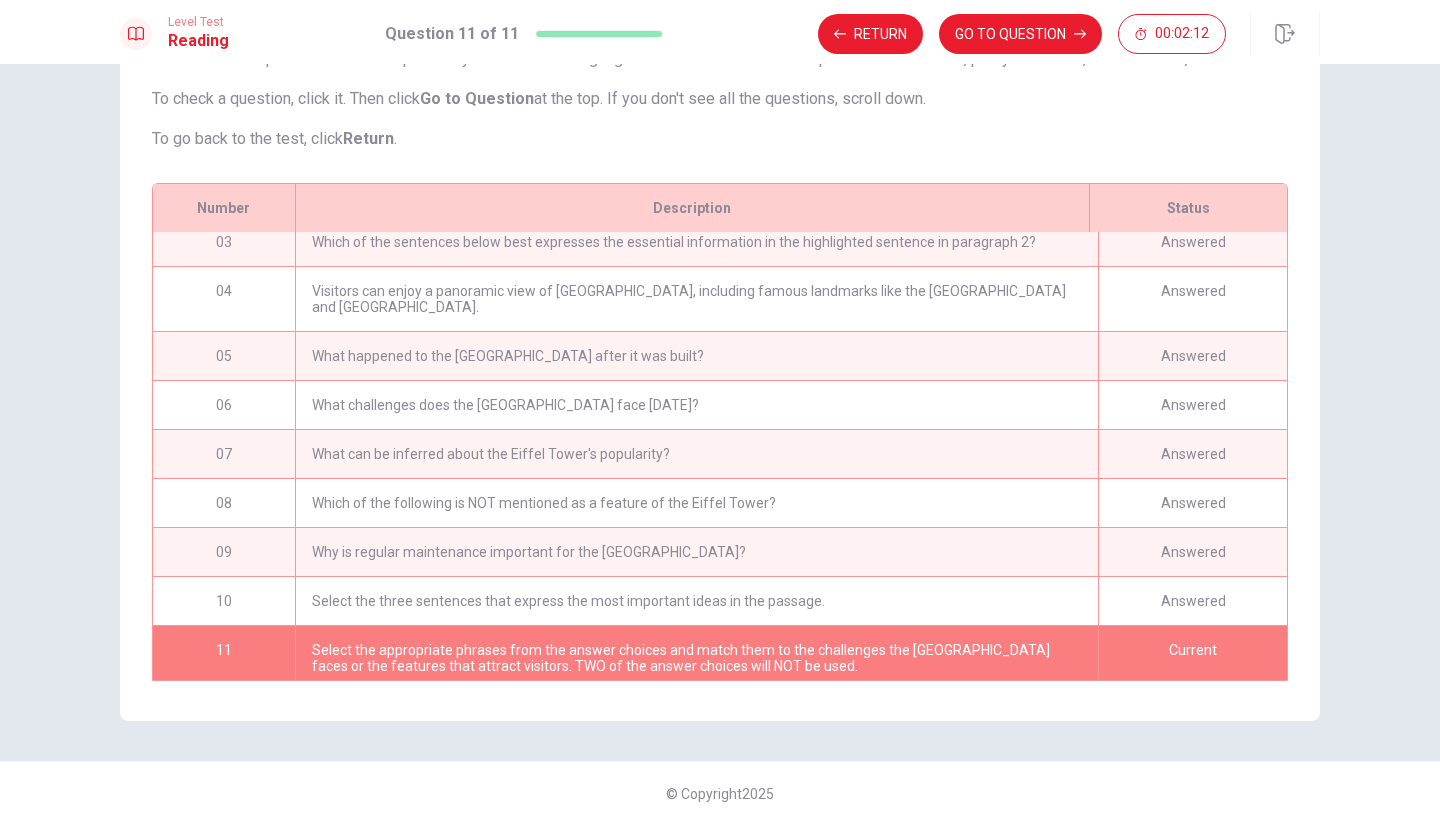 click on "Why is regular maintenance important for the [GEOGRAPHIC_DATA]?" at bounding box center (696, 552) 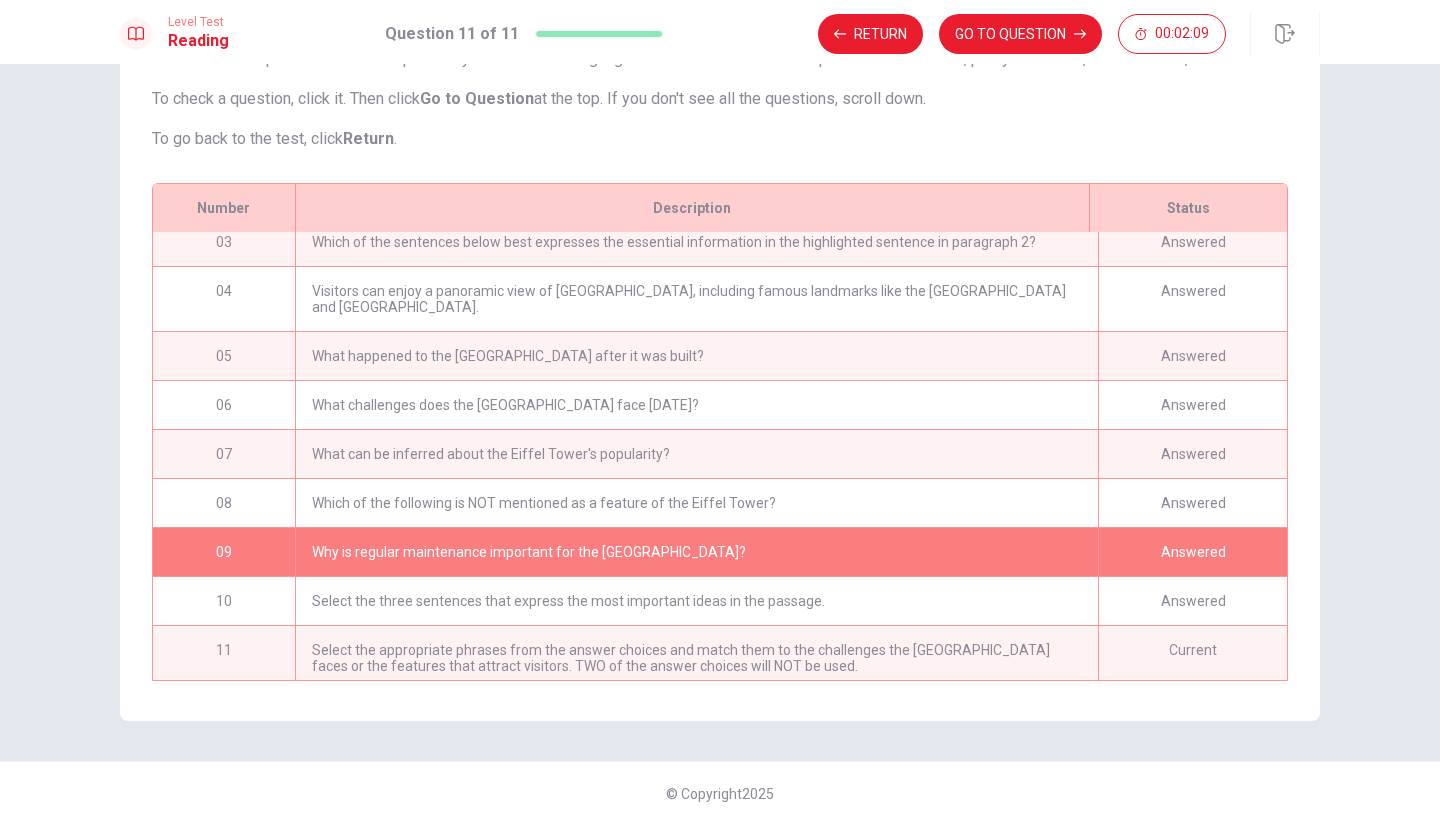click on "Select the appropriate phrases from the answer choices and match them to the challenges the [GEOGRAPHIC_DATA] faces or the features that attract visitors. TWO of the answer choices will NOT be used." at bounding box center (696, 658) 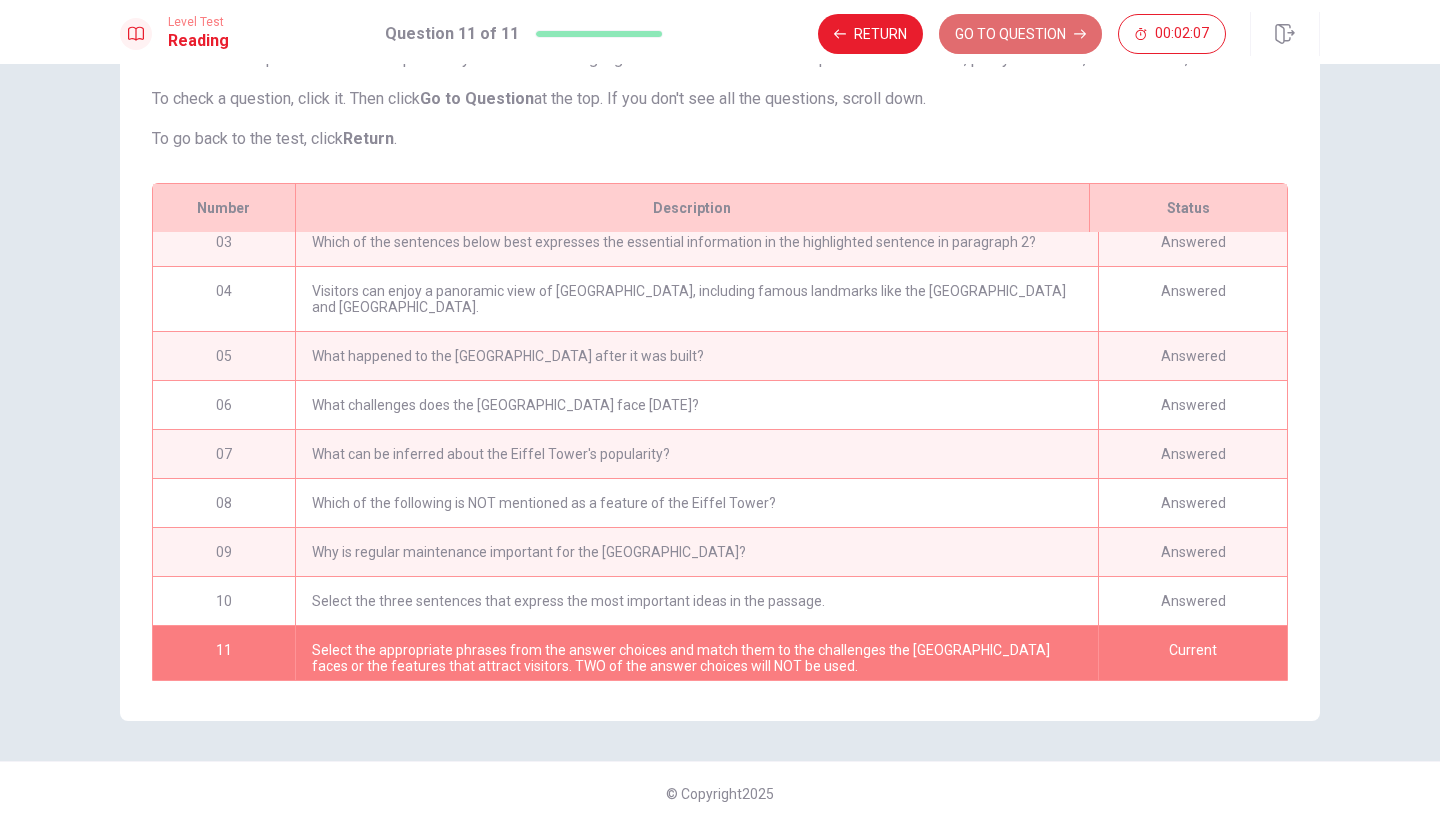 click on "GO TO QUESTION" at bounding box center (1020, 34) 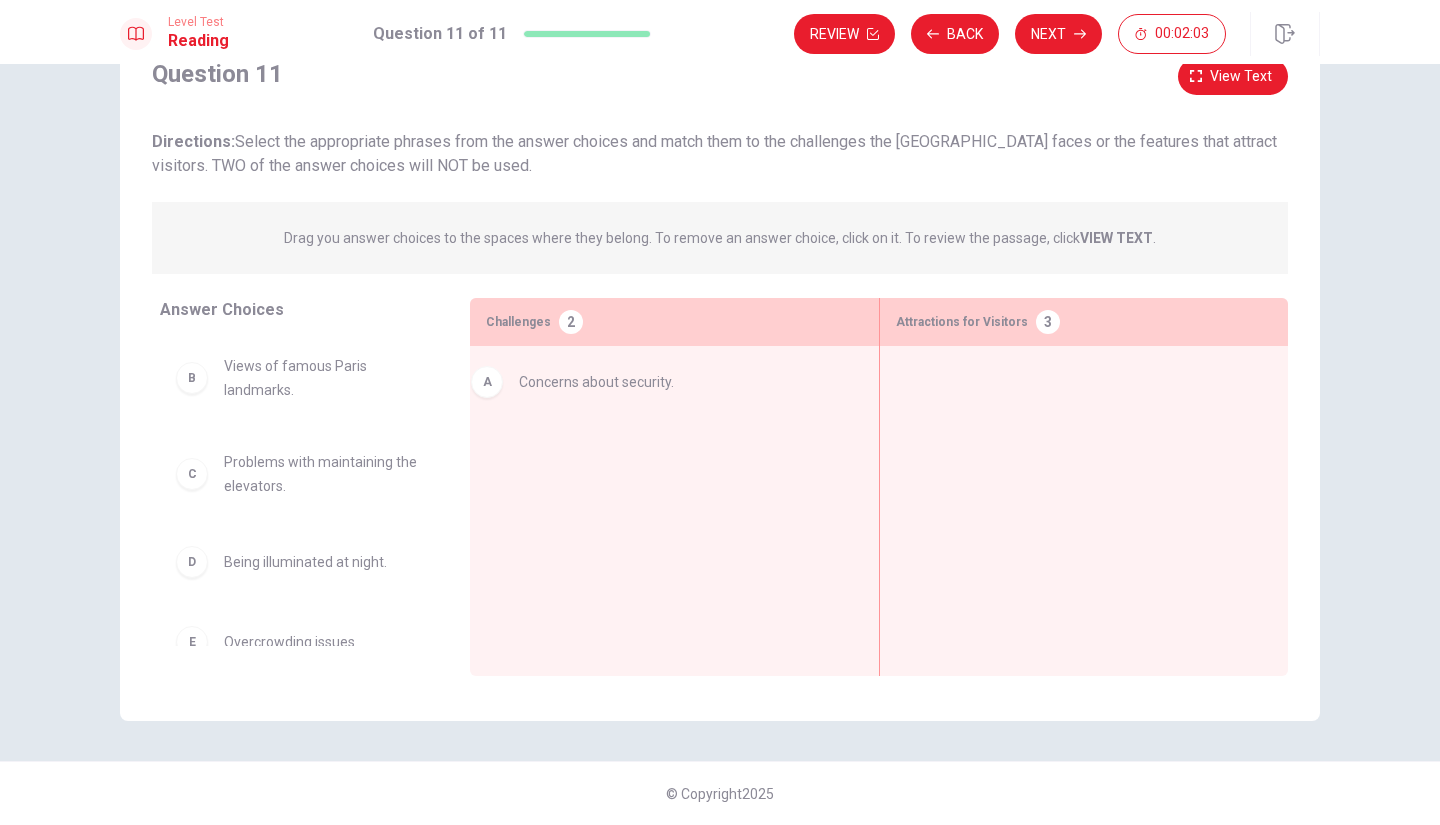 drag, startPoint x: 330, startPoint y: 394, endPoint x: 672, endPoint y: 399, distance: 342.03656 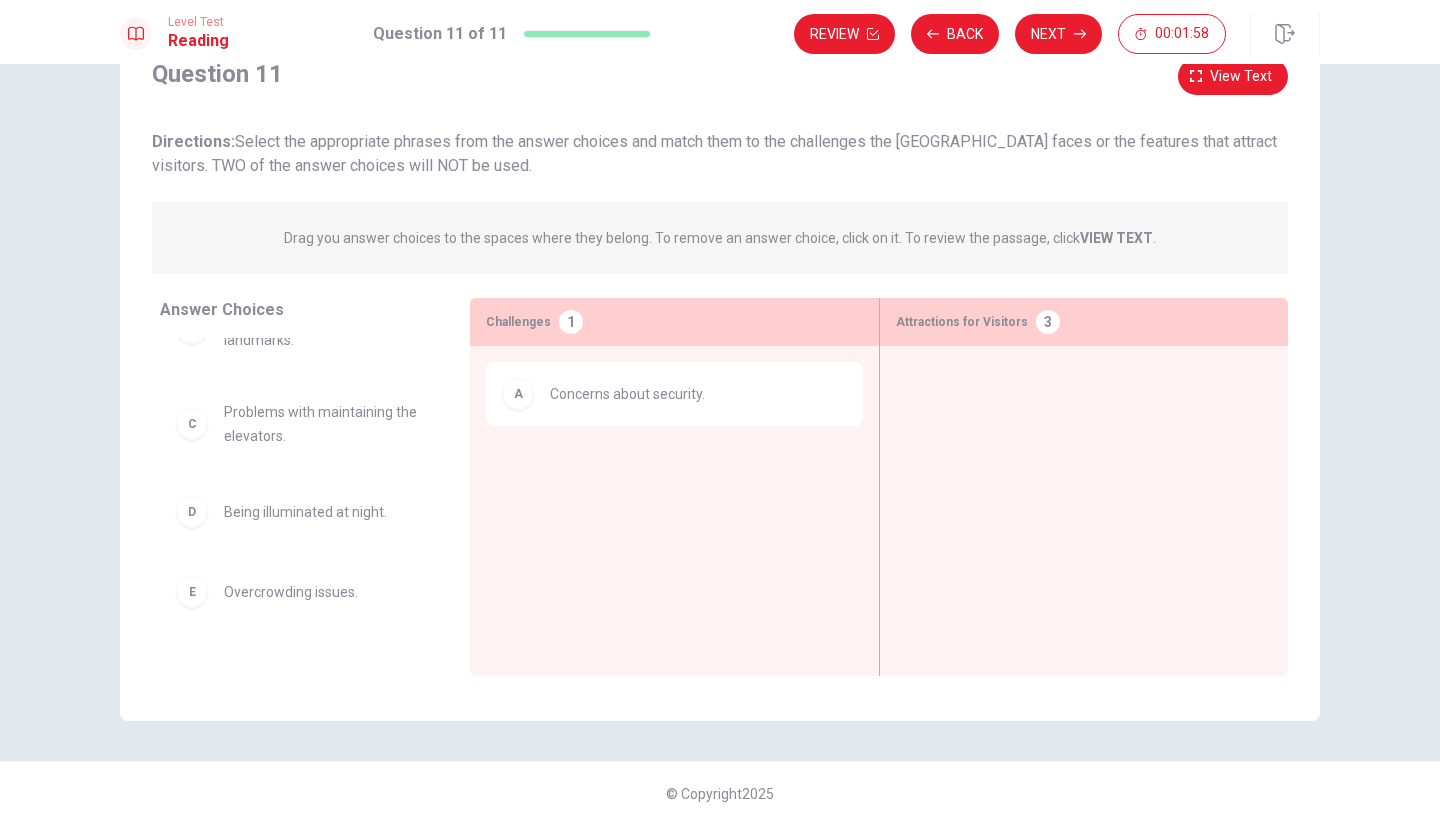 scroll, scrollTop: 51, scrollLeft: 0, axis: vertical 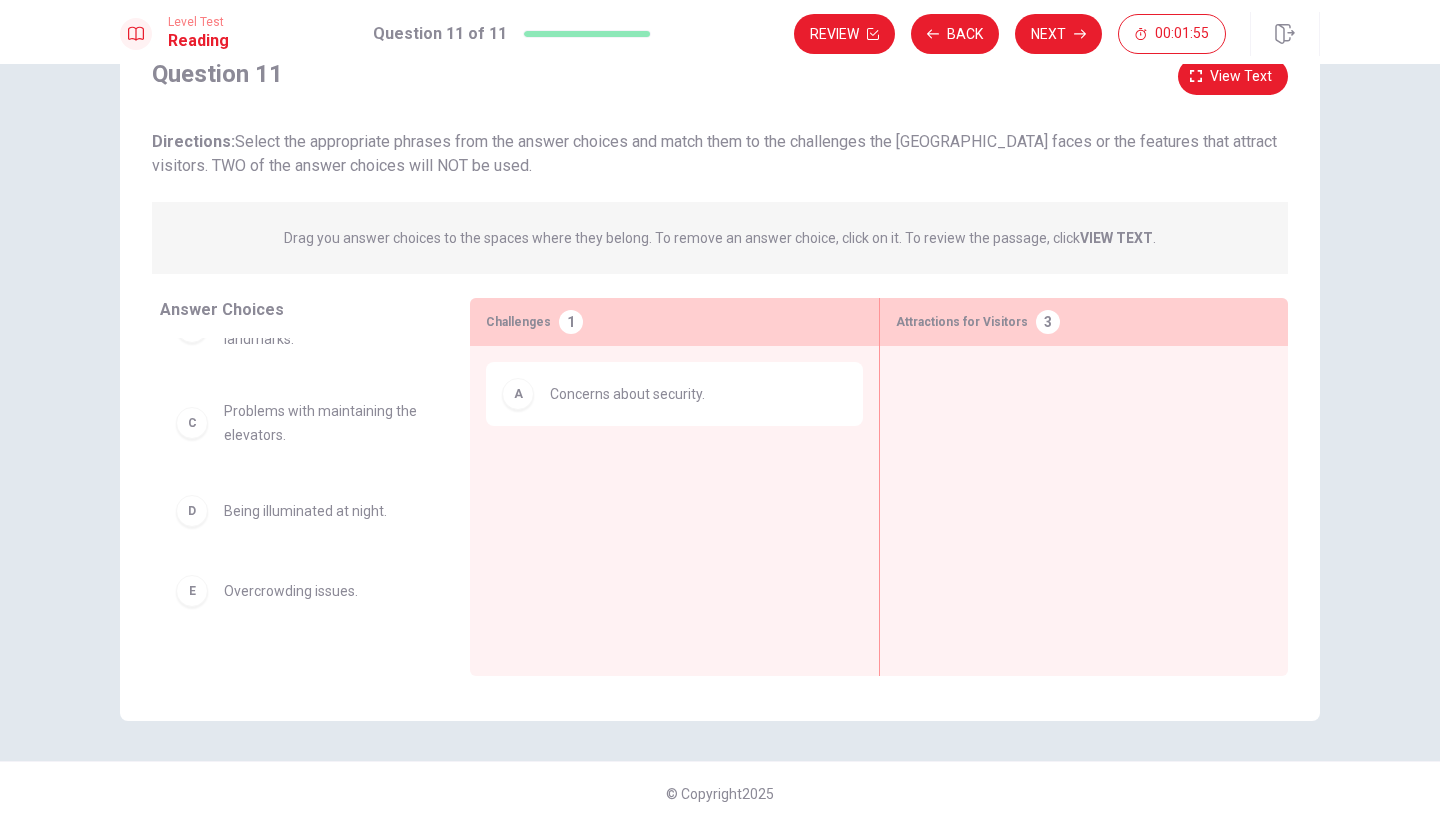 click on "Review Back Next 00:01:55" at bounding box center [1057, 34] 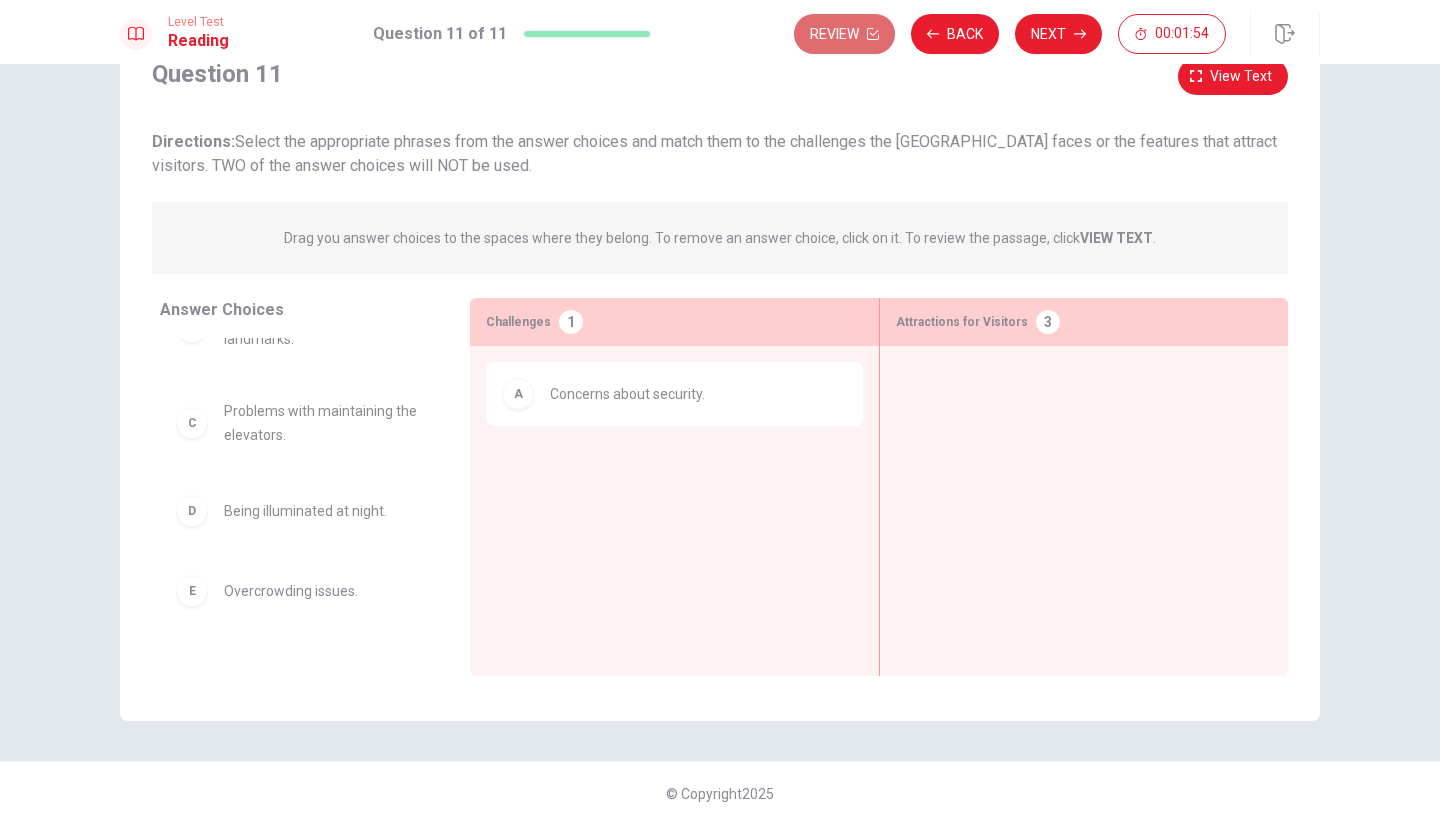 click on "Review" at bounding box center (844, 34) 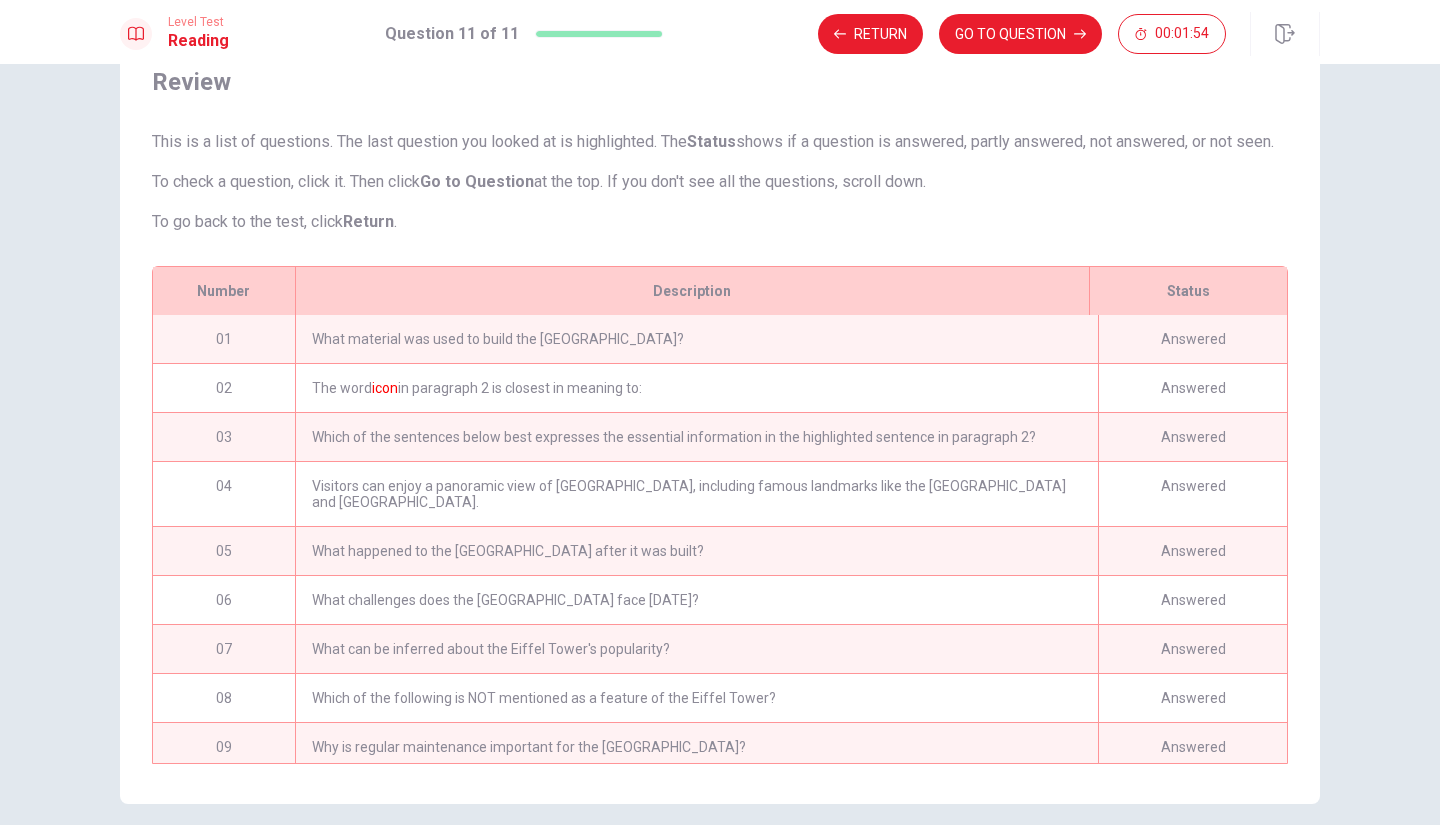 scroll, scrollTop: 184, scrollLeft: 0, axis: vertical 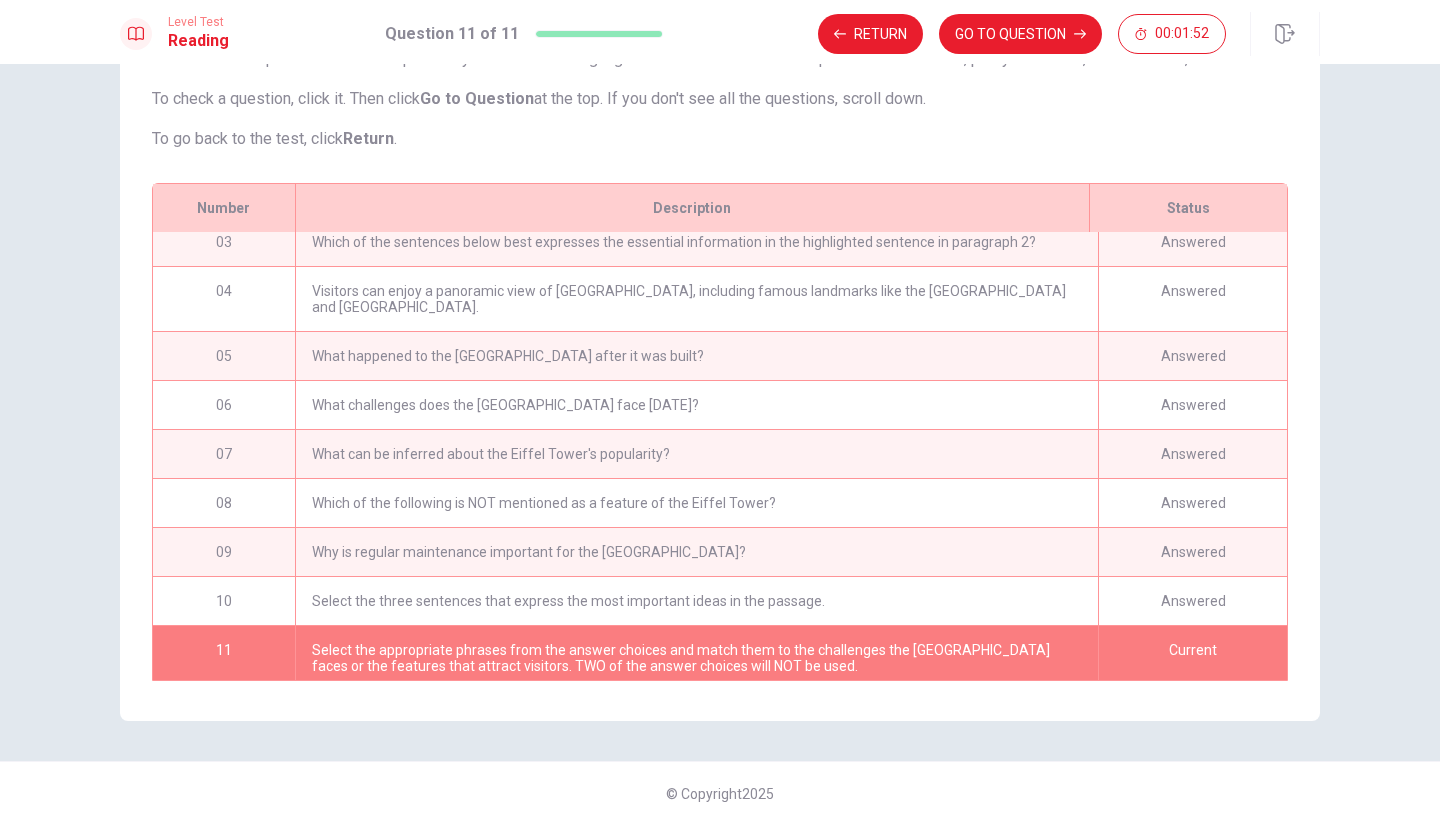 click on "Why is regular maintenance important for the [GEOGRAPHIC_DATA]?" at bounding box center (696, 552) 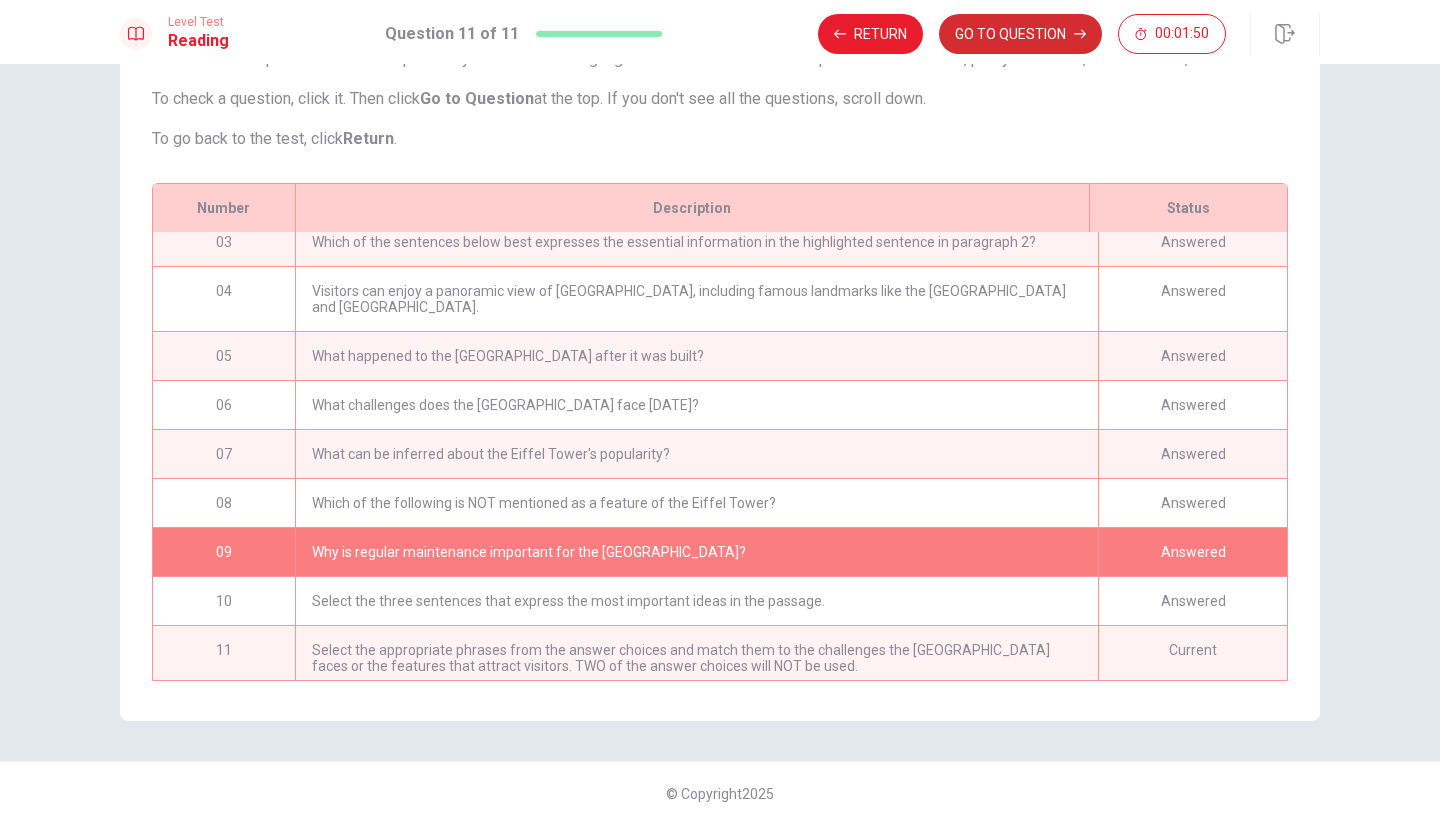 click on "GO TO QUESTION" at bounding box center (1020, 34) 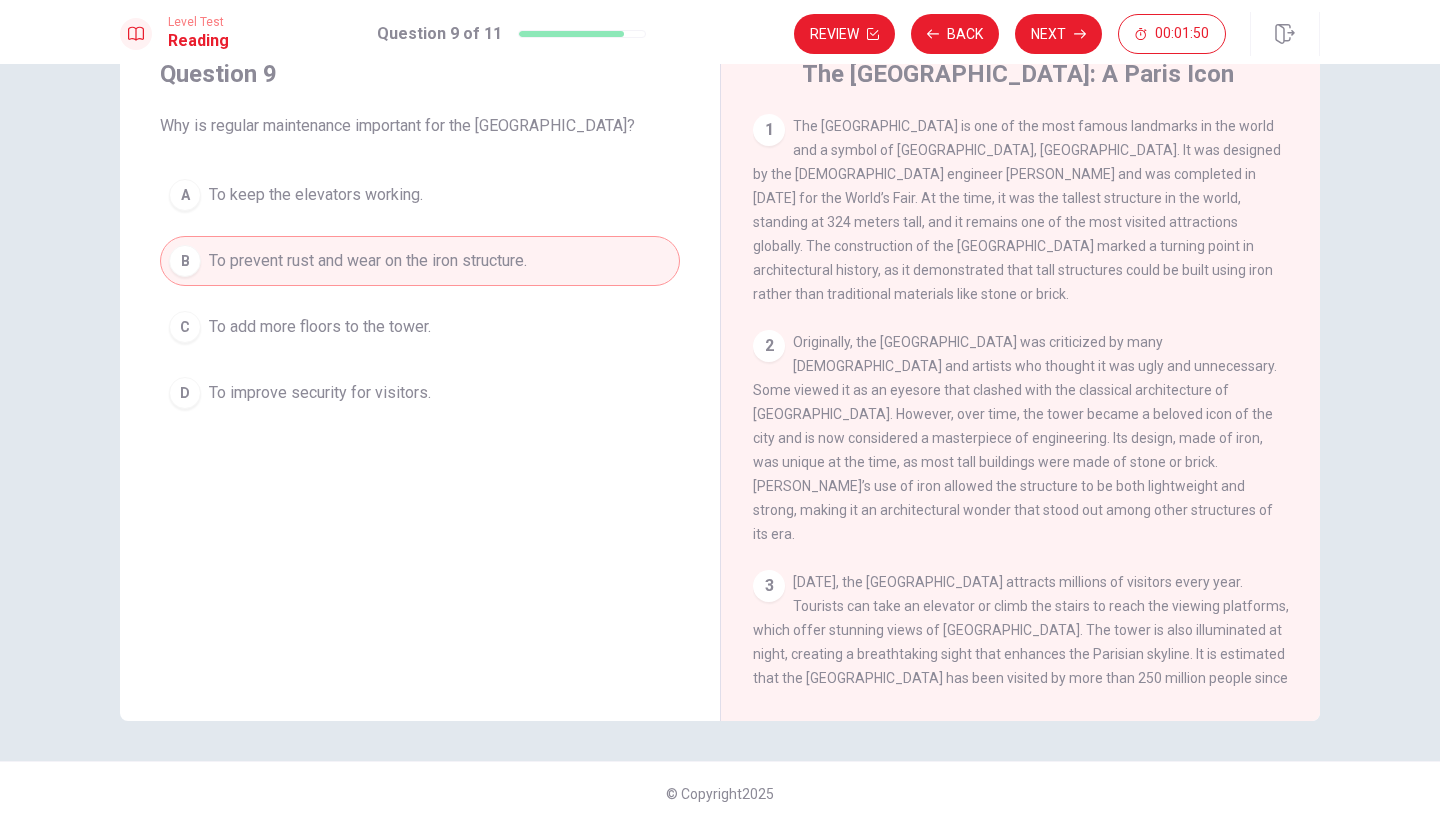 scroll, scrollTop: 78, scrollLeft: 0, axis: vertical 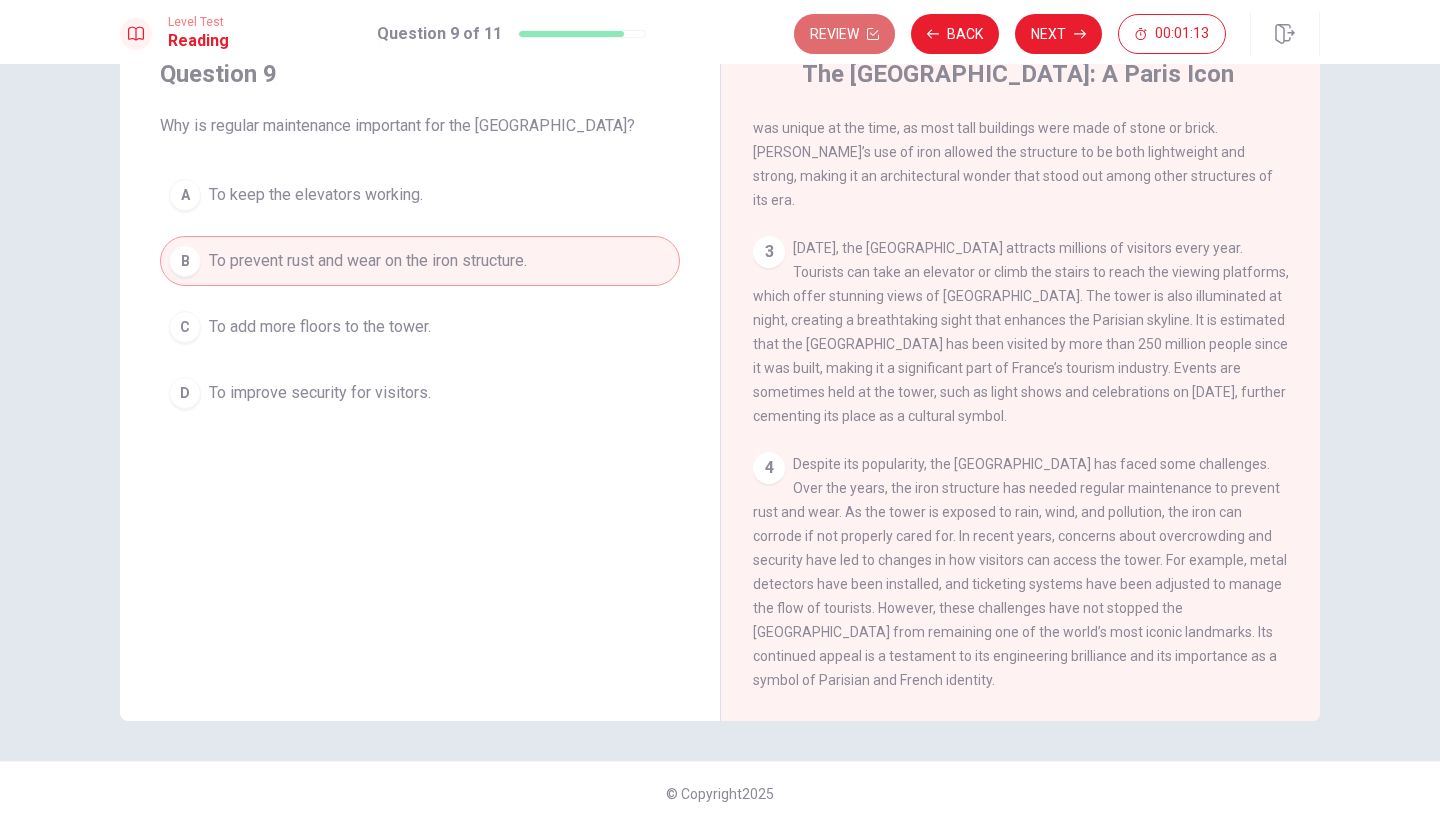 click on "Review" at bounding box center [844, 34] 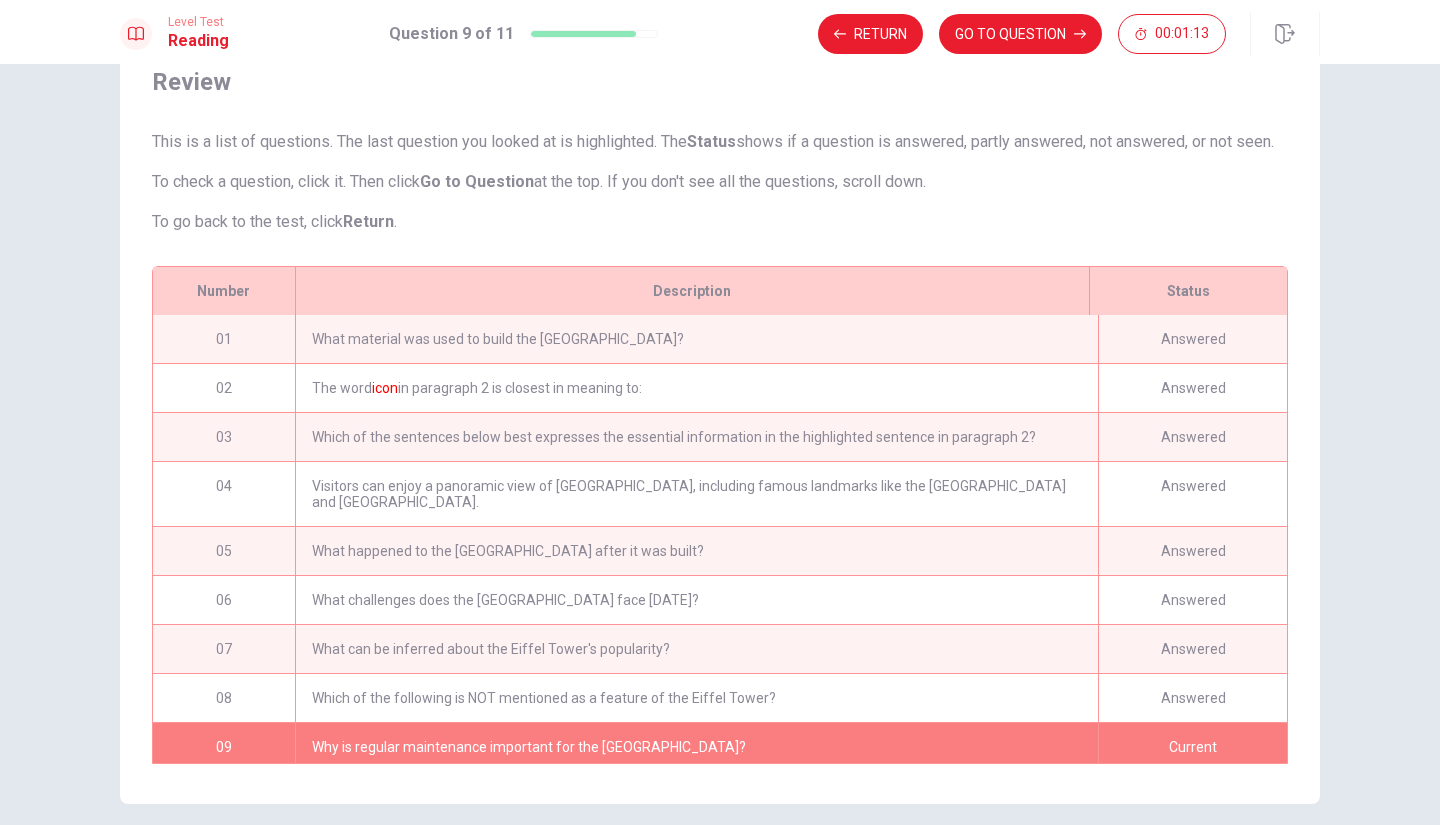 scroll, scrollTop: 166, scrollLeft: 0, axis: vertical 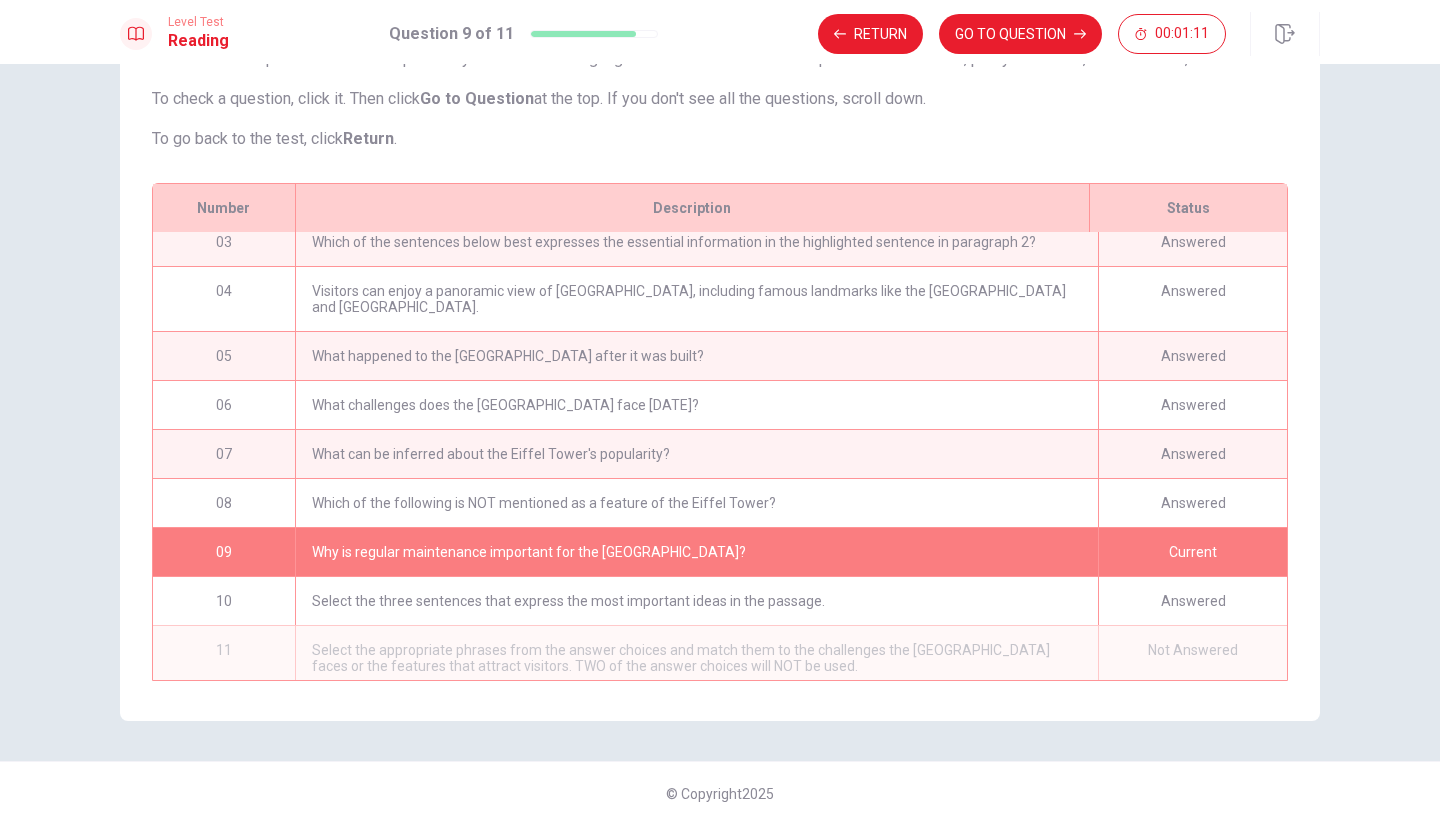 click on "Select the appropriate phrases from the answer choices and match them to the challenges the [GEOGRAPHIC_DATA] faces or the features that attract visitors. TWO of the answer choices will NOT be used." at bounding box center [696, 658] 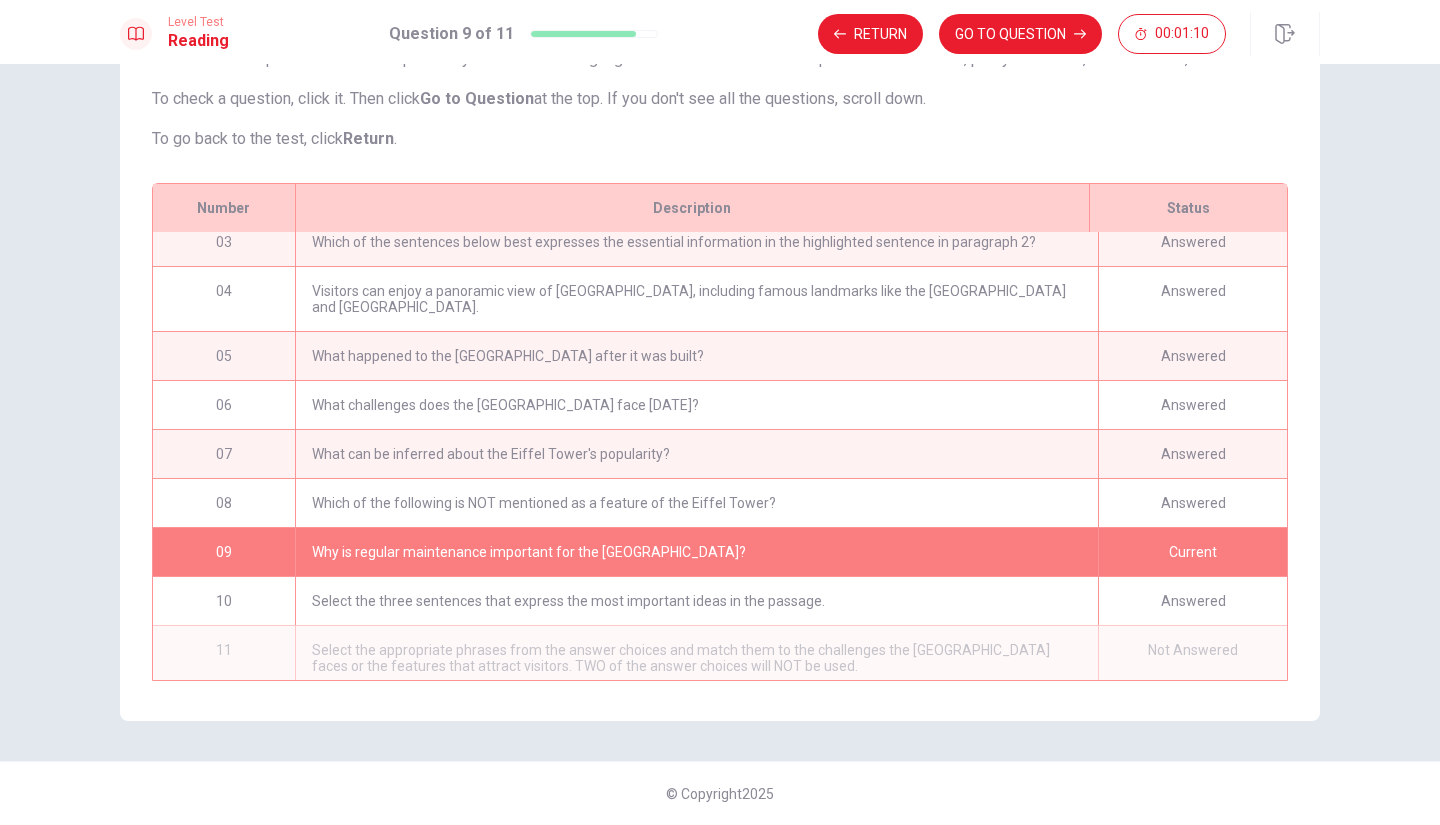 click on "Select the appropriate phrases from the answer choices and match them to the challenges the [GEOGRAPHIC_DATA] faces or the features that attract visitors. TWO of the answer choices will NOT be used." at bounding box center [696, 658] 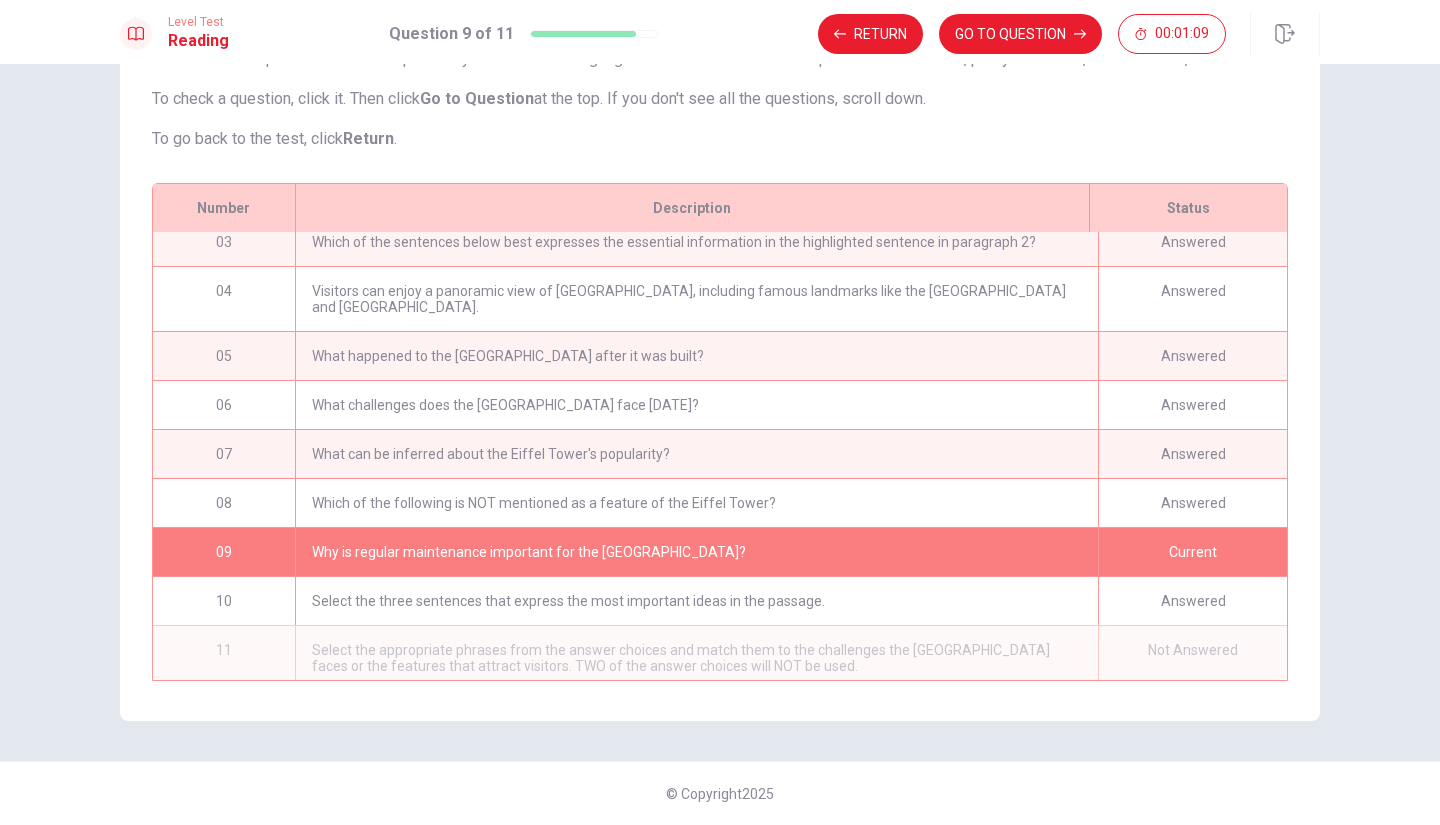 drag, startPoint x: 1010, startPoint y: 642, endPoint x: 1072, endPoint y: 586, distance: 83.546394 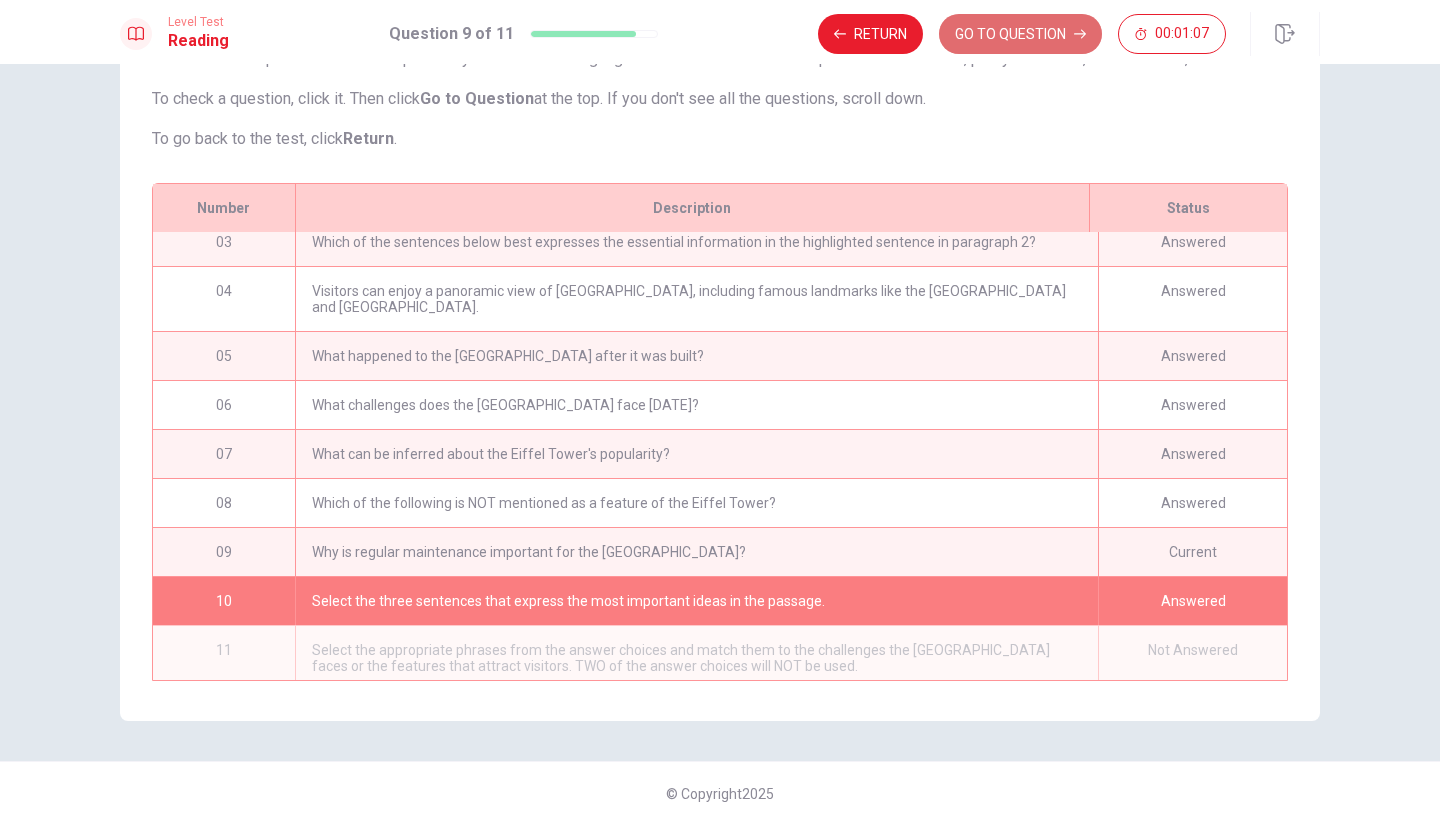 click on "GO TO QUESTION" at bounding box center [1020, 34] 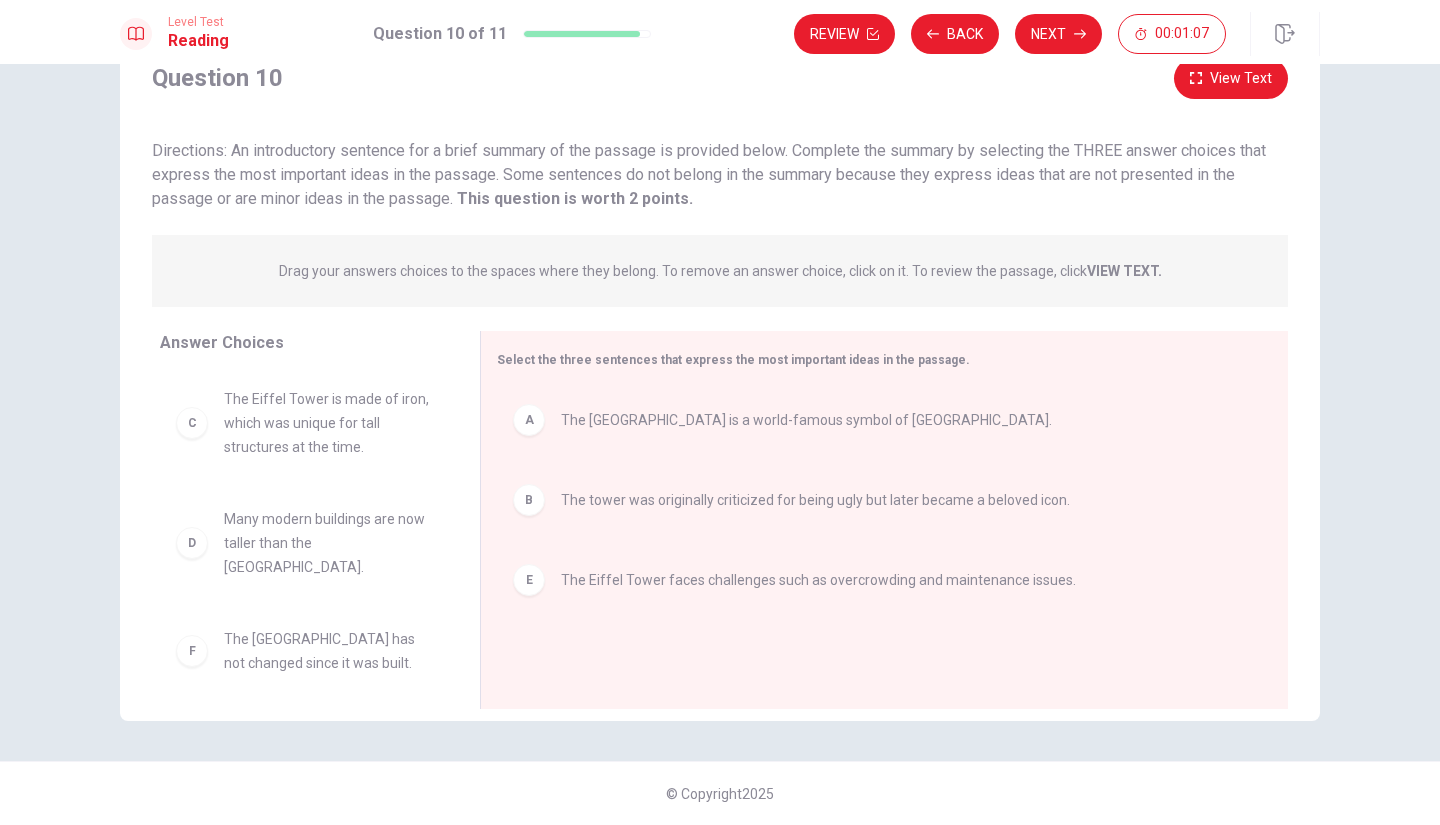 scroll, scrollTop: 78, scrollLeft: 0, axis: vertical 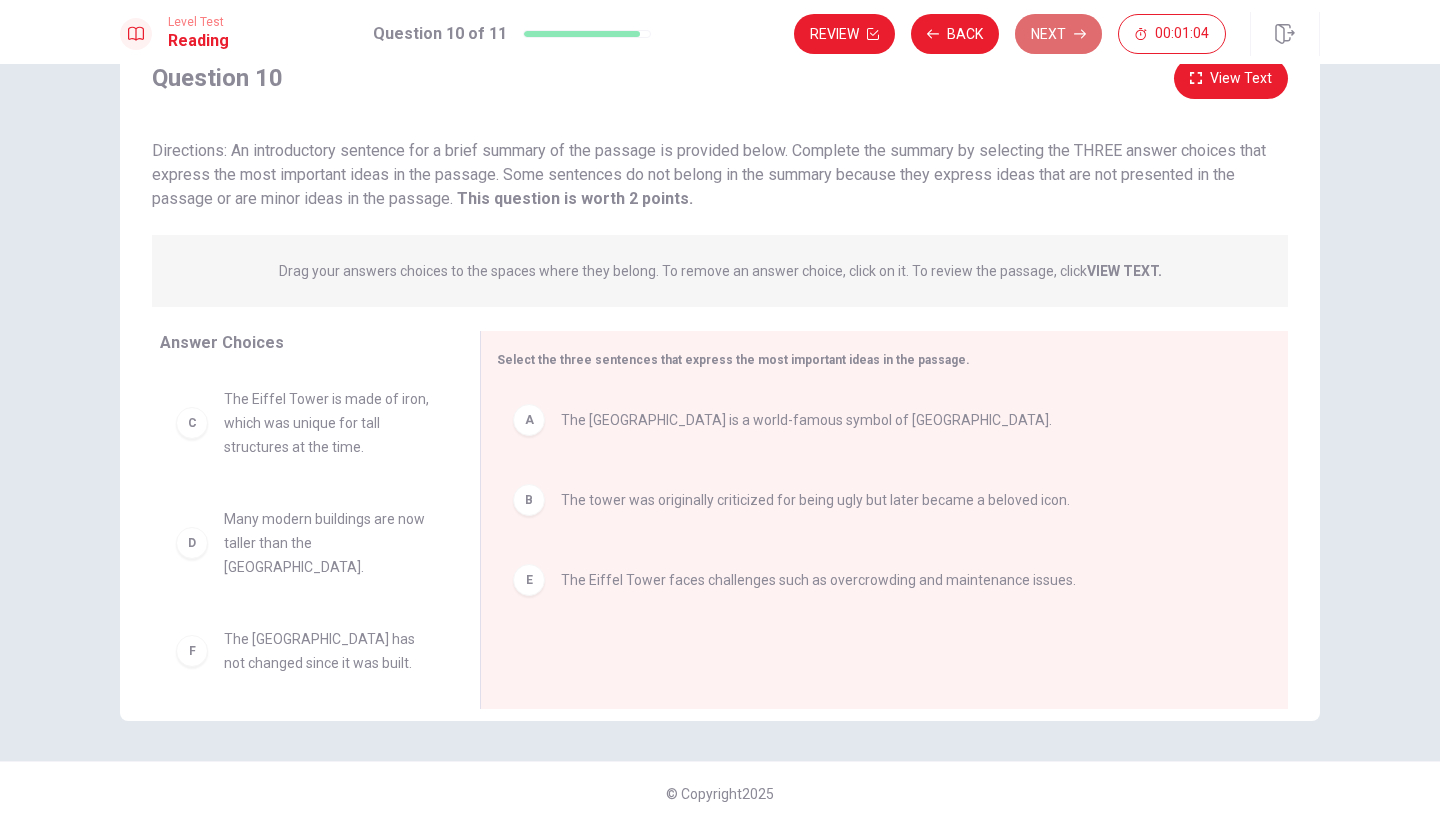 click on "Next" at bounding box center [1058, 34] 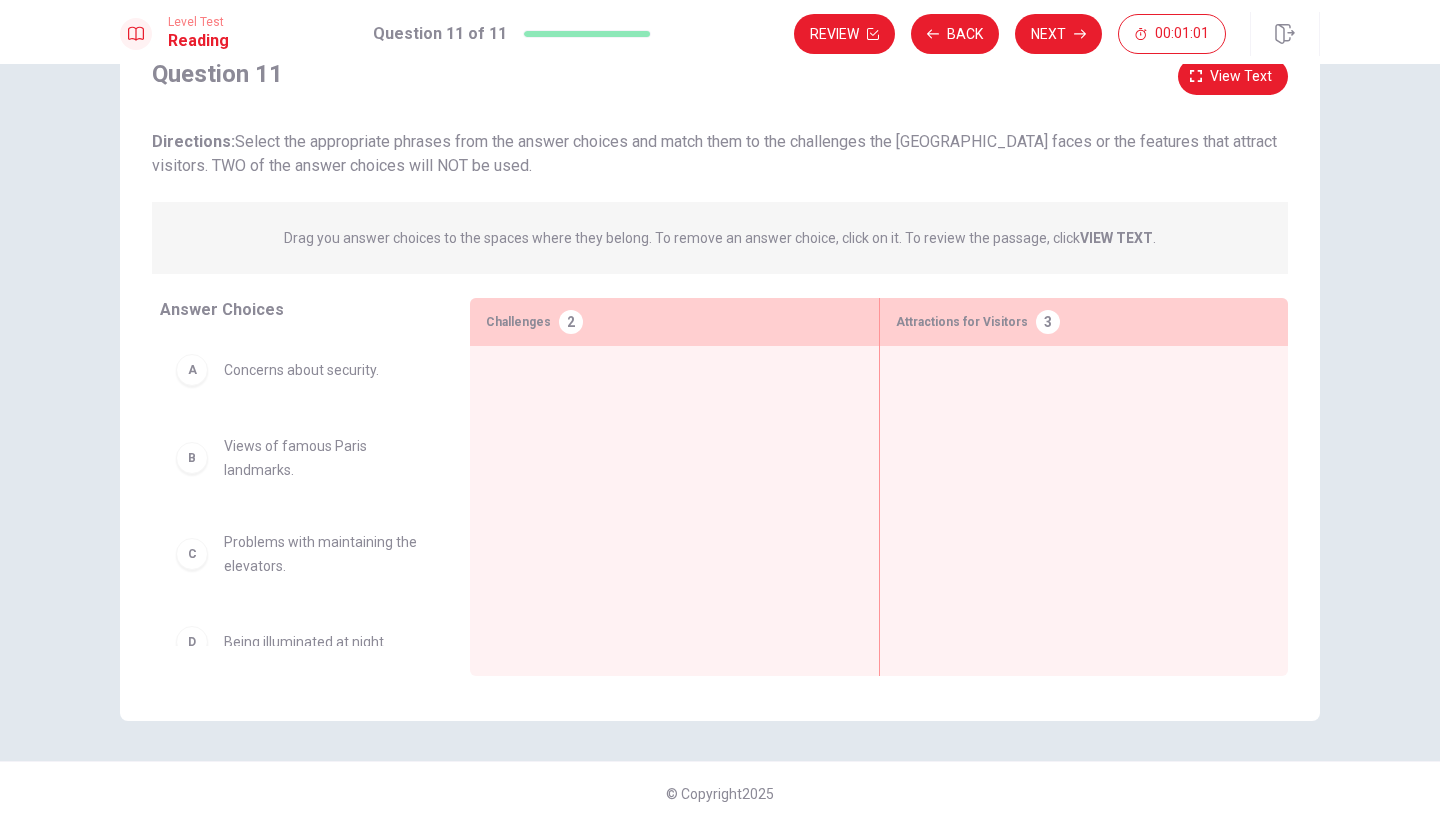 click on "A Concerns about security." at bounding box center [299, 370] 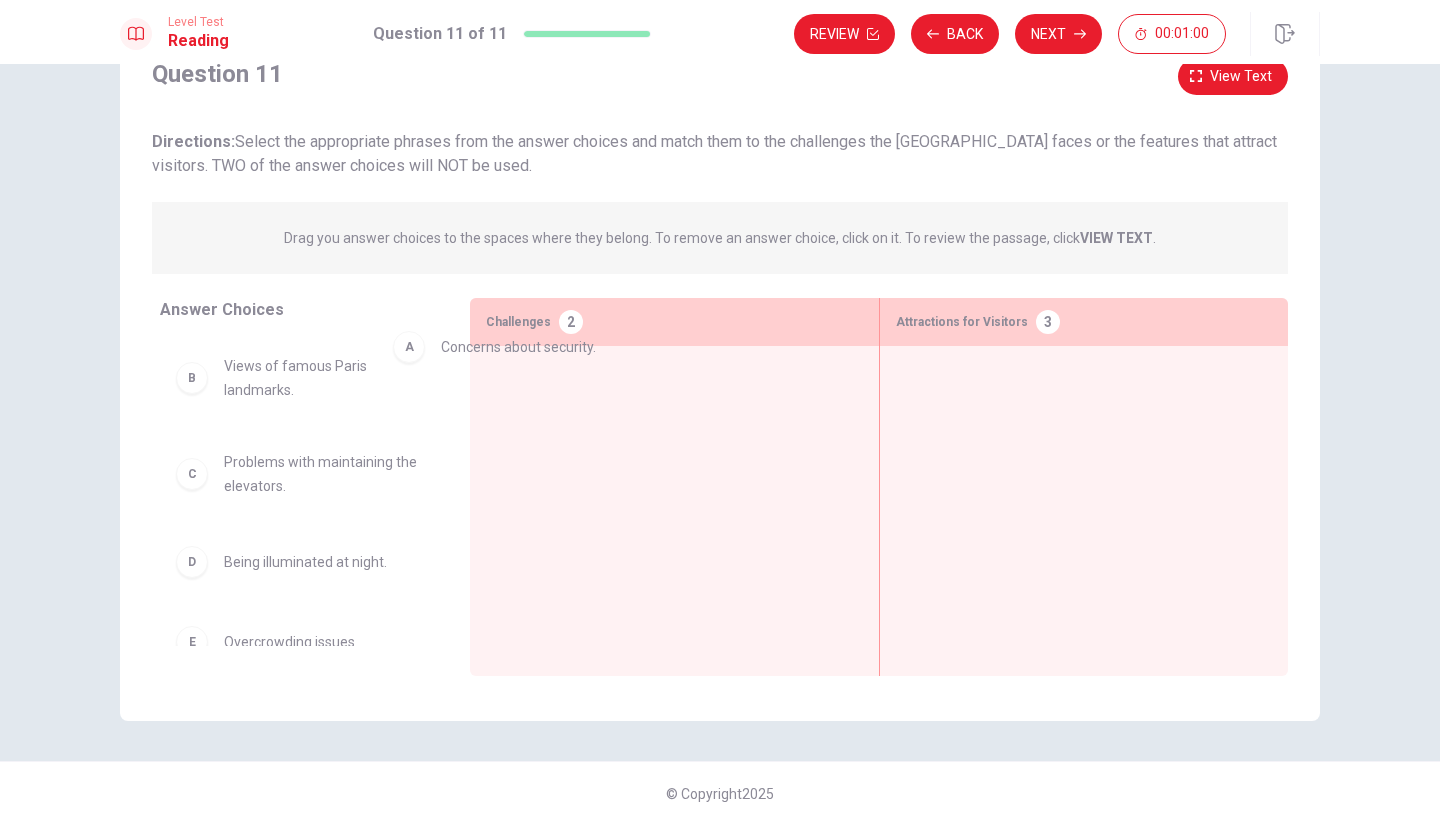 drag, startPoint x: 336, startPoint y: 393, endPoint x: 593, endPoint y: 373, distance: 257.77704 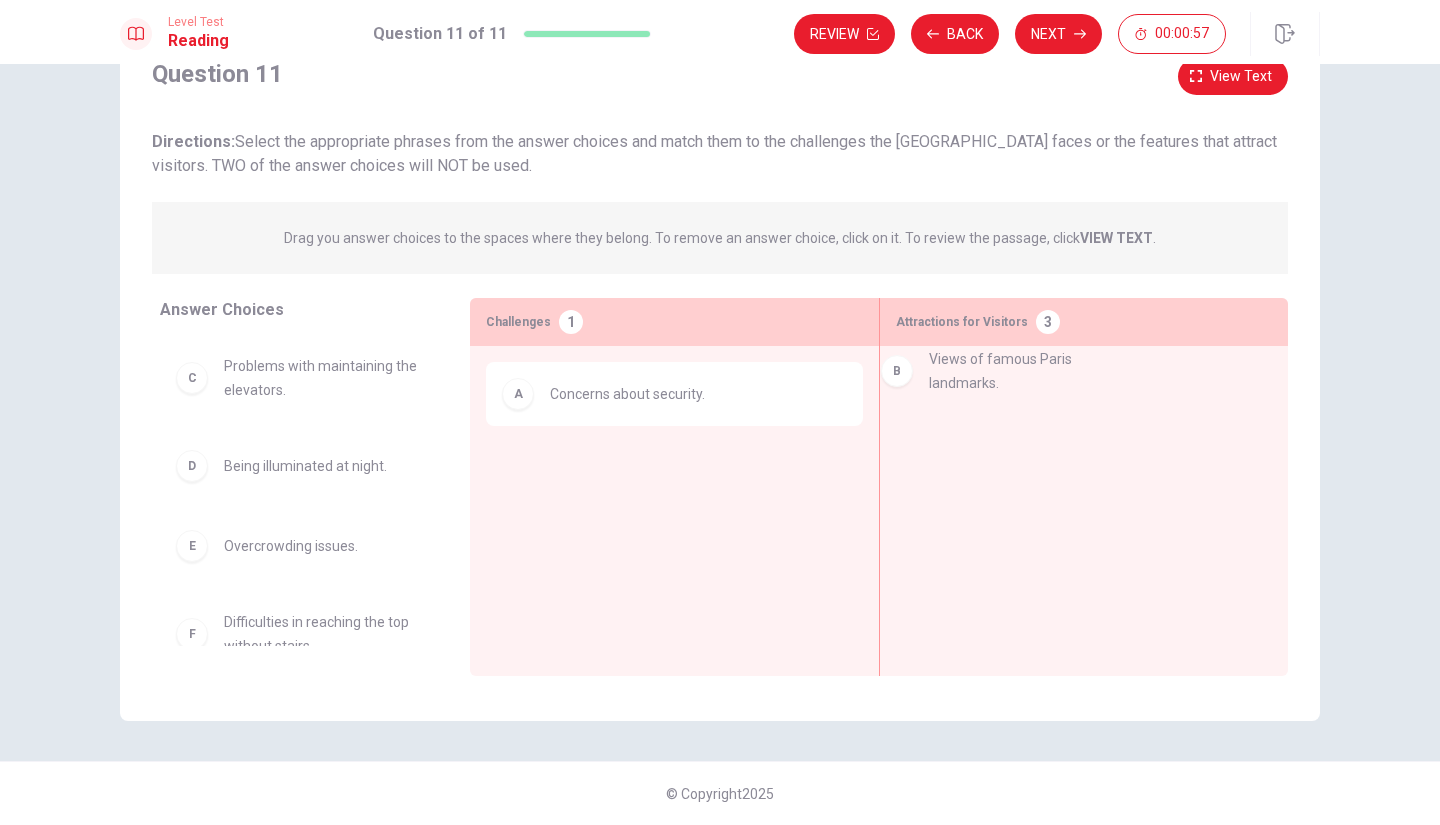 drag, startPoint x: 303, startPoint y: 393, endPoint x: 1057, endPoint y: 389, distance: 754.0106 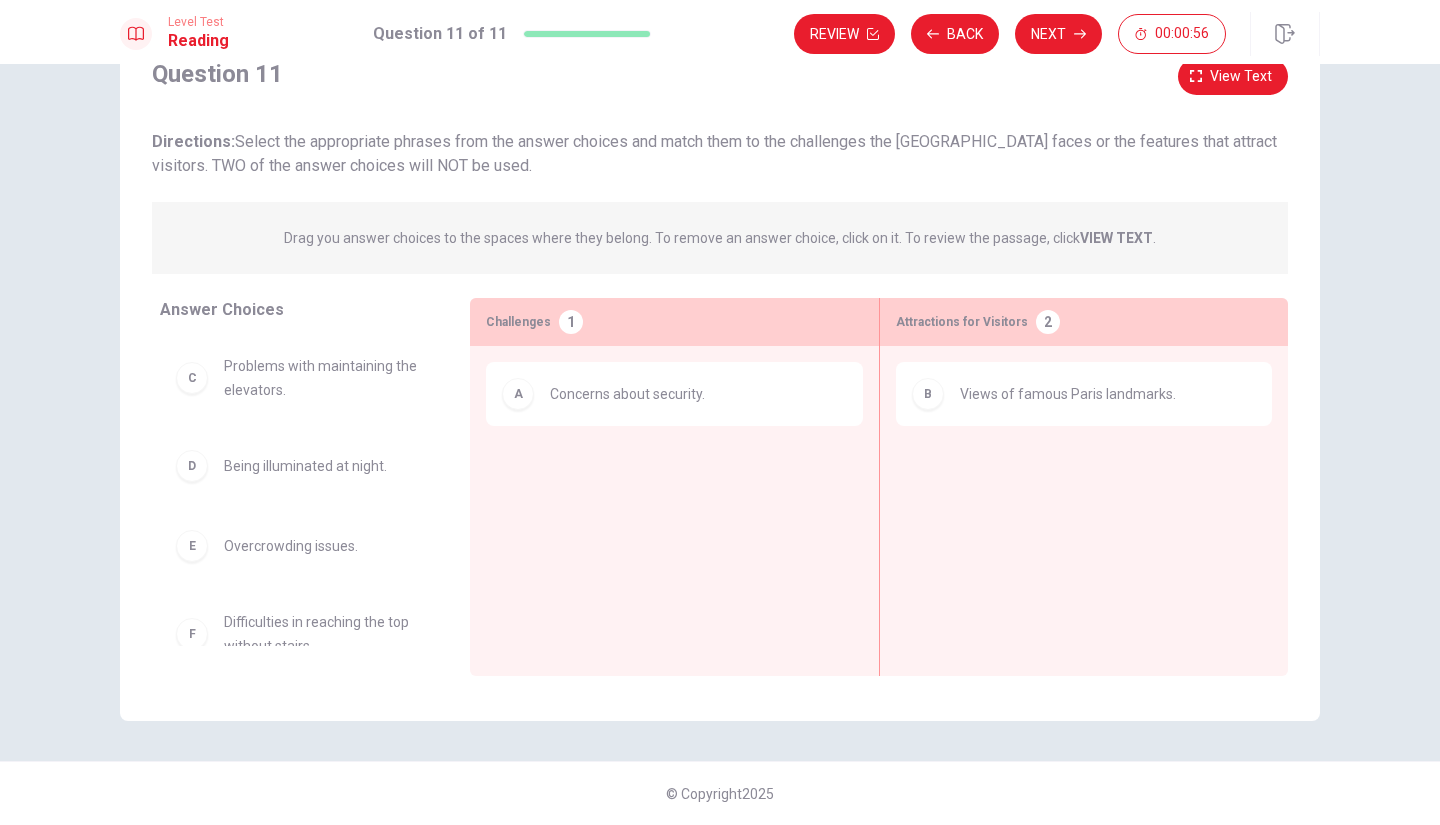 click on "C Problems with maintaining the elevators." at bounding box center (299, 378) 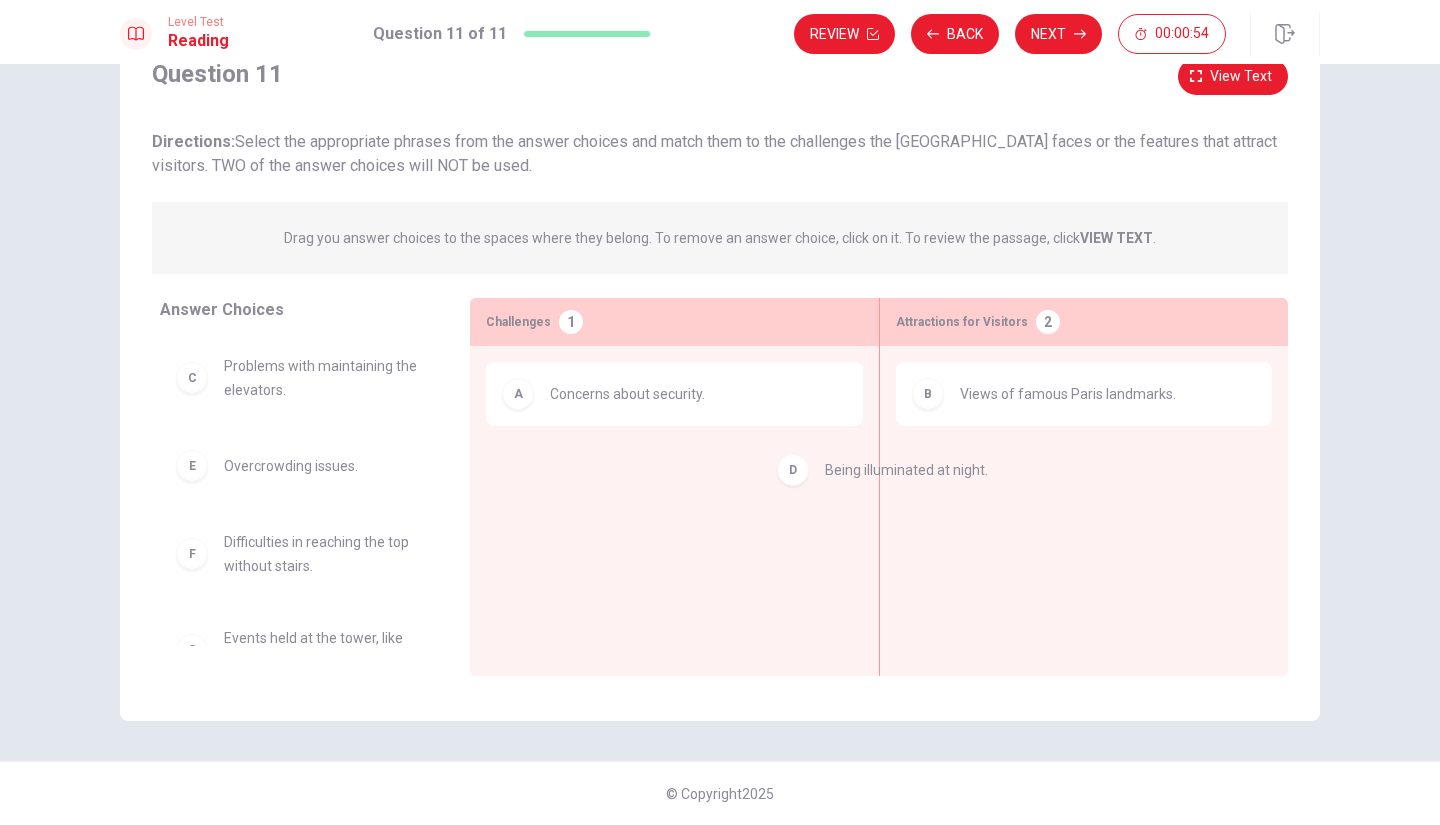 drag, startPoint x: 327, startPoint y: 481, endPoint x: 1049, endPoint y: 453, distance: 722.5427 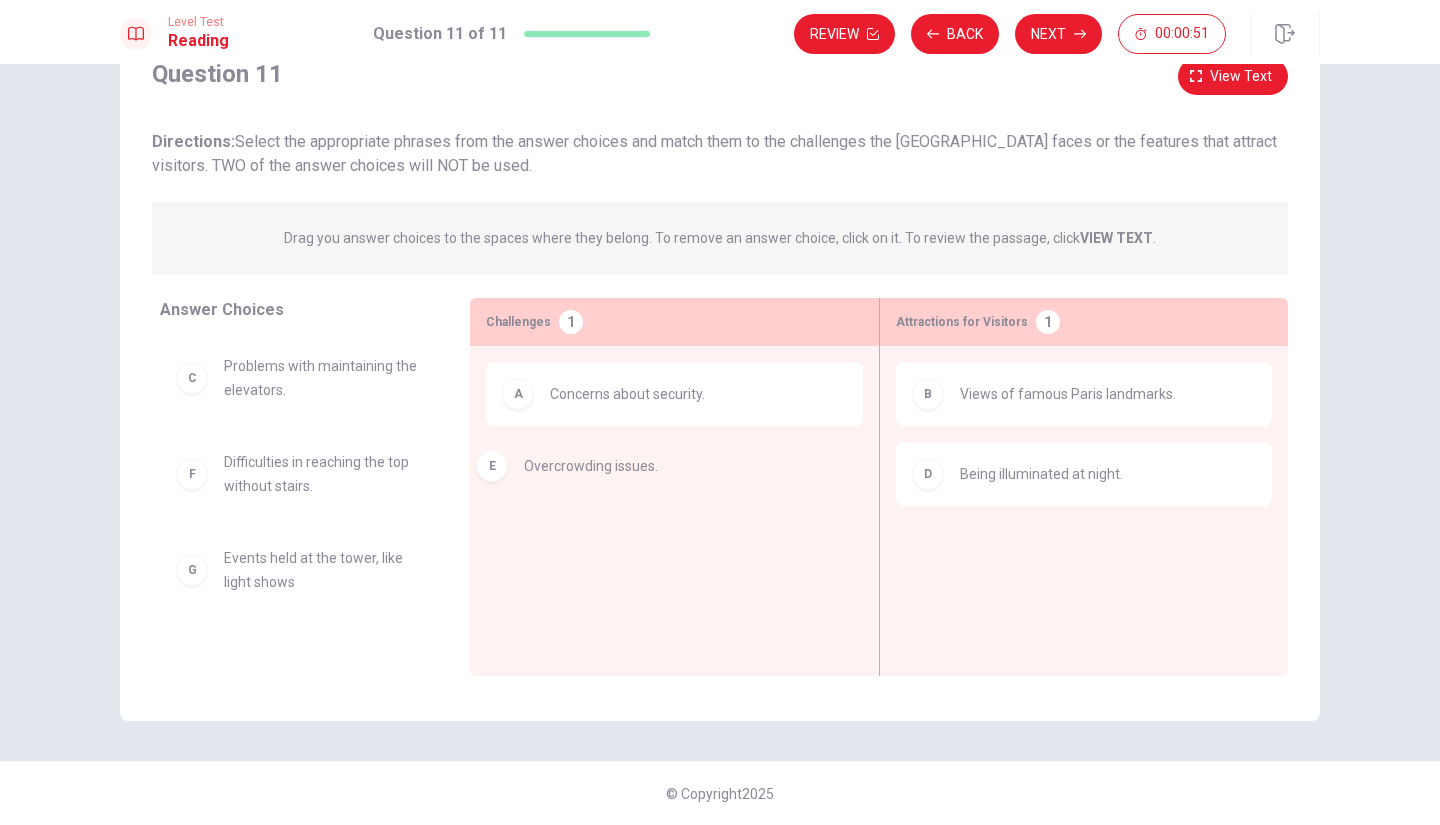 drag, startPoint x: 306, startPoint y: 490, endPoint x: 654, endPoint y: 486, distance: 348.02298 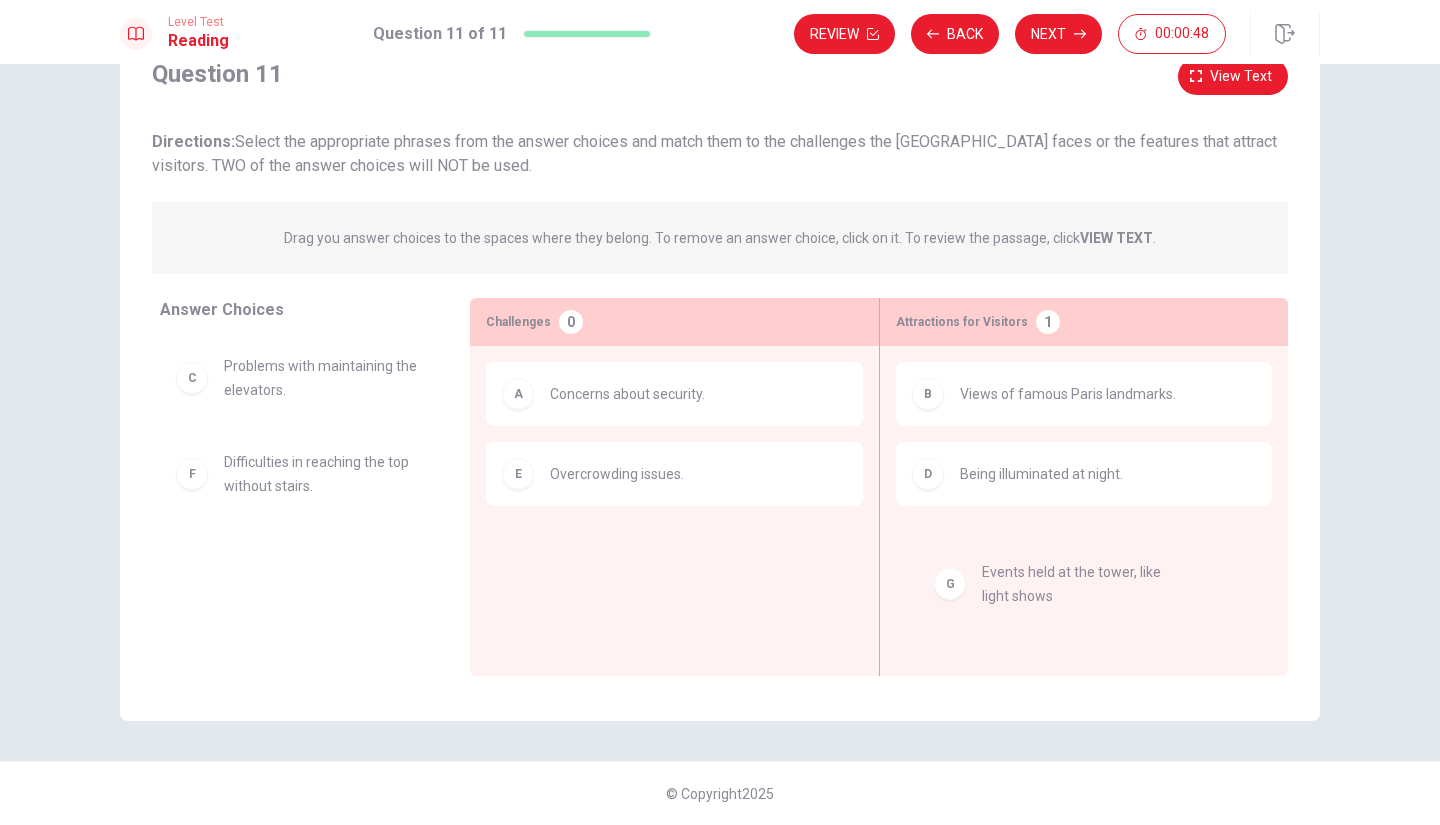 drag, startPoint x: 320, startPoint y: 564, endPoint x: 1168, endPoint y: 581, distance: 848.1704 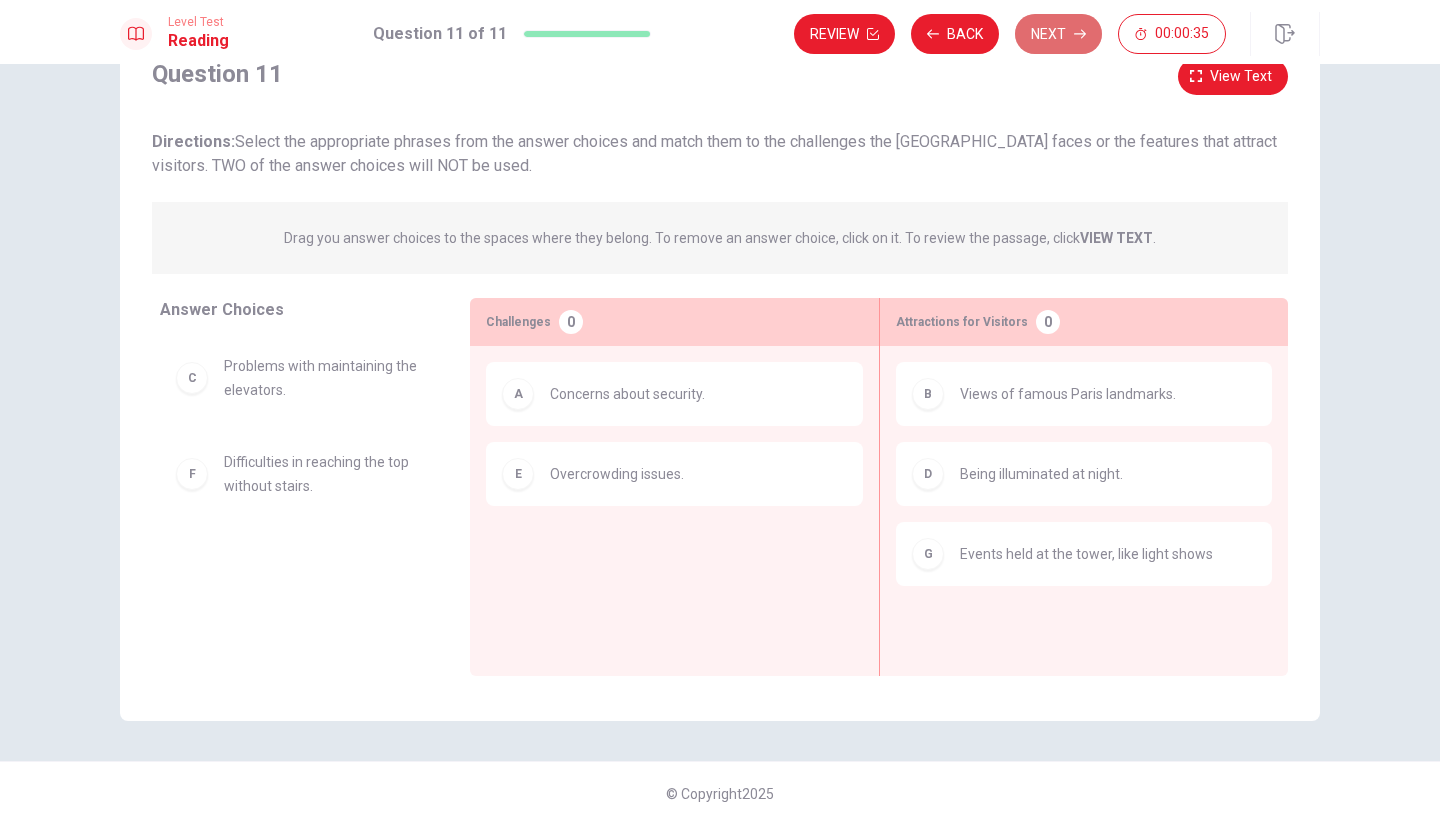 click on "Next" at bounding box center [1058, 34] 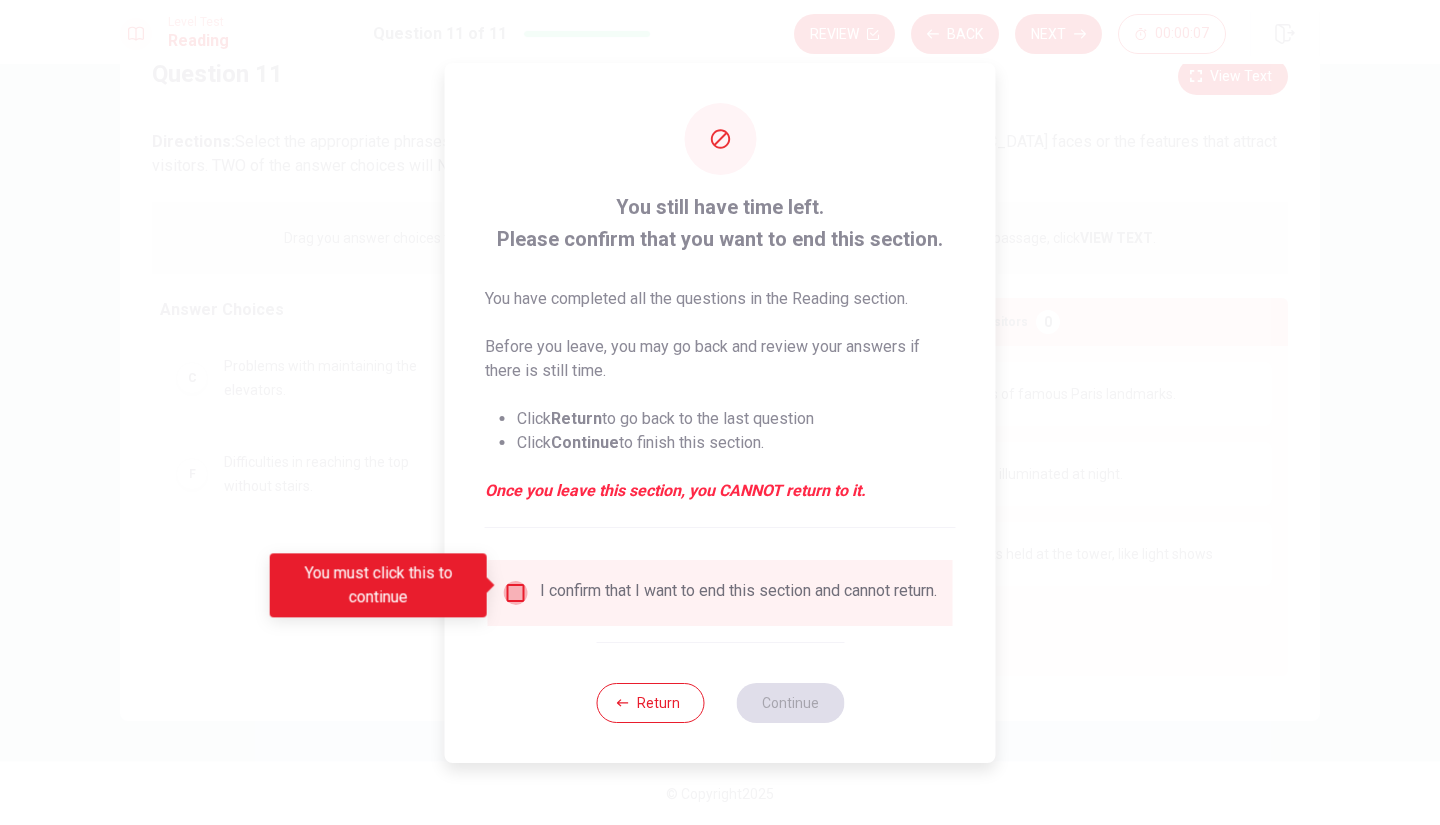 click at bounding box center (516, 593) 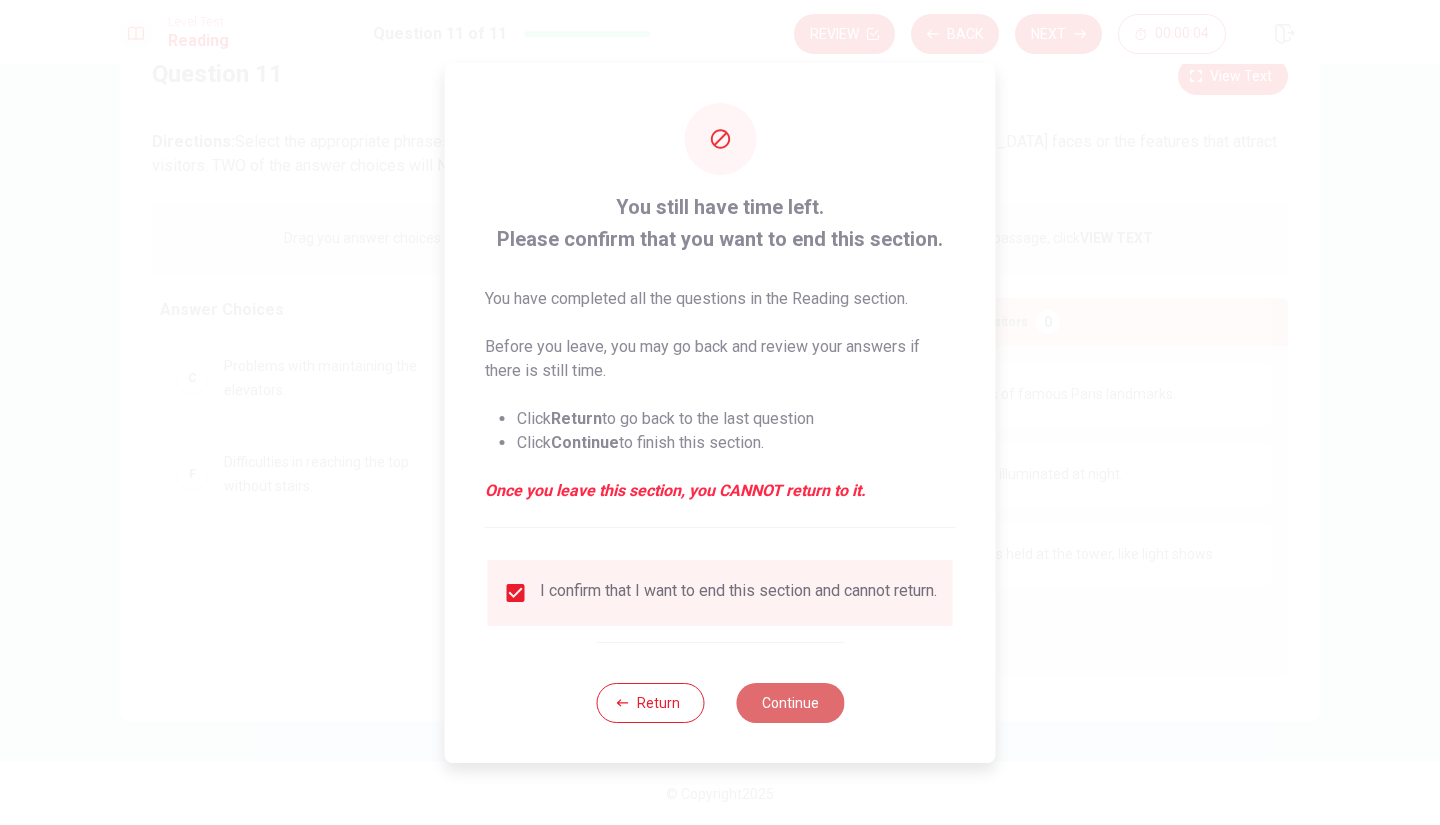 click on "Continue" at bounding box center (790, 703) 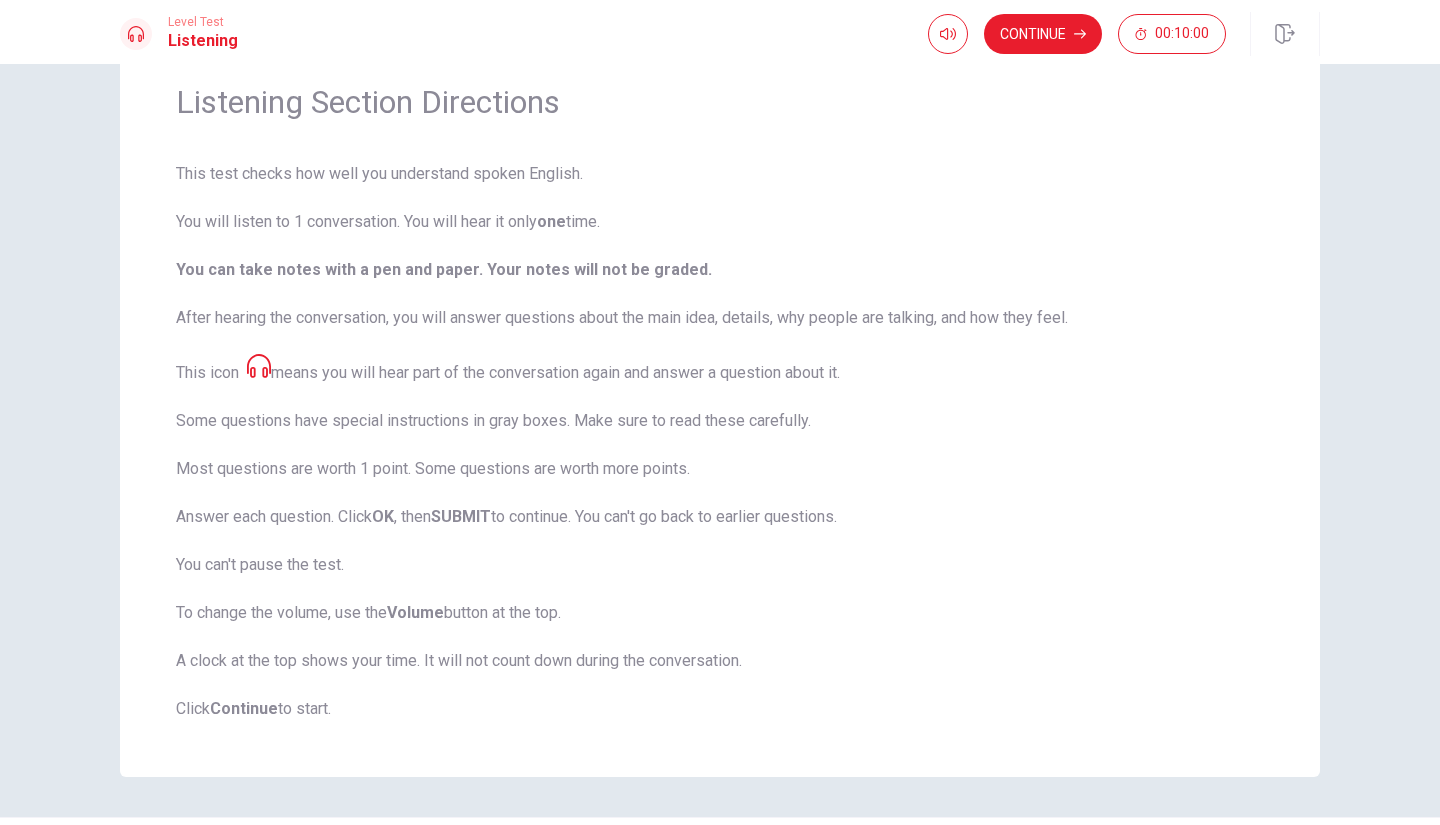 click on "This test checks how well you understand spoken English.
You will listen to 1 conversation. You will hear it only  one  time.
You can take notes with a pen and paper. Your notes will not be graded.
After hearing the conversation, you will answer questions about the main idea, details, why people are talking, and how they feel.
This icon    means you will hear part of the conversation again and answer a question about it.
Some questions have special instructions in gray boxes. Make sure to read these carefully.
Most questions are worth 1 point. Some questions are worth more points.
Answer each question. Click  OK , then  SUBMIT  to continue. You can't go back to earlier questions.
You can't pause the test.
To change the volume, use the  Volume  button at the top.
A clock at the top shows your time. It will not count down during the conversation.
Click  Continue  to start." at bounding box center (720, 441) 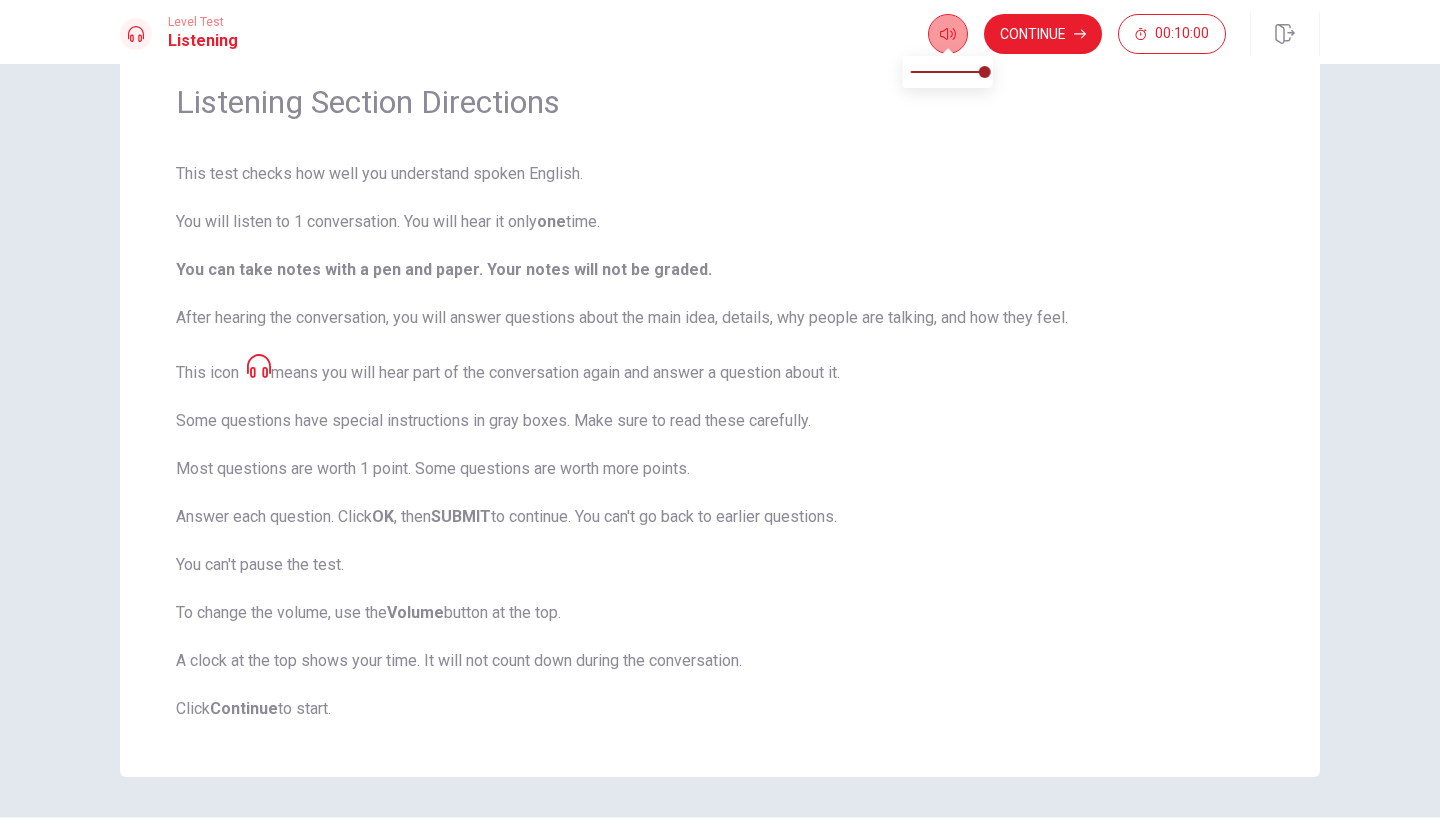 click at bounding box center (948, 34) 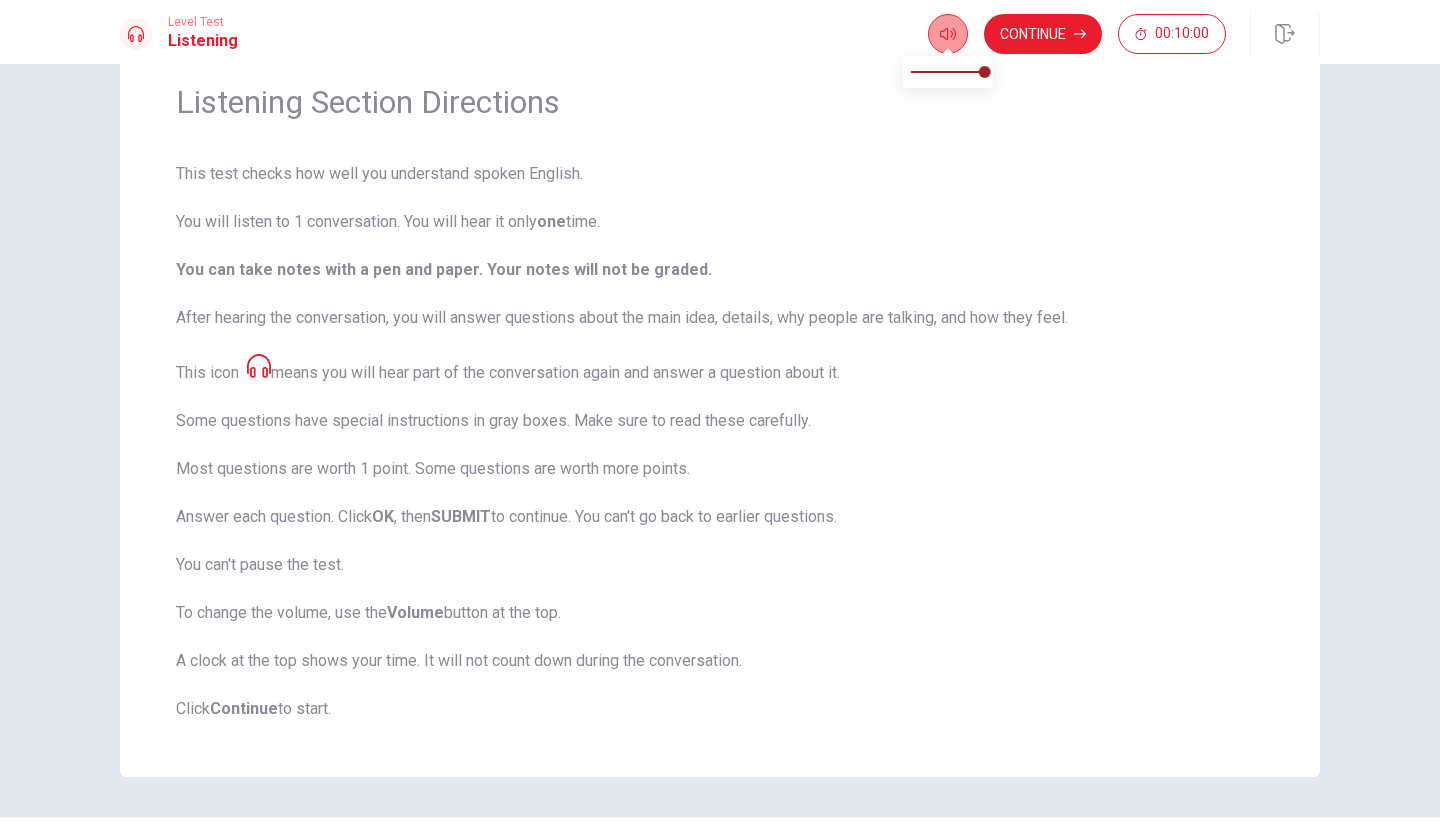 click at bounding box center (948, 34) 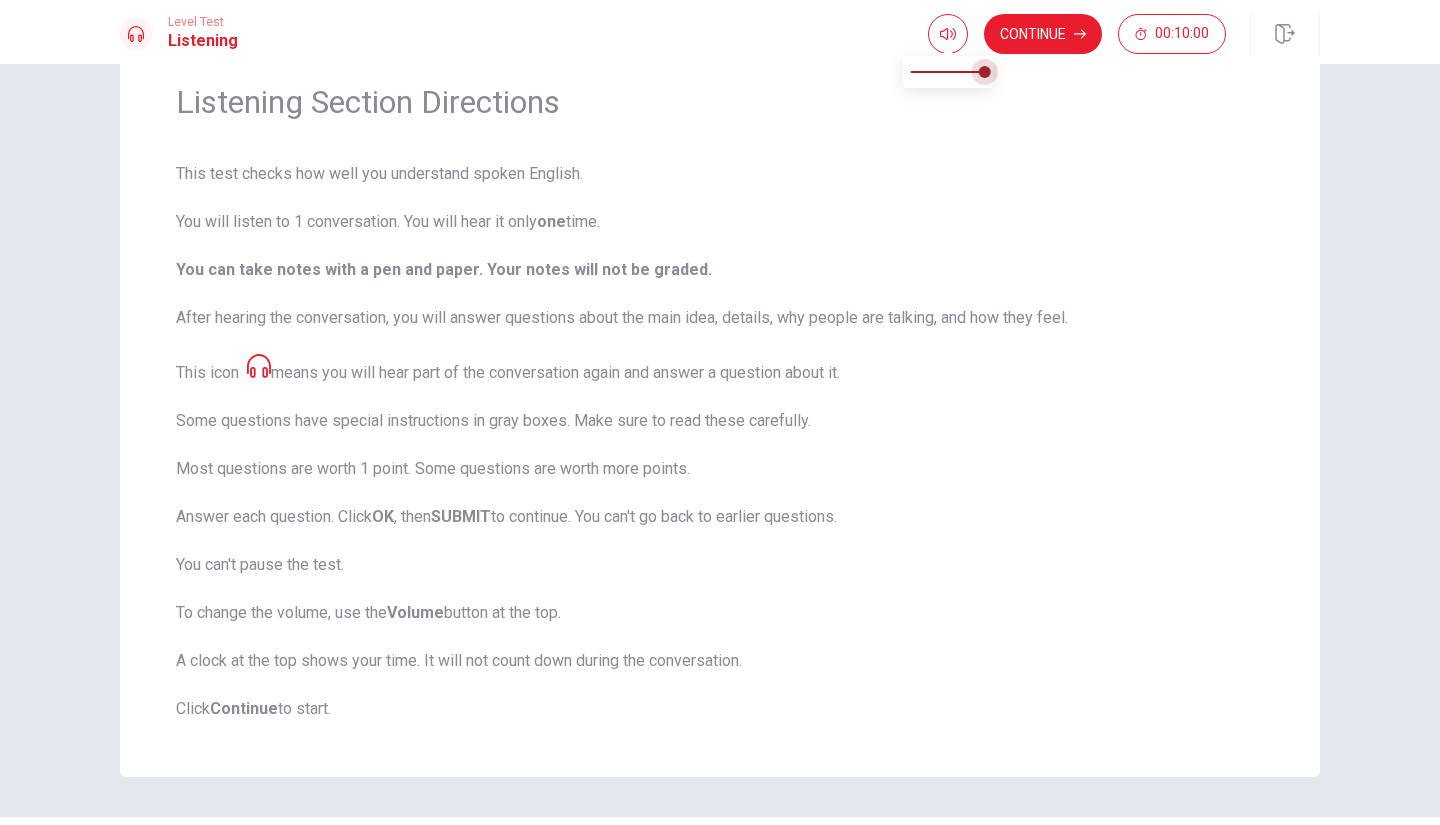drag, startPoint x: 982, startPoint y: 71, endPoint x: 957, endPoint y: 75, distance: 25.317978 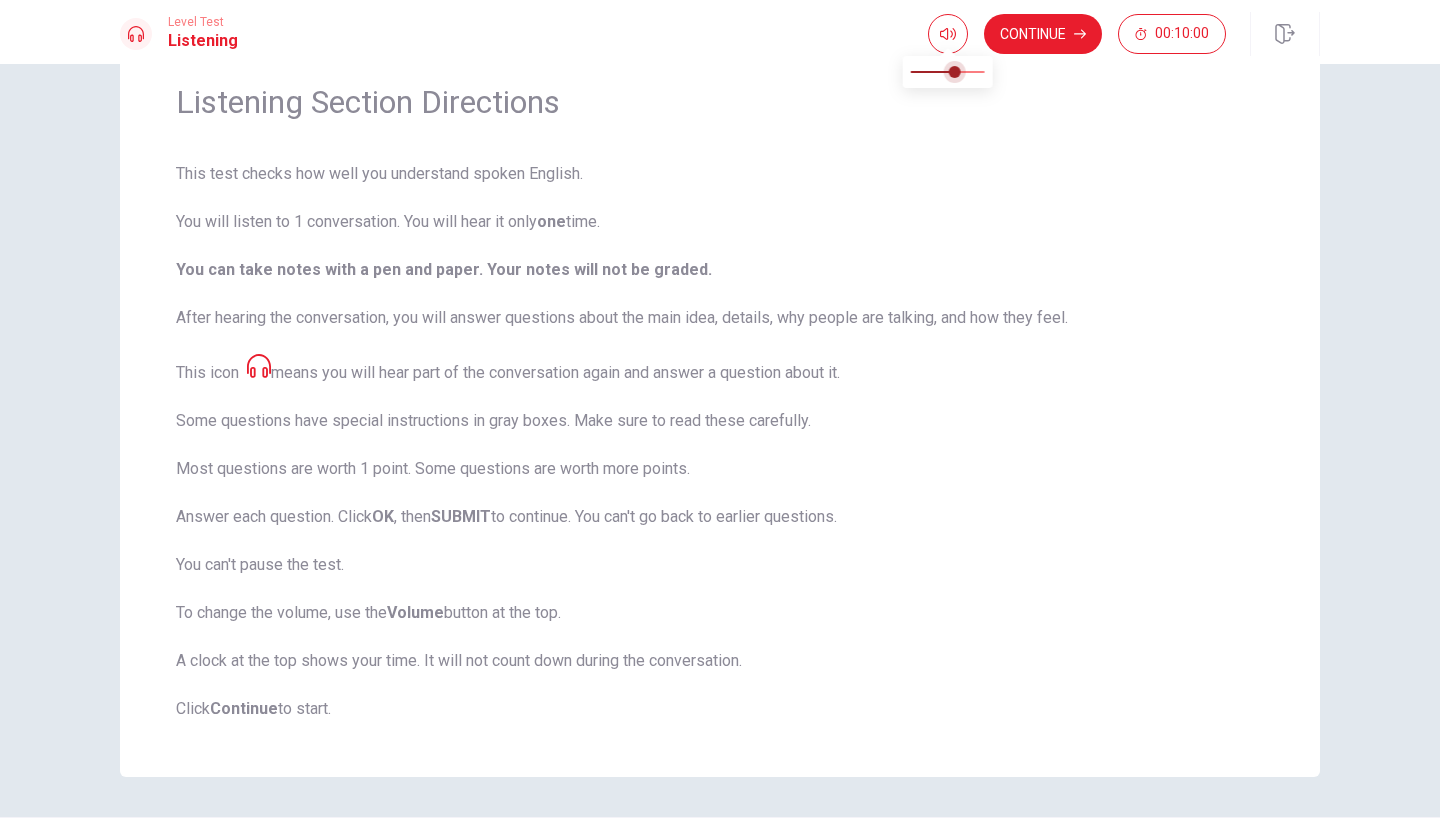 type on "0.7" 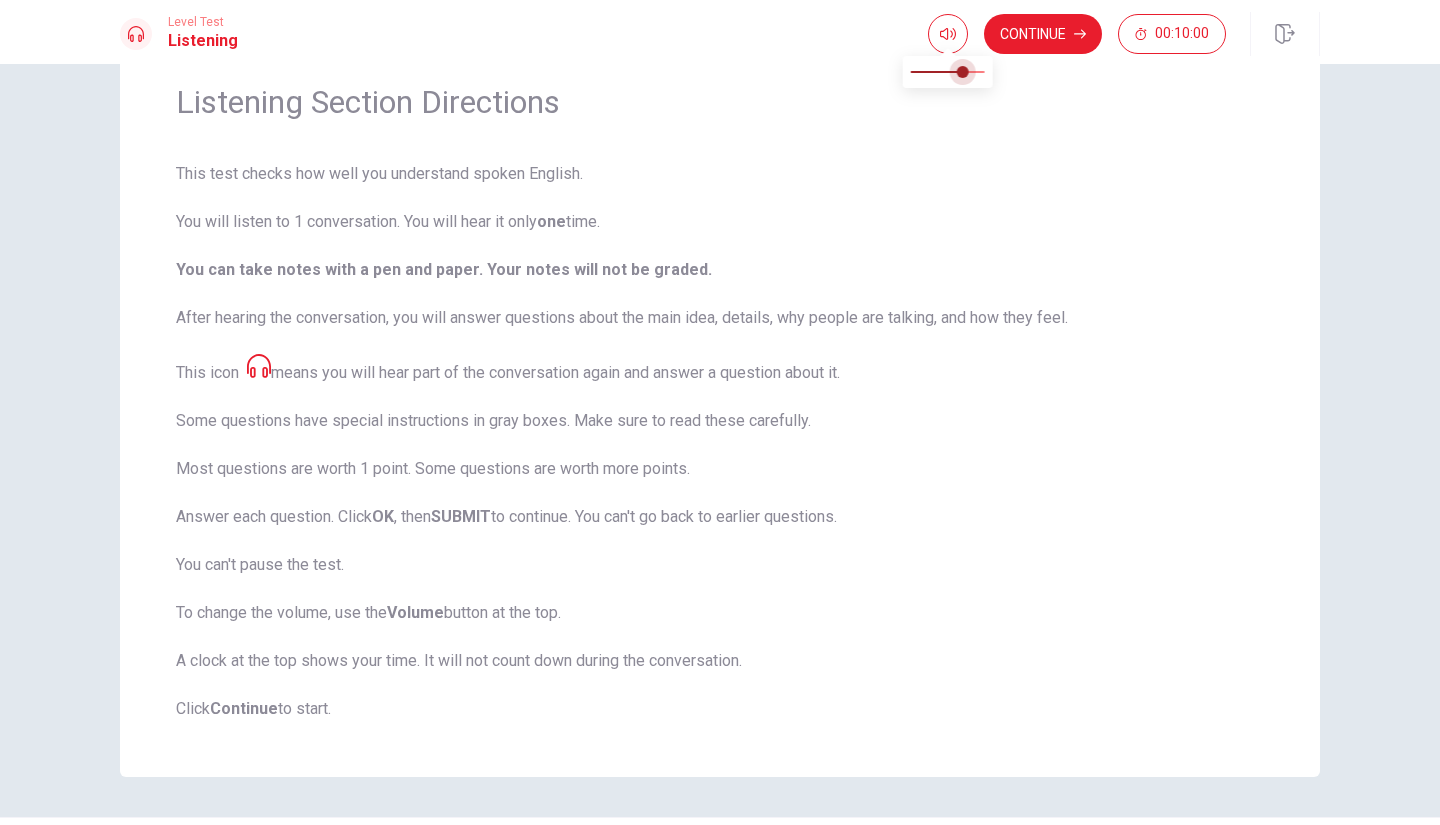 click at bounding box center (962, 72) 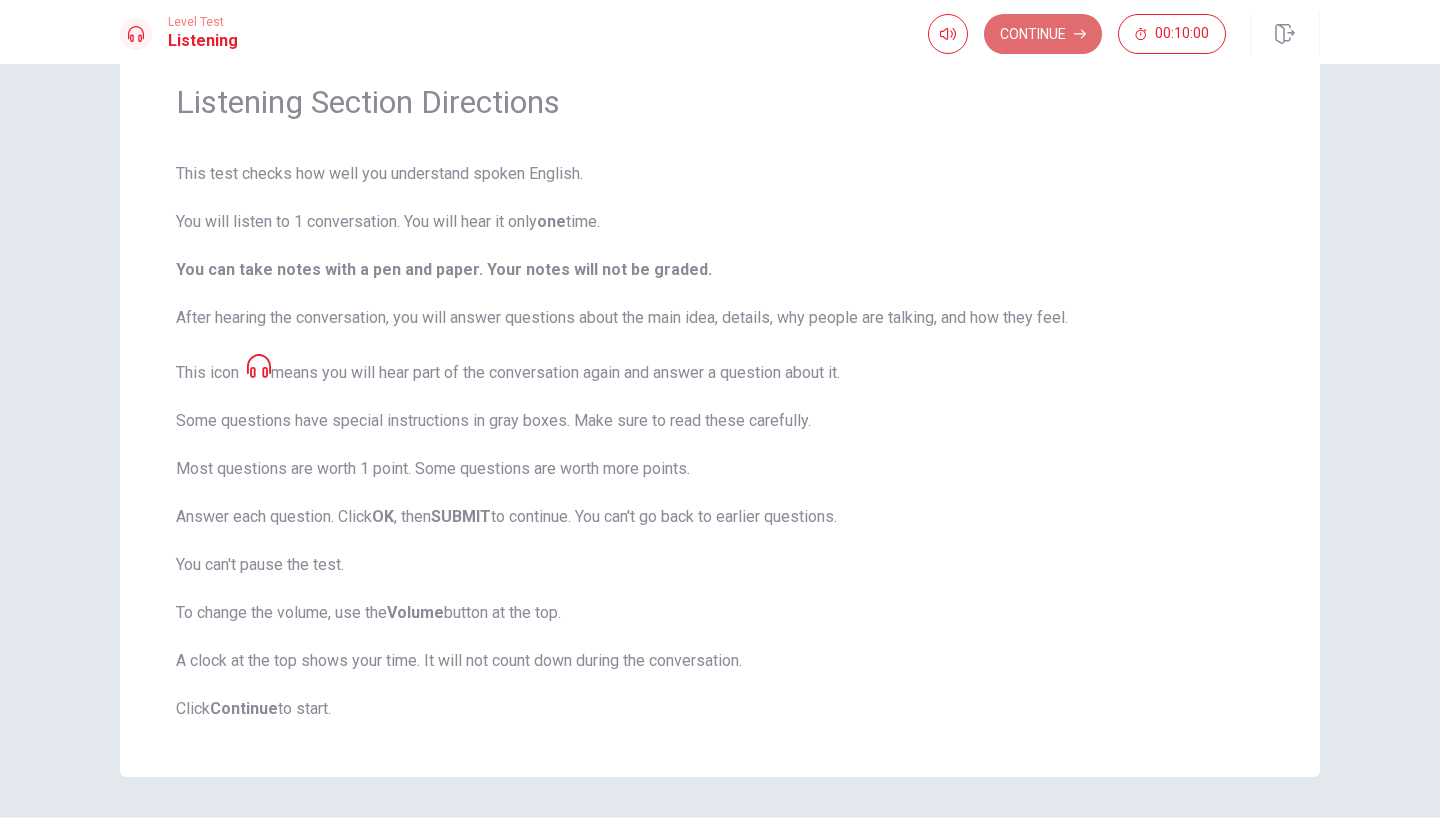 click on "Continue" at bounding box center (1043, 34) 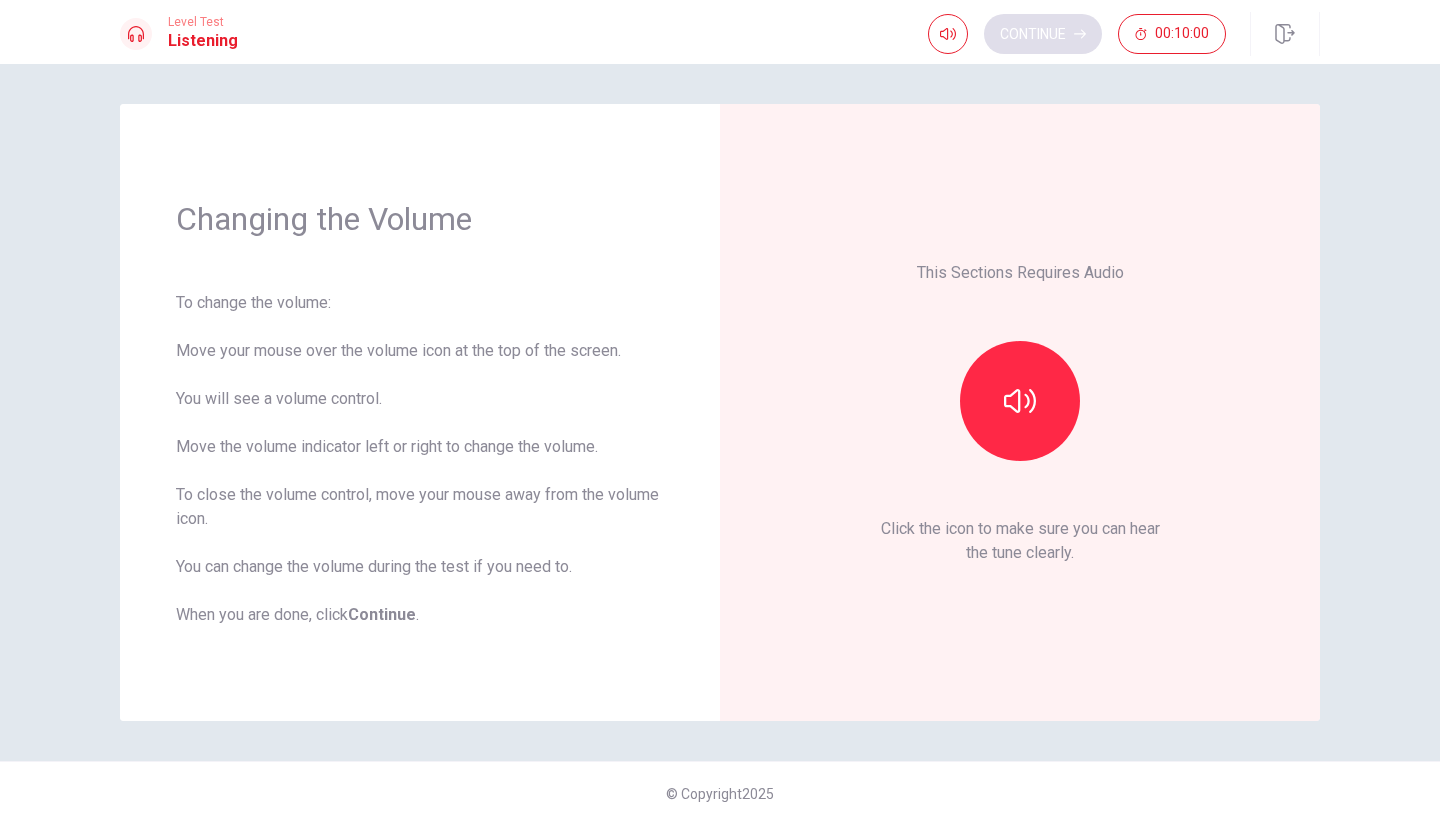 scroll, scrollTop: 0, scrollLeft: 0, axis: both 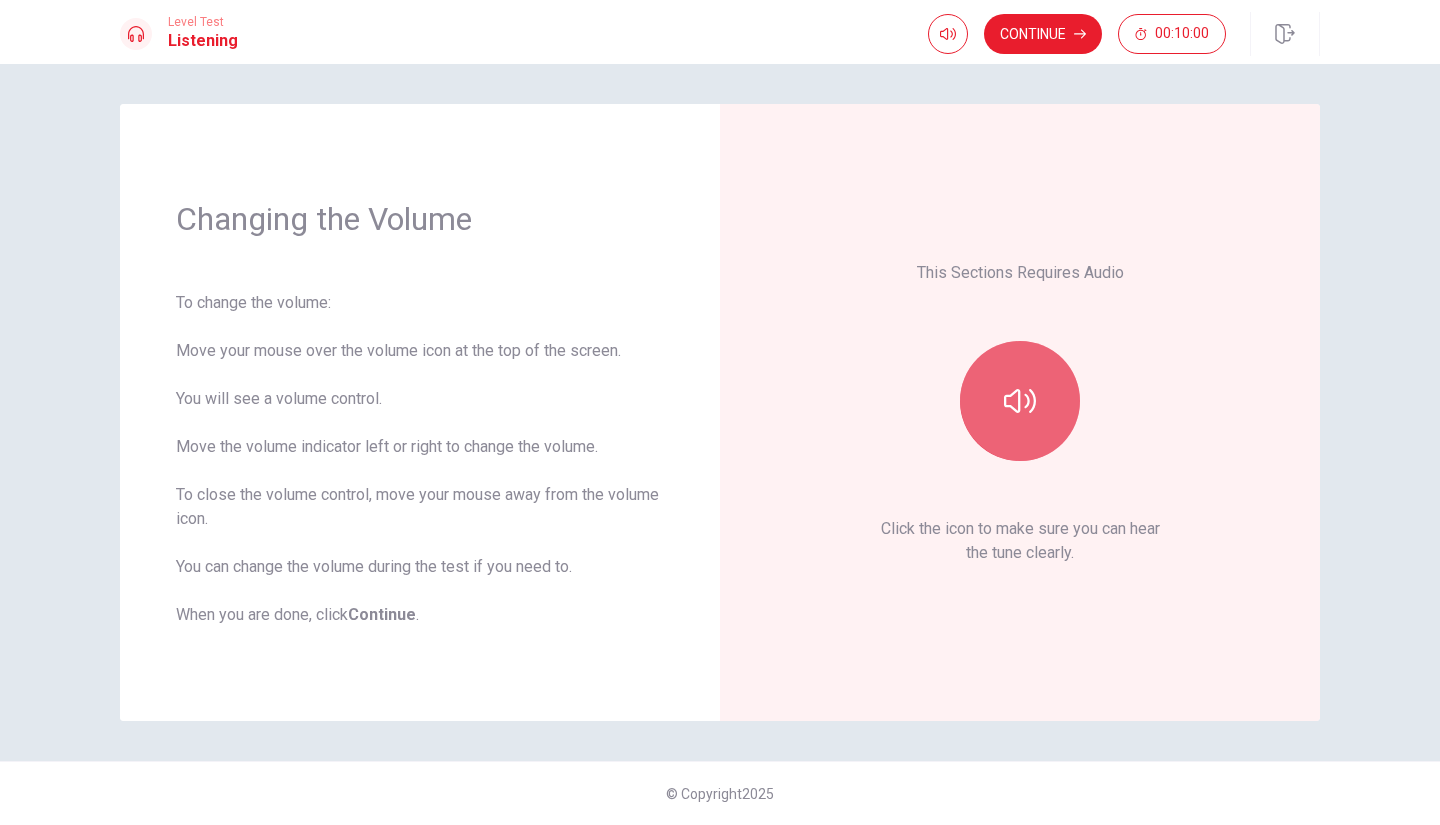 click at bounding box center [1020, 401] 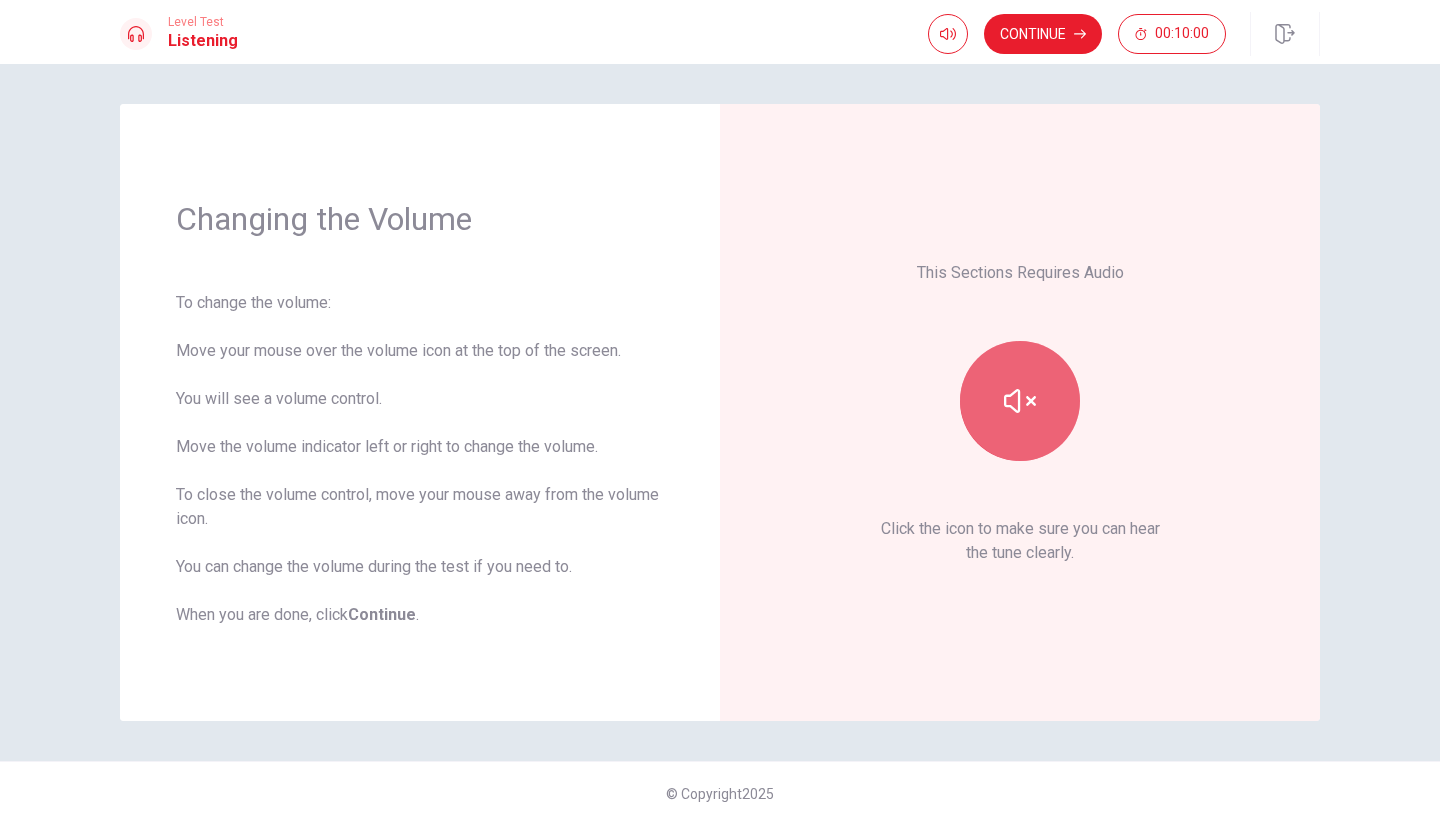 click at bounding box center (1020, 401) 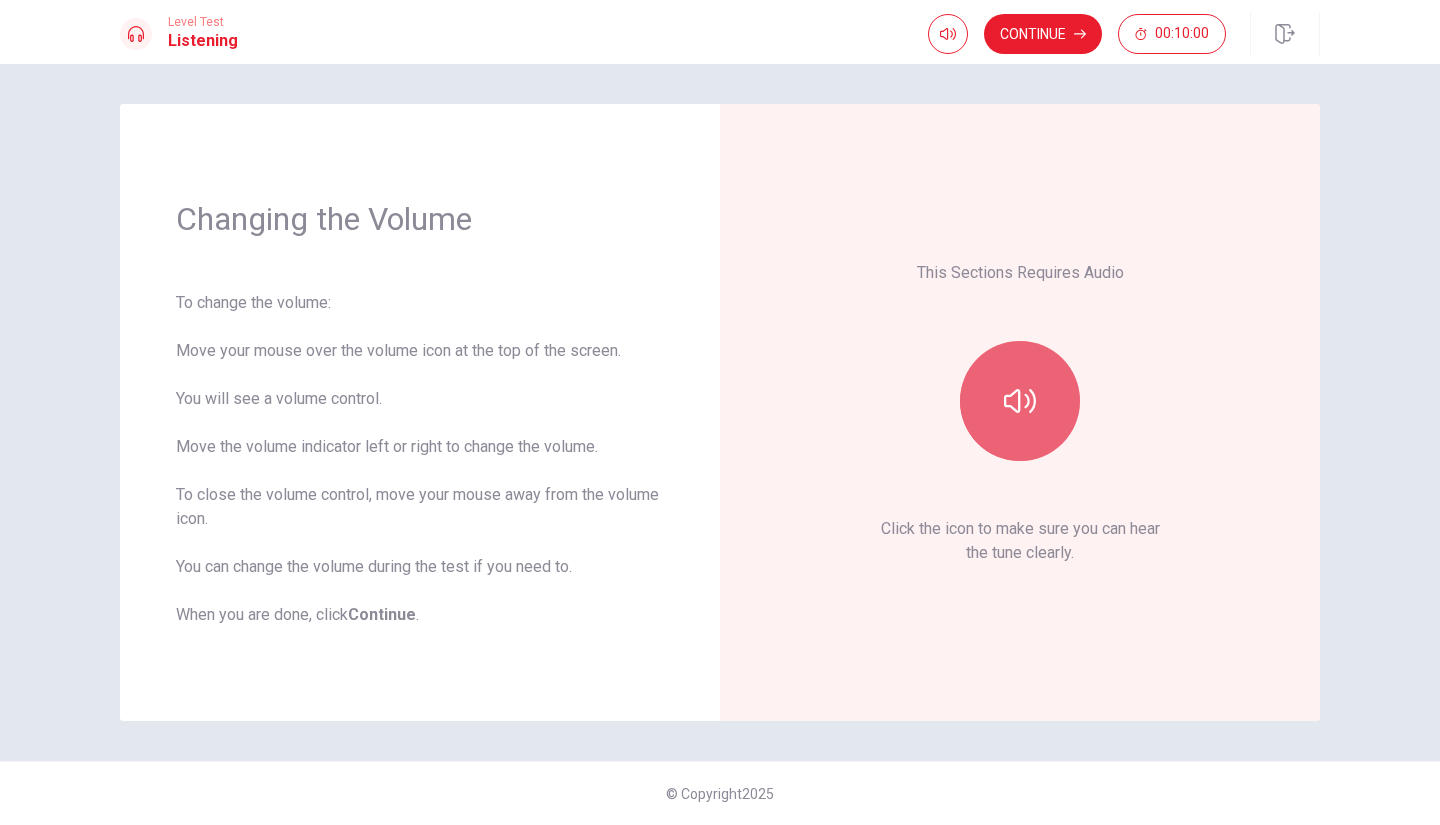 click at bounding box center (1020, 401) 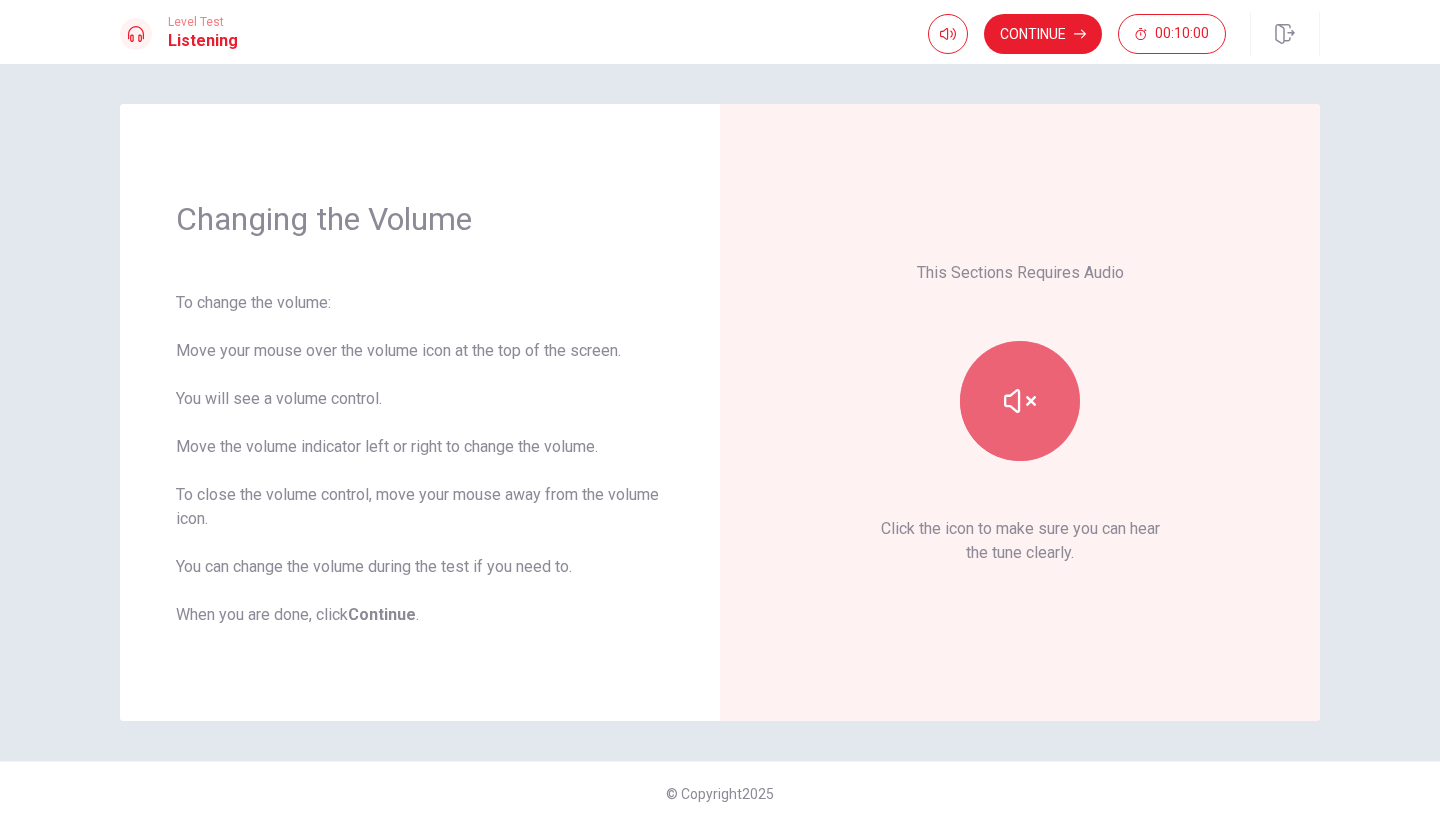 click at bounding box center [1020, 401] 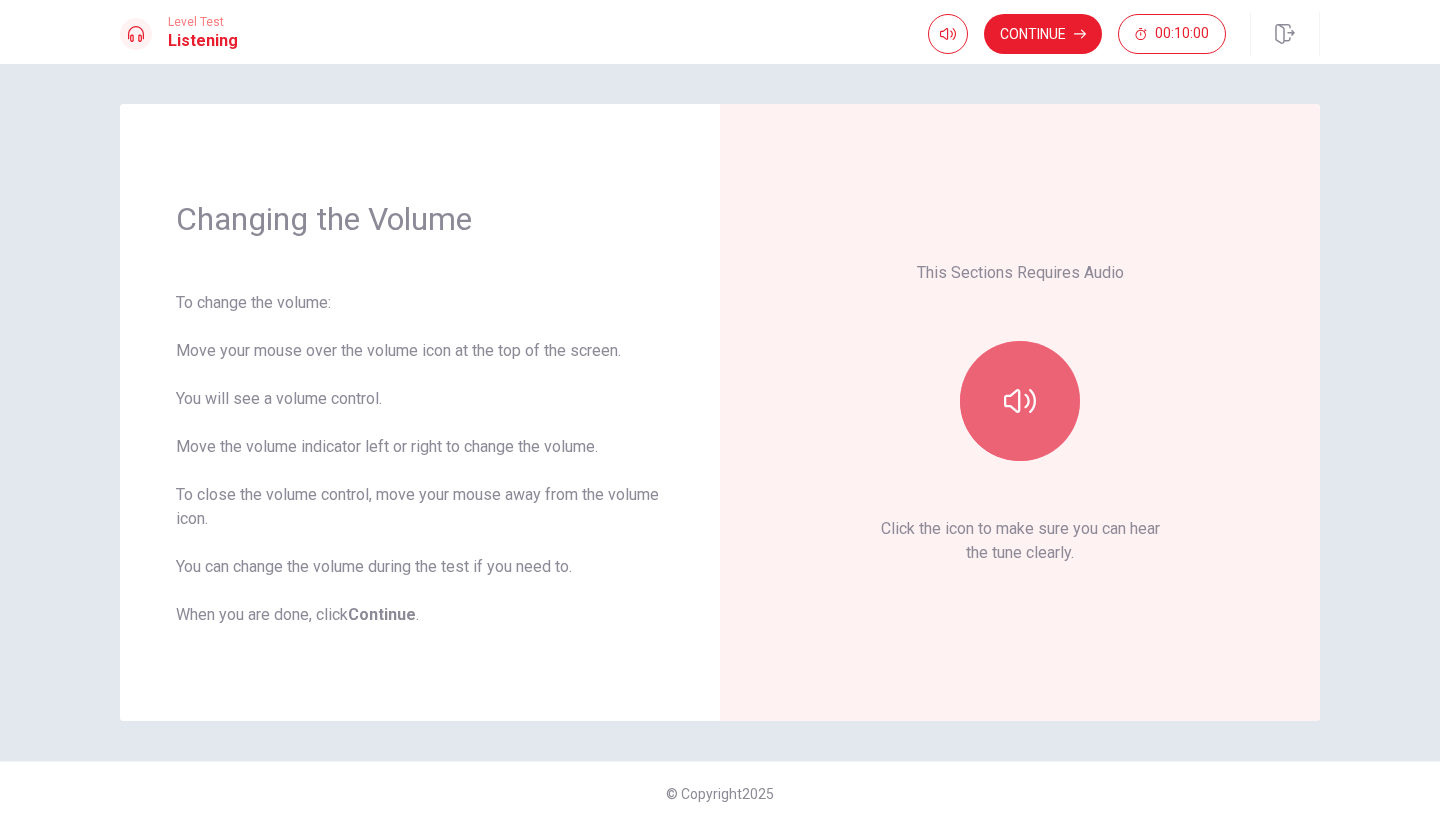 click at bounding box center [1020, 401] 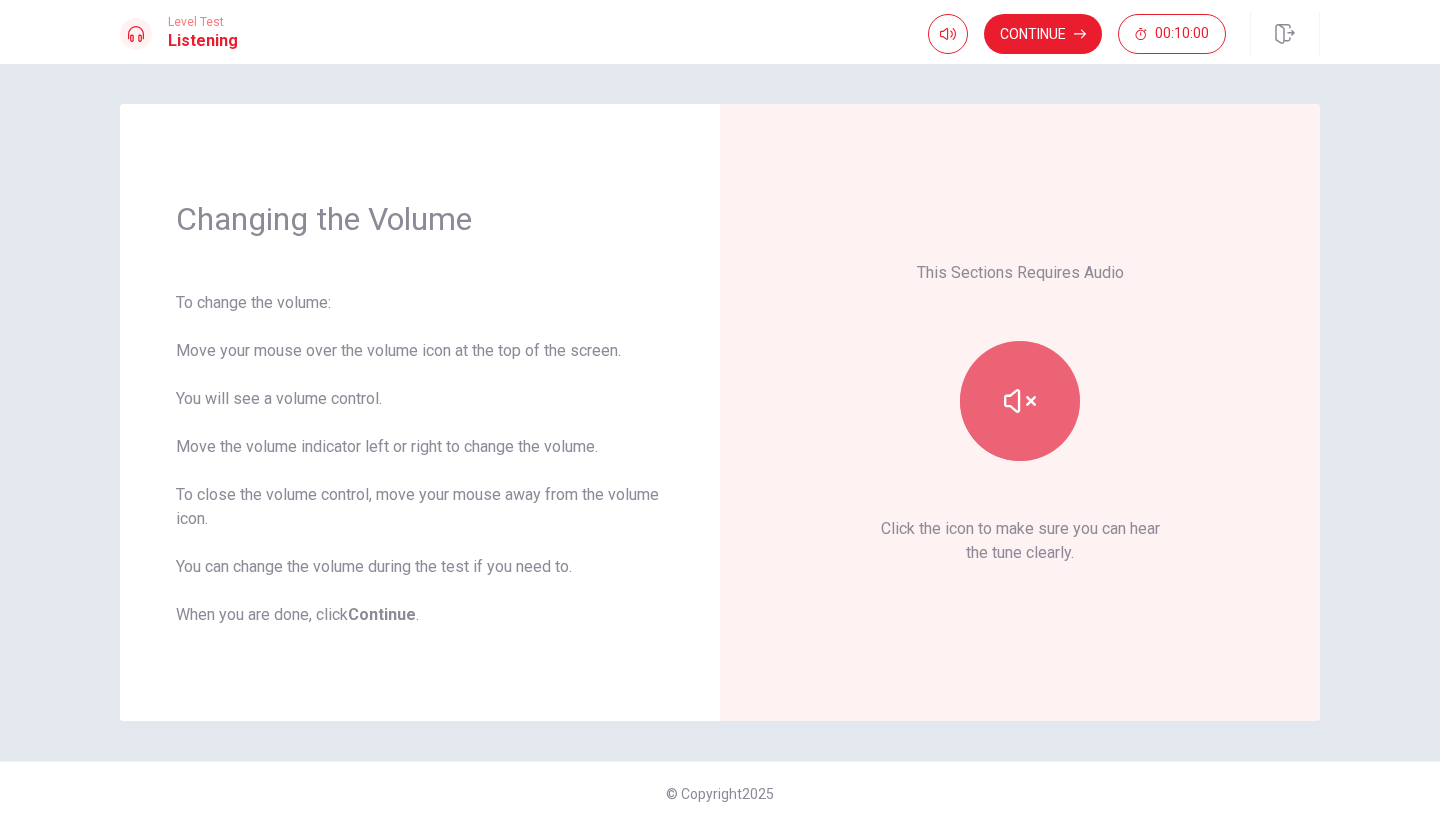 click at bounding box center (1020, 401) 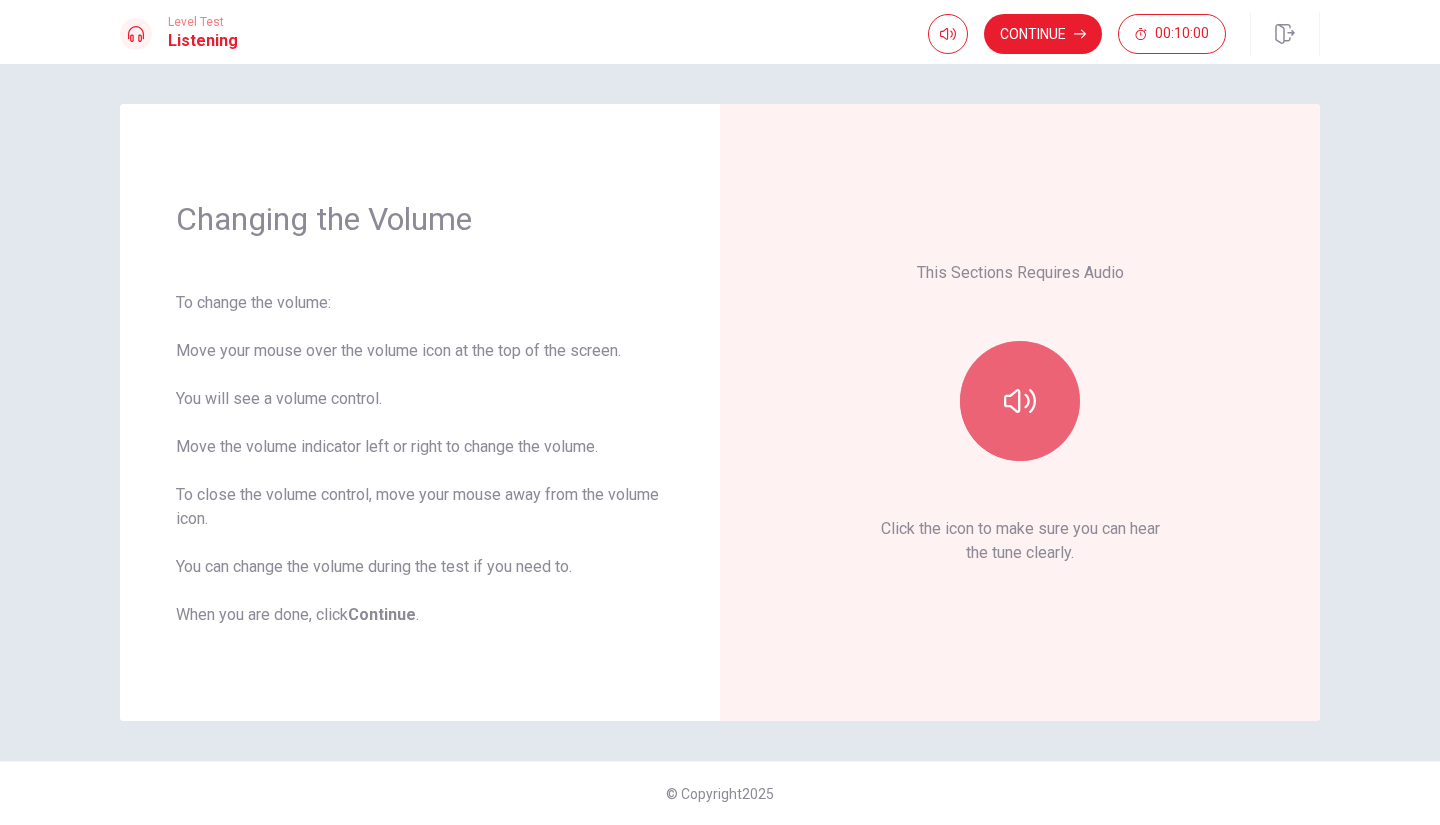 click at bounding box center (1020, 401) 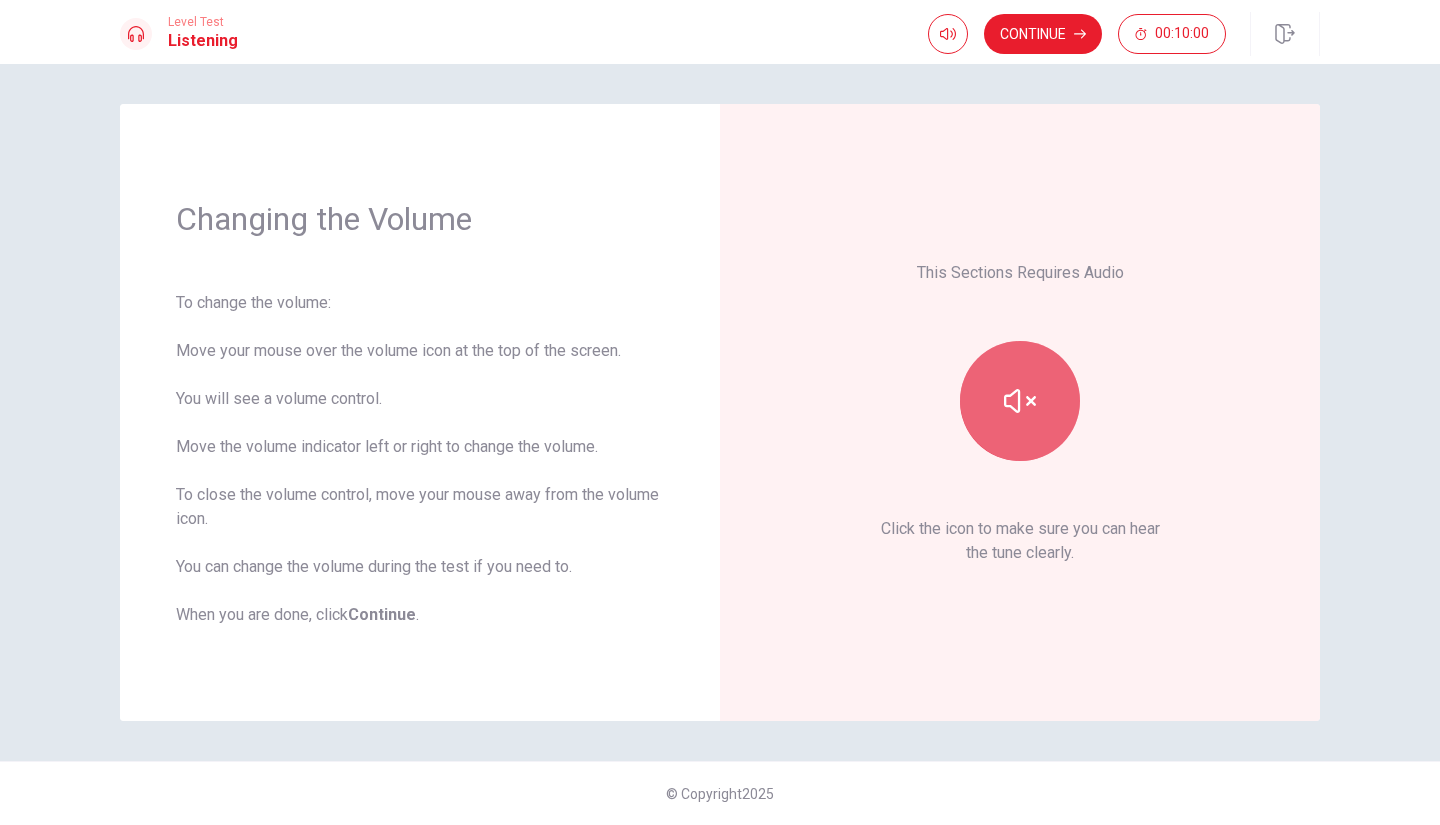 click at bounding box center [1020, 401] 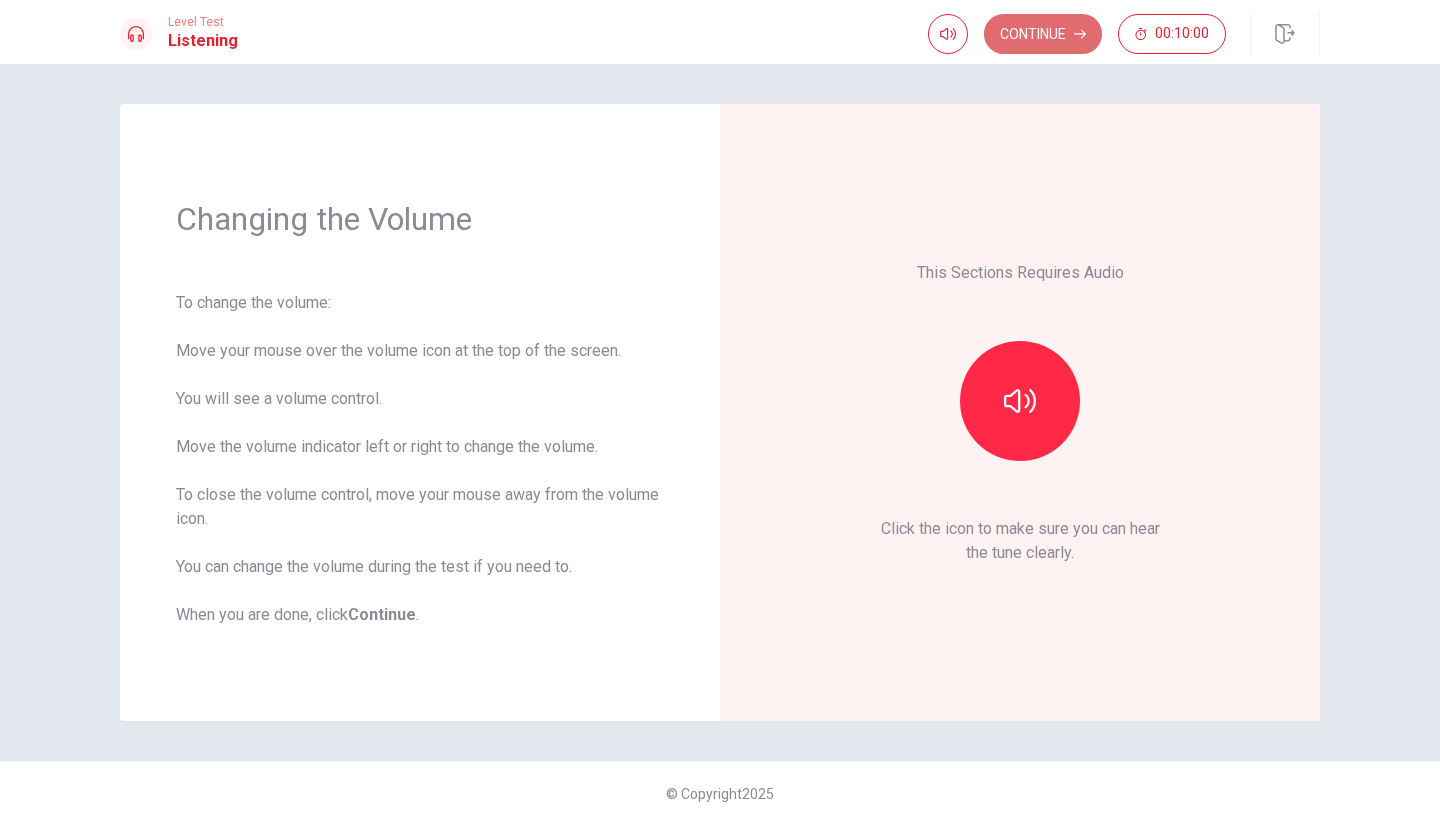 click on "Continue" at bounding box center [1043, 34] 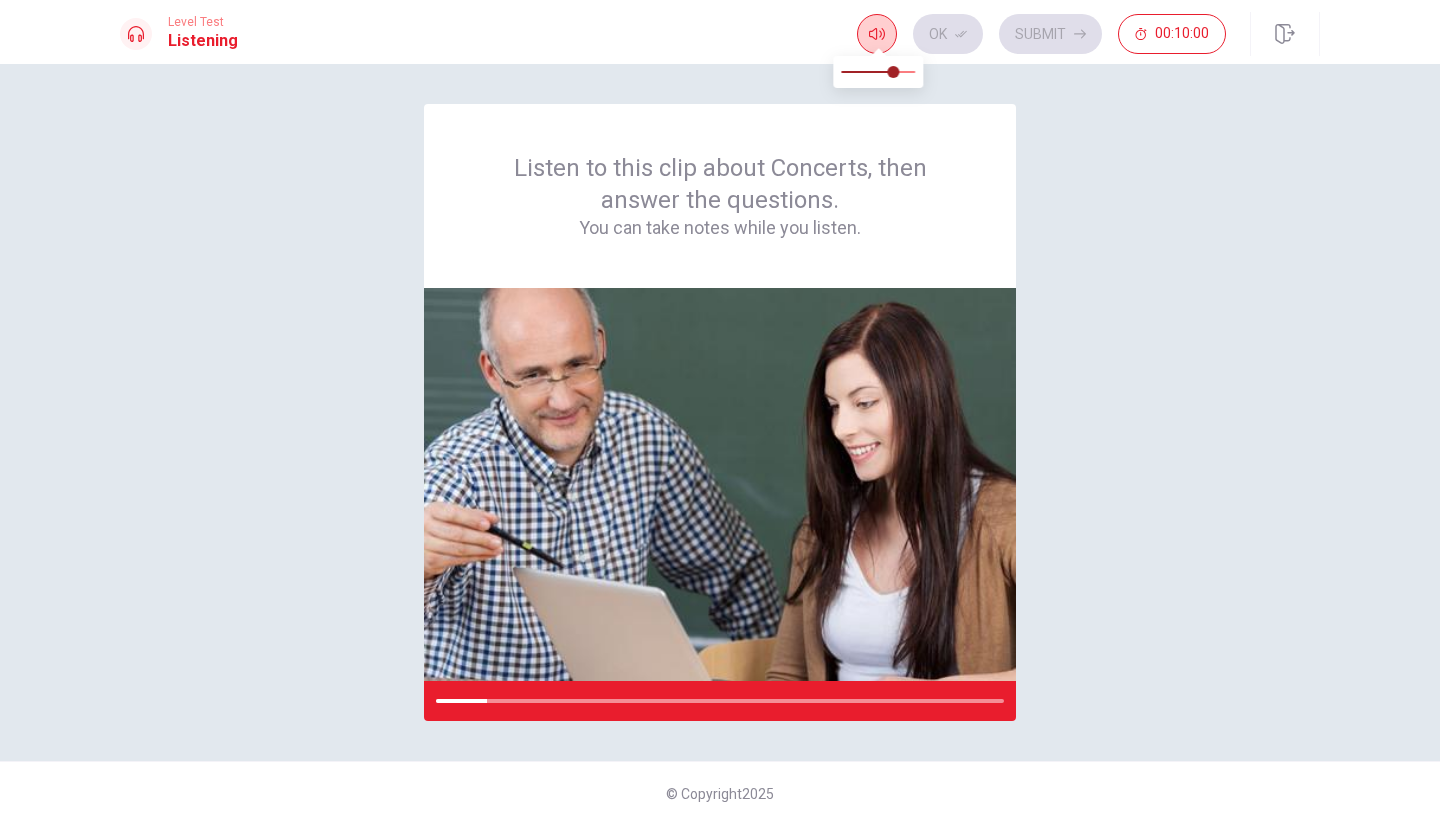 click 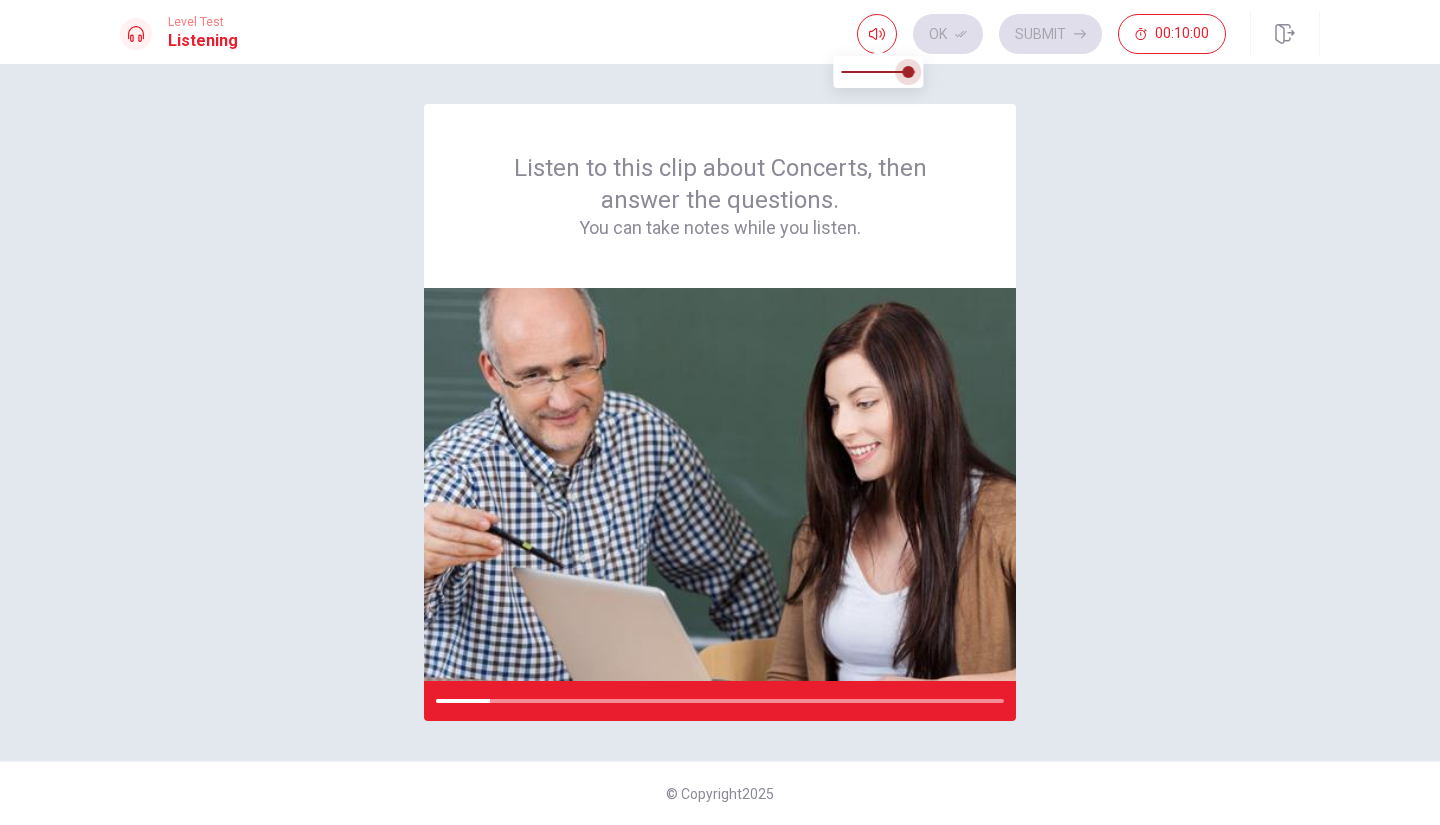 type on "1" 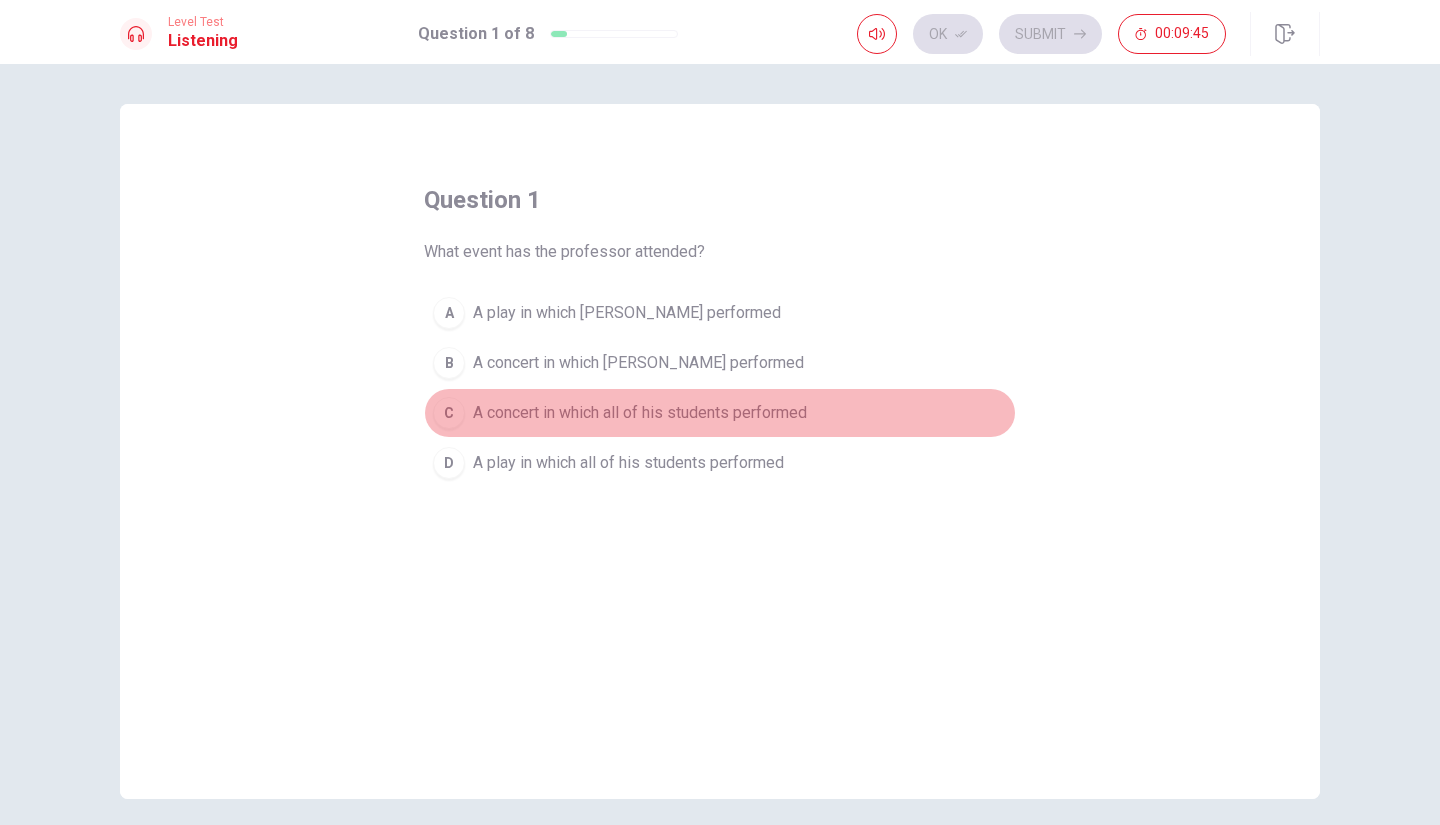 click on "A concert in which all of his students performed" at bounding box center [640, 413] 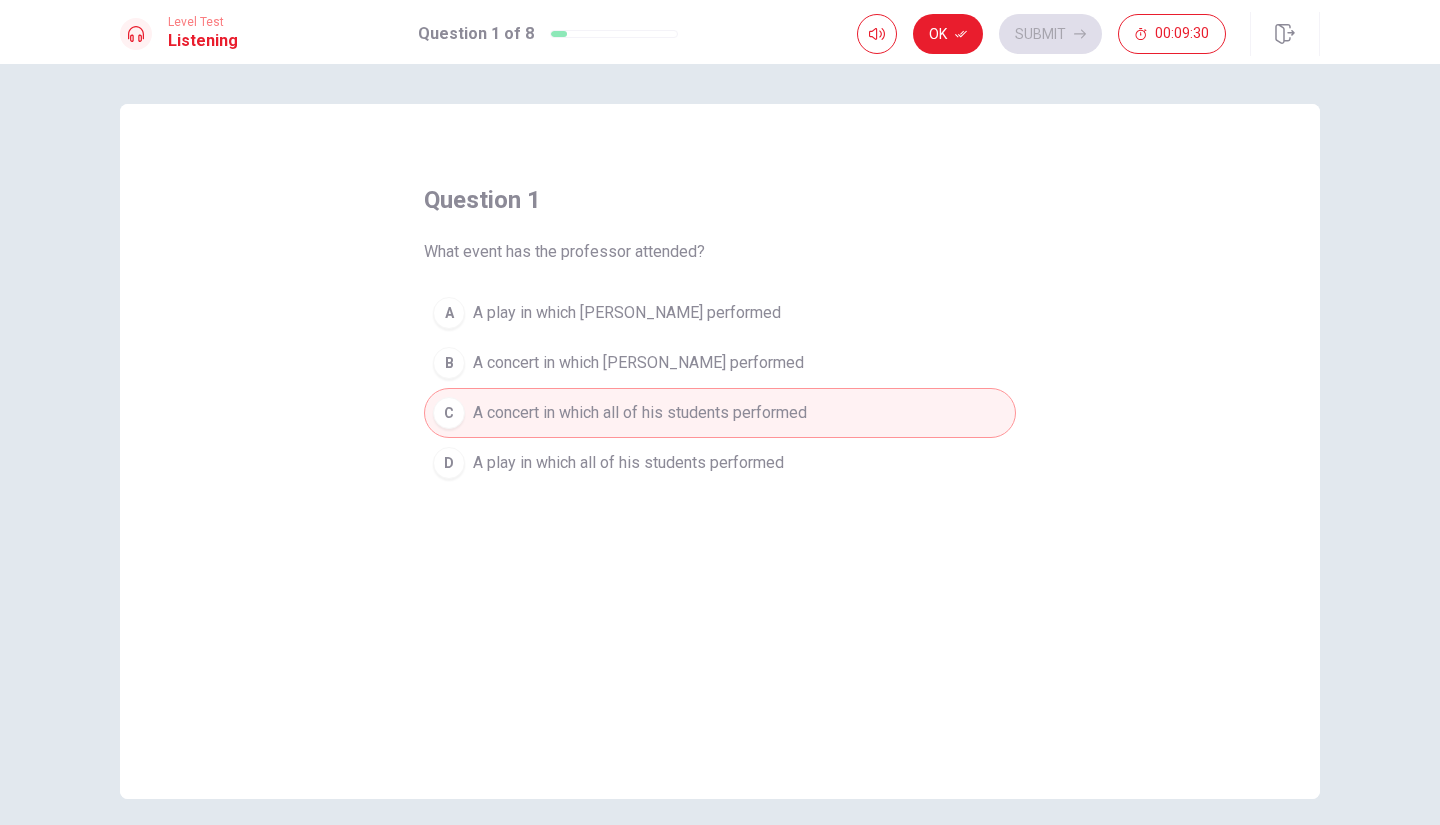 click on "A concert in which [PERSON_NAME] performed" at bounding box center [638, 363] 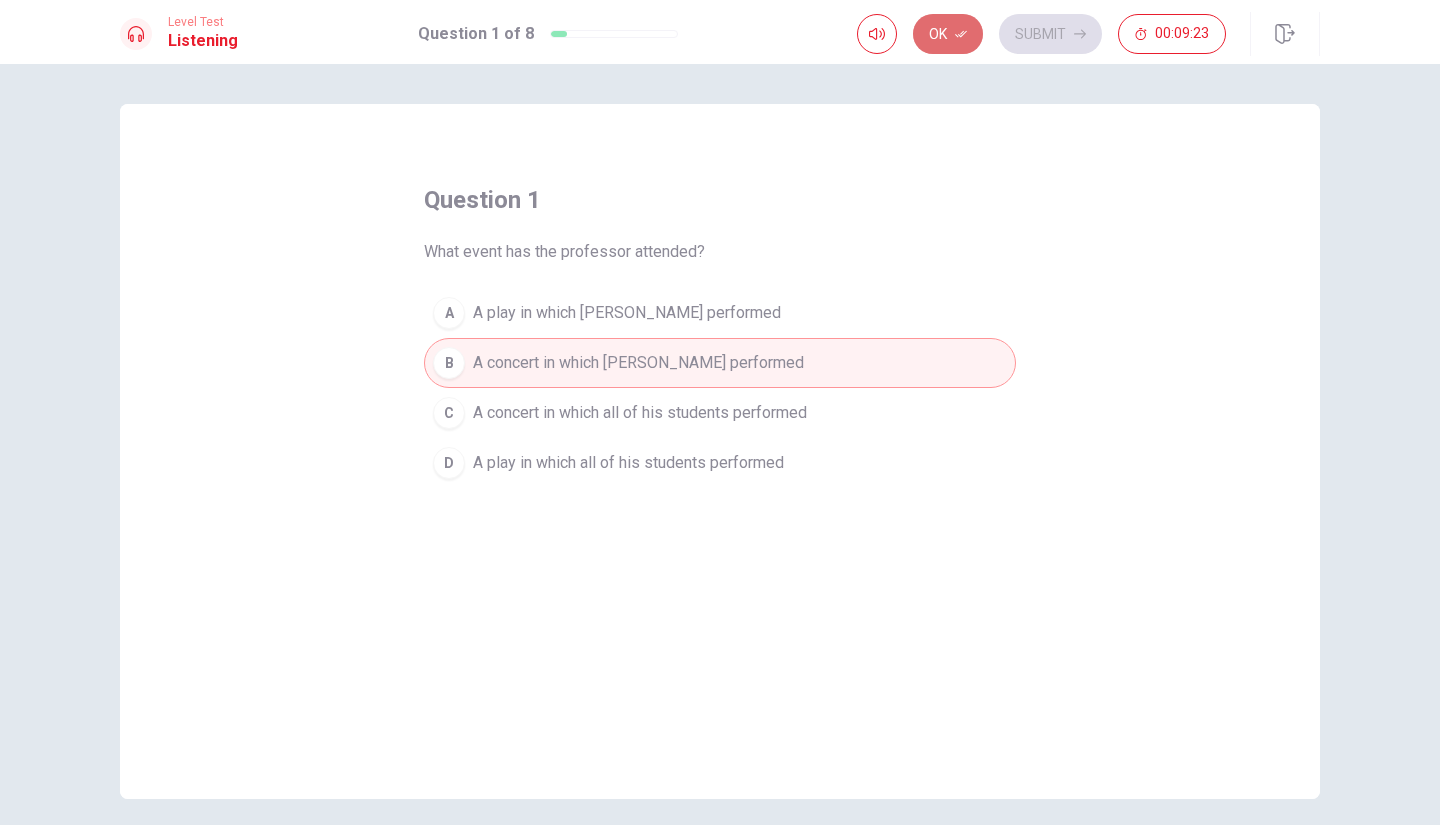 click 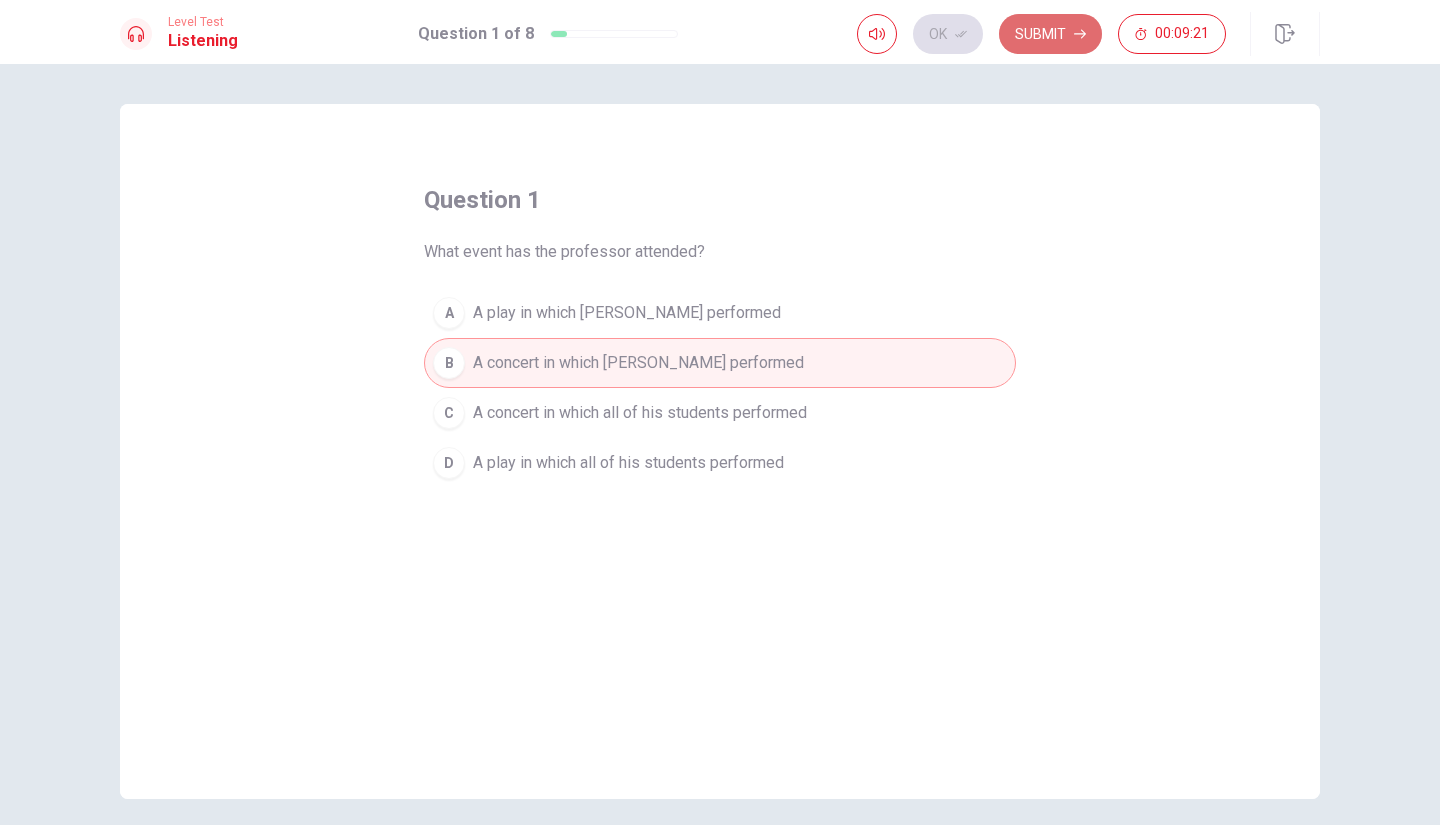 click on "Submit" at bounding box center [1050, 34] 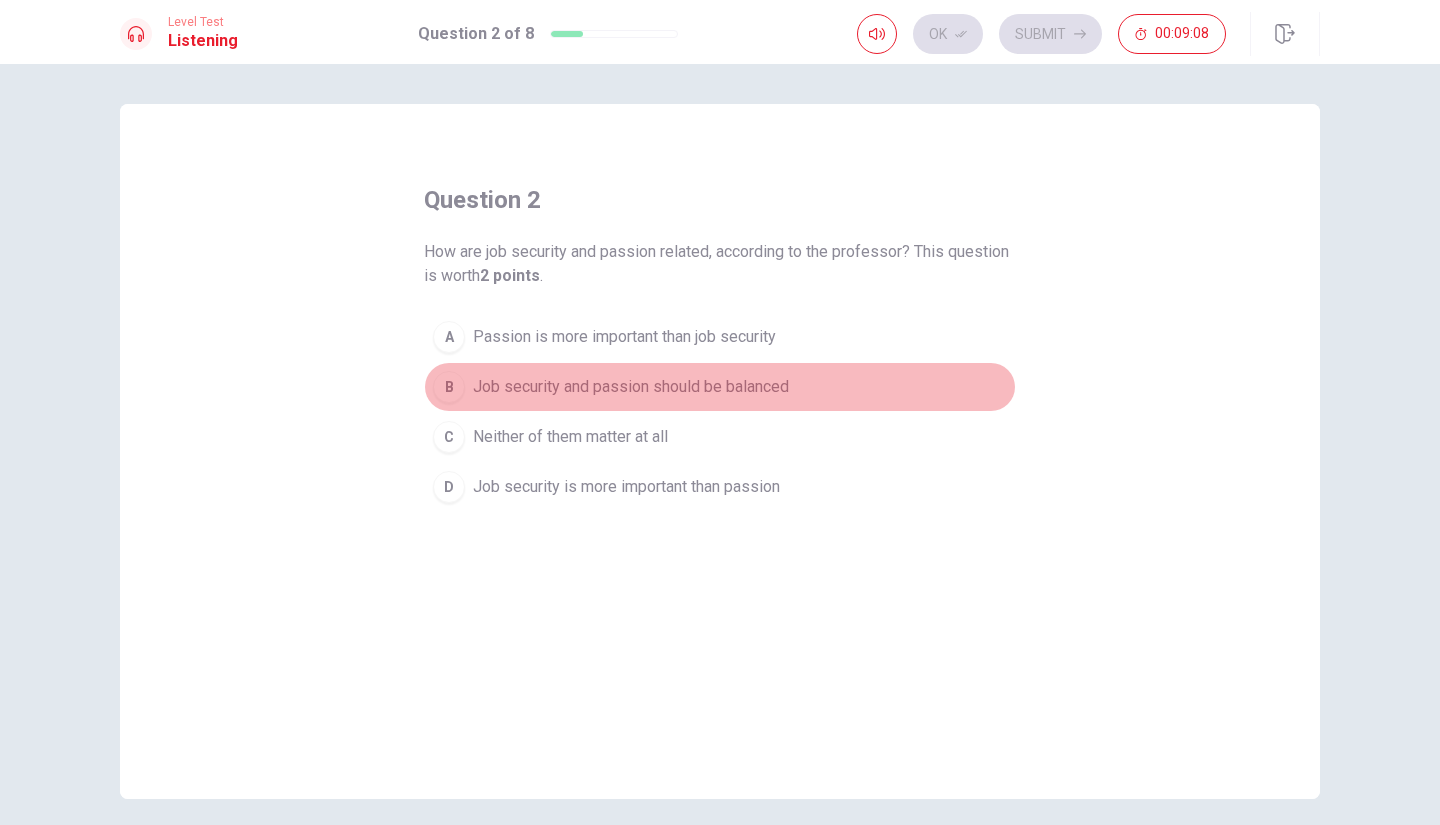 click on "Job security and passion should be balanced" at bounding box center (631, 387) 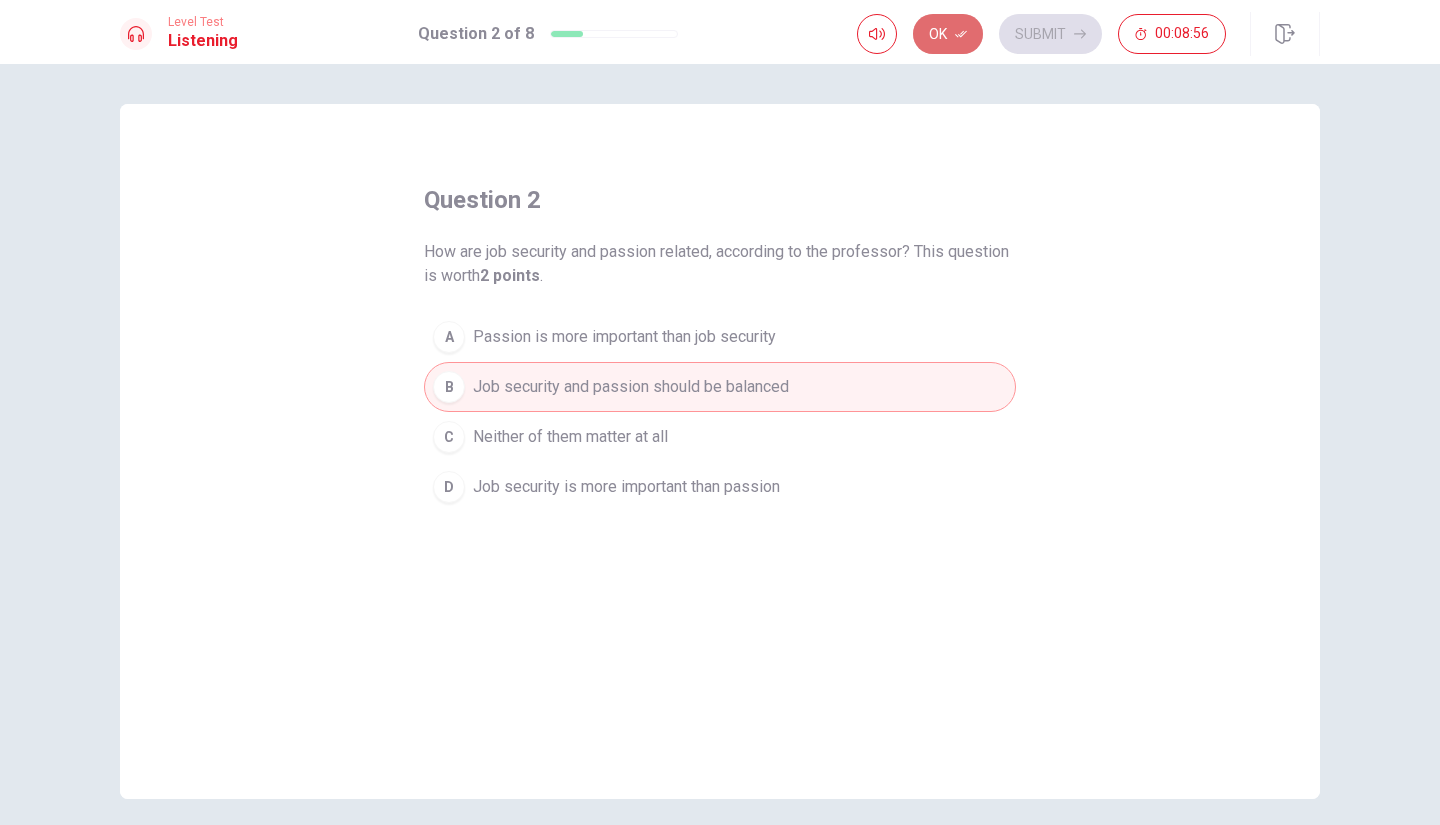 click on "Ok" at bounding box center [948, 34] 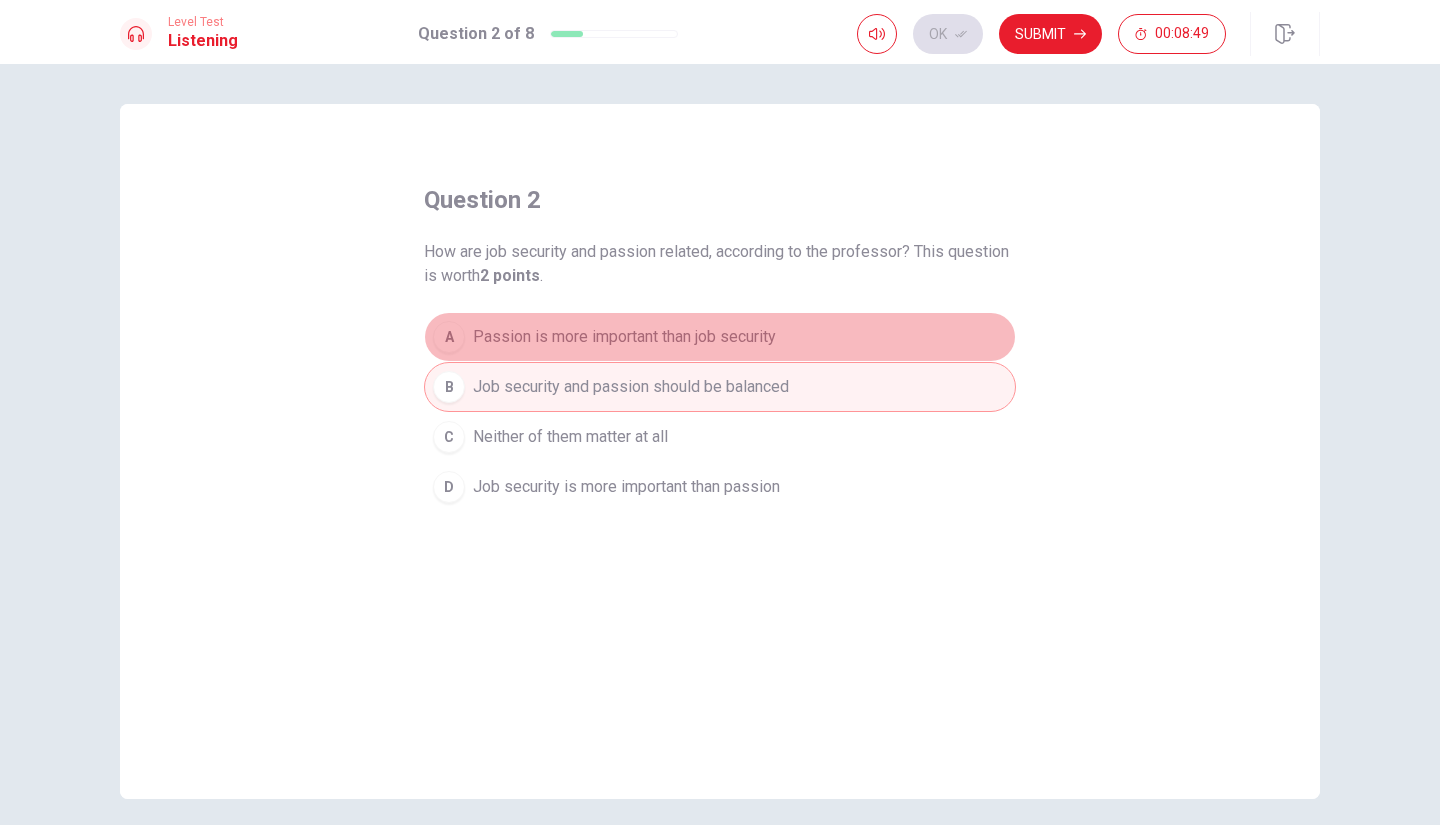 click on "Passion is more important than job security" at bounding box center [624, 337] 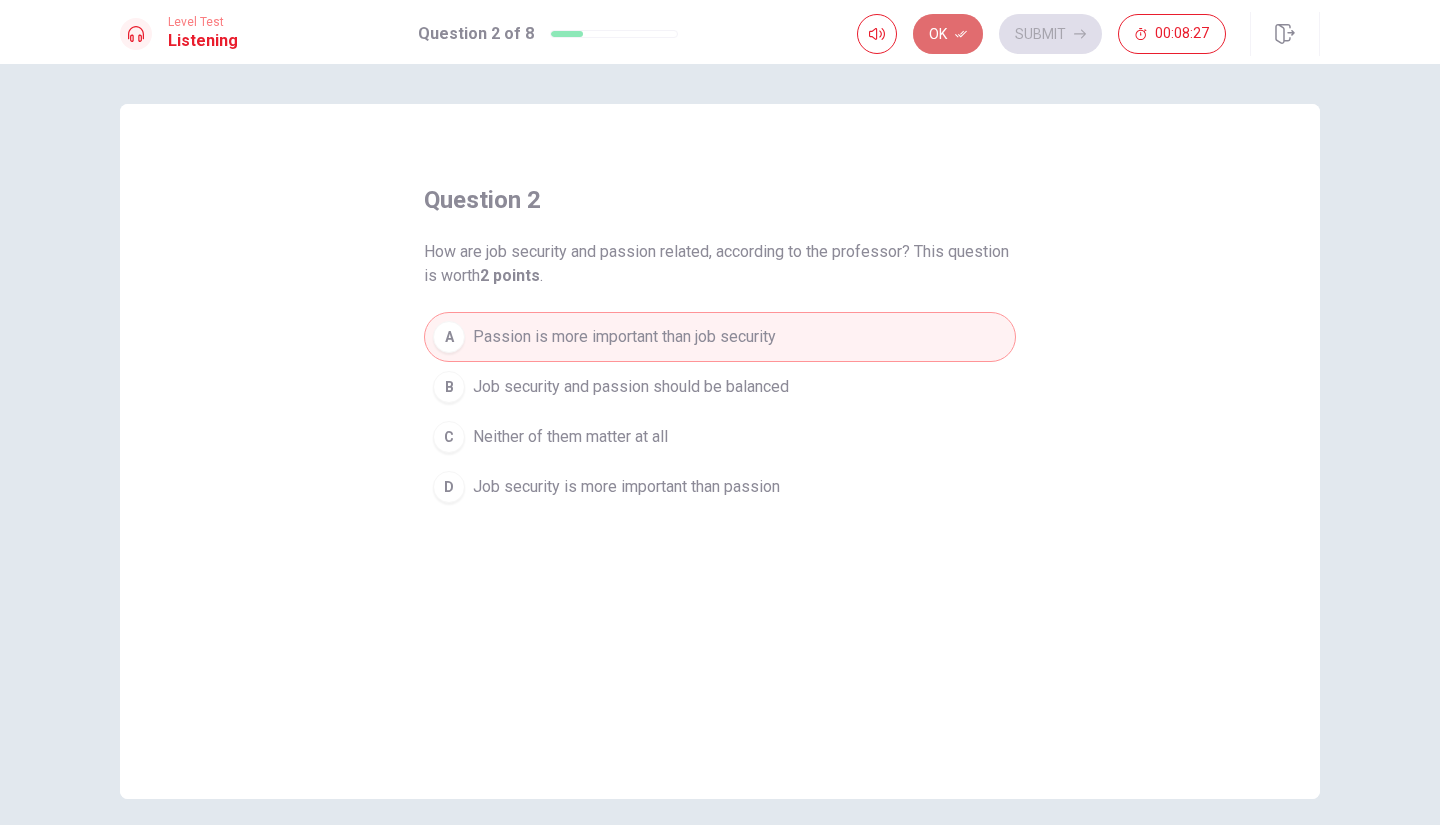 click on "Ok" at bounding box center [948, 34] 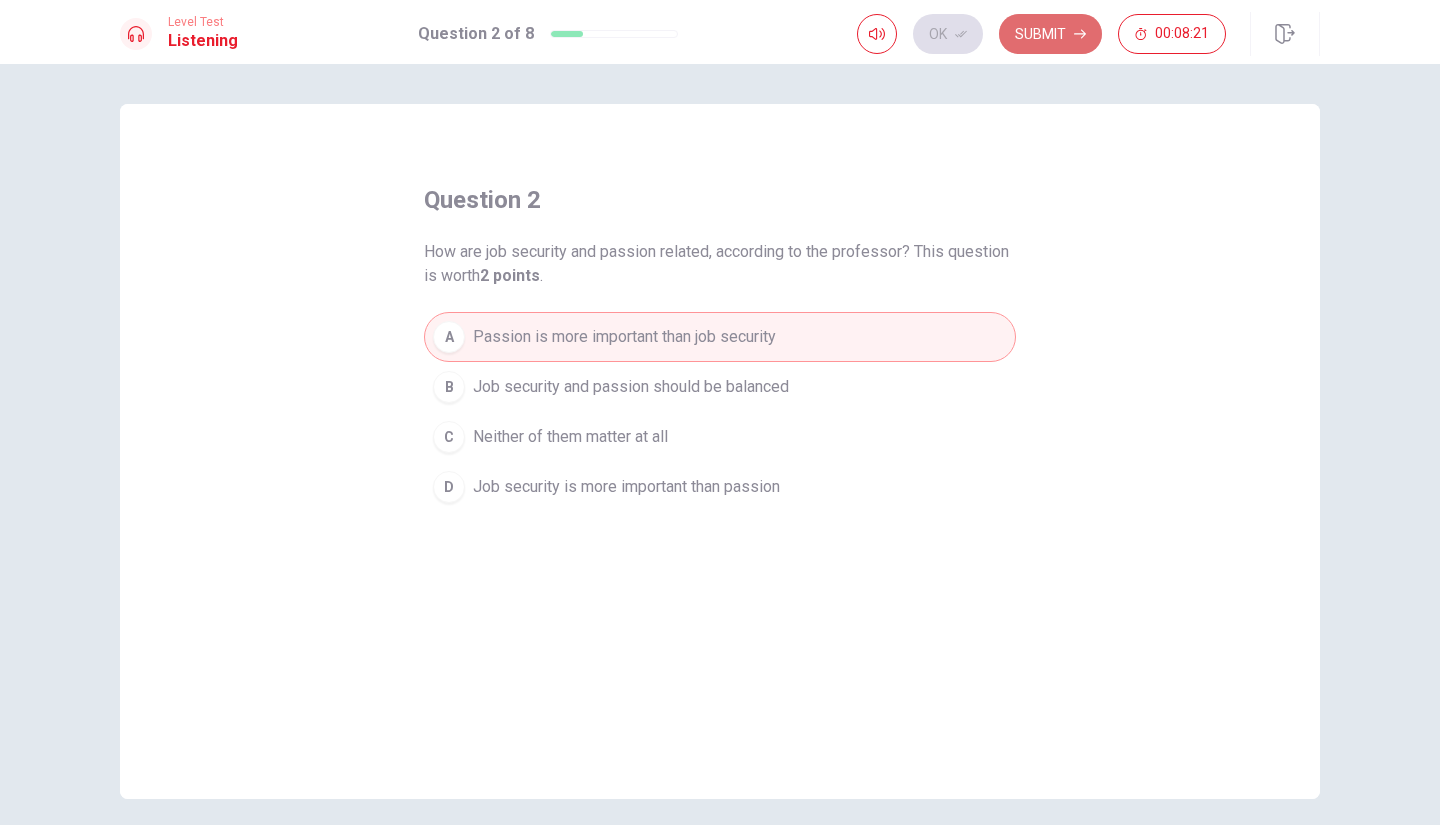 click on "Submit" at bounding box center (1050, 34) 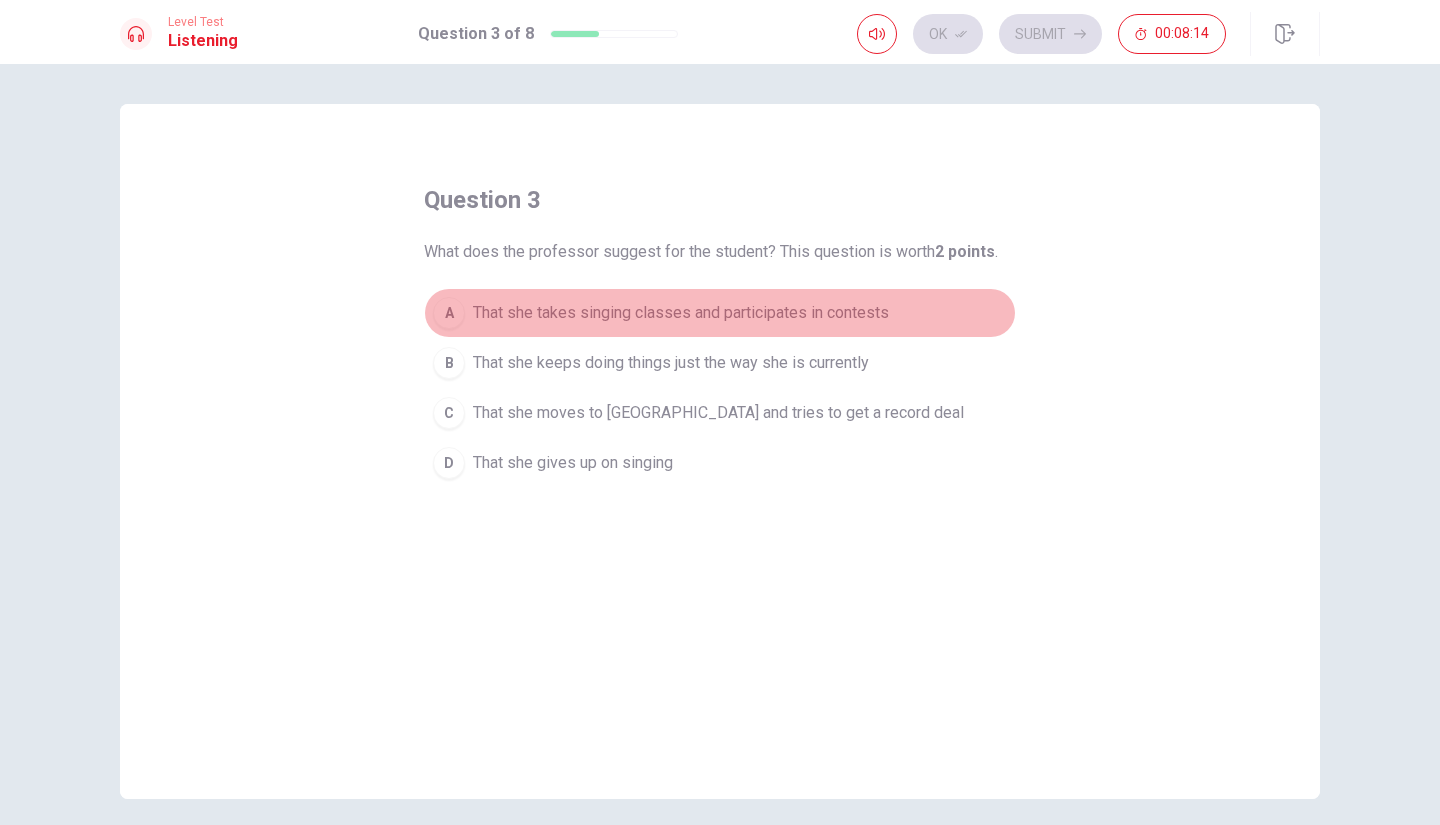 click on "That she takes singing classes and participates in contests" at bounding box center [681, 313] 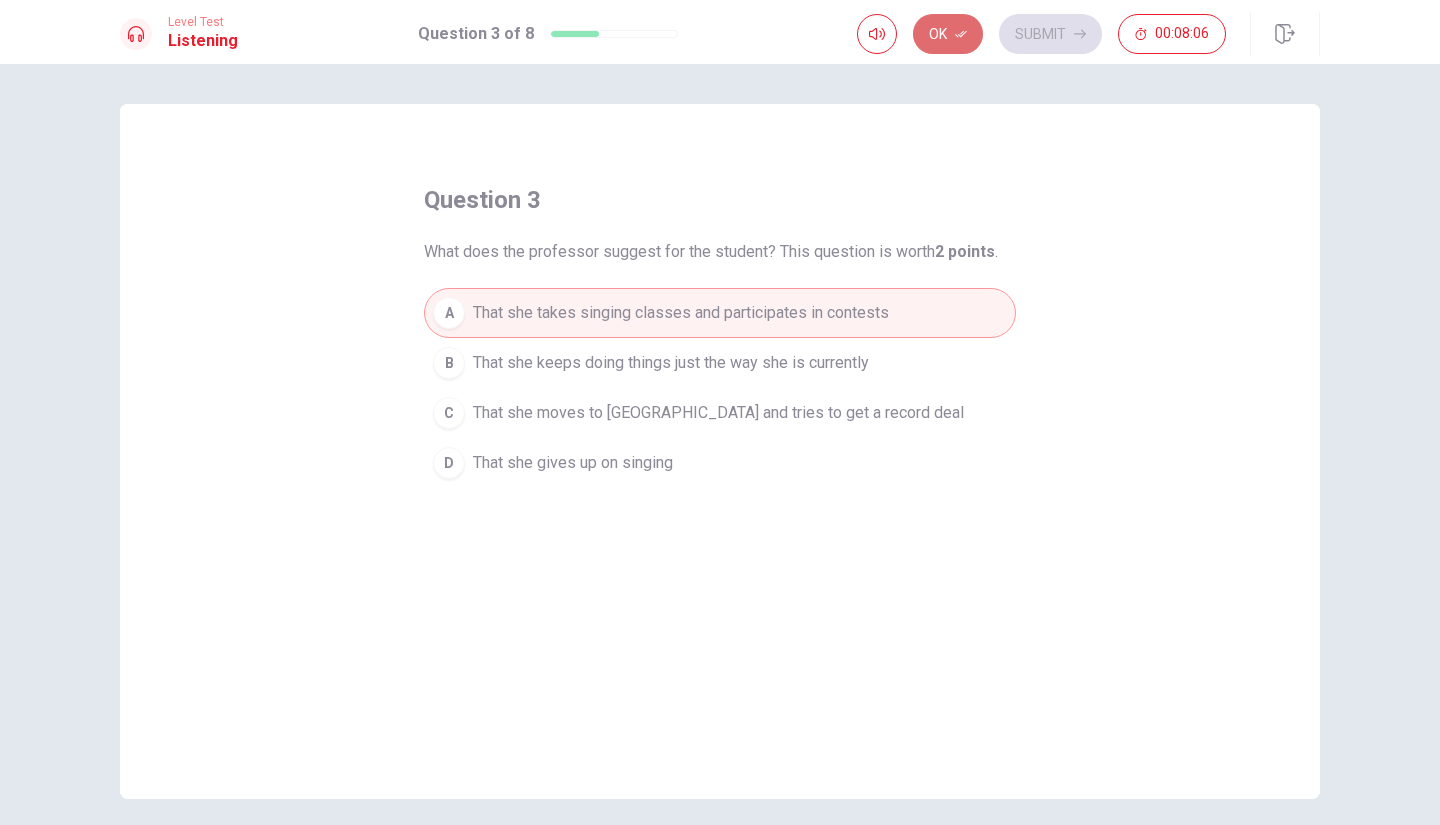 click on "Ok" at bounding box center (948, 34) 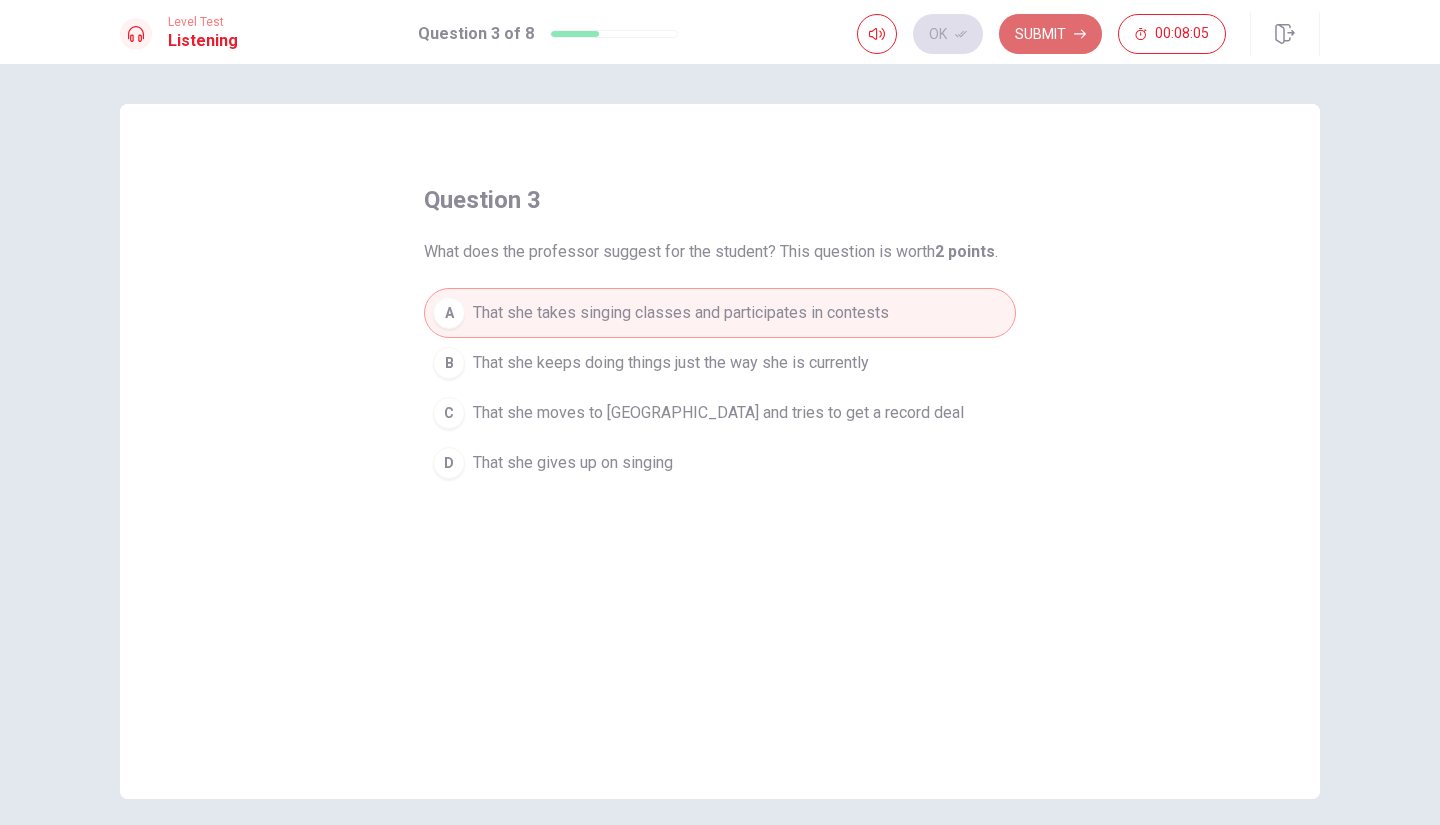 click on "Submit" at bounding box center [1050, 34] 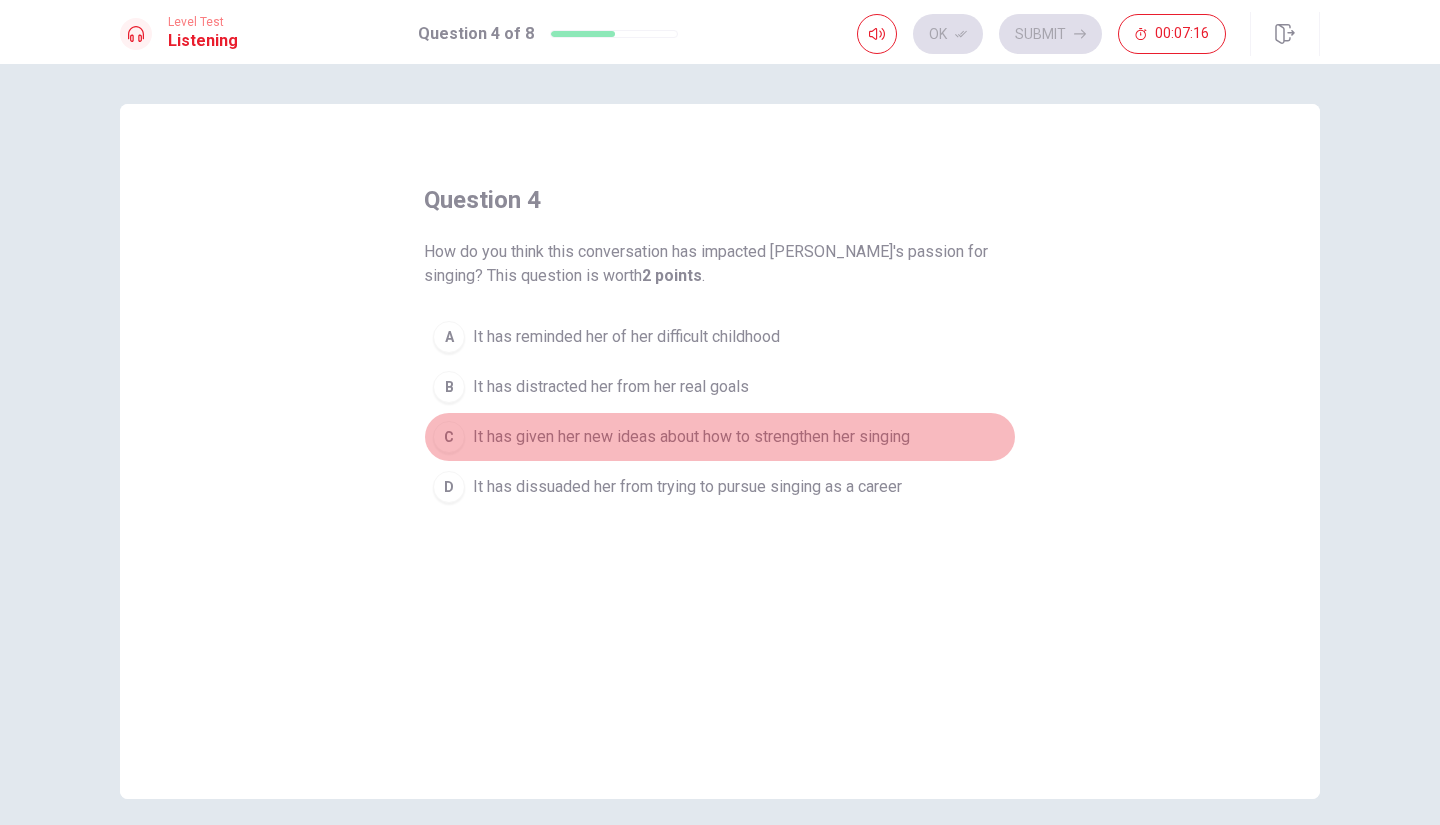 click on "It has given her new ideas about how to strengthen her singing" at bounding box center [691, 437] 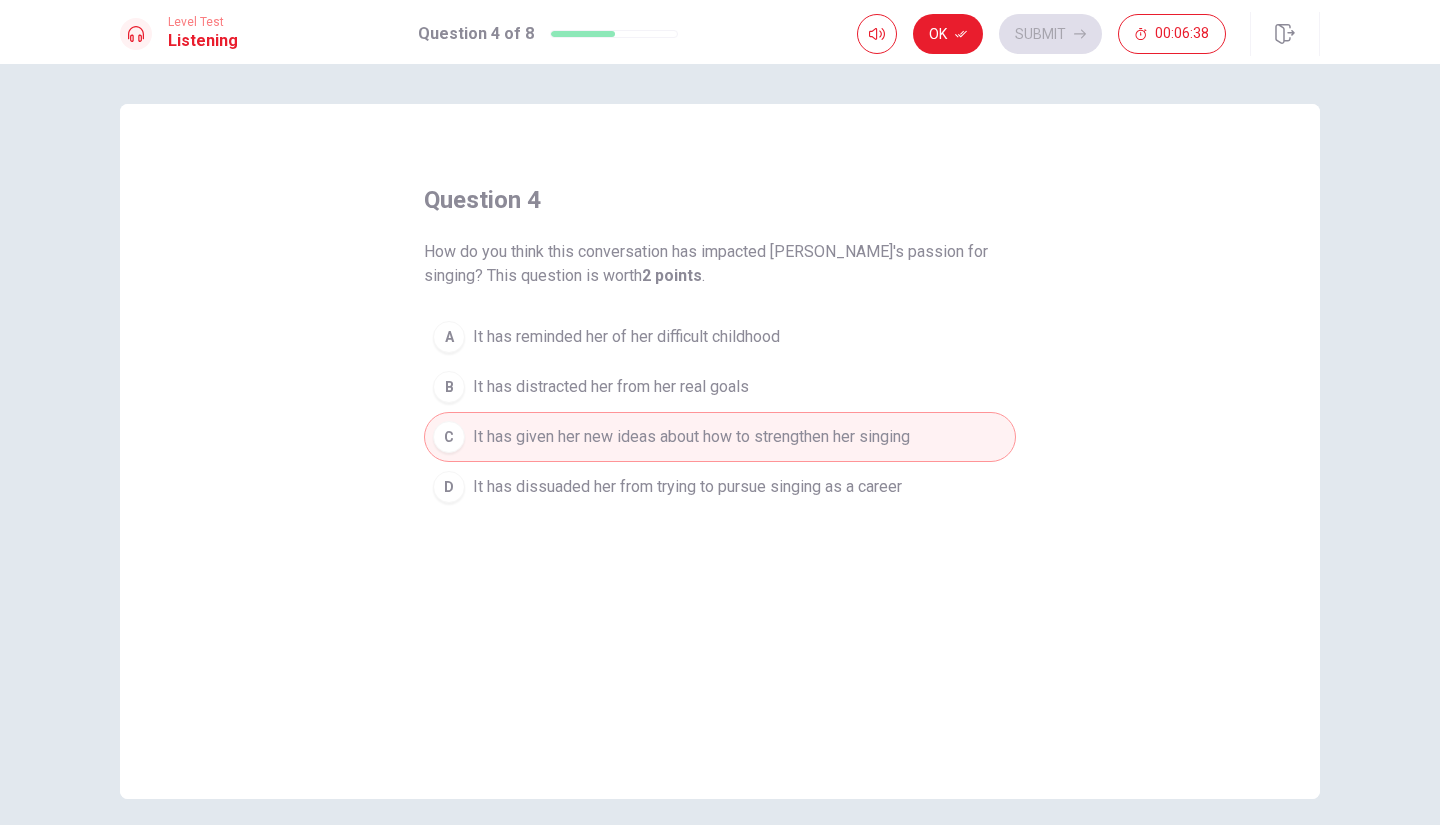 click on "How do you think this conversation has impacted [PERSON_NAME]'s passion for singing? This question is worth  2 points ." at bounding box center (720, 264) 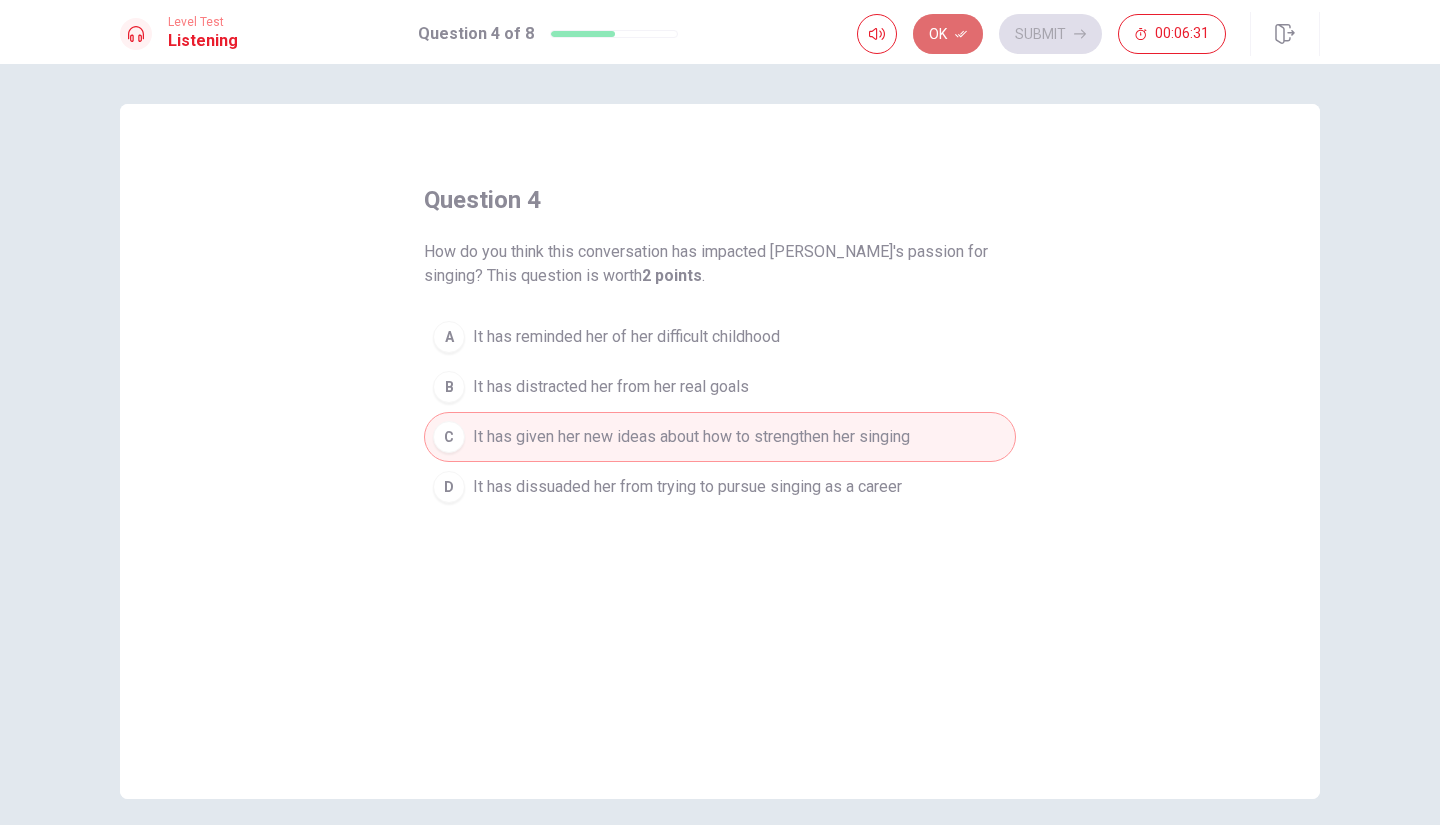 click on "Ok" at bounding box center (948, 34) 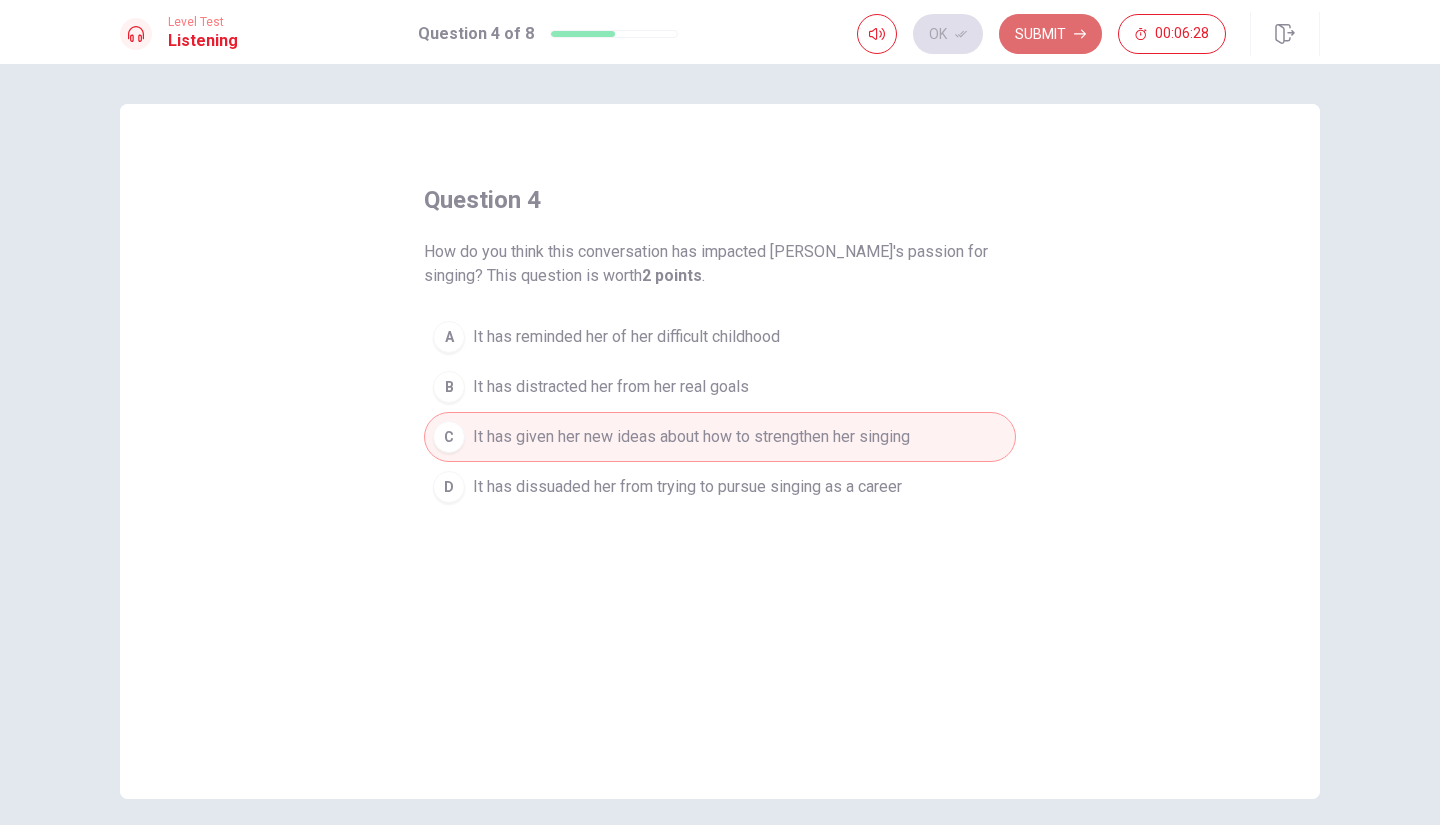 click on "Submit" at bounding box center [1050, 34] 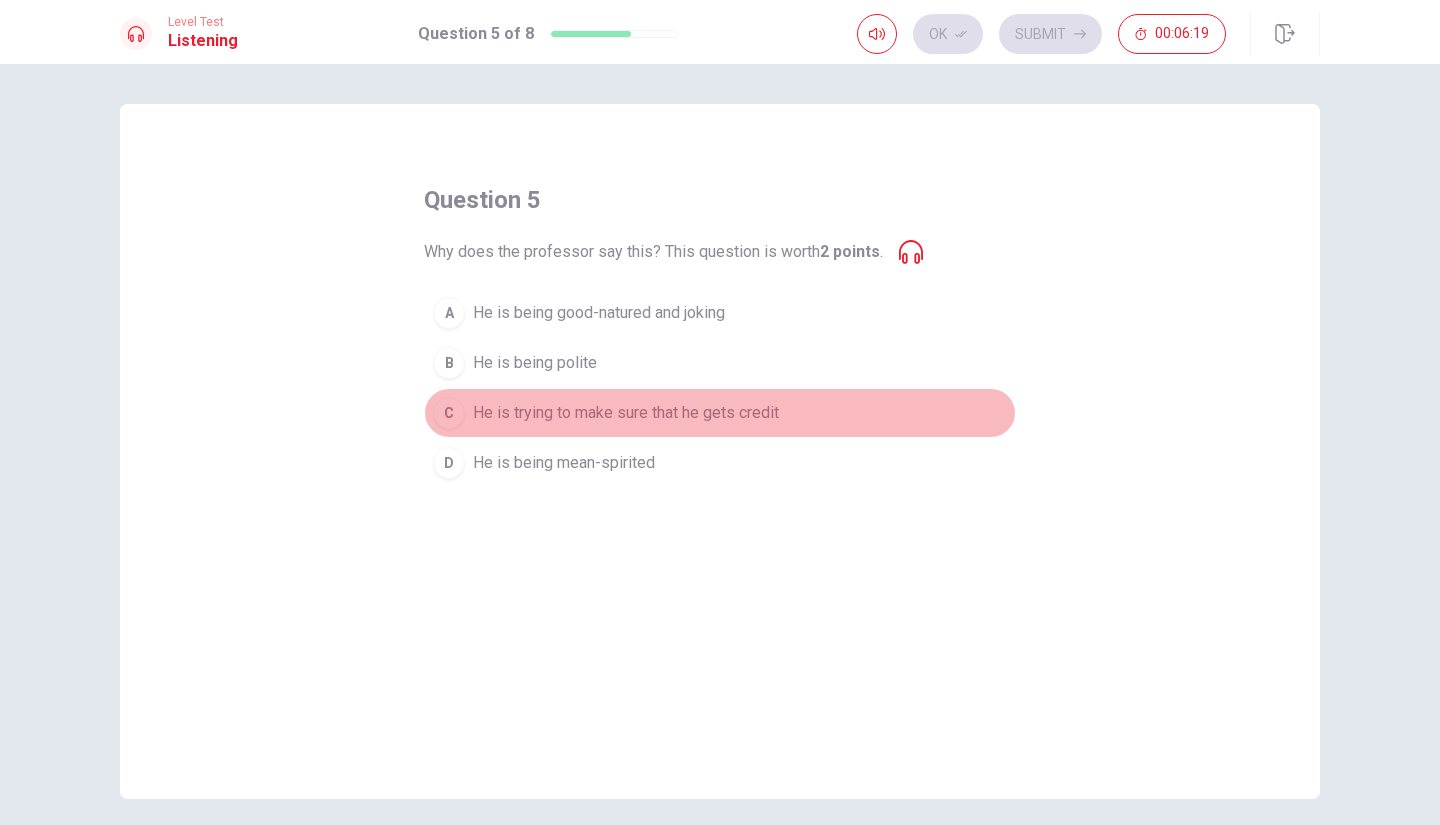 click on "He is trying to make sure that he gets credit" at bounding box center [626, 413] 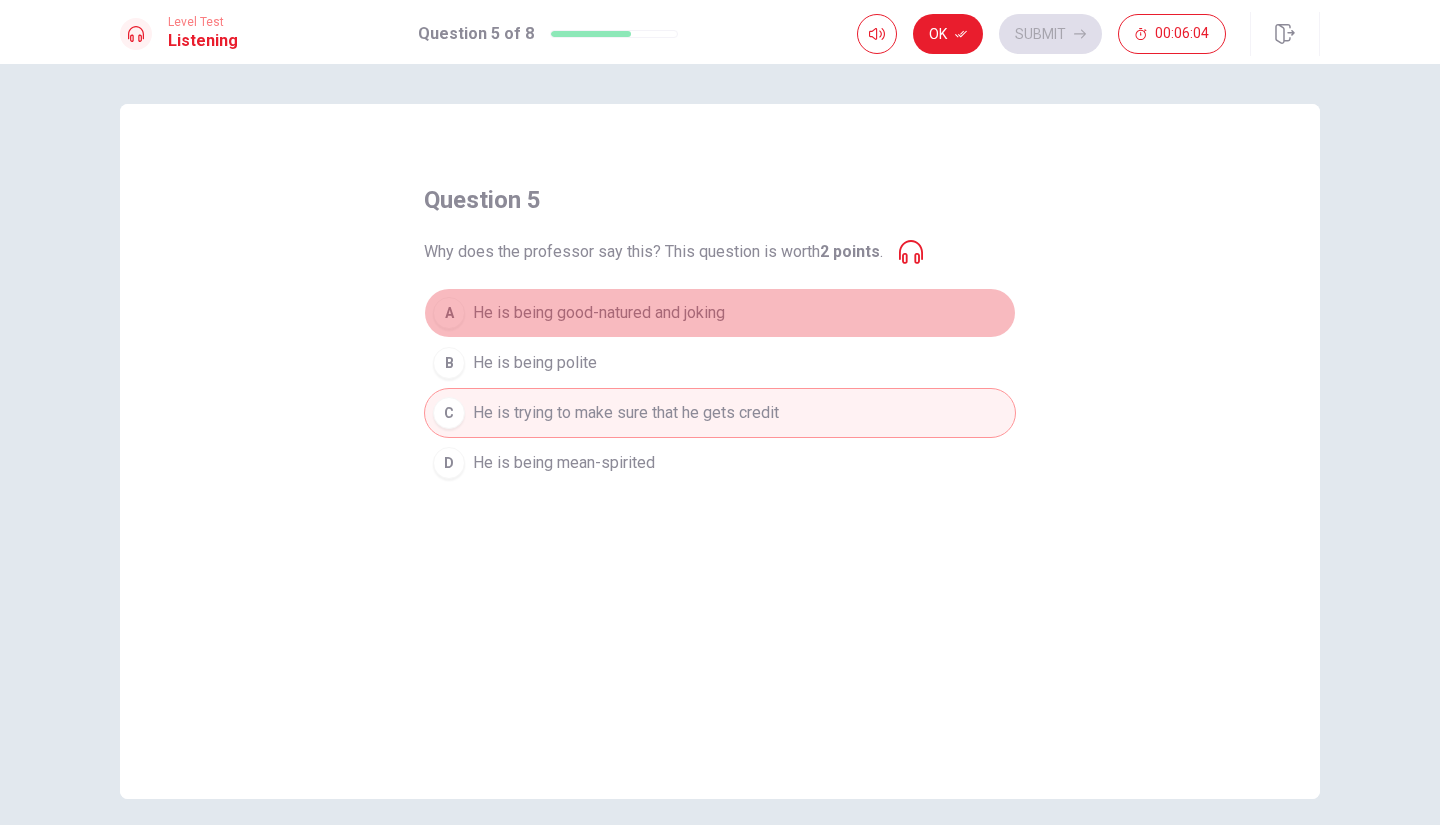 click on "He is being good-natured and joking" at bounding box center (599, 313) 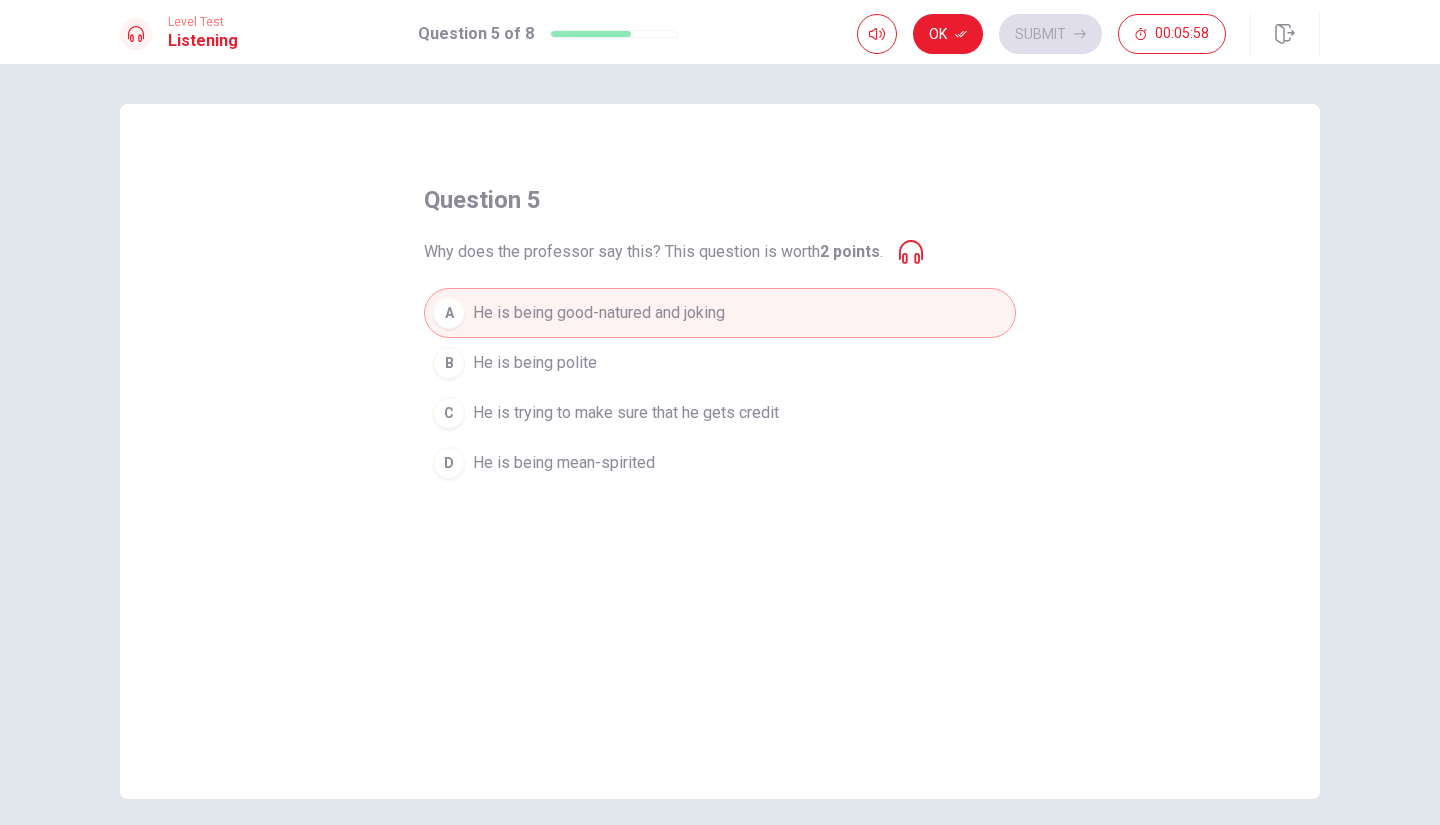 click 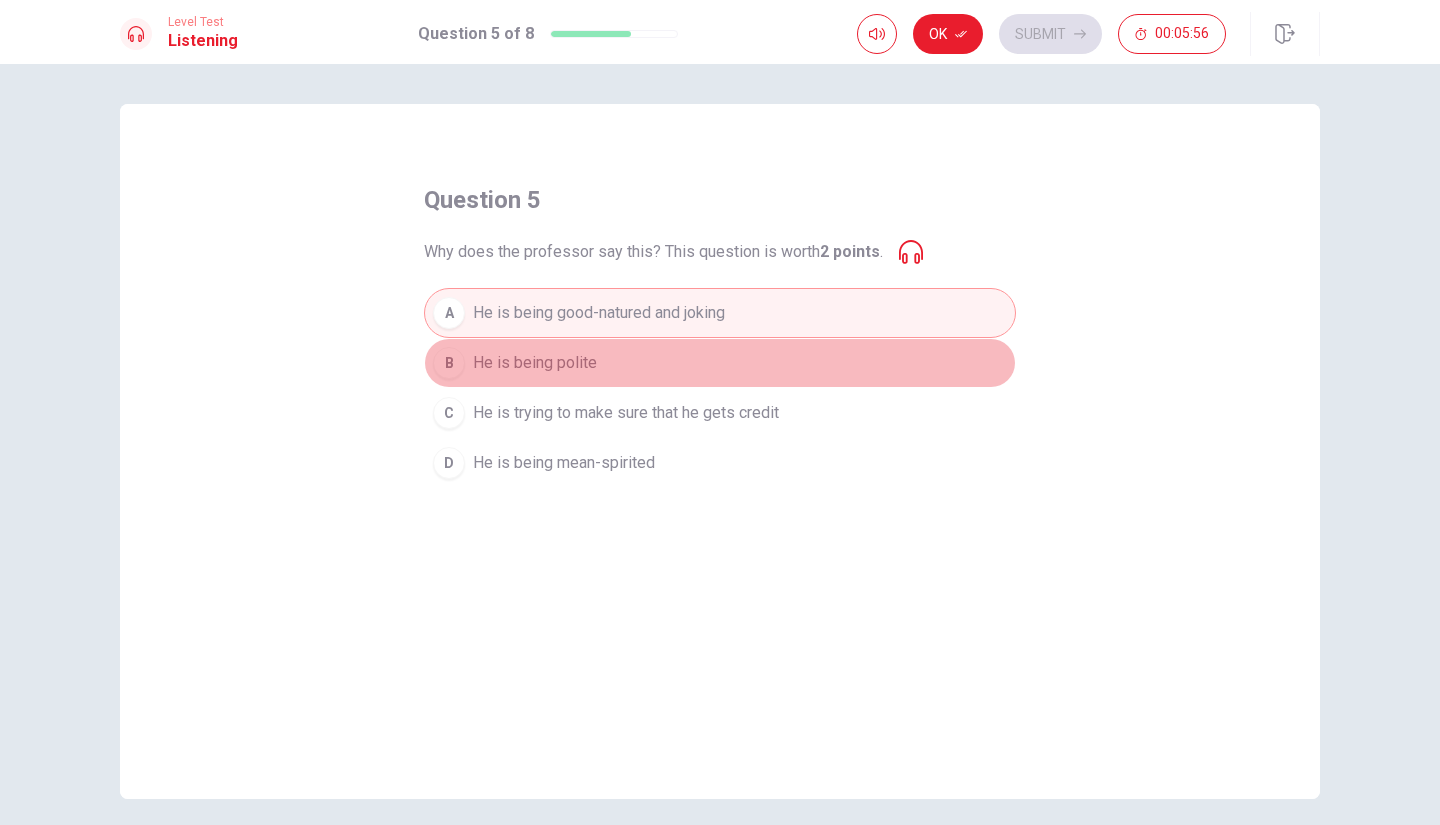 click on "He is being polite" at bounding box center (535, 363) 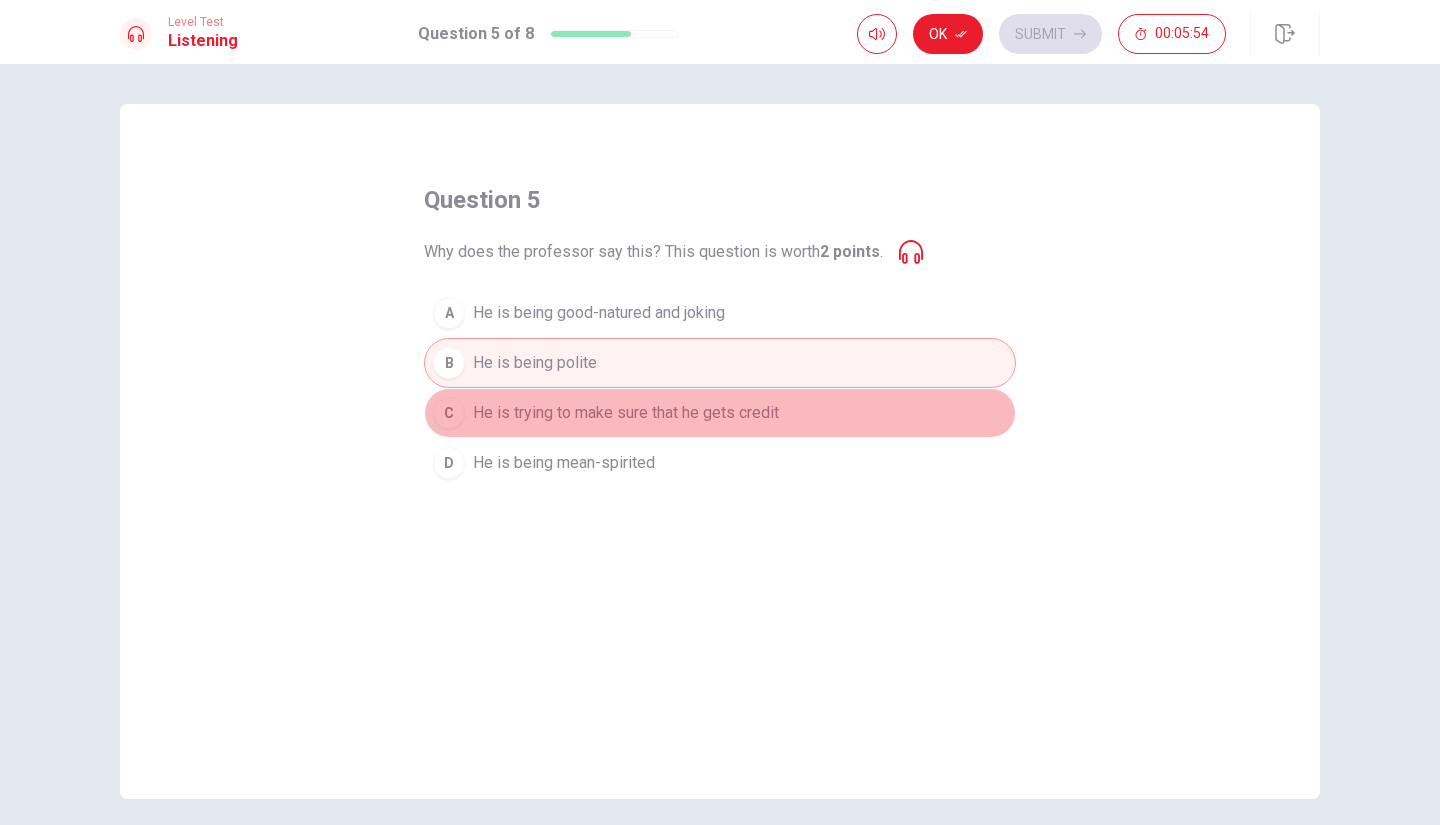 click on "C He is trying to make sure that he gets credit" at bounding box center [720, 413] 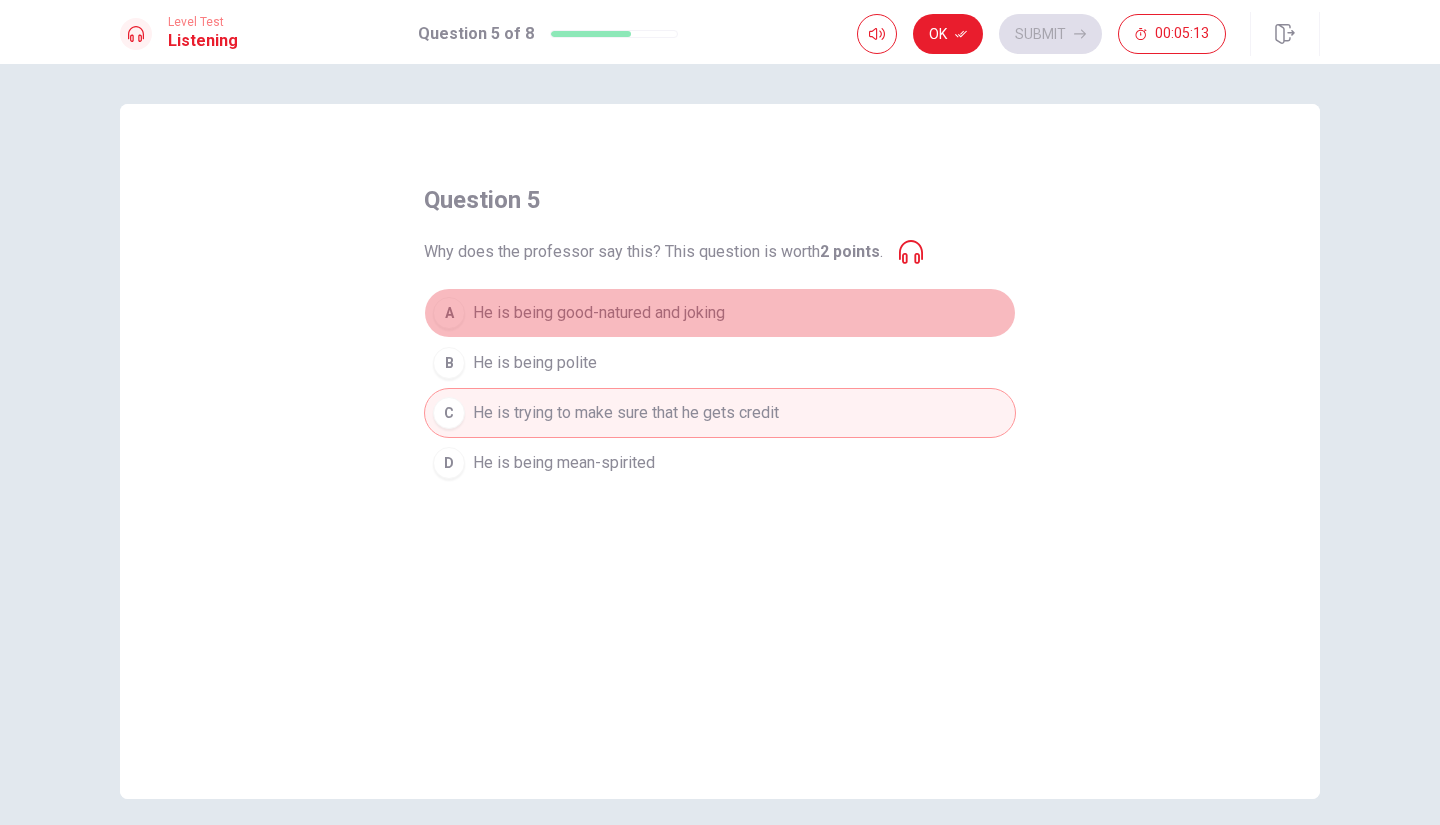 click on "He is being good-natured and joking" at bounding box center (599, 313) 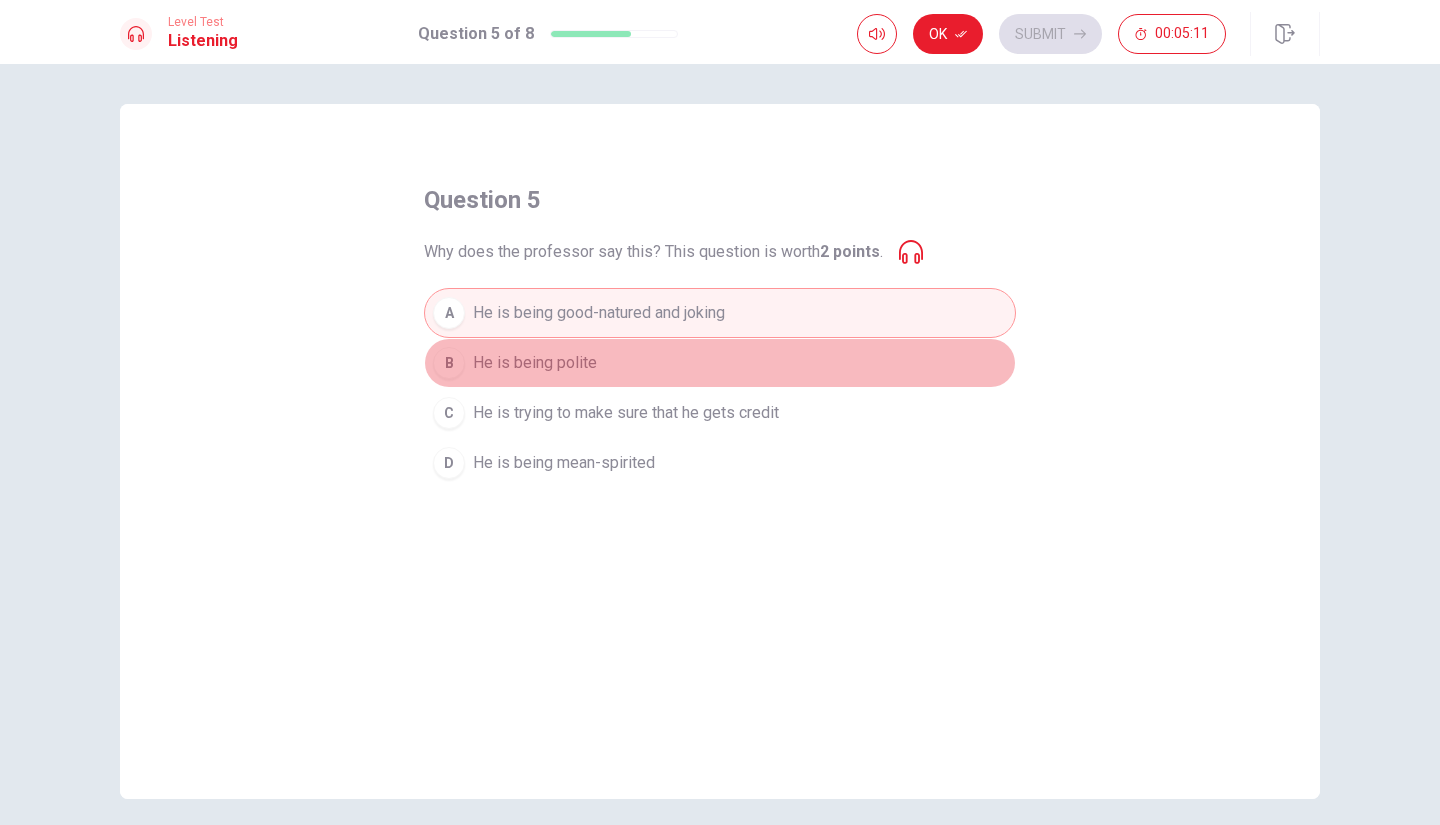 click on "B He is being polite" at bounding box center [720, 363] 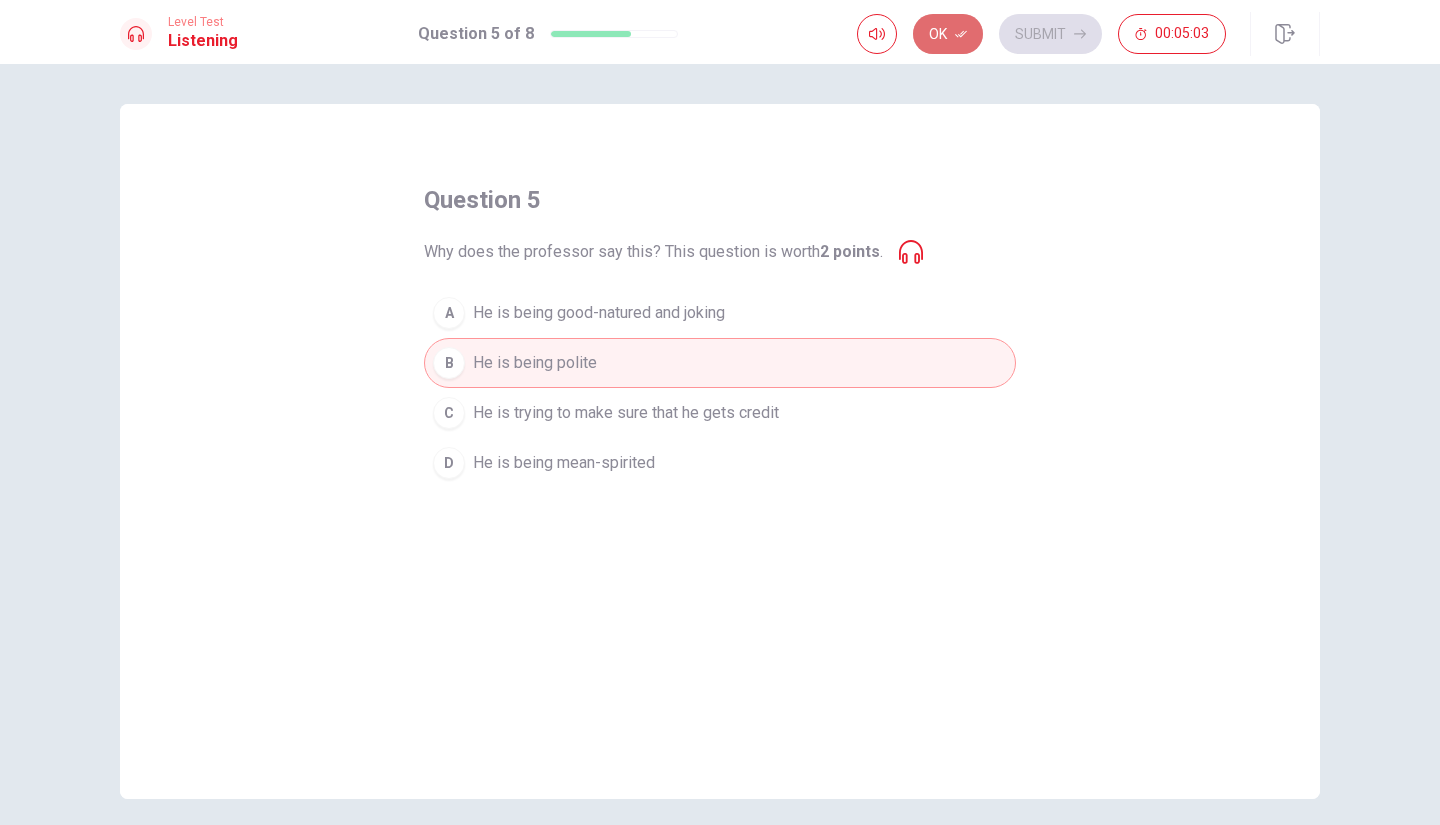 click on "Ok" at bounding box center [948, 34] 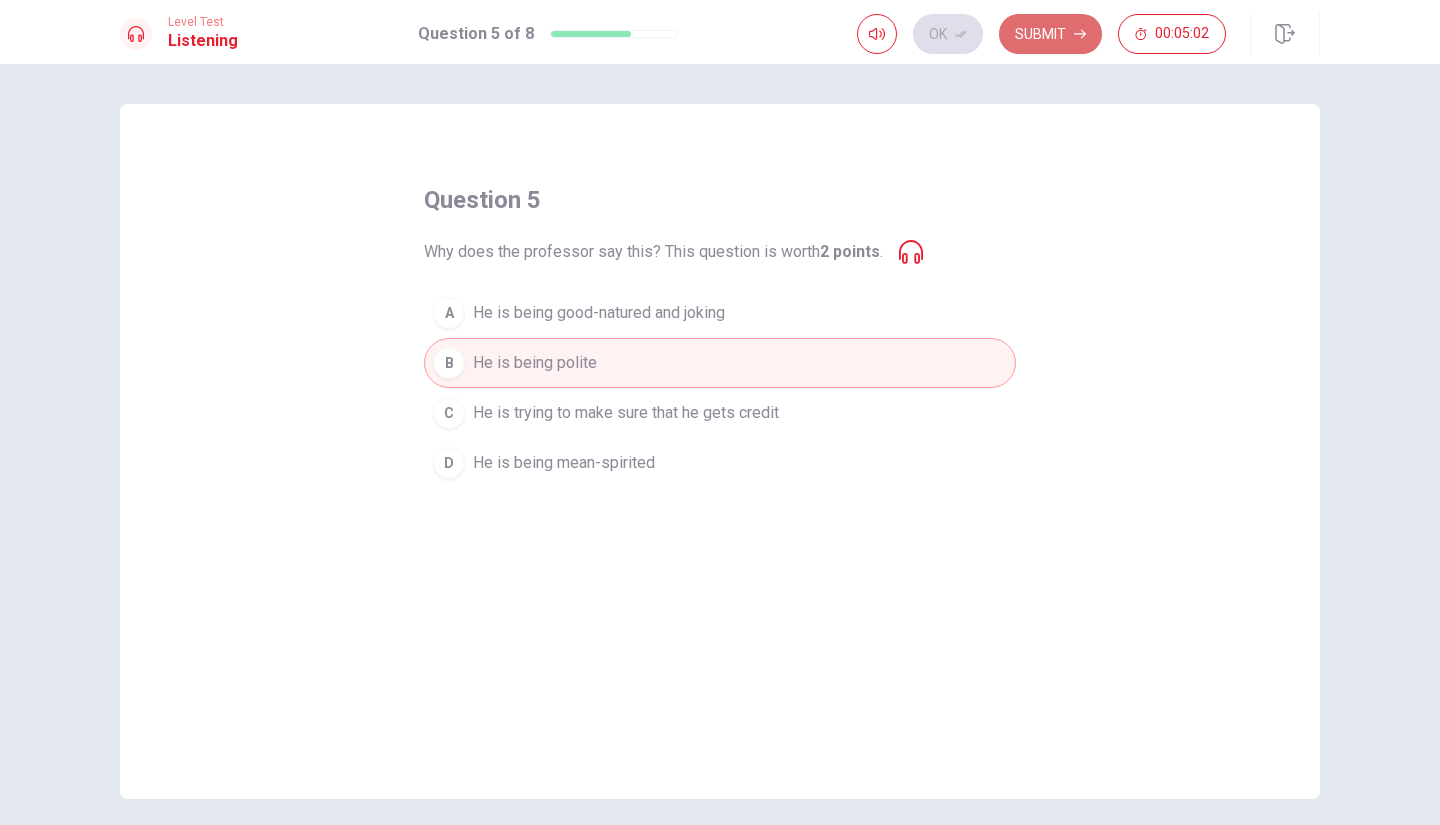 click on "Submit" at bounding box center [1050, 34] 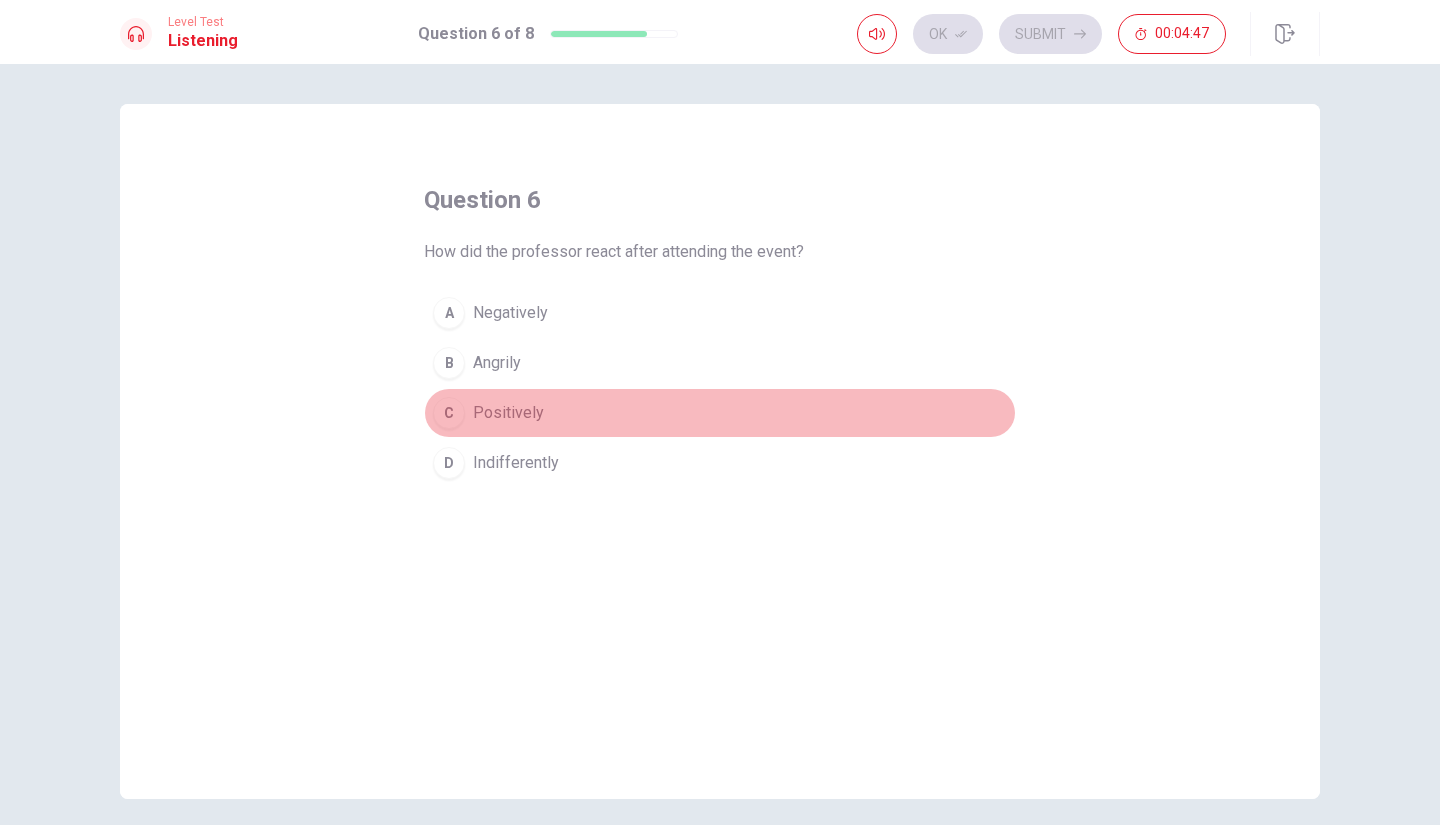 click on "C Positively" at bounding box center [720, 413] 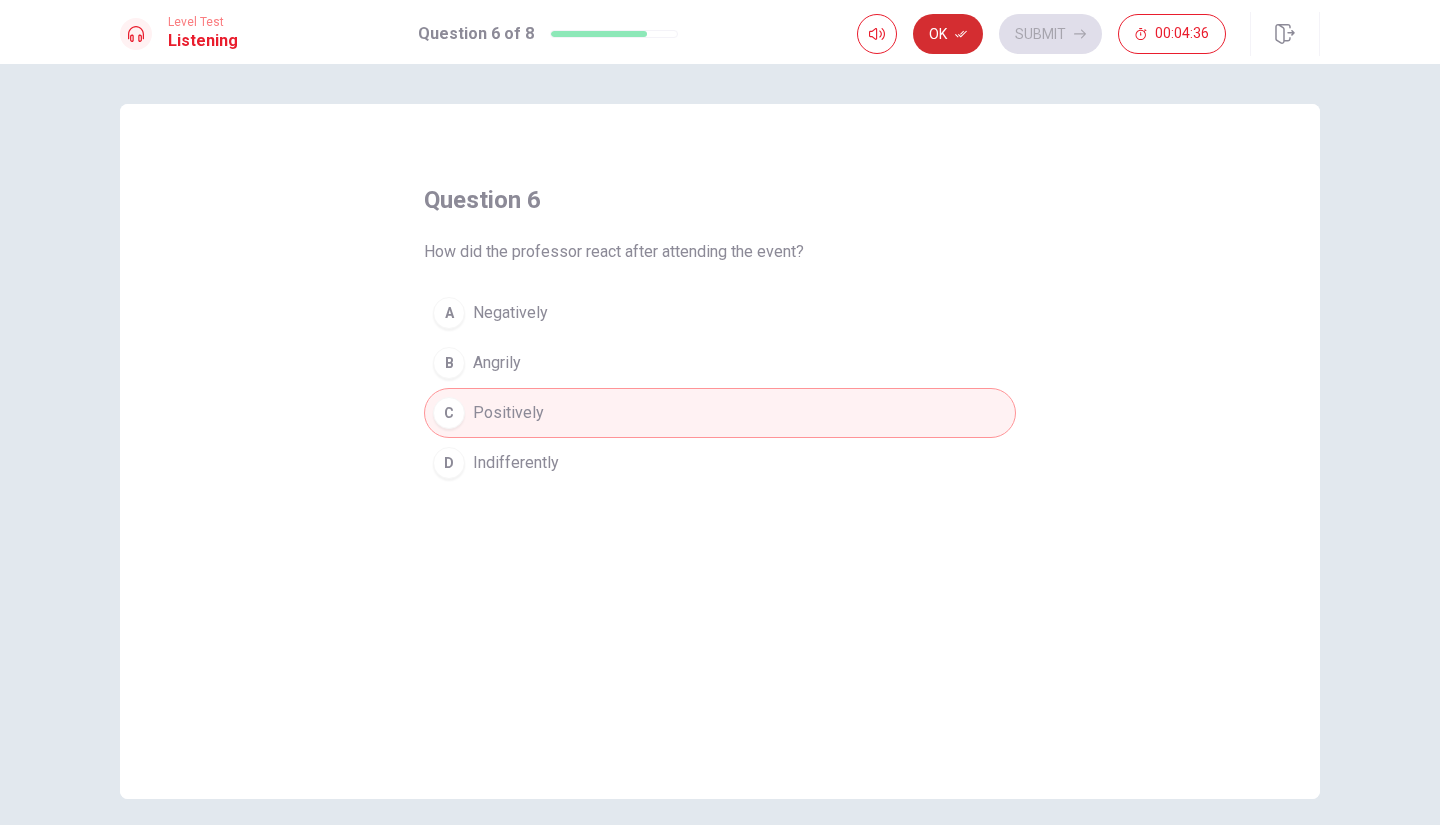 click on "Ok" at bounding box center (948, 34) 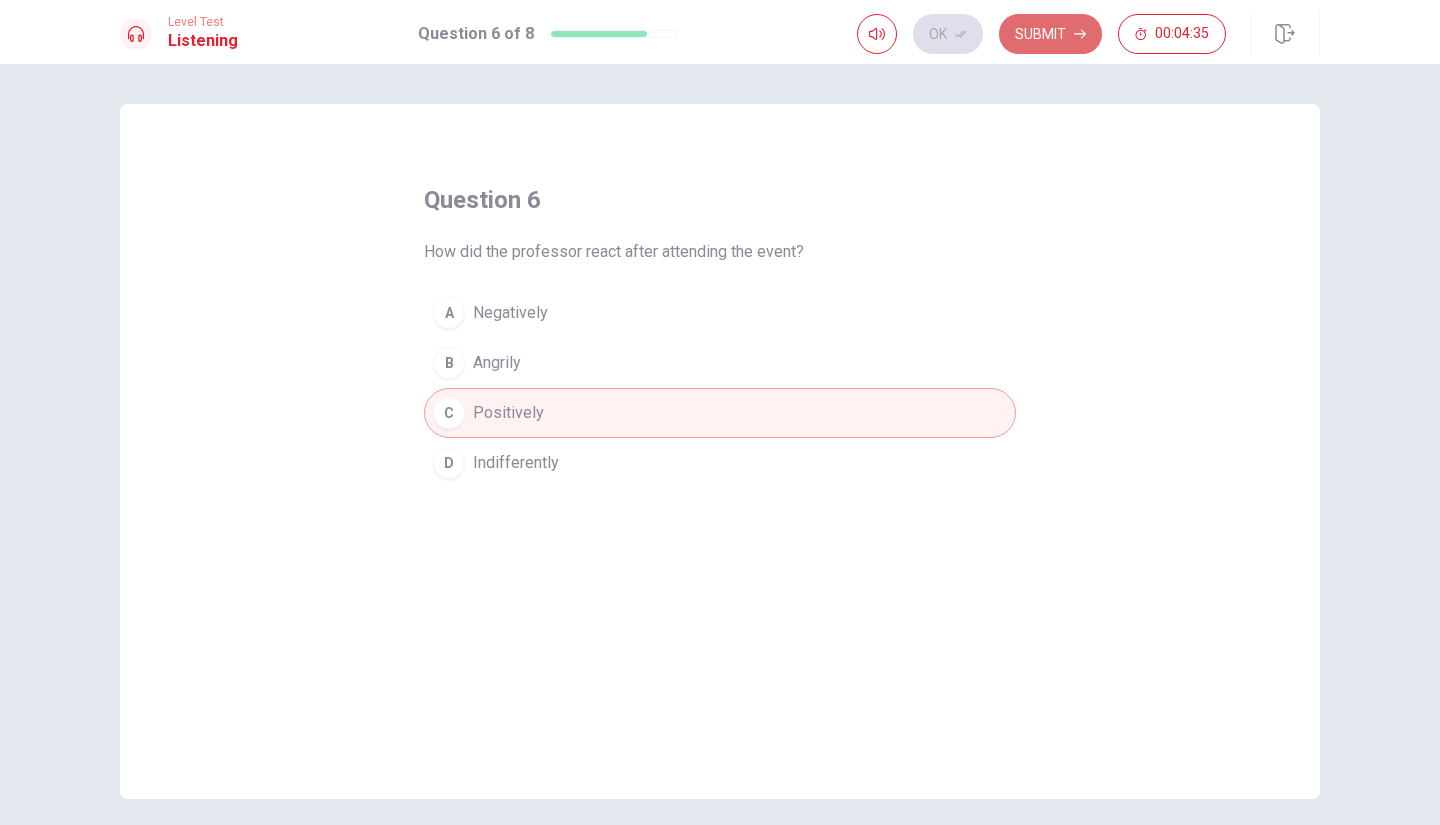 click on "Submit" at bounding box center (1050, 34) 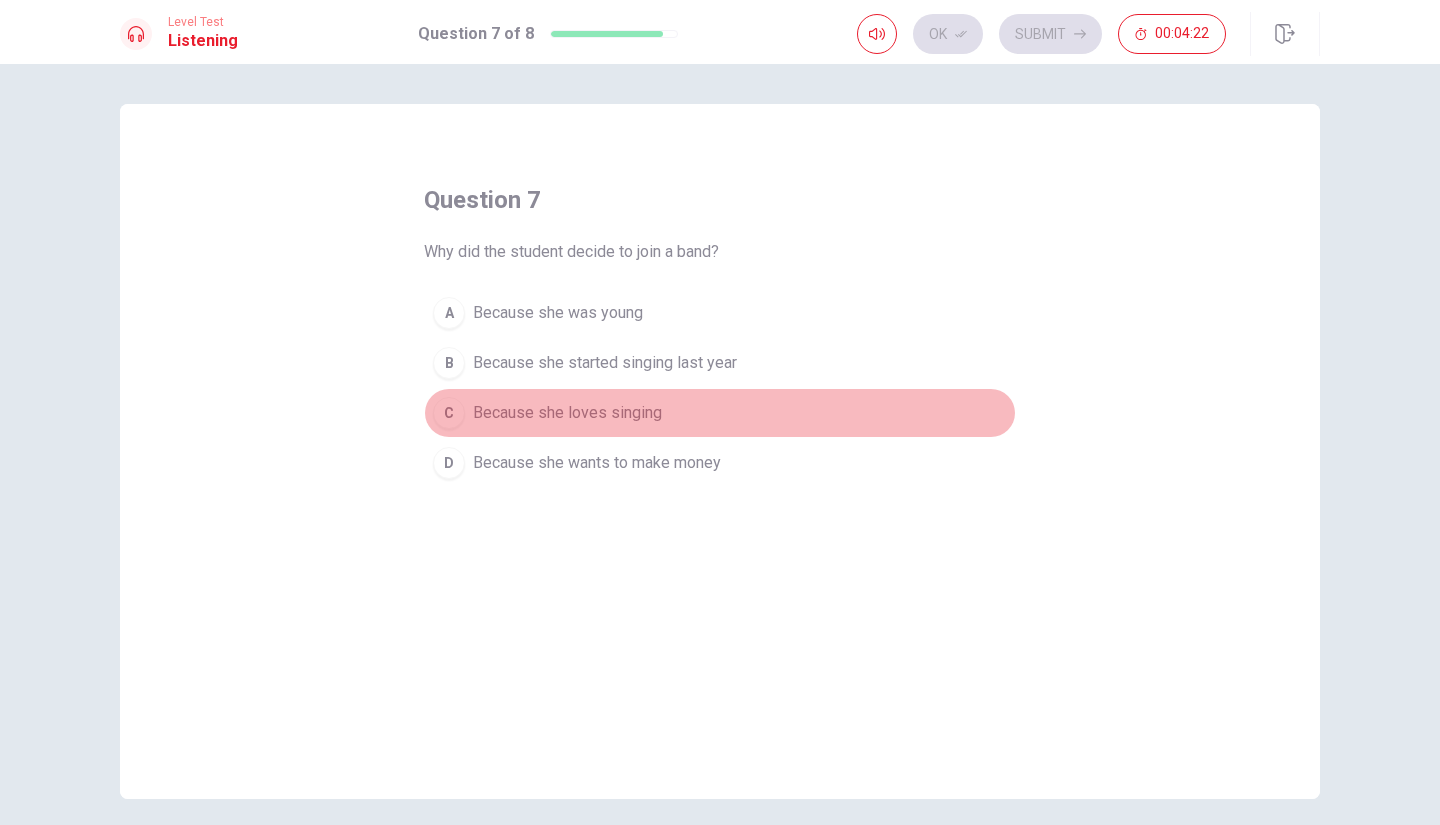 click on "C Because she loves singing" at bounding box center (720, 413) 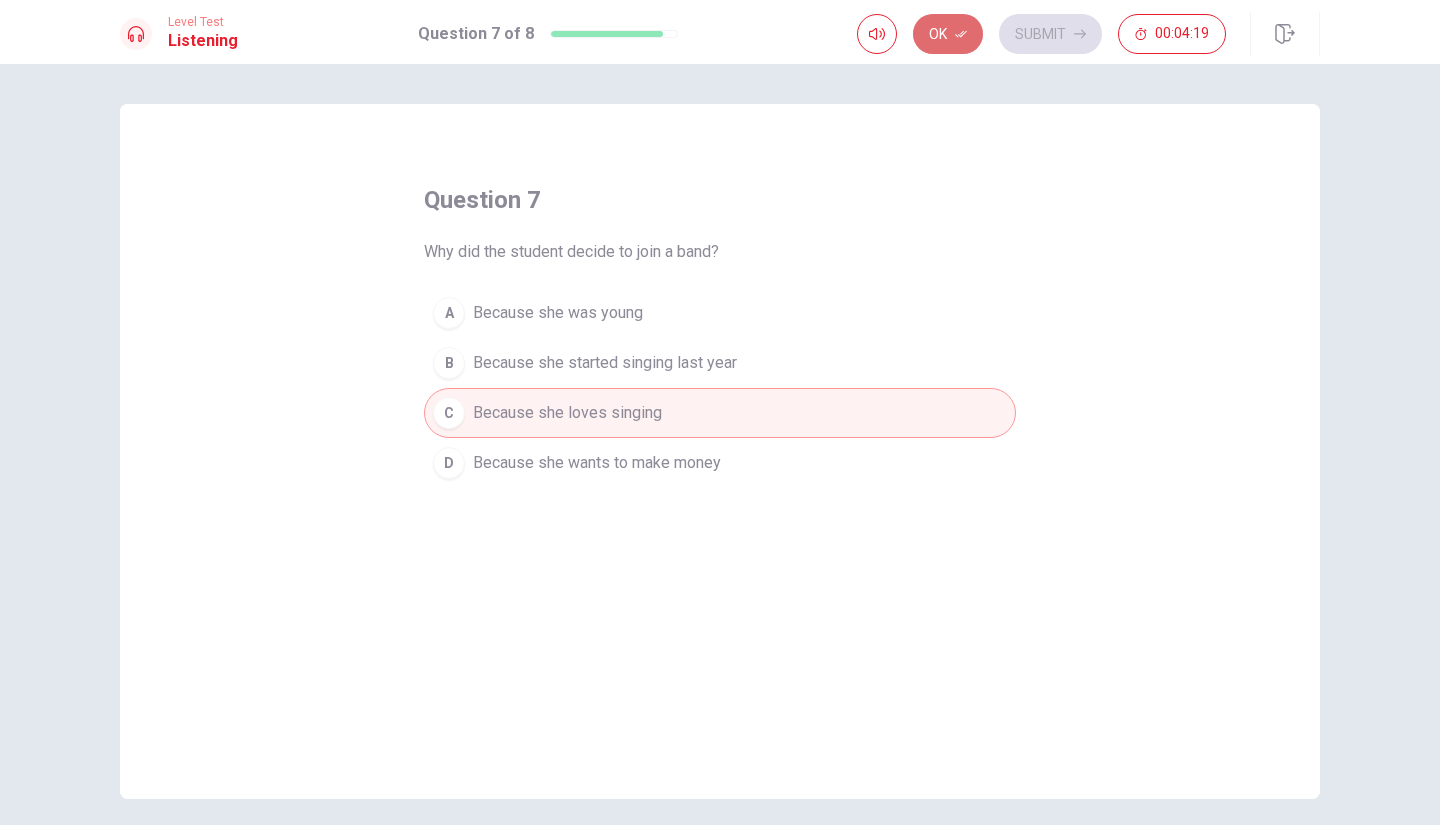 click on "Ok" at bounding box center (948, 34) 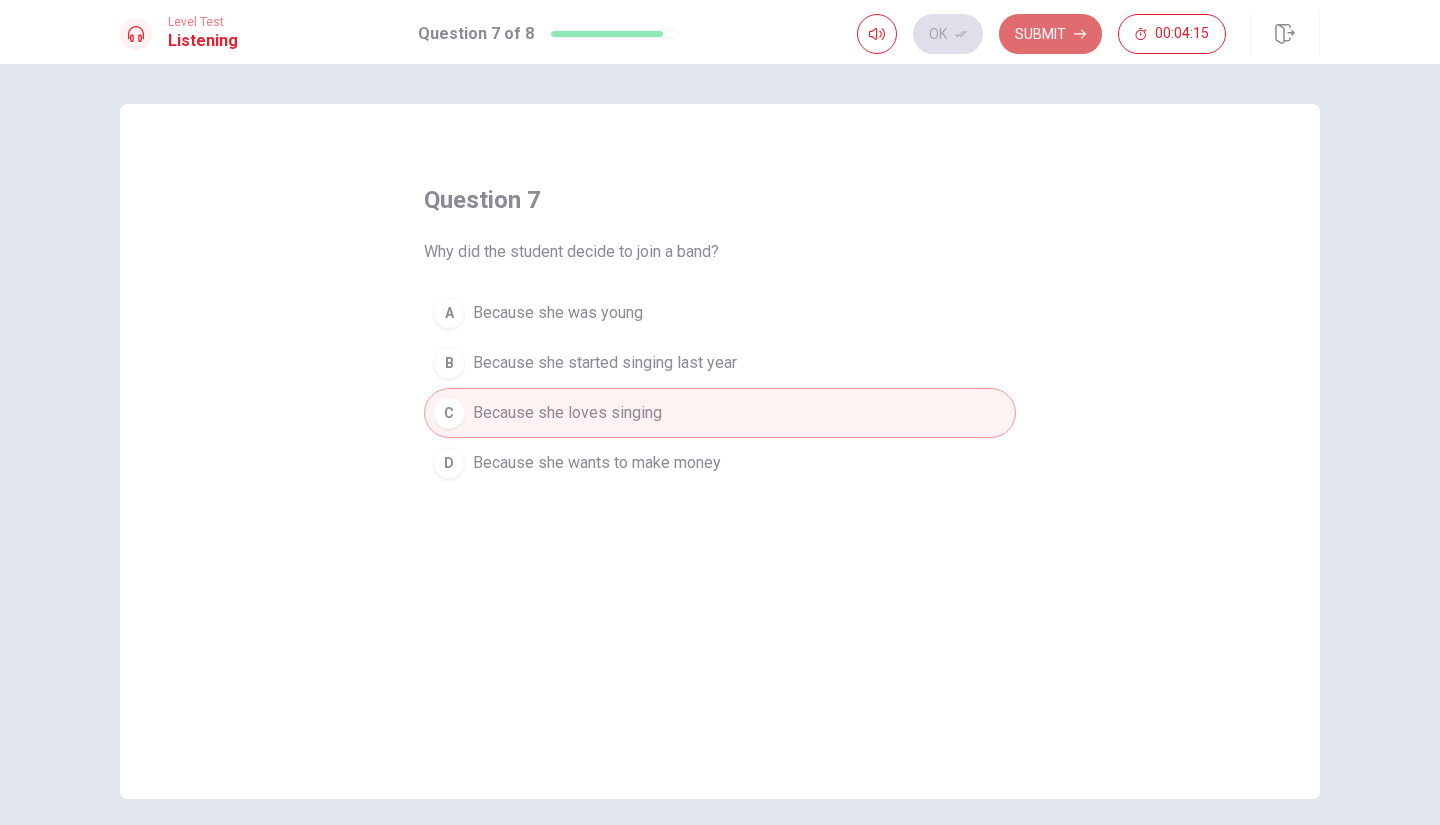 click on "Submit" at bounding box center (1050, 34) 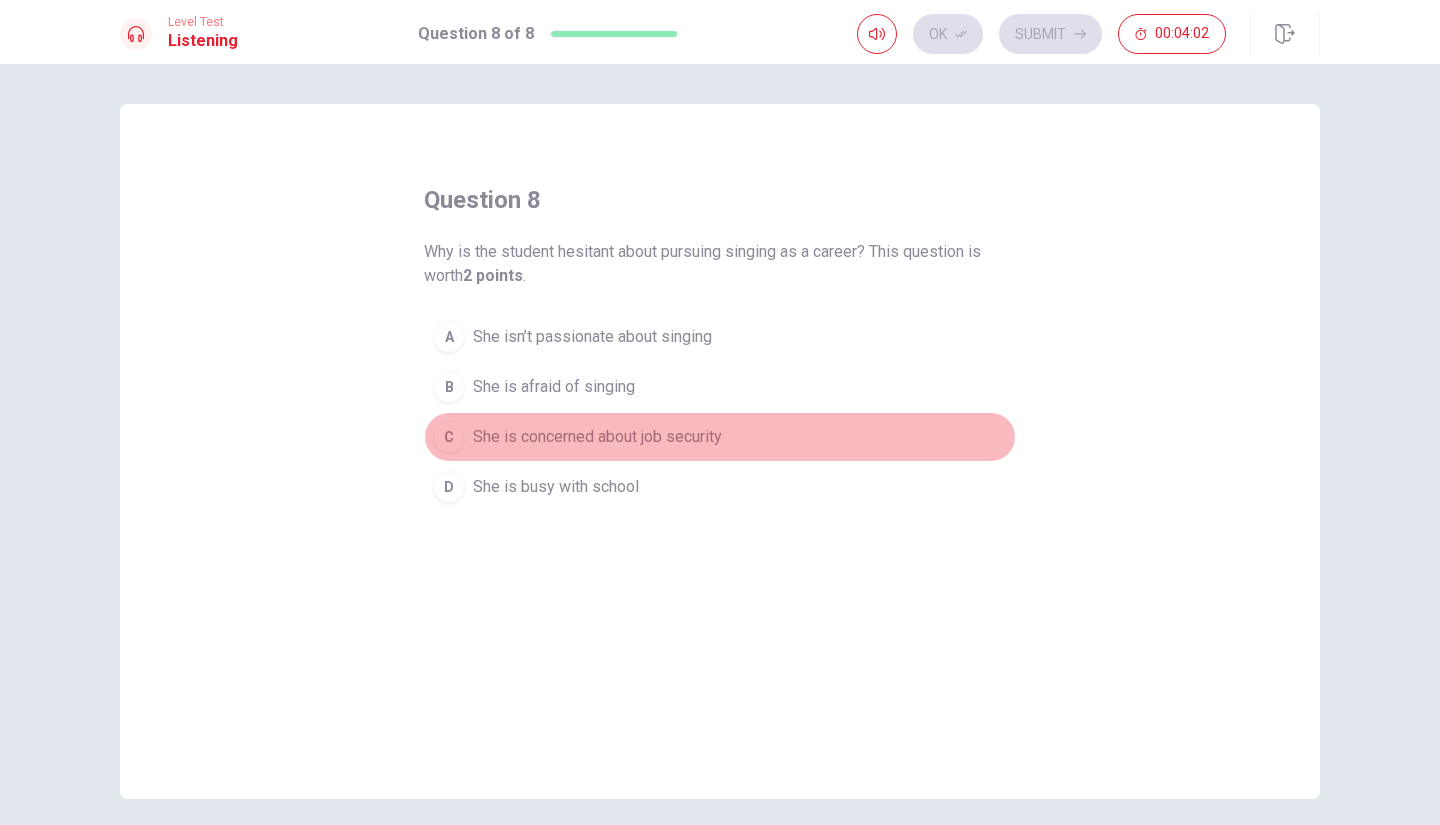 click on "She is concerned about job security" at bounding box center (597, 437) 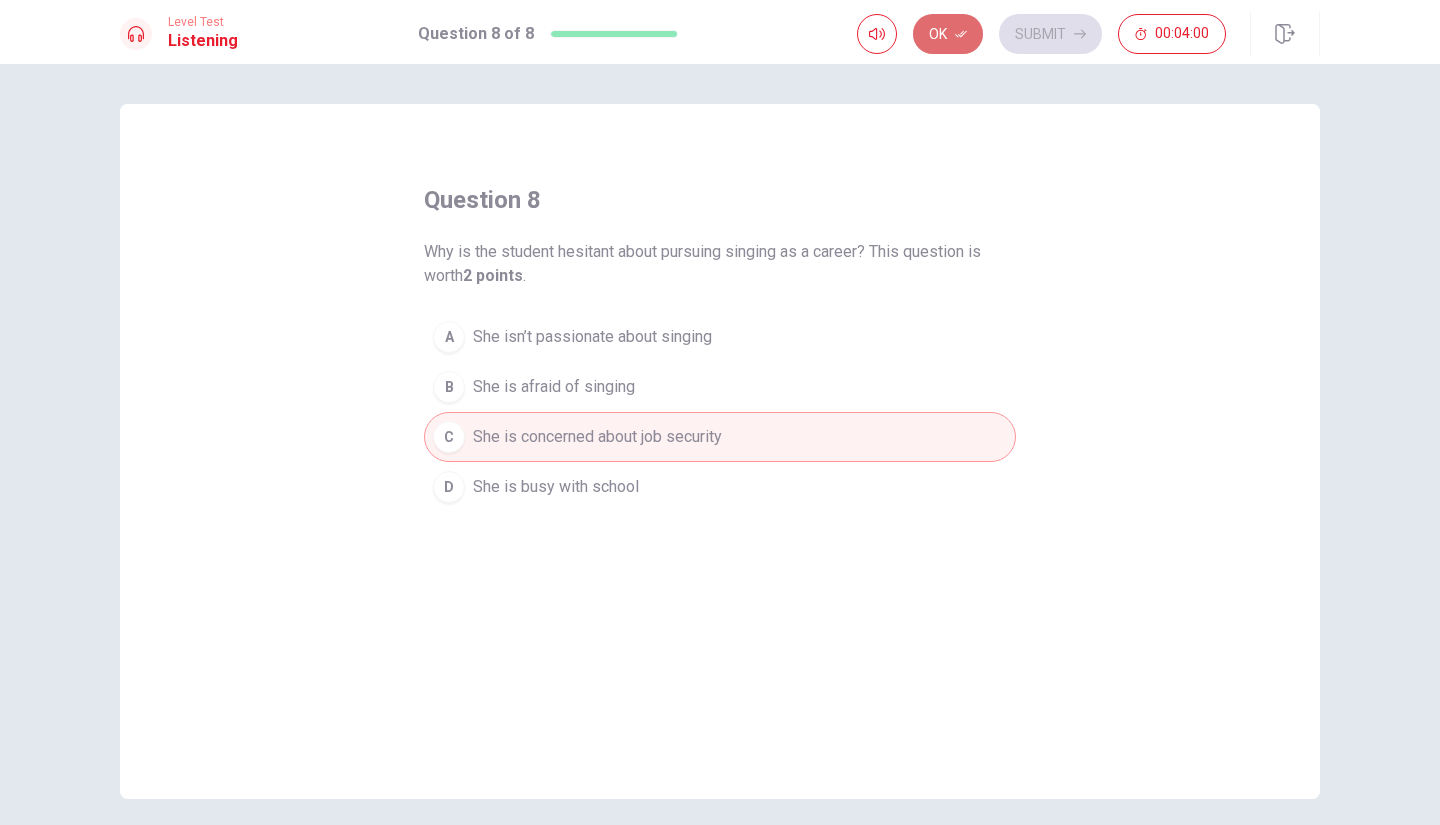 click on "Ok" at bounding box center [948, 34] 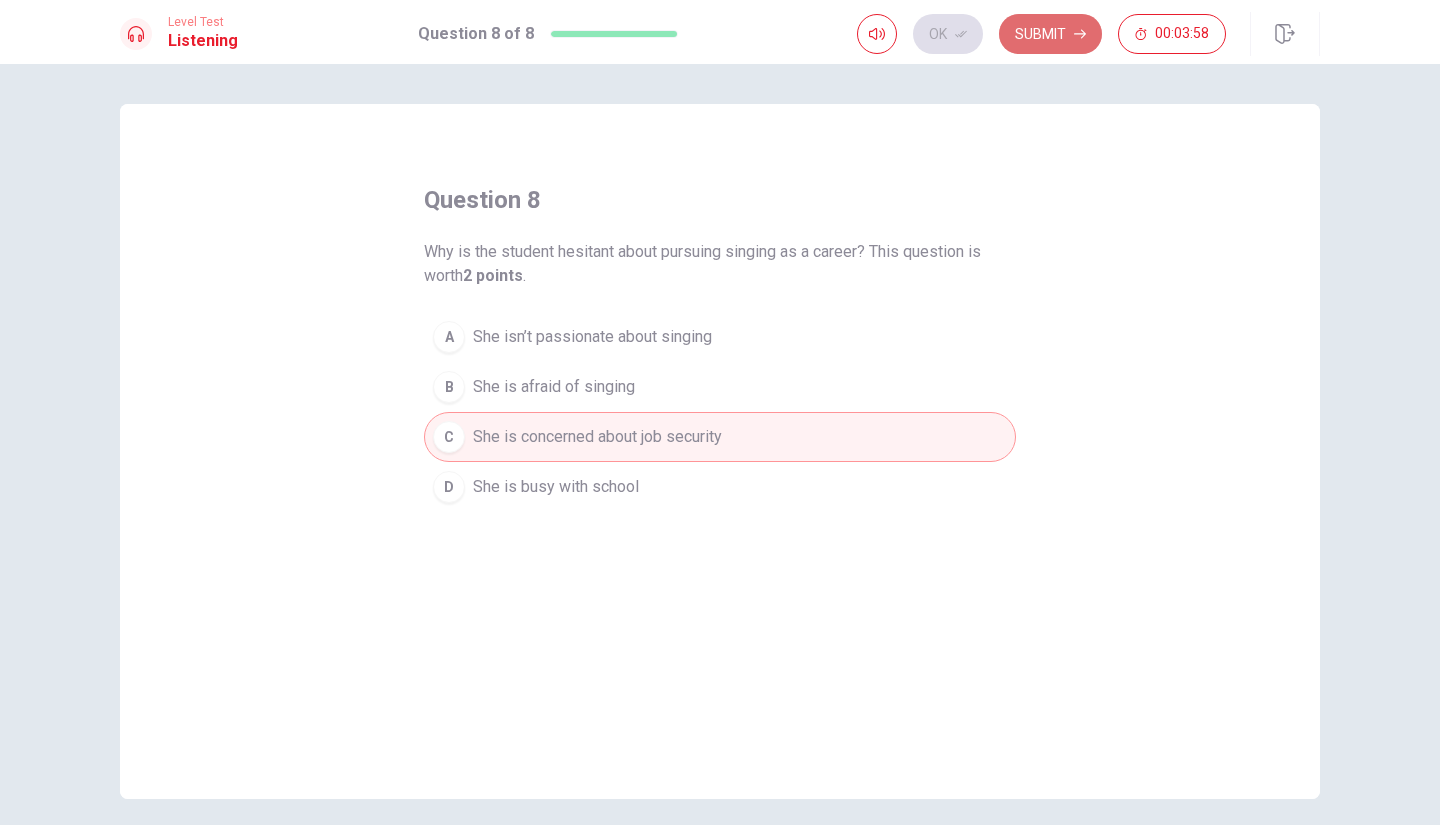 click on "Submit" at bounding box center (1050, 34) 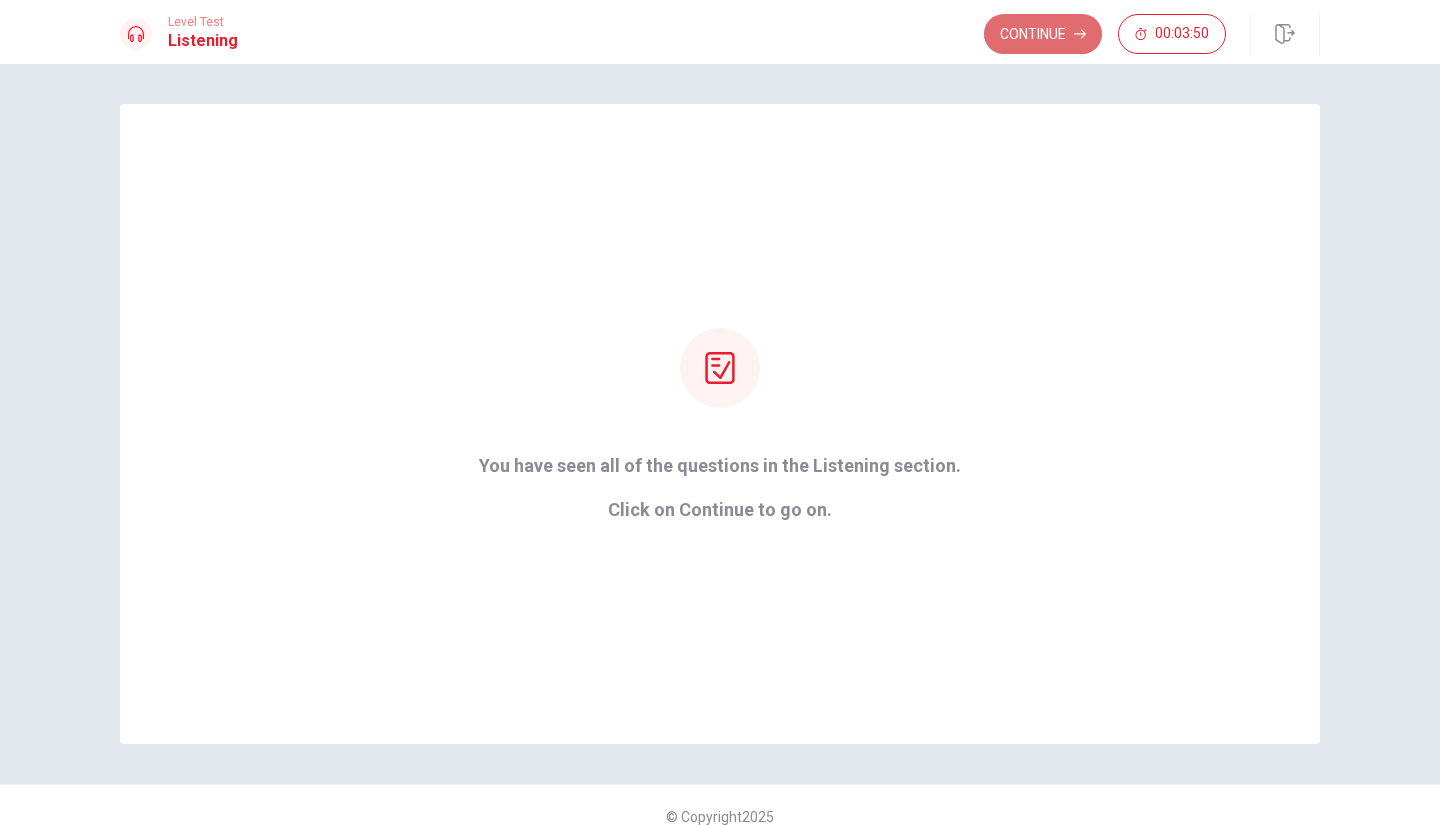 click on "Continue" at bounding box center [1043, 34] 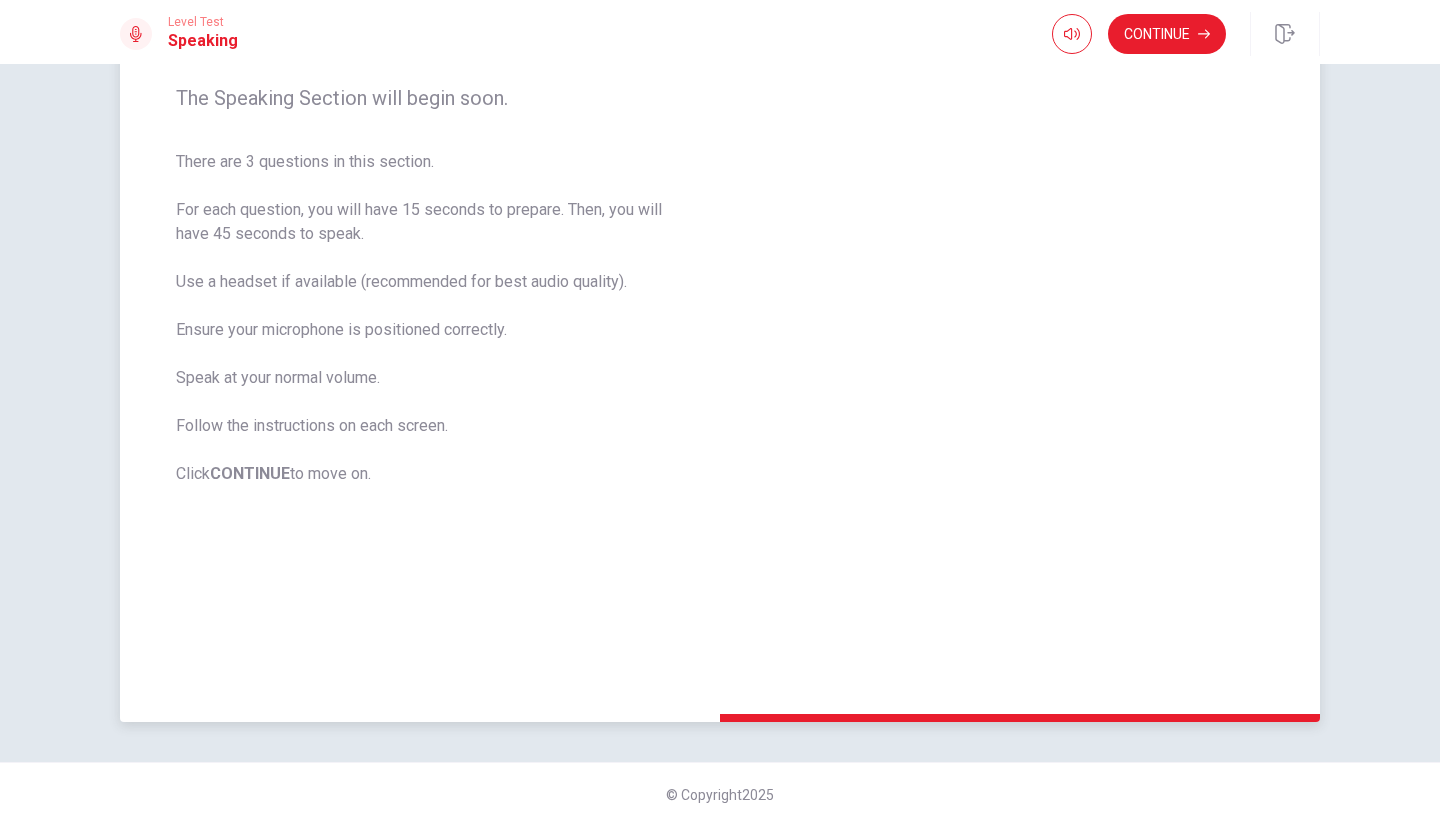 scroll, scrollTop: 0, scrollLeft: 0, axis: both 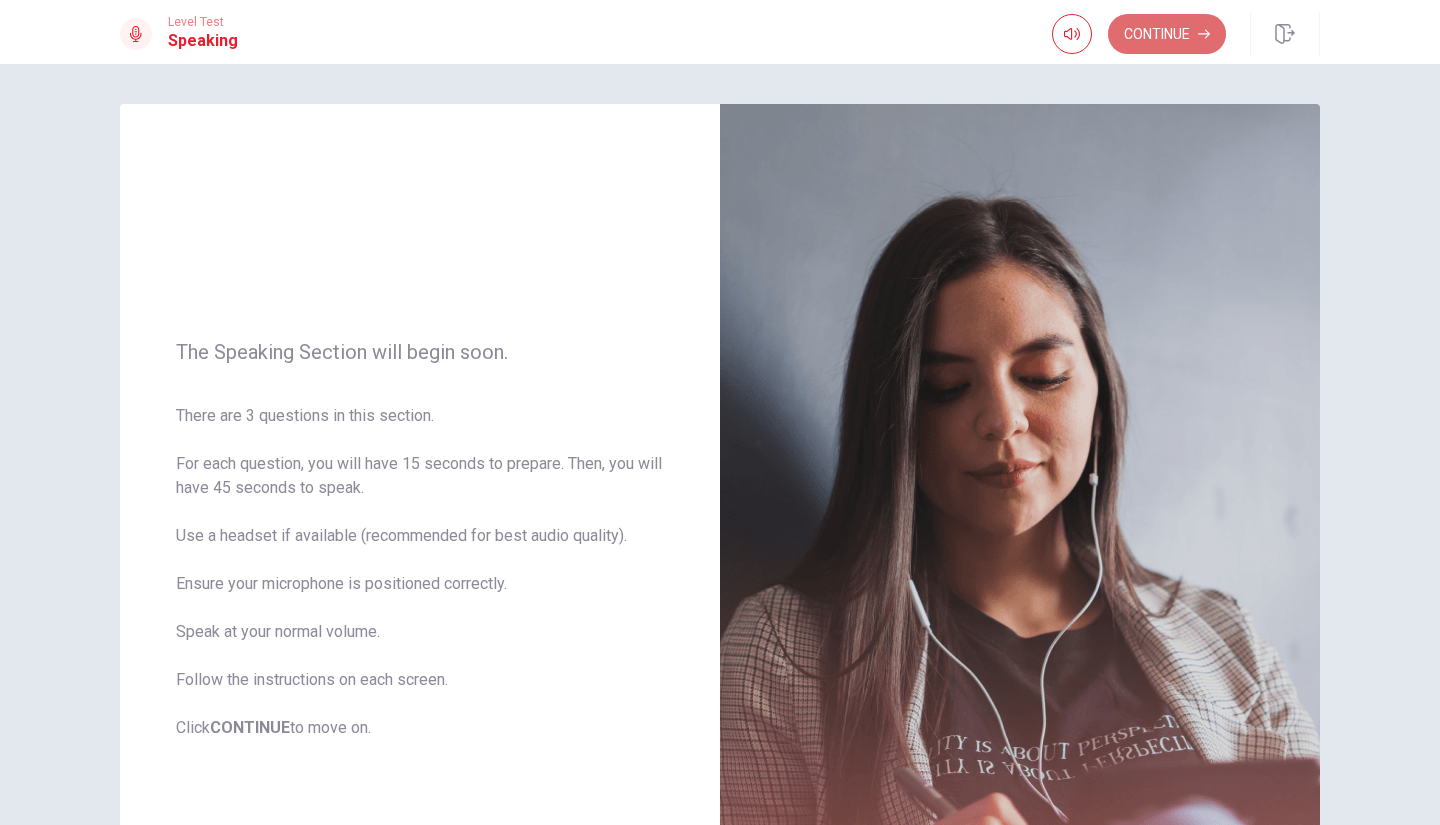 click on "Continue" at bounding box center (1167, 34) 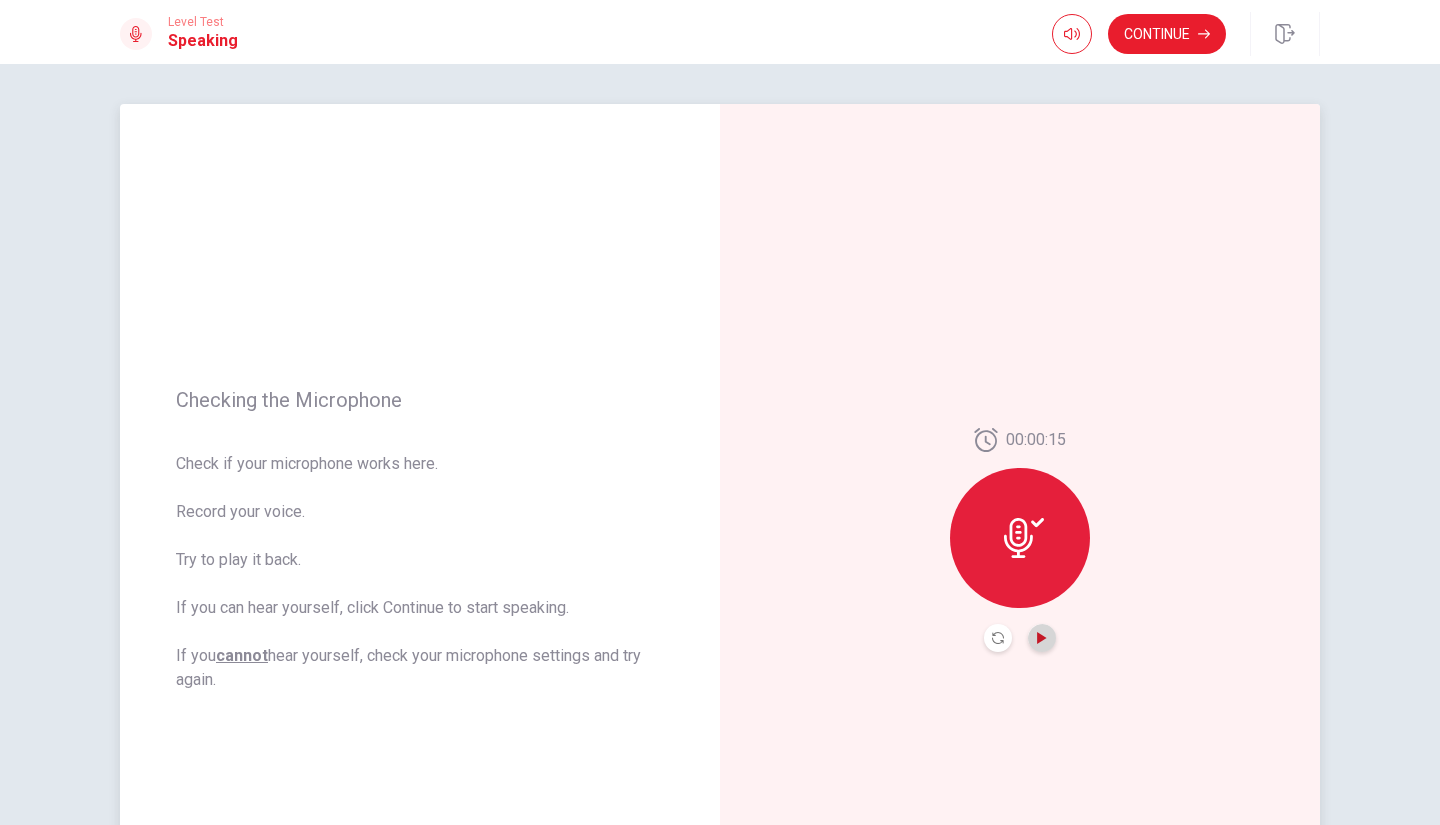 click 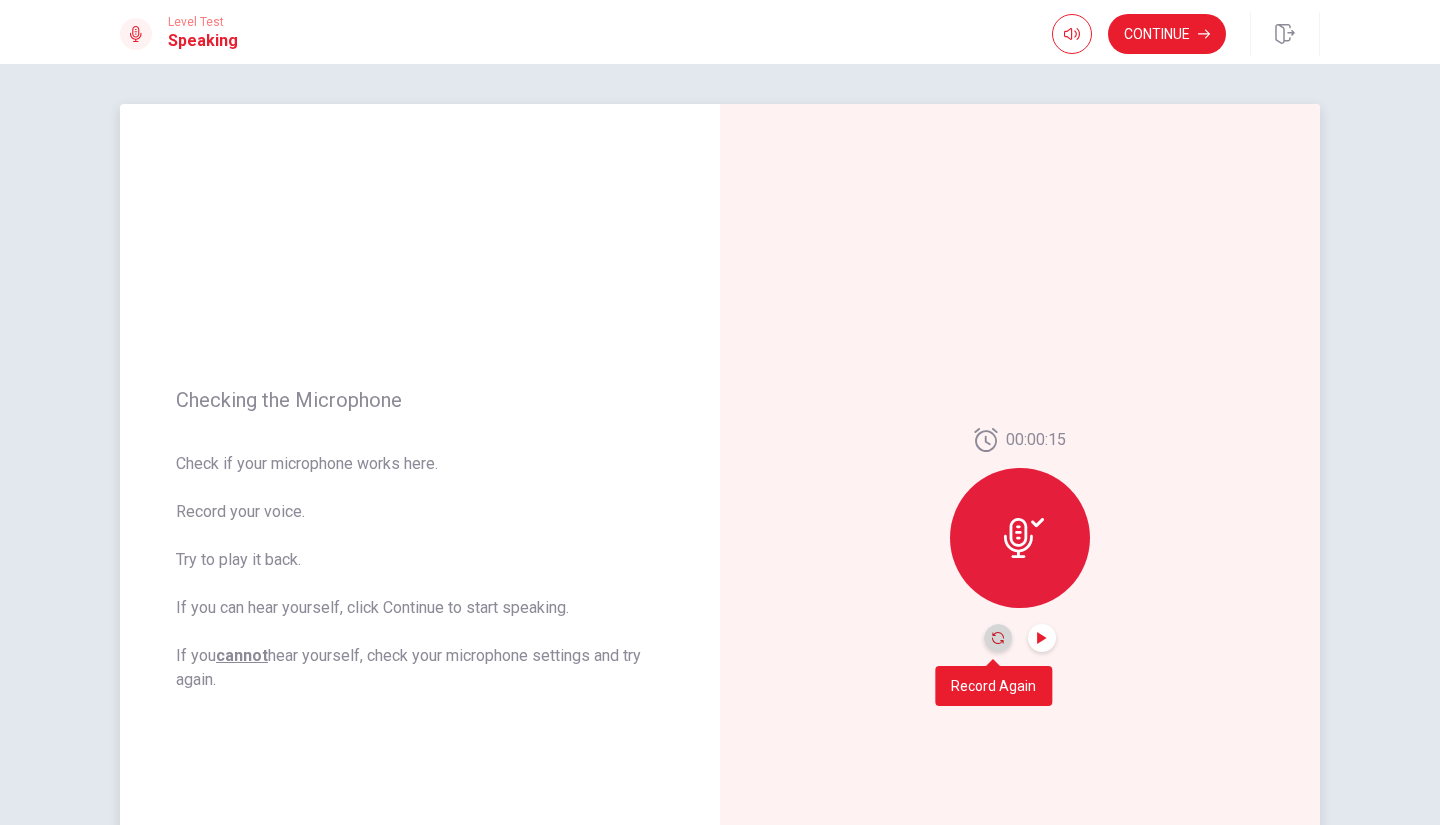 click 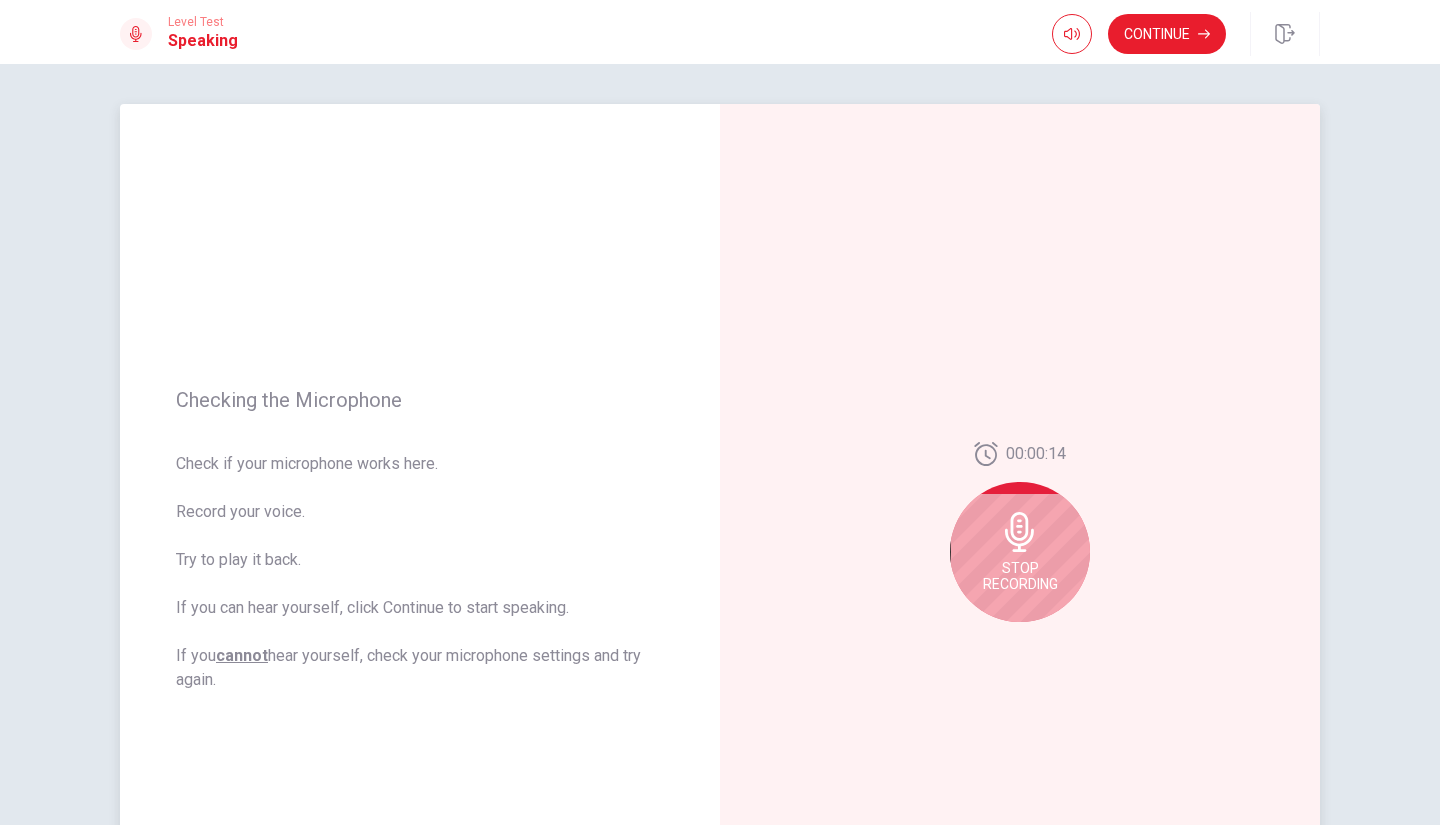 click on "Stop   Recording" at bounding box center (1020, 552) 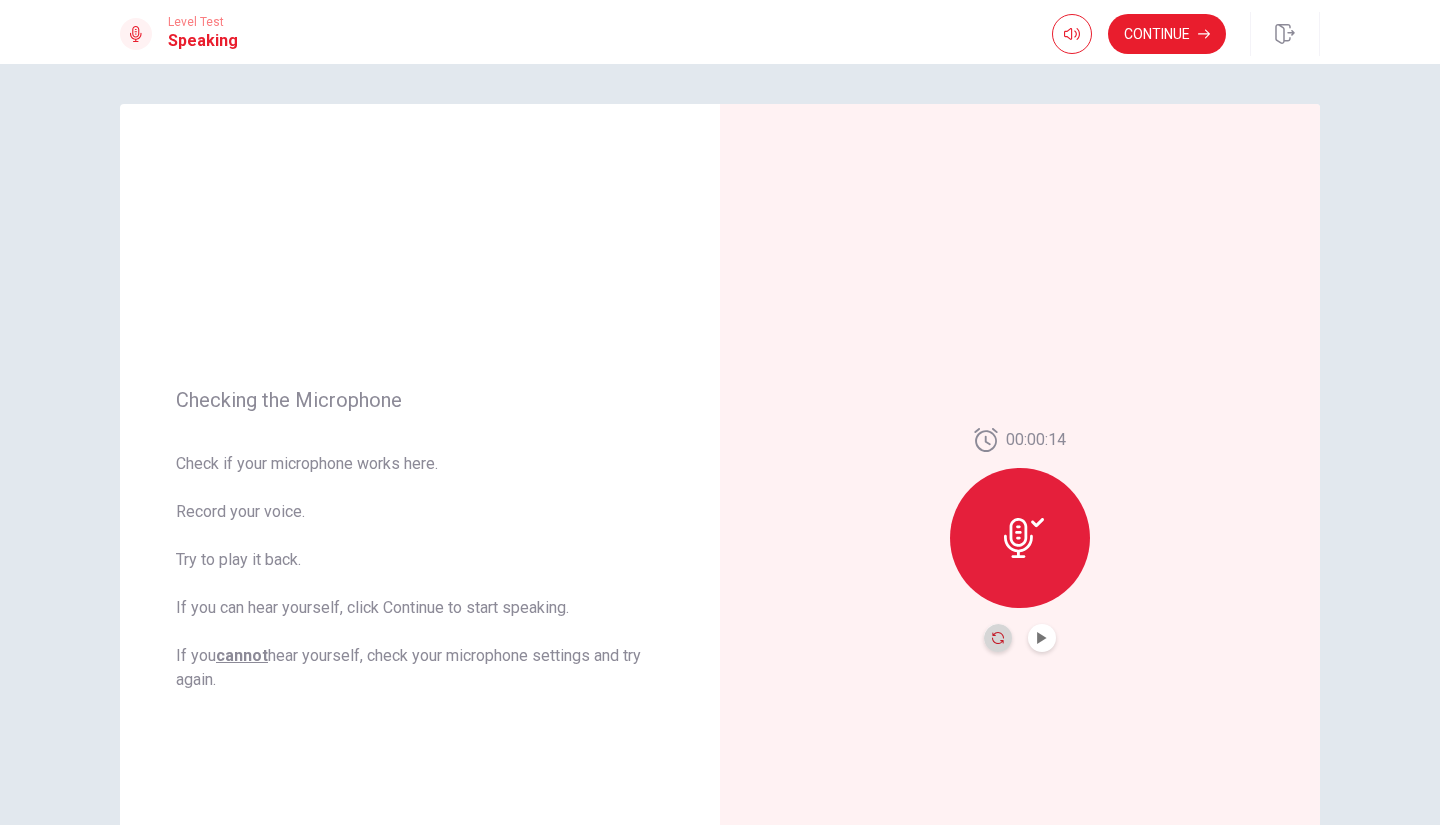 click 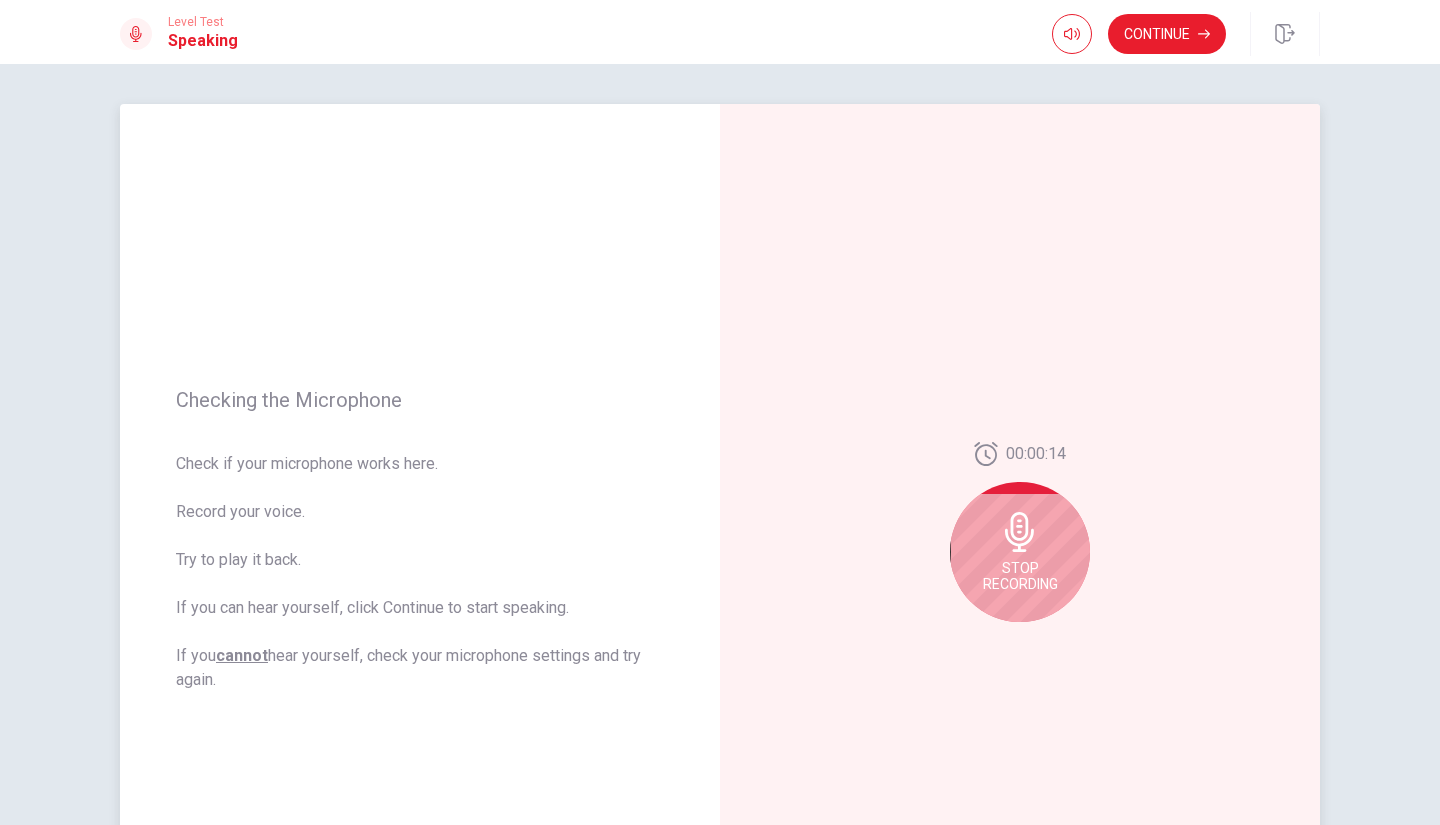 click on "Stop   Recording" at bounding box center [1020, 576] 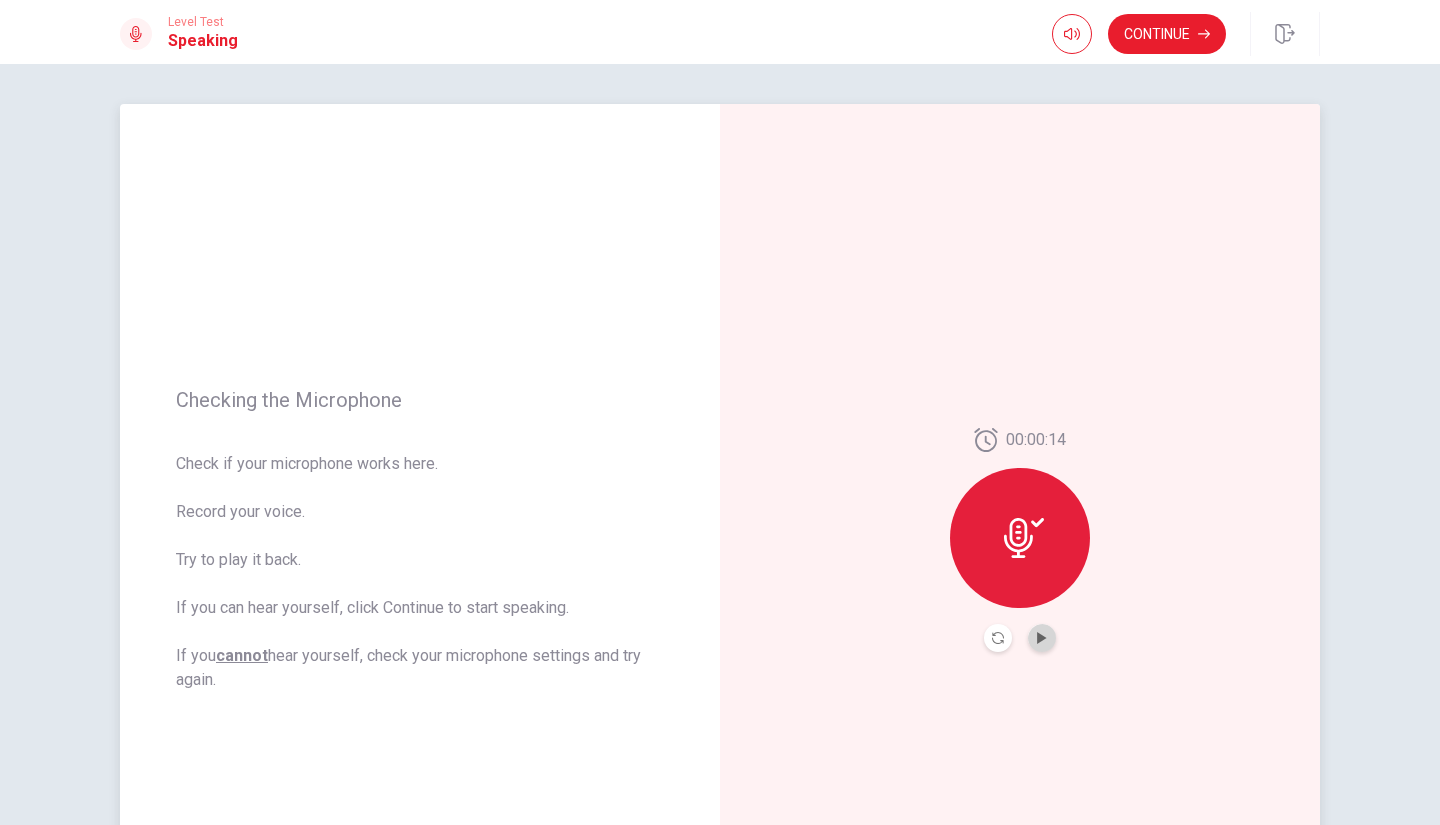 click at bounding box center (1042, 638) 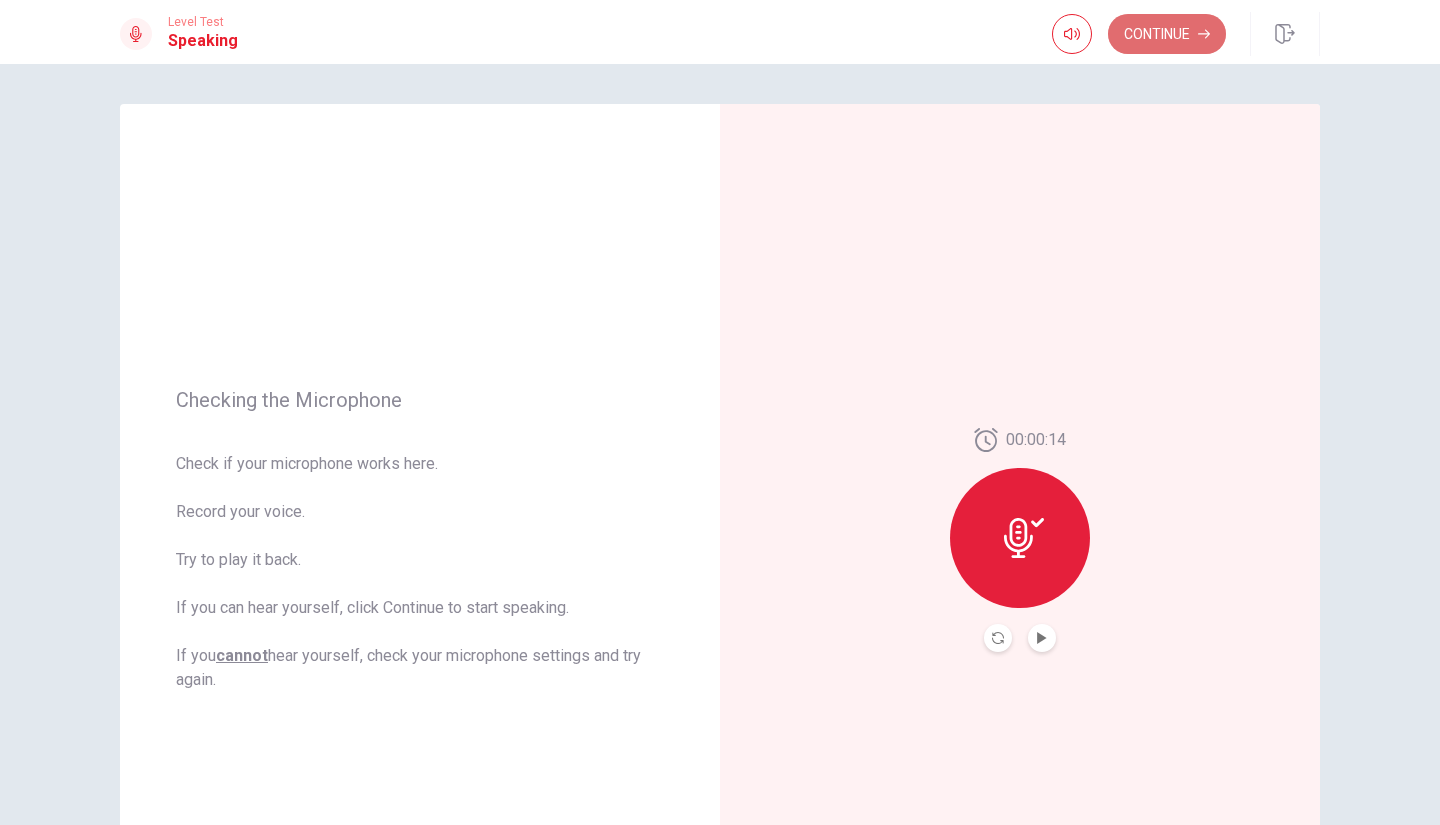click 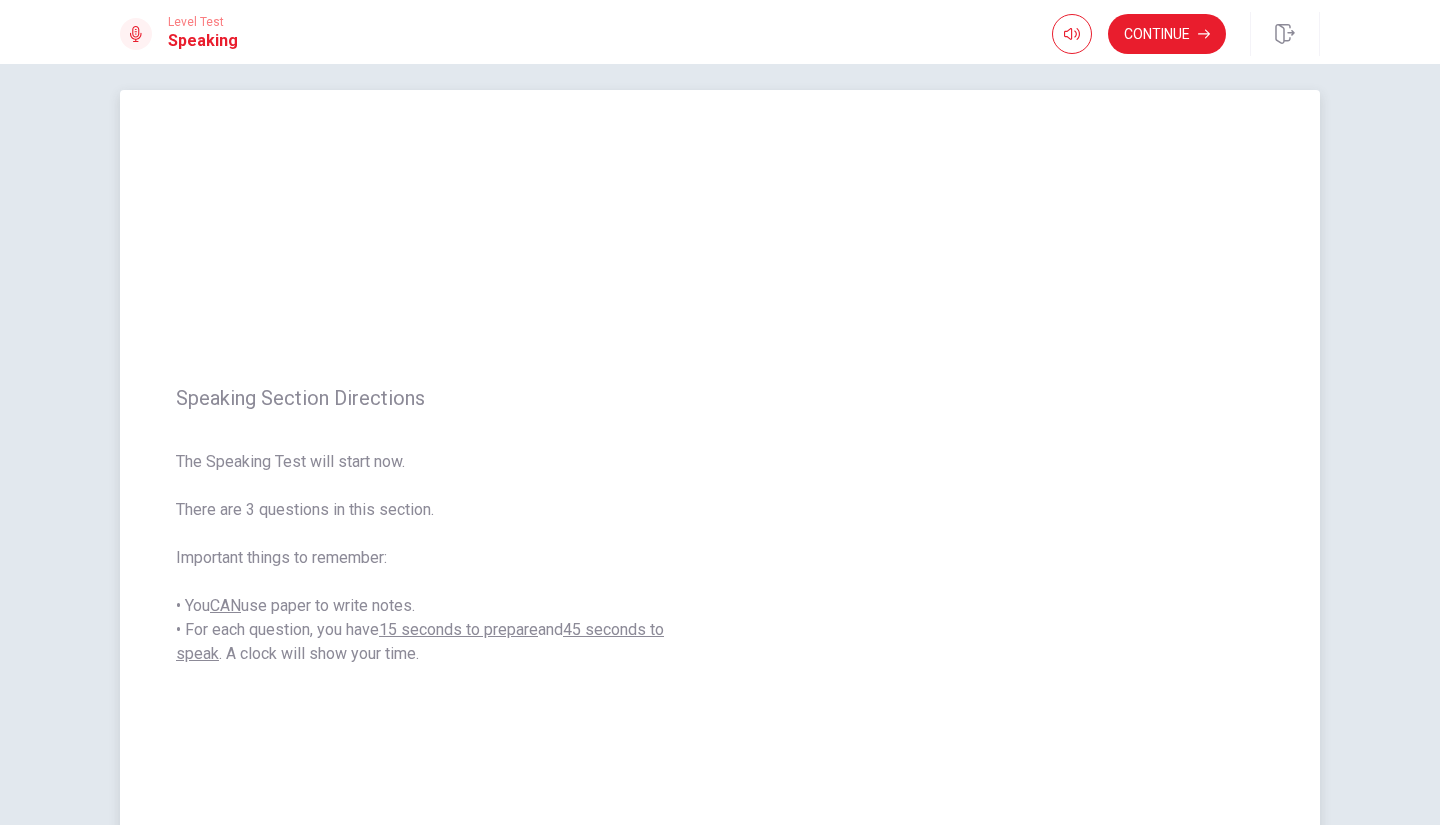 scroll, scrollTop: 0, scrollLeft: 0, axis: both 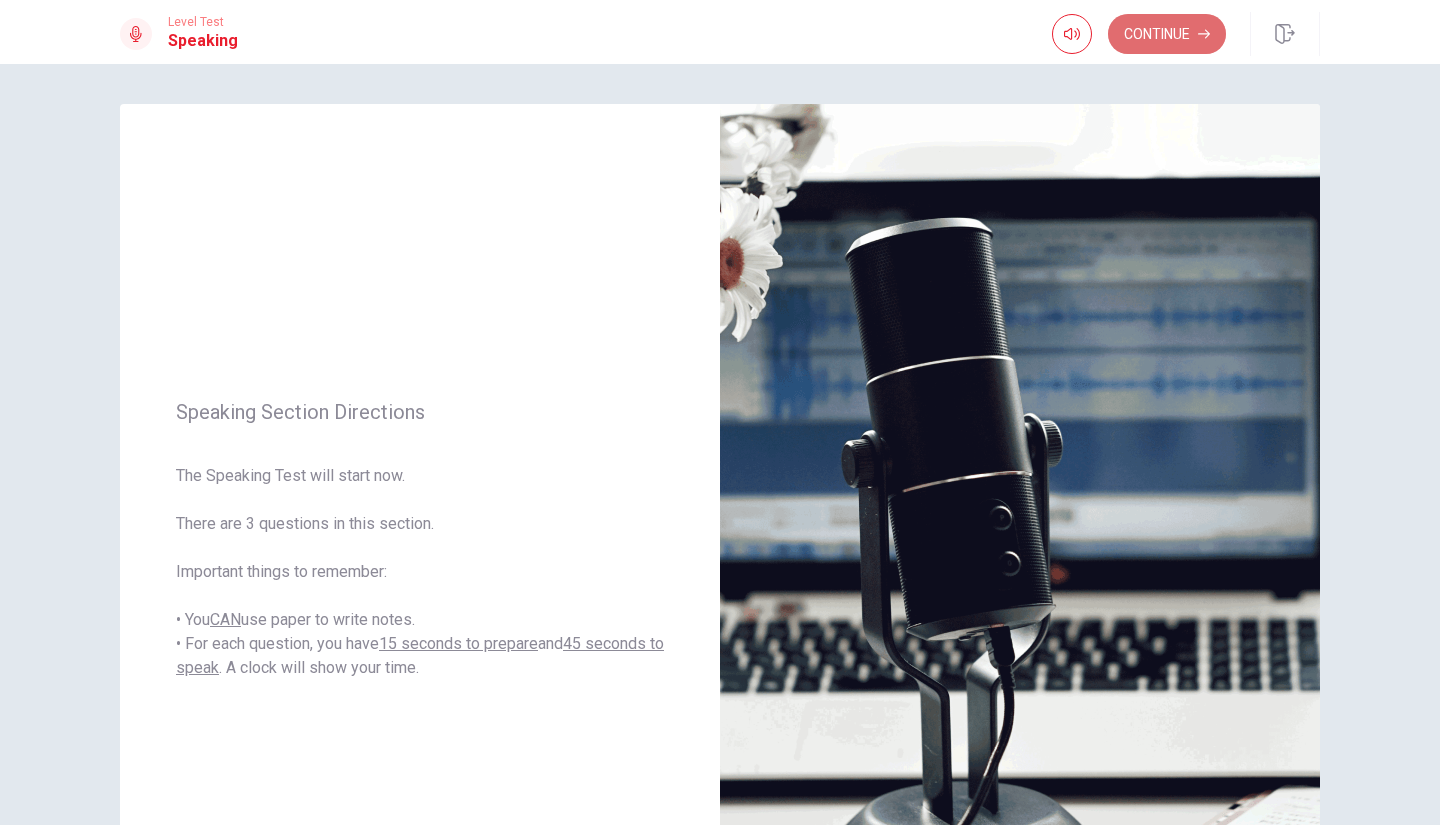 click on "Continue" at bounding box center [1167, 34] 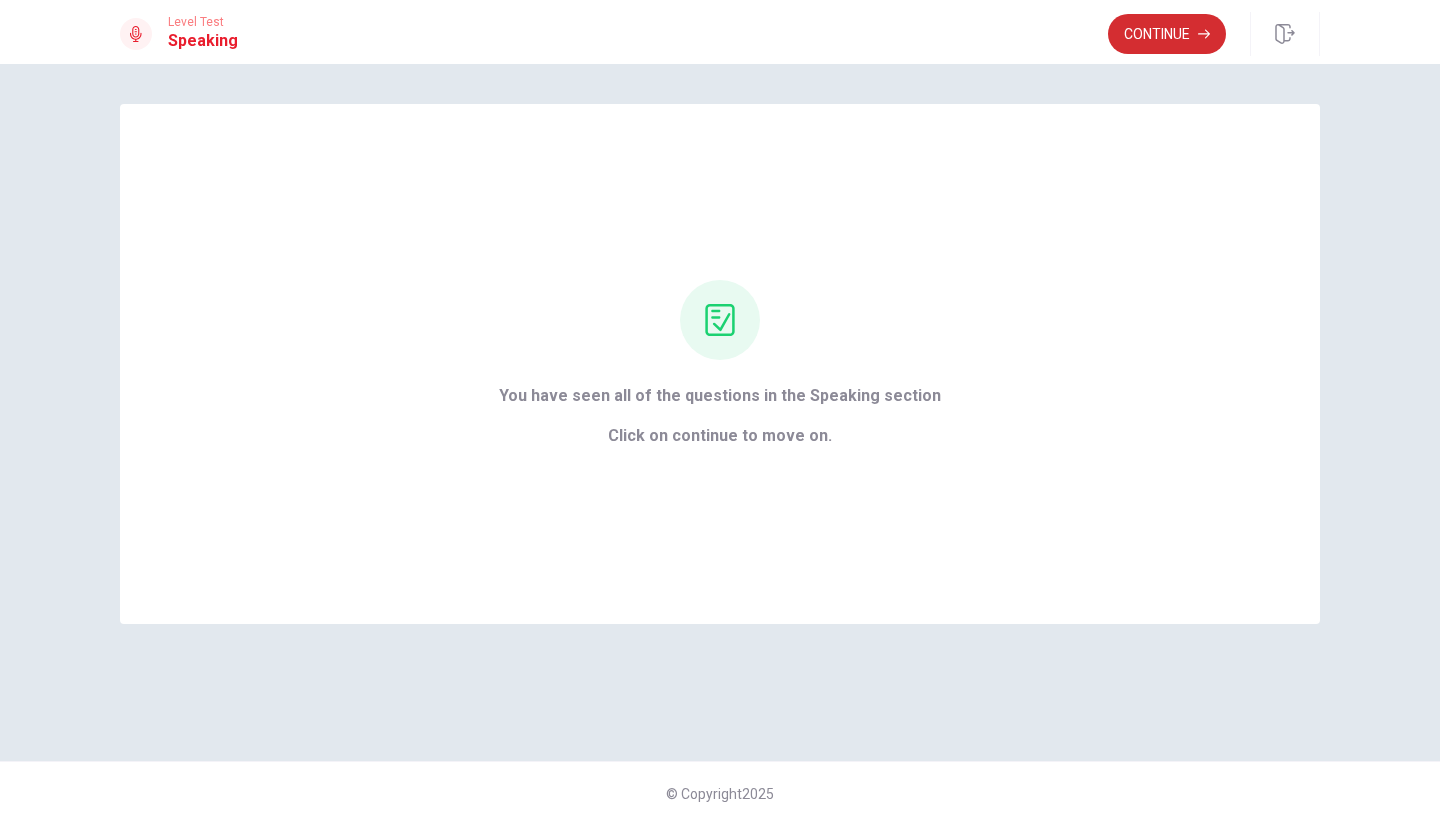 click on "Continue" at bounding box center (1167, 34) 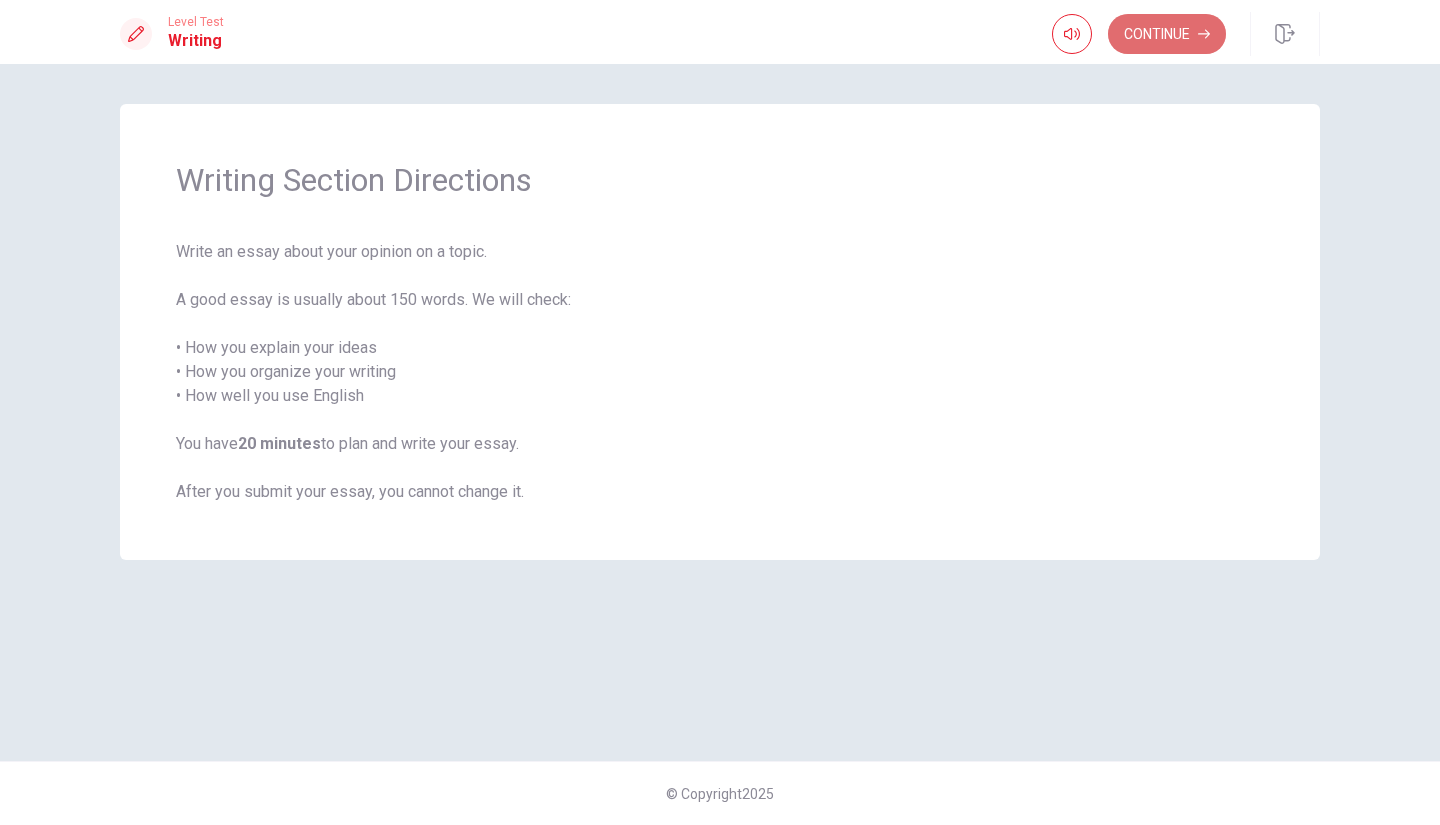 click on "Continue" at bounding box center (1167, 34) 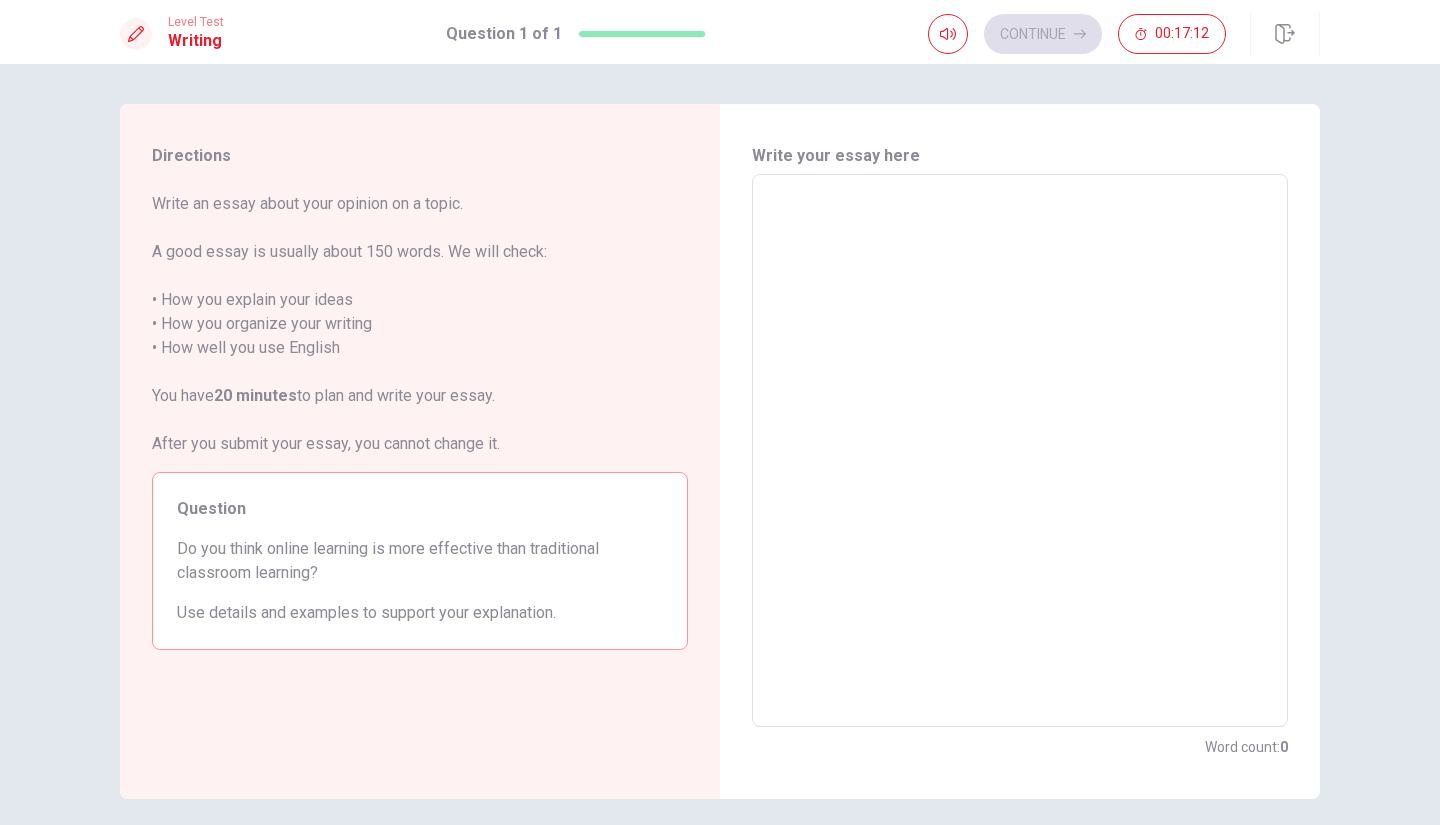 click on "Write an essay about your opinion on a topic.
A good essay is usually about 150 words. We will check:
• How you explain your ideas
• How you organize your writing
• How well you use English
You have  20 minutes  to plan and write your essay.
After you submit your essay, you cannot change it." at bounding box center (420, 324) 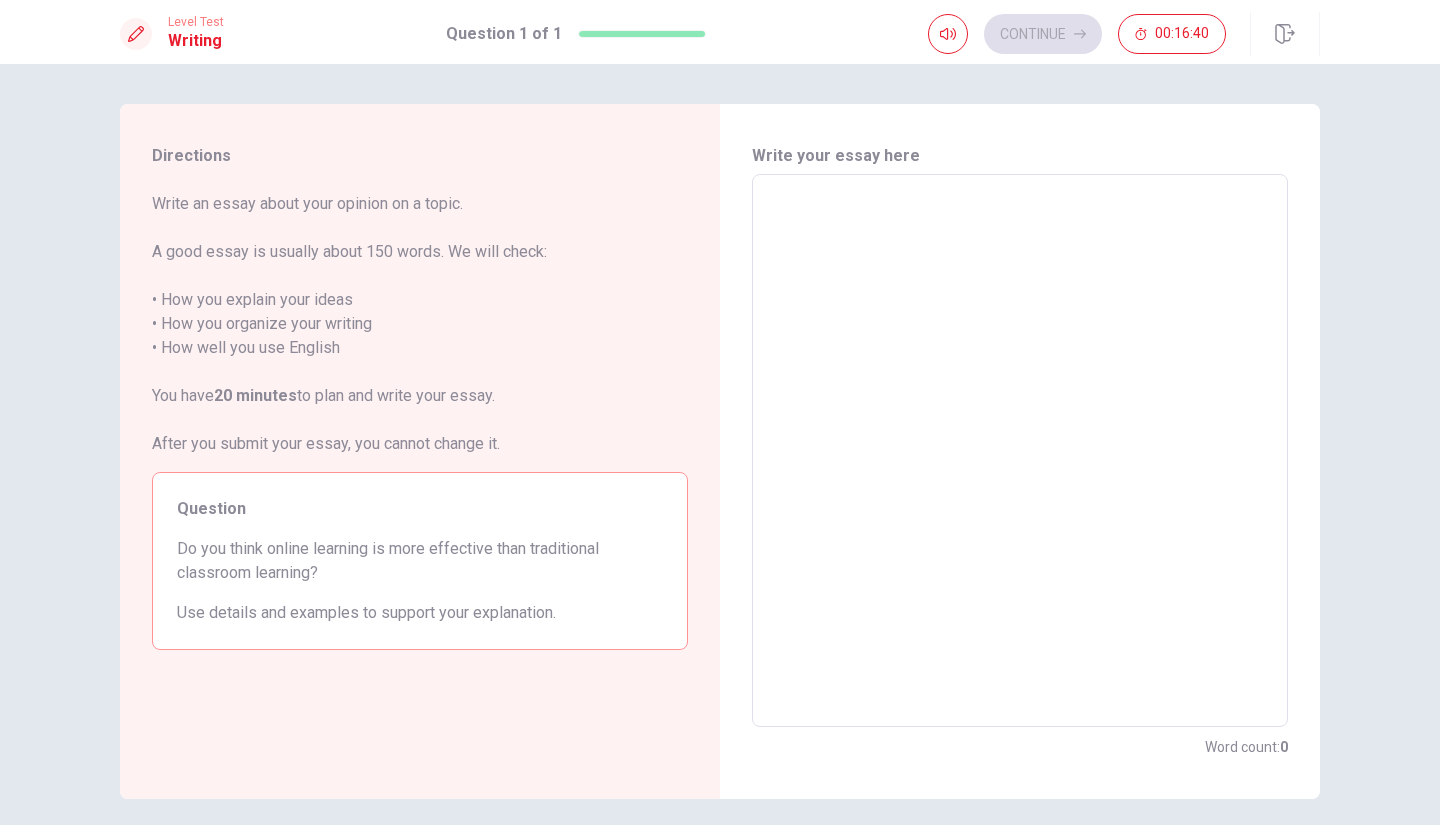click at bounding box center [1020, 451] 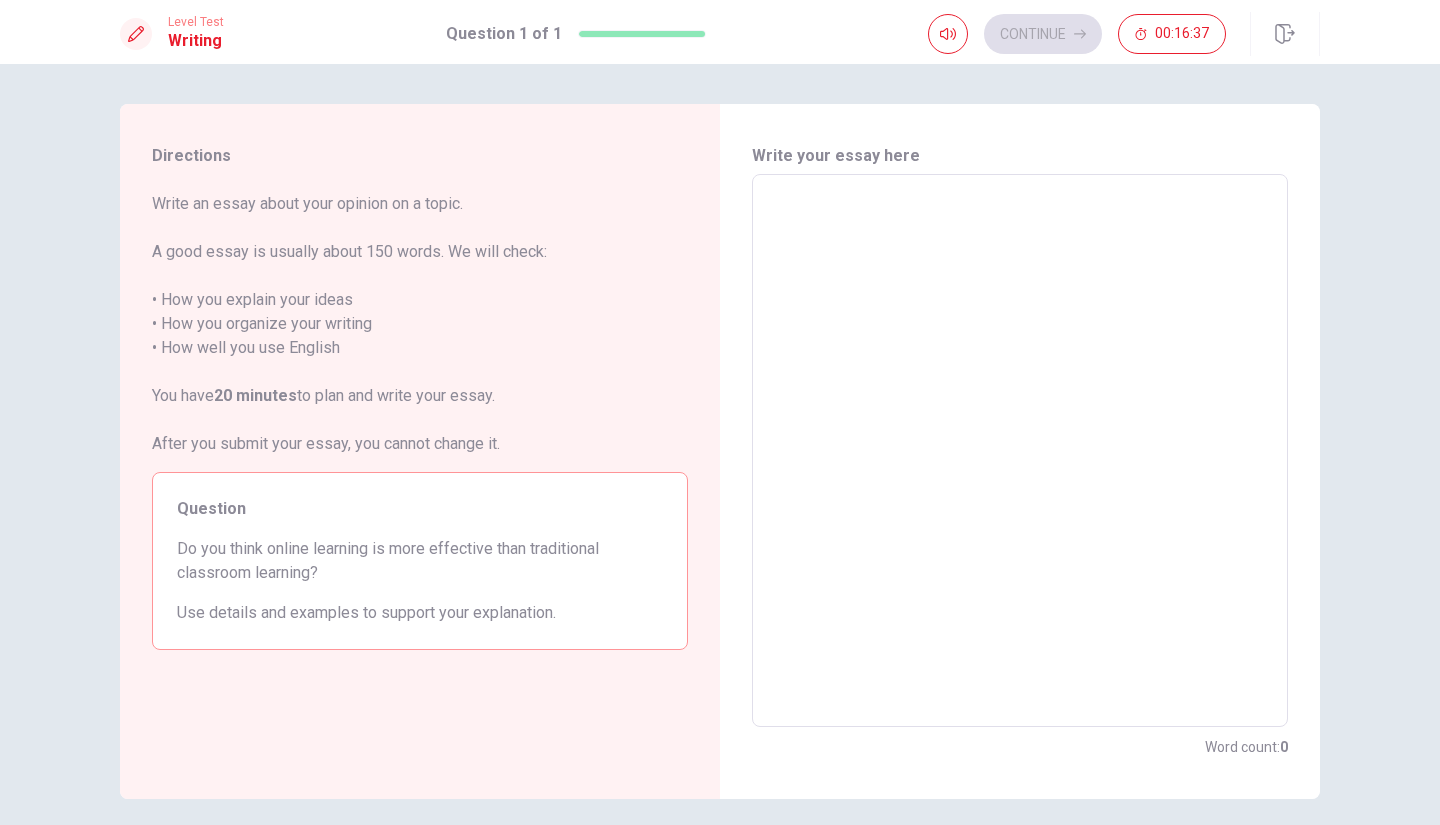 type 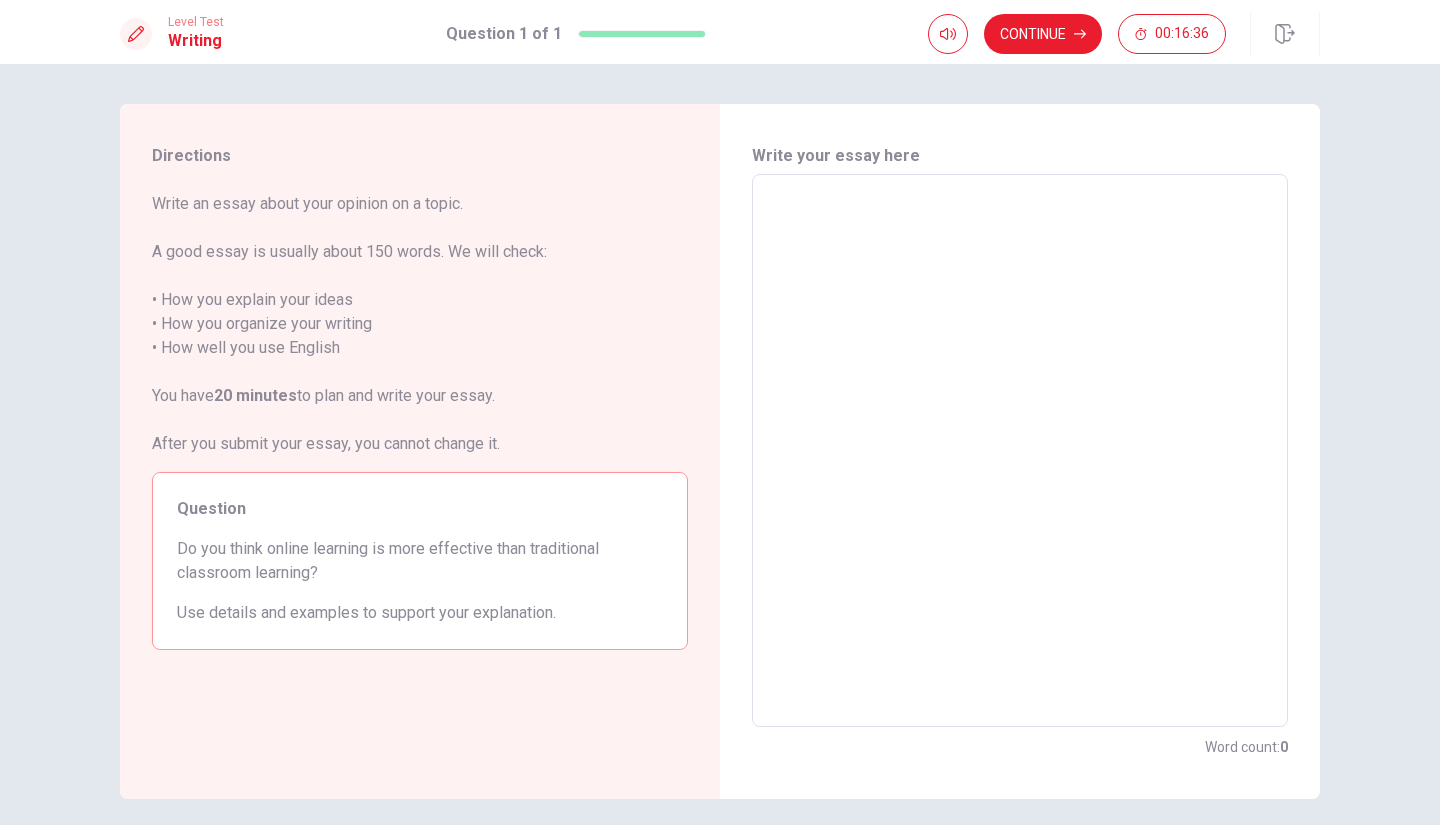 type on "x" 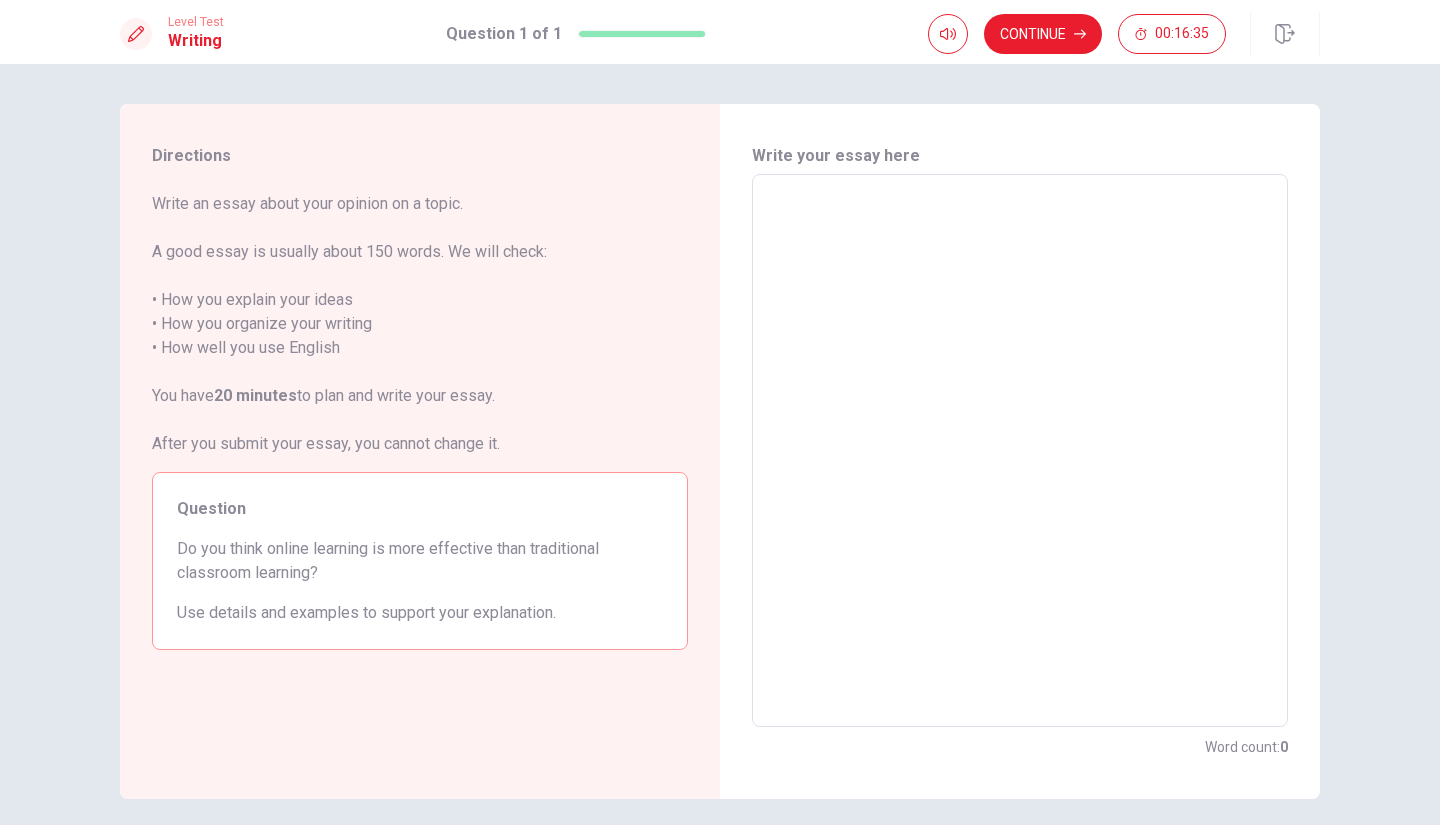type on "I" 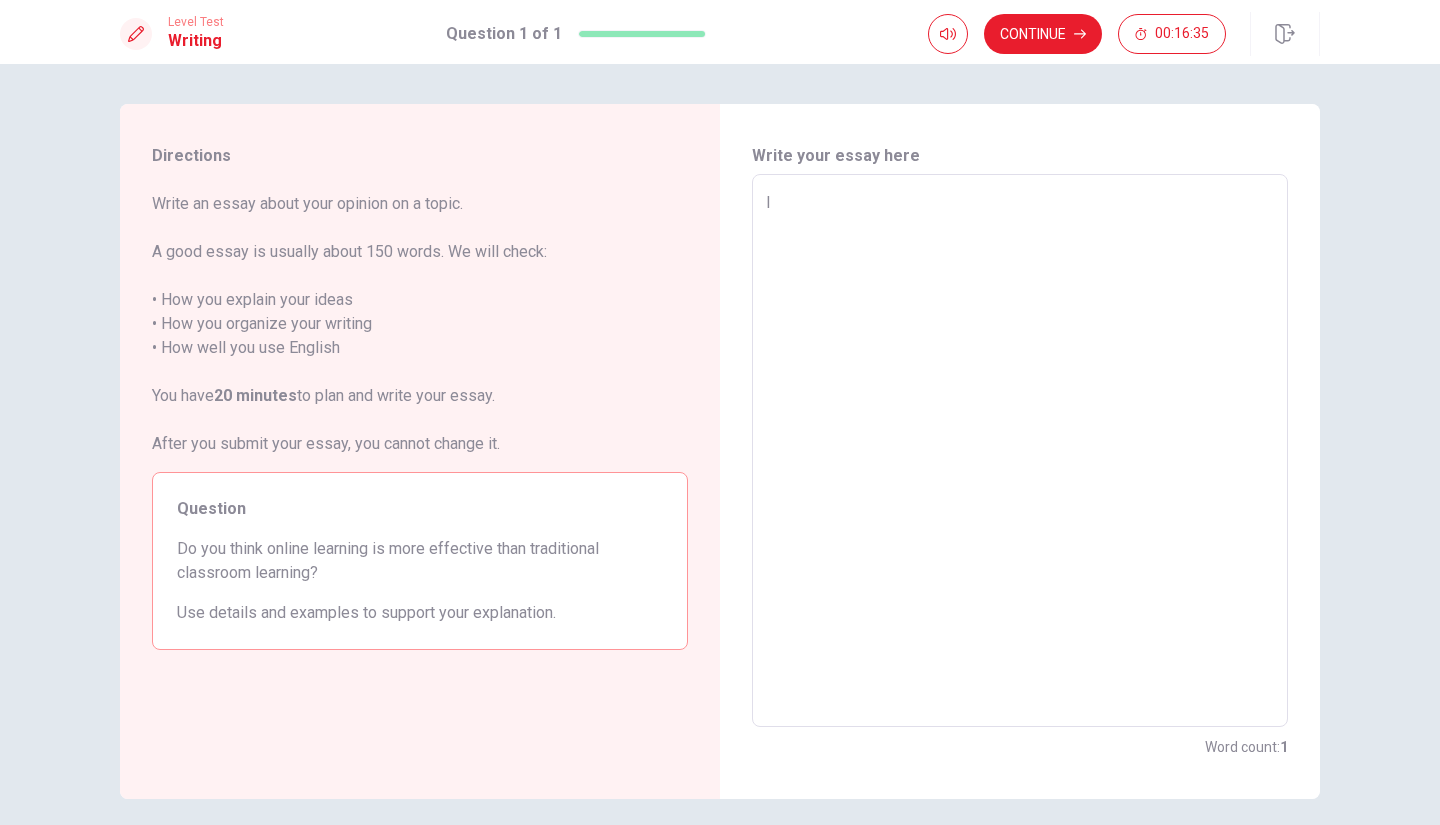 type on "x" 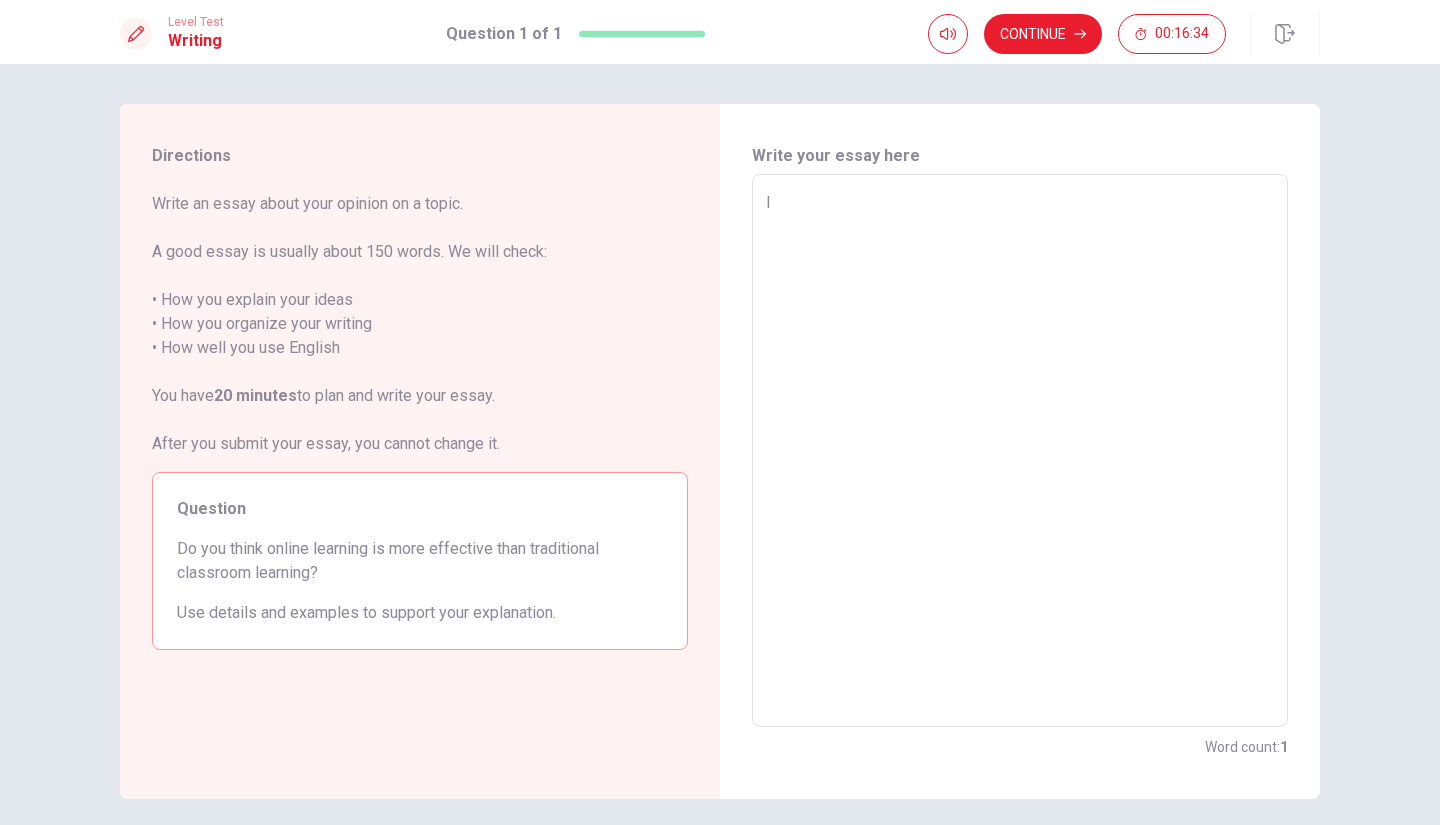 type on "It" 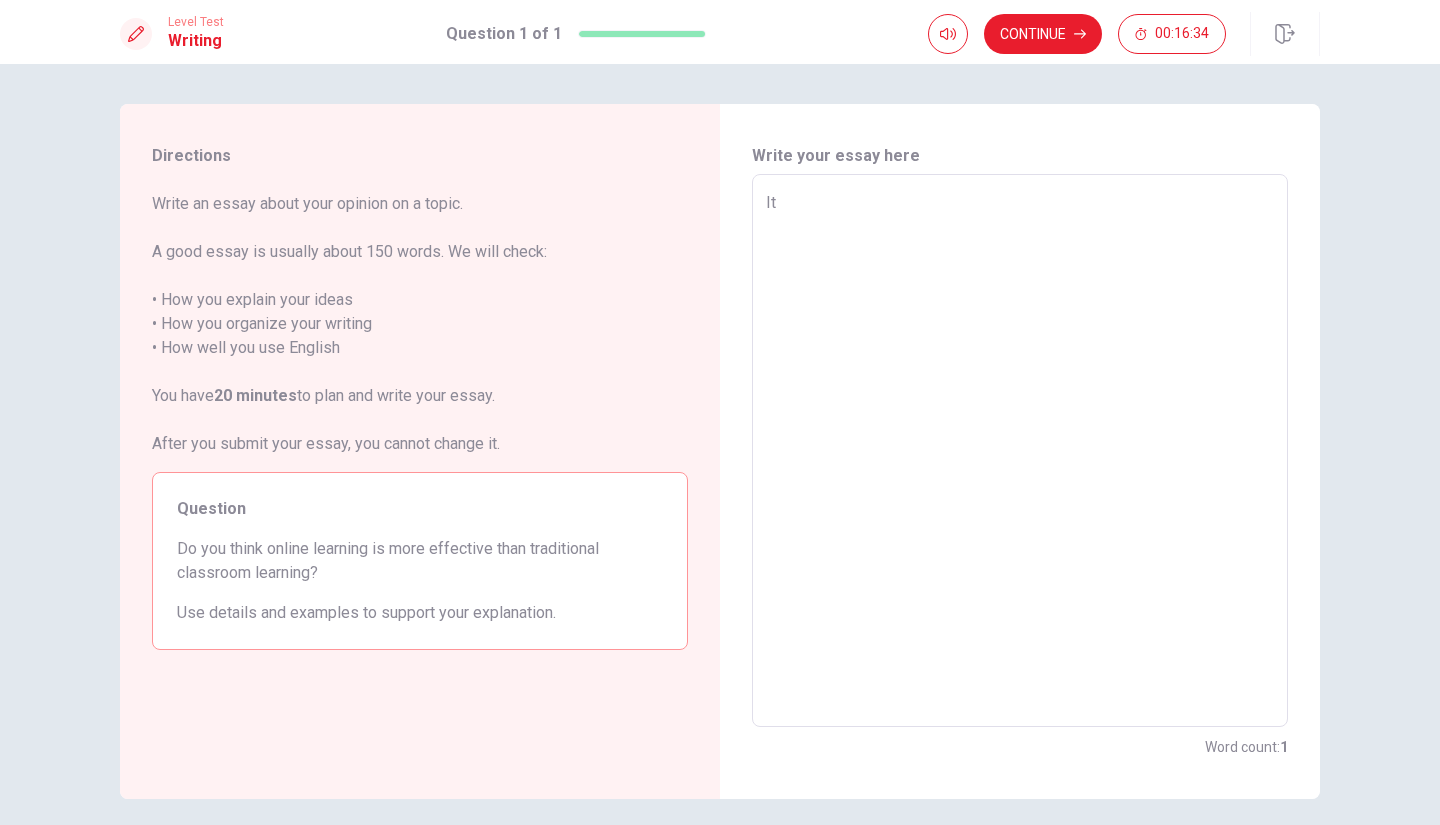 type on "x" 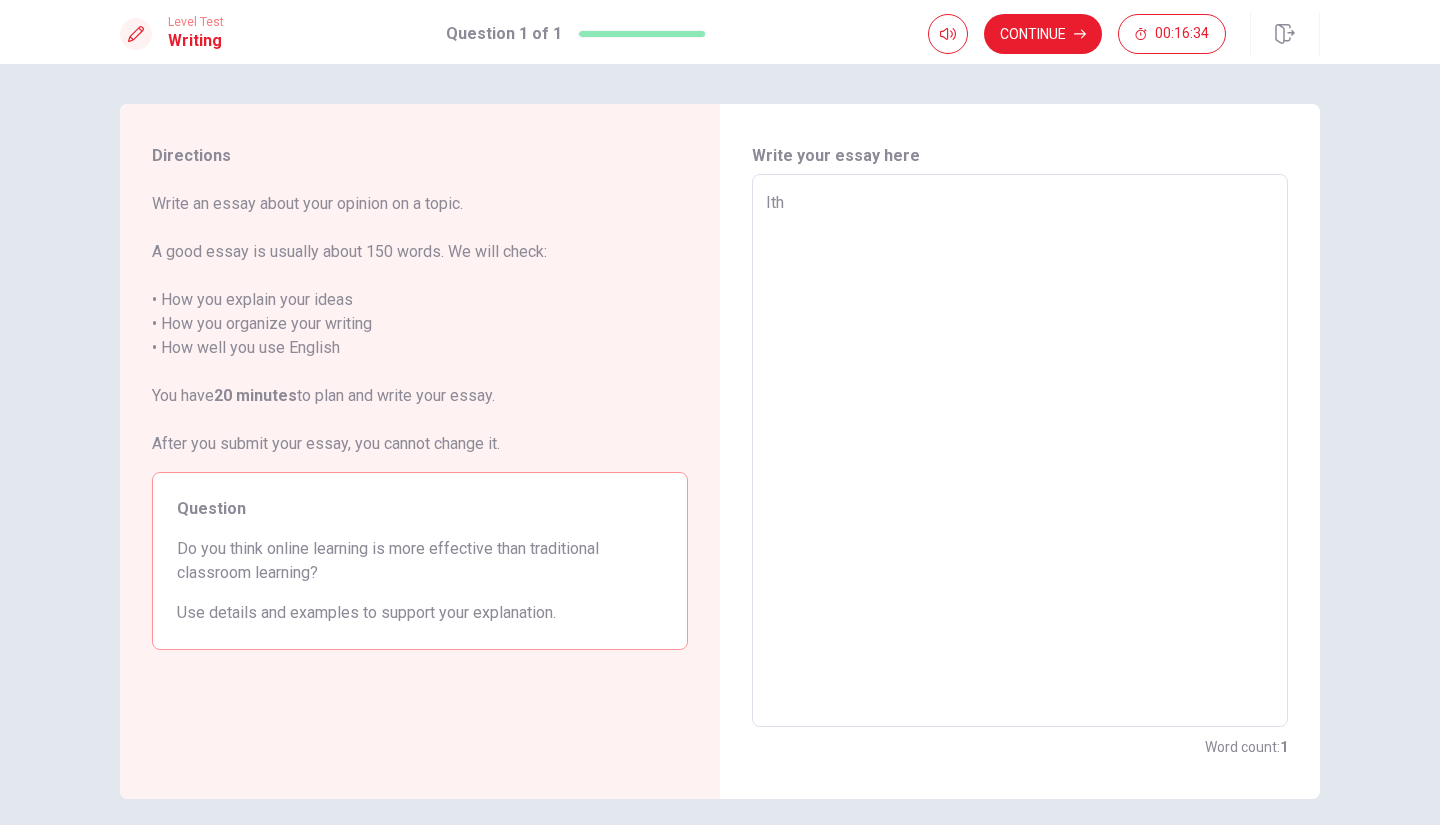 type on "Ithu" 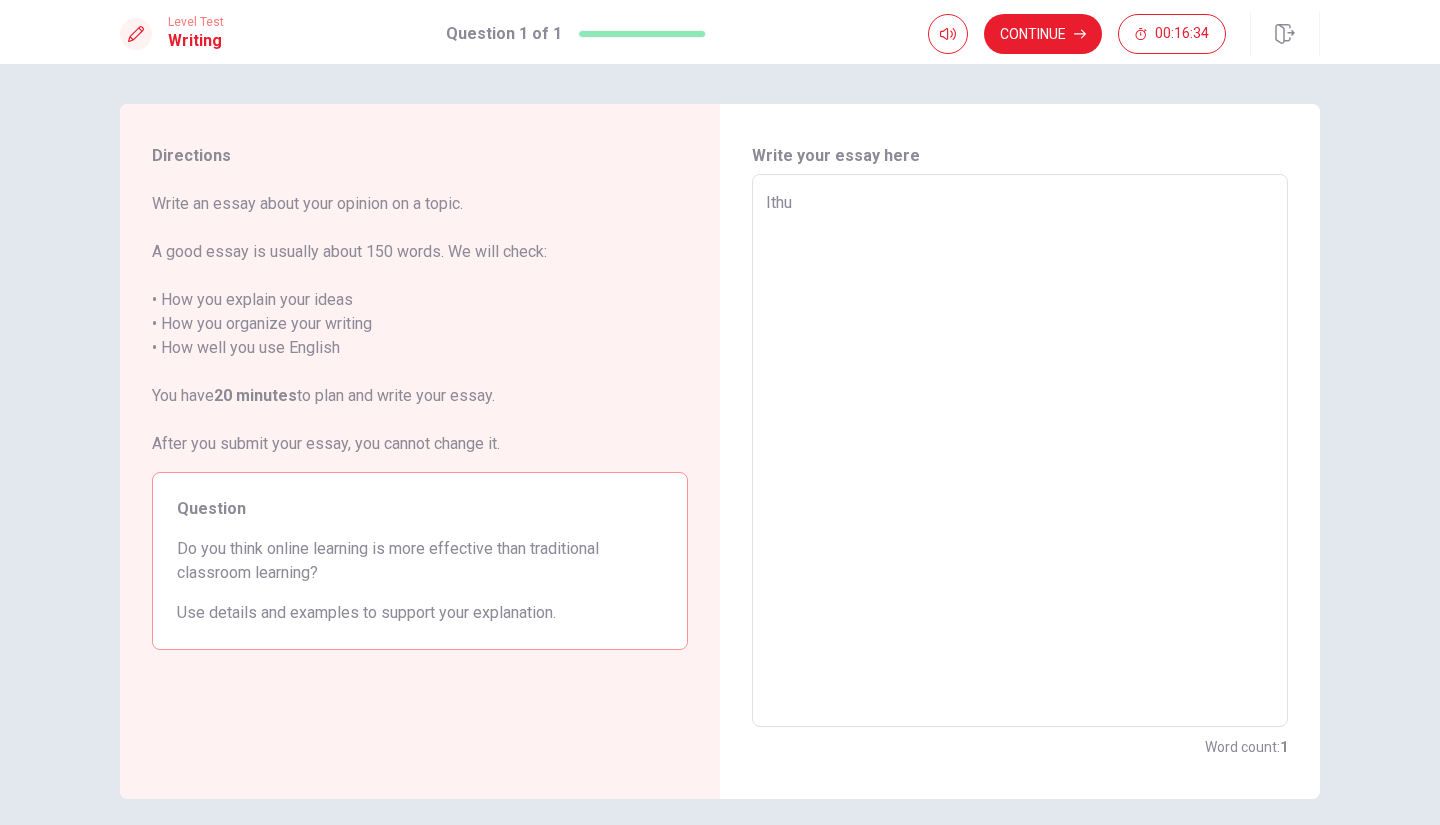 type on "x" 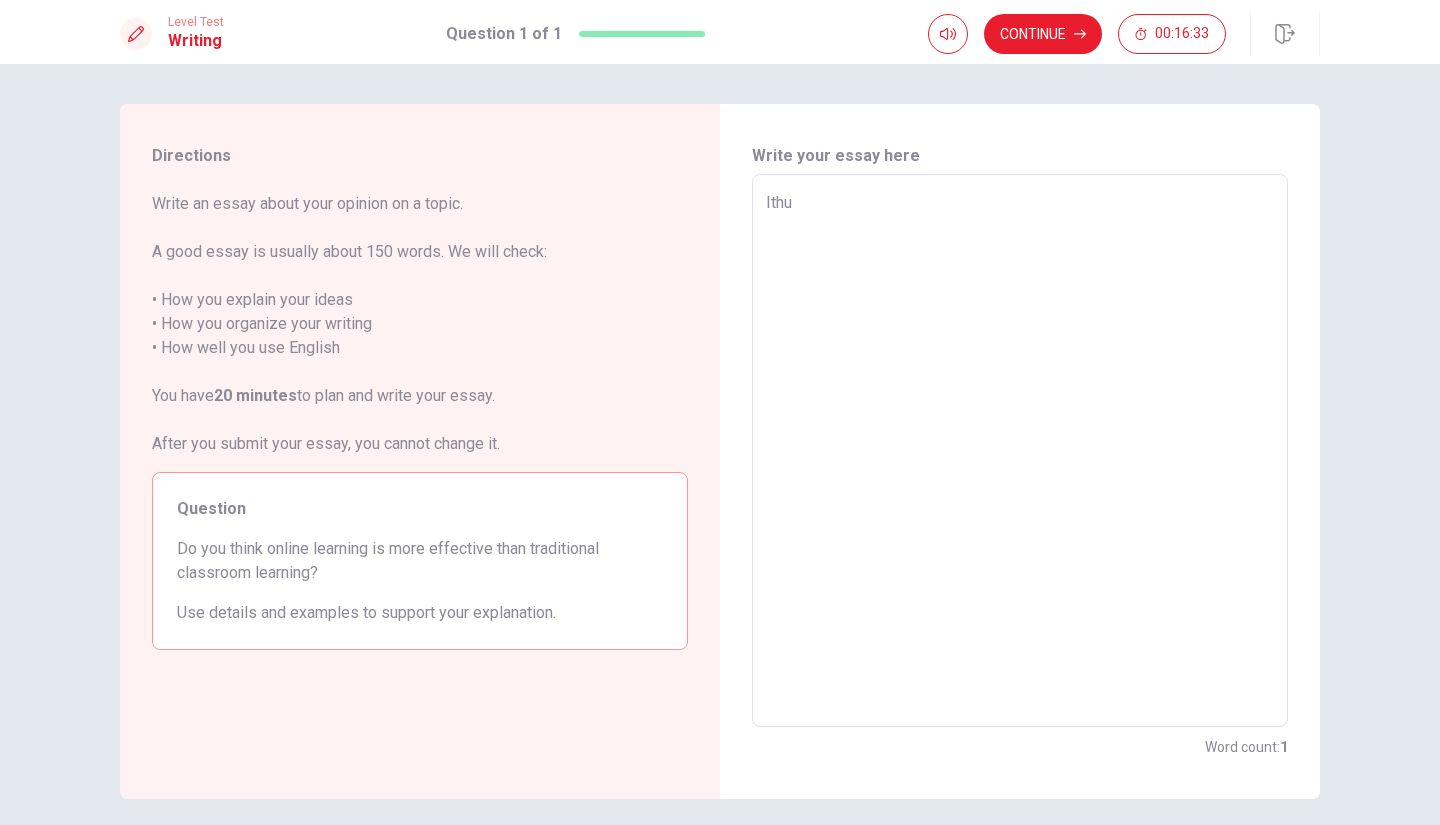 type on "Ith" 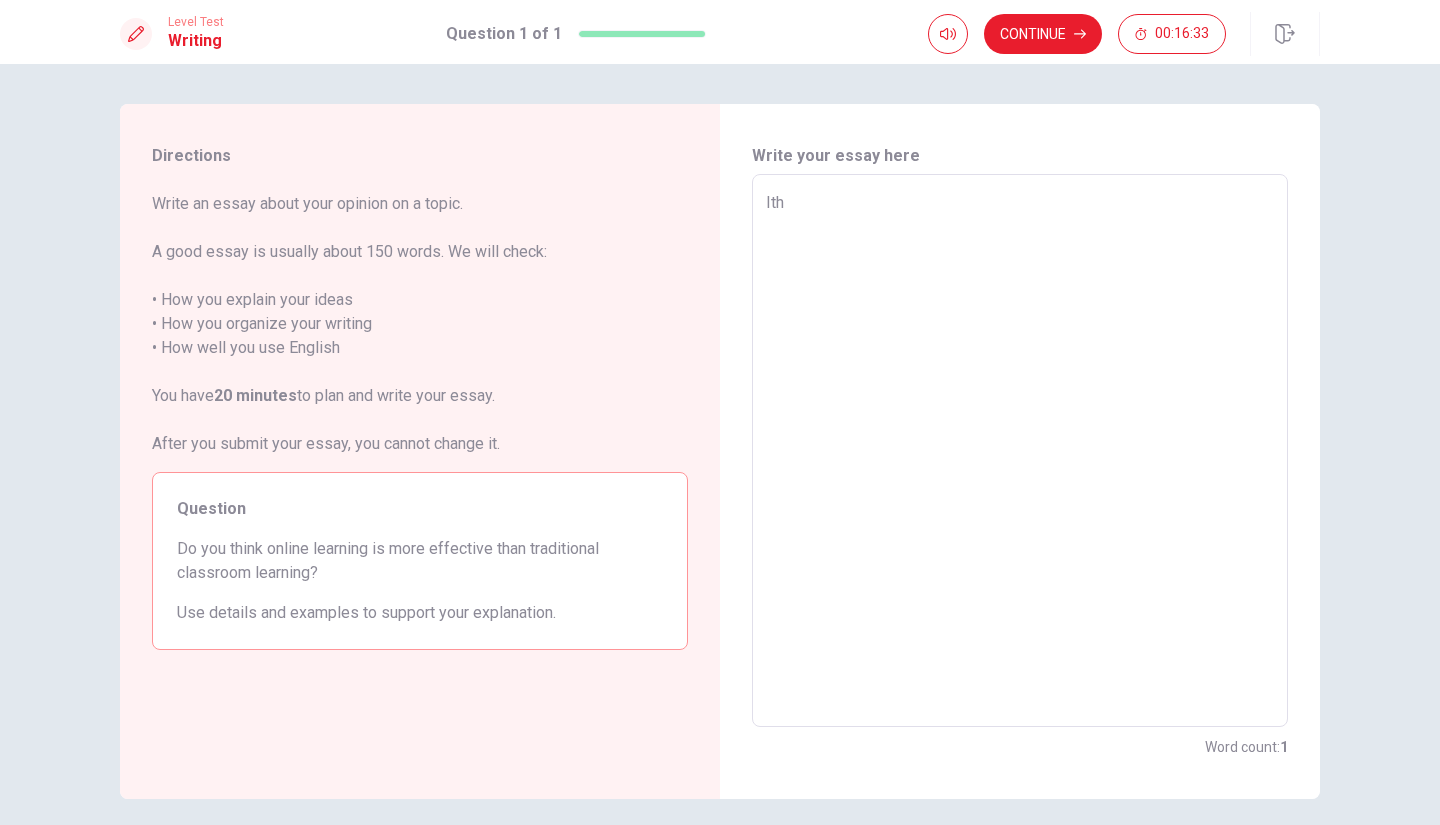 type on "x" 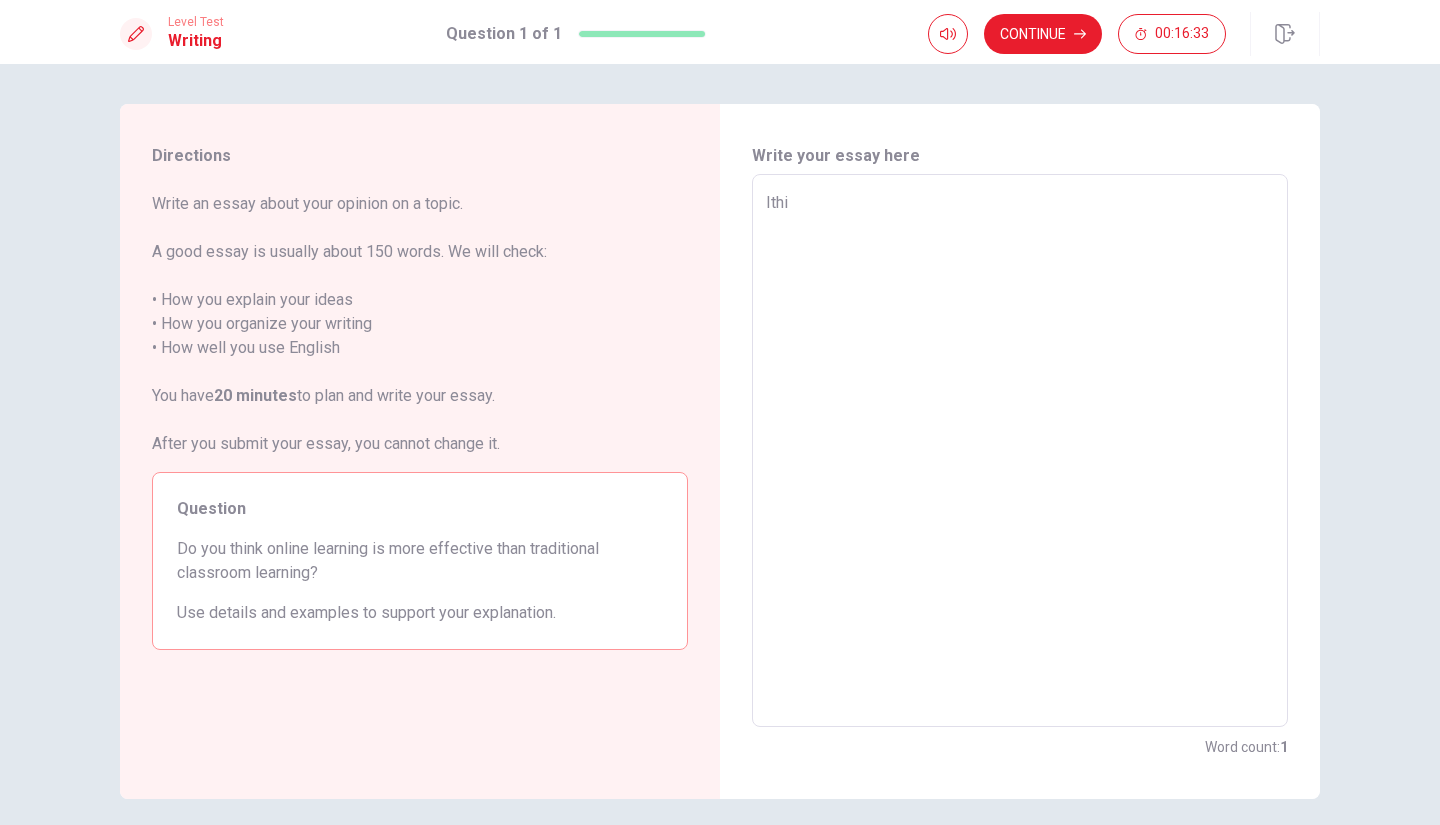 type on "x" 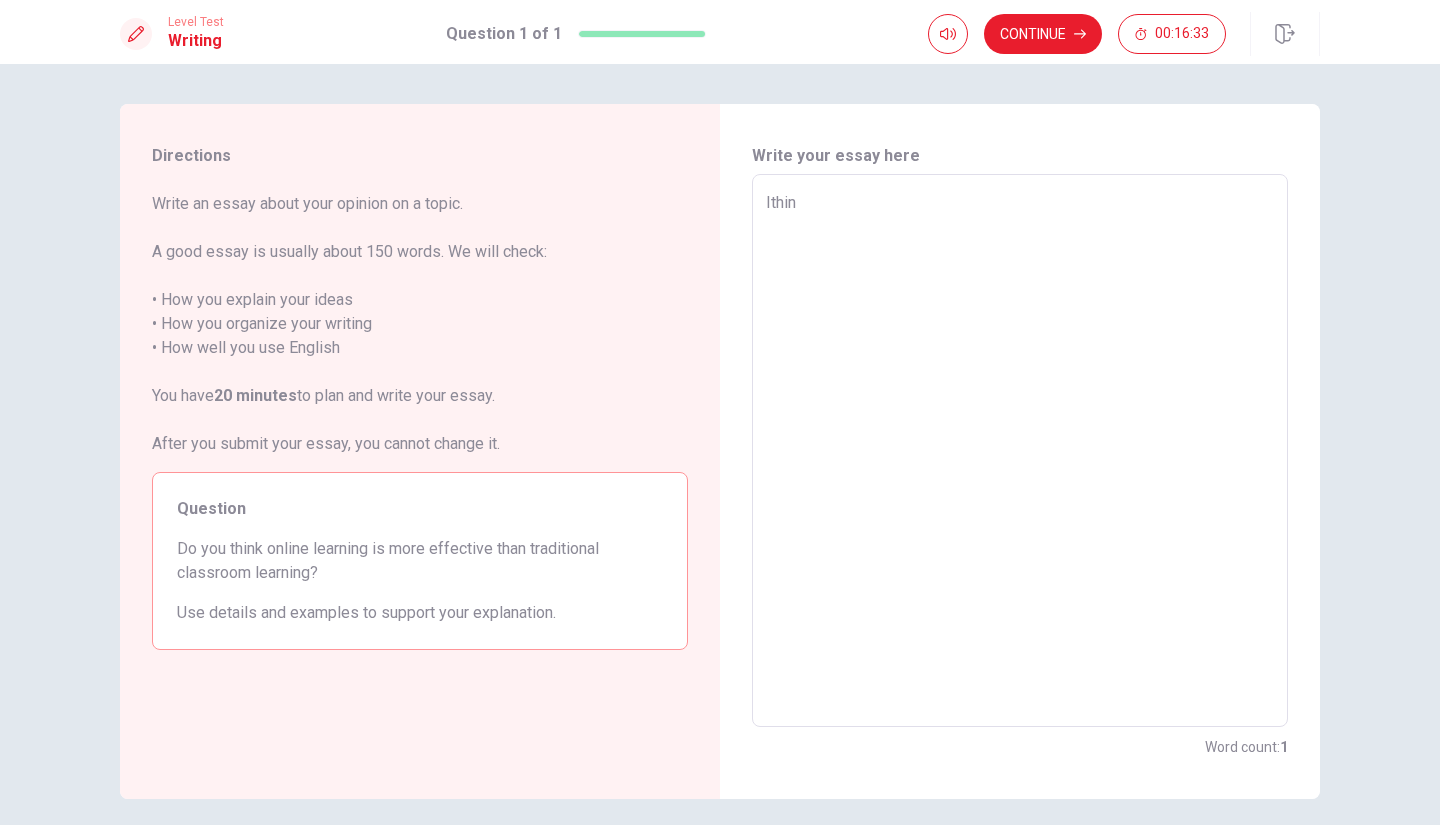 type on "x" 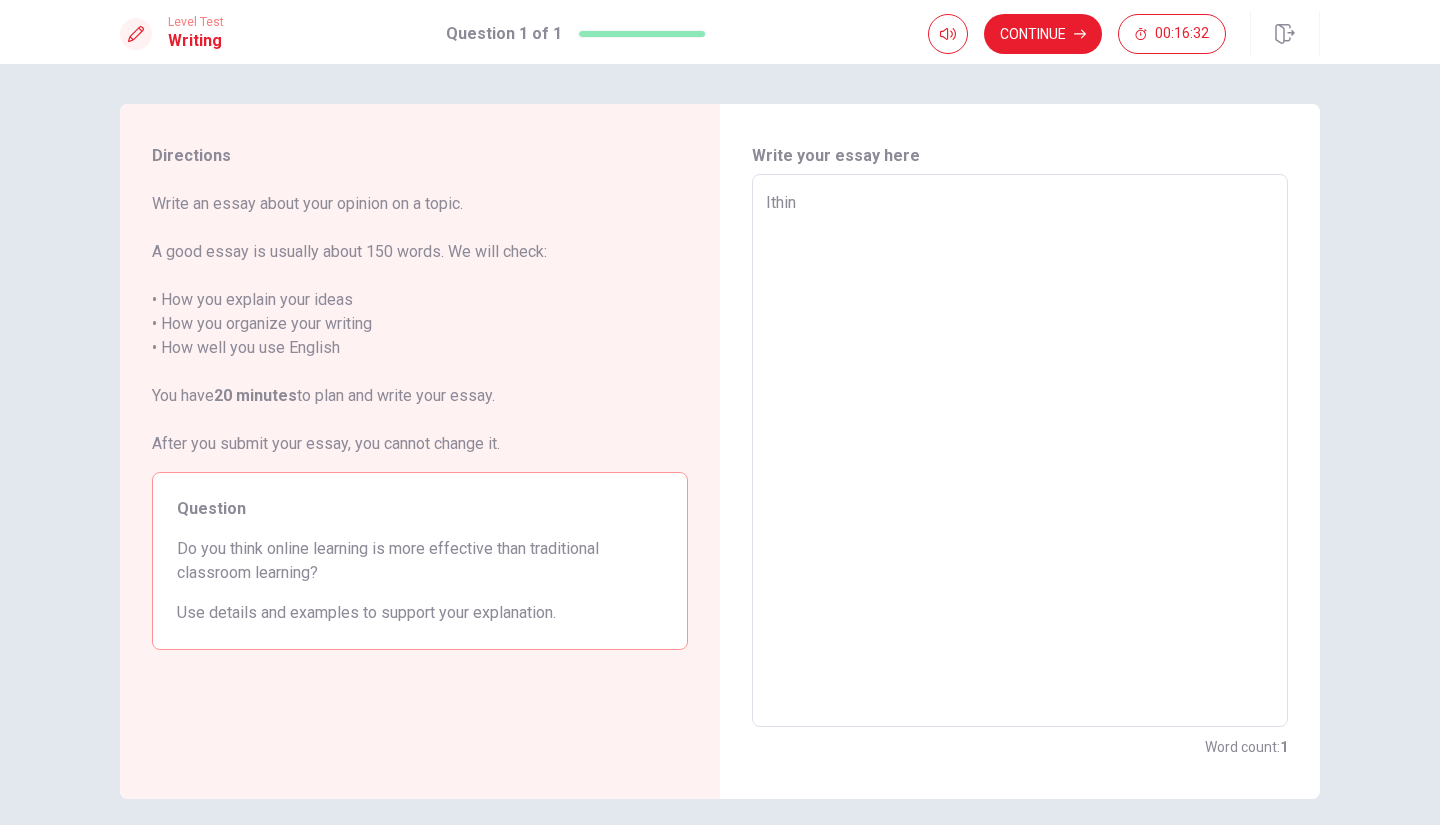 type on "Ithink" 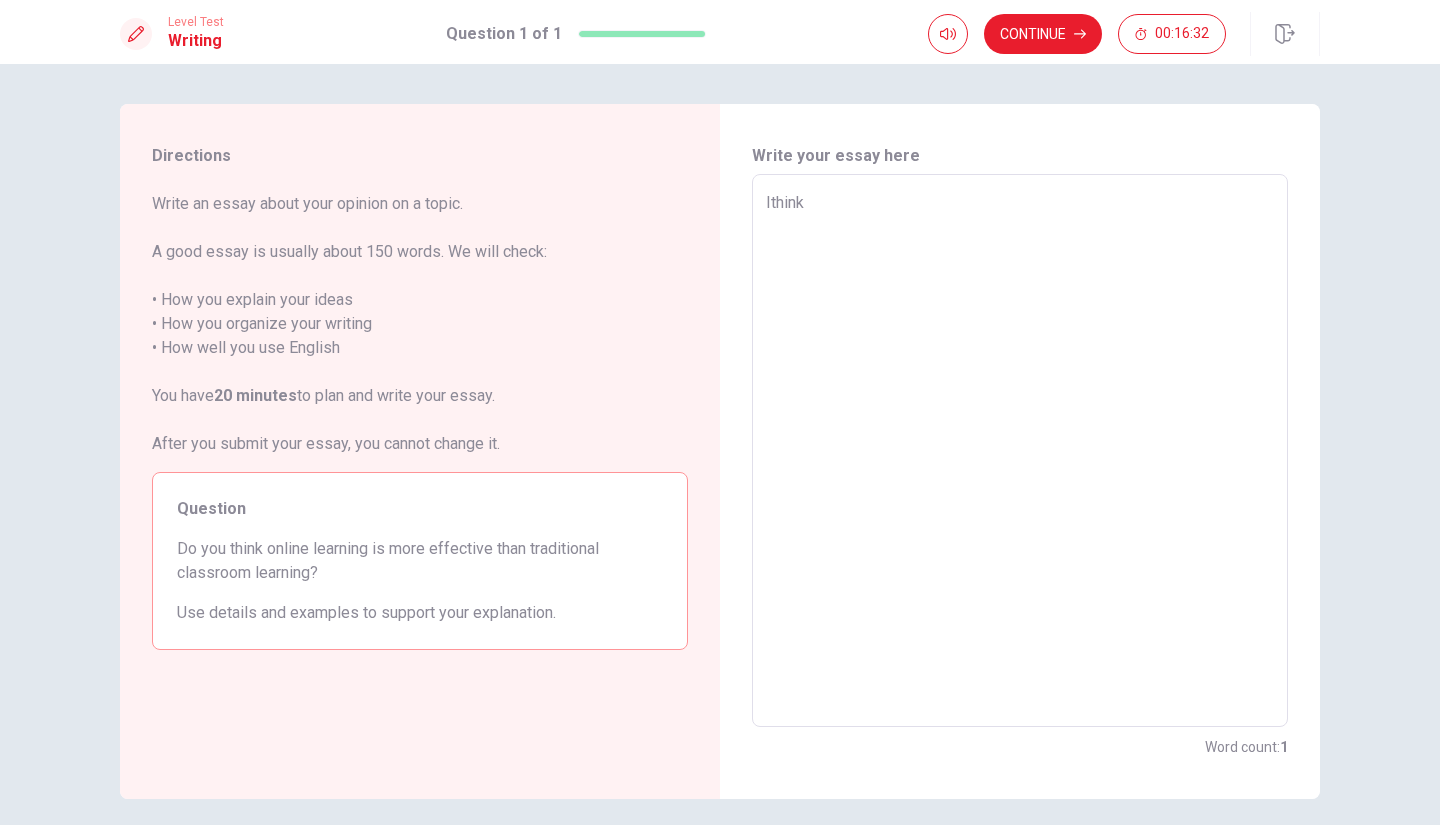 type on "x" 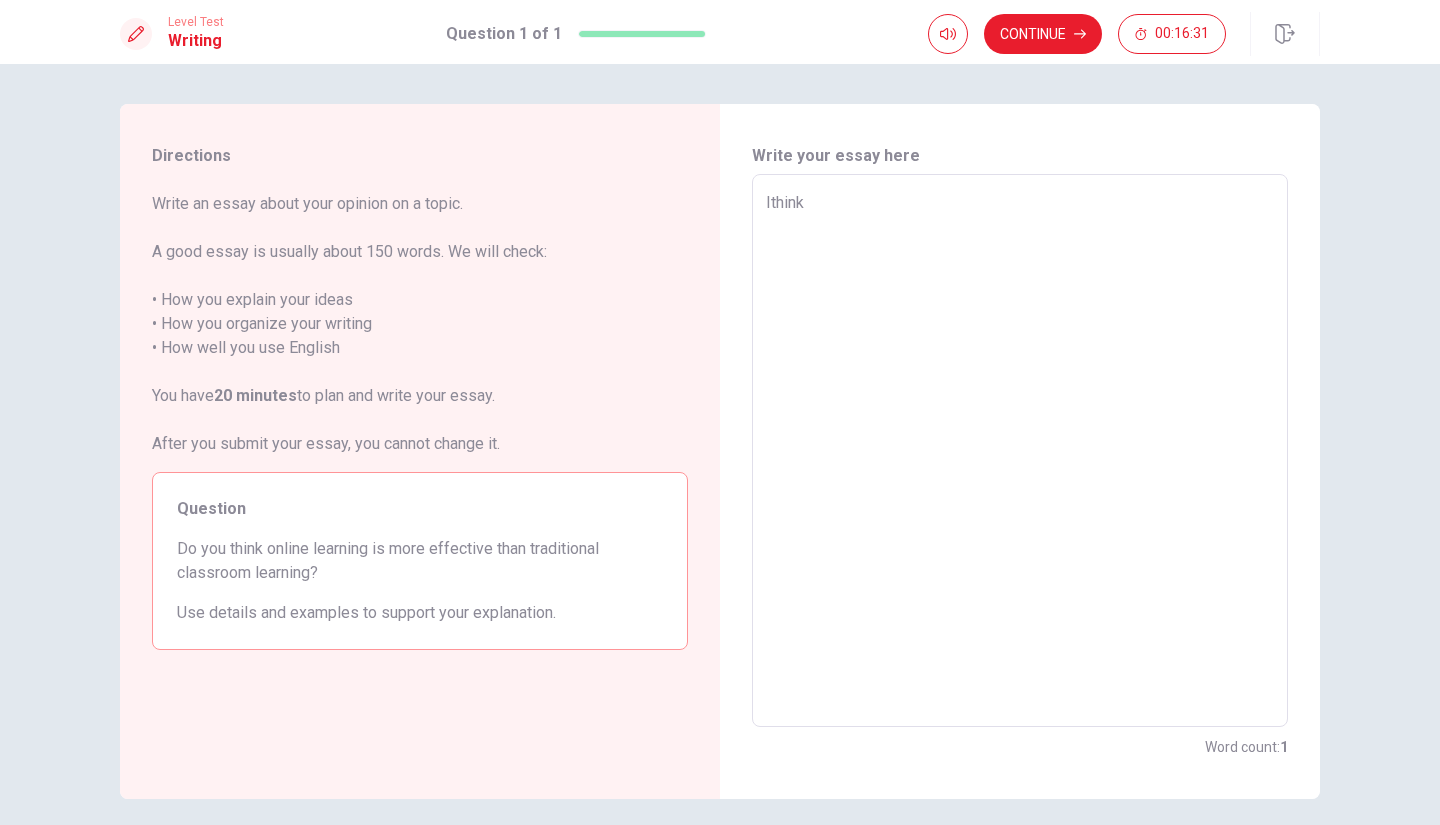 type on "Ithink" 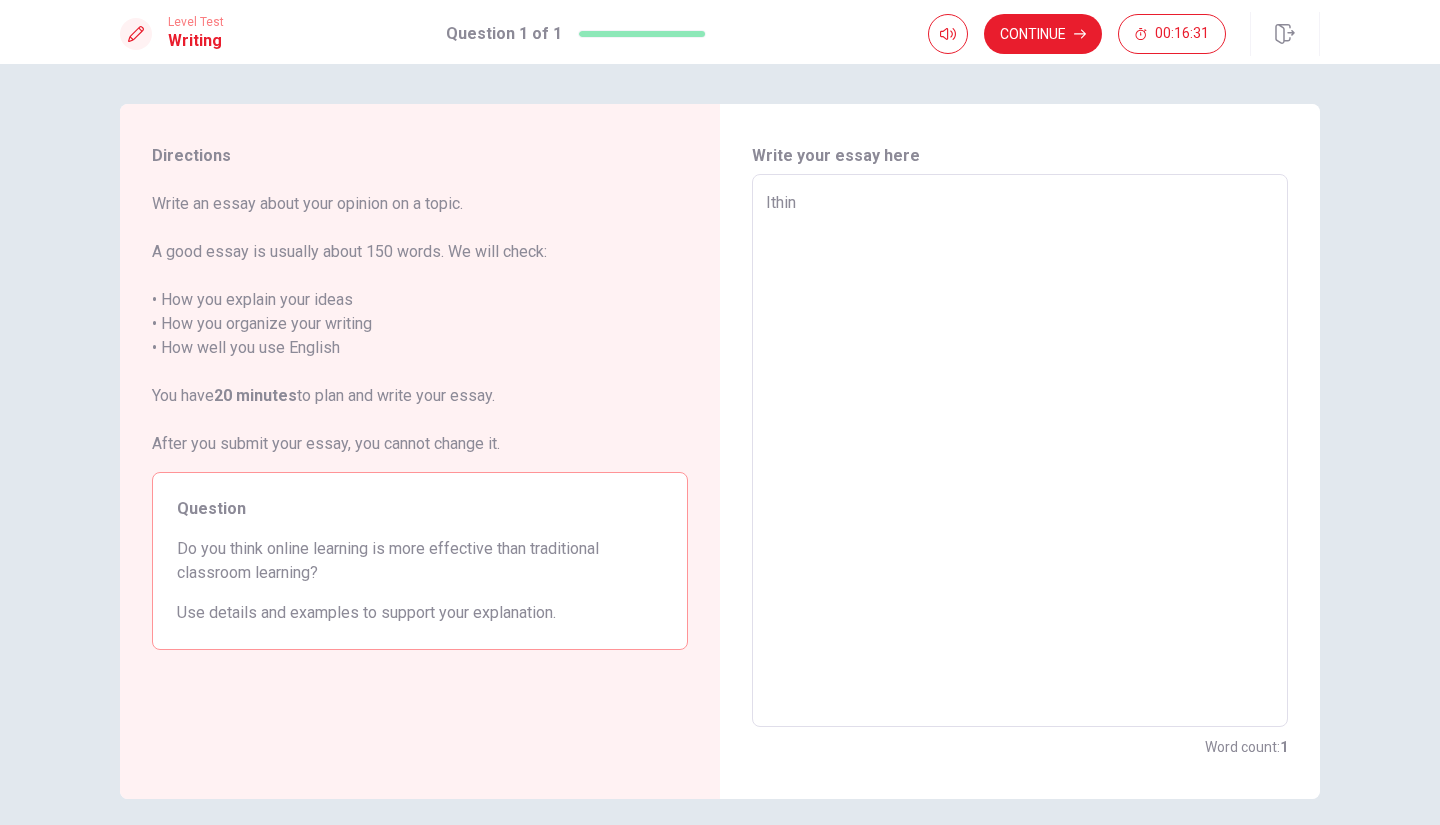 type on "x" 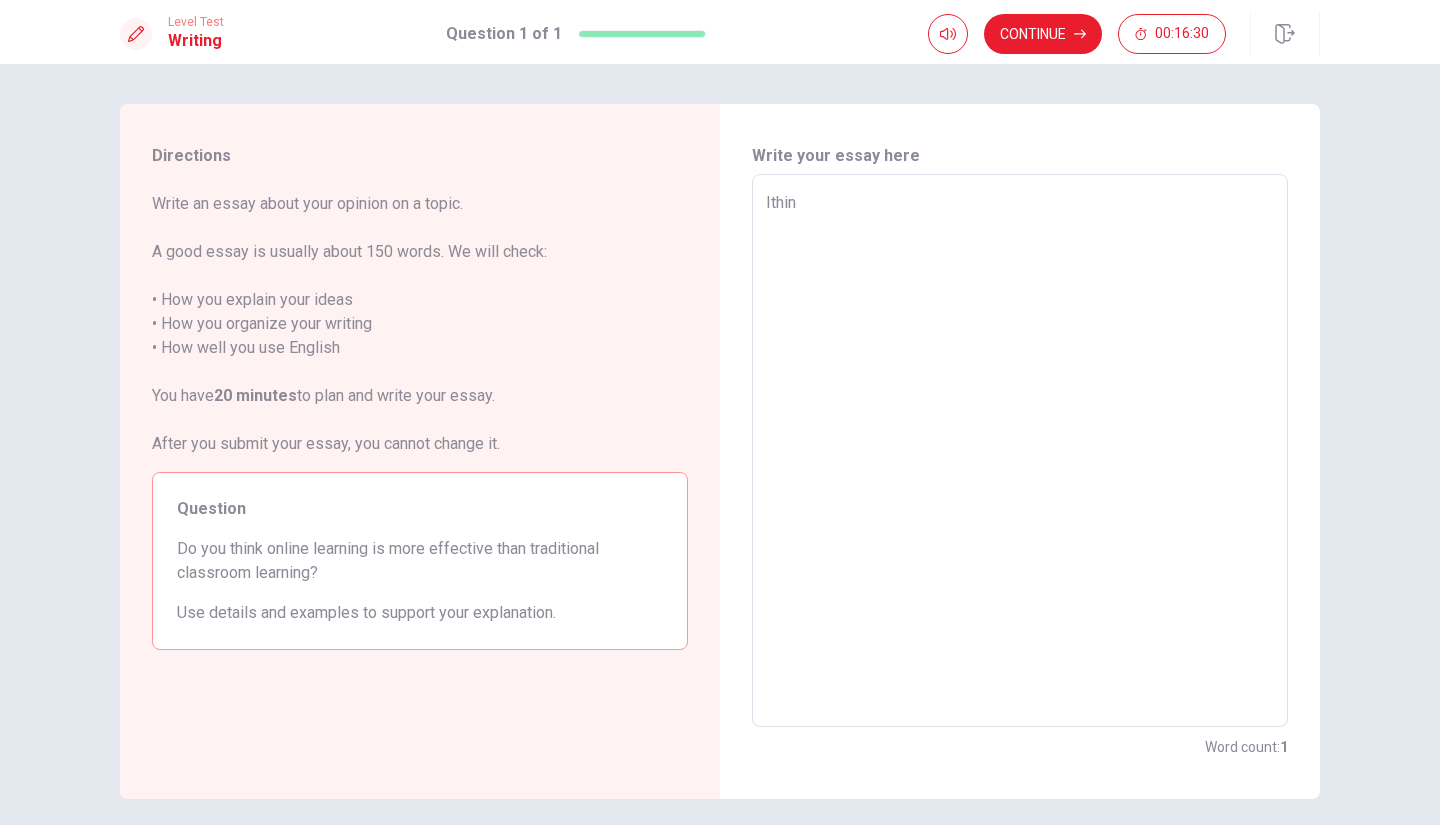 type on "Ithi" 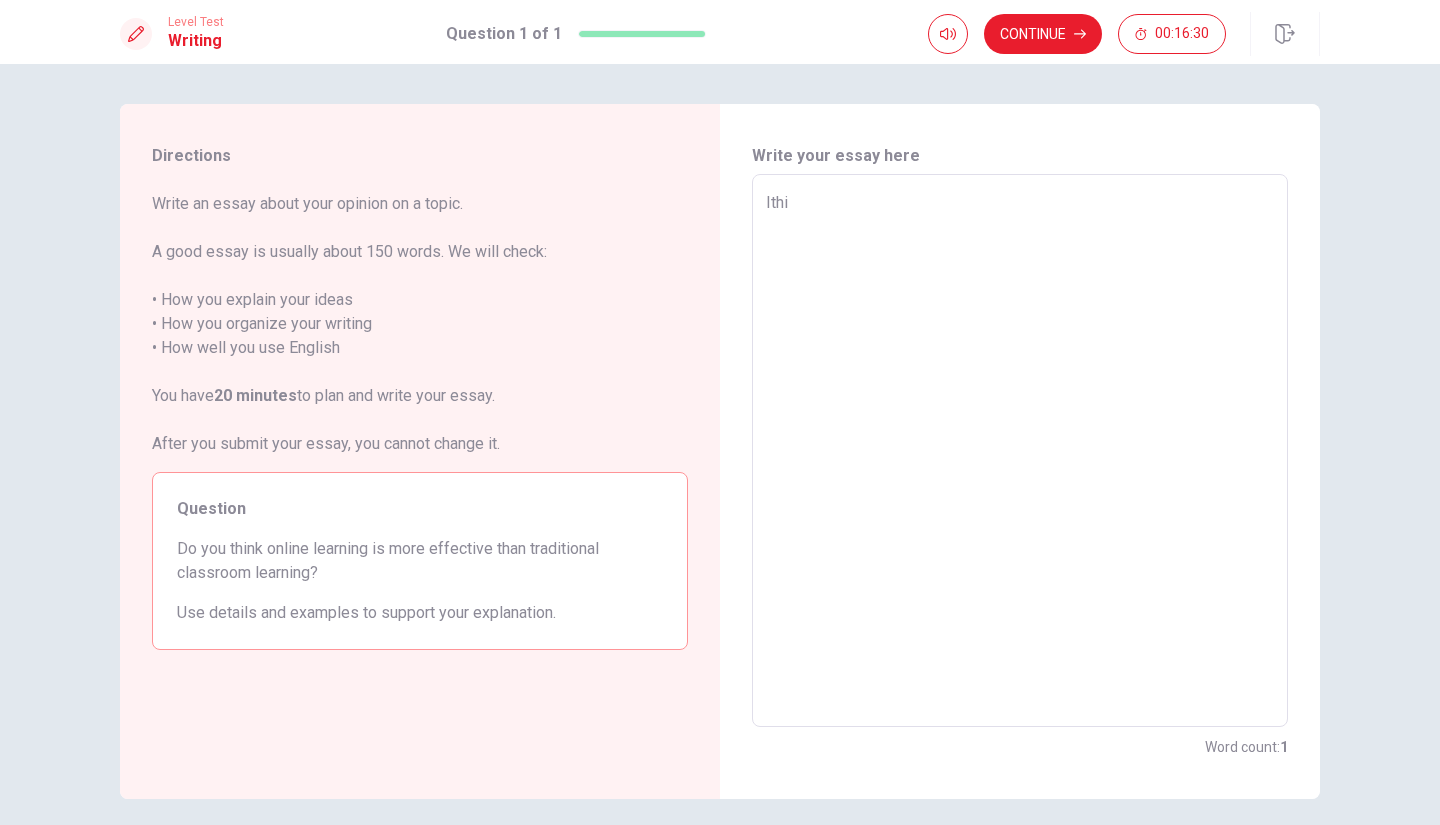 type on "x" 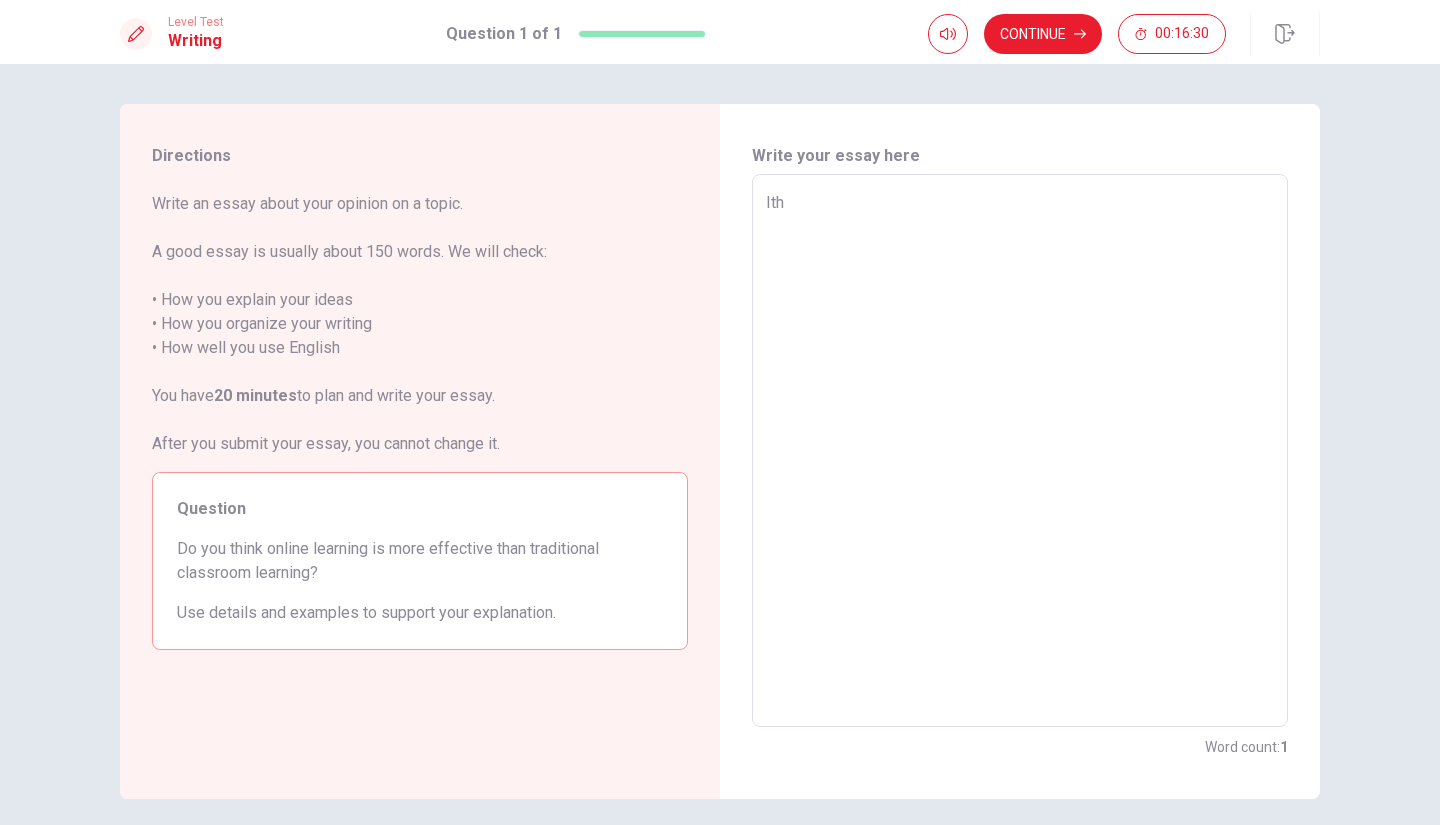 type on "x" 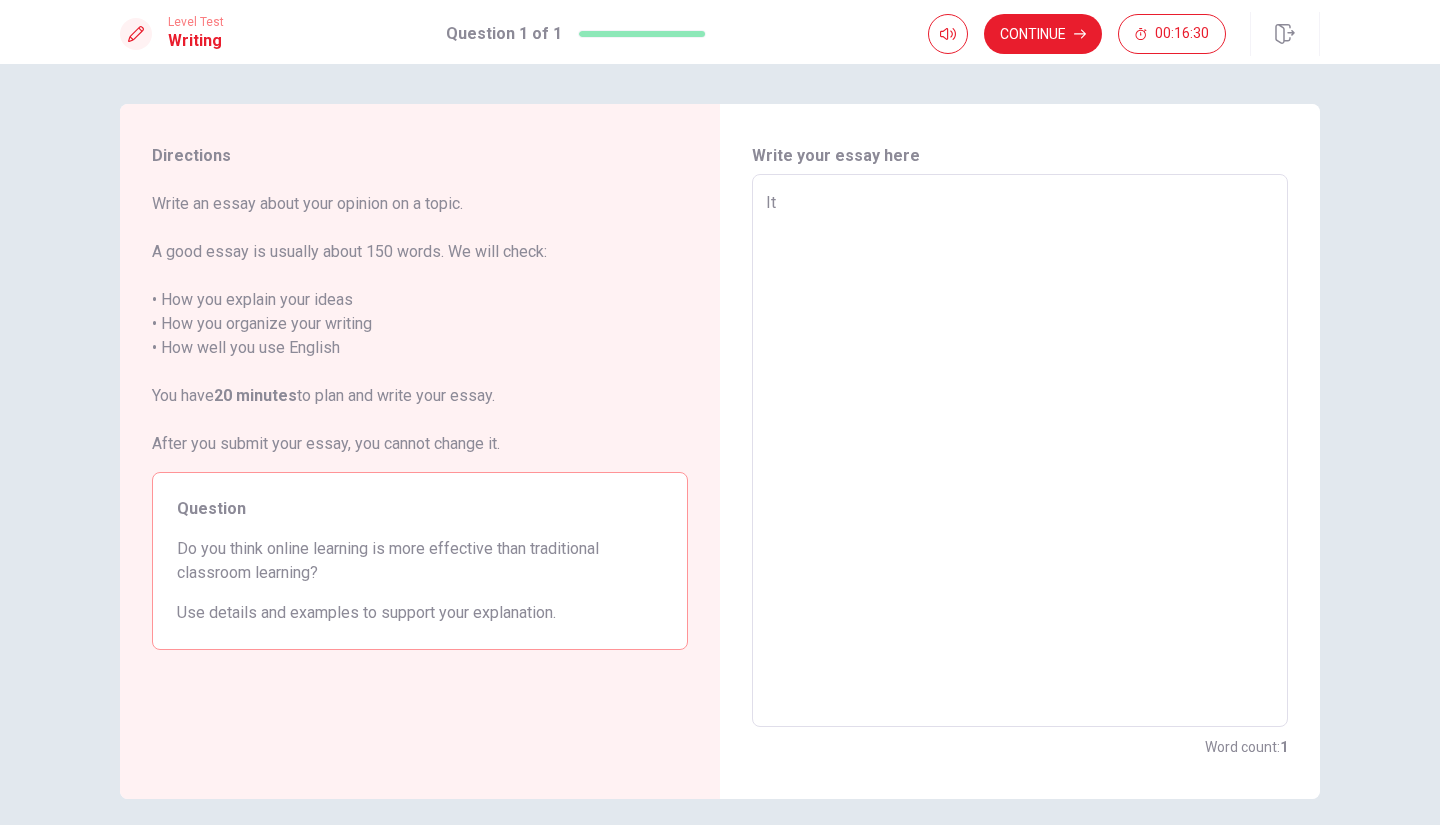 type on "x" 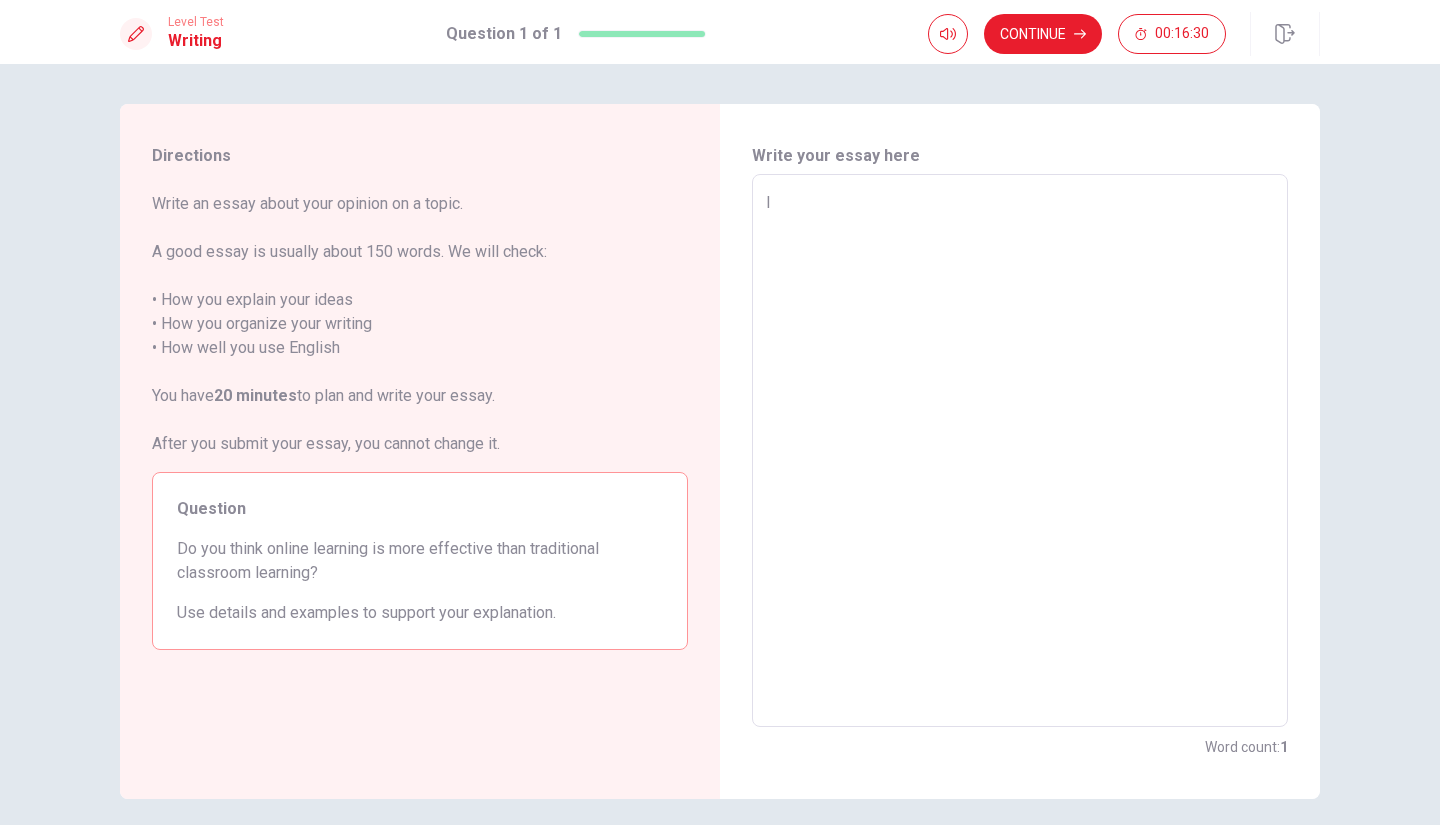 type on "x" 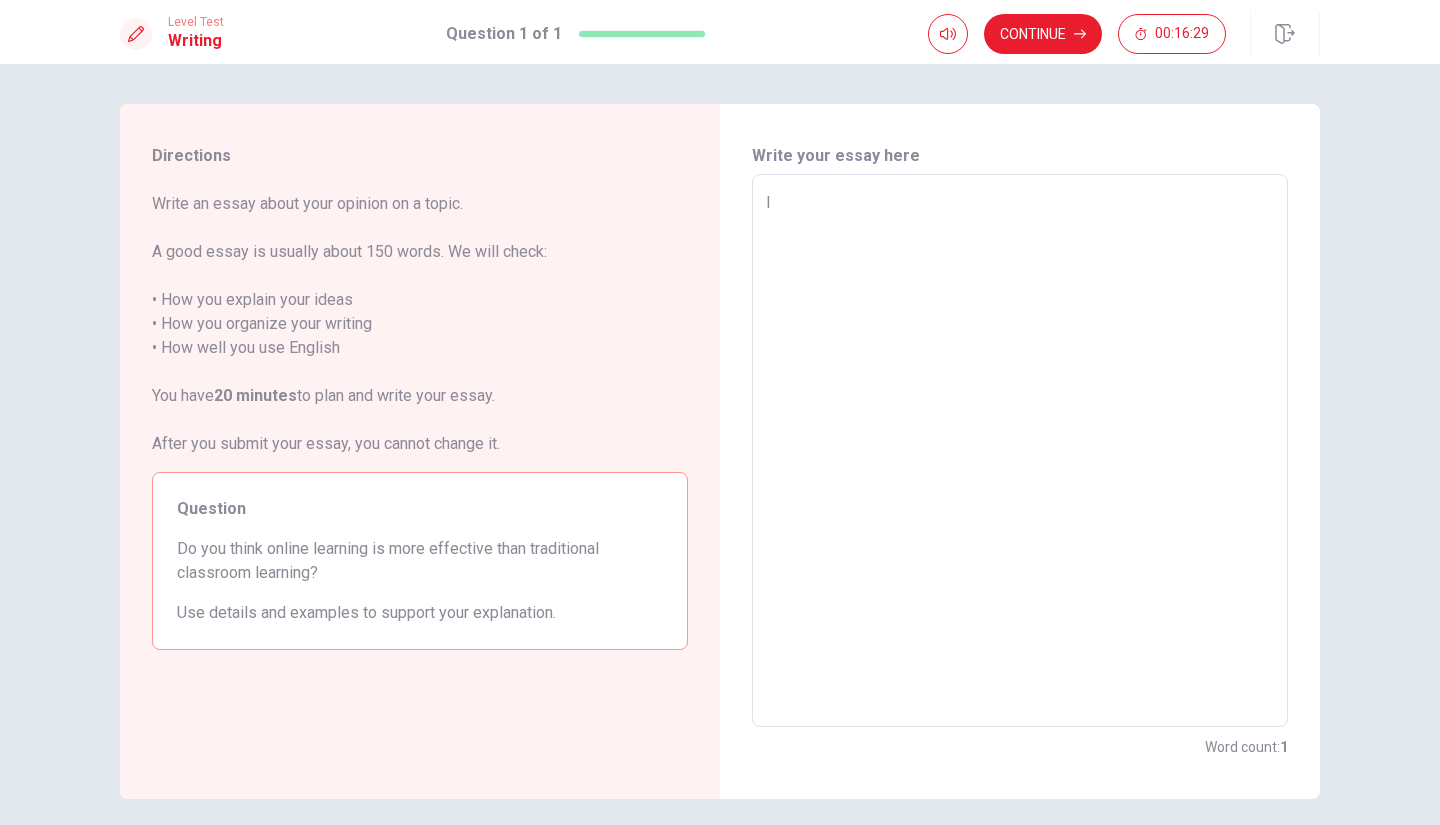 type on "I" 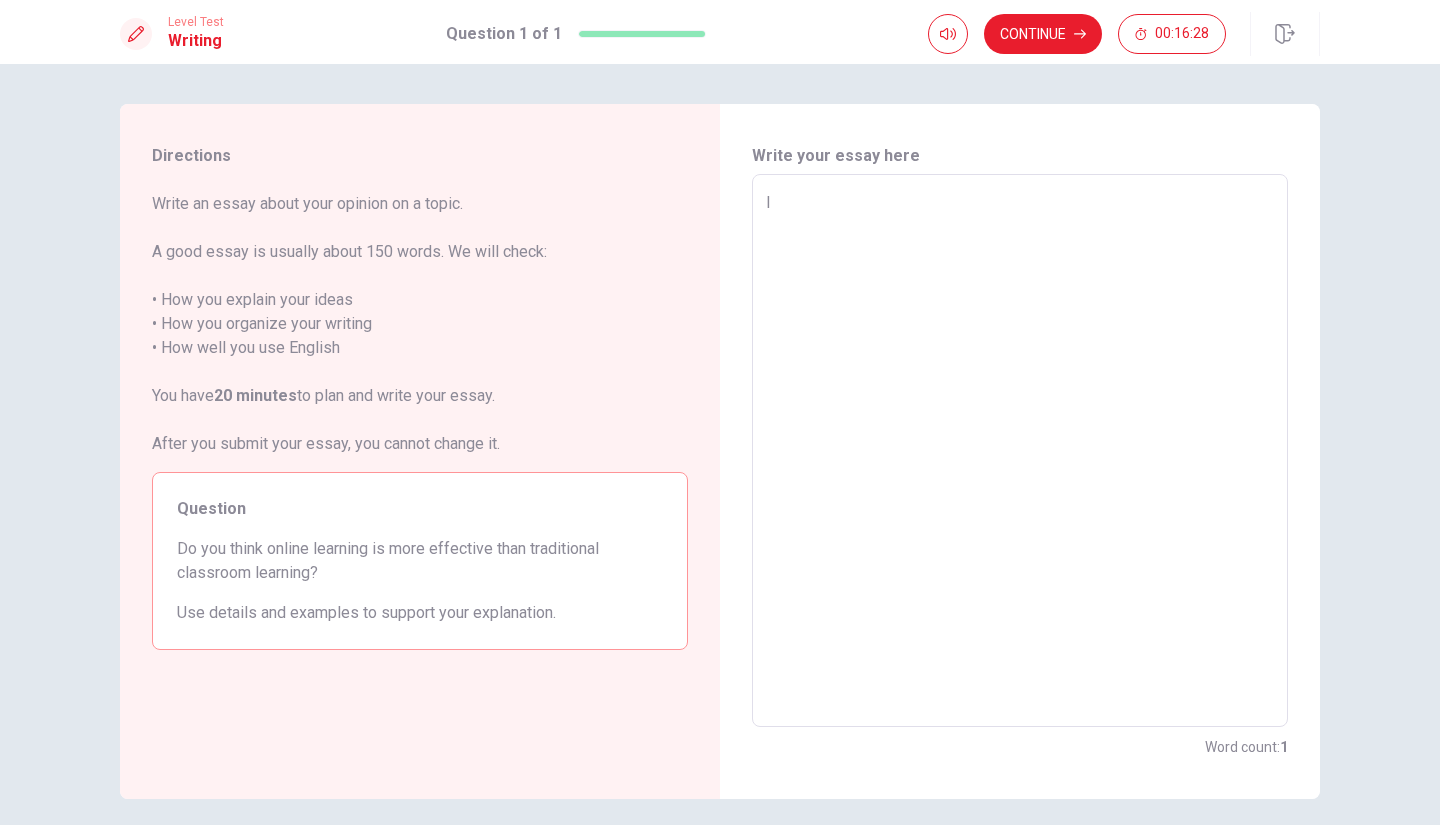 type on "I t" 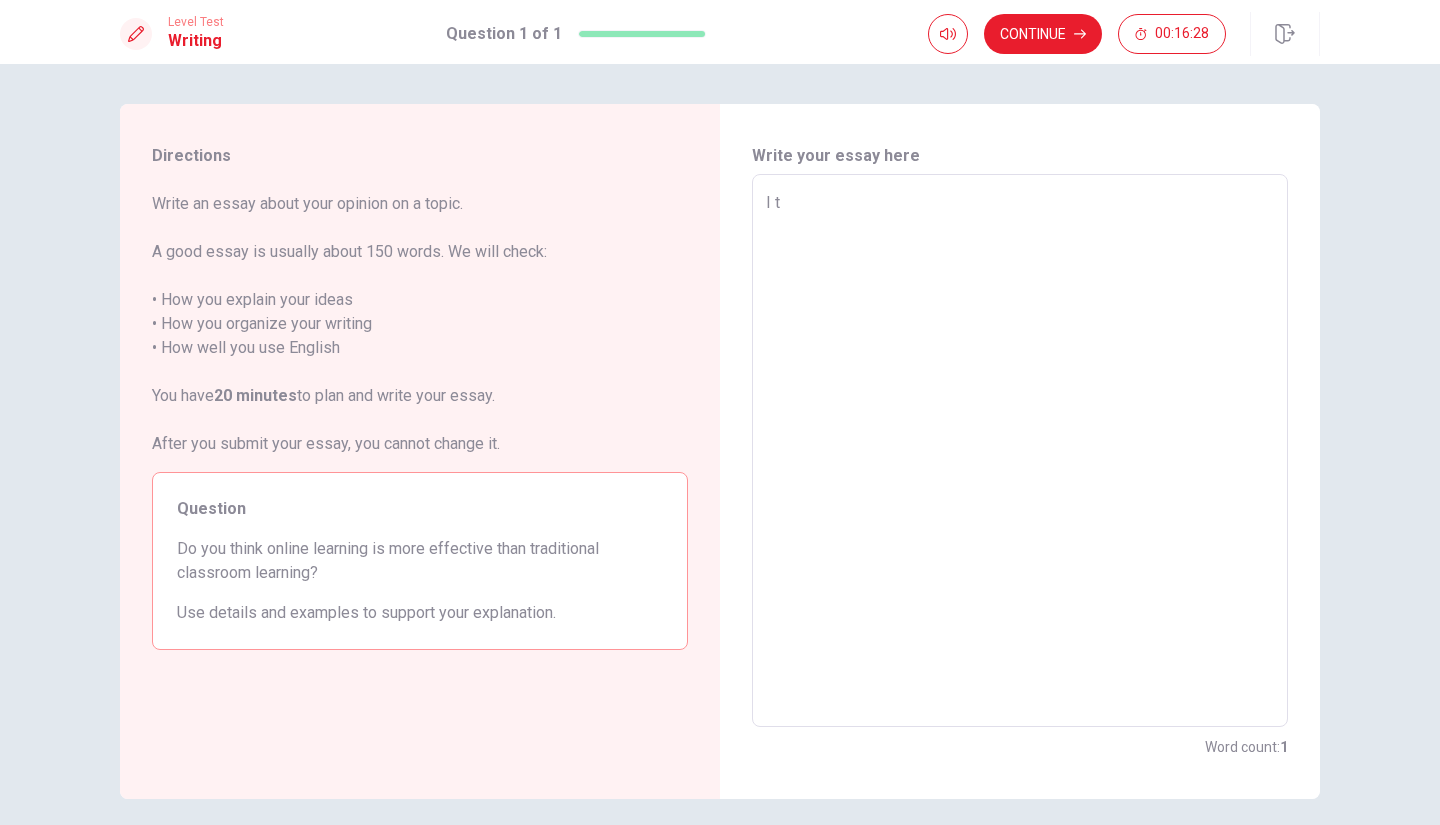 type on "x" 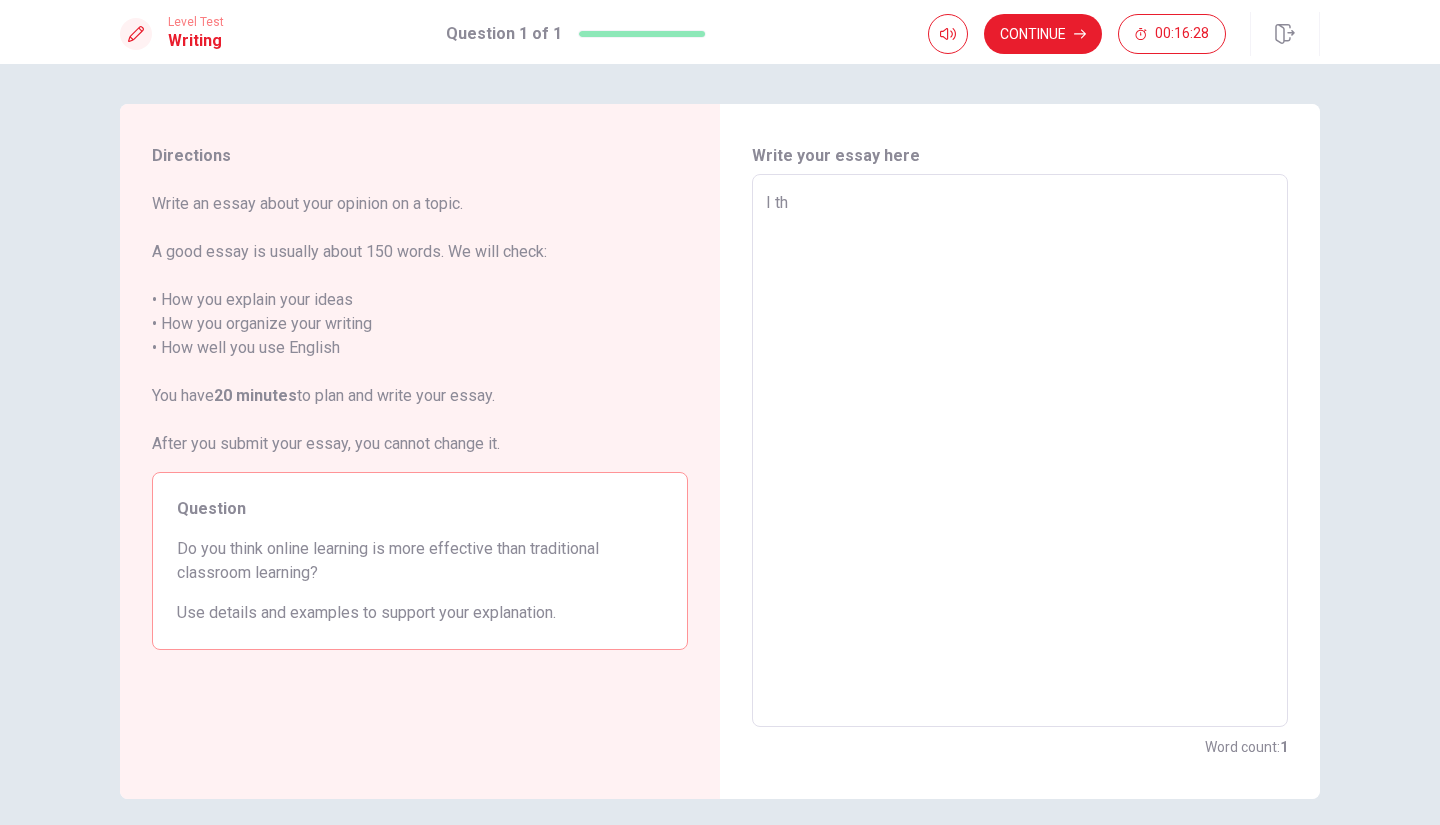 type on "x" 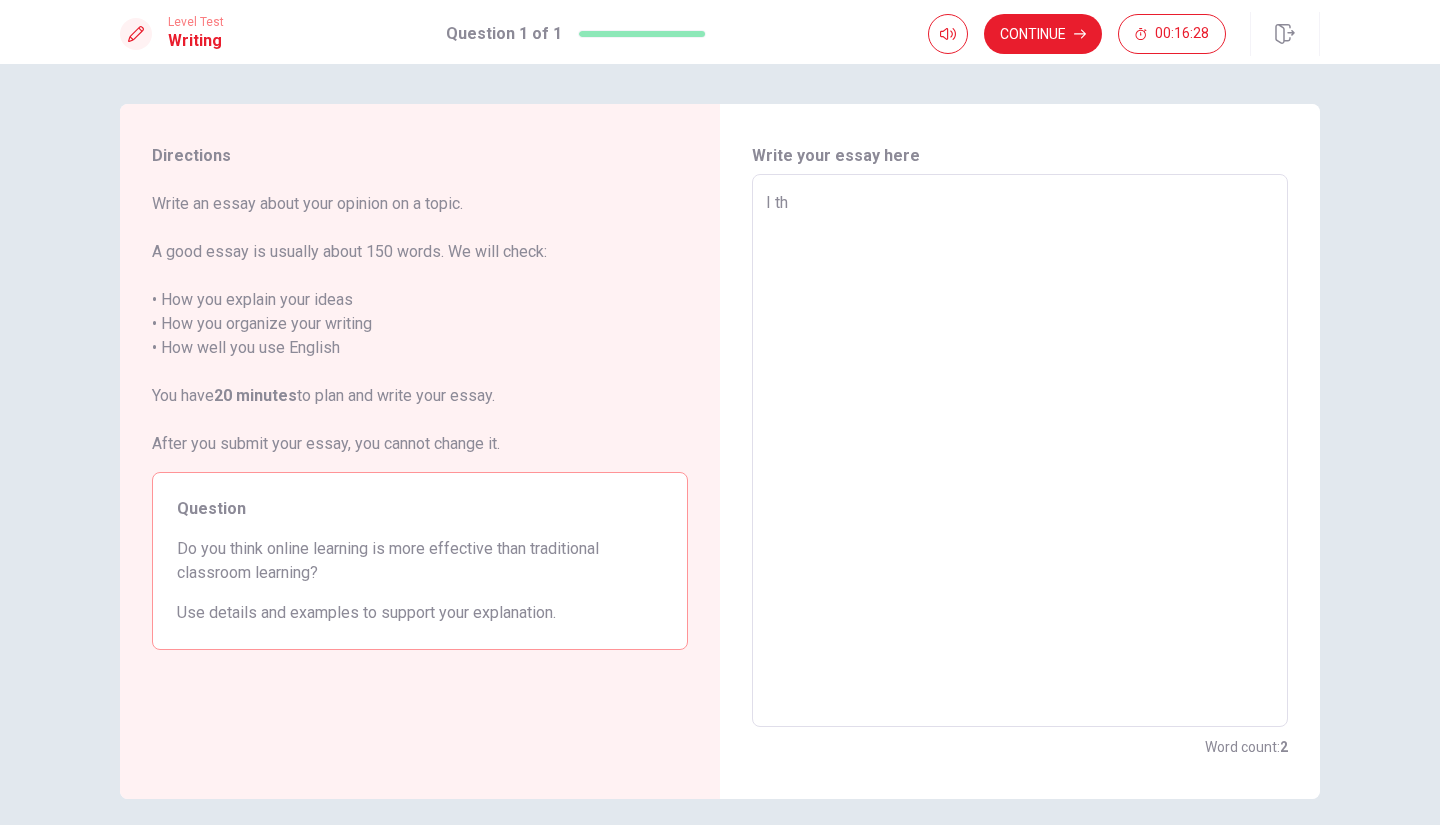 type on "I thi" 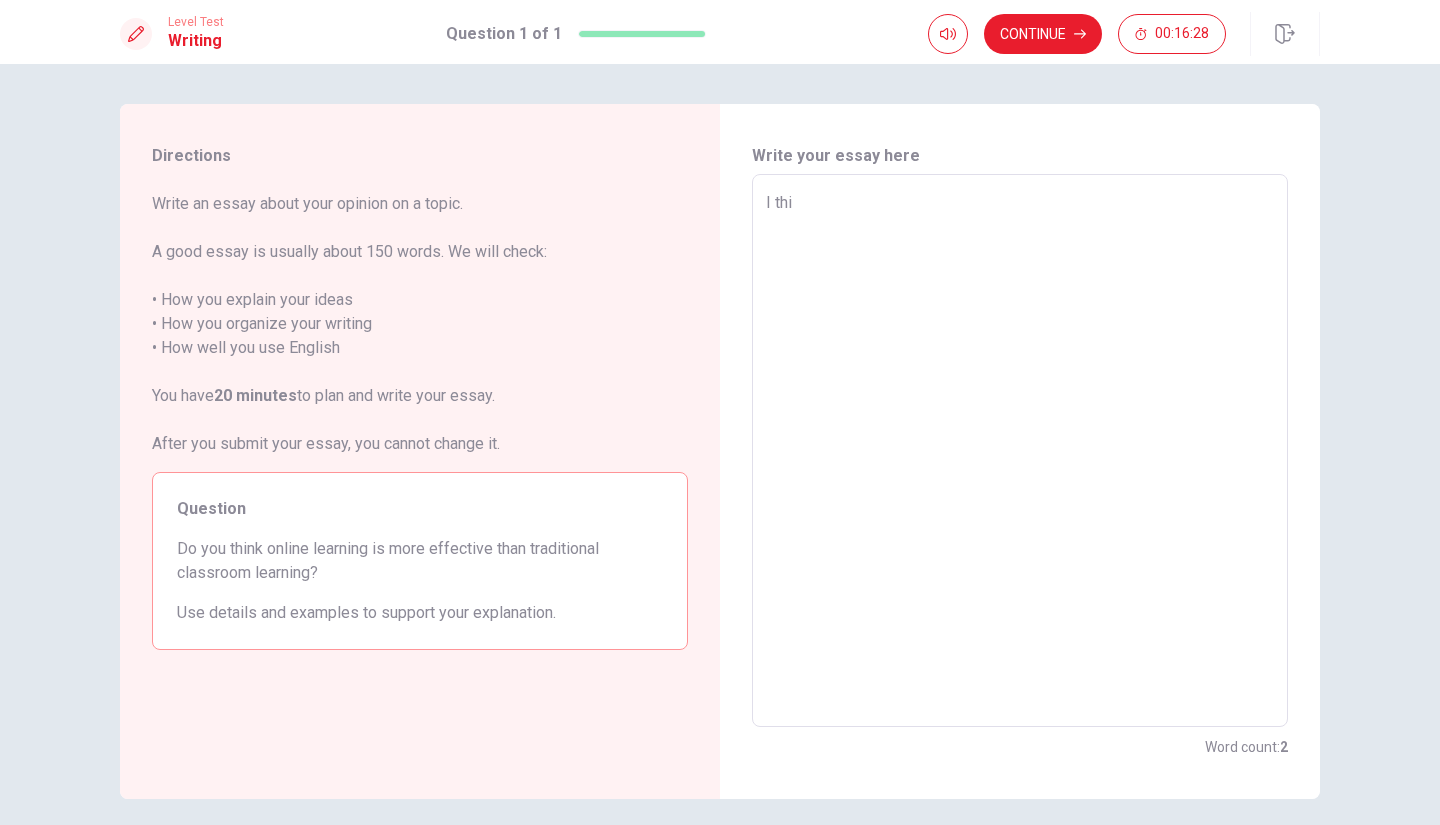 type on "x" 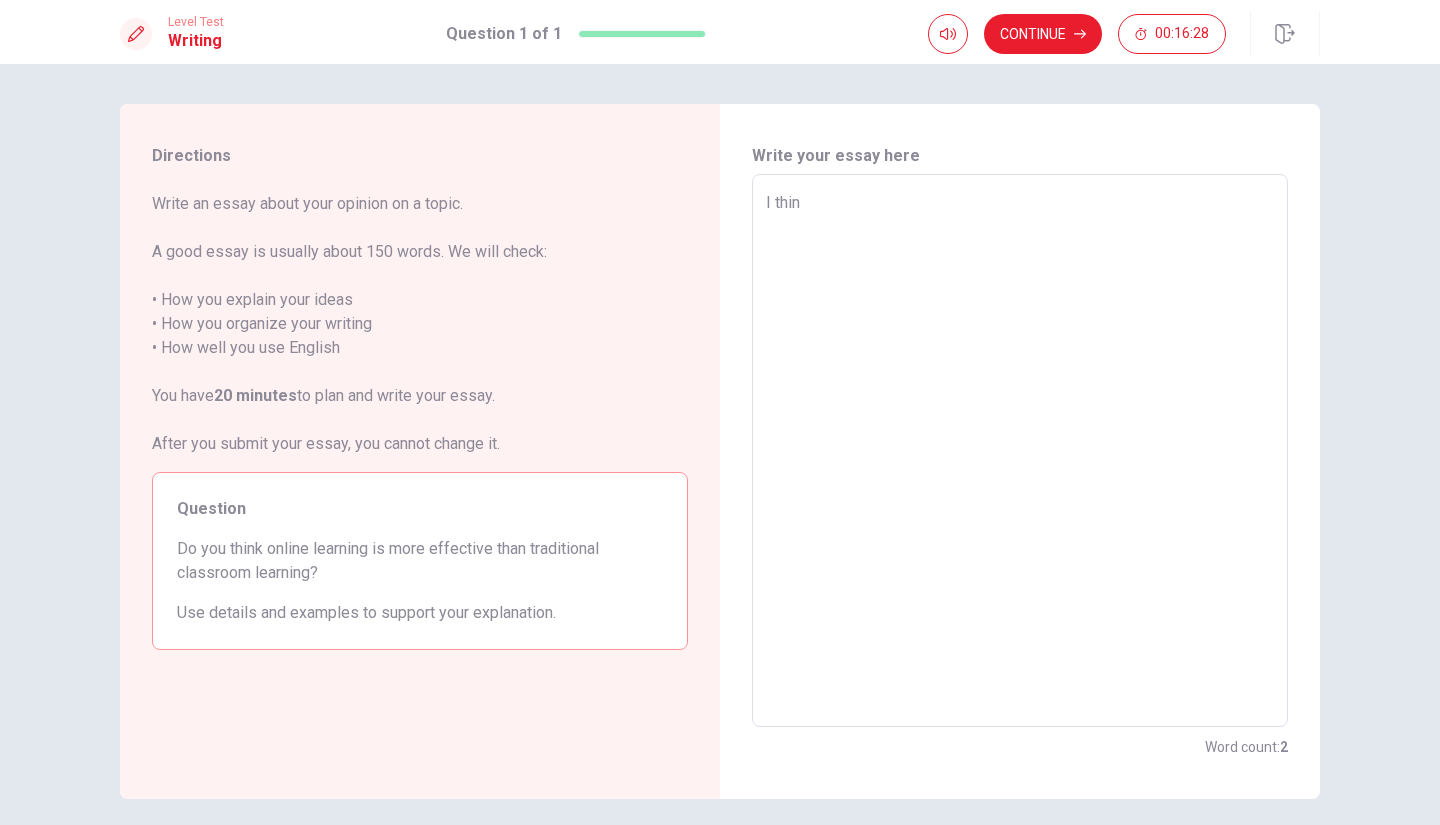 type on "x" 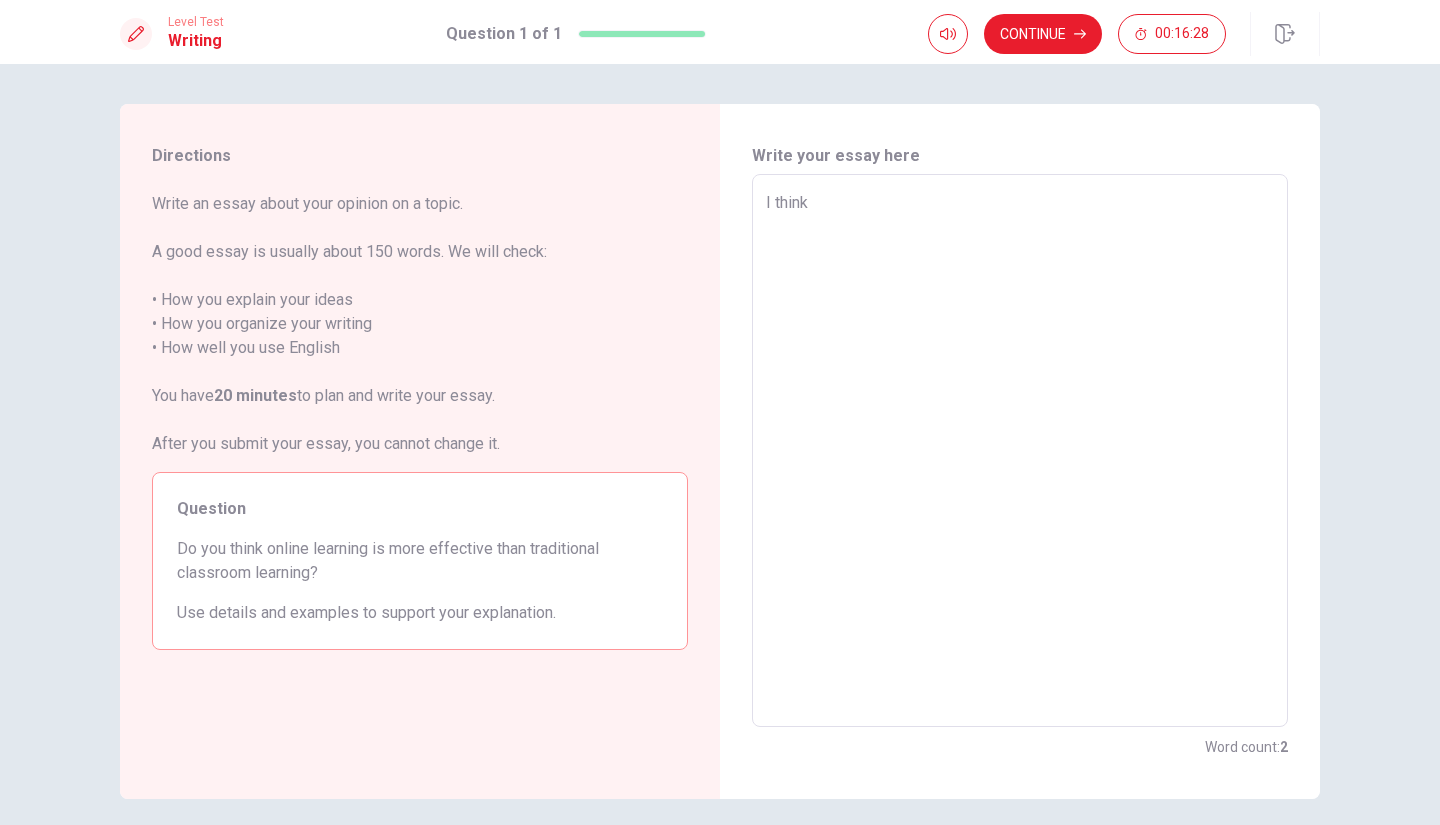 type on "x" 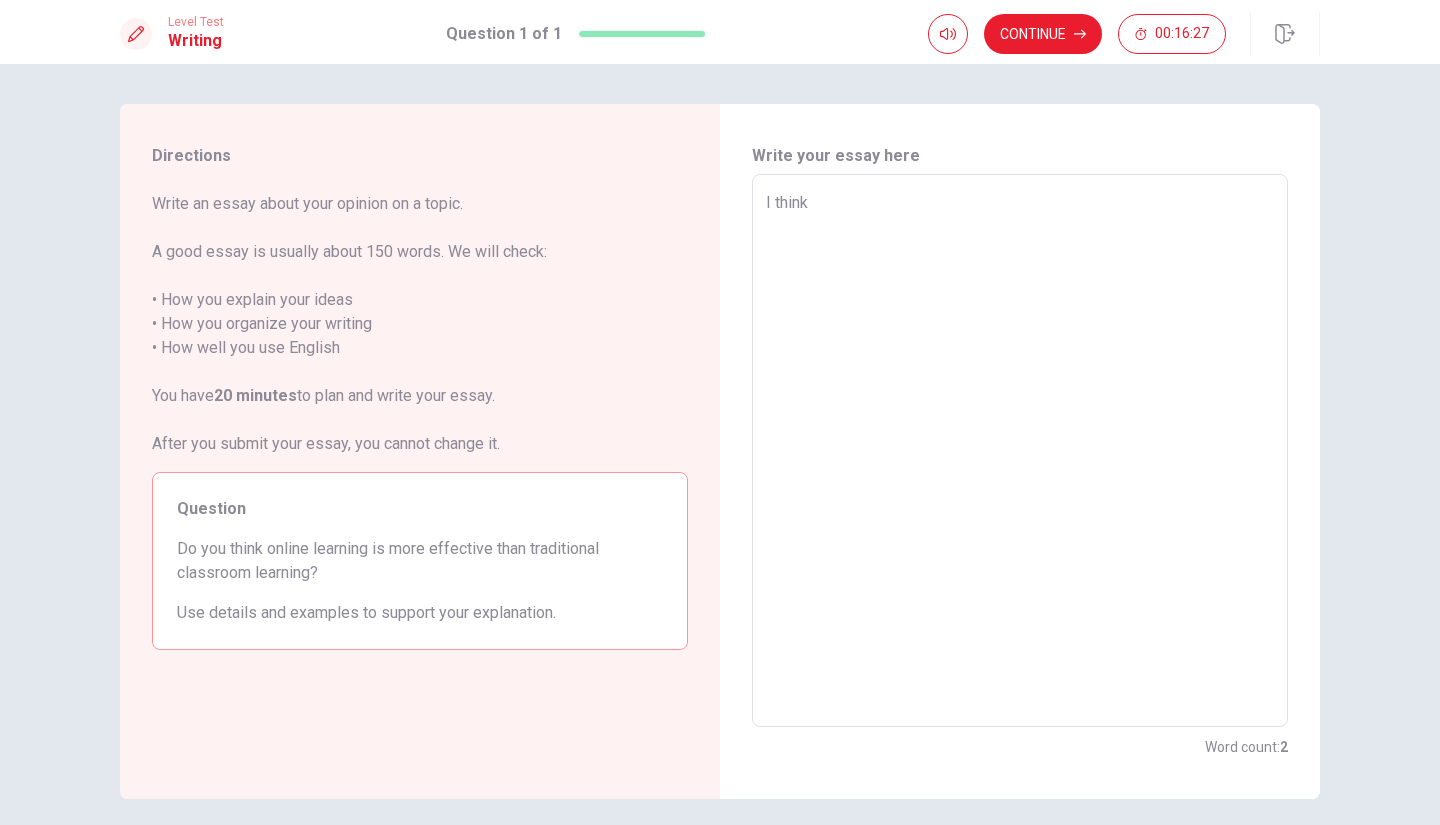 type on "I think" 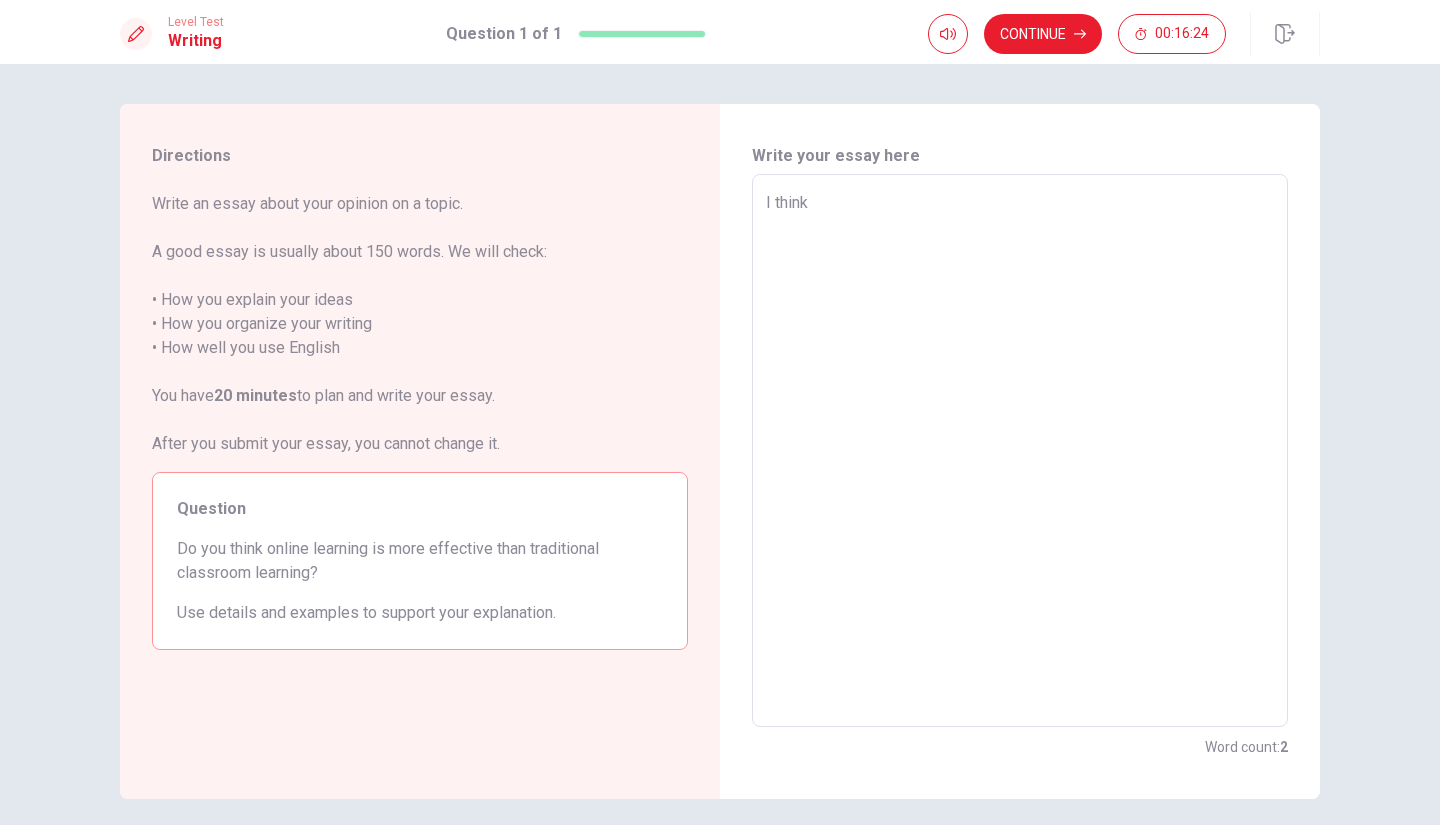 type on "x" 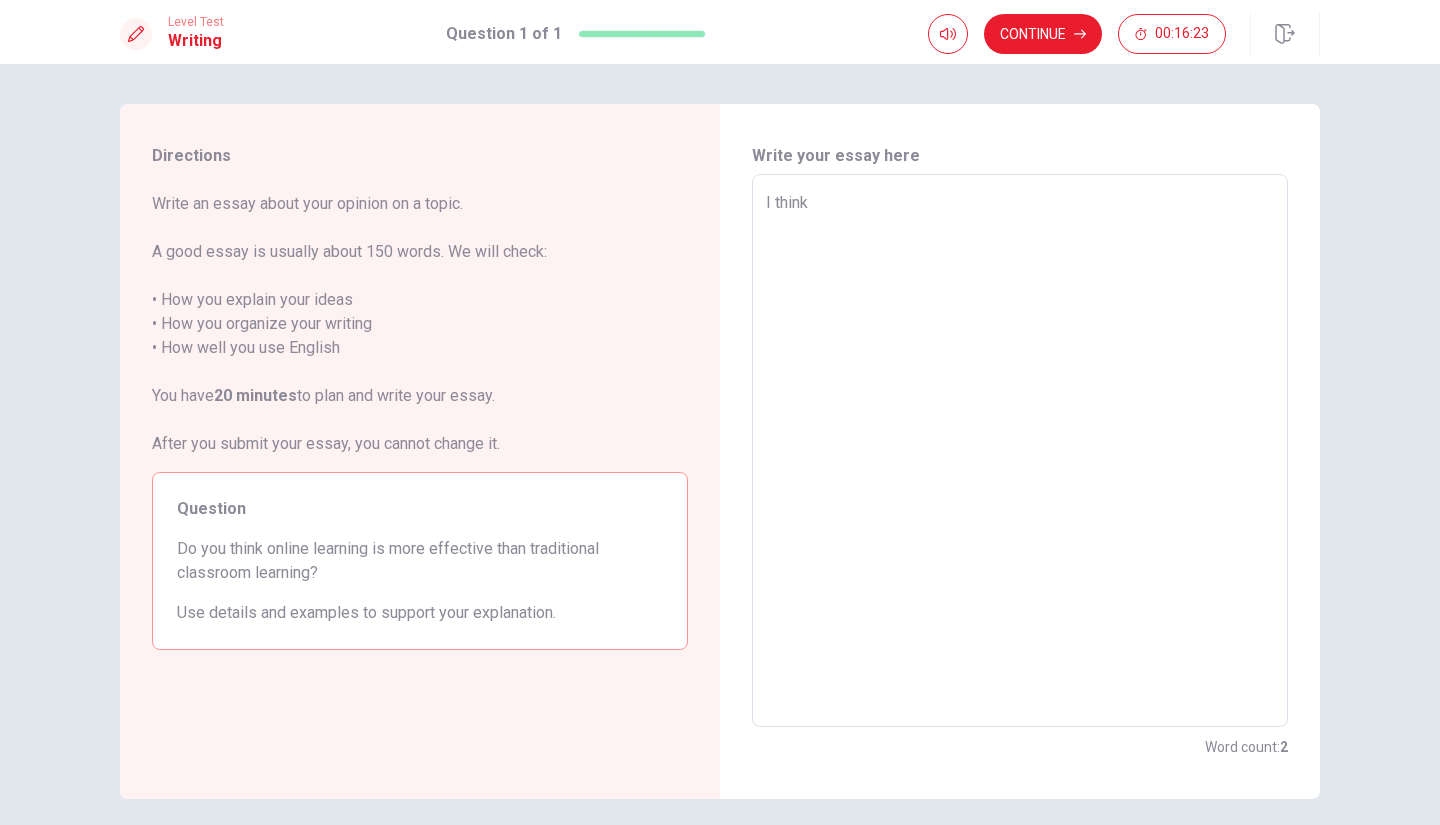 type on "I think o" 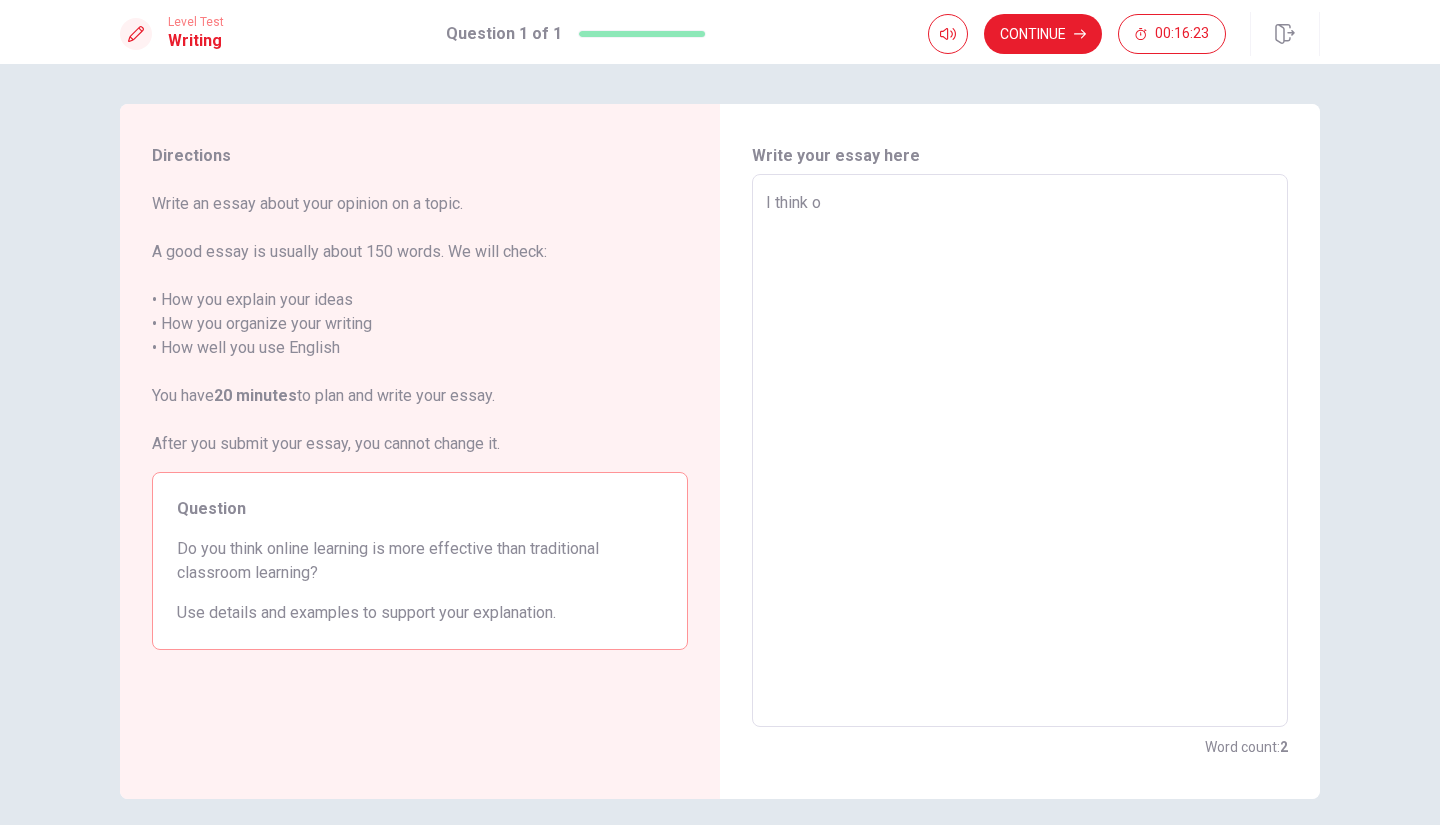 type on "x" 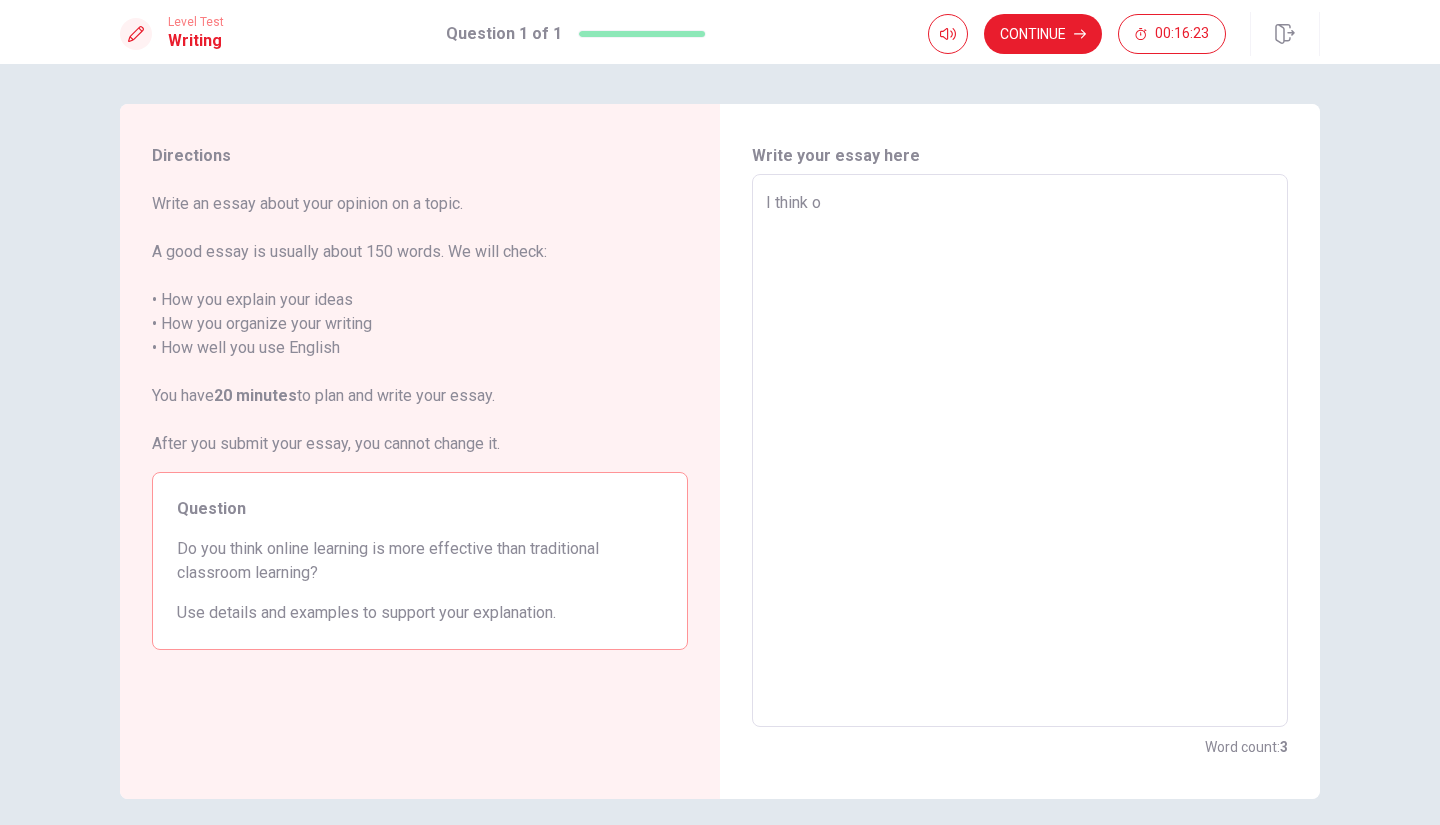 type on "I think on" 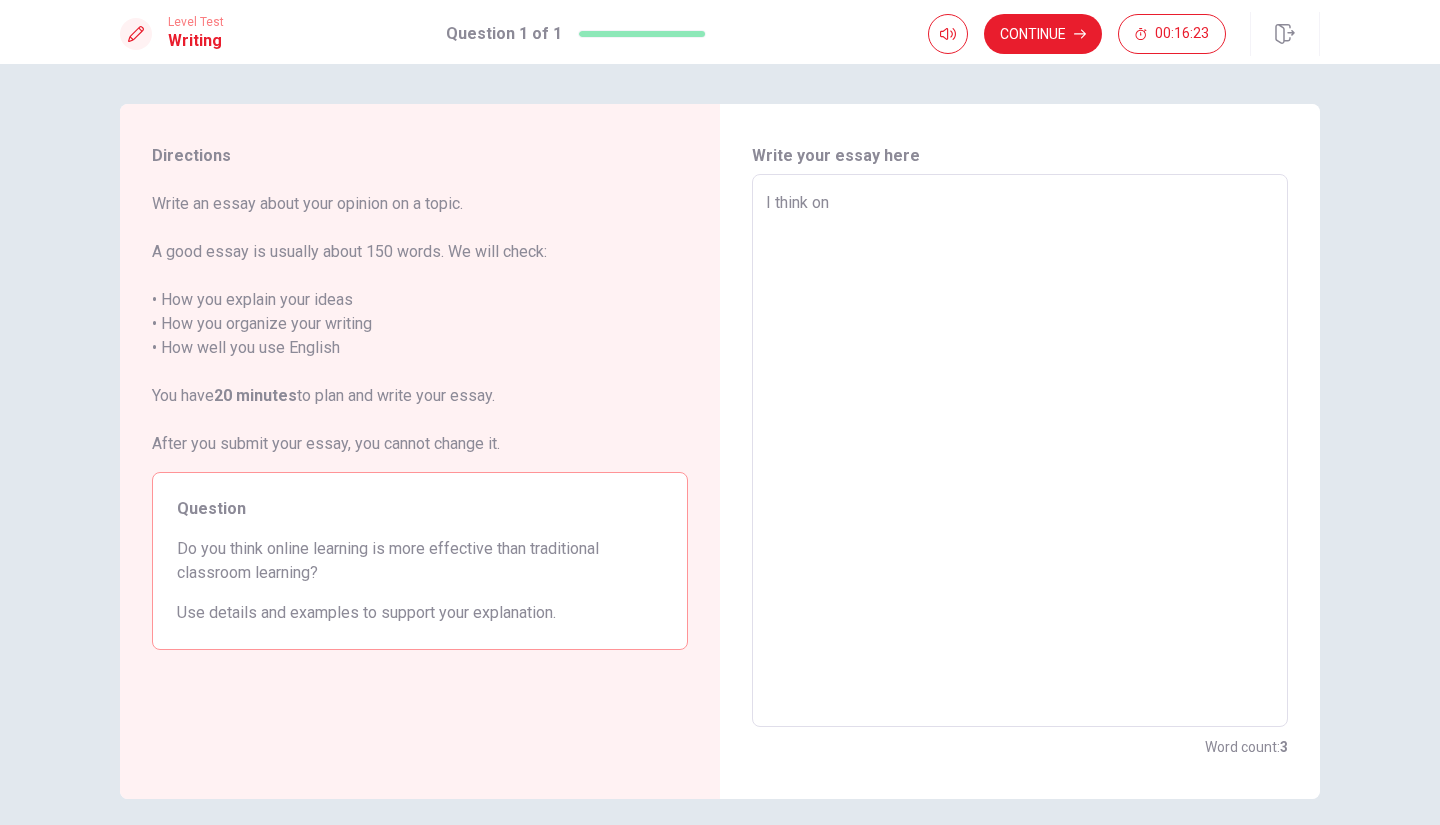 type on "x" 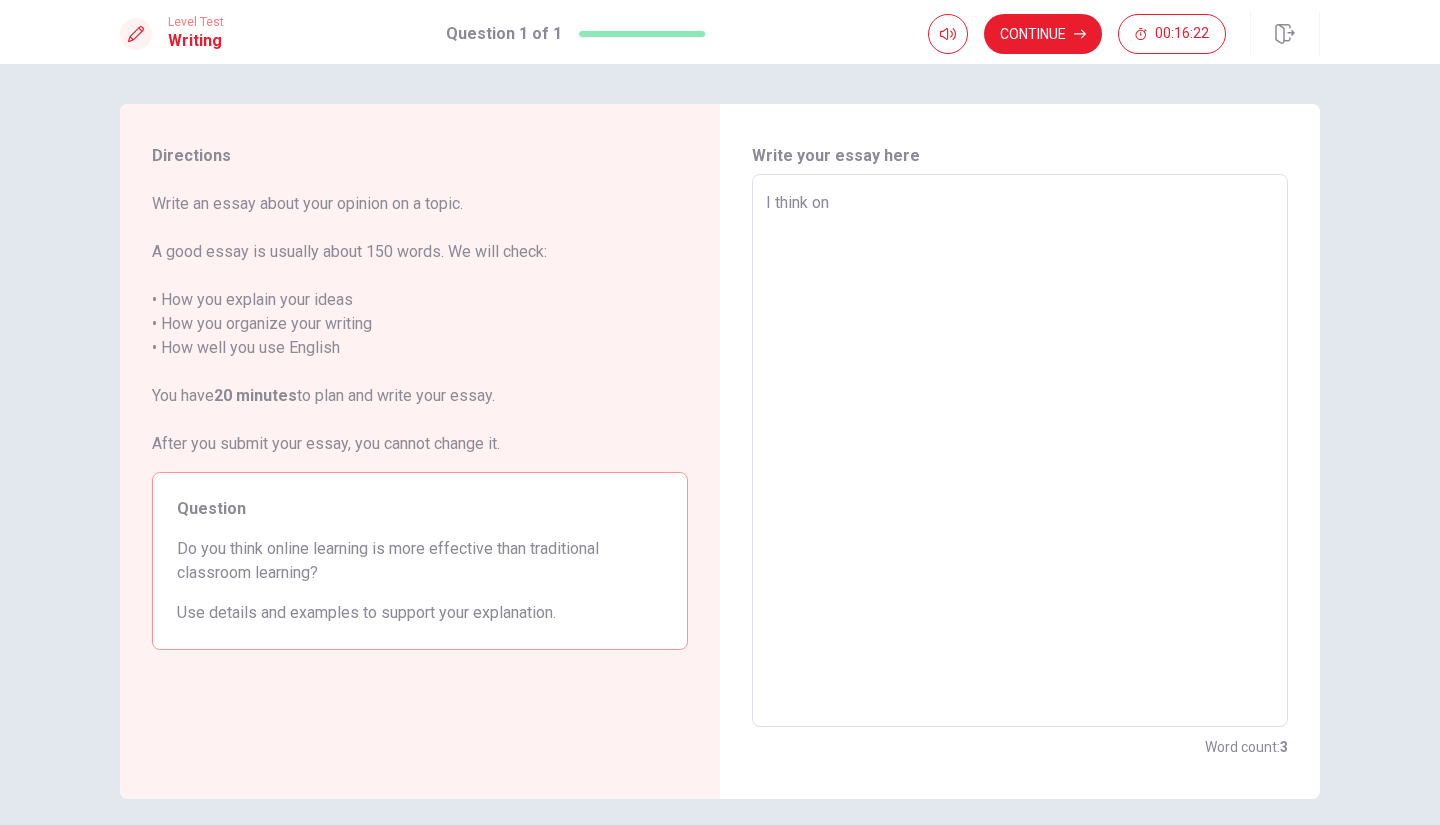 type on "I think onl" 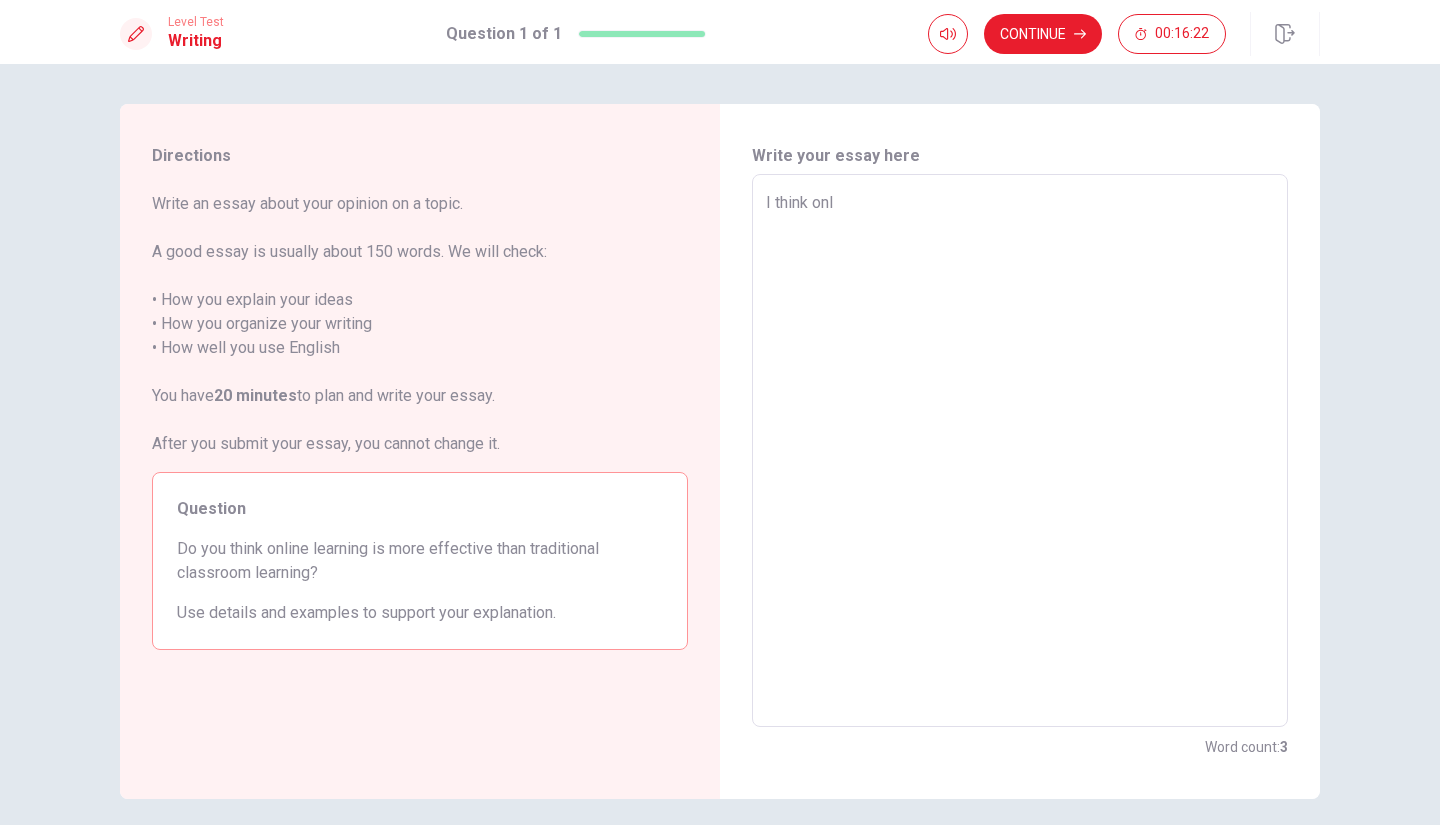 type on "x" 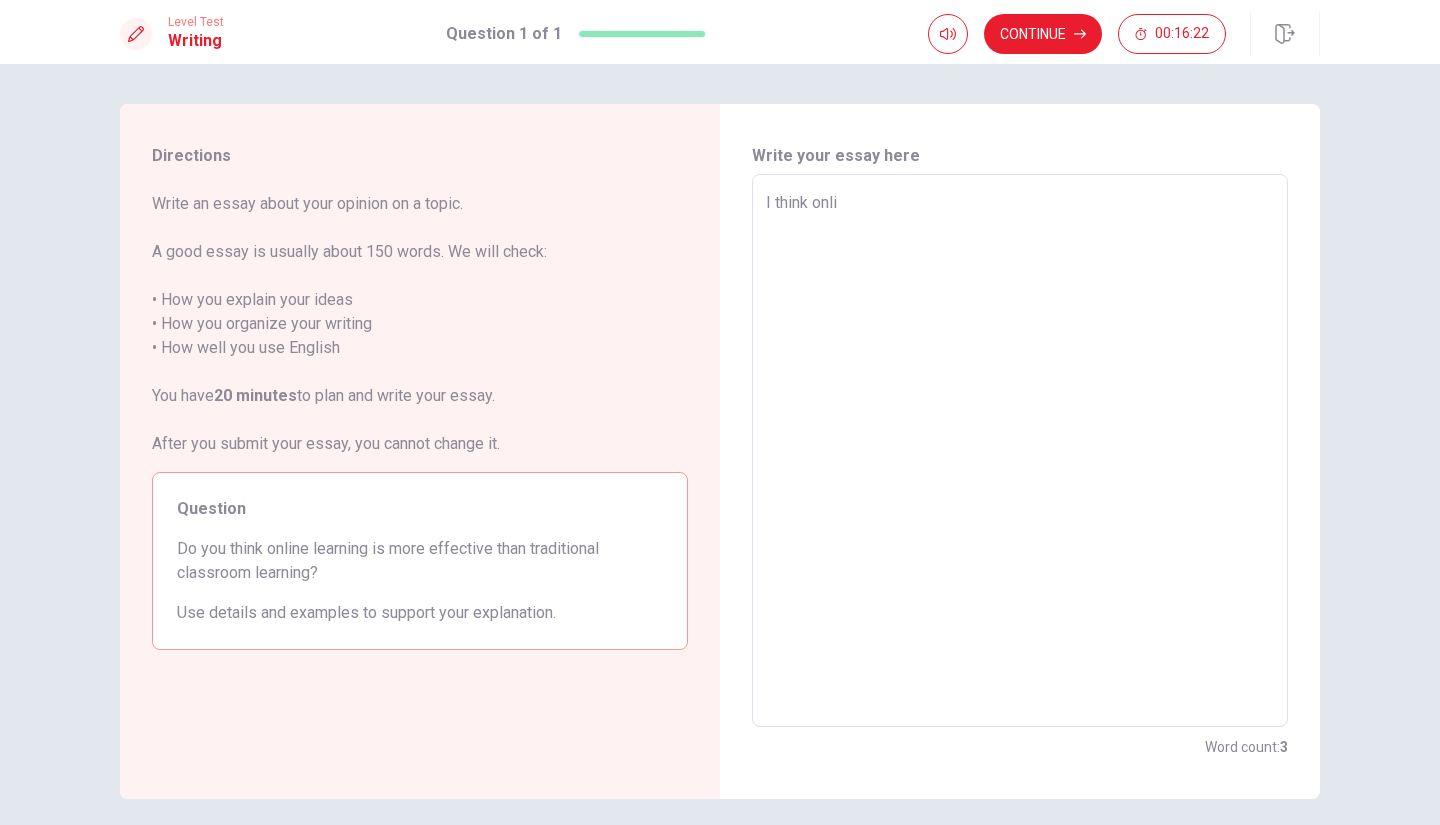type on "x" 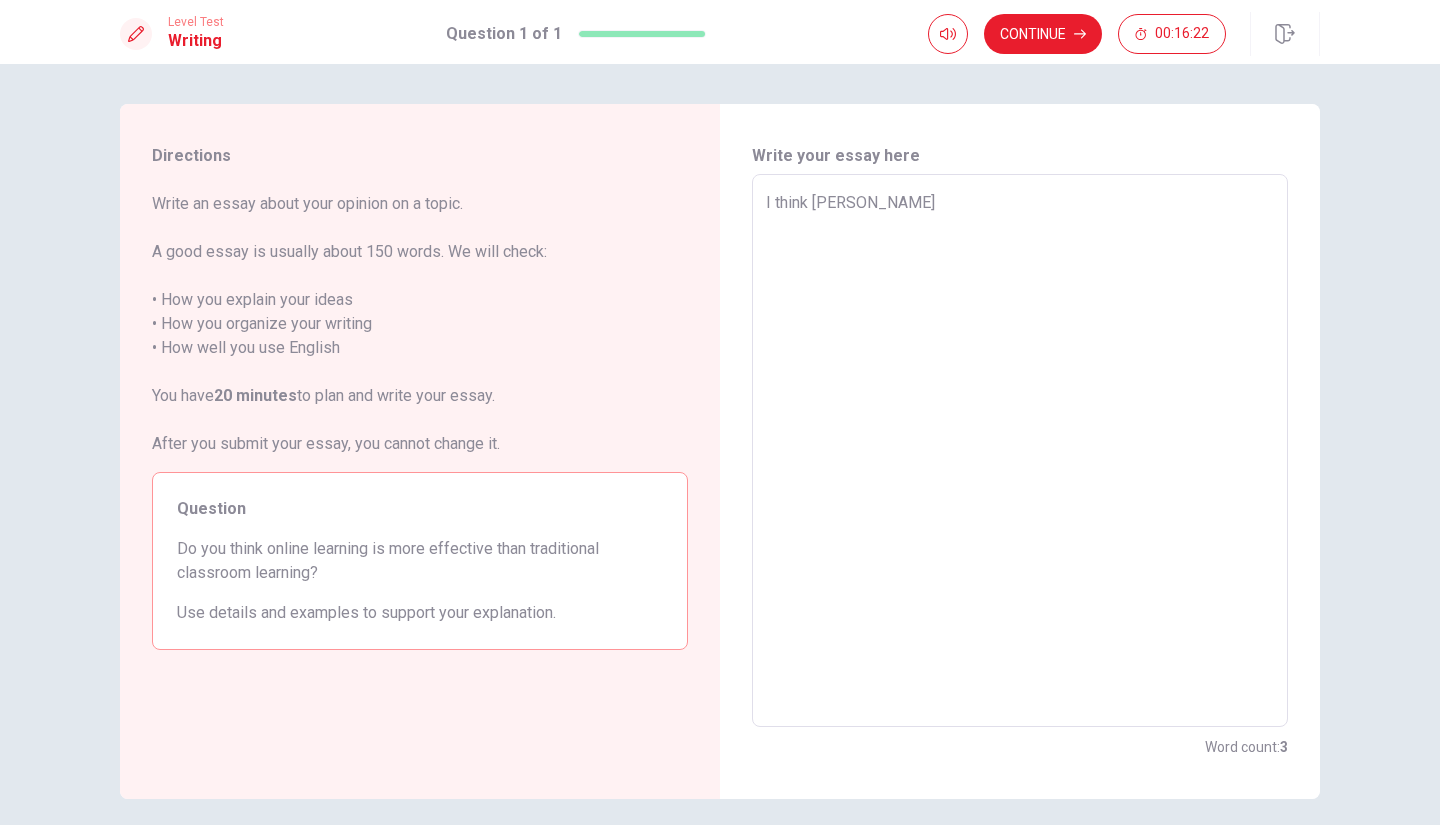 type on "x" 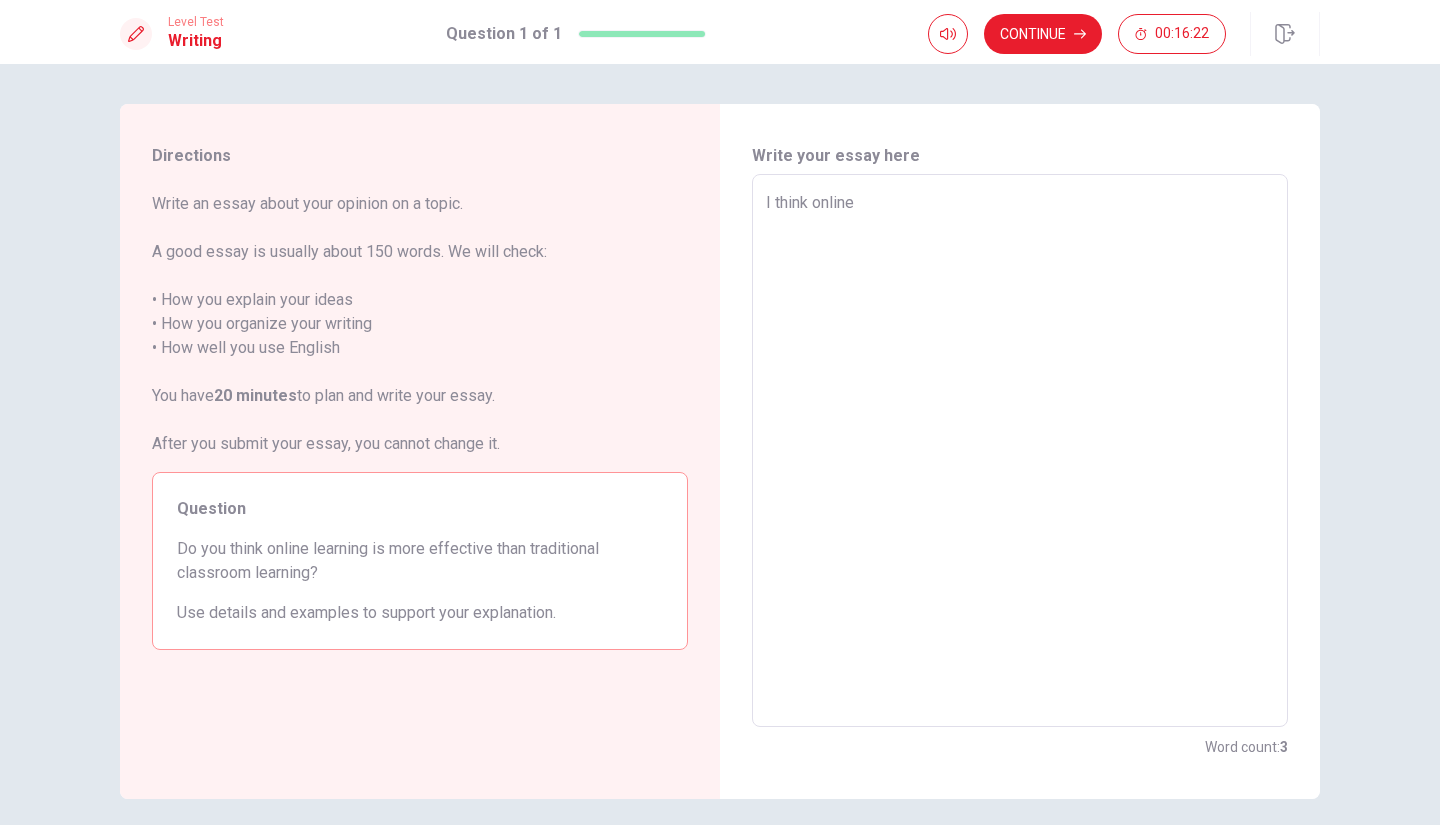 type on "x" 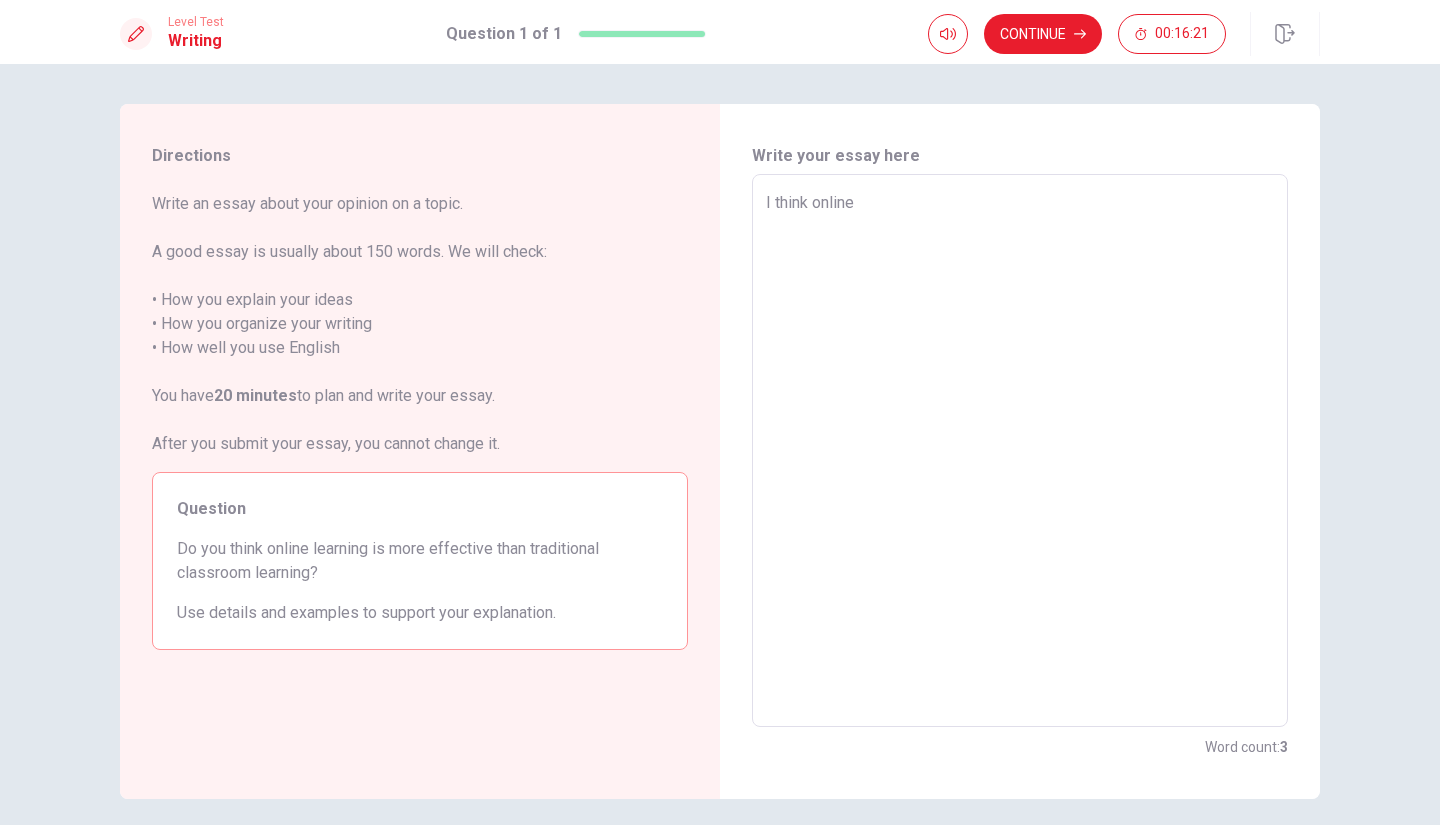 type on "x" 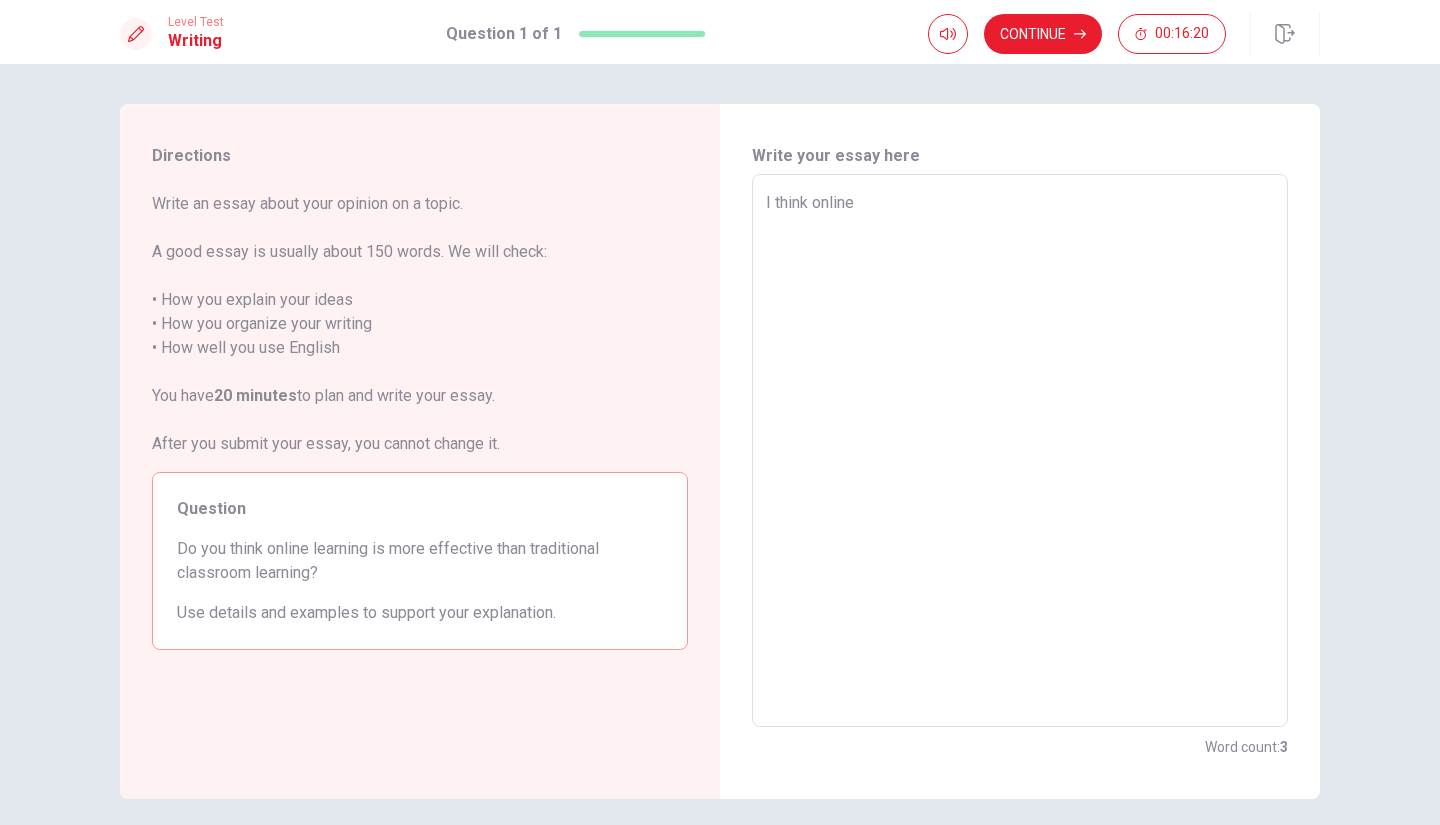 type on "I think online l" 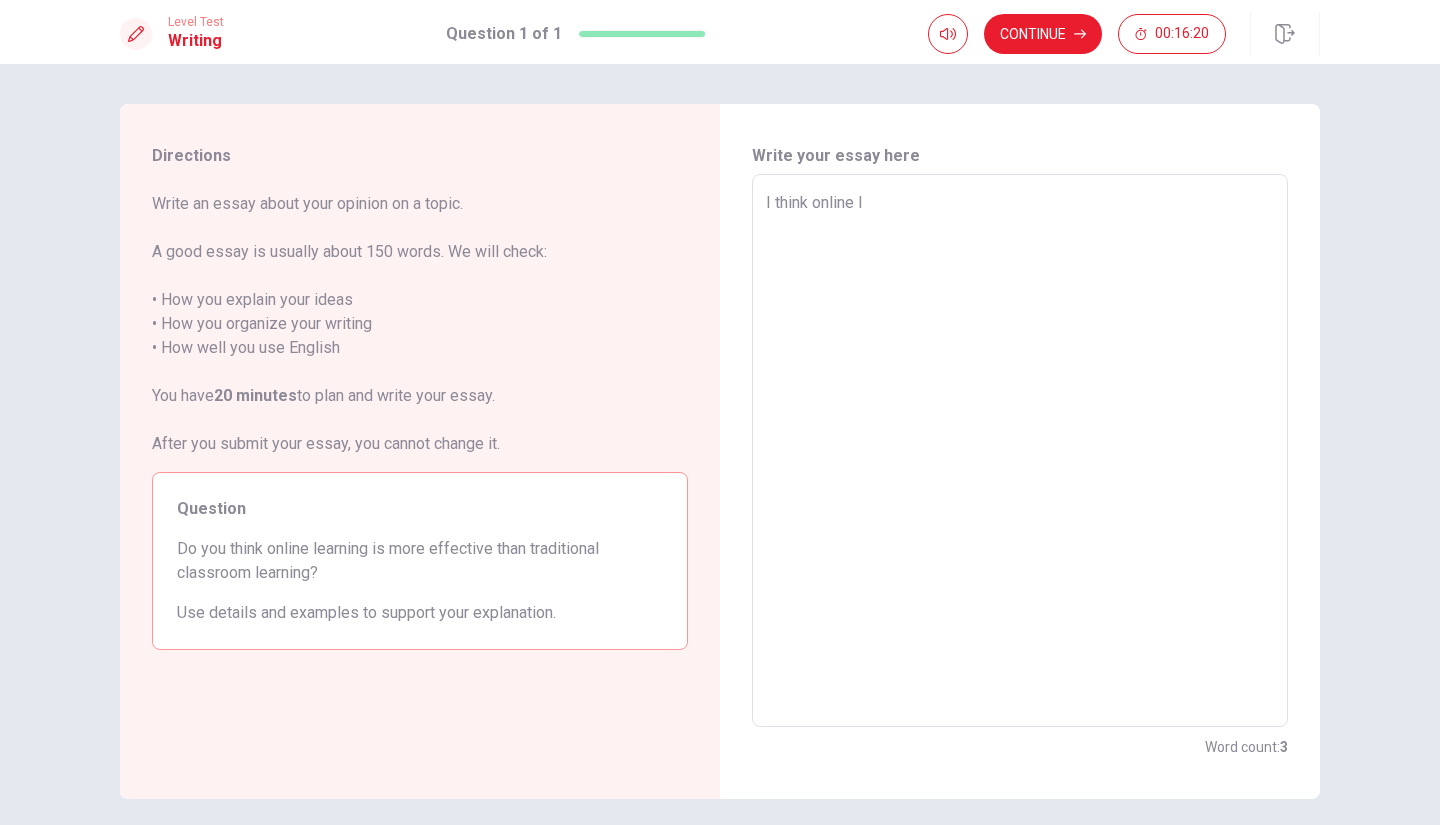 type on "x" 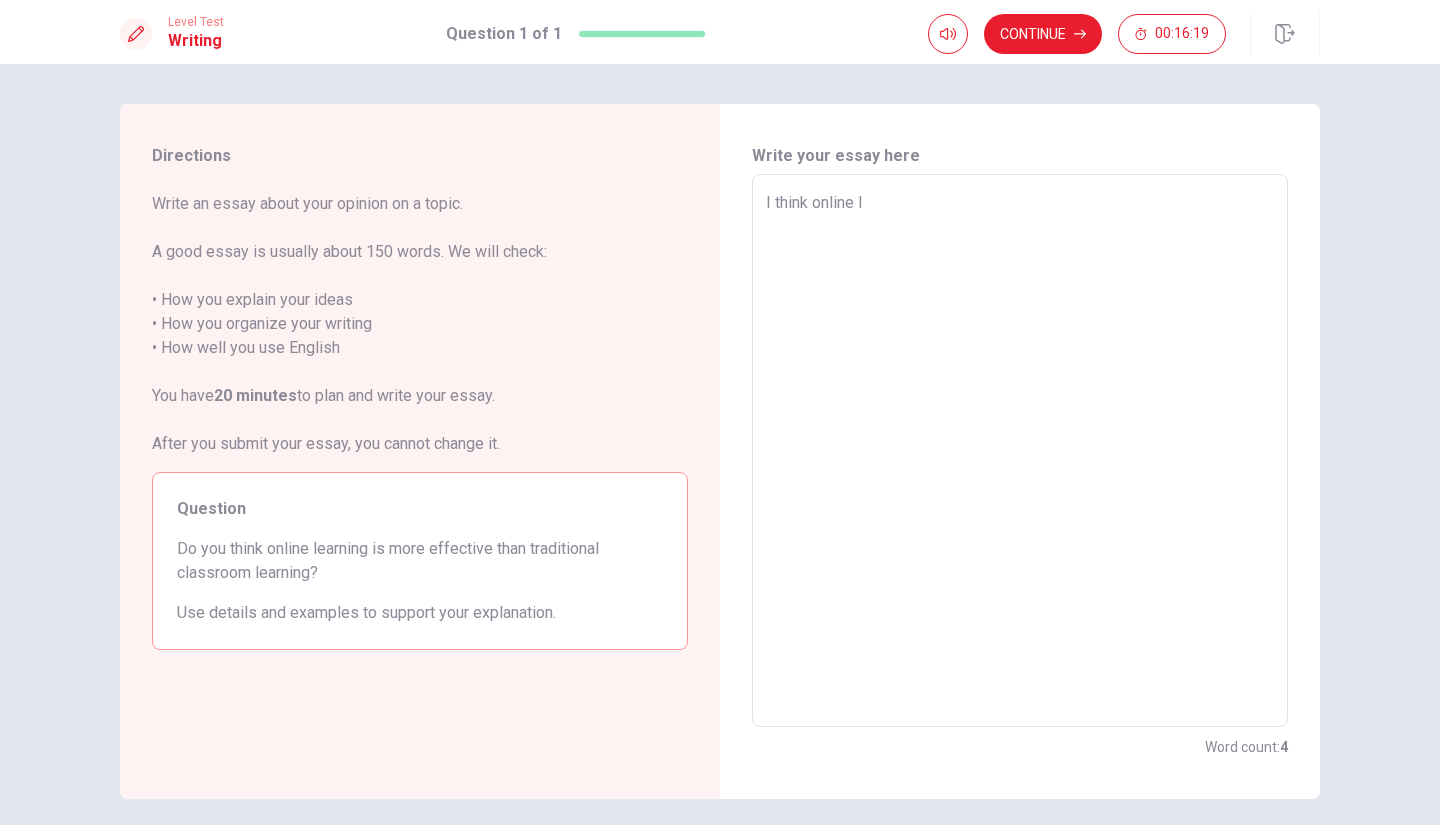 type on "I think online le" 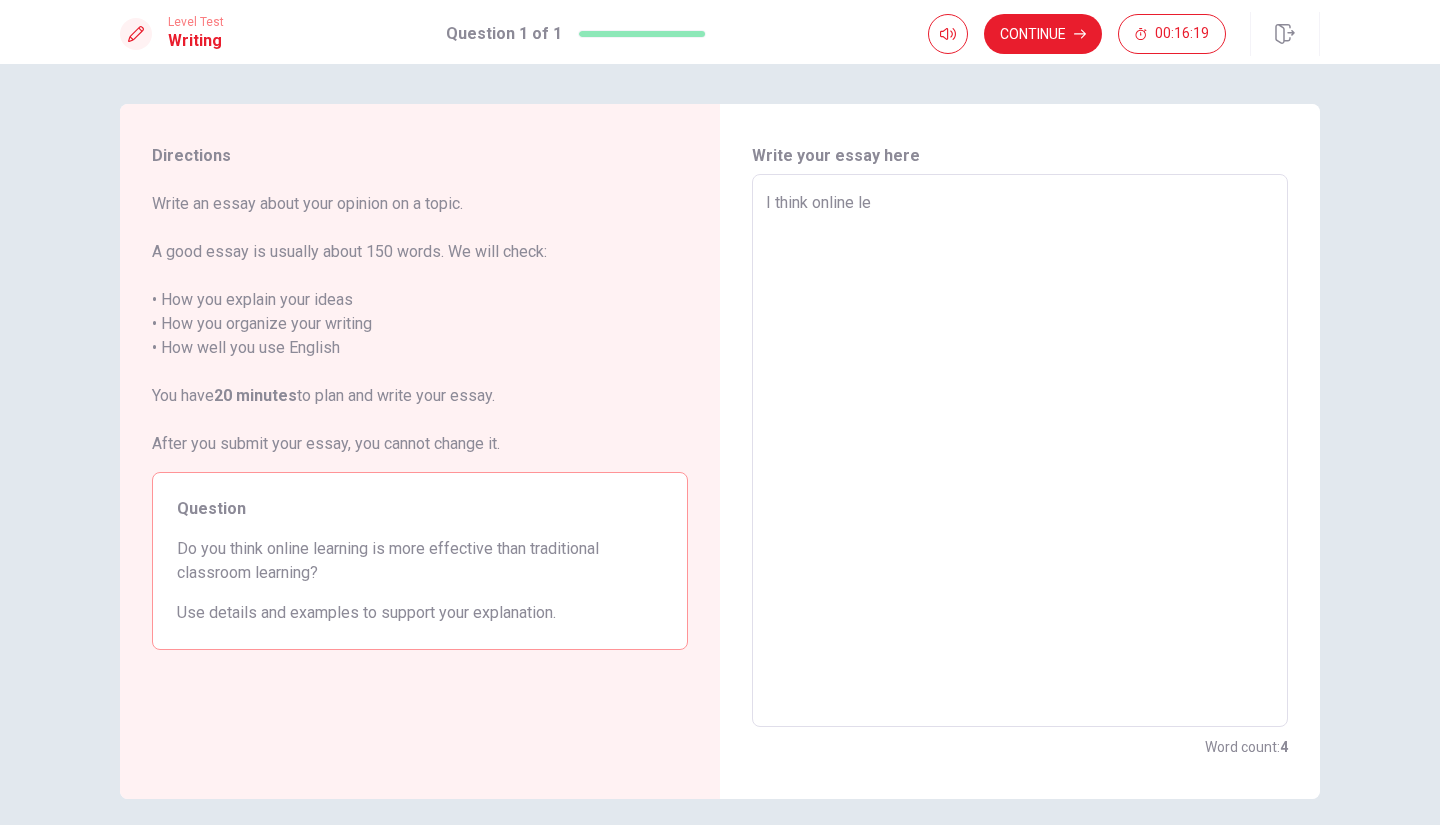 type on "x" 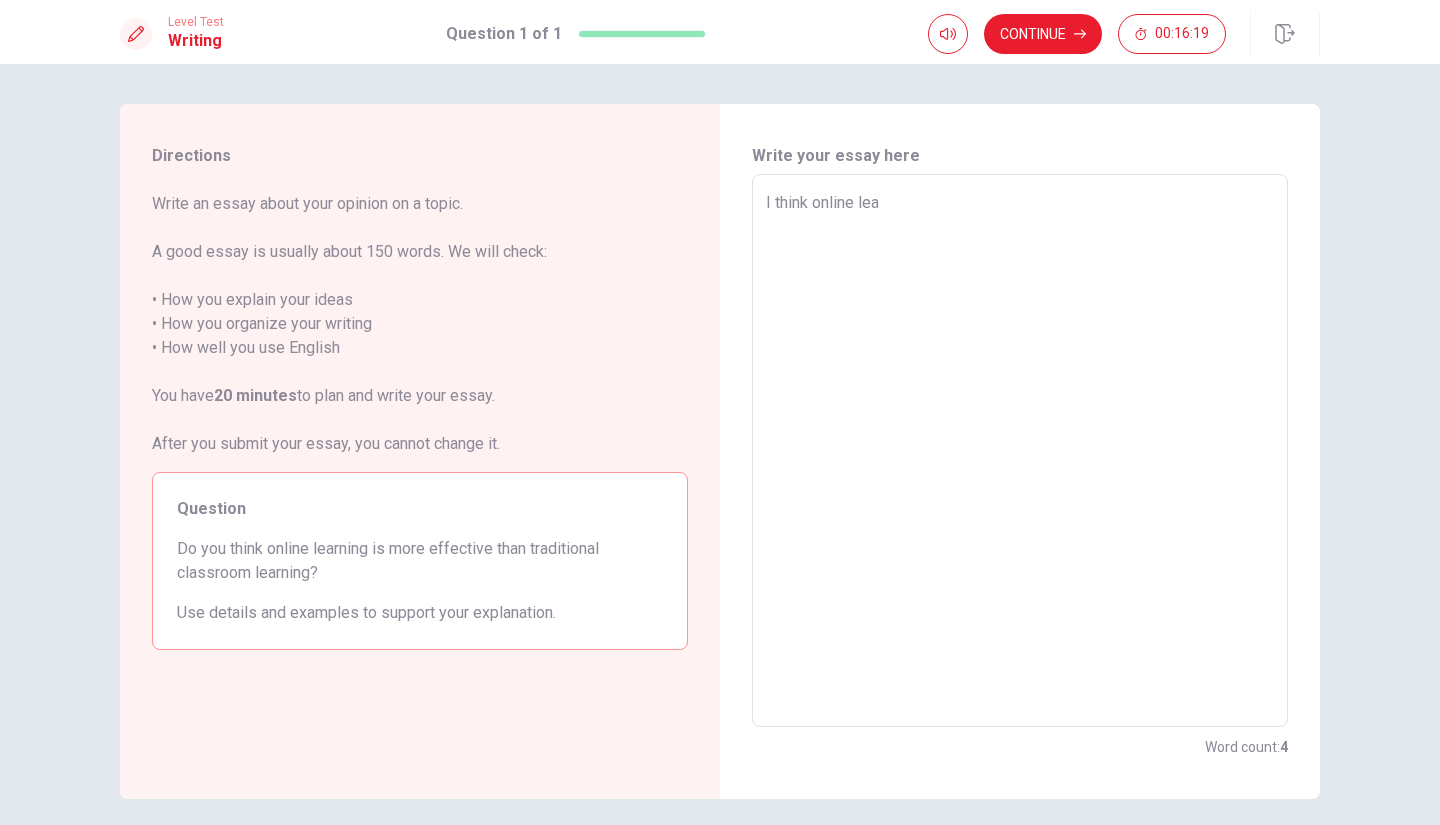 type on "x" 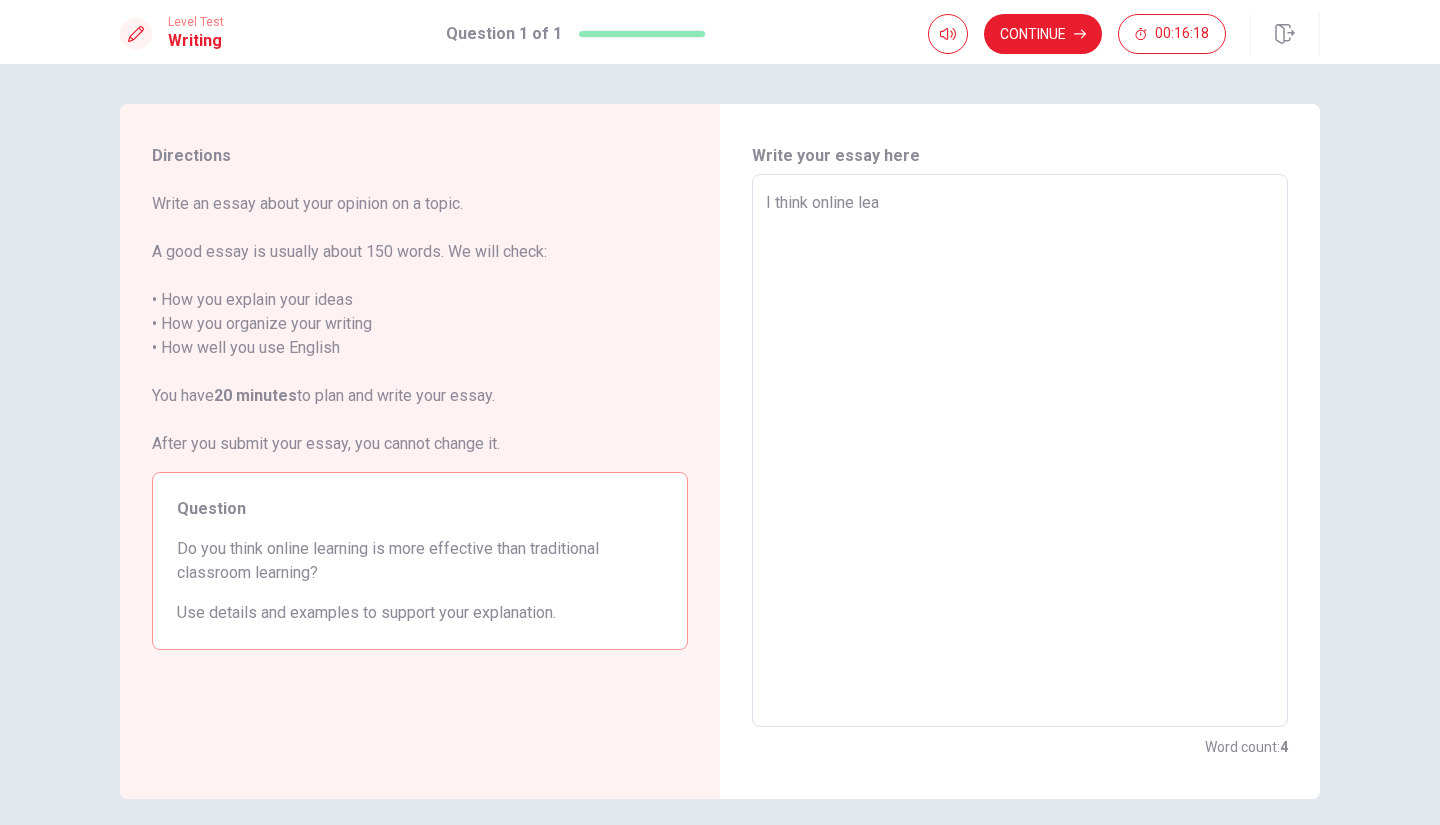 type on "I think online [PERSON_NAME]" 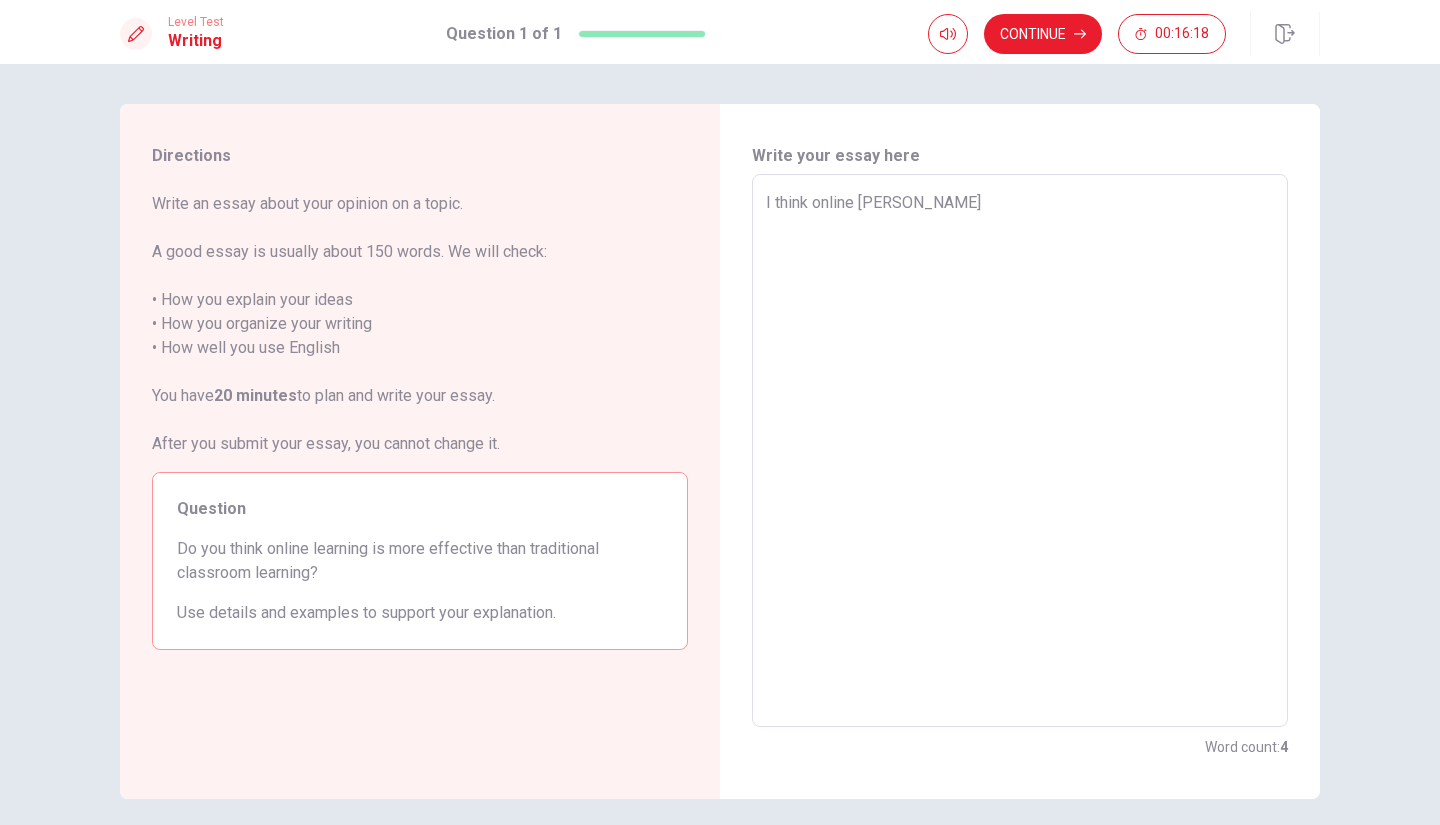 type on "x" 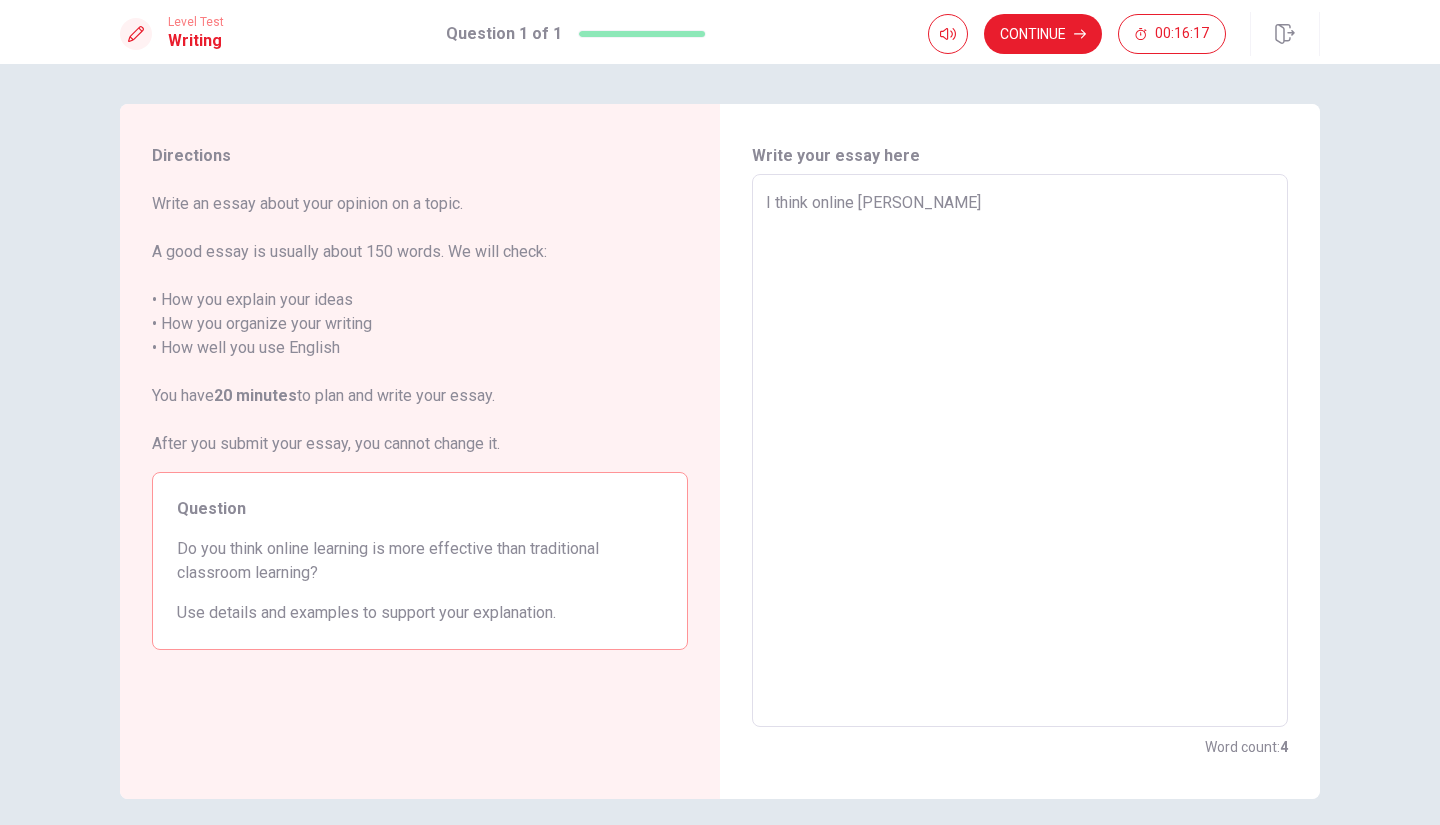 type on "I think online learn" 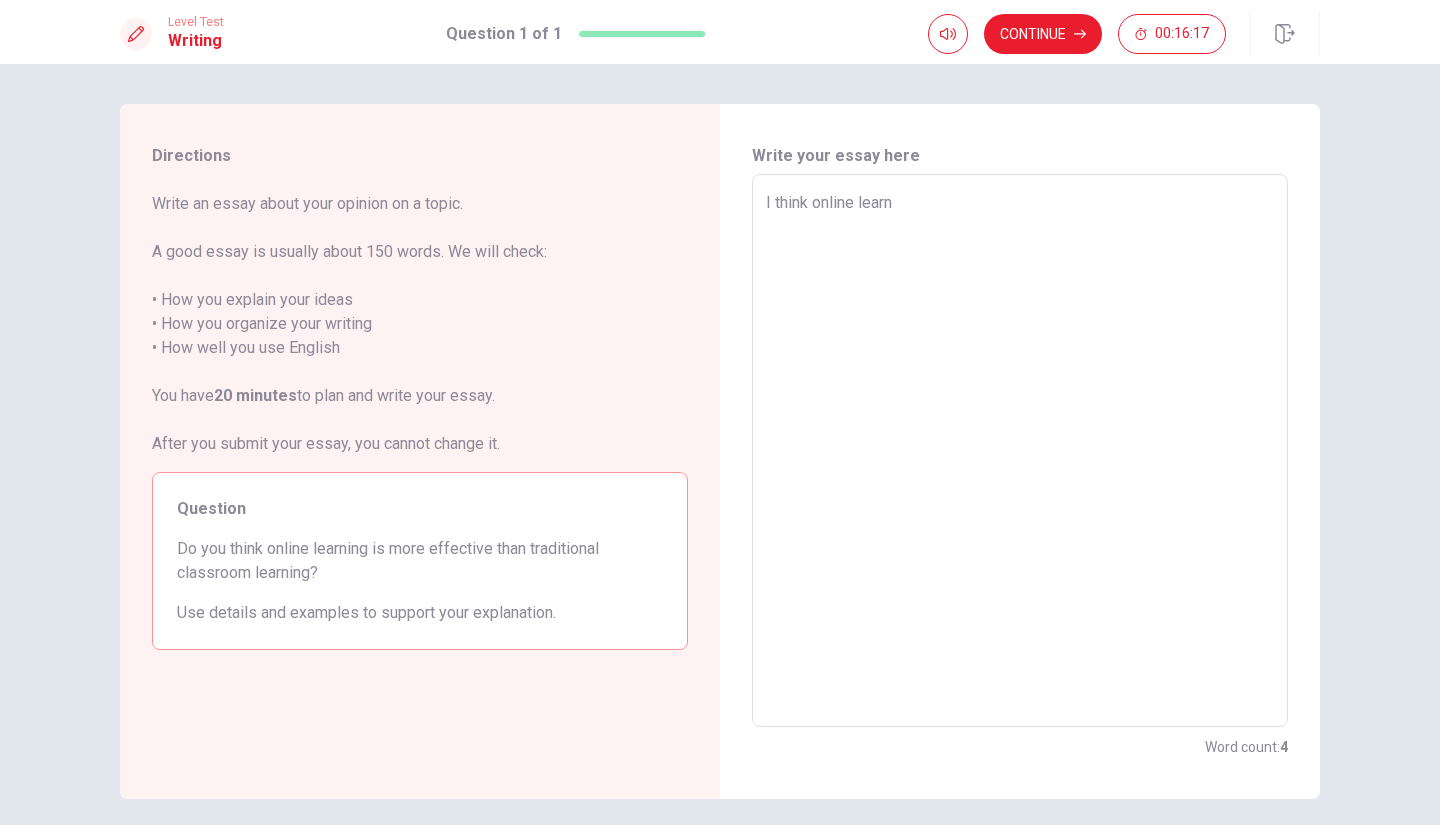 type on "x" 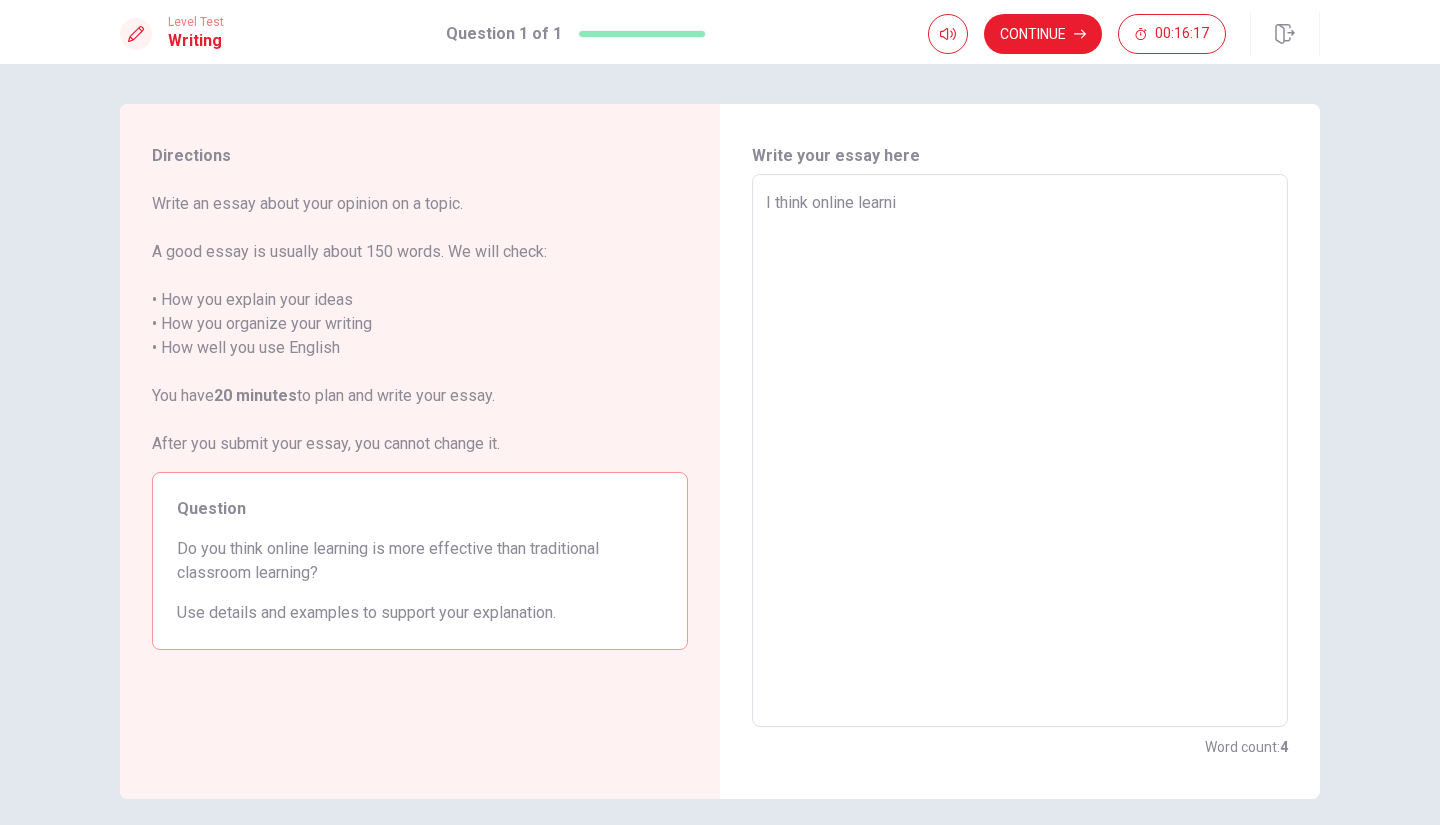 type on "x" 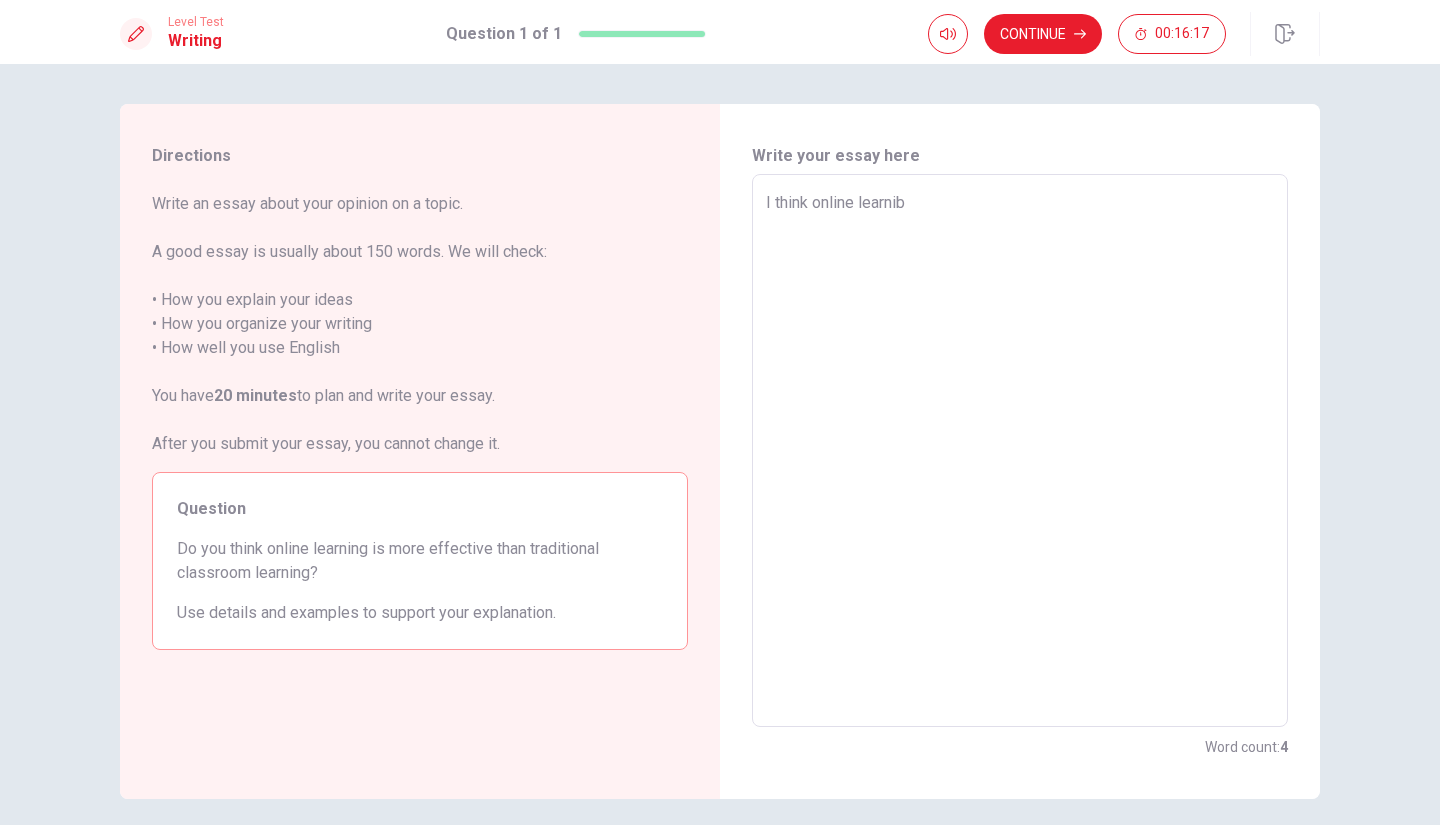 type on "x" 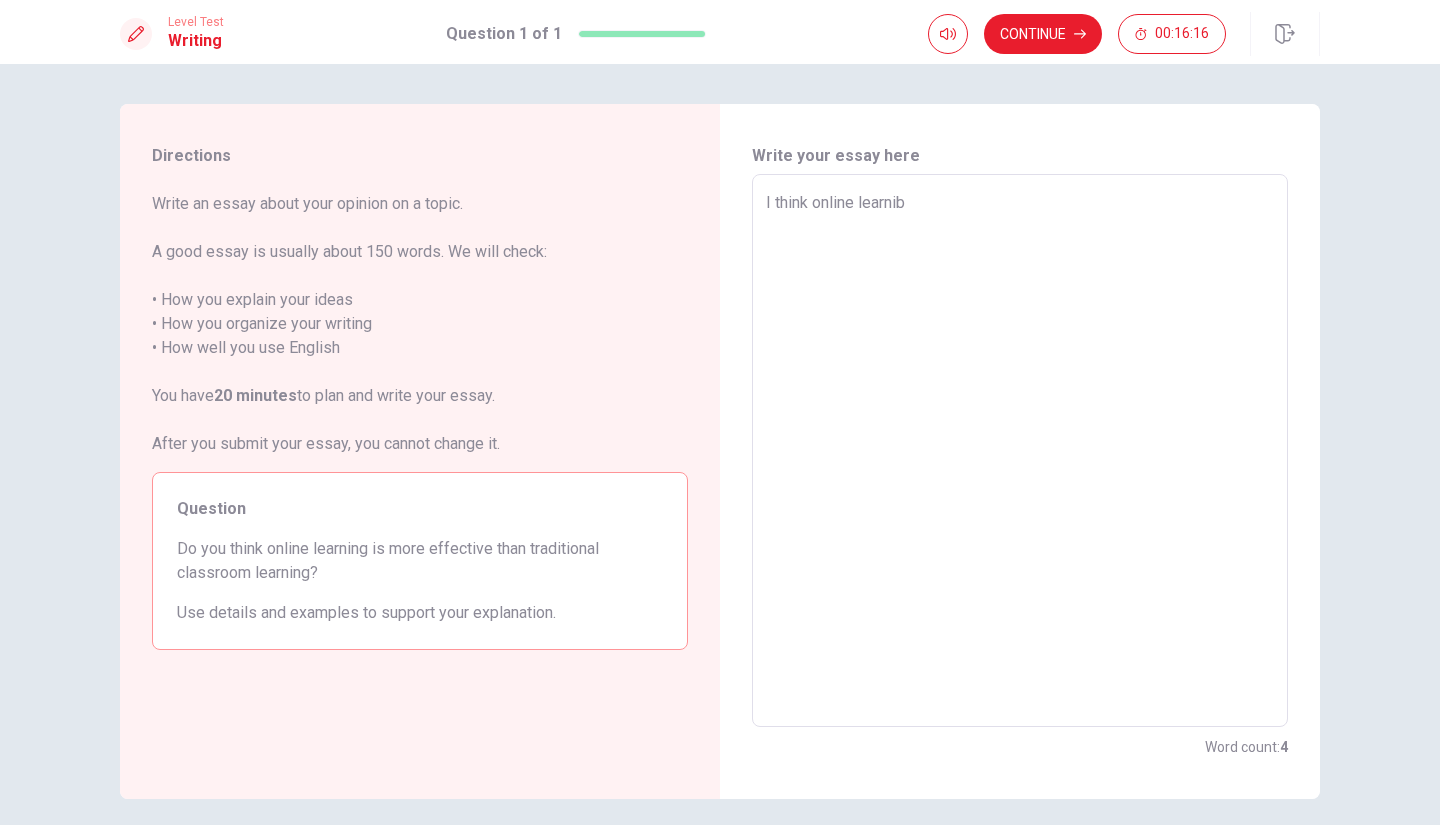 type on "I think online learni" 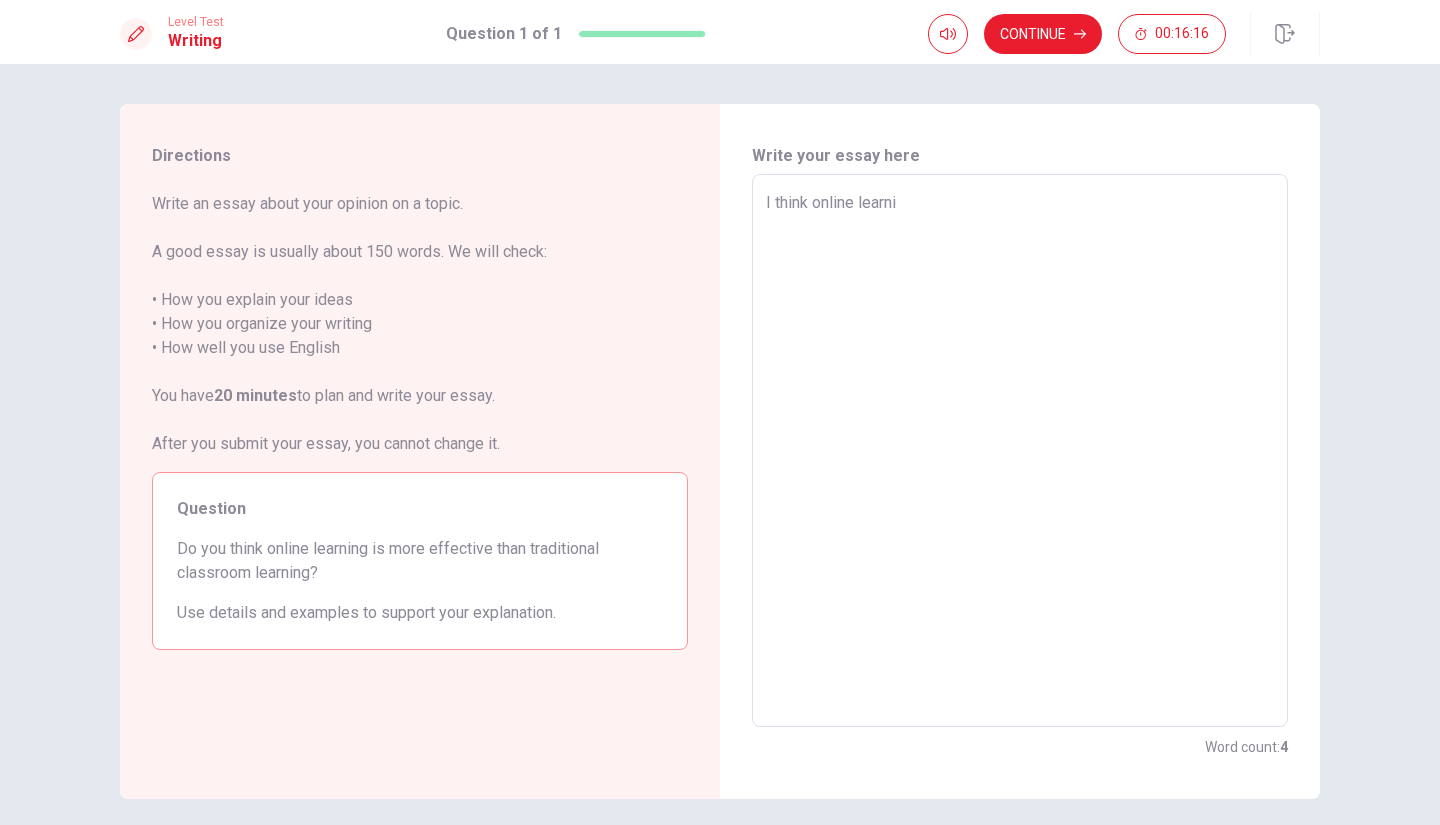 type on "x" 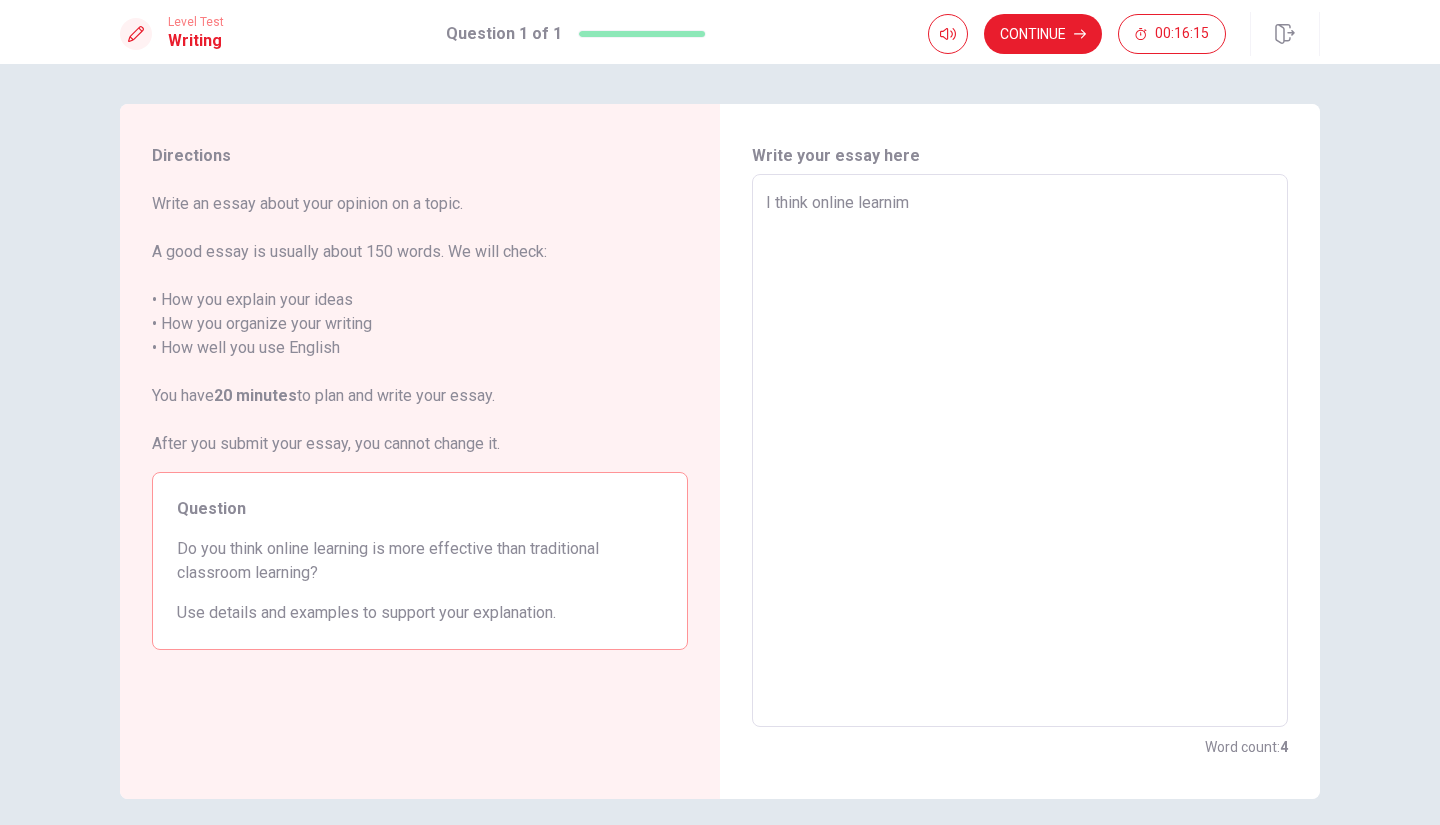 type on "x" 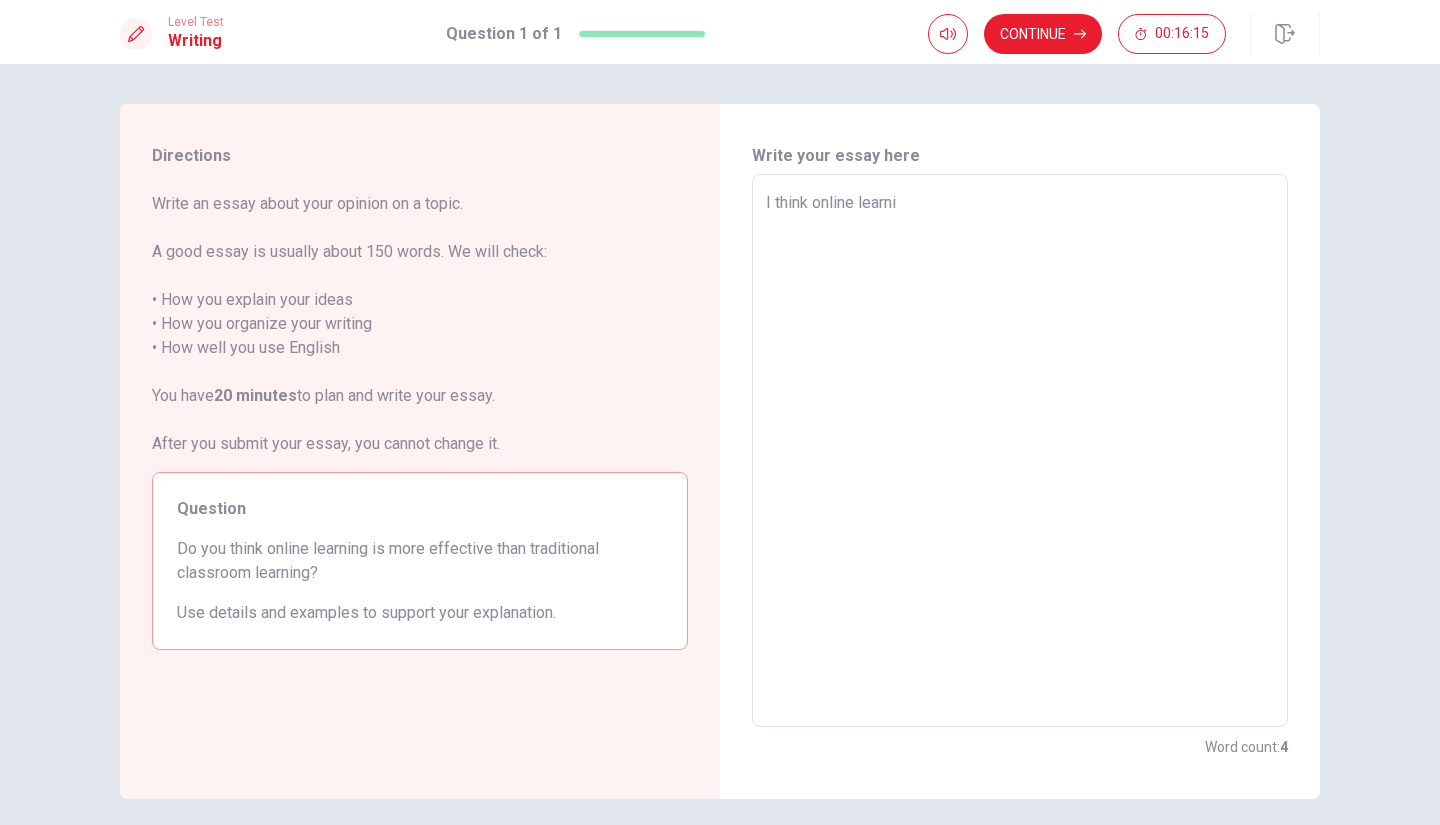 type on "x" 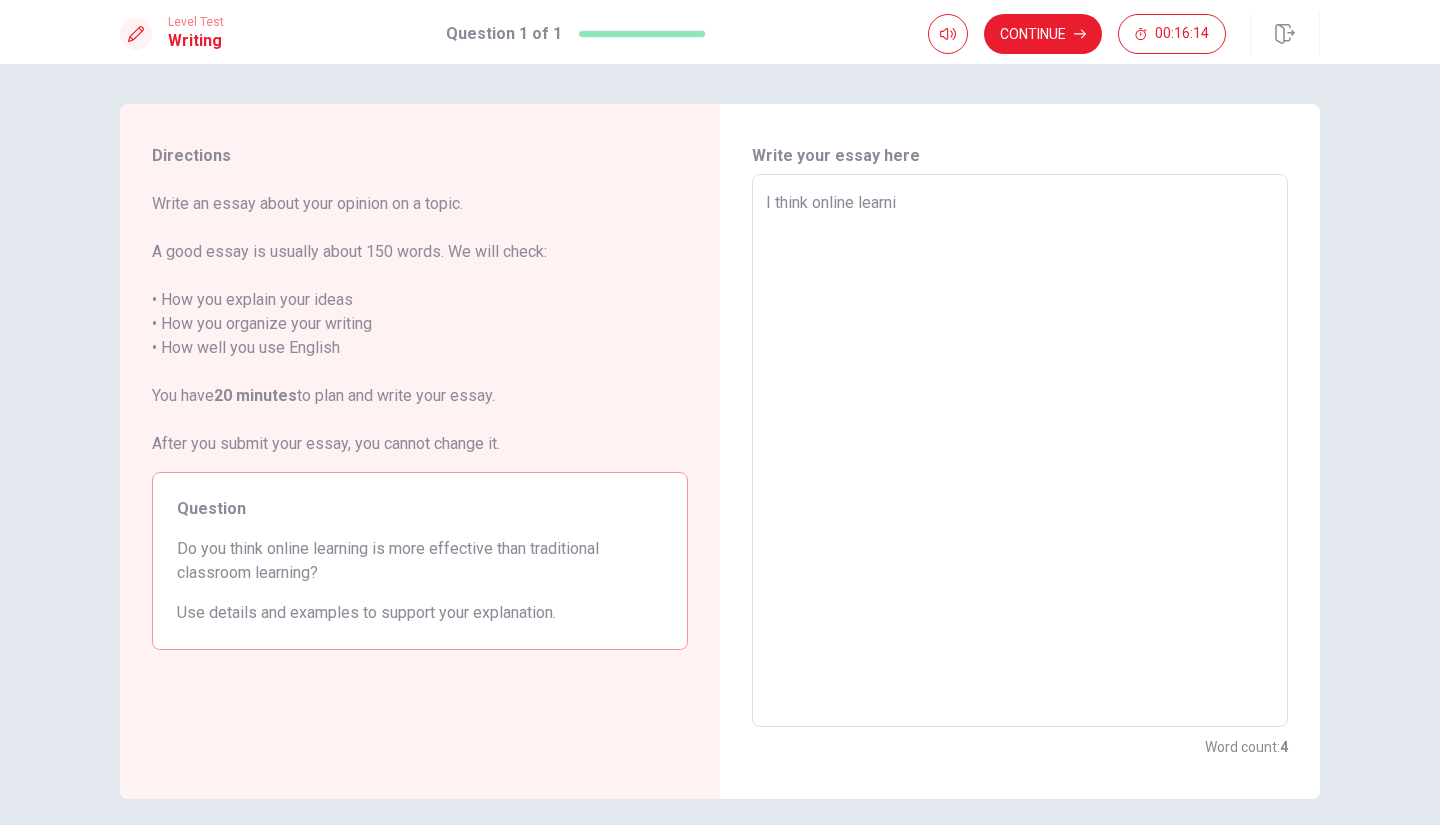 type on "I think online learnin" 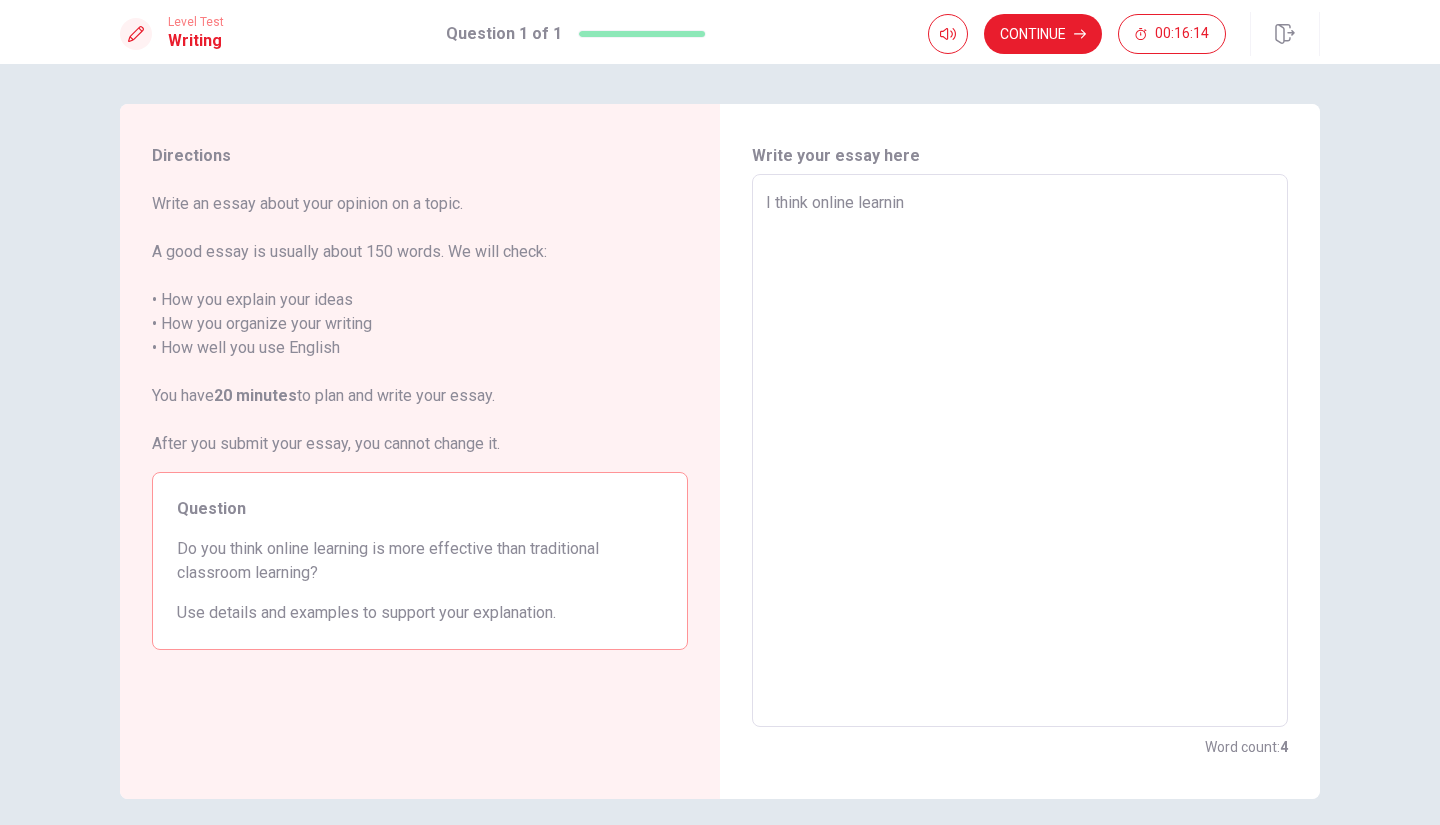 type on "x" 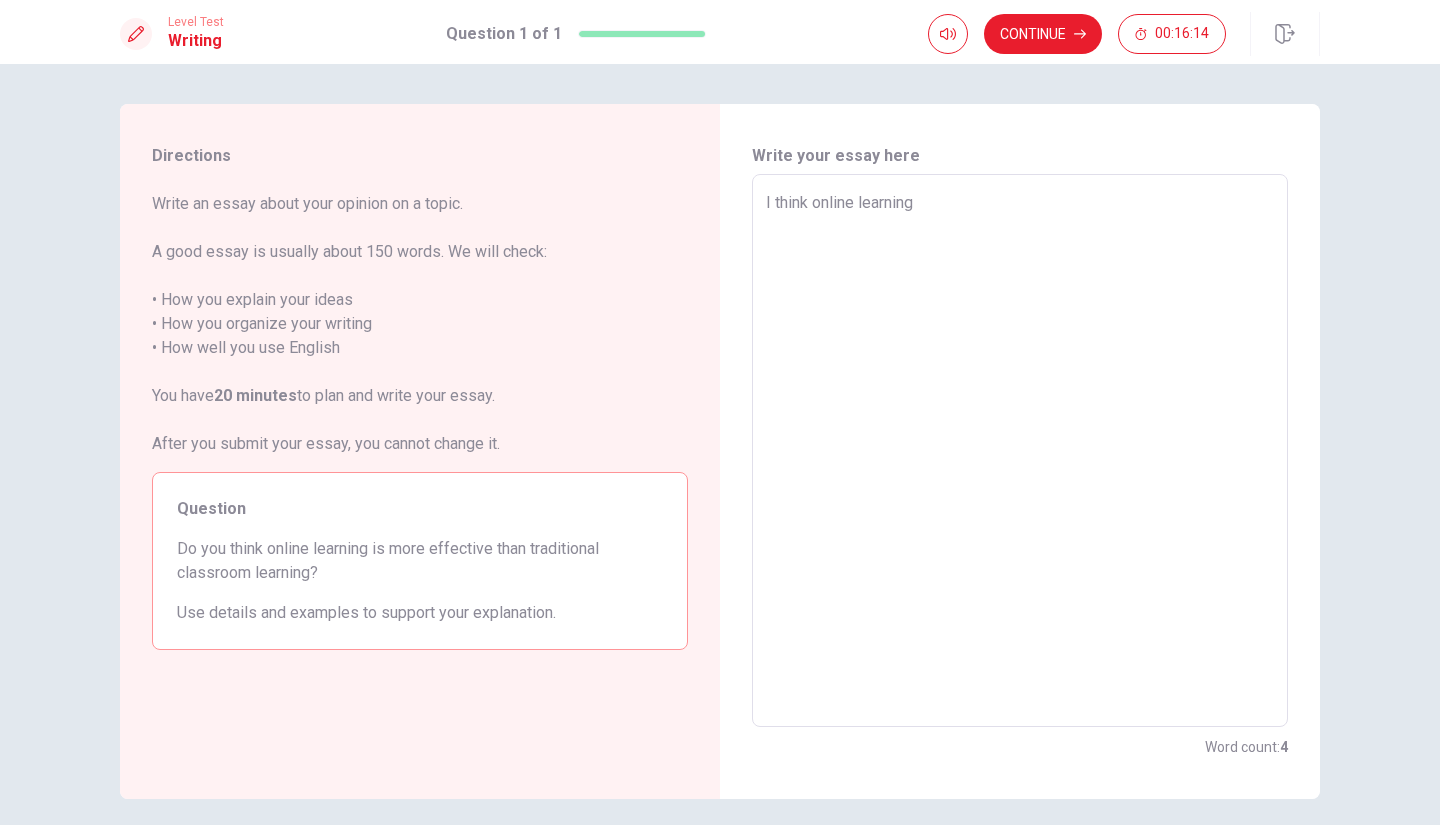 type on "x" 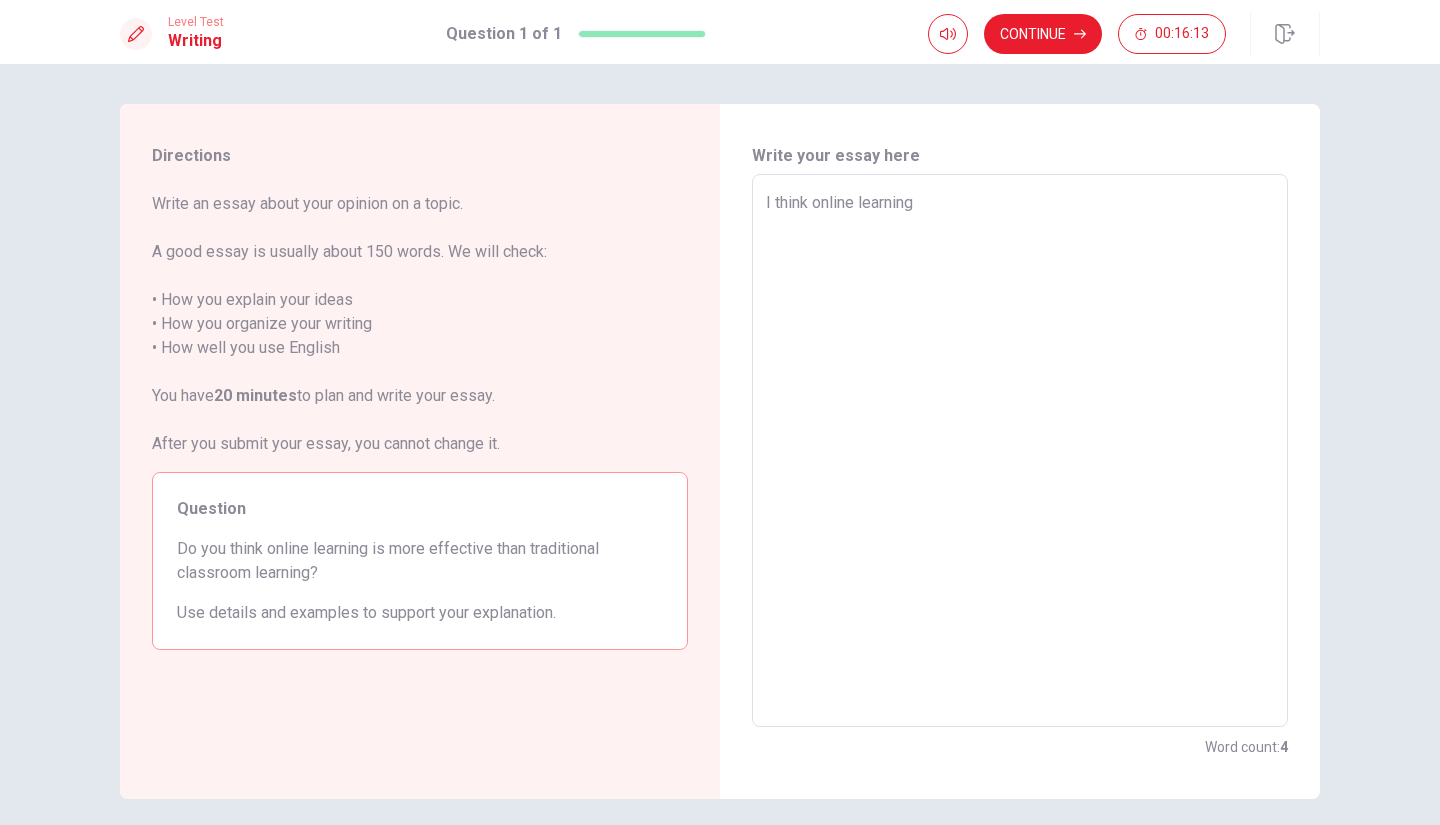 type on "I think online learning" 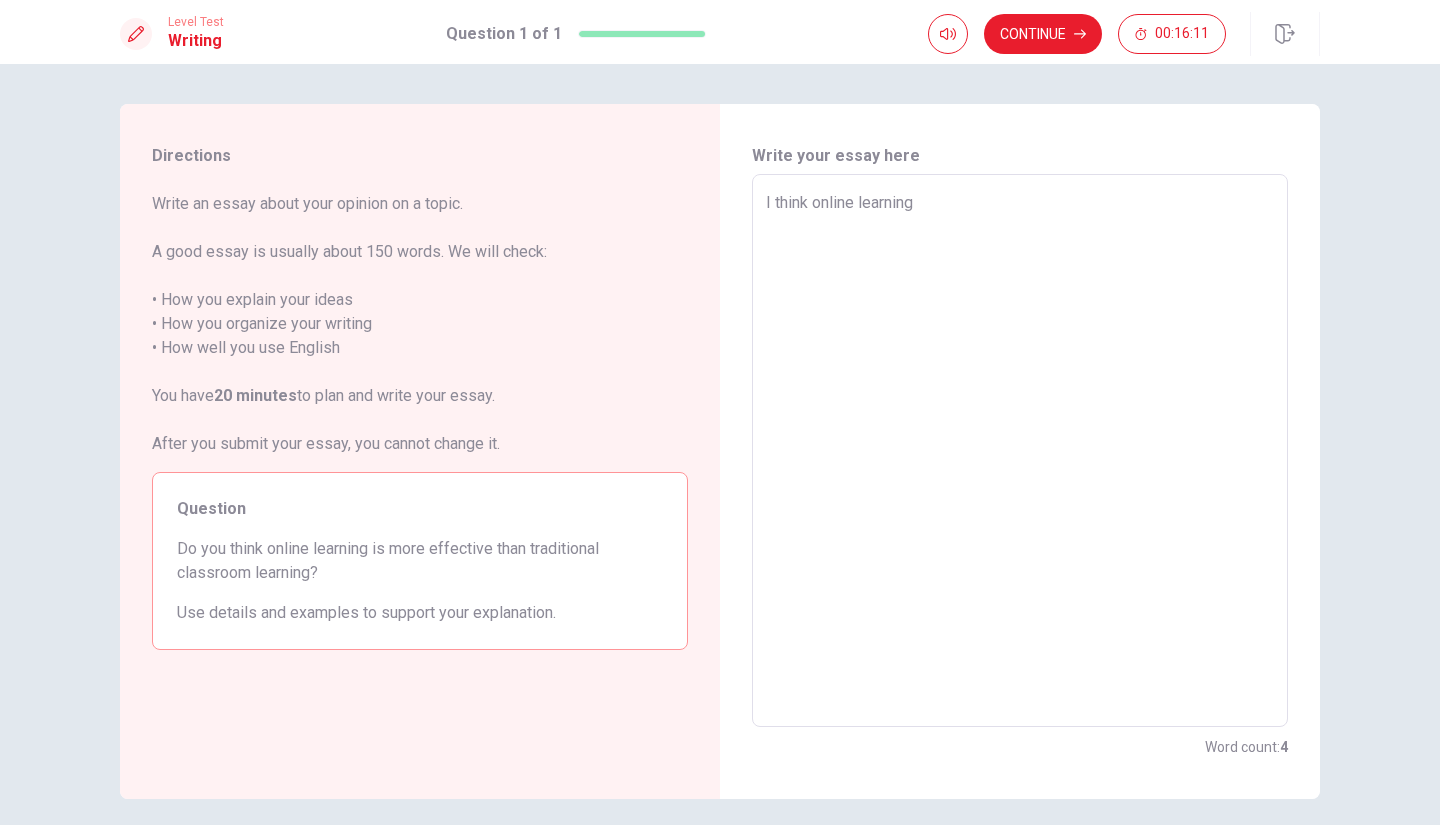 type on "x" 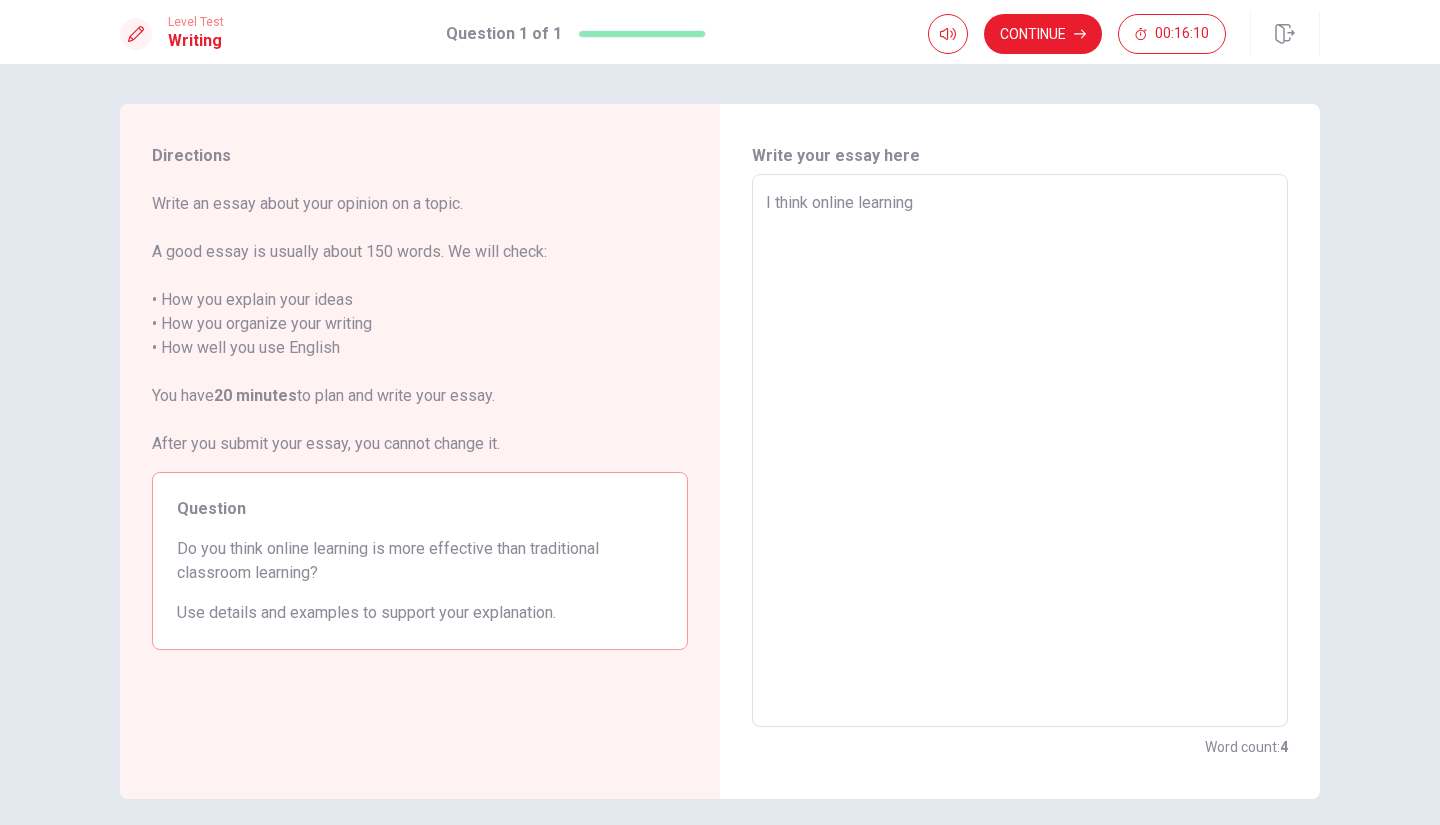 type on "I think online learning i" 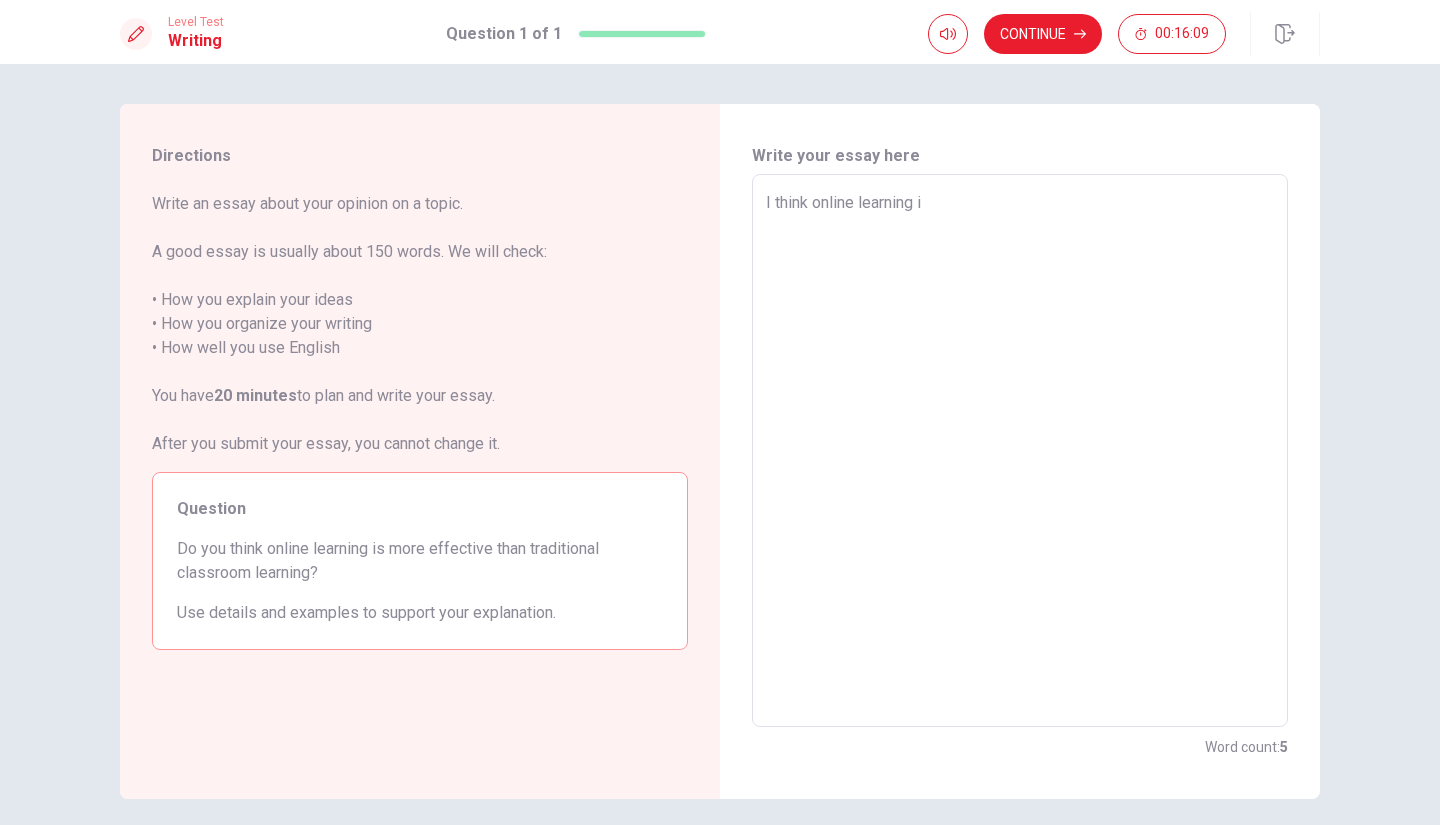 type on "x" 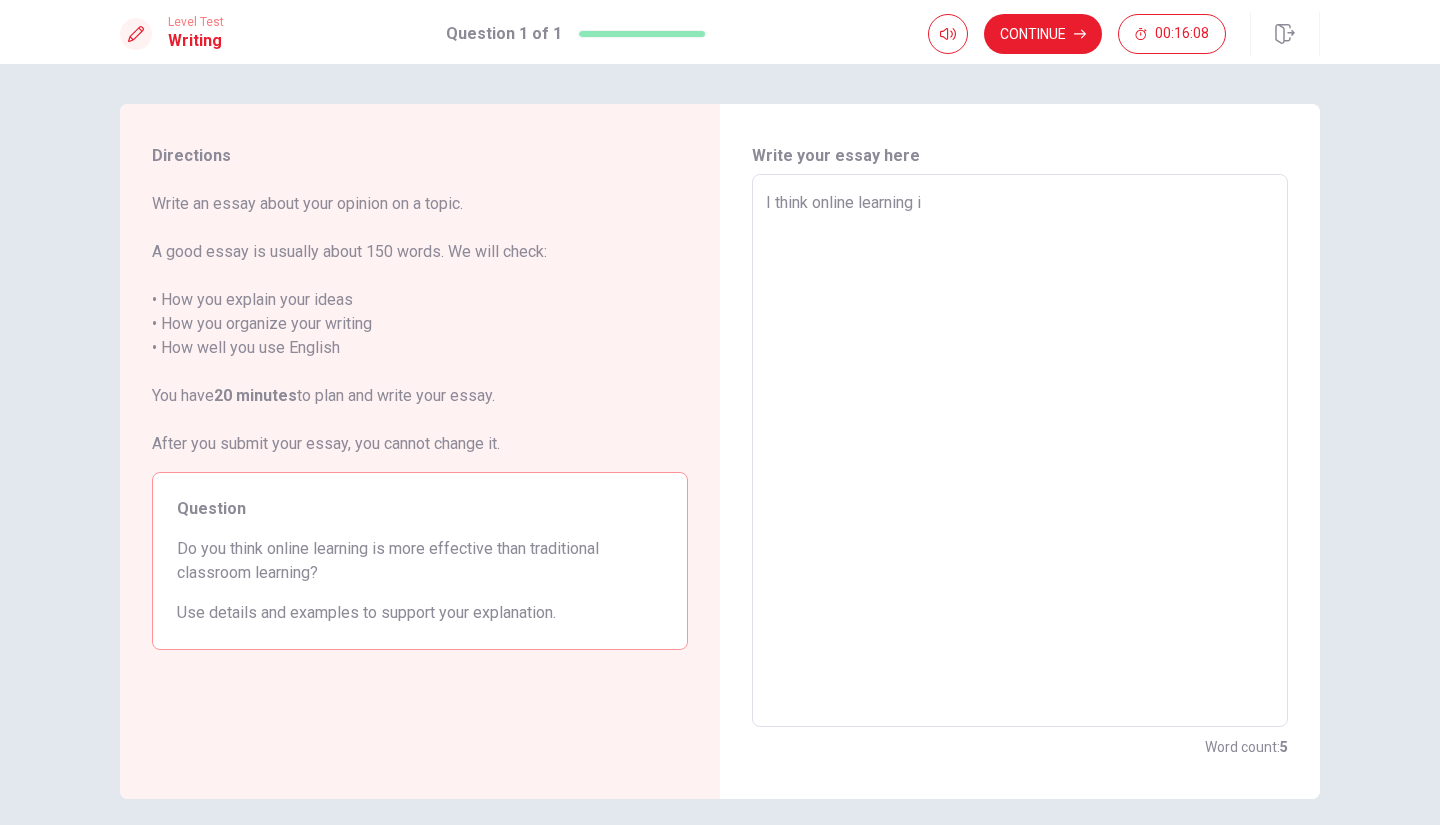type on "I think online learning is" 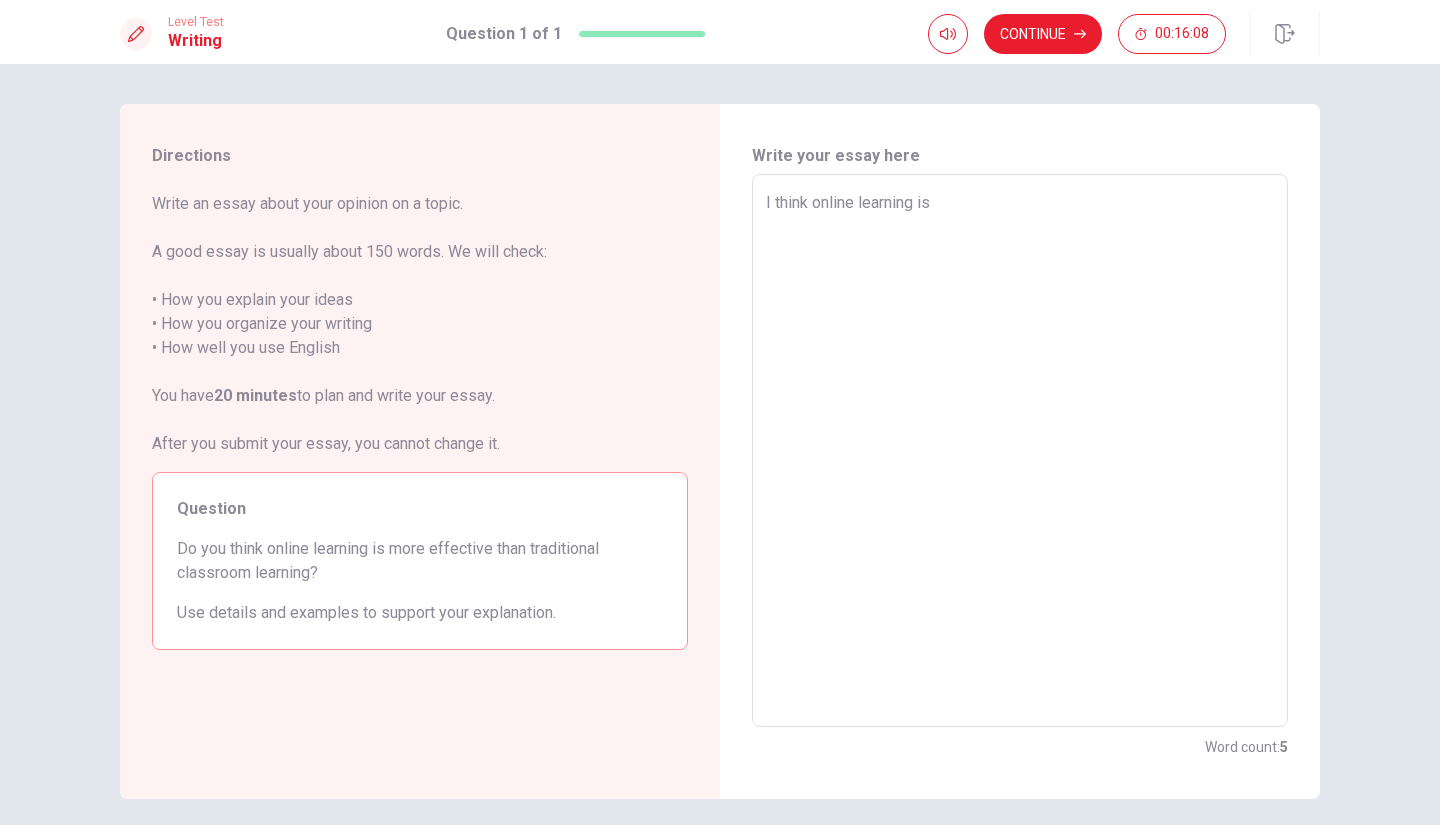 type on "x" 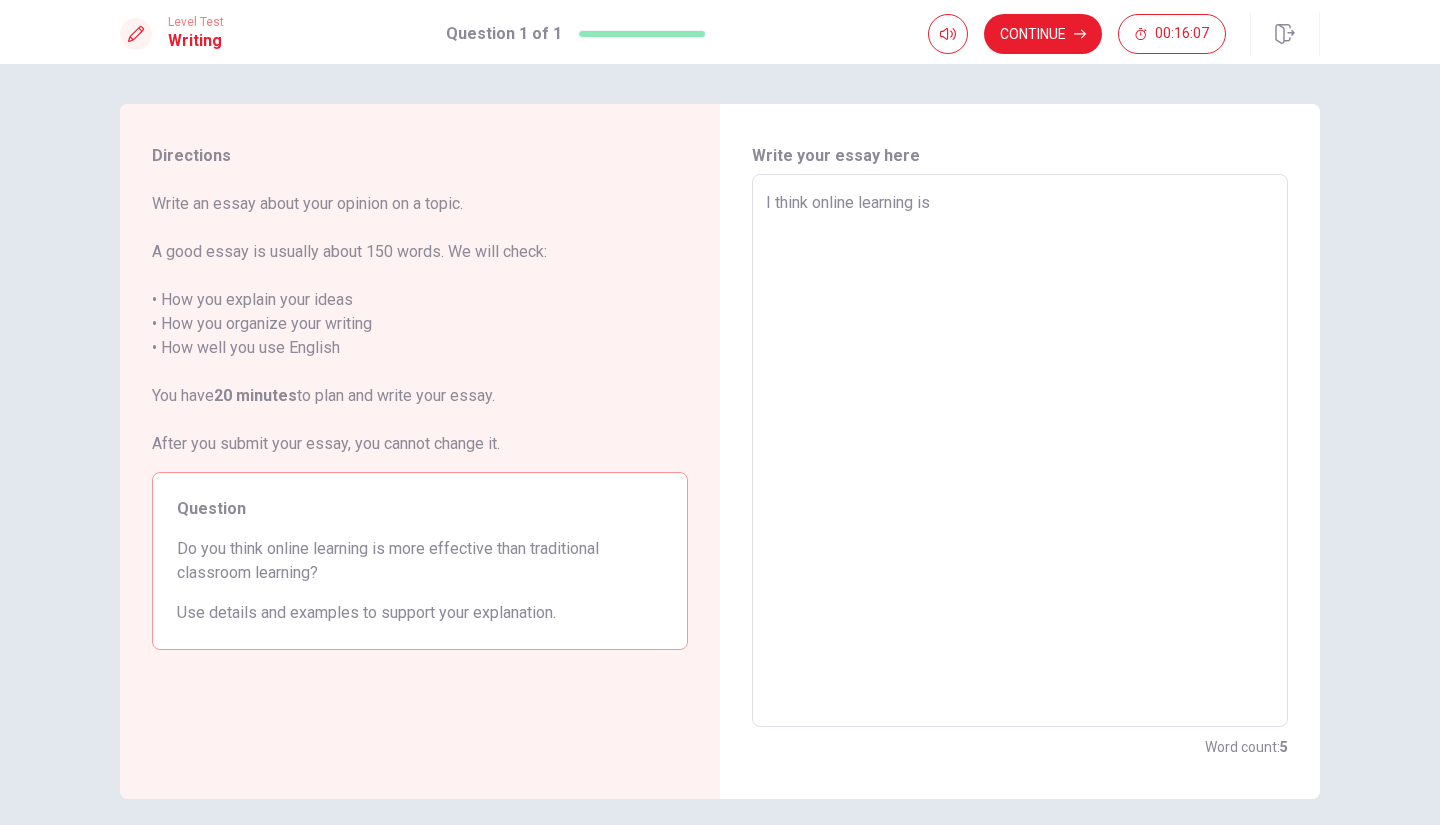 type on "I think online learning is m" 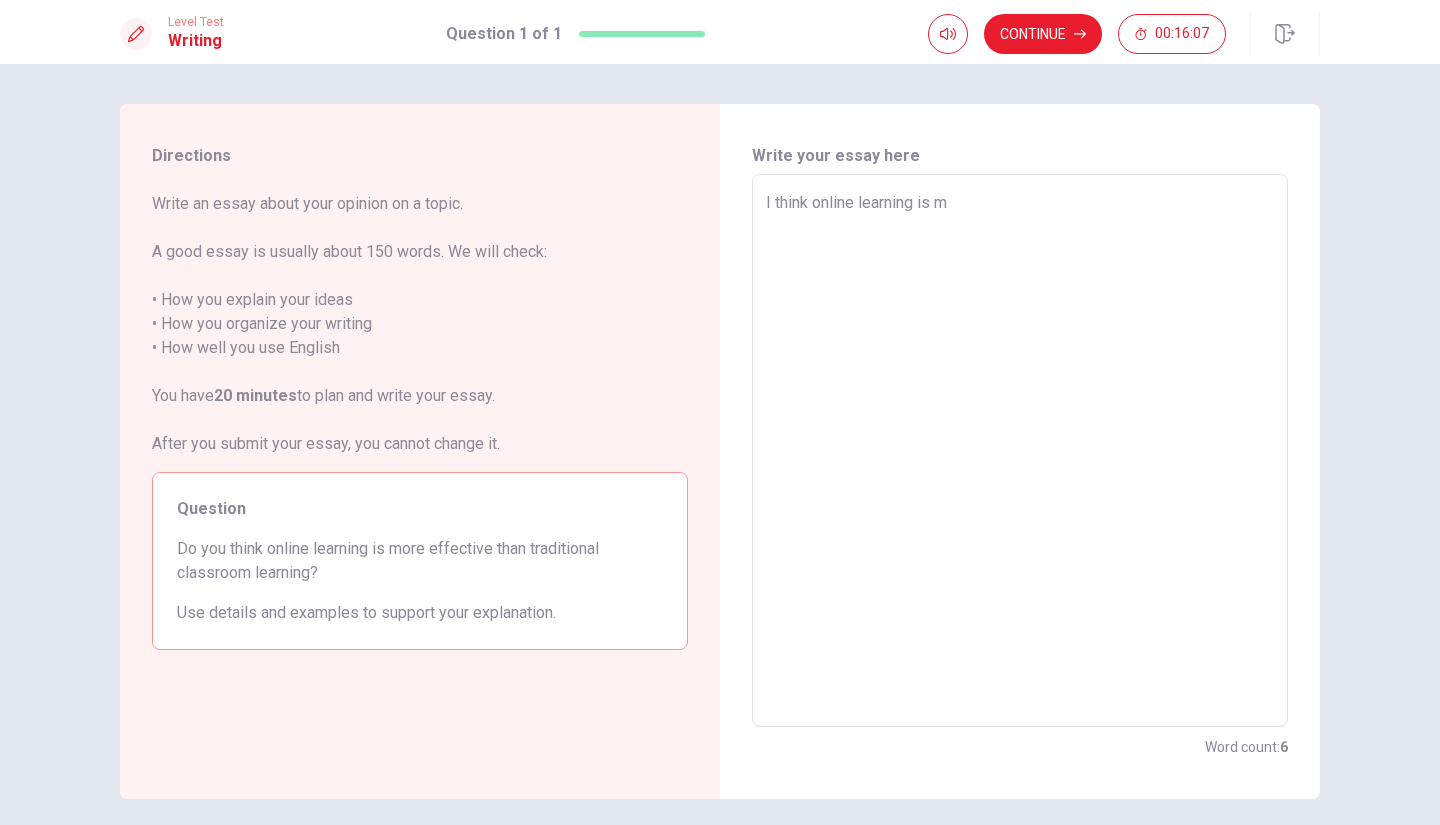 type on "x" 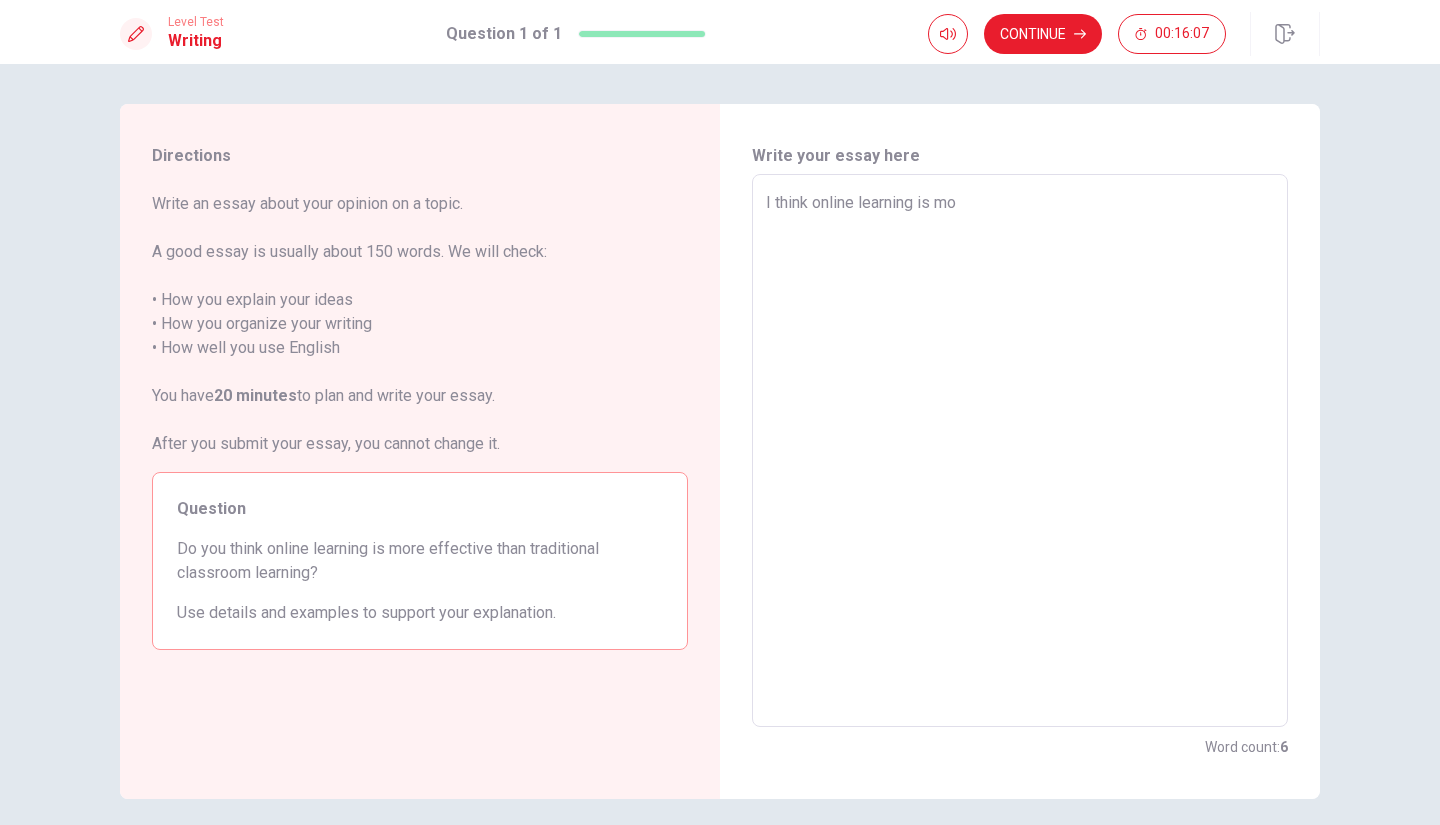 type on "x" 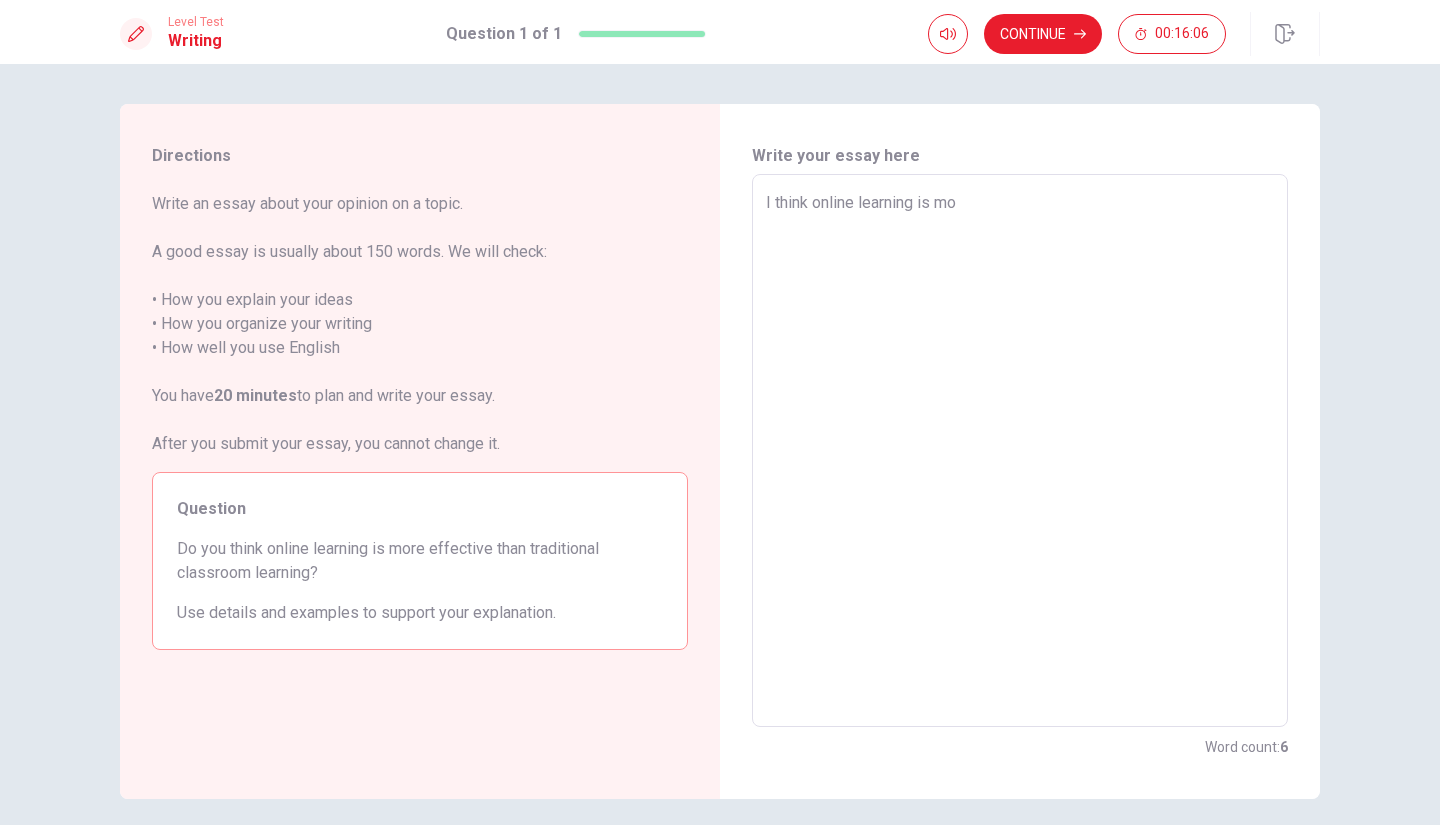 type on "I think online learning is mor" 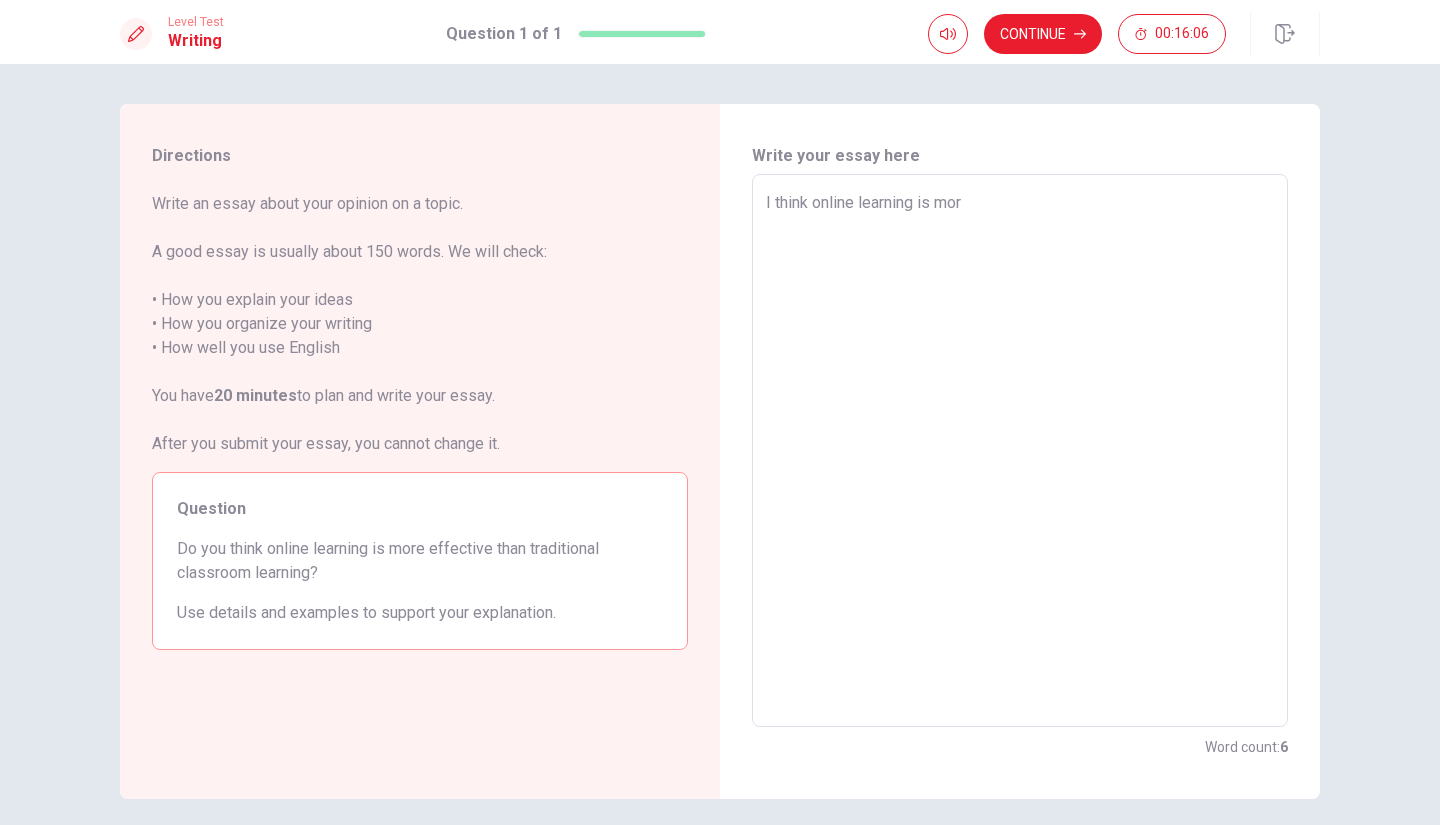type on "x" 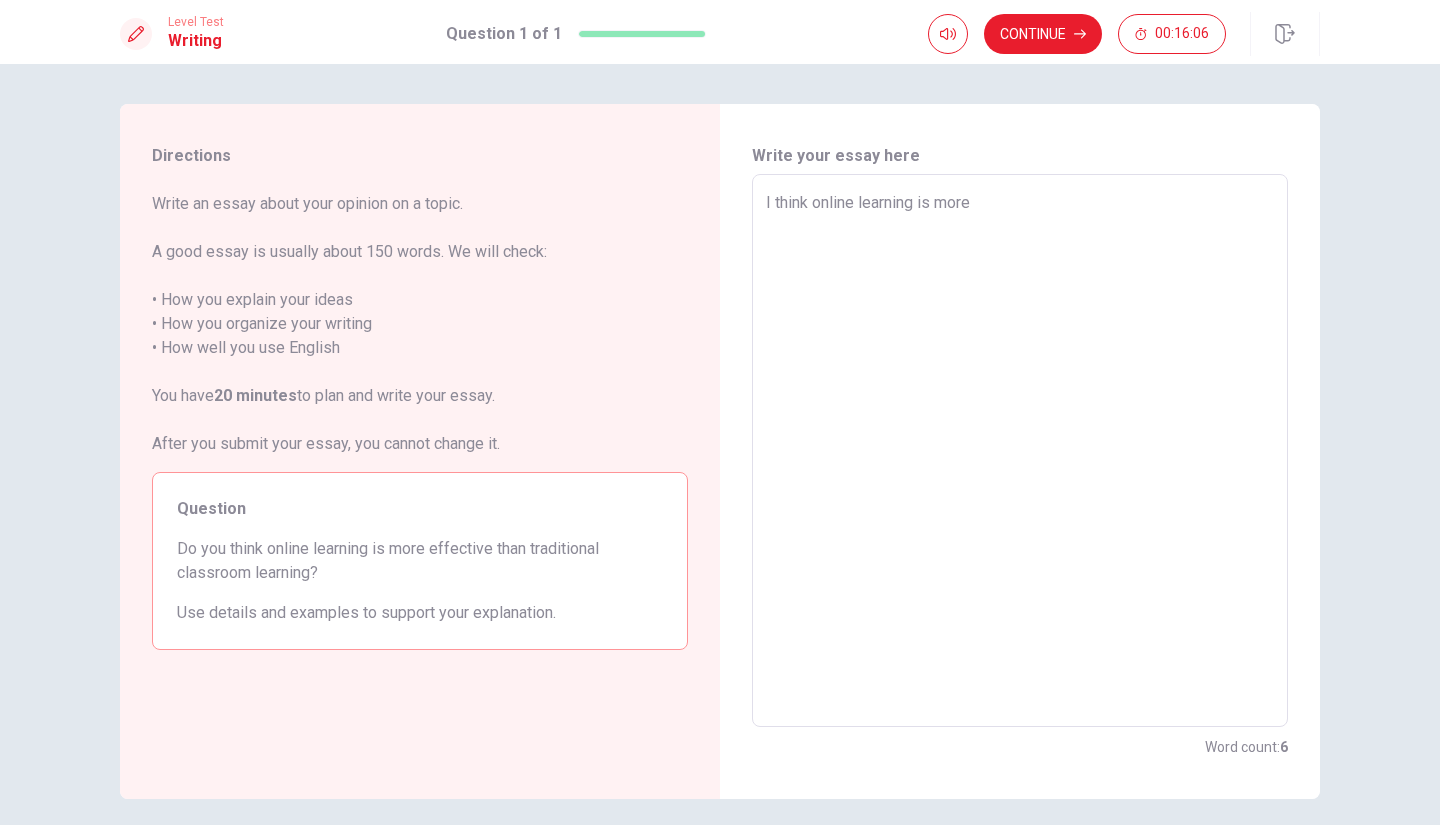 type on "x" 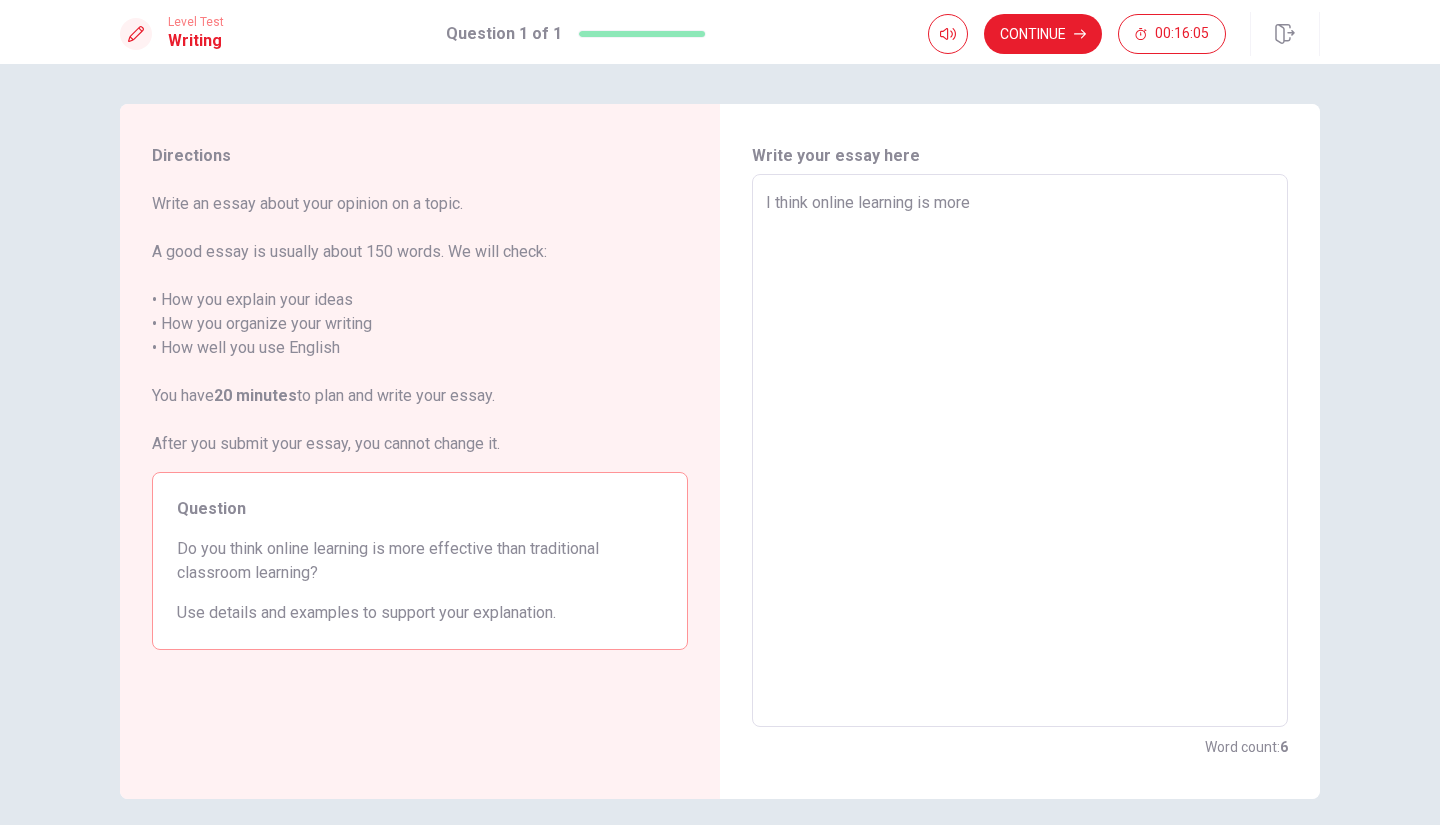 type on "x" 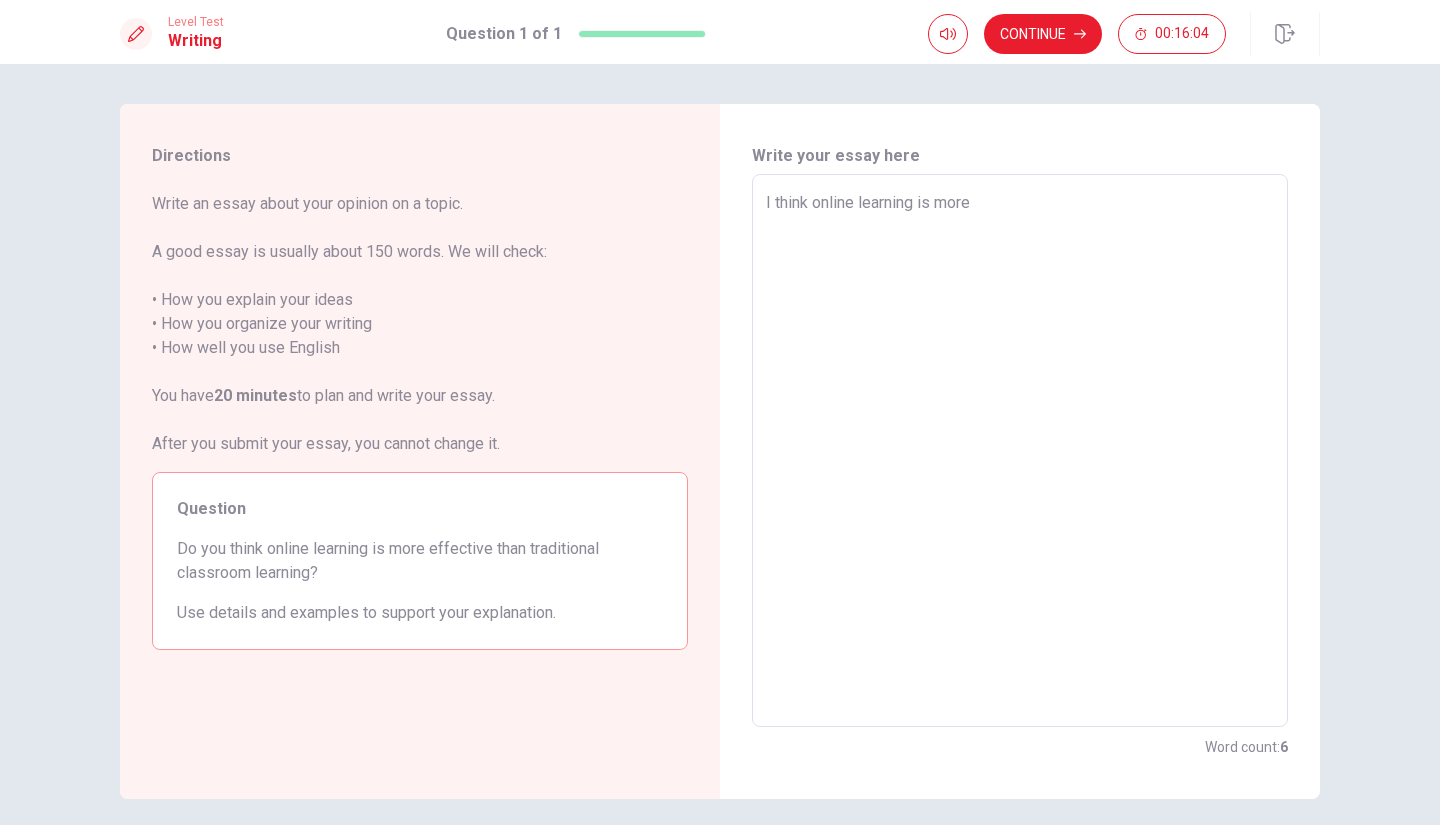 type on "I think online learning is more e" 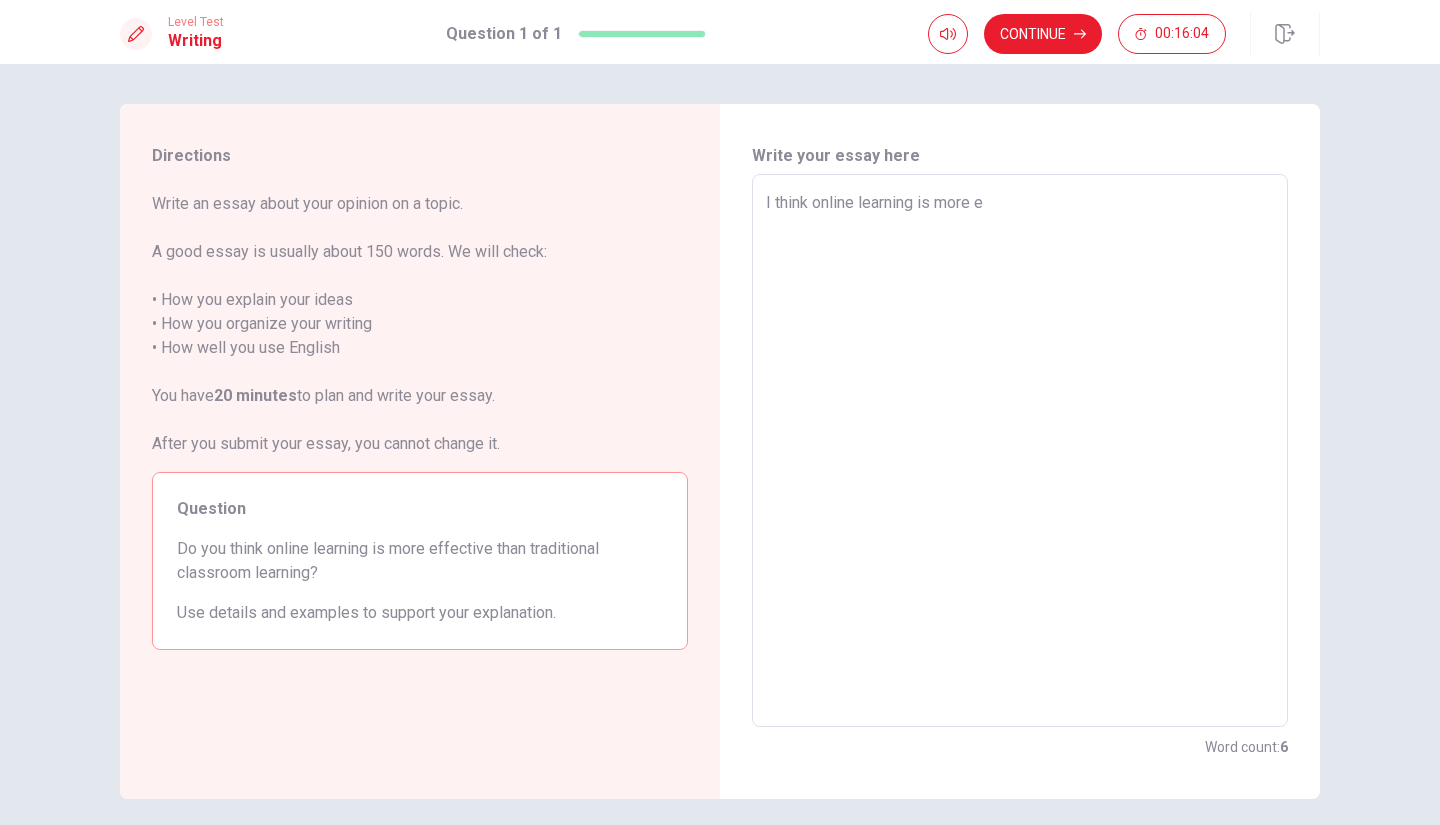 type on "x" 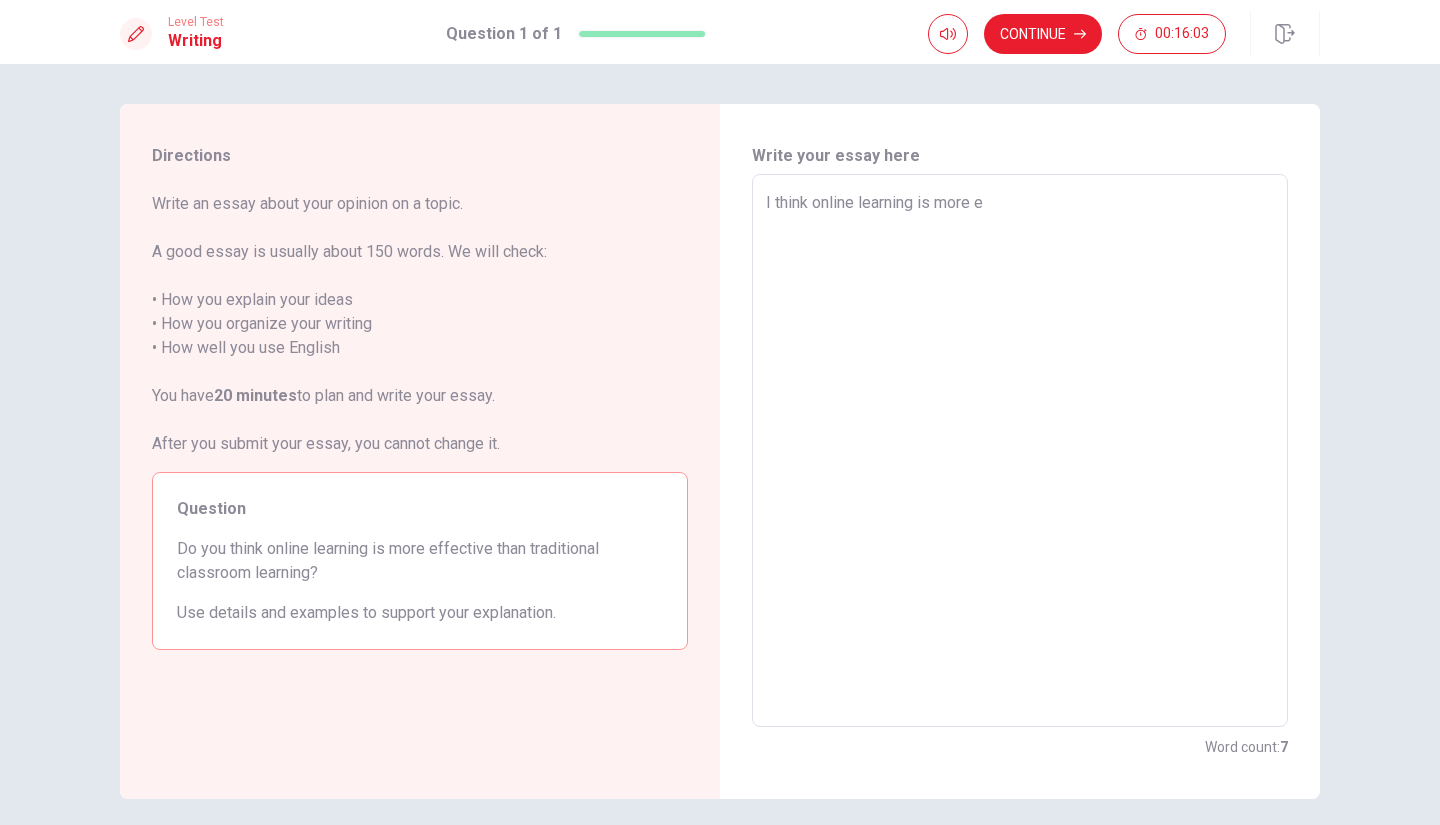 type on "I think online learning is more ef" 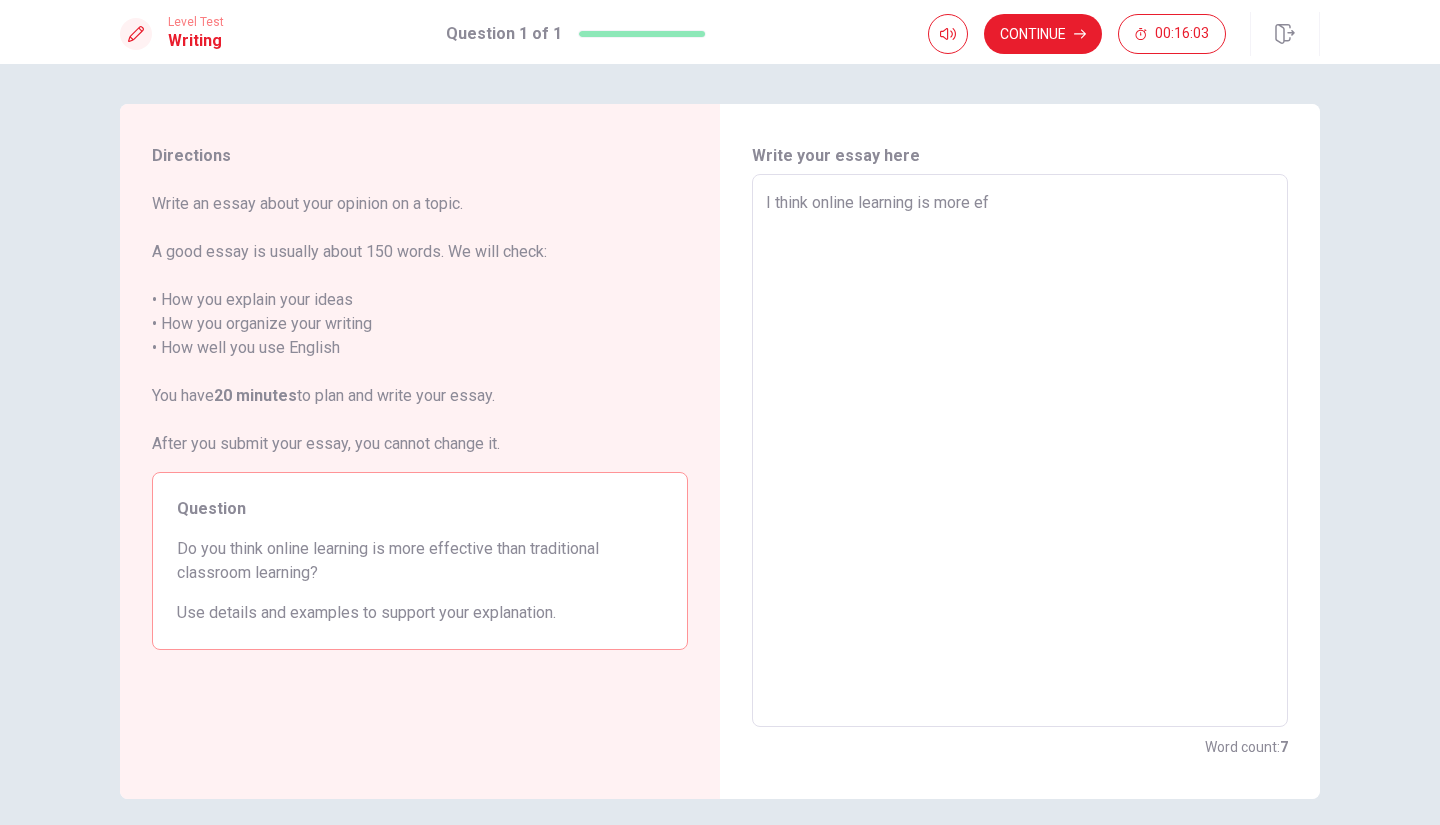 type on "x" 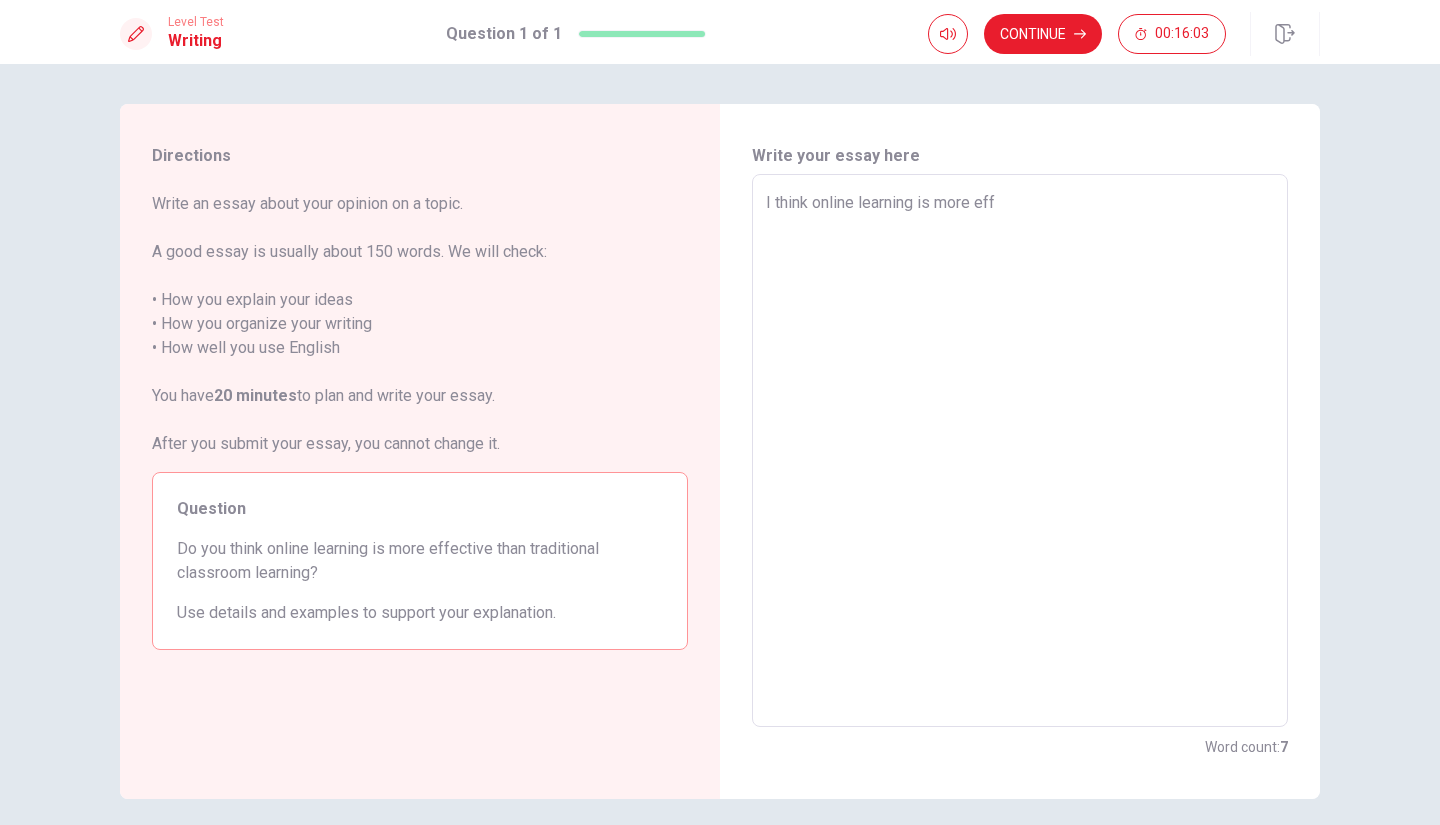 type on "x" 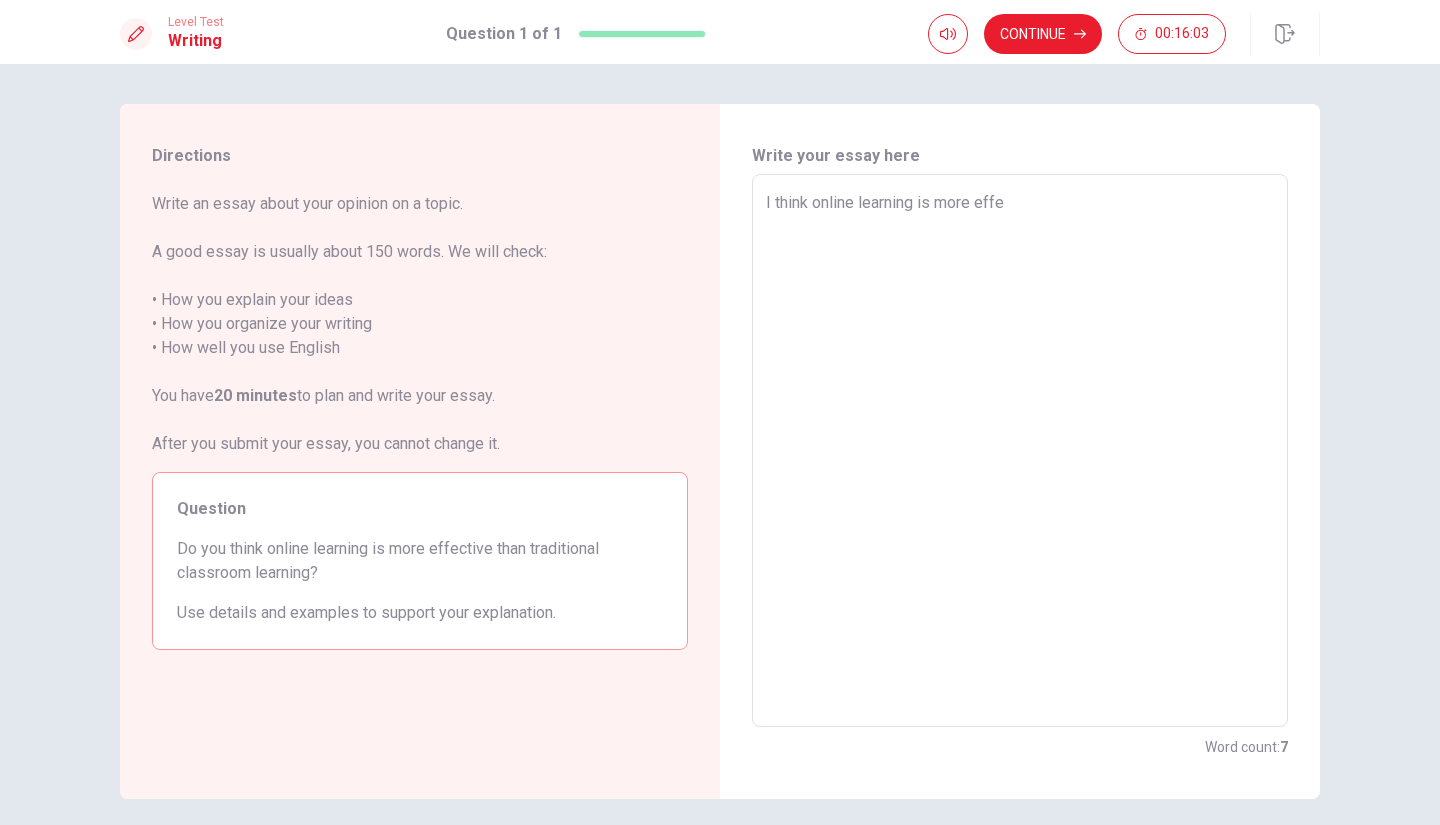 type on "x" 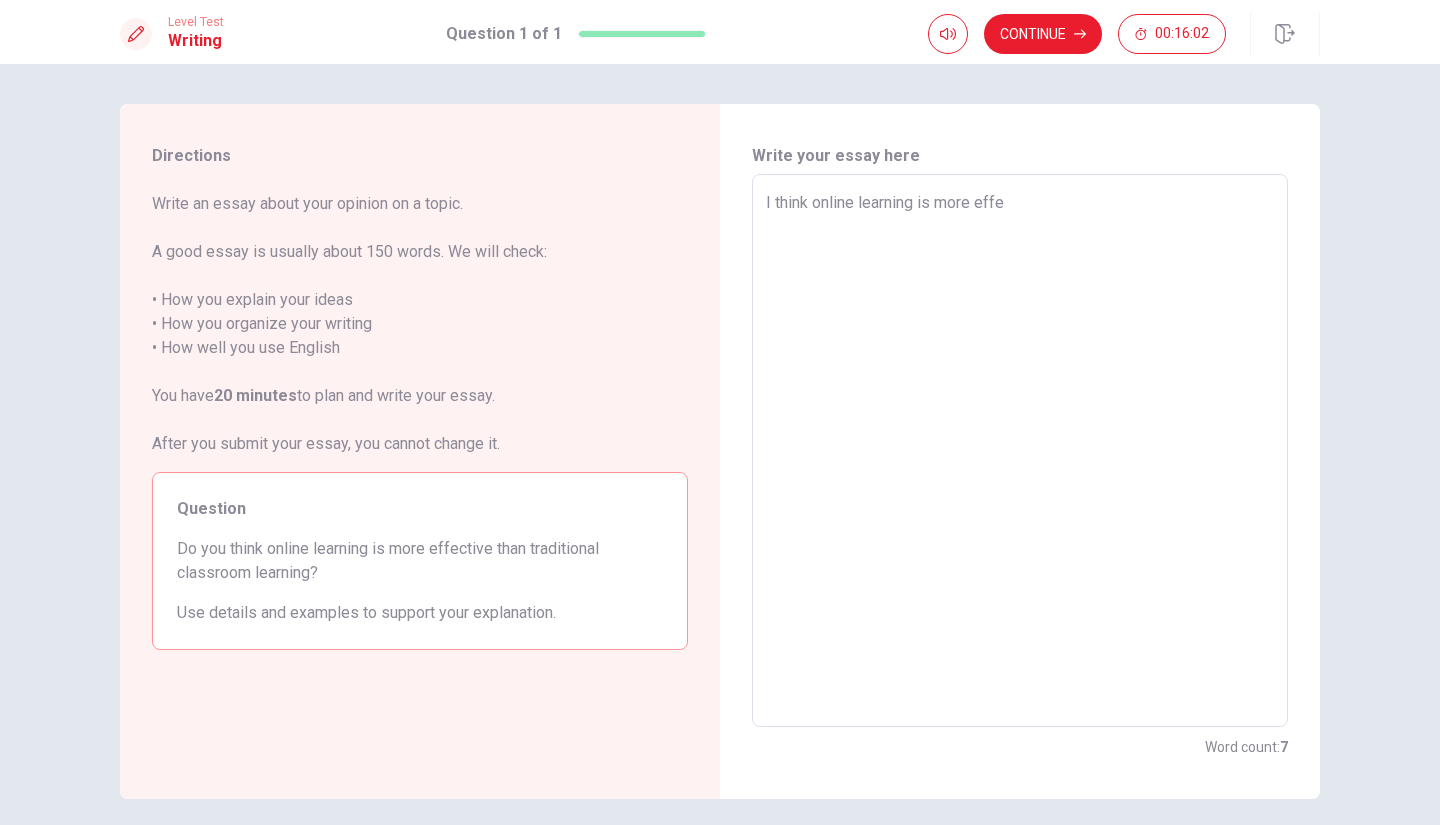 type on "I think online learning is more effec" 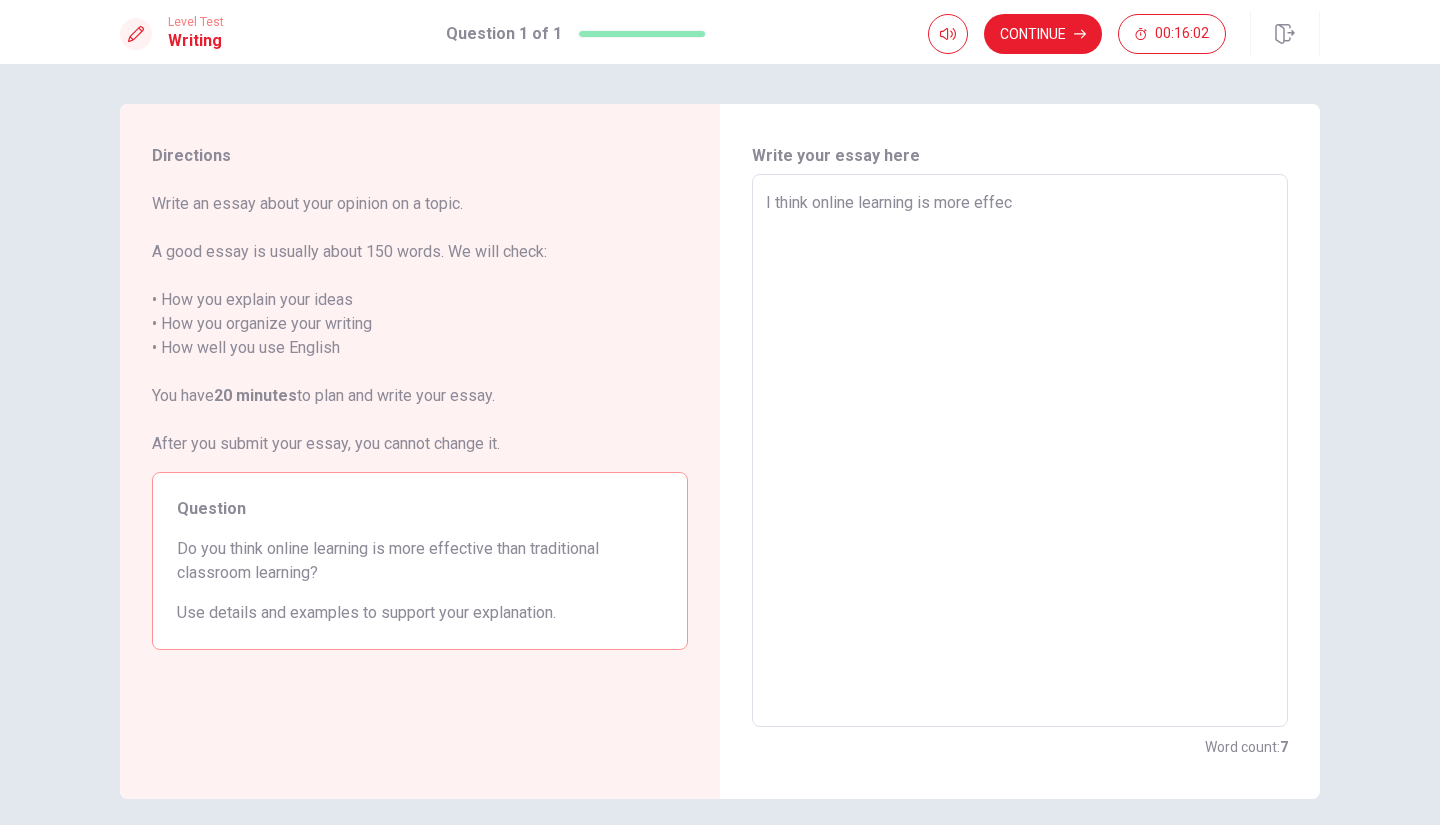 type on "x" 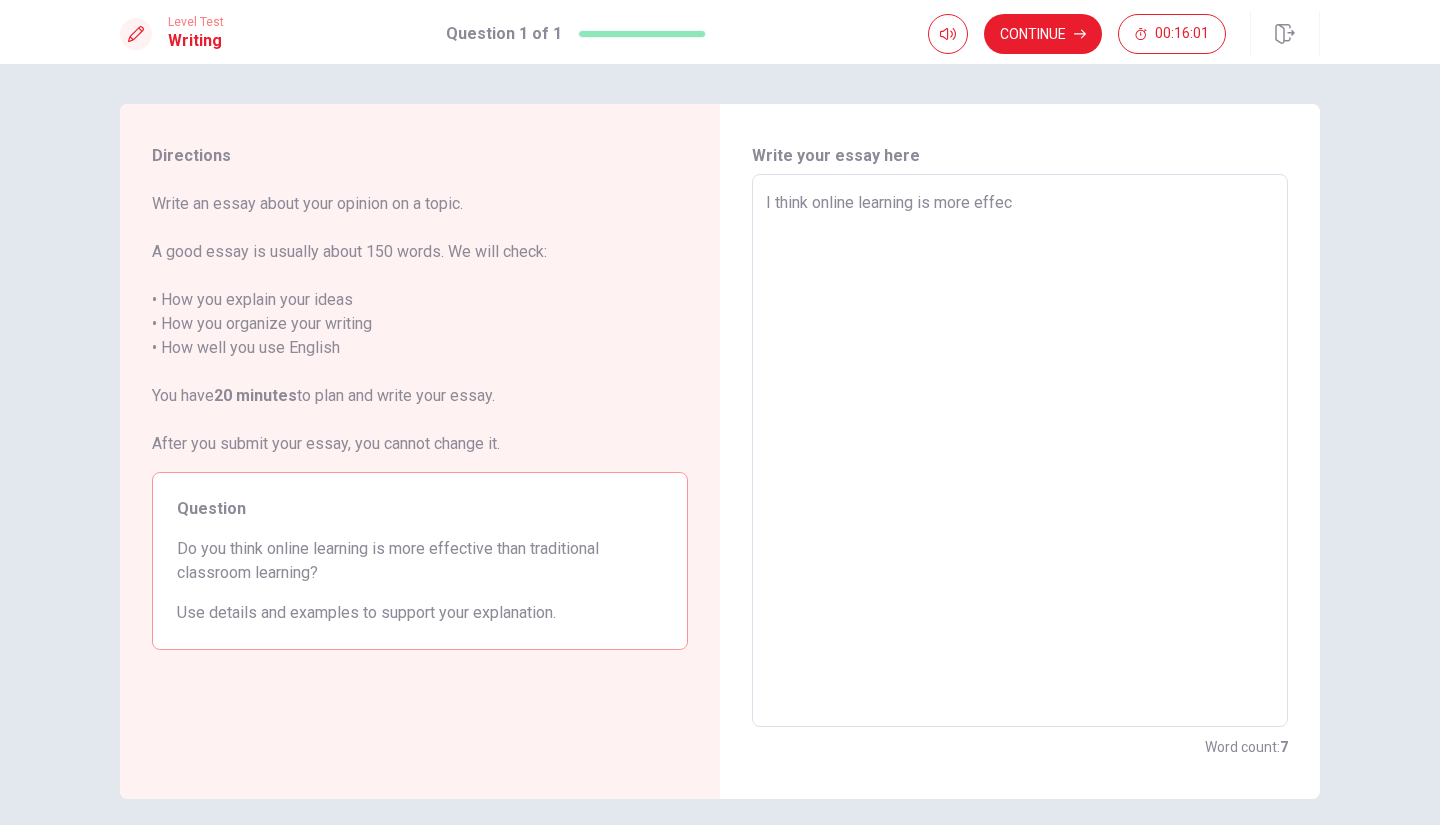 type on "I think online learning is more effect" 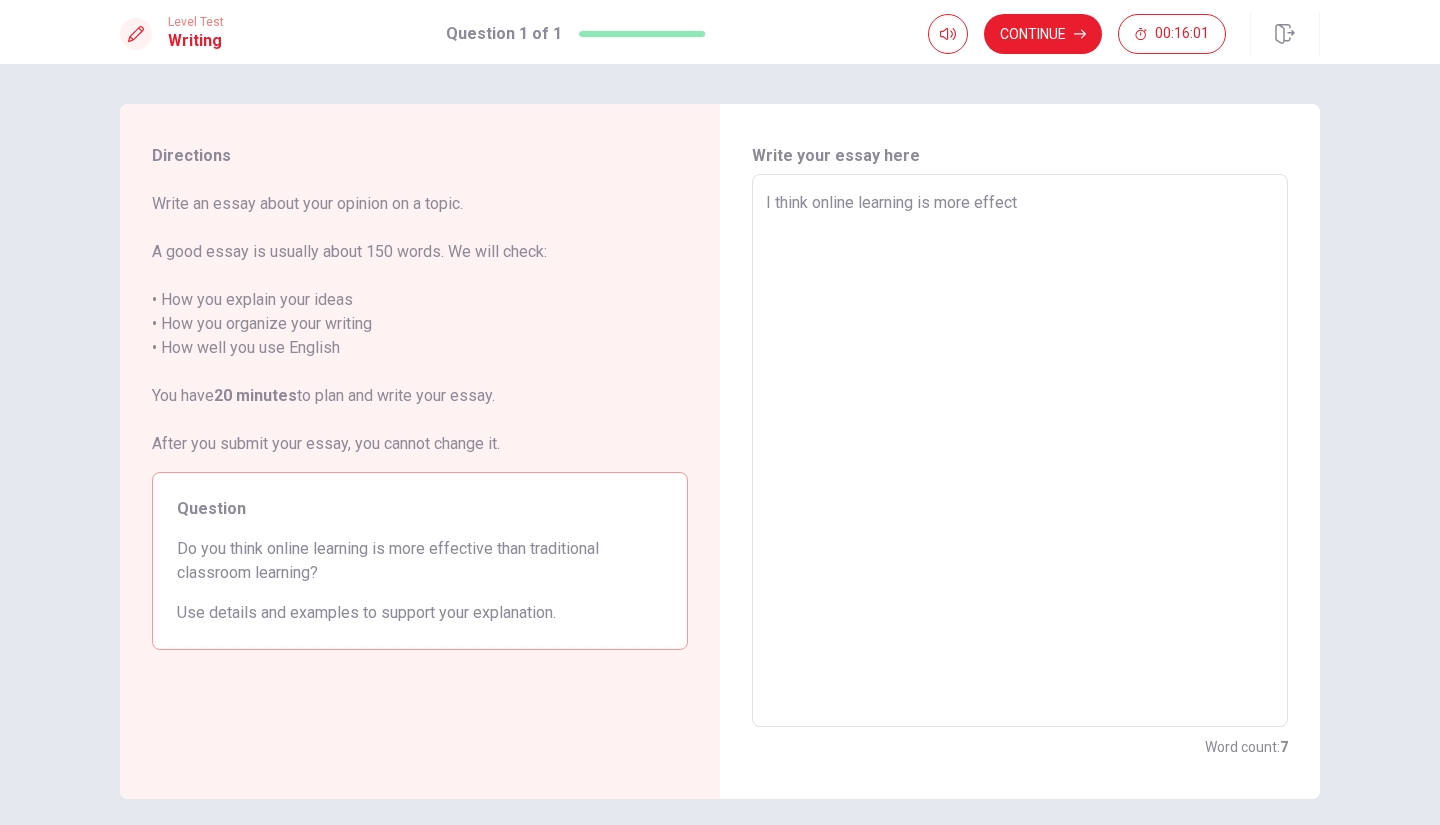 type on "x" 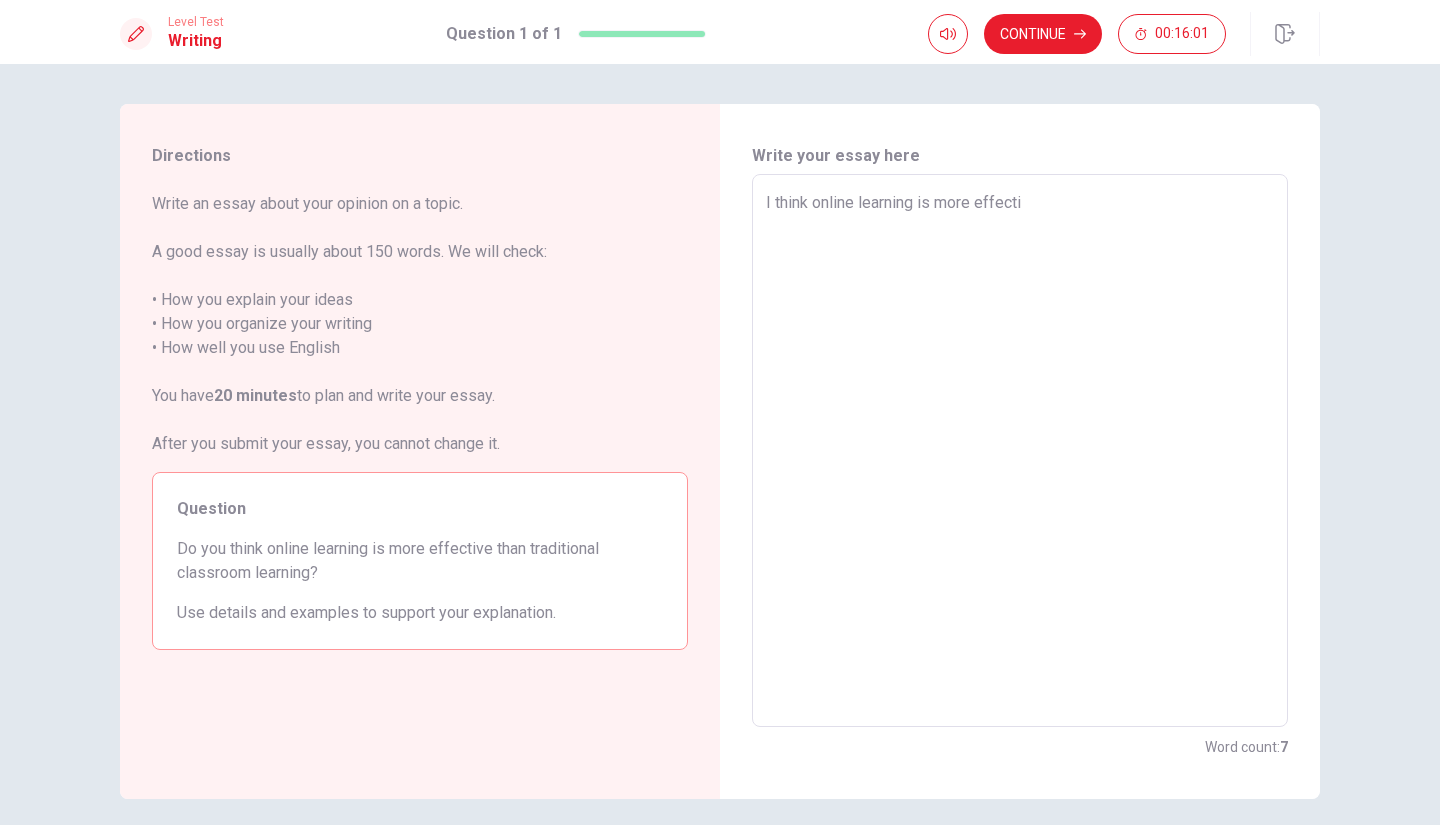 type on "x" 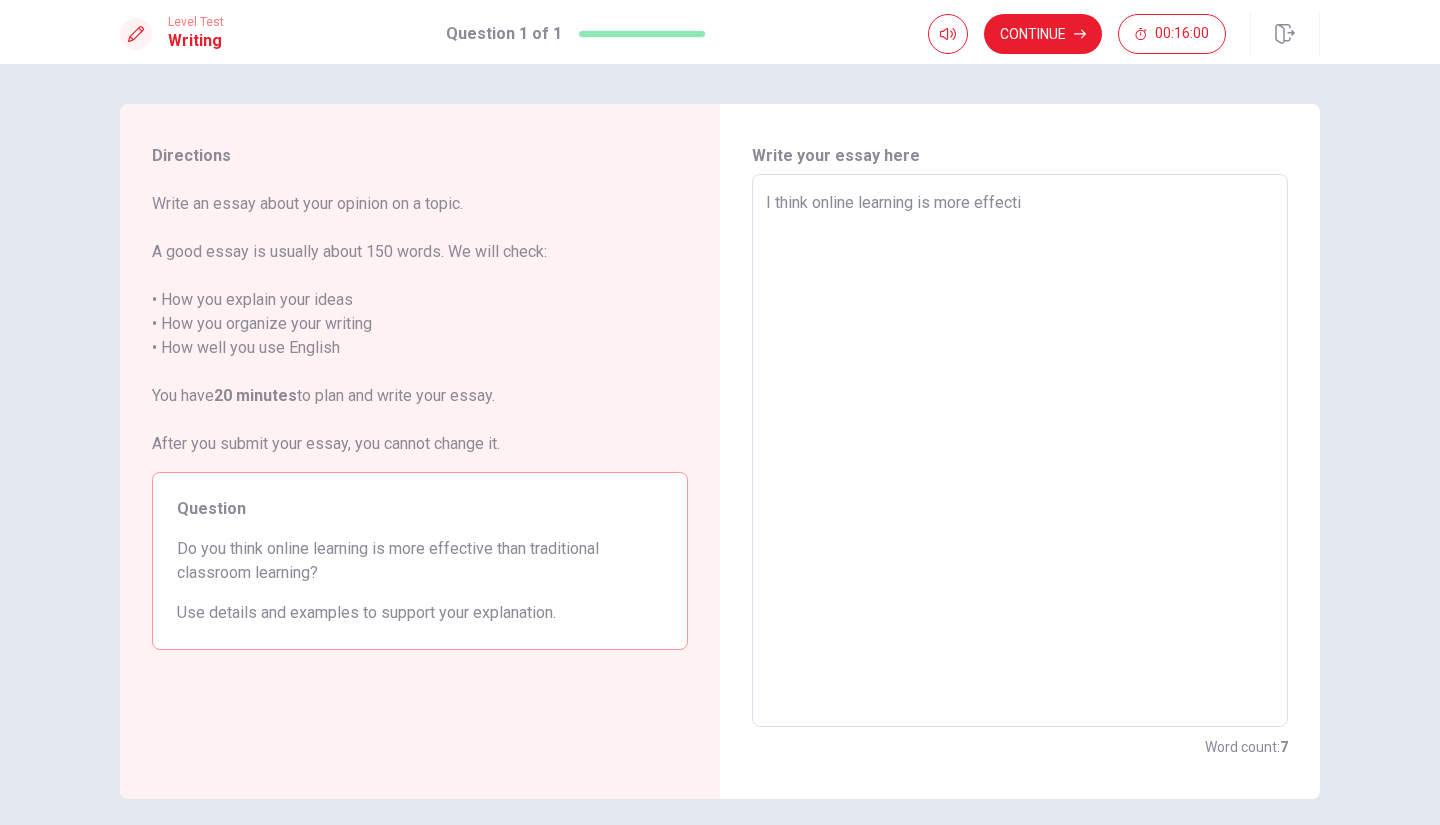 type on "I think online learning is more effectiv" 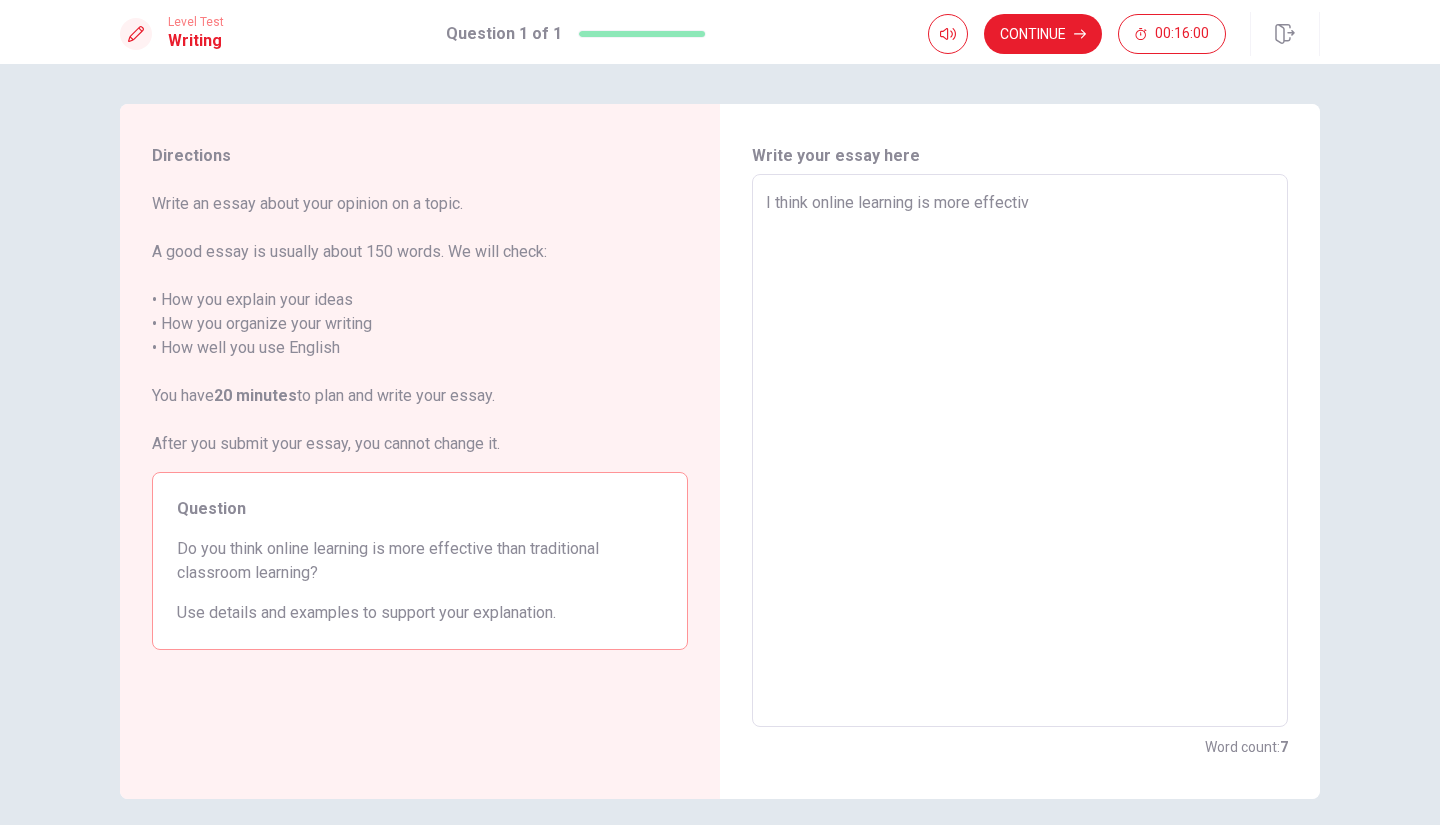 type on "x" 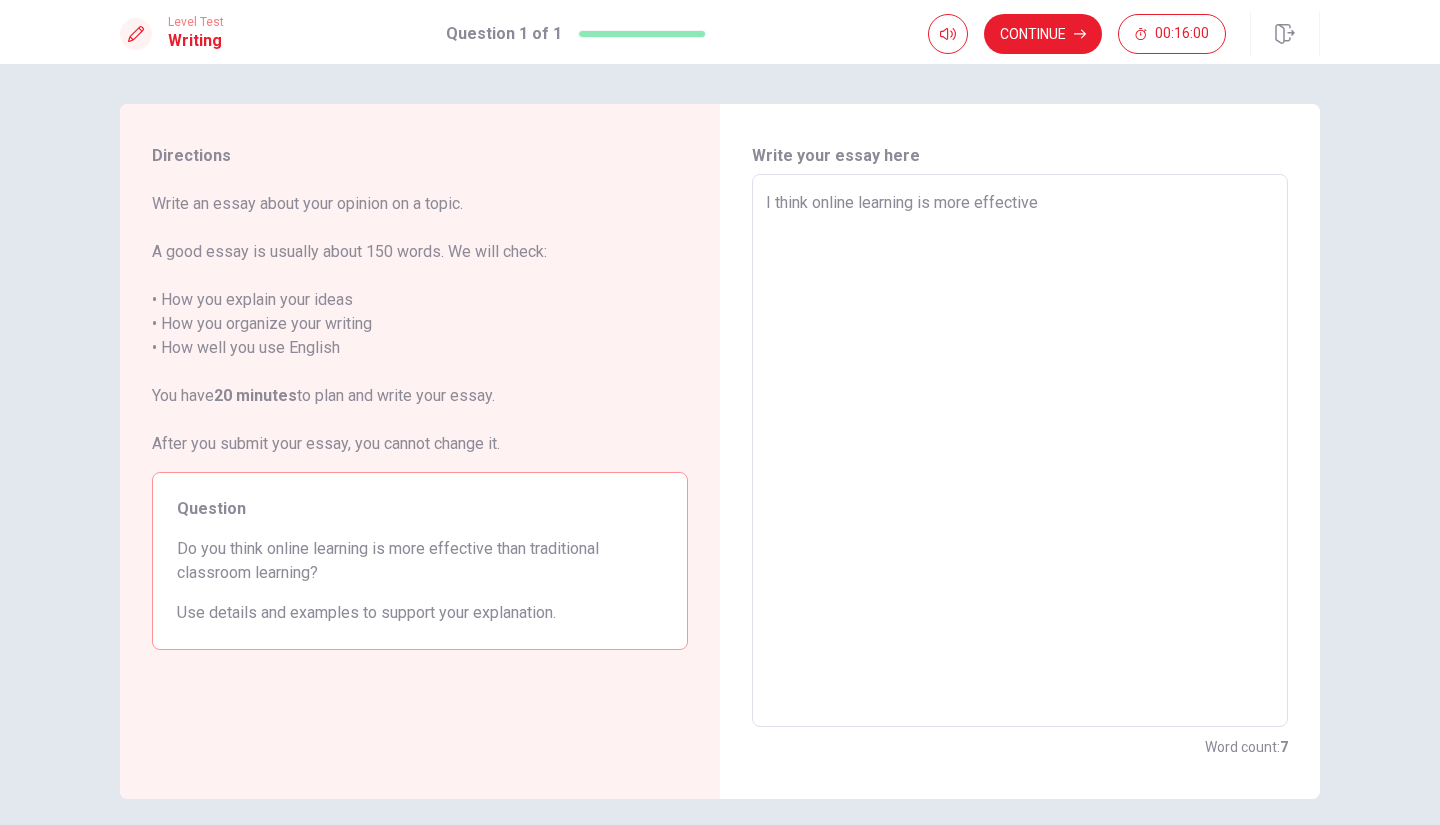 type on "x" 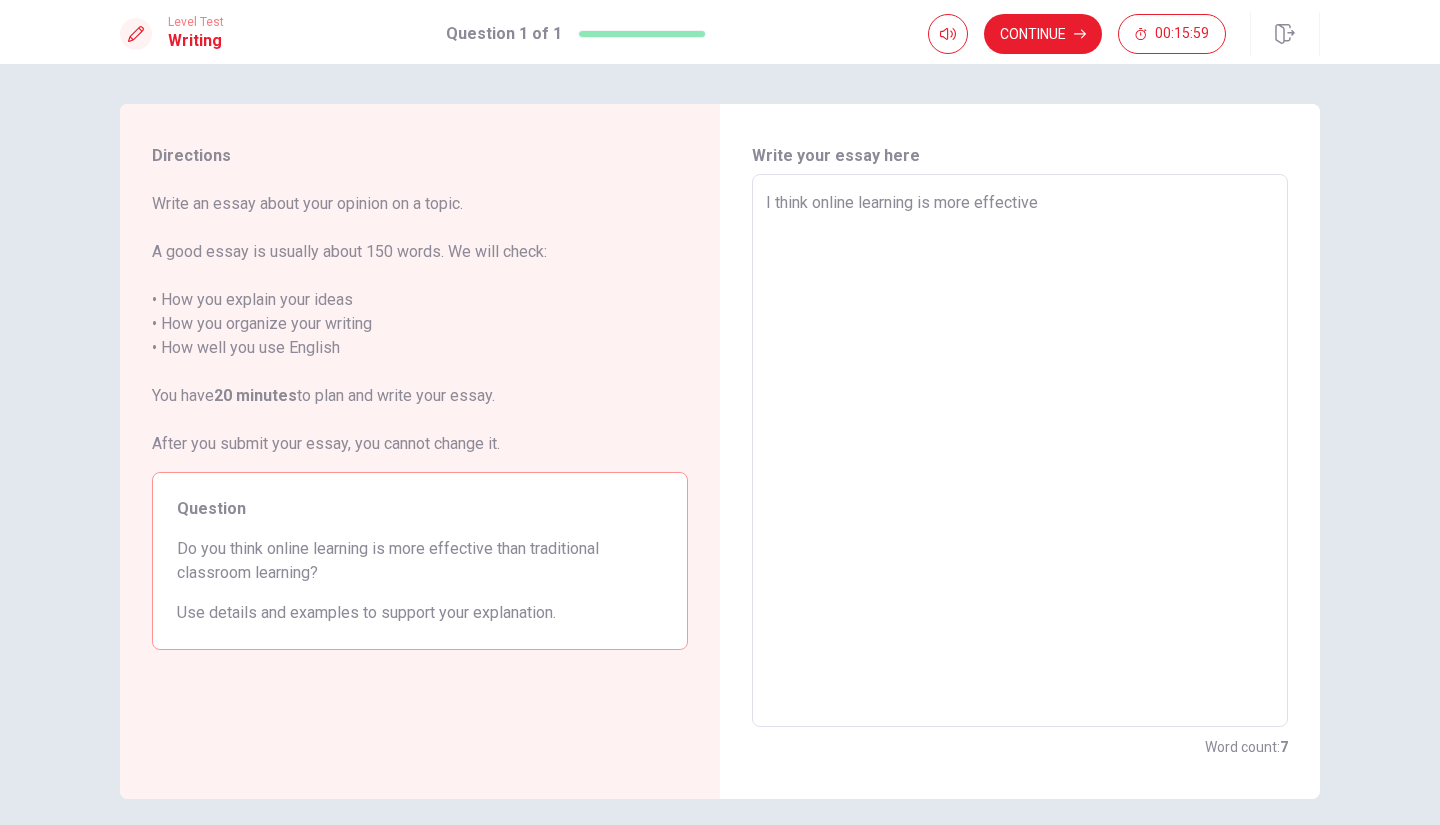 type on "x" 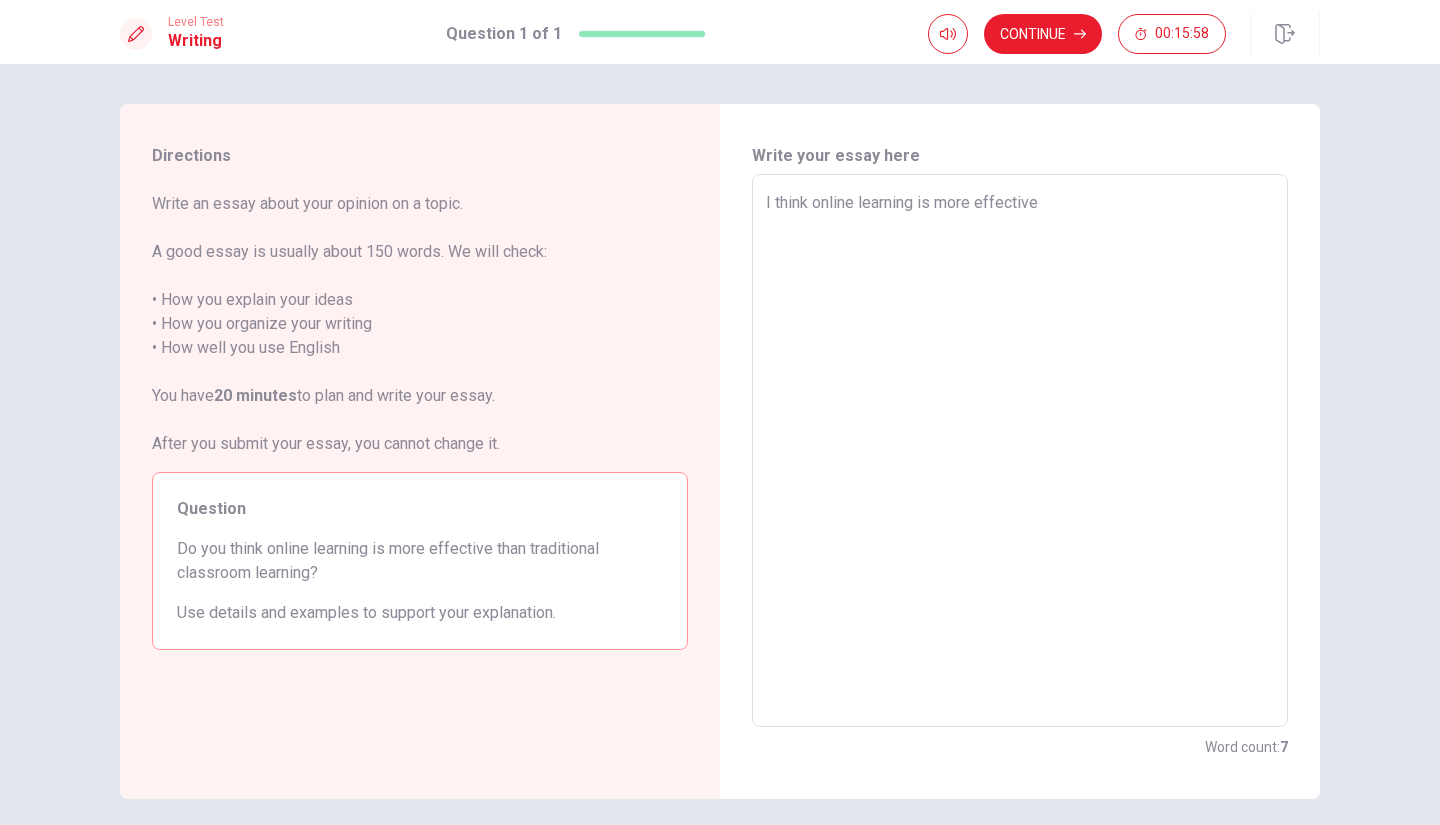 type on "I think online learning is more effective t" 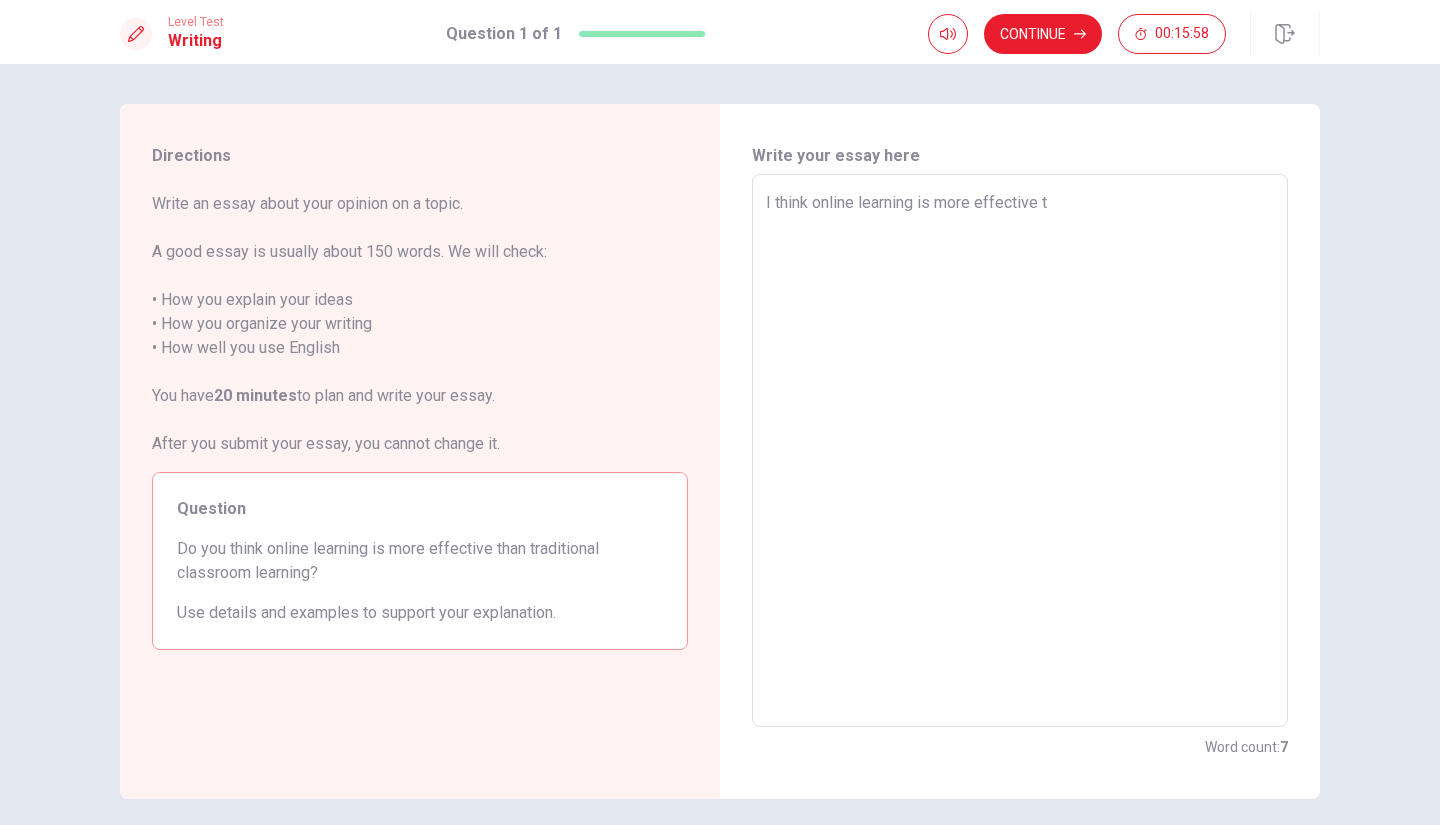 type on "x" 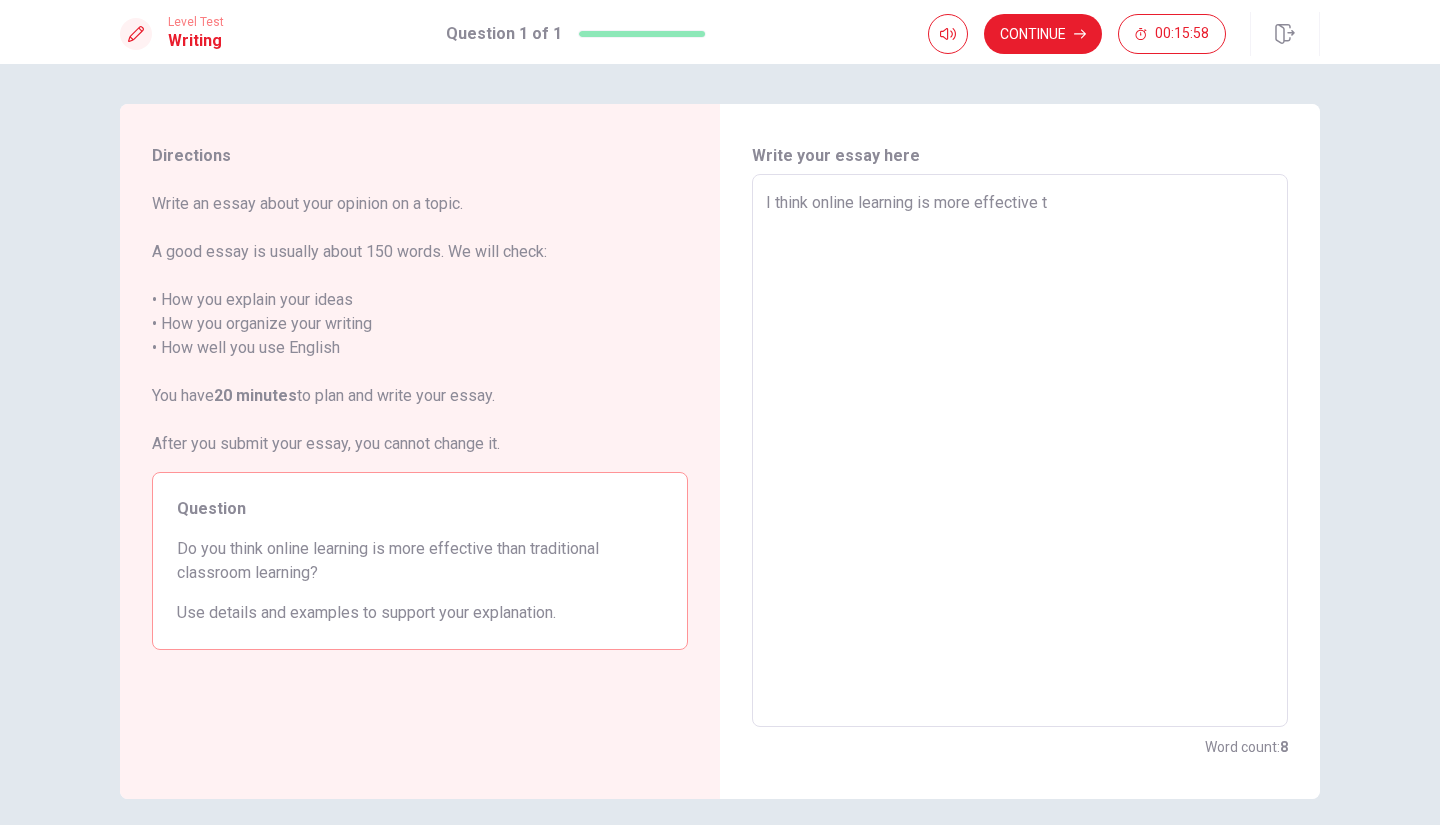type on "I think online learning is more effective th" 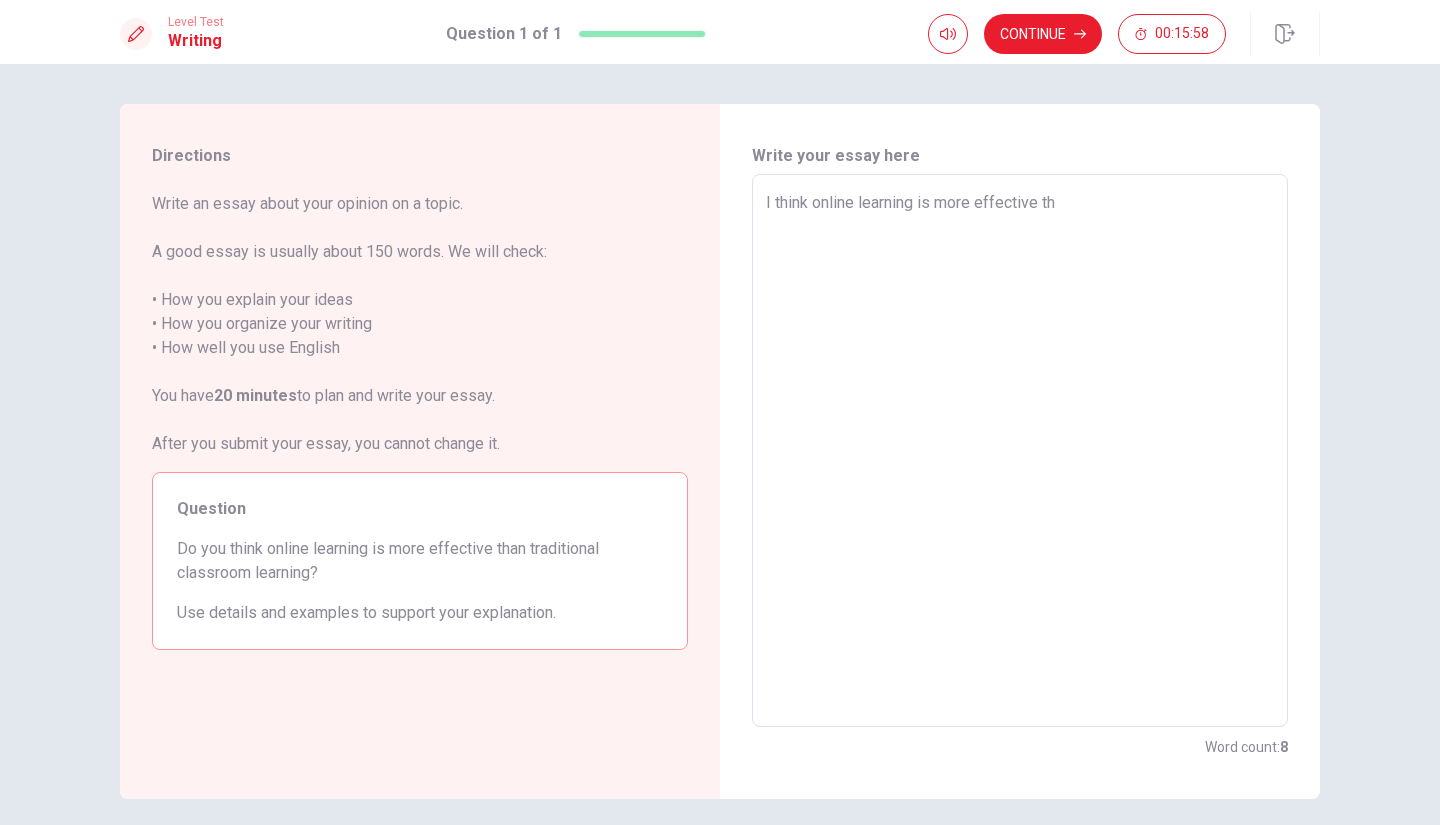 type on "x" 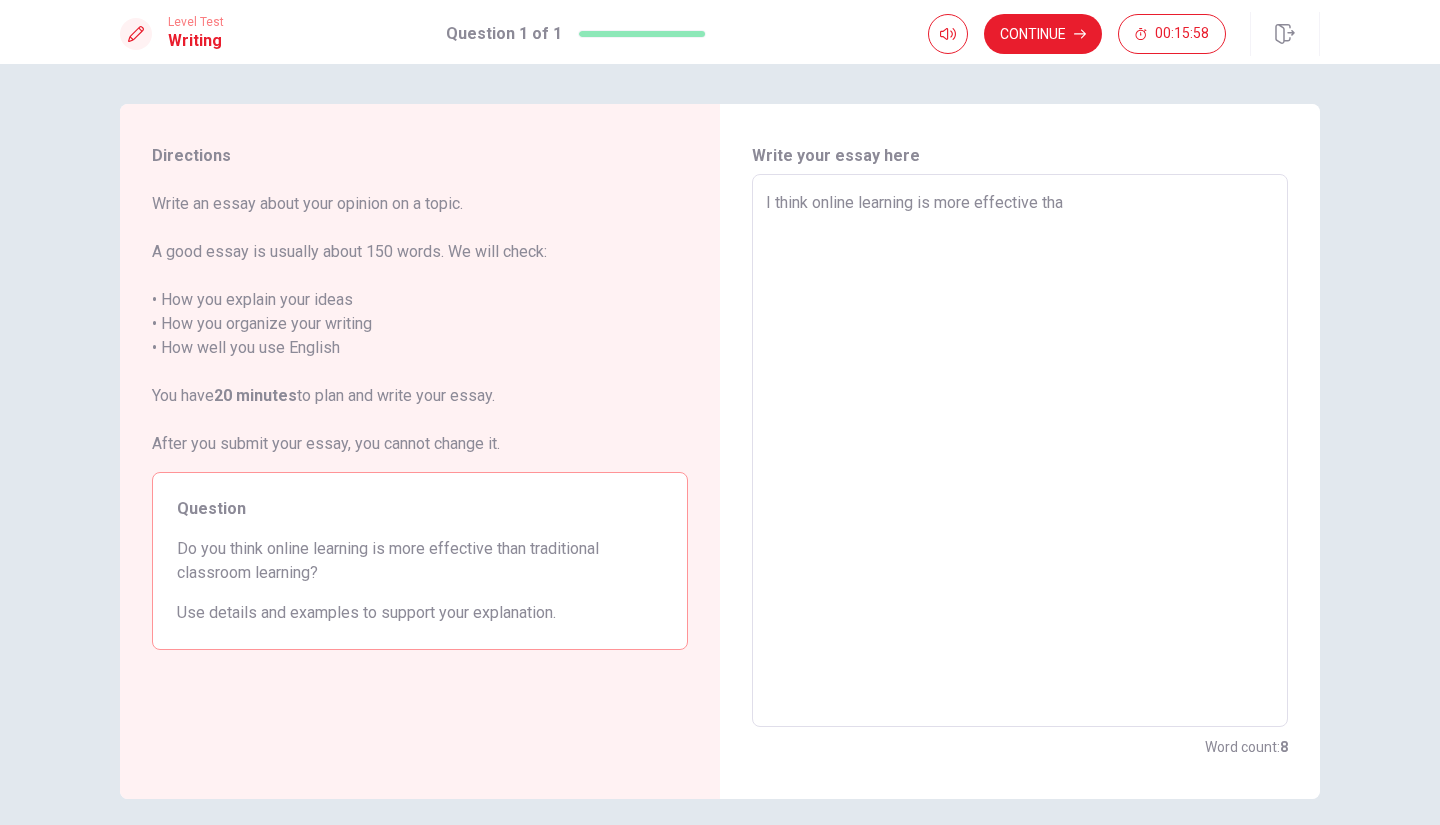 type on "x" 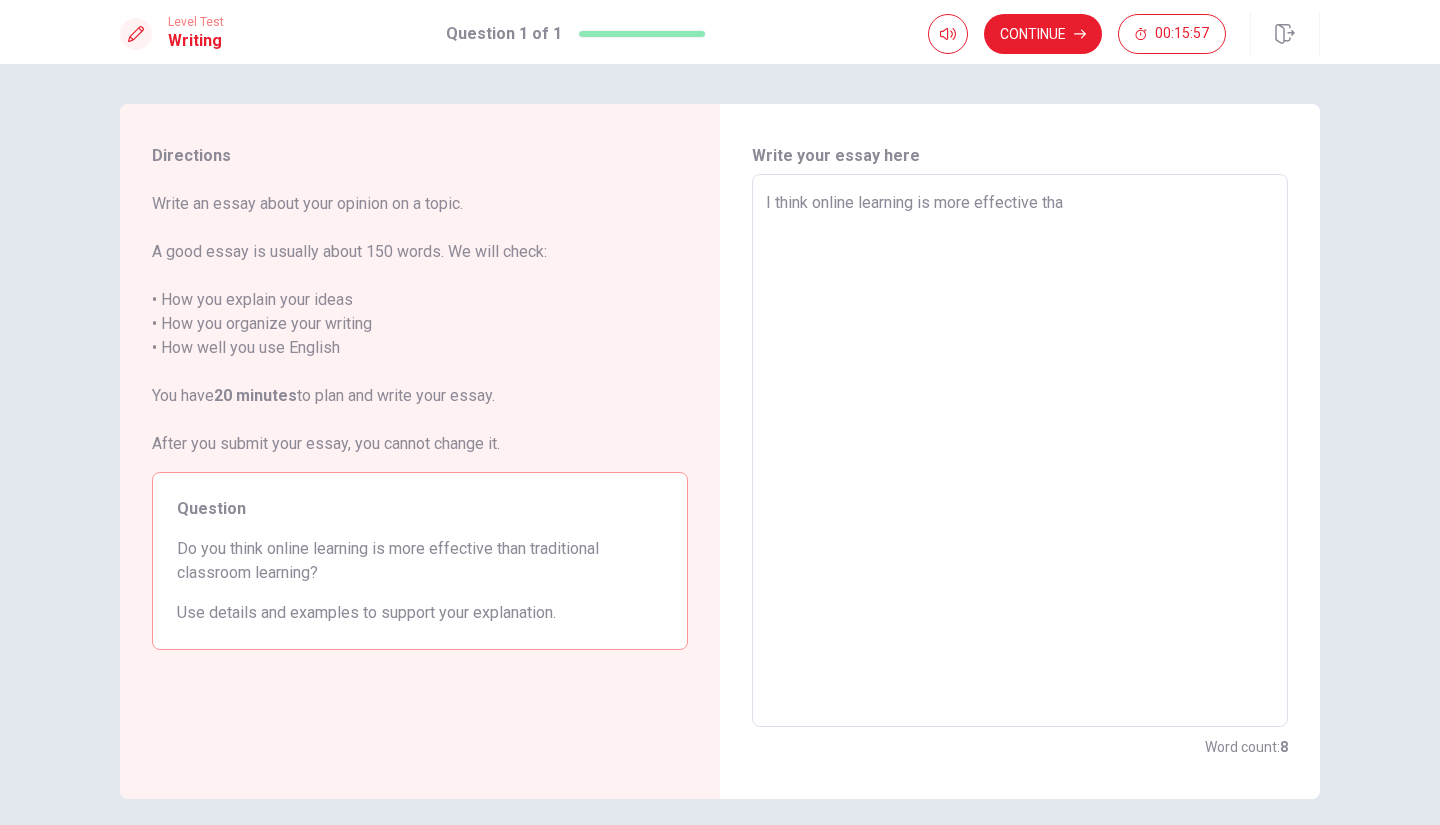 type on "I think online learning is more effective than" 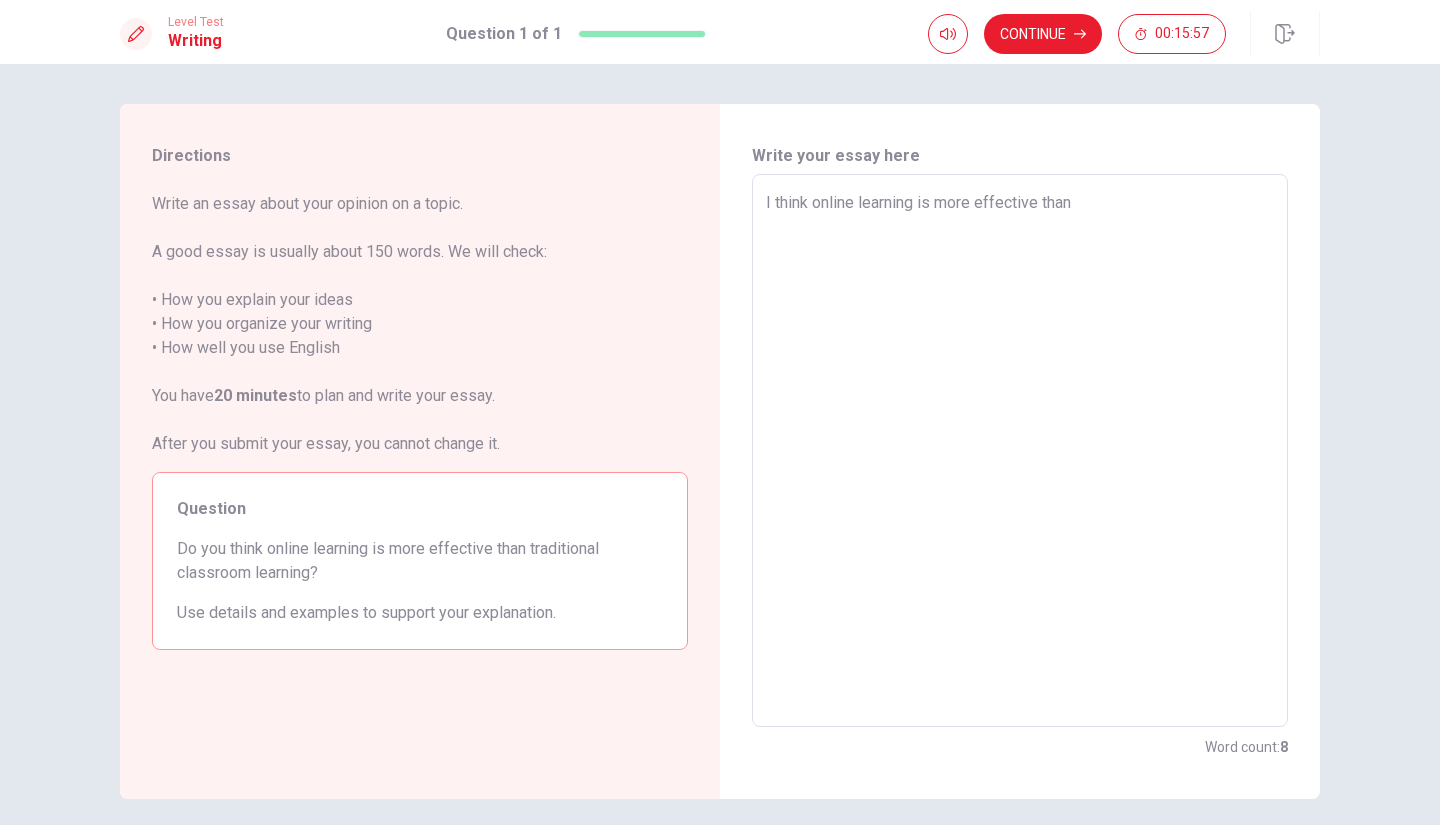 type on "x" 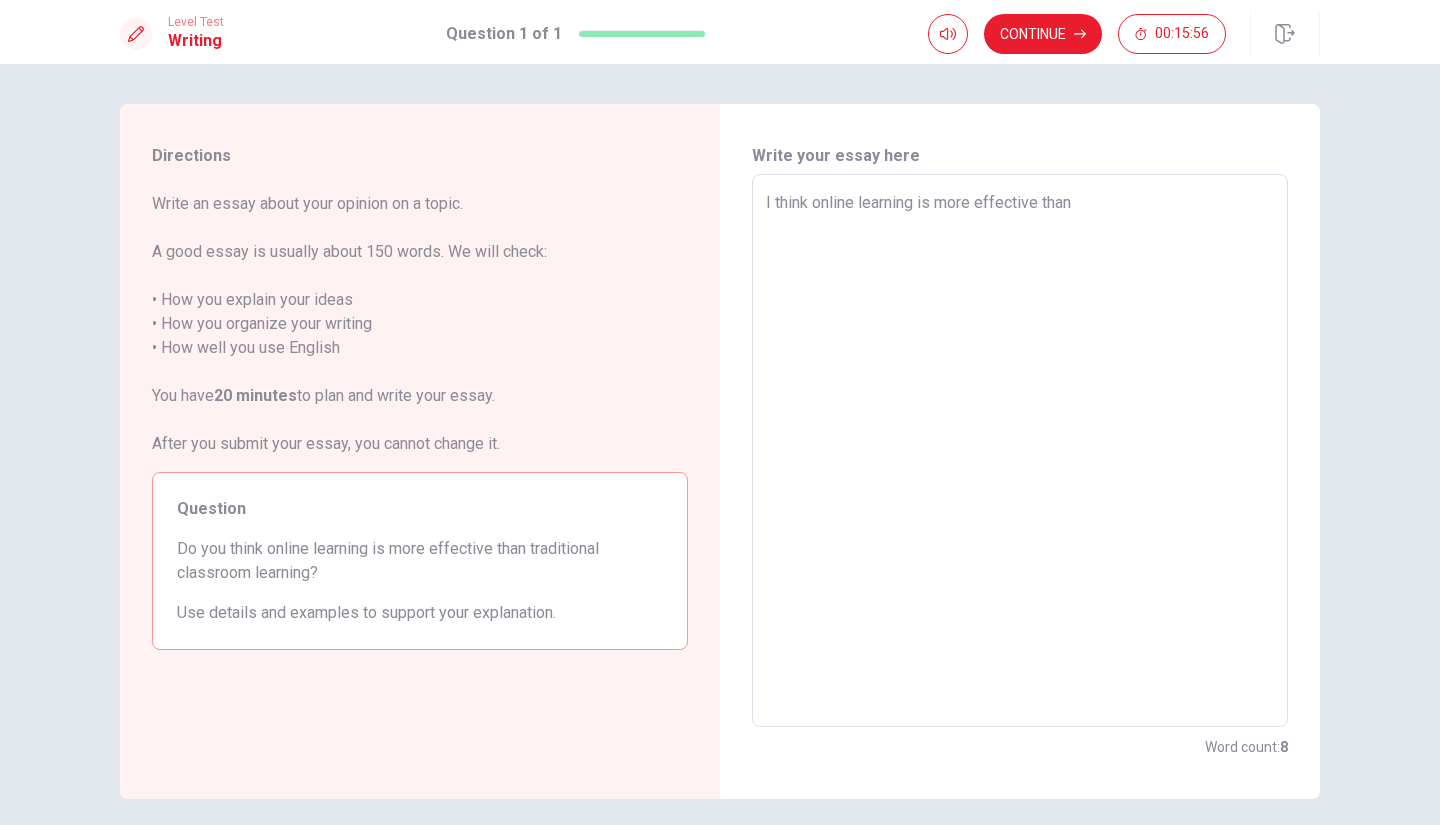 type on "I think online learning is more effective than t" 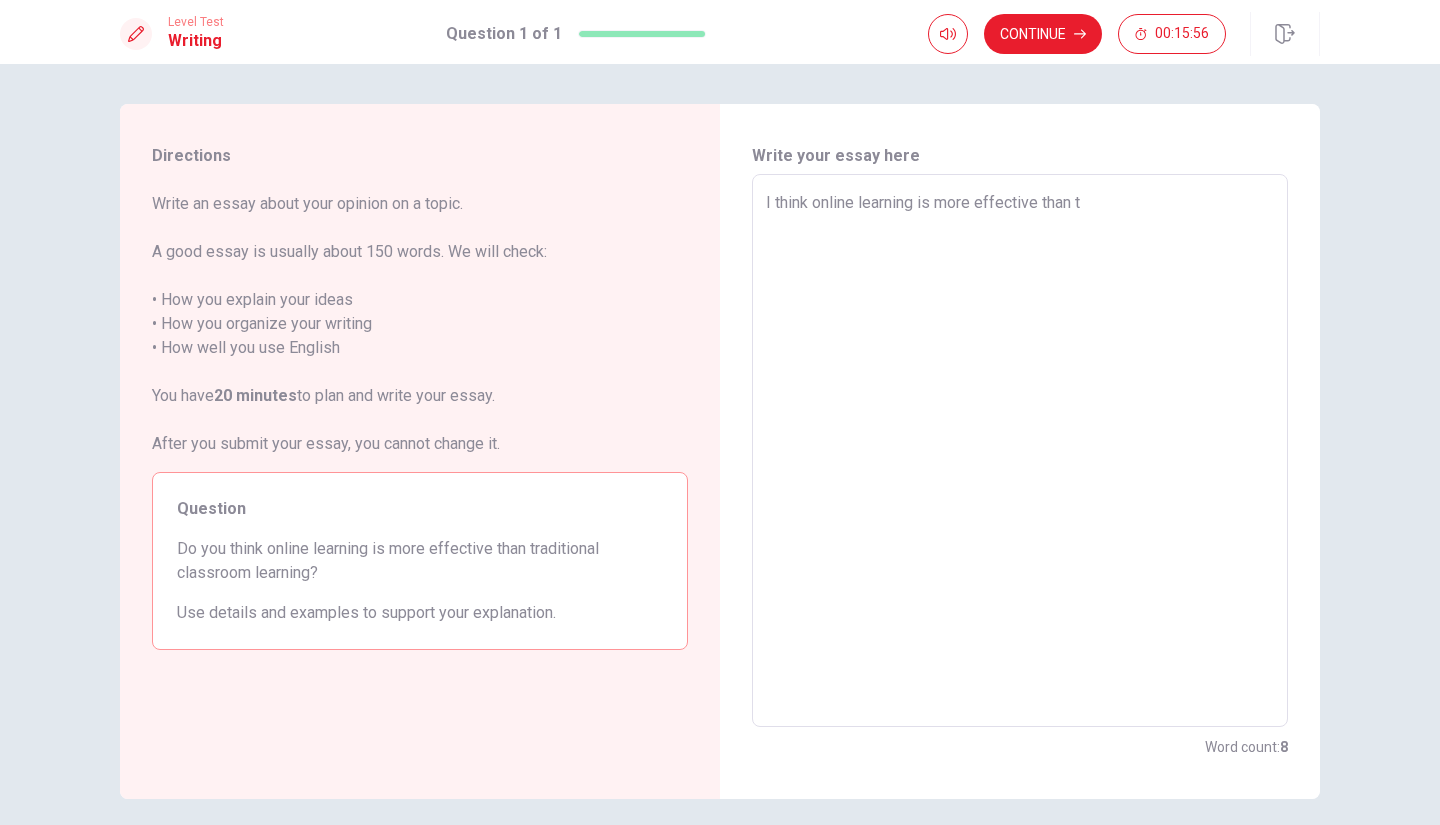 type on "x" 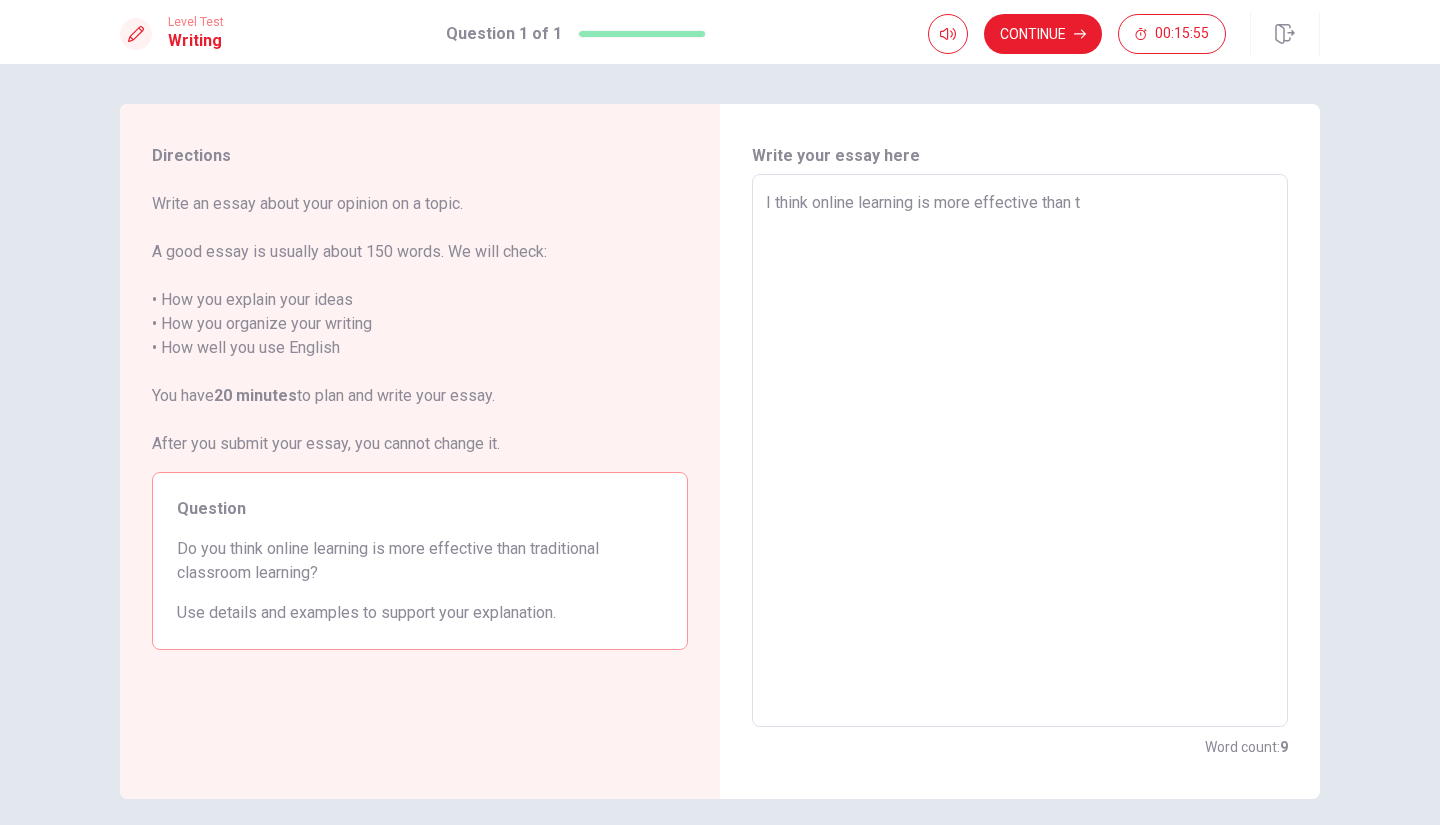 type on "I think online learning is more effective than tr" 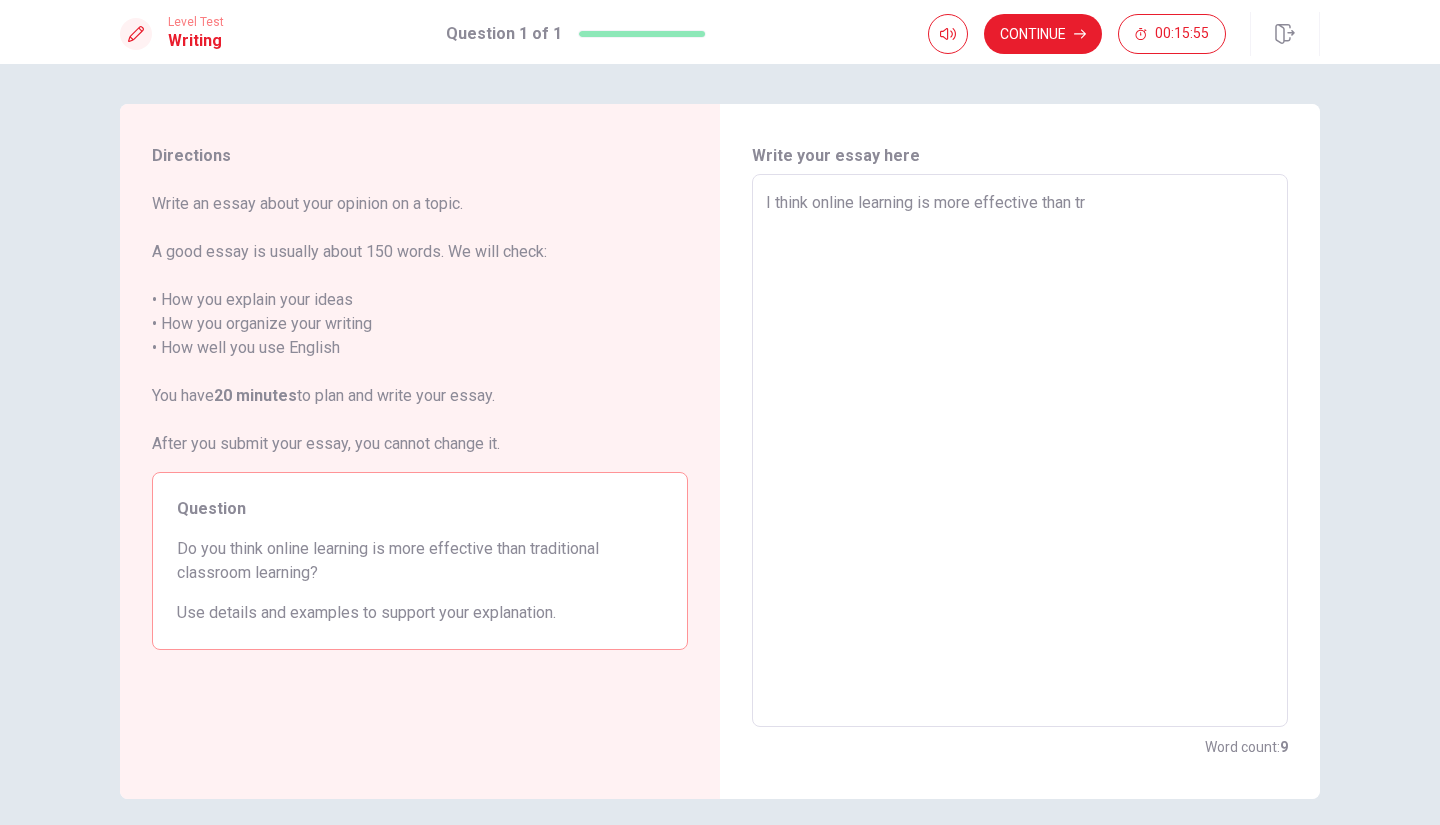 type on "x" 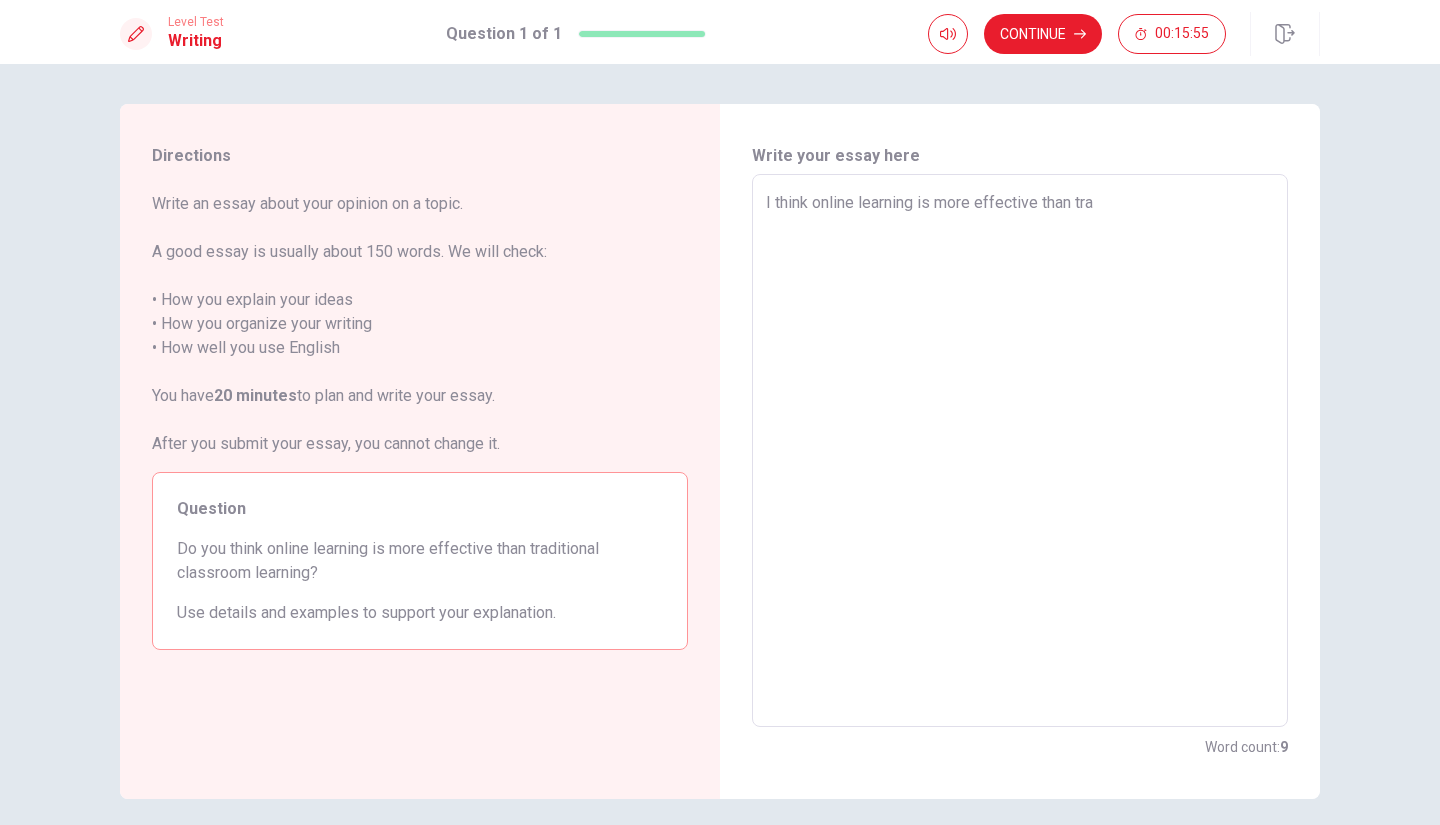 type on "x" 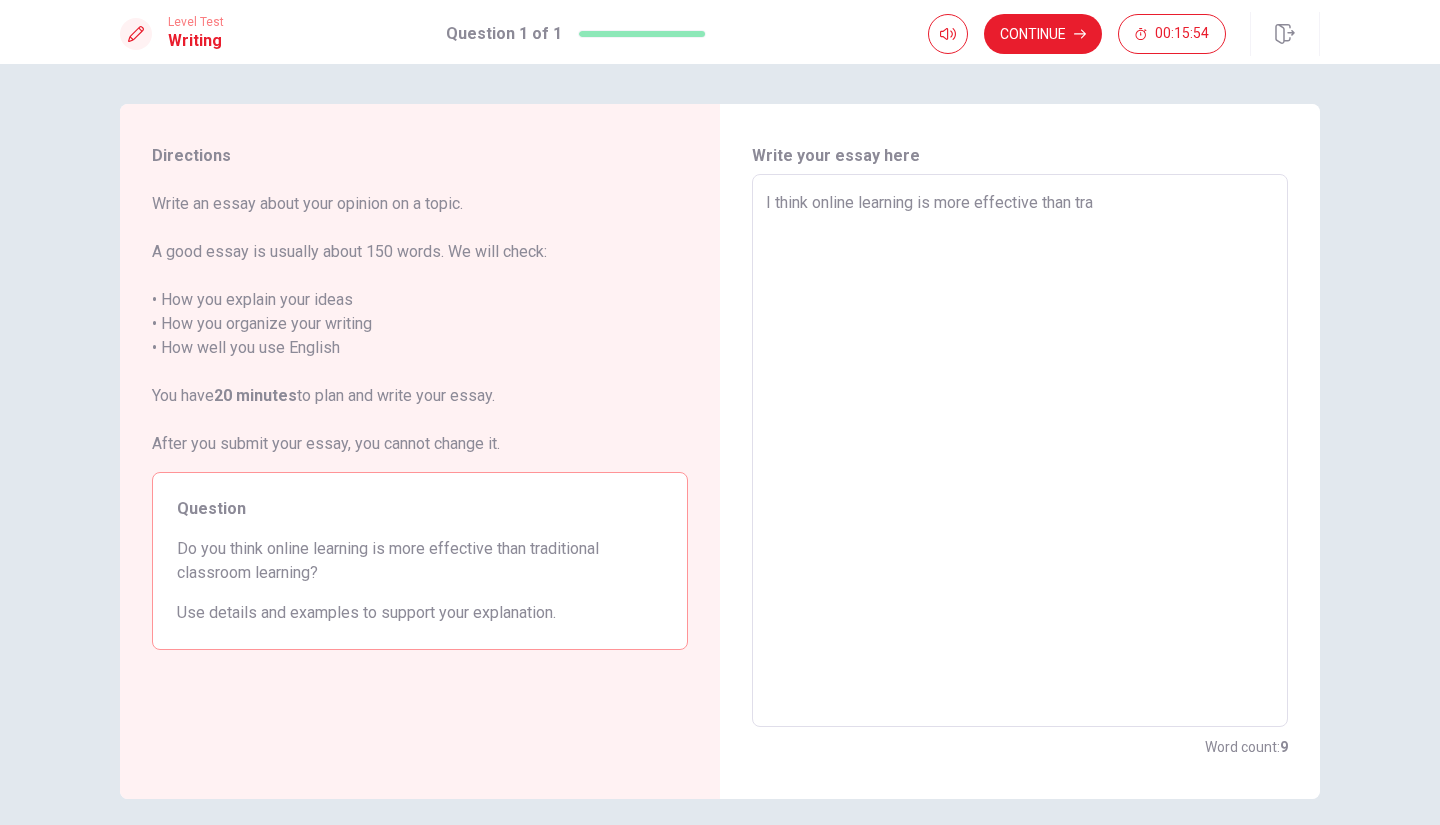 type on "I think online learning is more effective than trad" 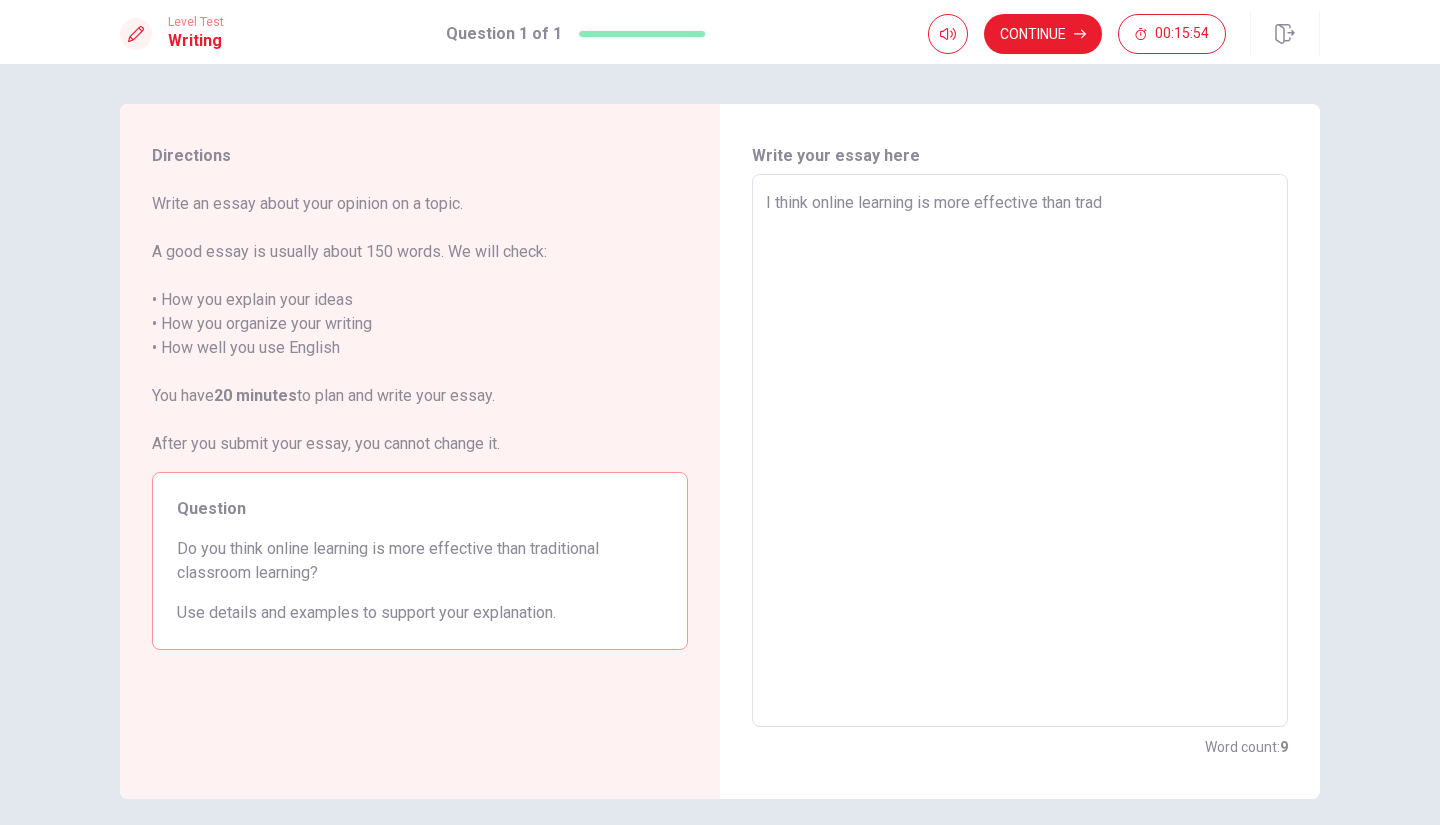 type on "x" 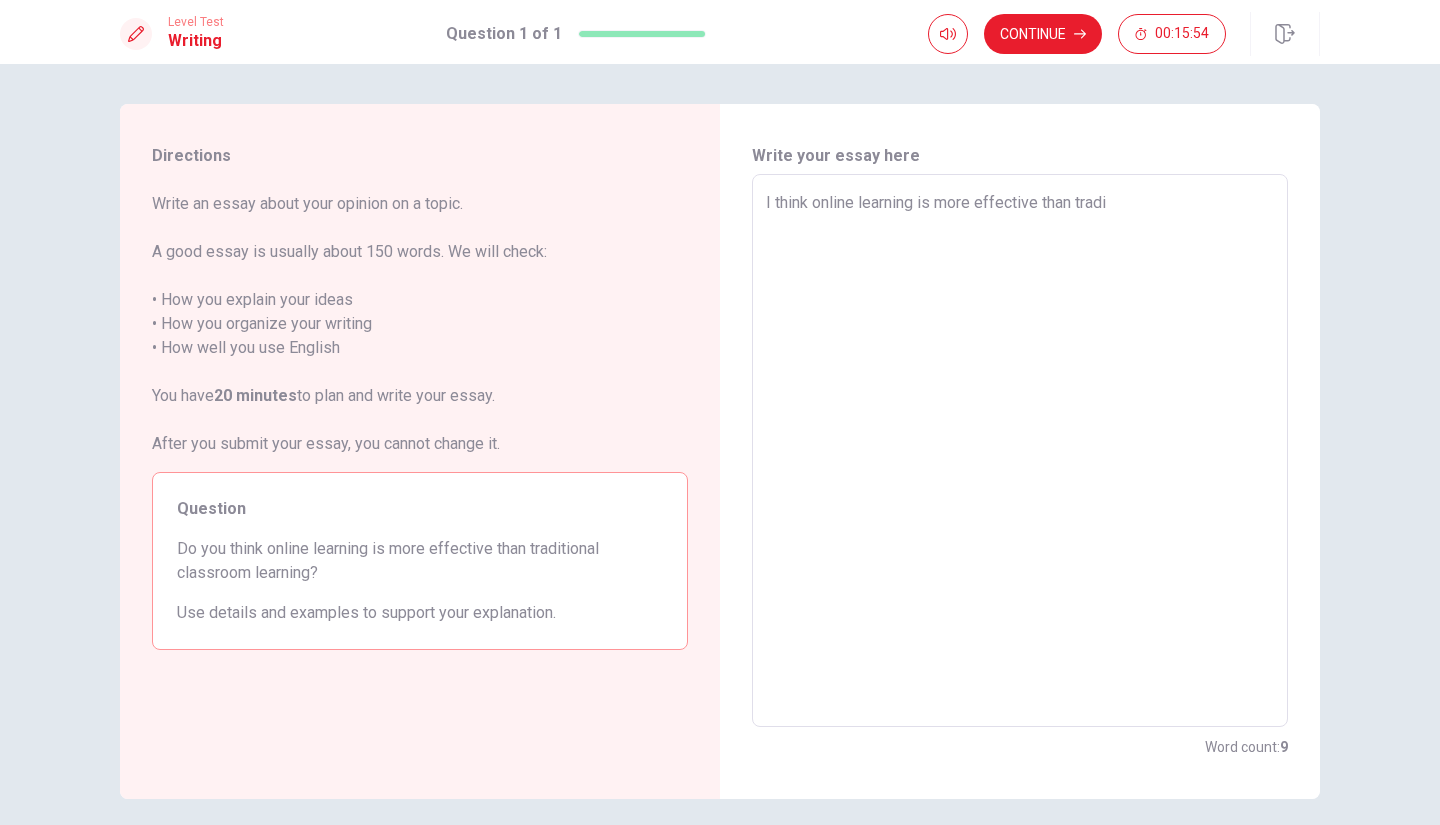 type on "x" 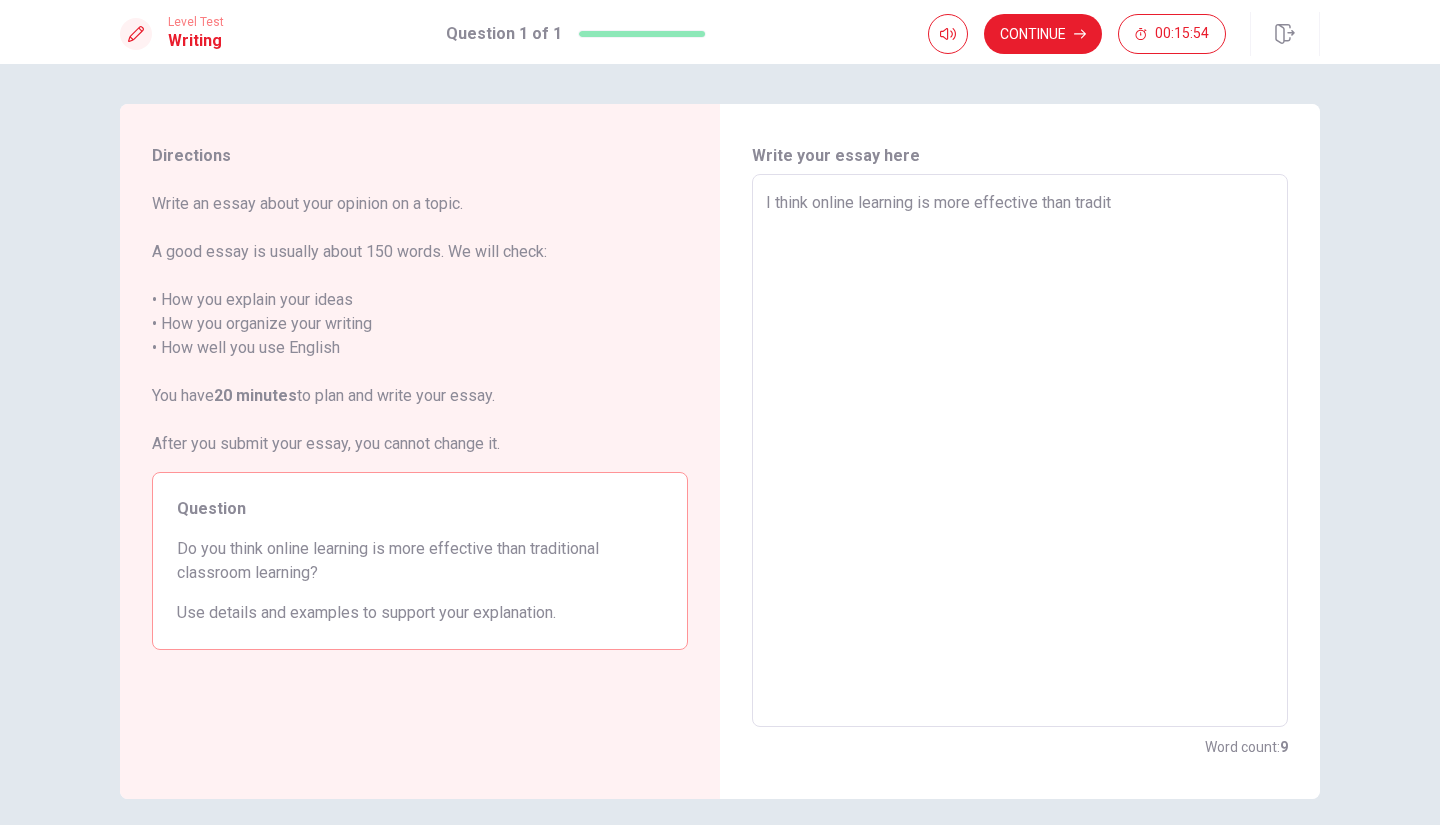 type on "x" 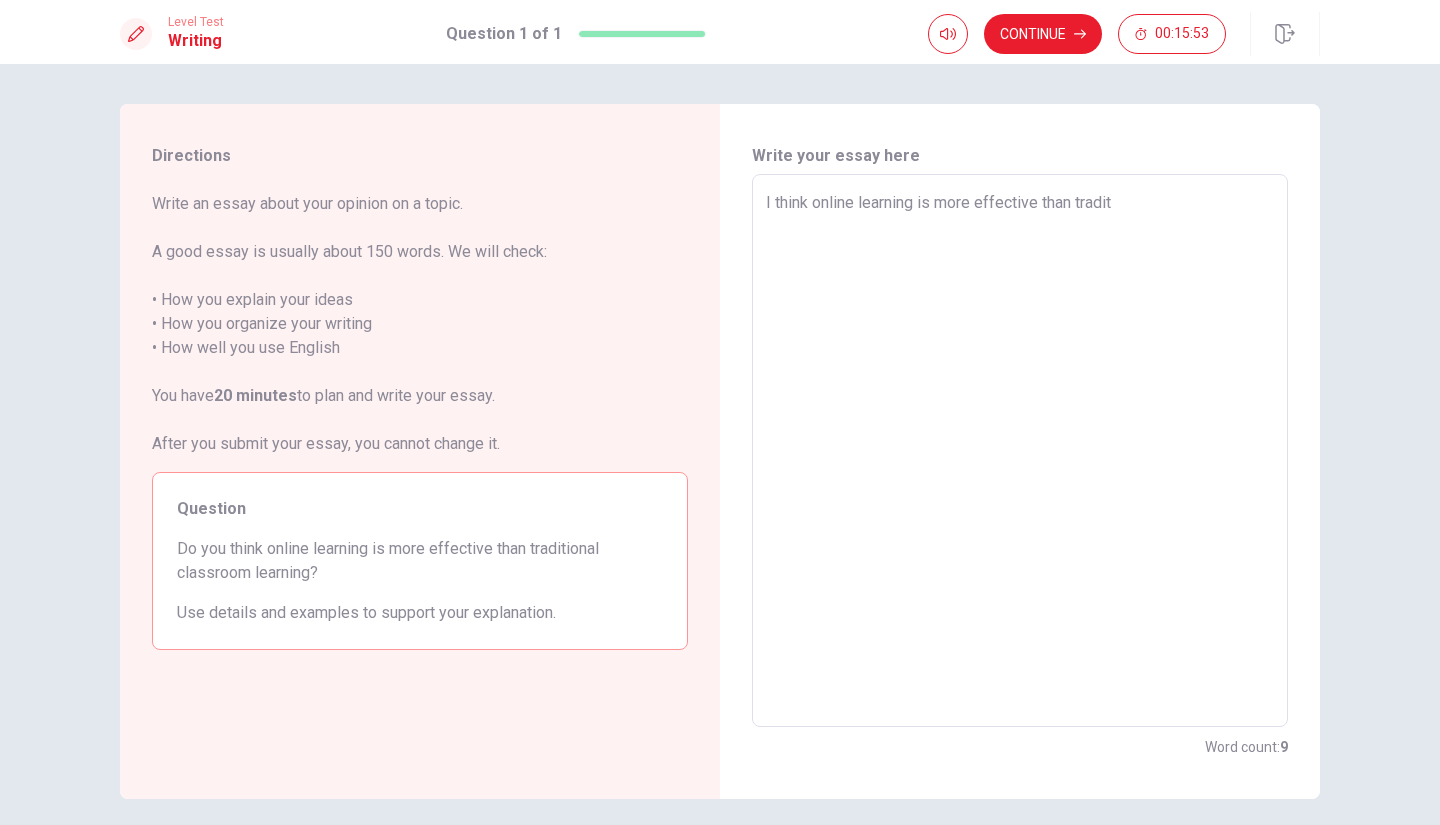 type on "I think online learning is more effective than traditi" 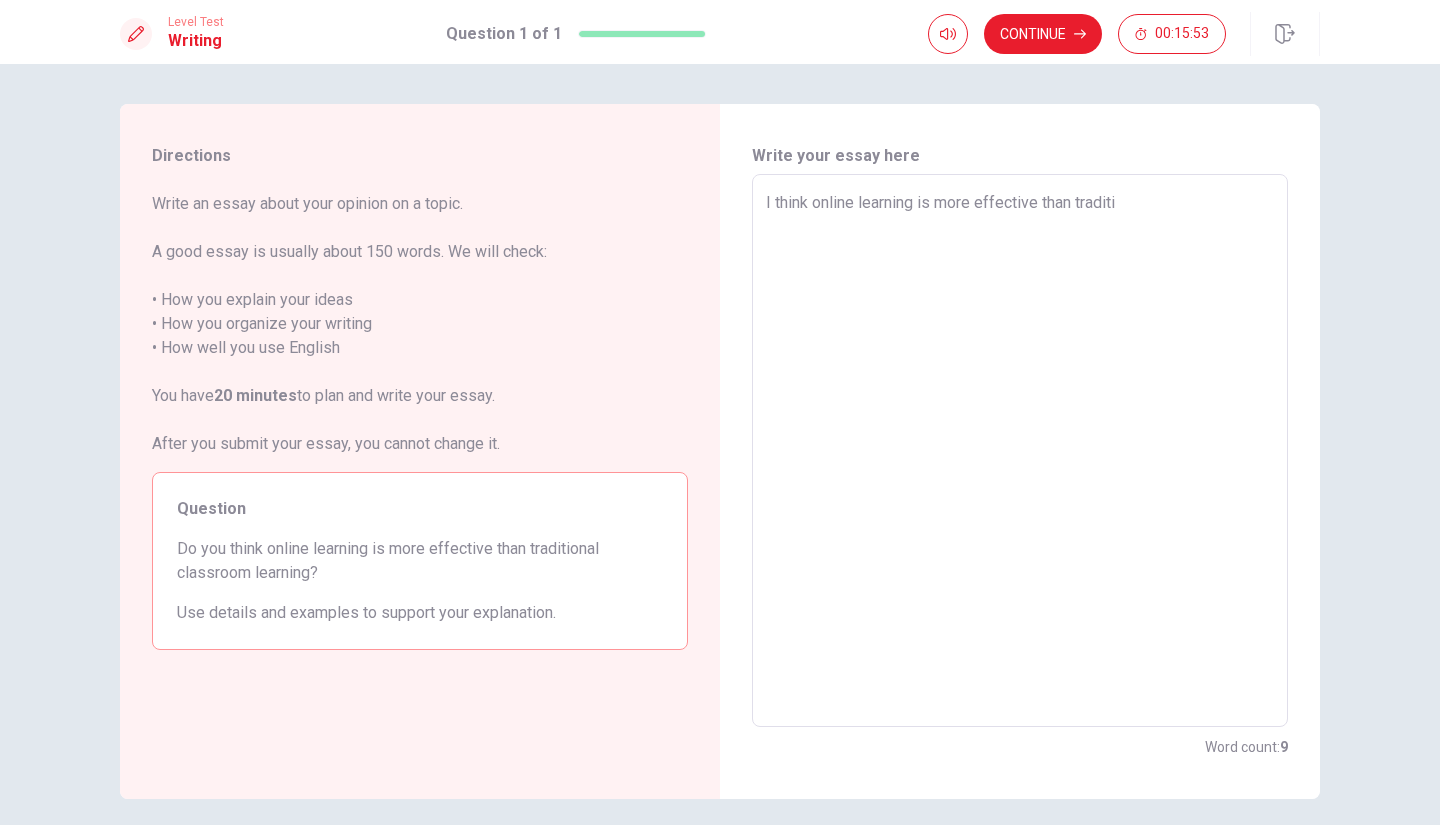 type on "x" 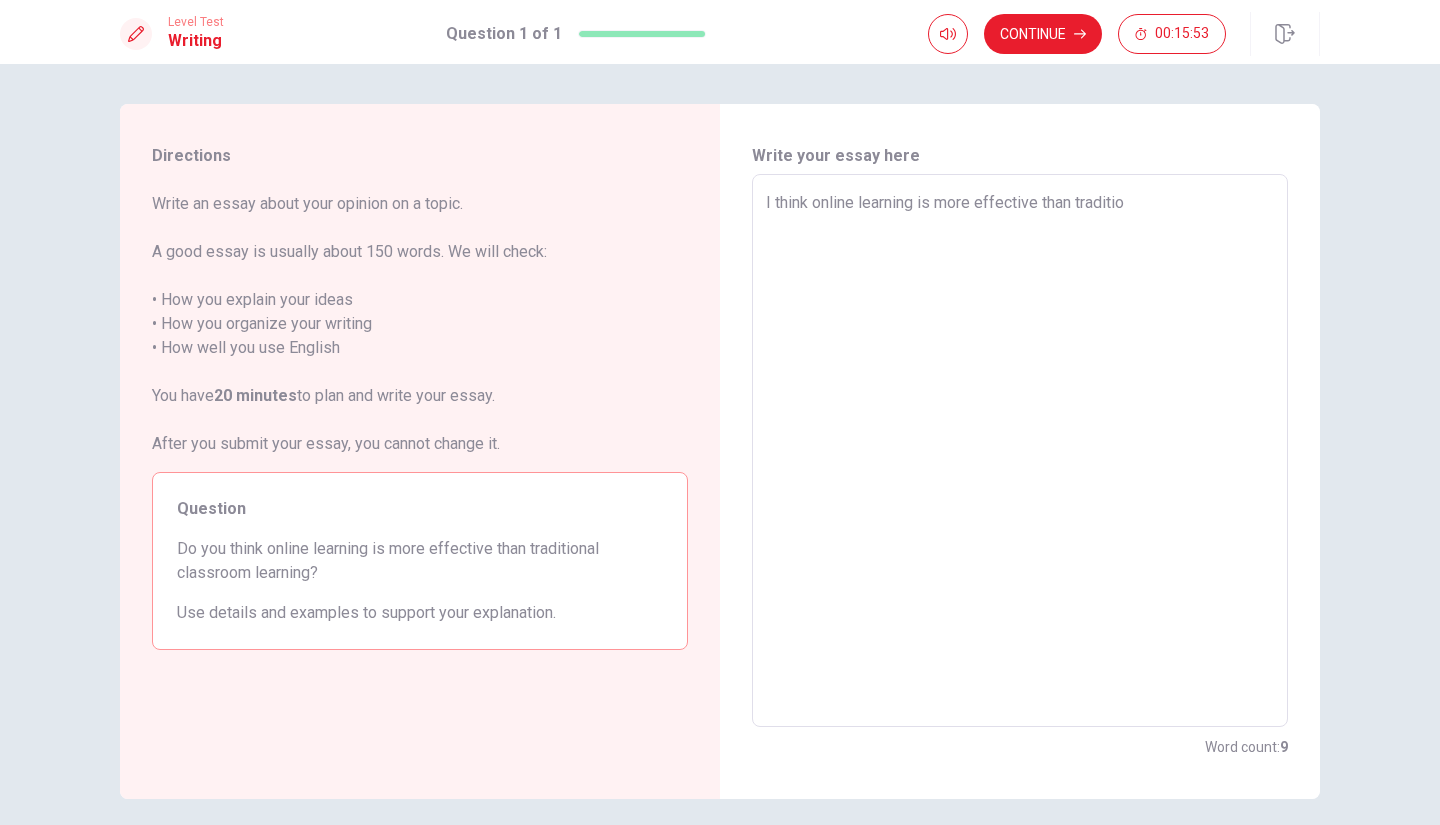 type on "x" 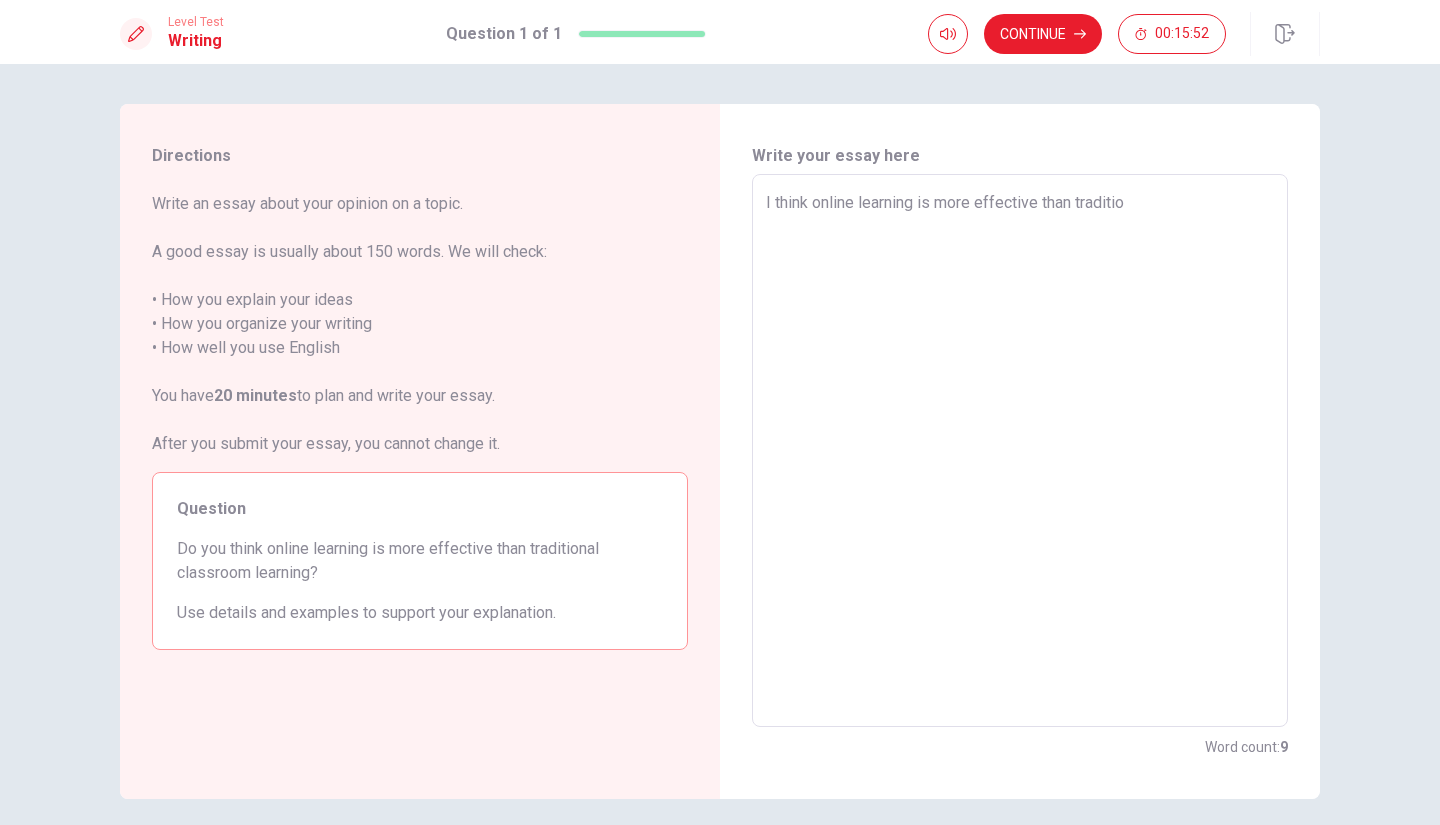 type on "I think online learning is more effective than tradition" 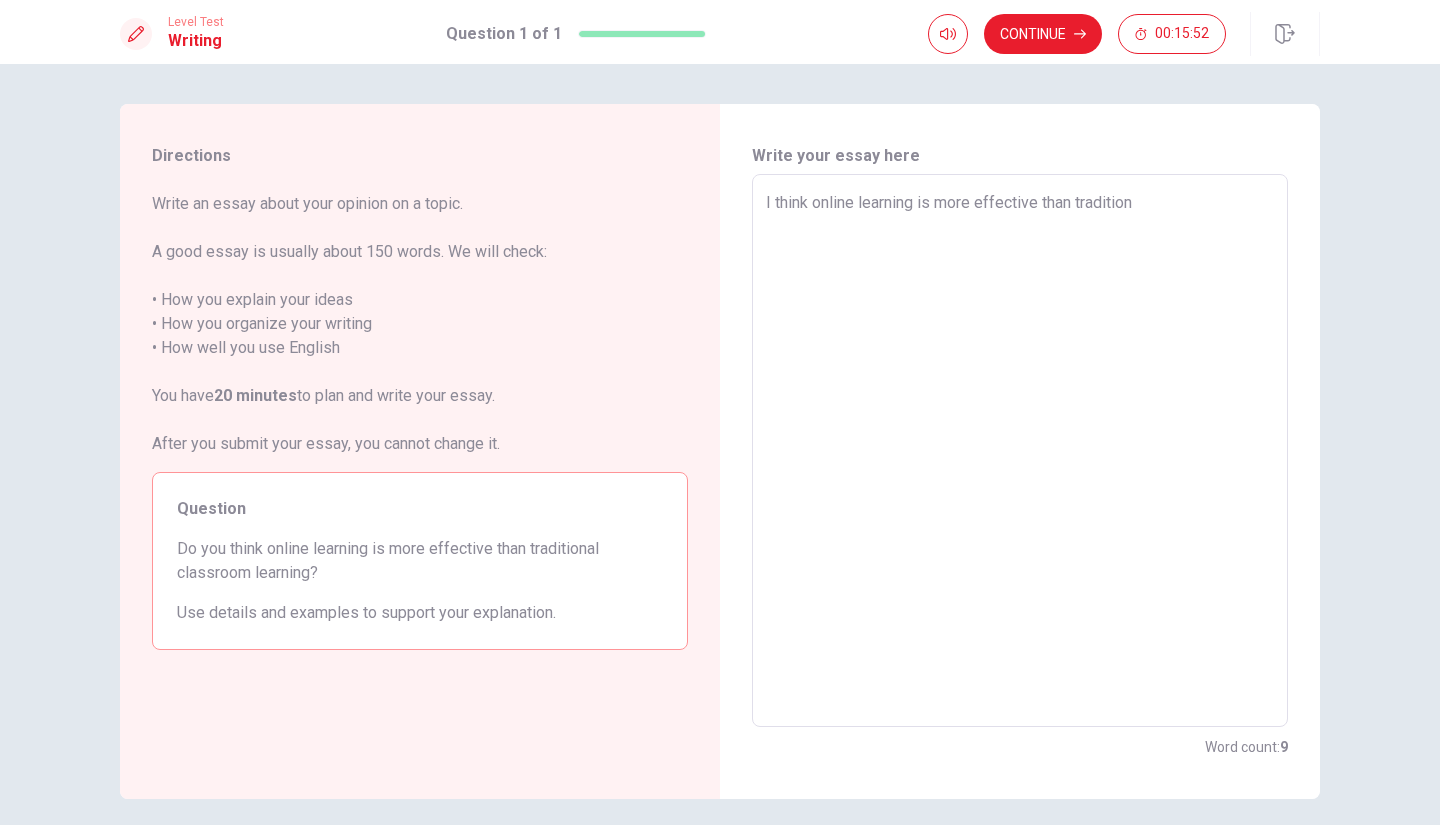 type on "x" 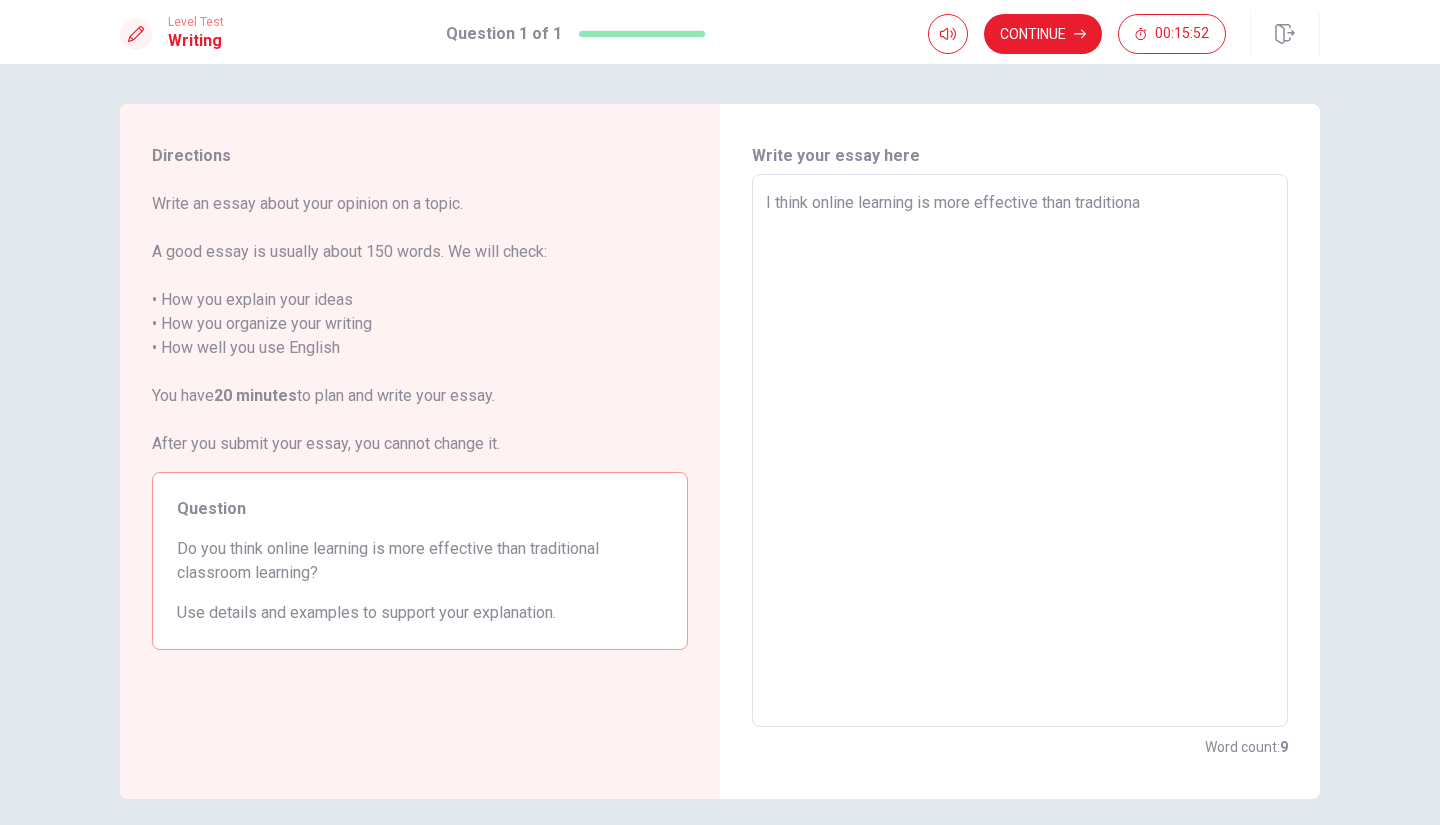 type on "x" 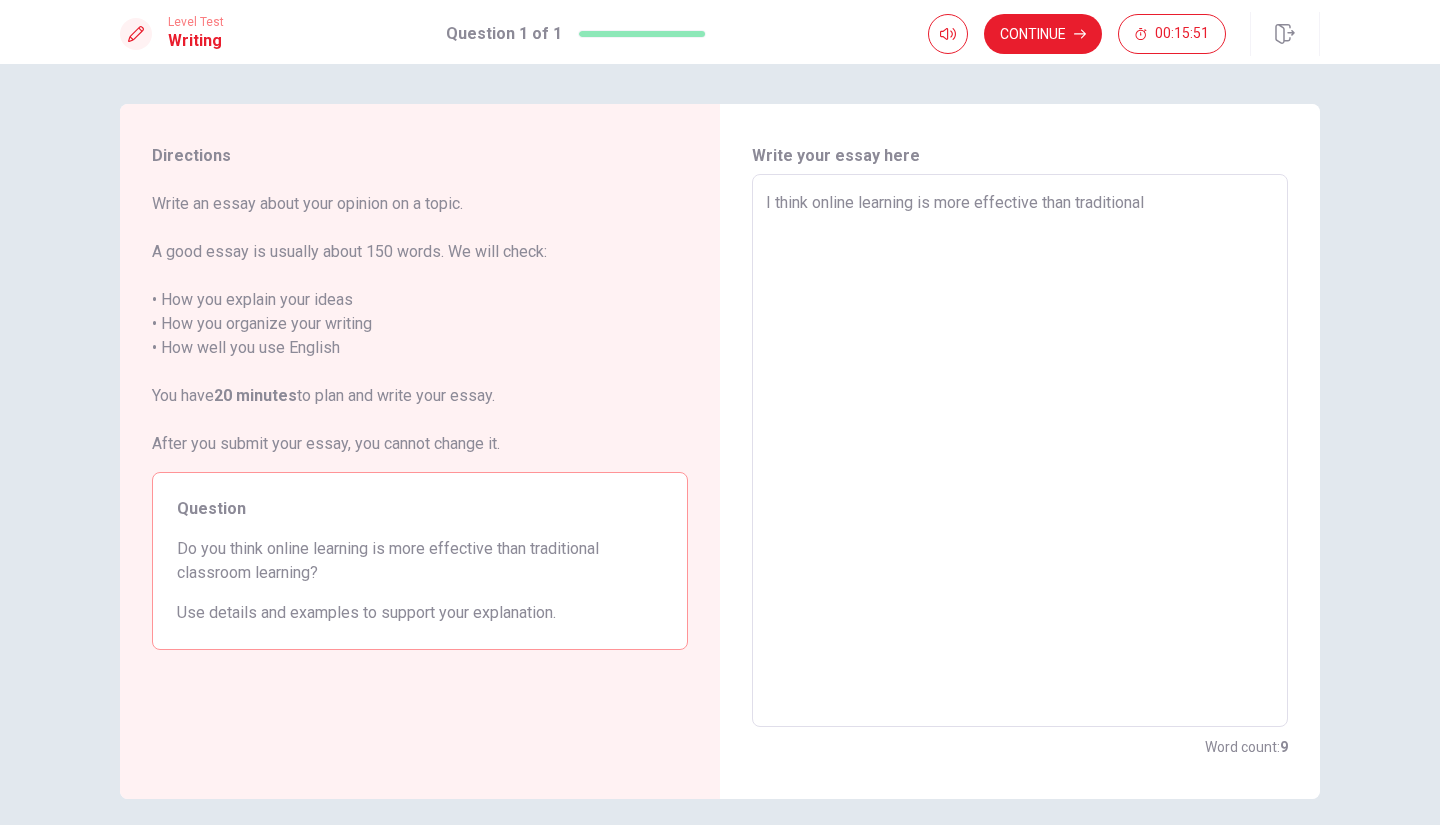 type on "x" 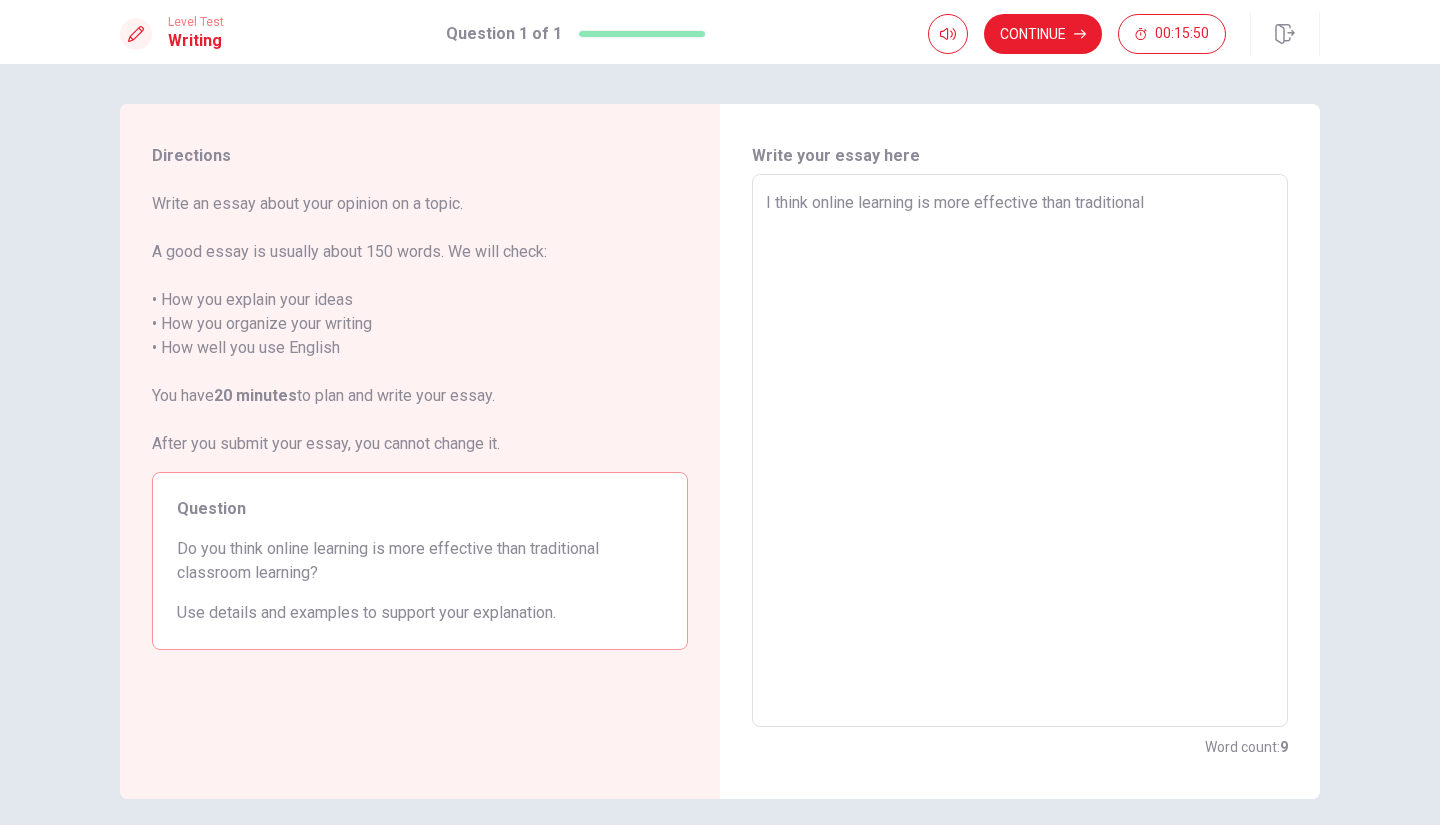 type on "I think online learning is more effective than traditional" 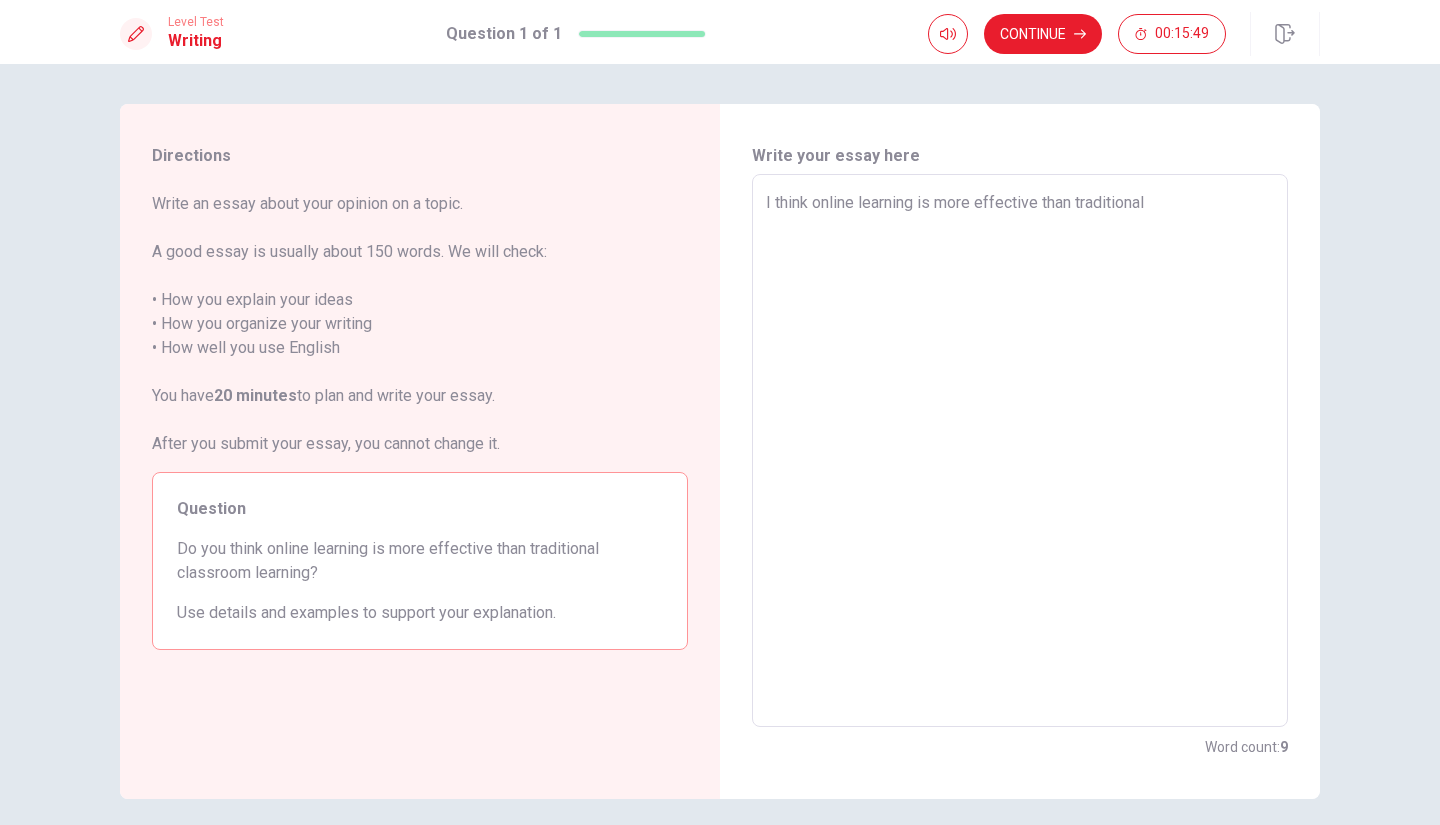 type on "I think online learning is more effective than traditional c" 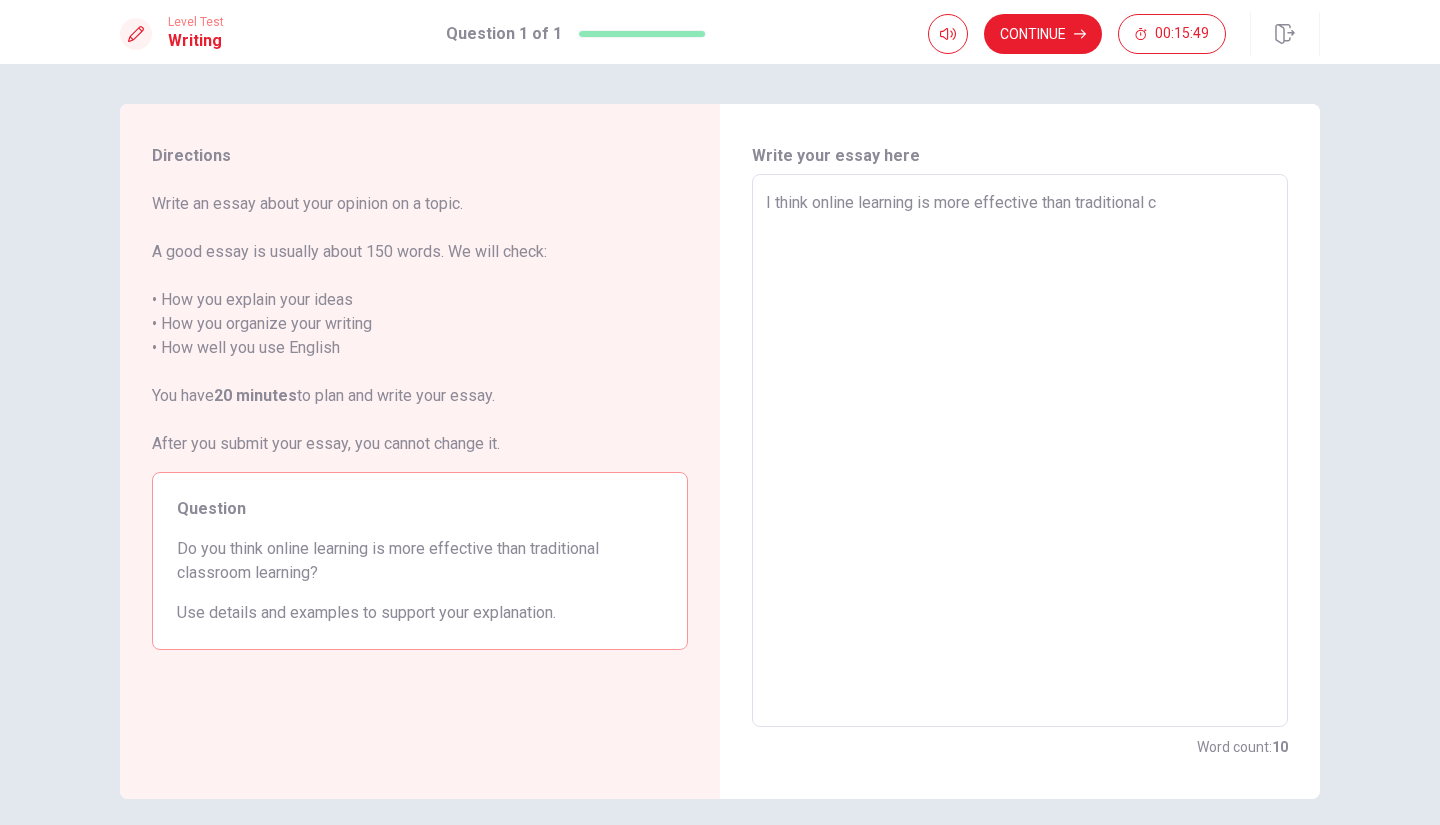 type on "x" 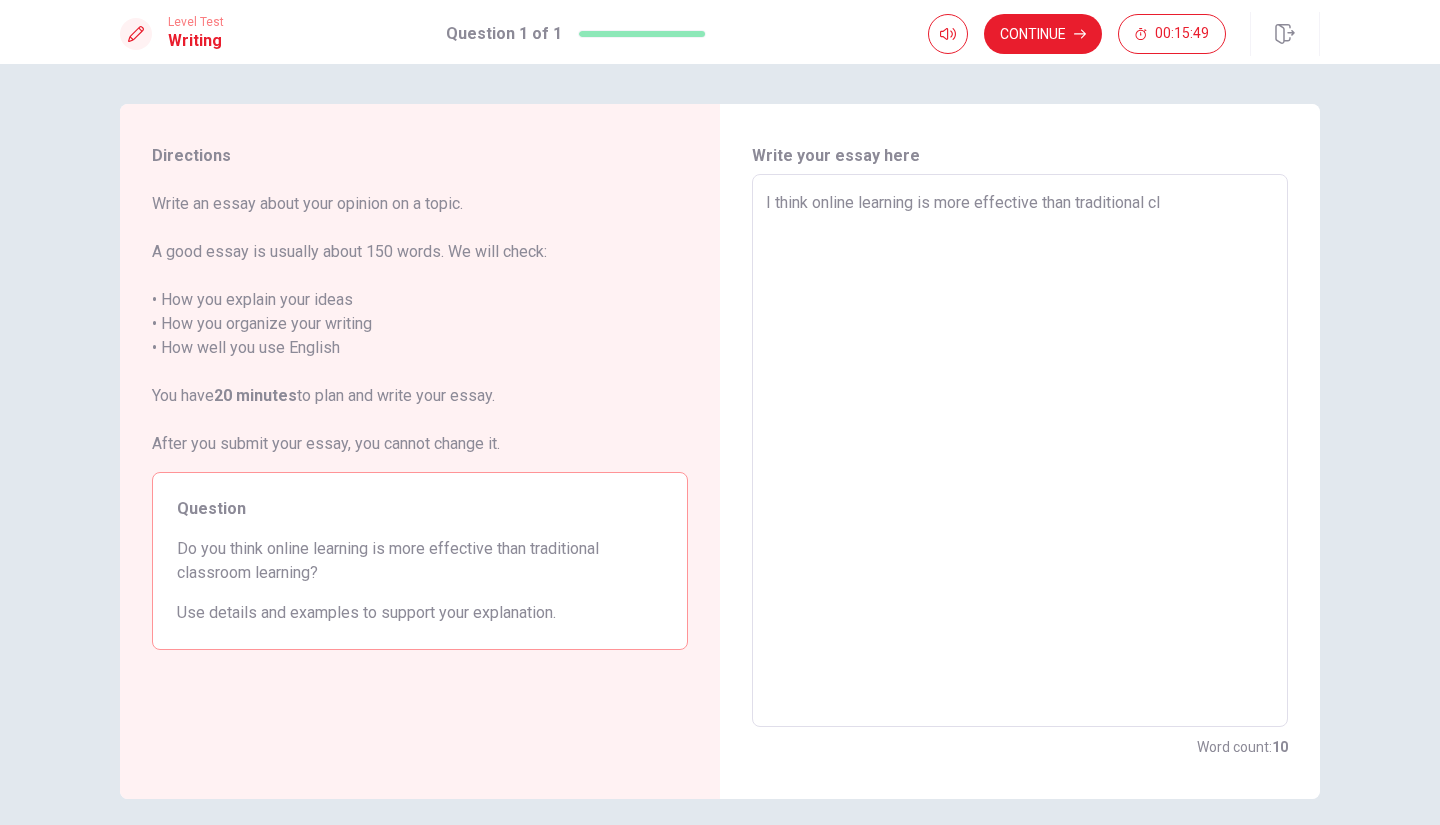 type on "x" 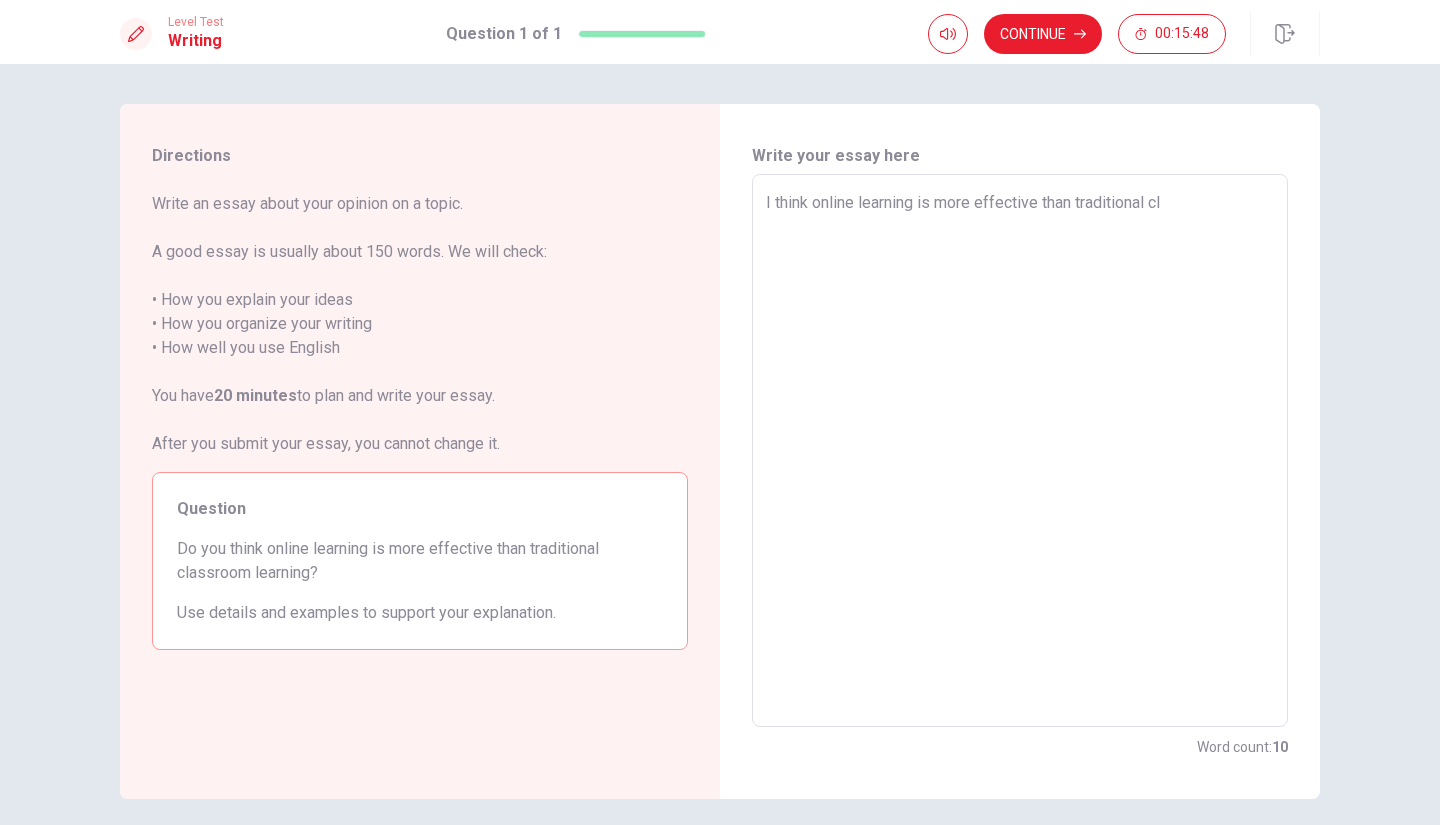 type on "I think online learning is more effective than traditional cla" 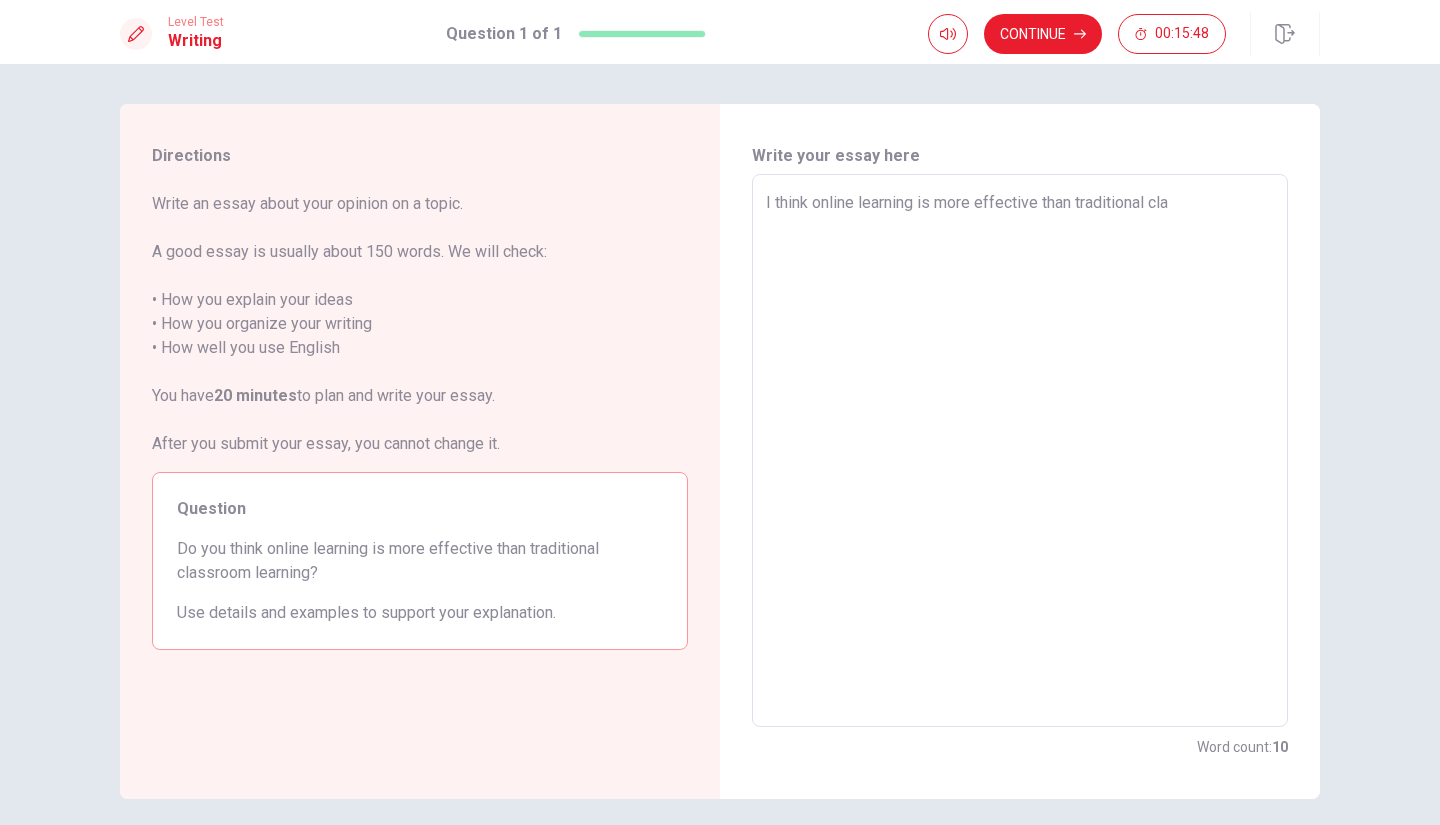 type on "x" 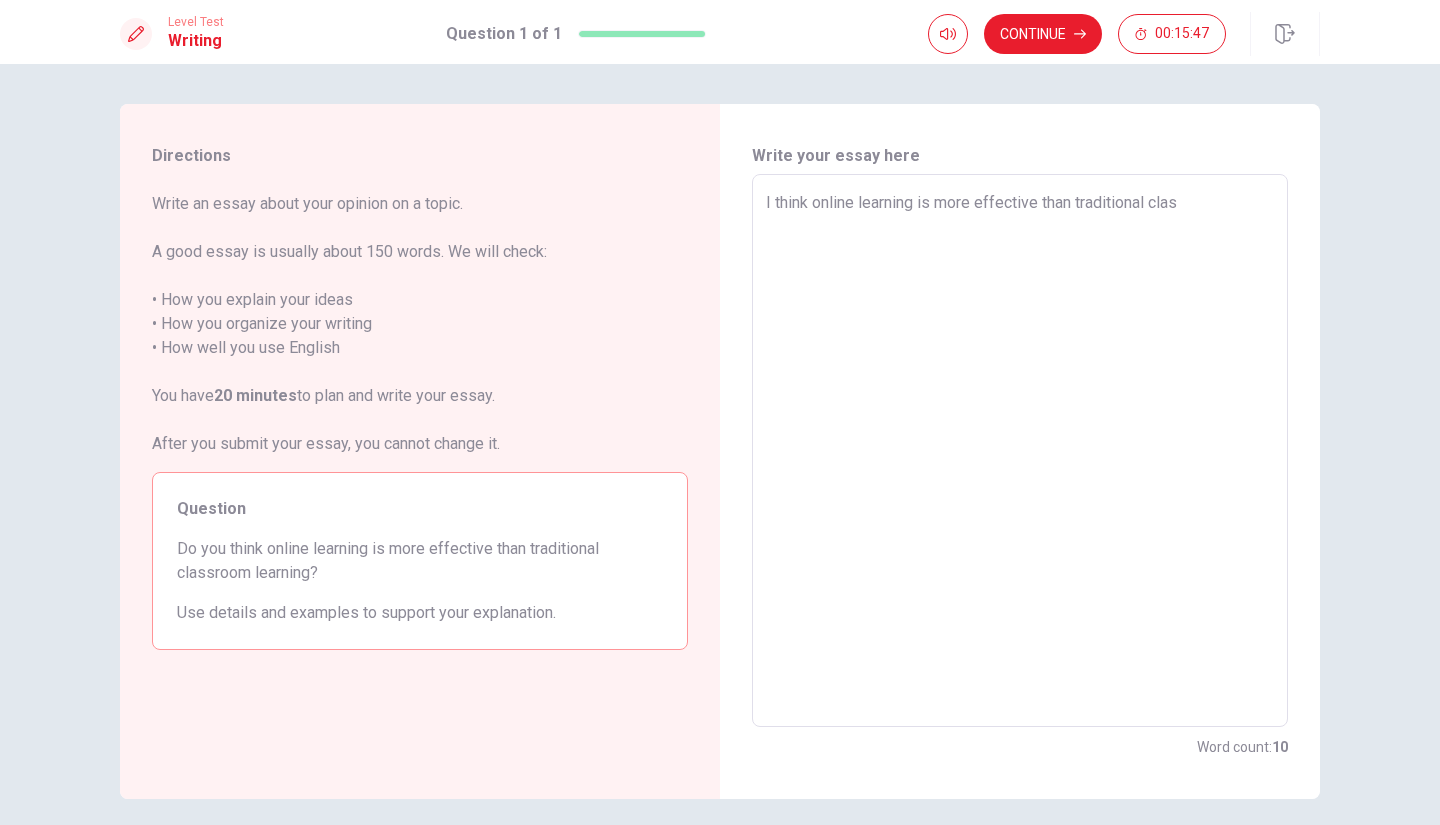 type on "x" 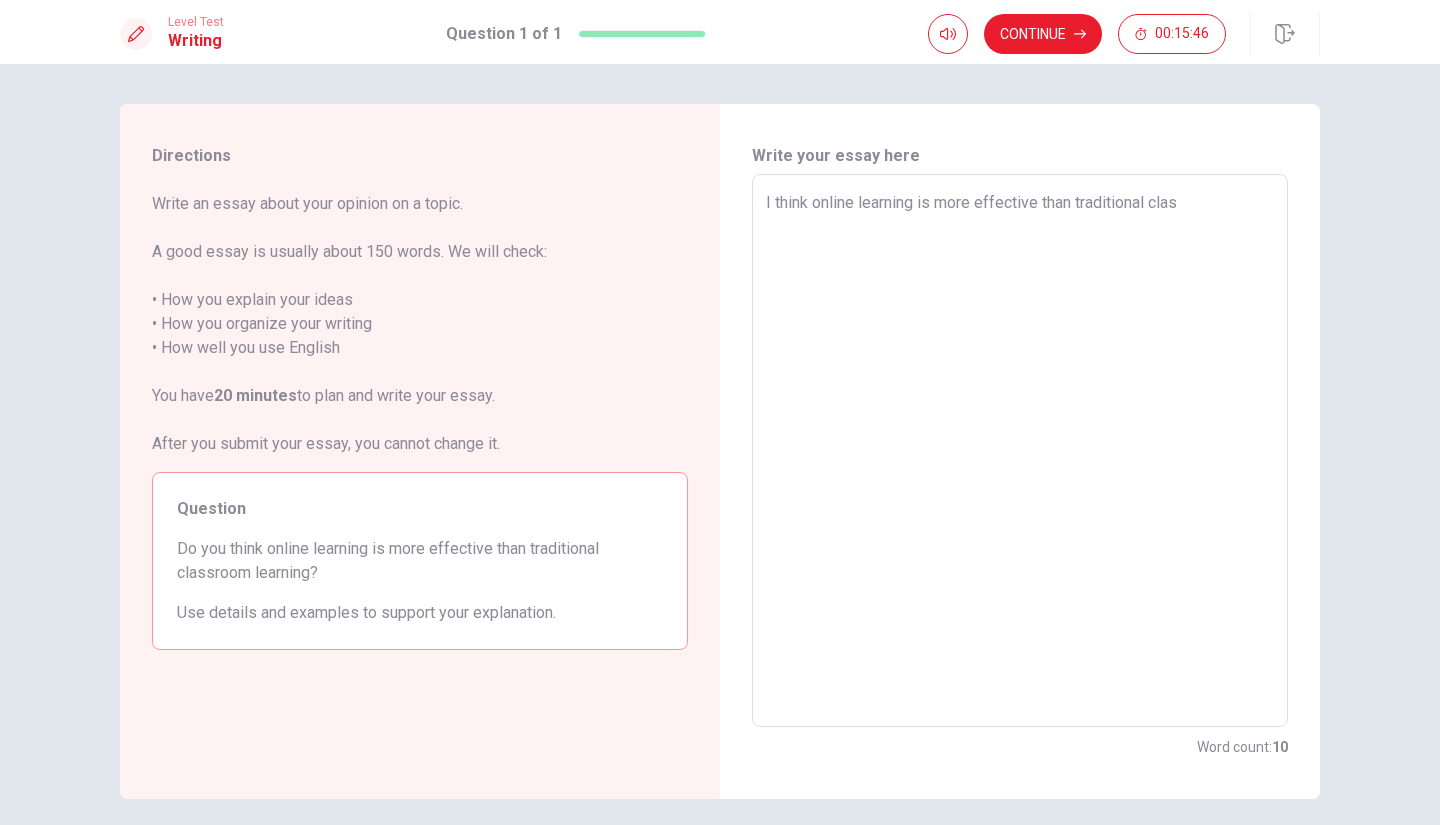 type on "I think online learning is more effective than traditional clasr" 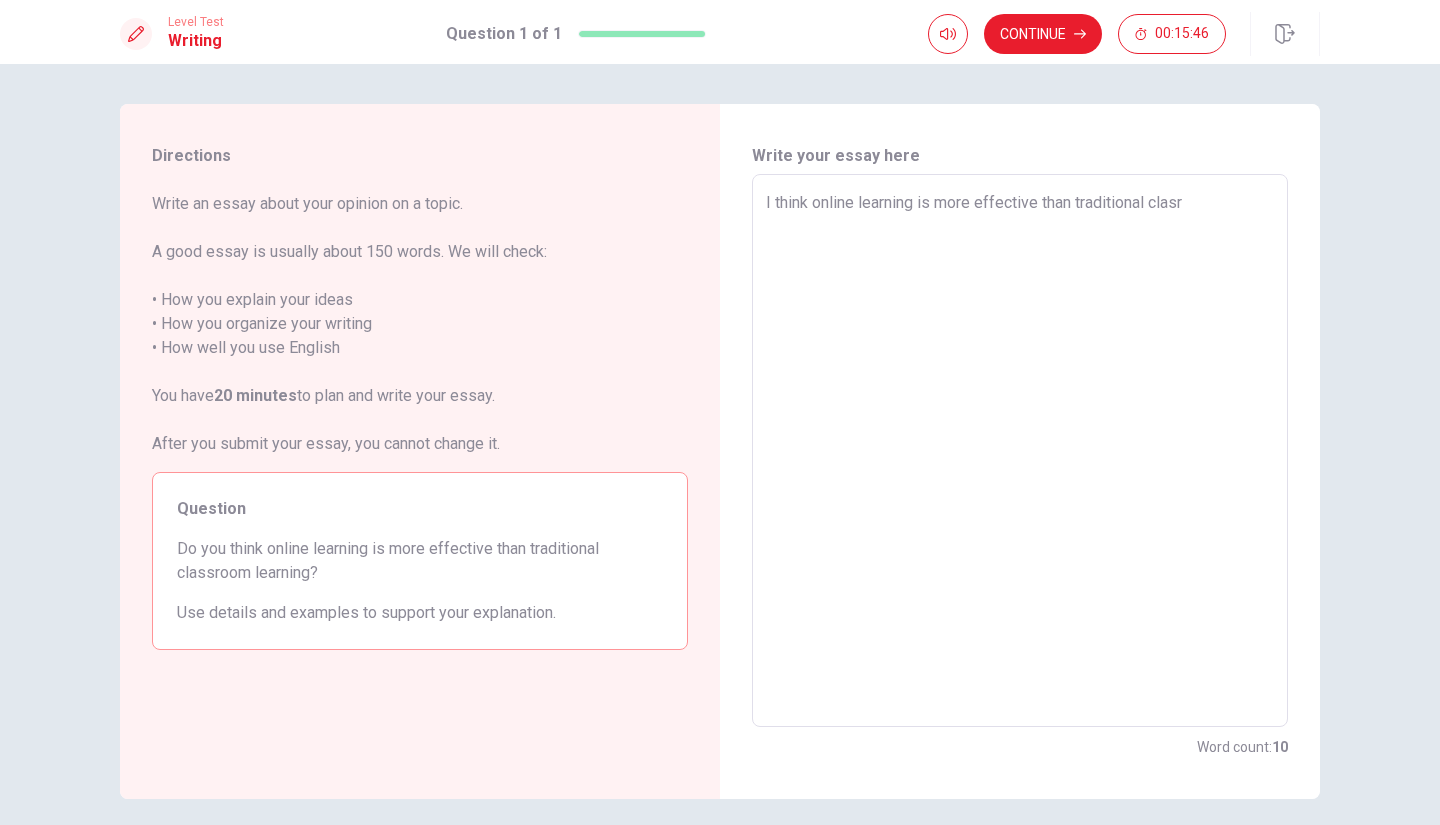 type on "x" 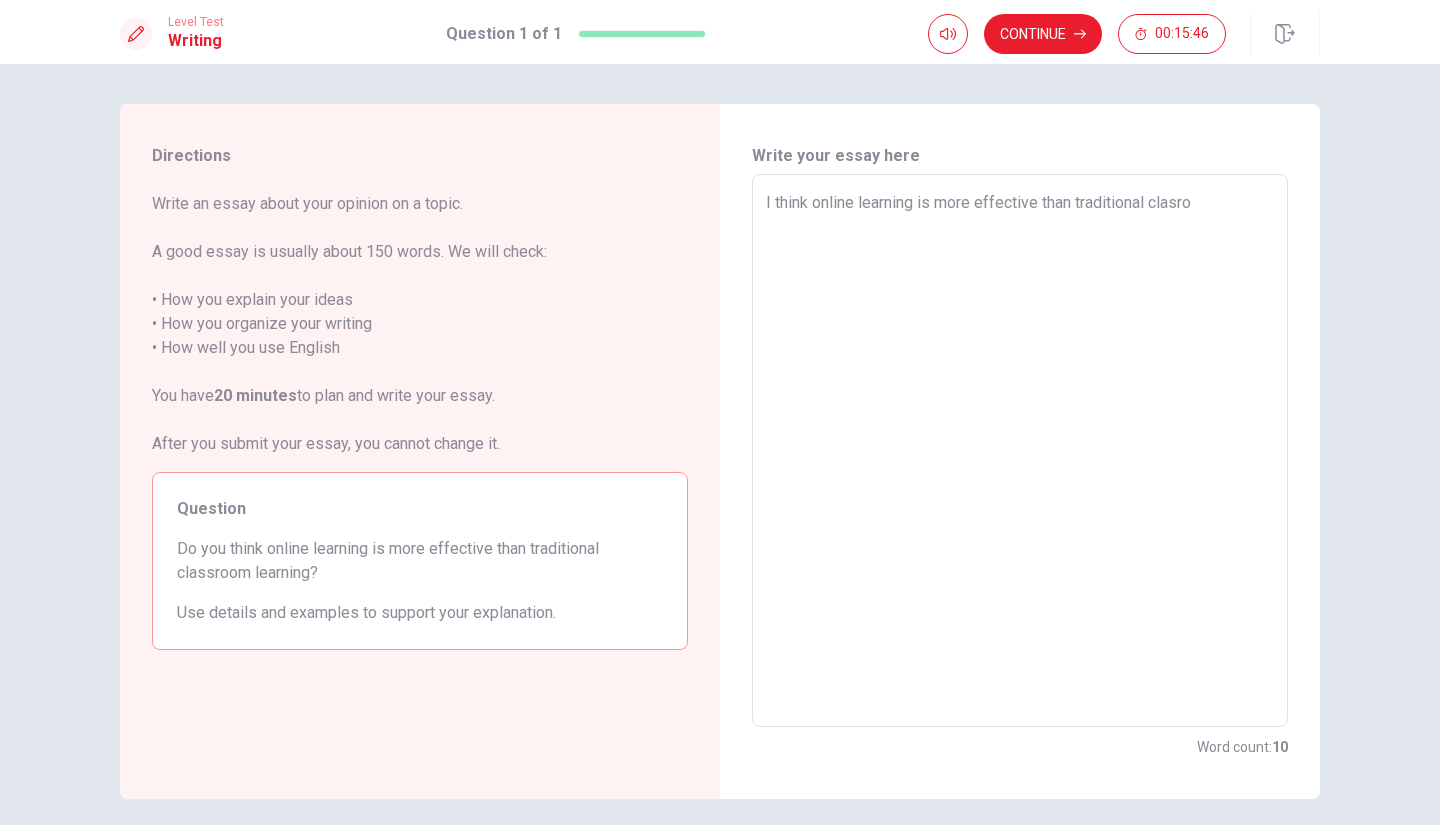 type on "x" 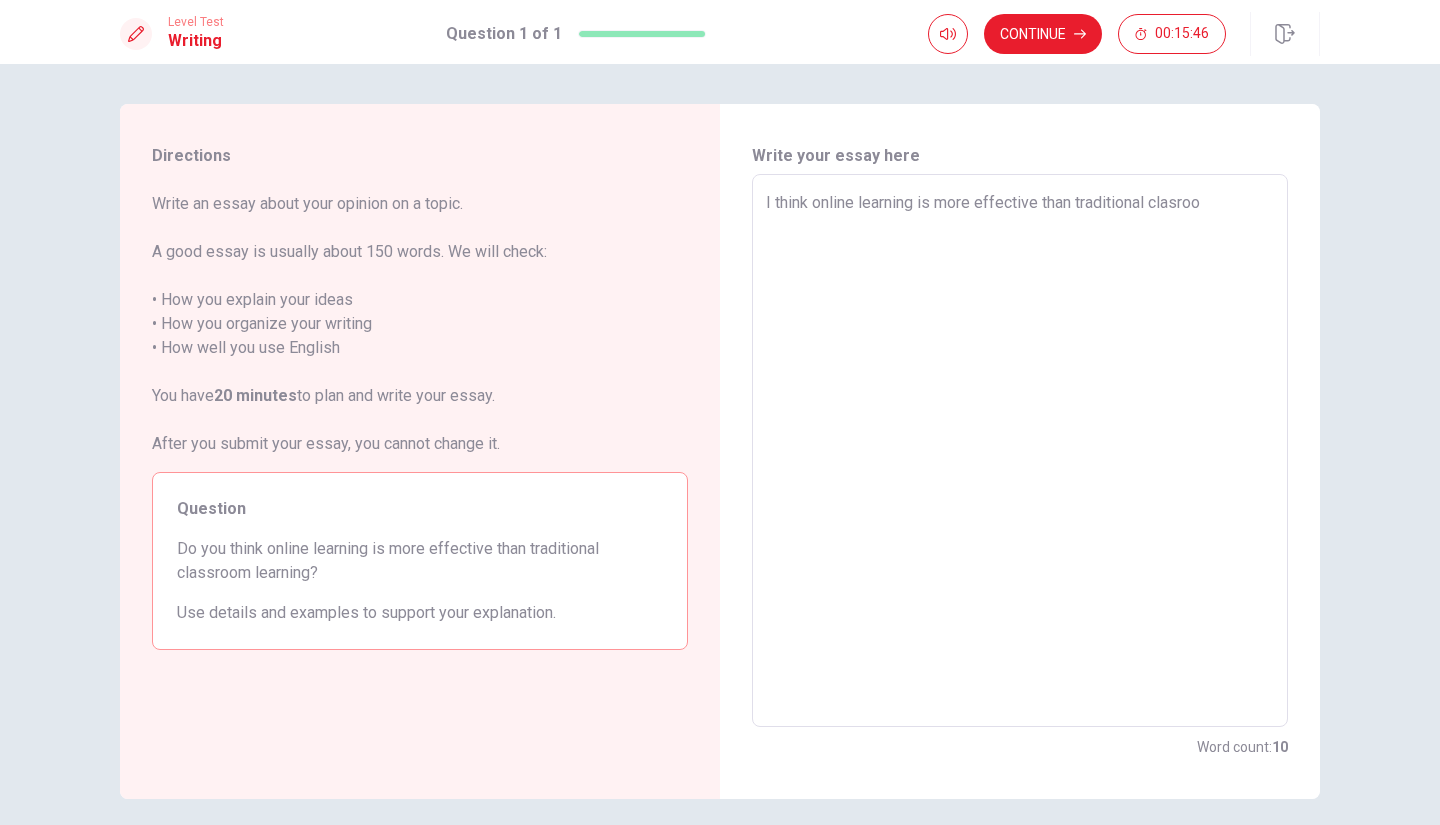 type on "x" 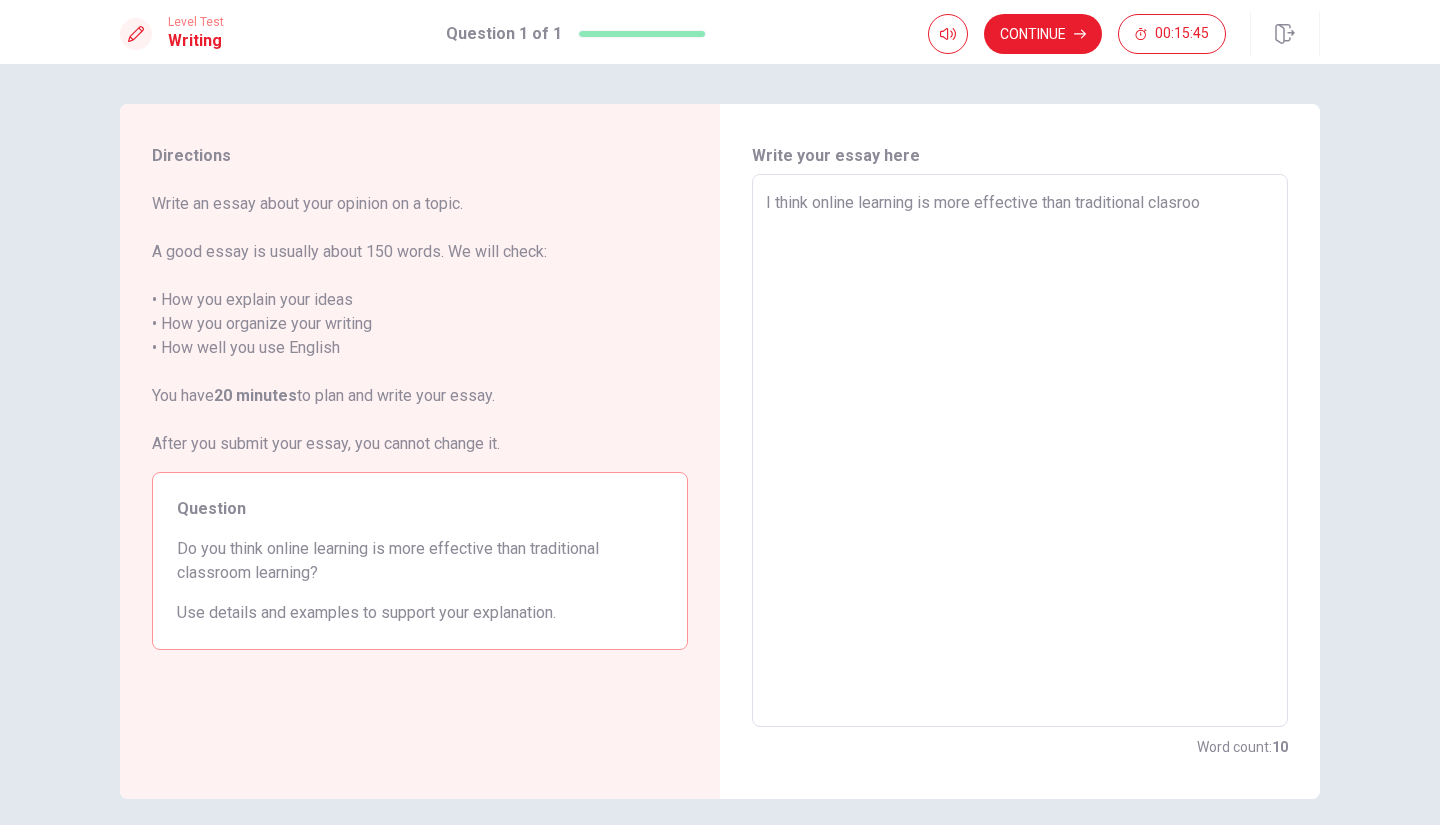 type on "I think online learning is more effective than traditional clasroom" 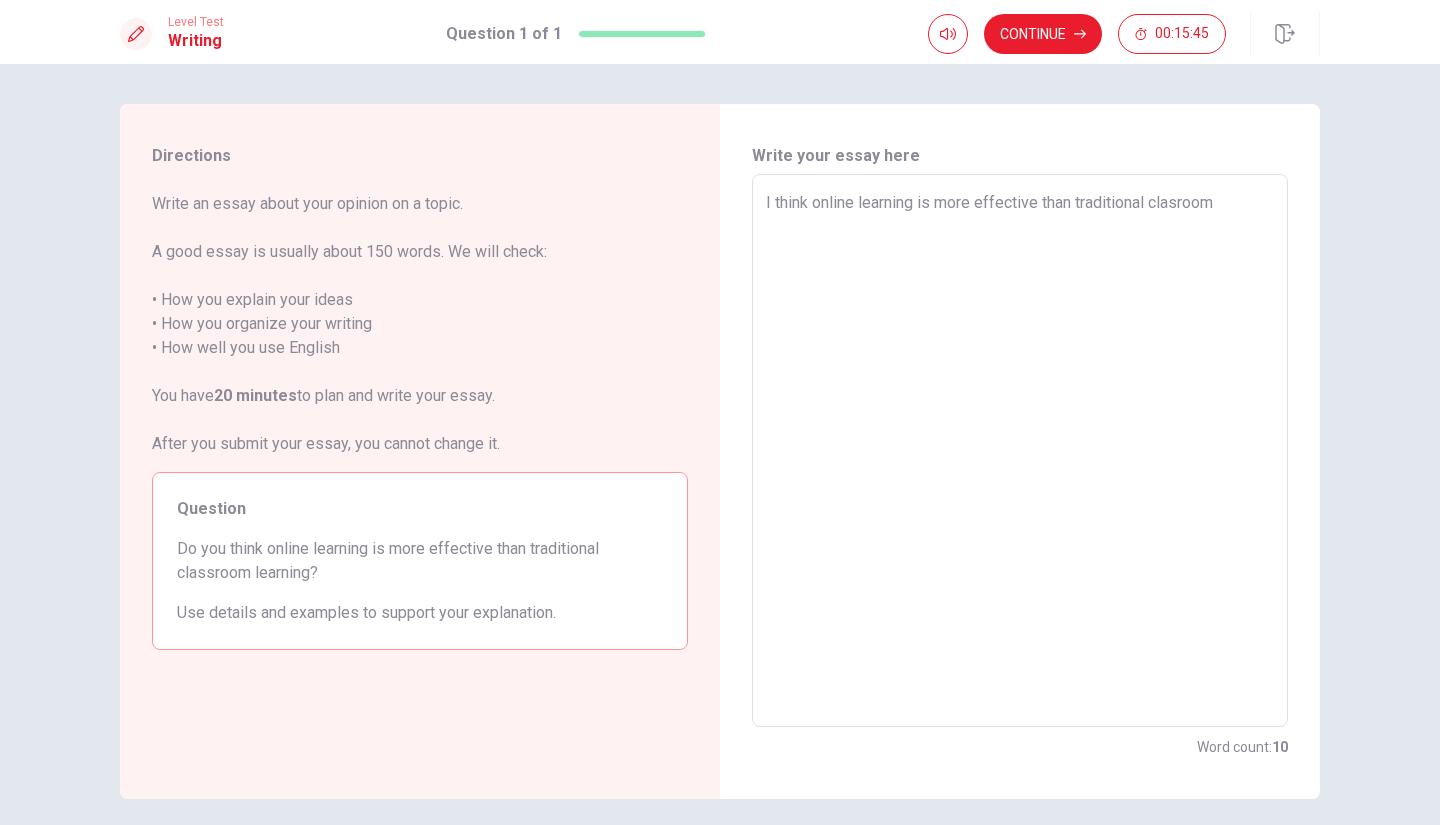 type on "x" 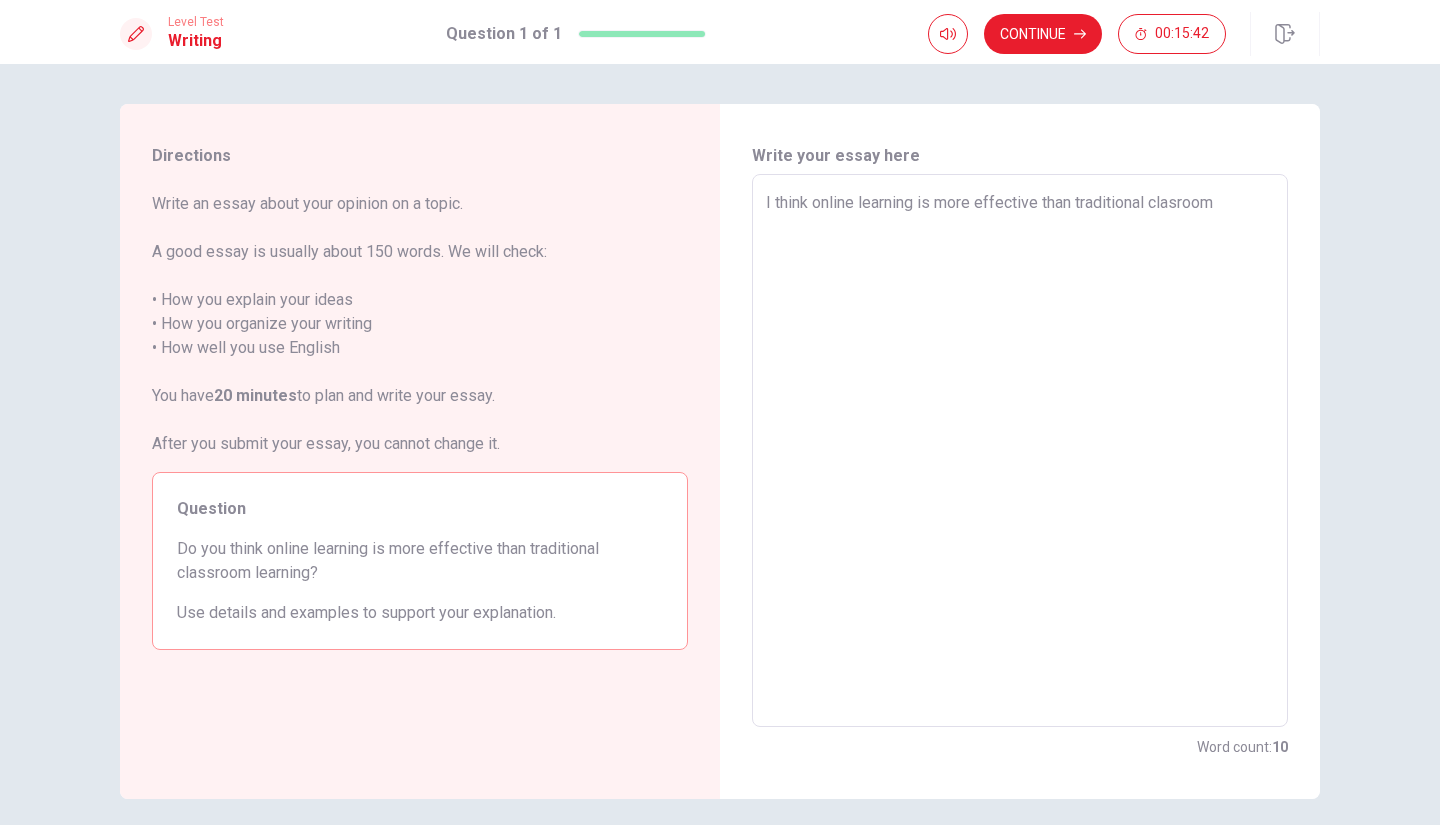 type on "x" 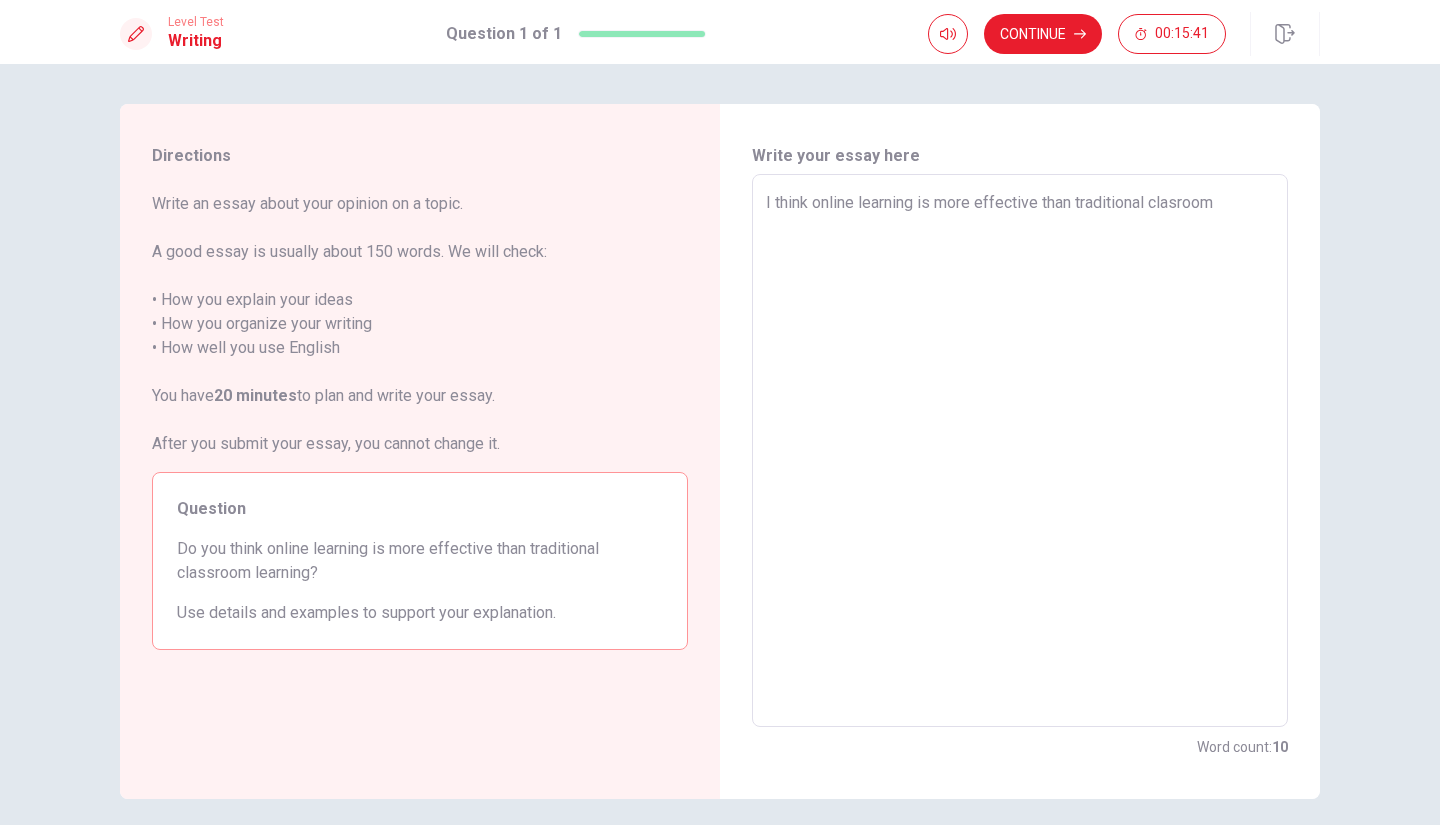type on "I think online learning is more effective than traditional clasroom l" 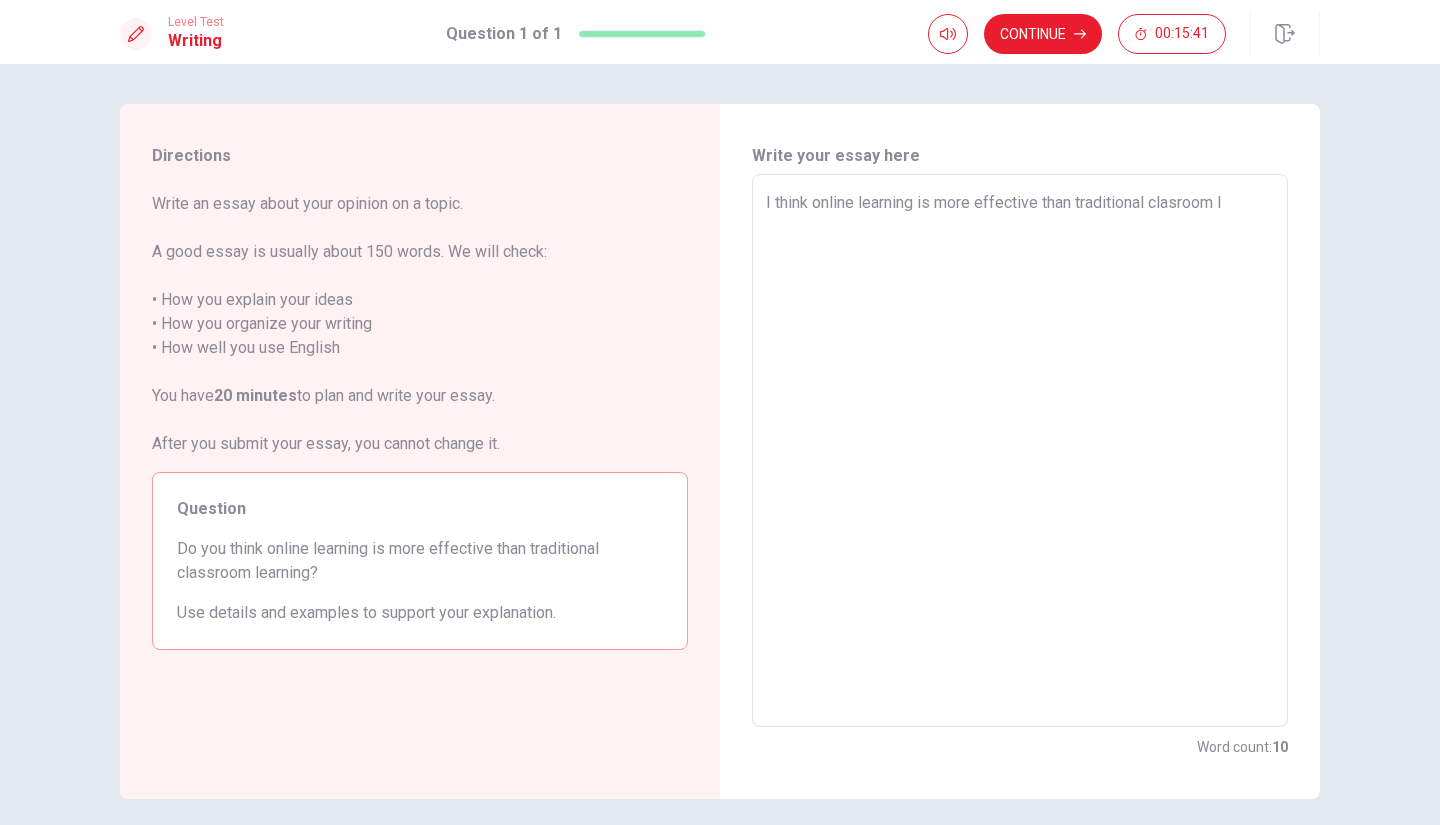type on "x" 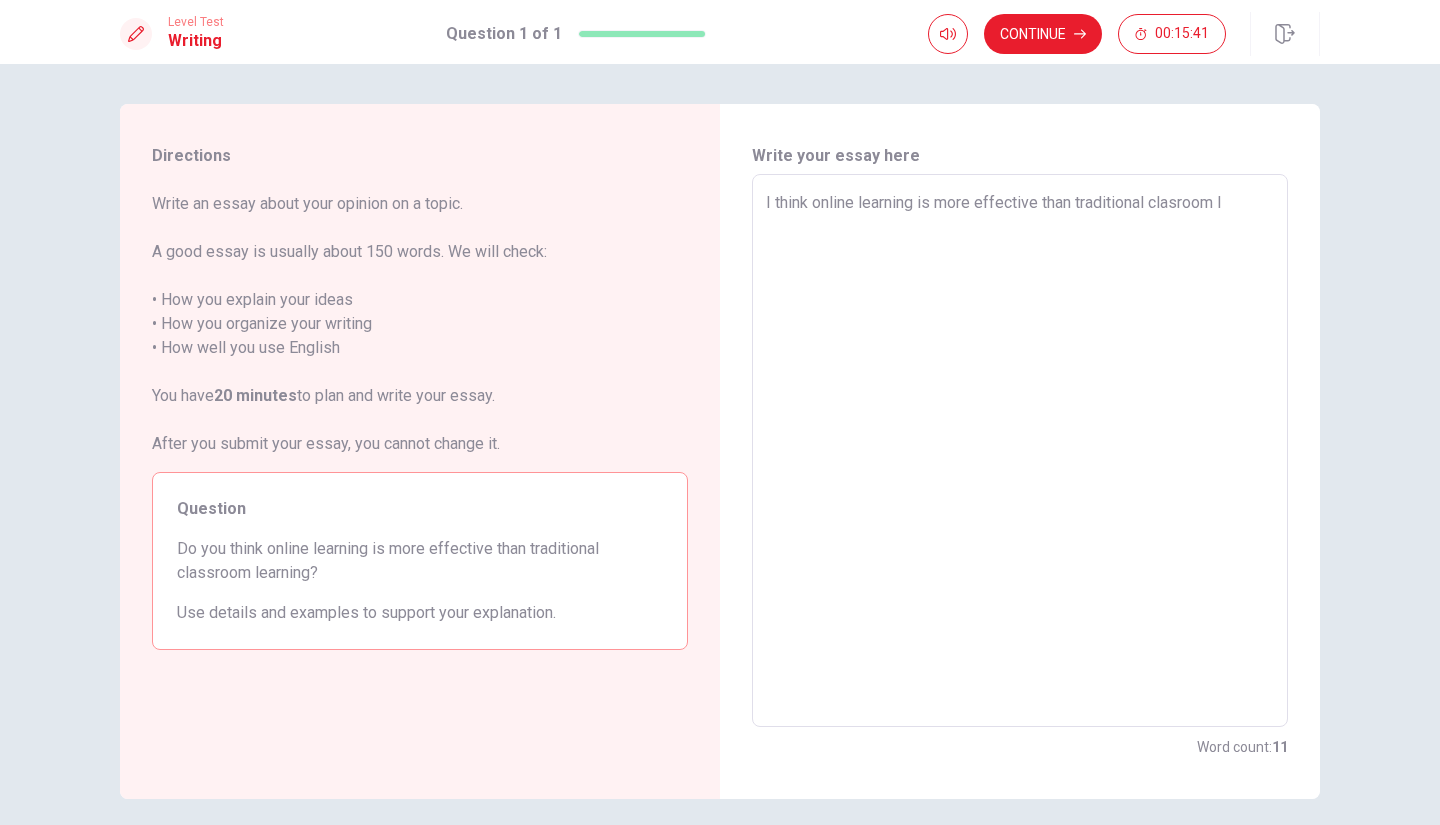 type on "I think online learning is more effective than traditional clasroom le" 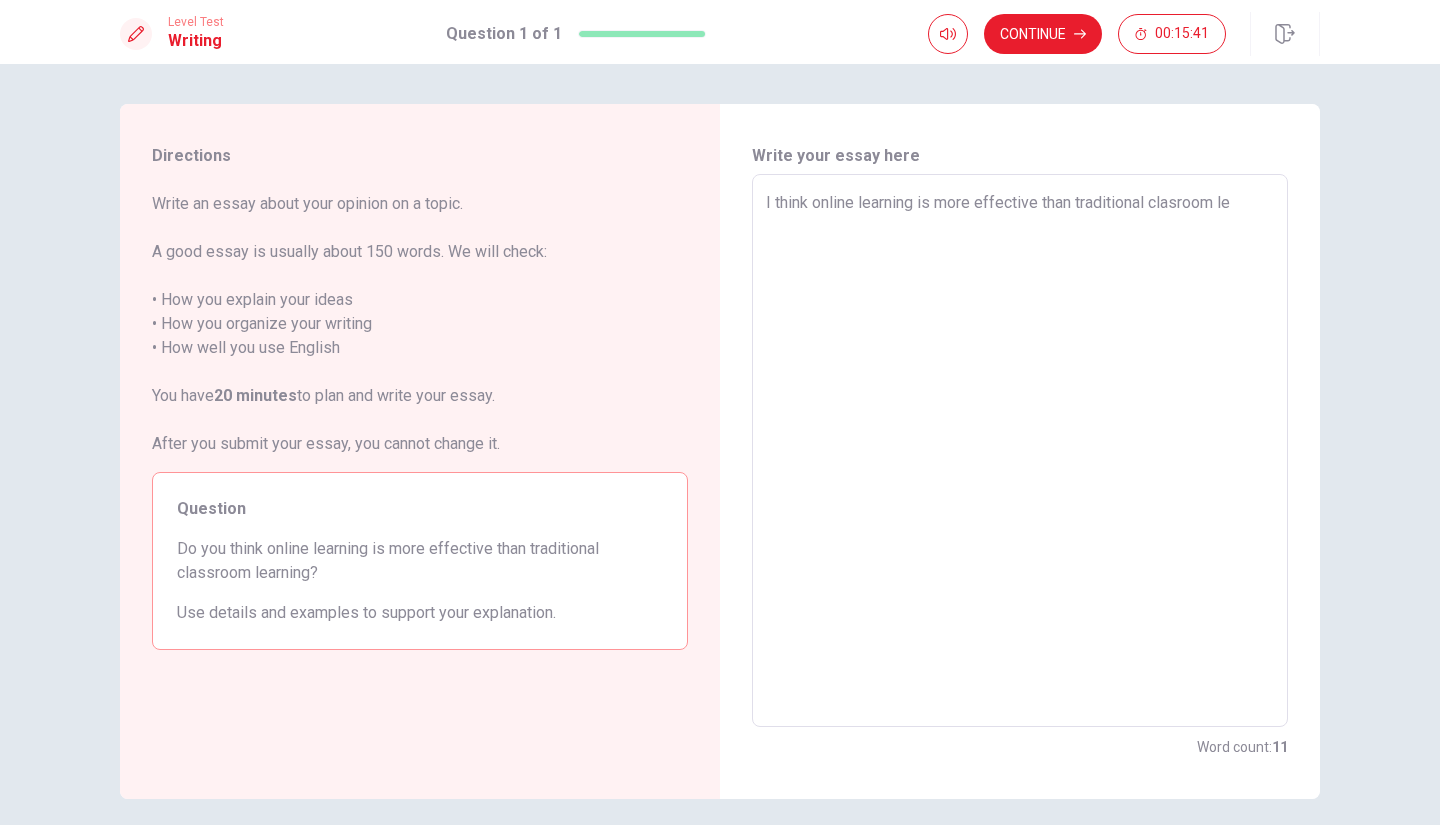 type on "x" 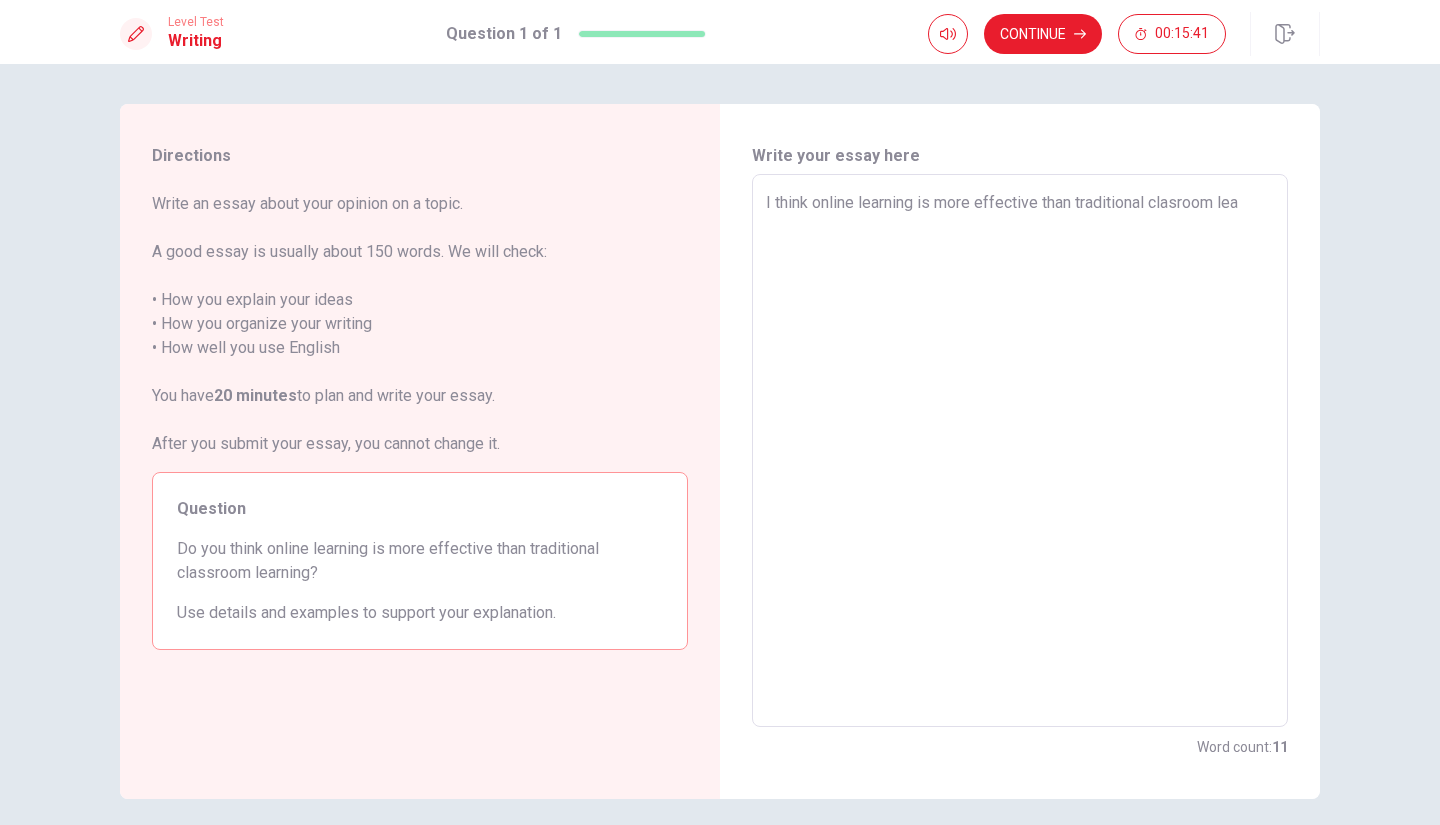 type on "x" 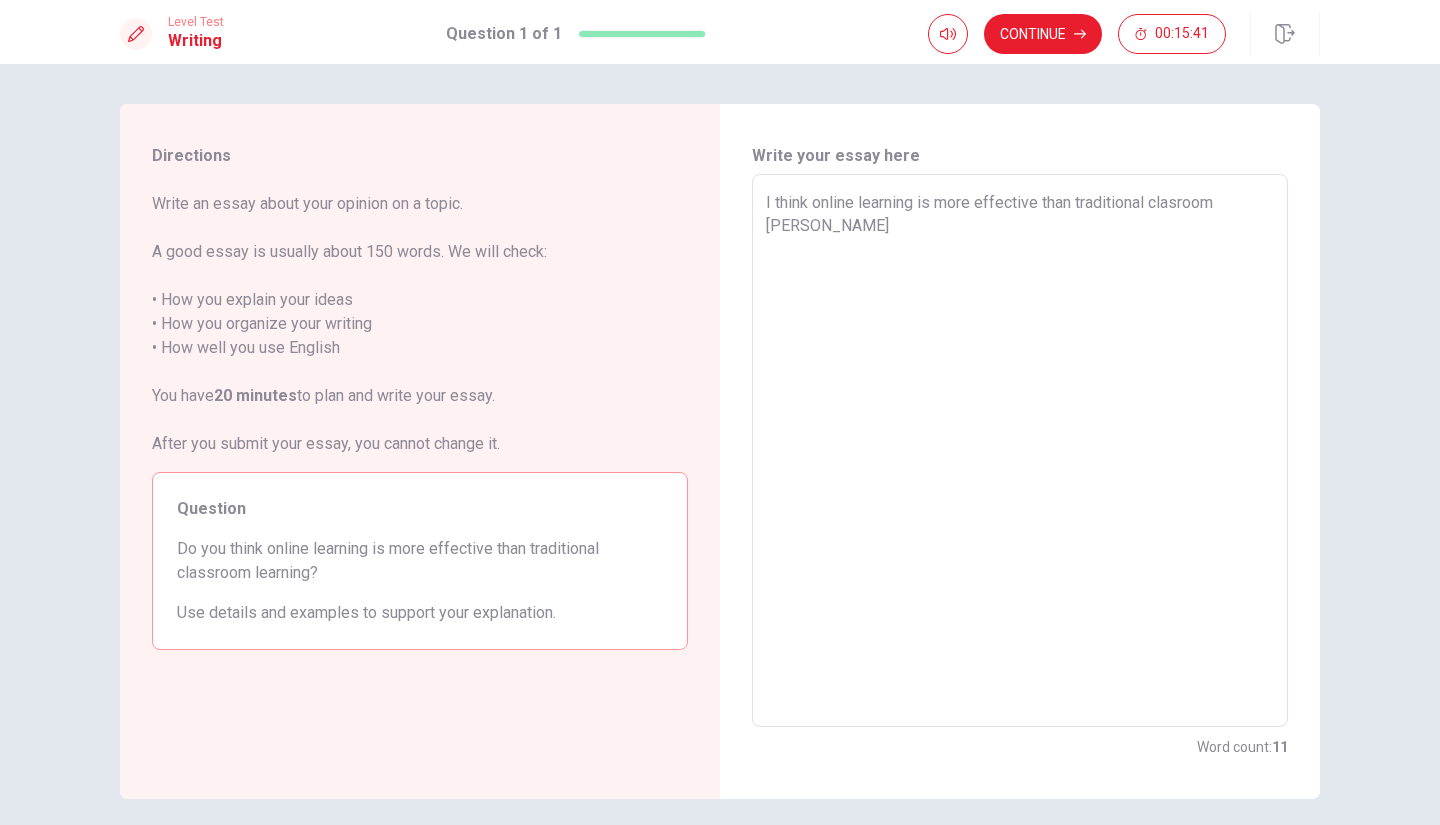 type on "x" 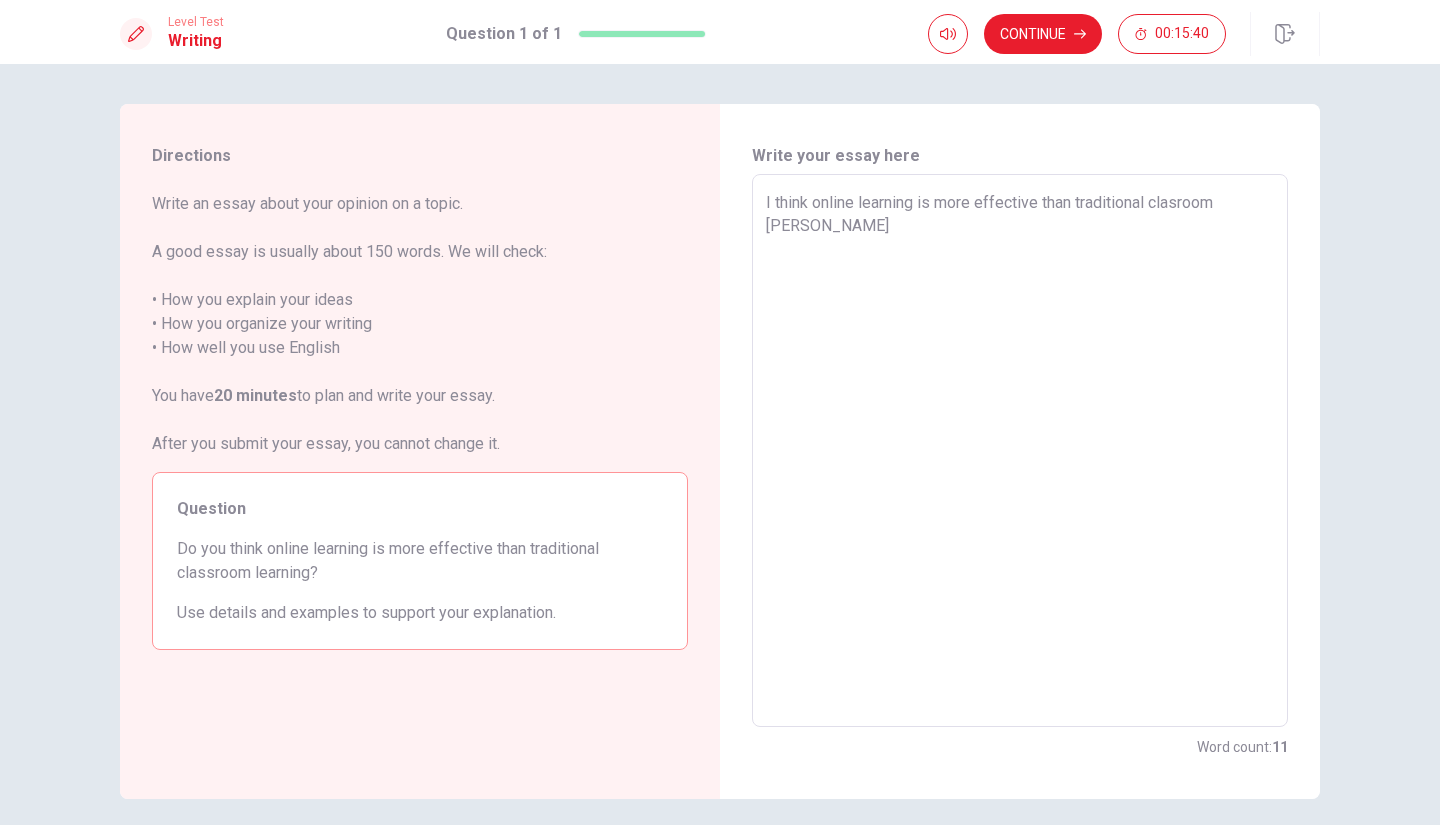 type on "I think online learning is more effective than traditional clasroom leart" 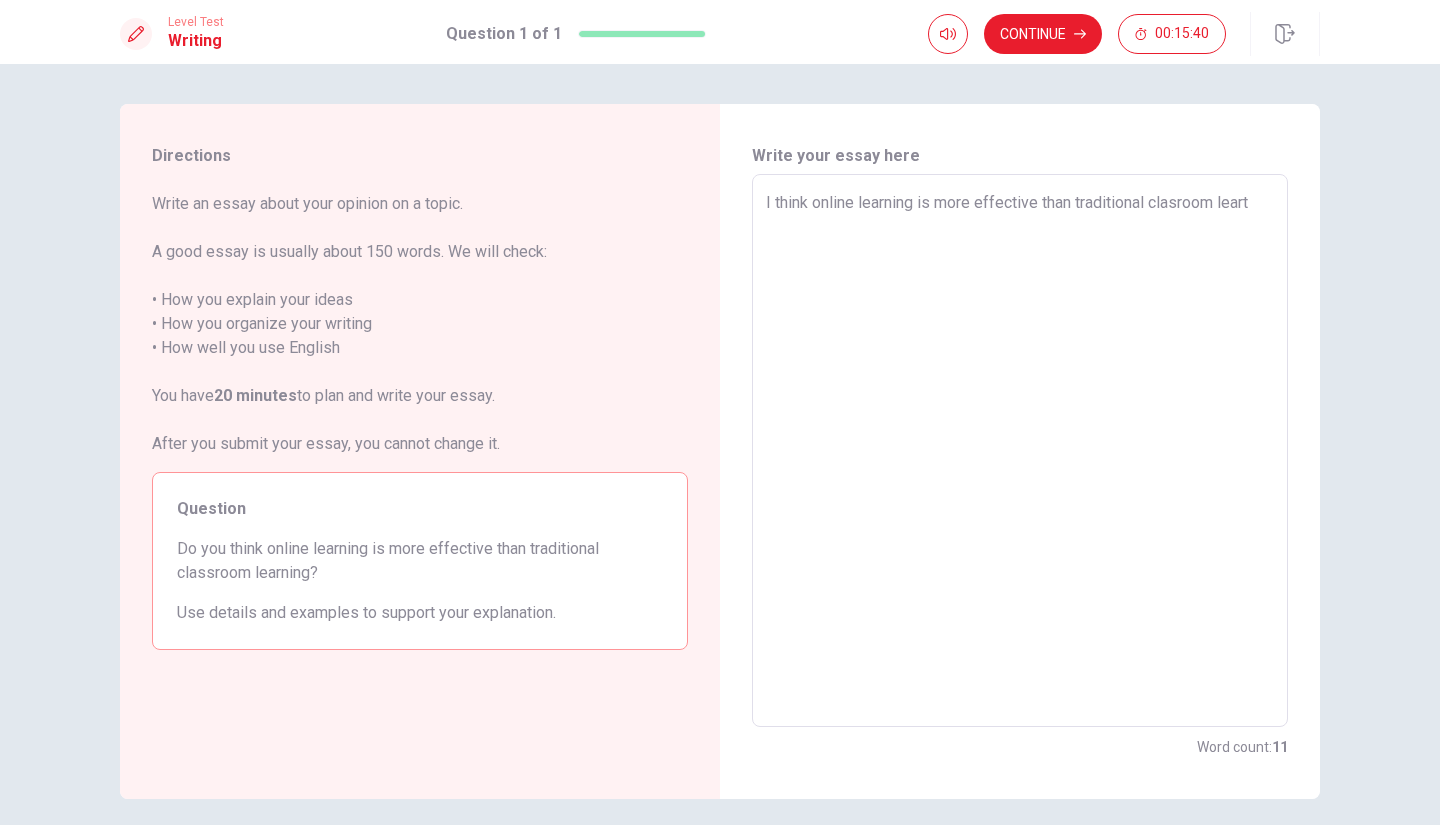 type on "x" 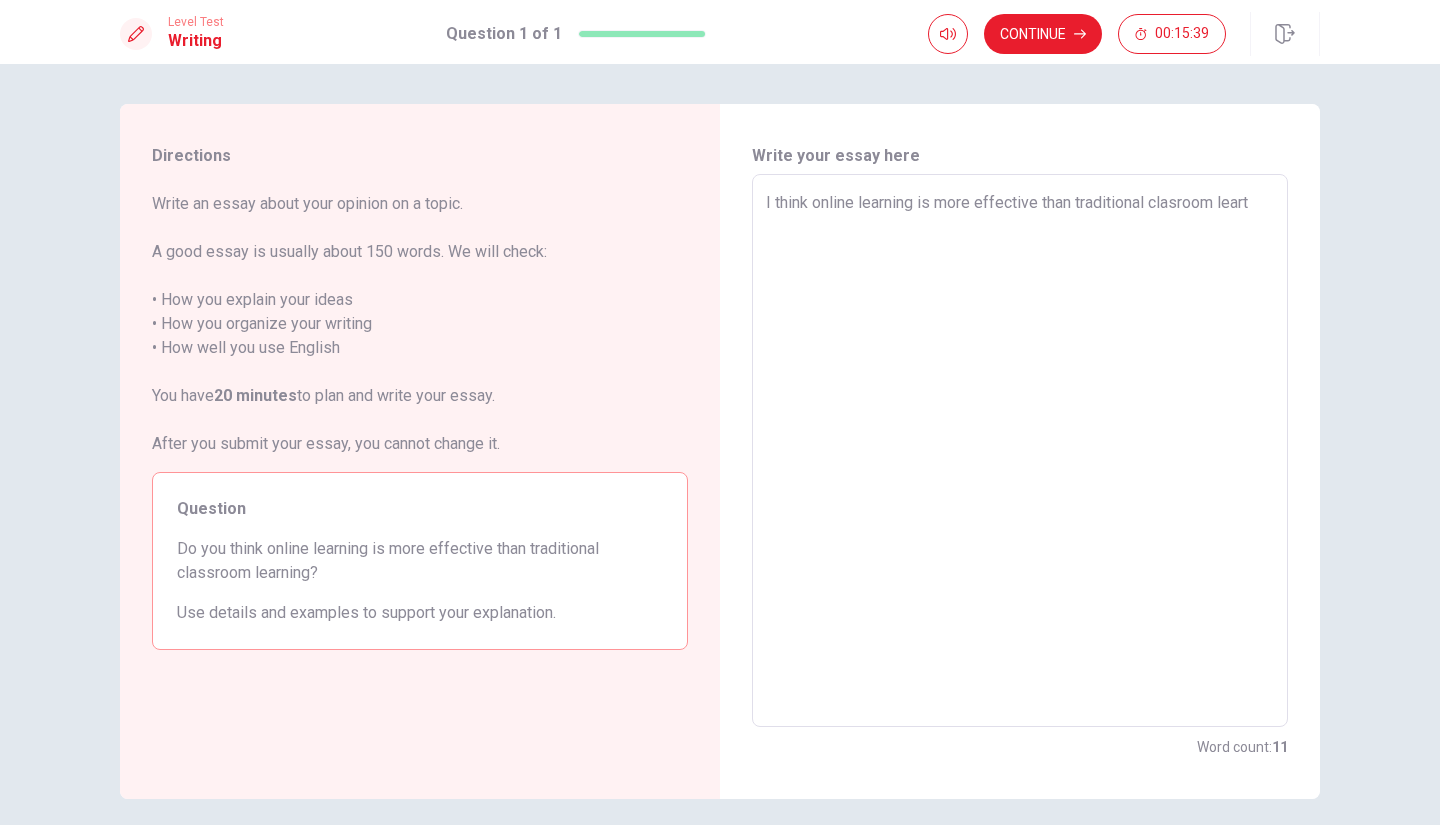 type on "I think online learning is more effective than traditional clasroom [PERSON_NAME]" 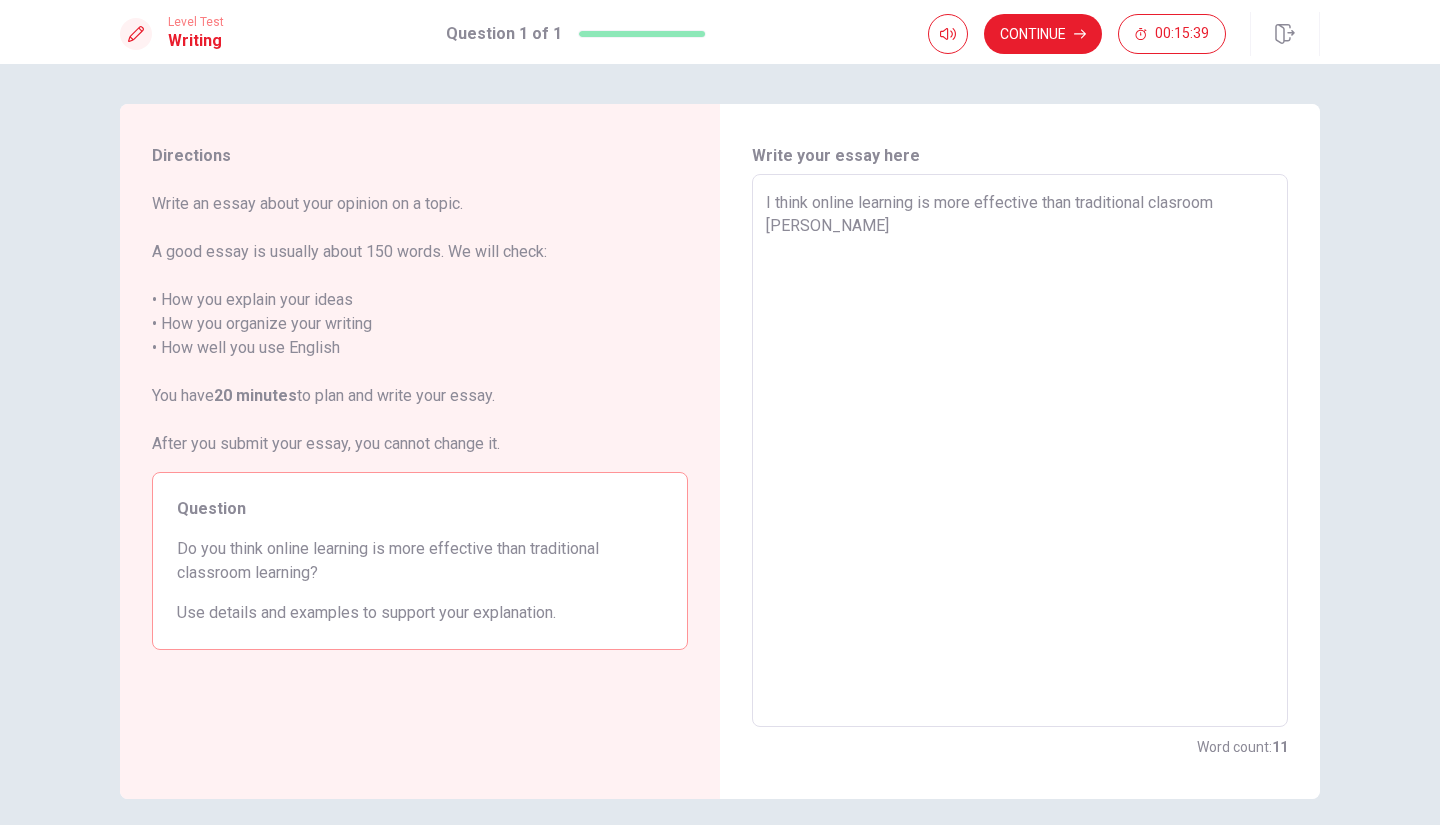 type on "x" 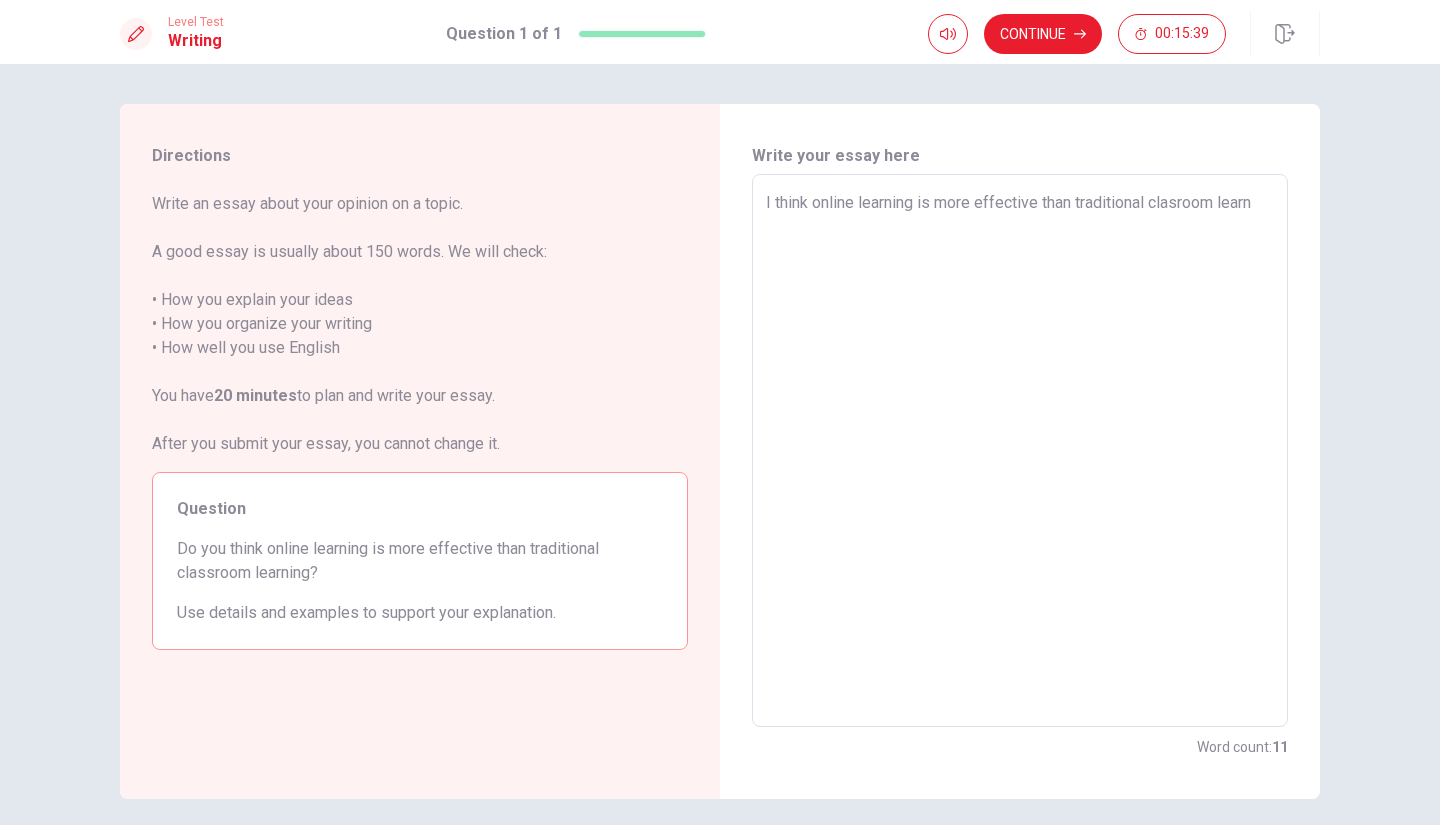 type on "x" 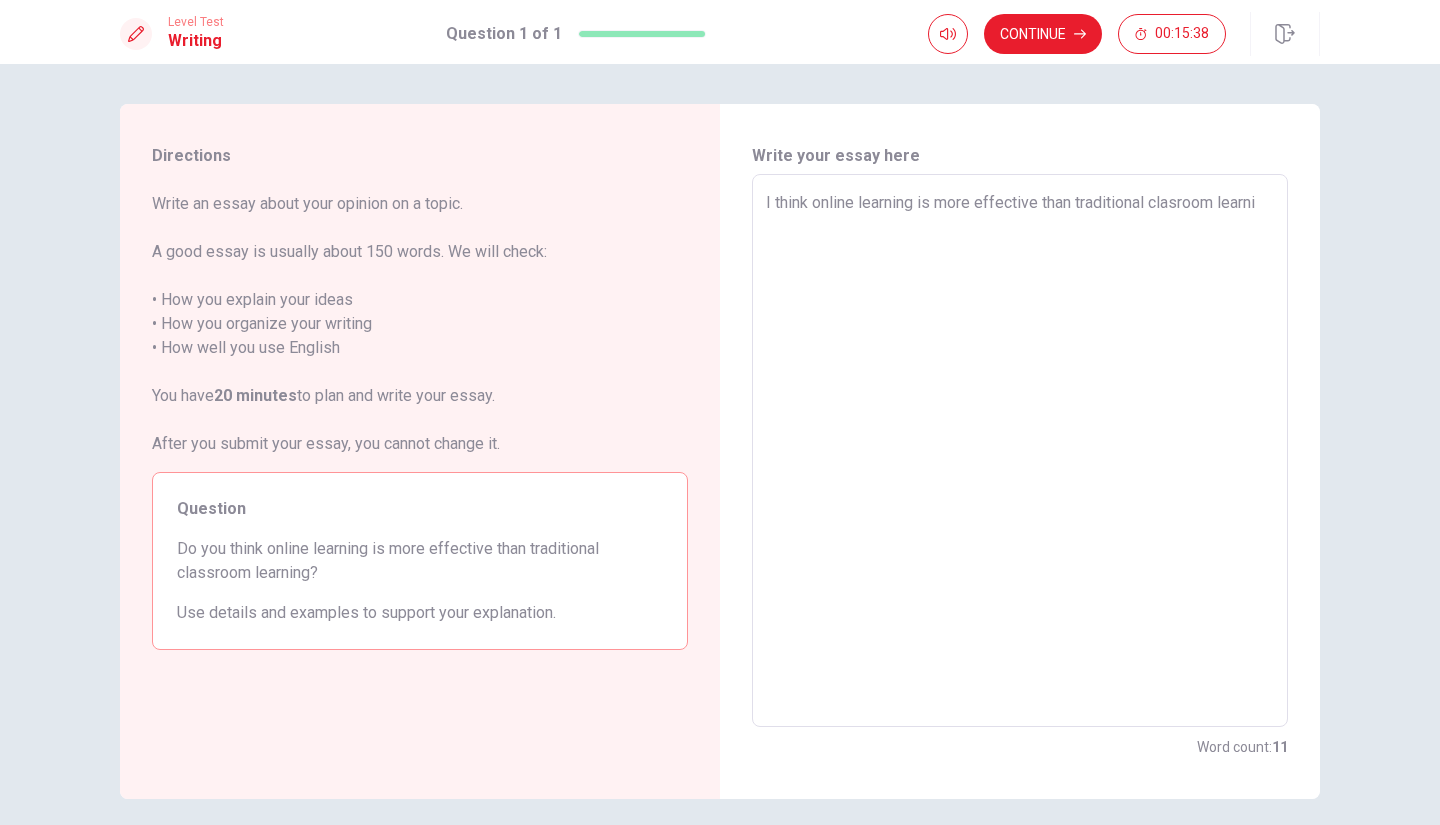 type on "x" 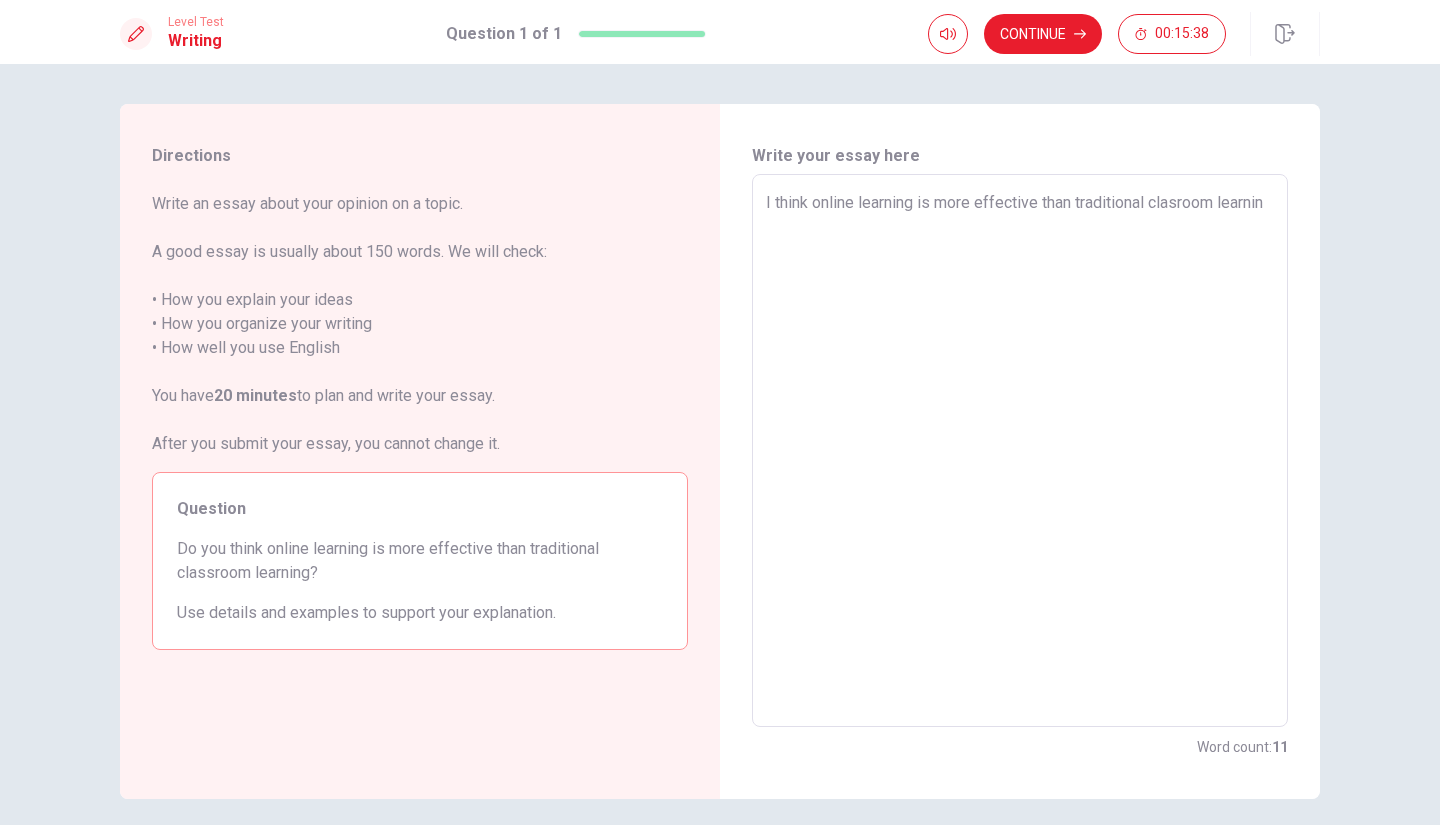 type on "x" 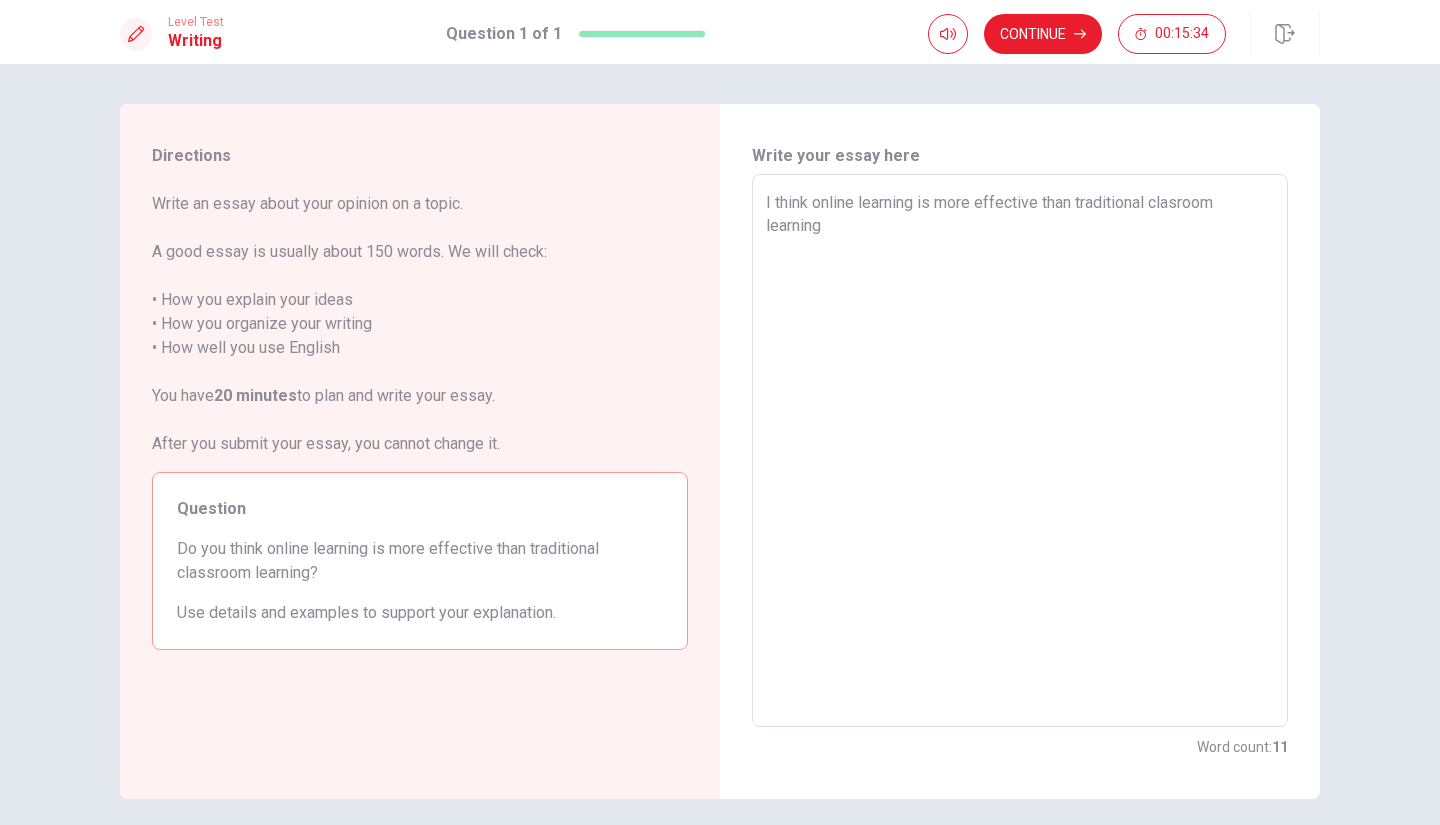 type on "x" 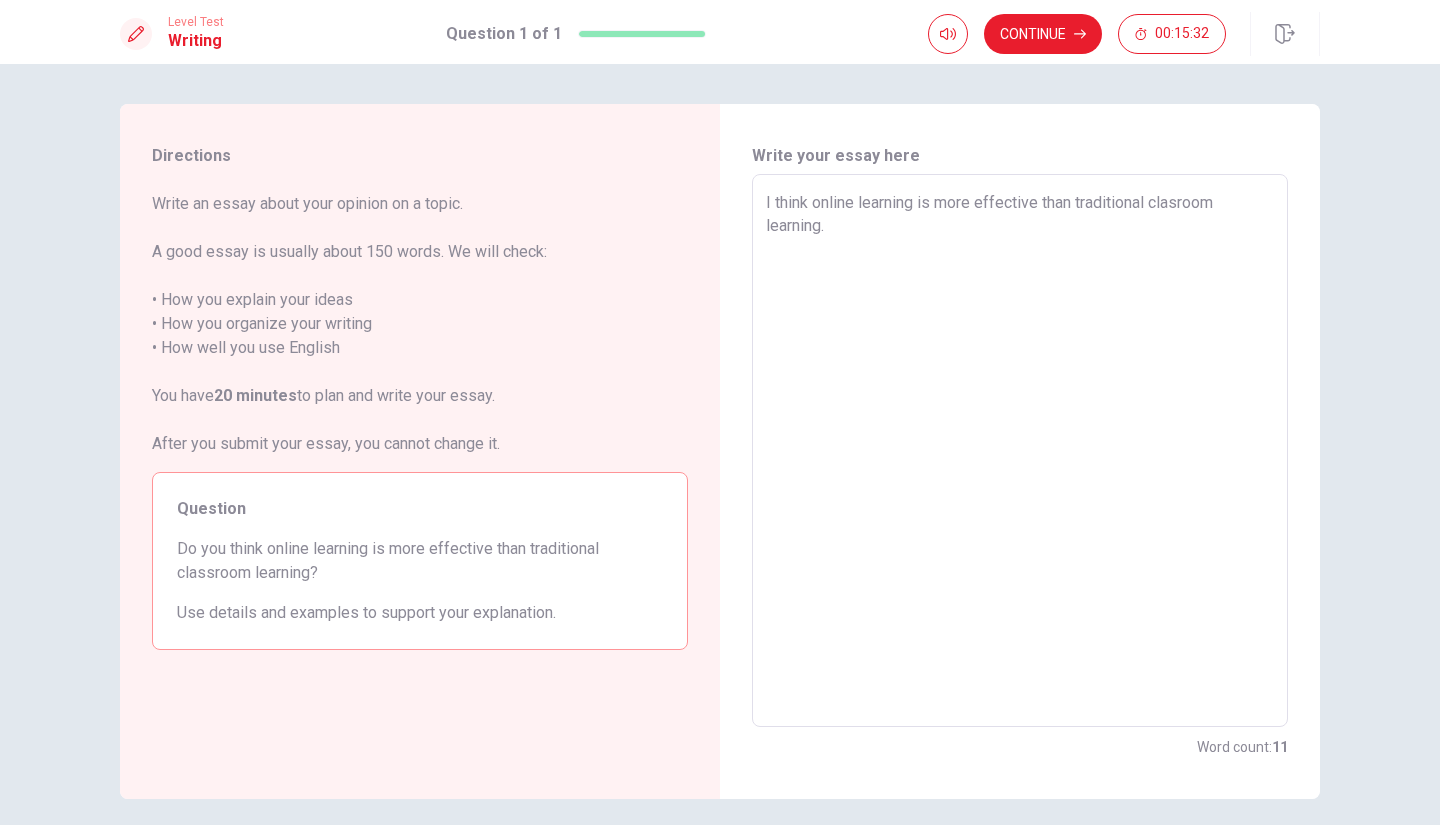 type on "x" 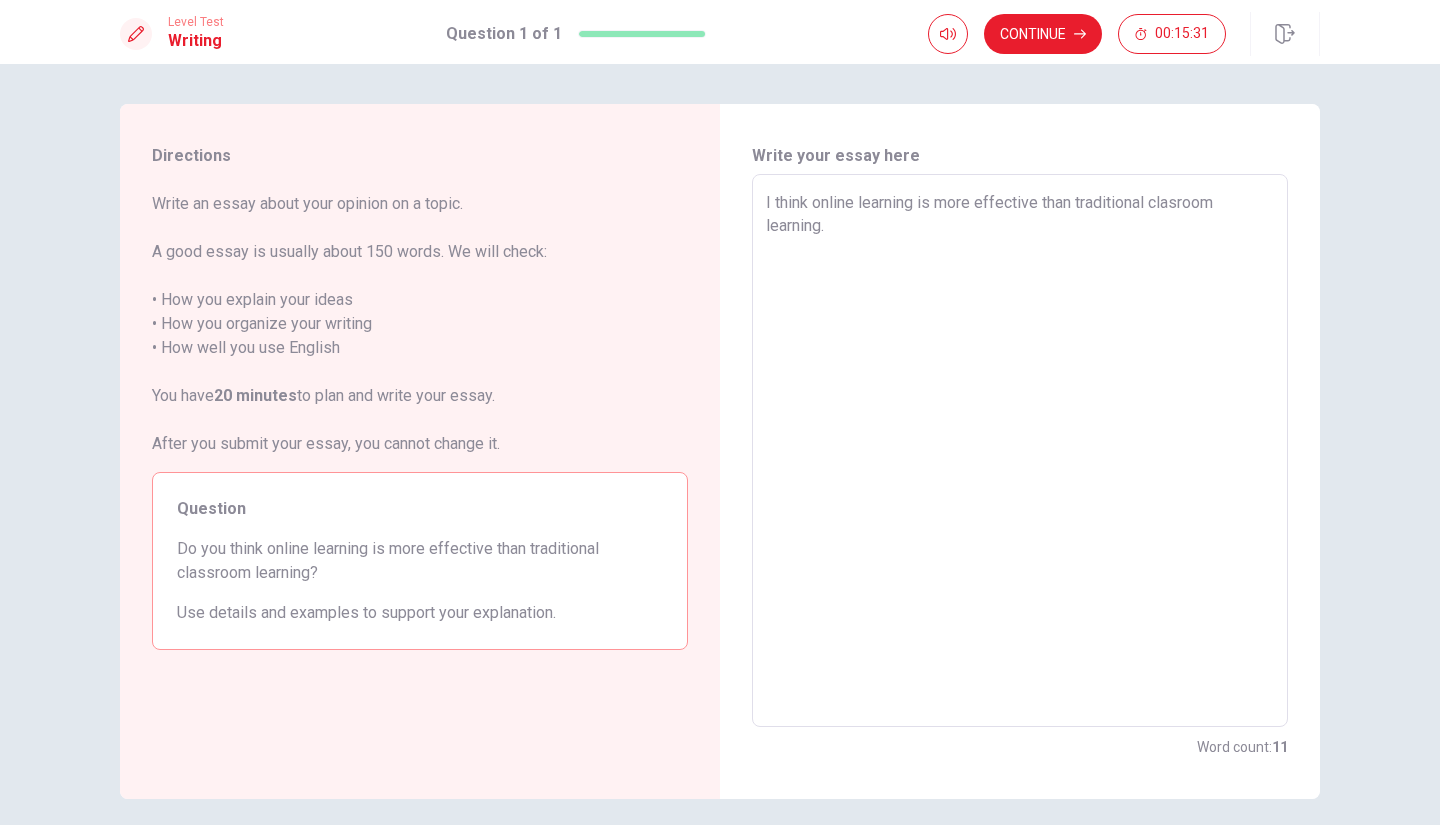 type on "I think online learning is more effective than traditional clasroom learning." 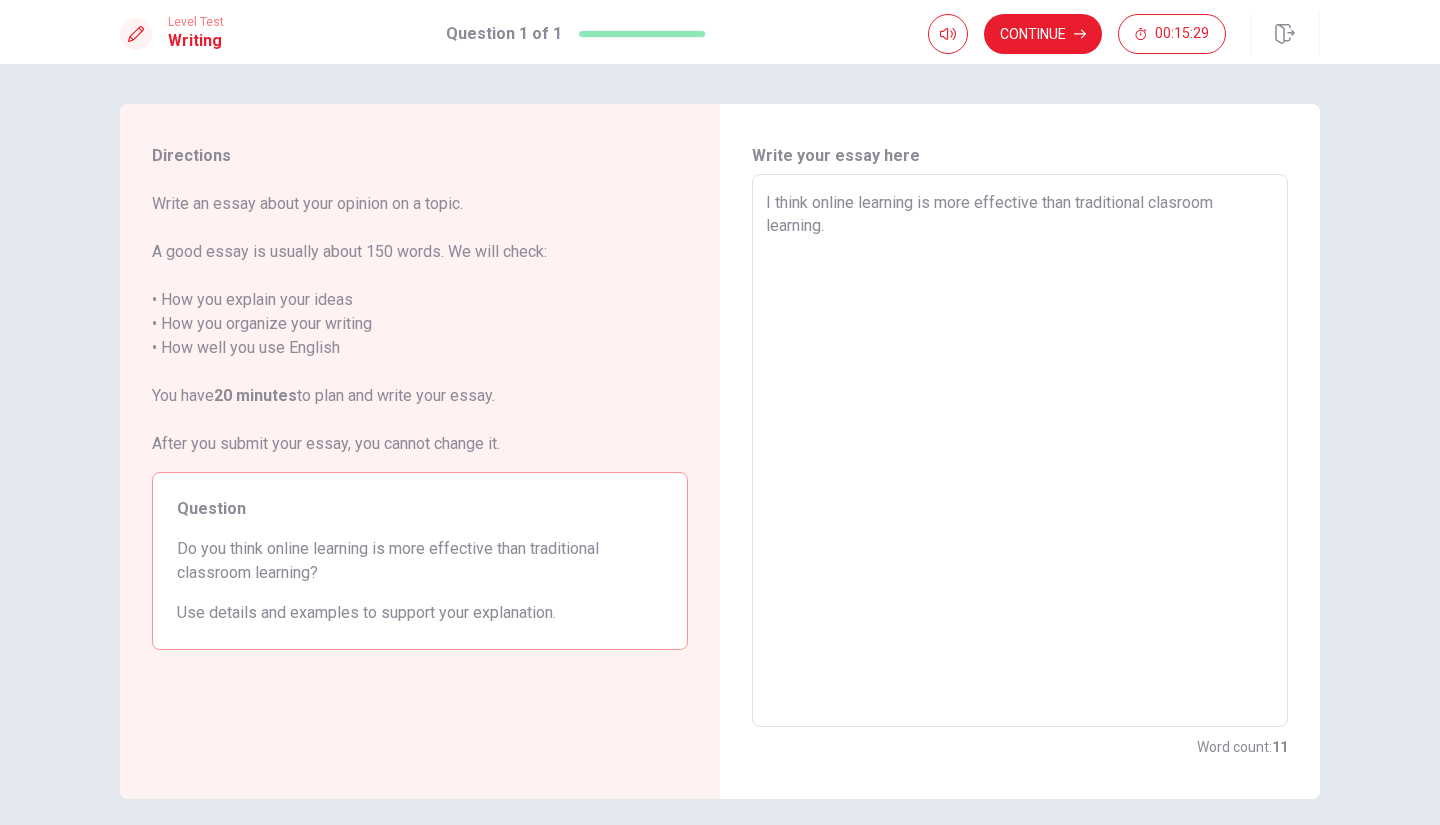 type on "x" 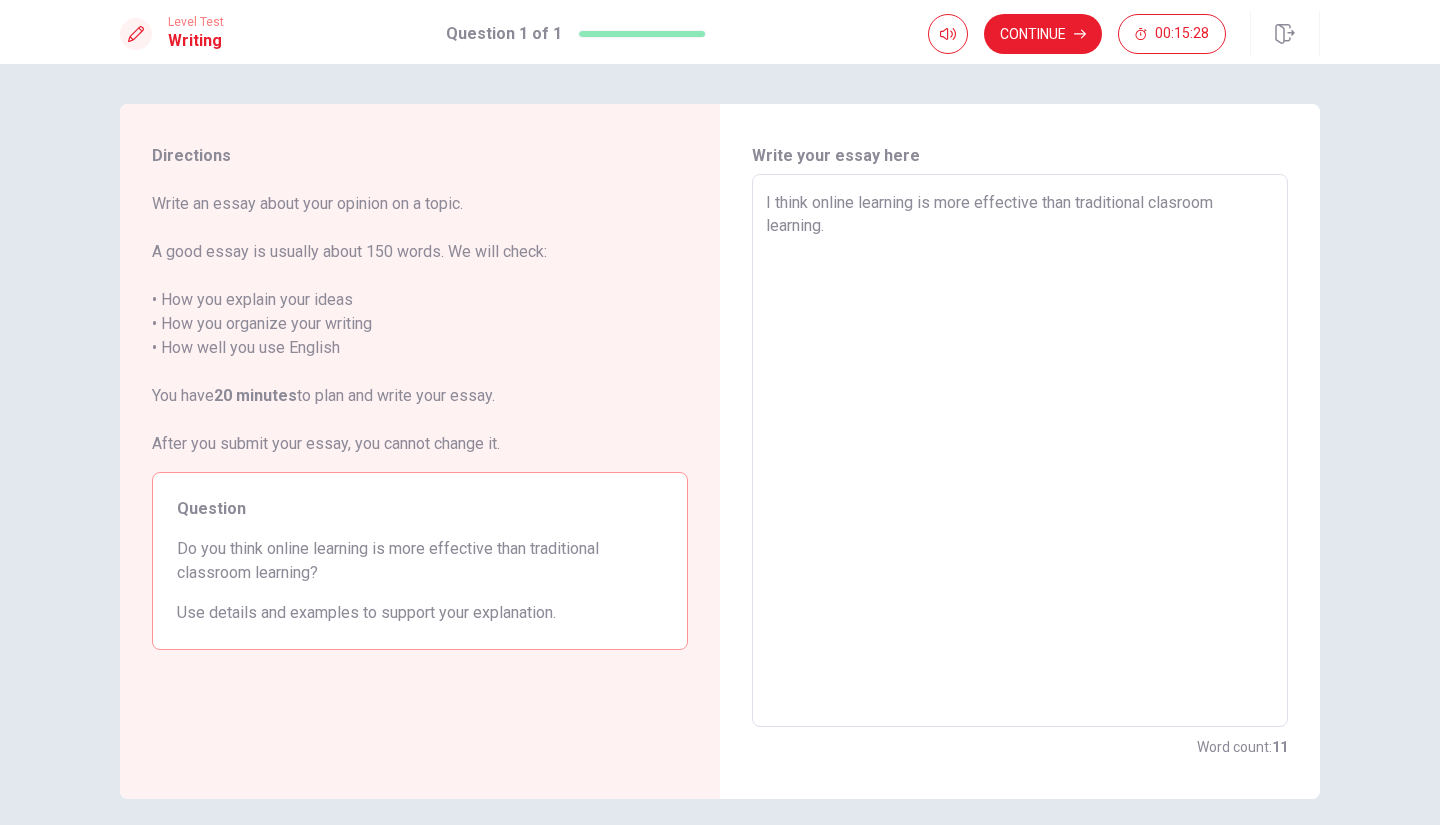 type 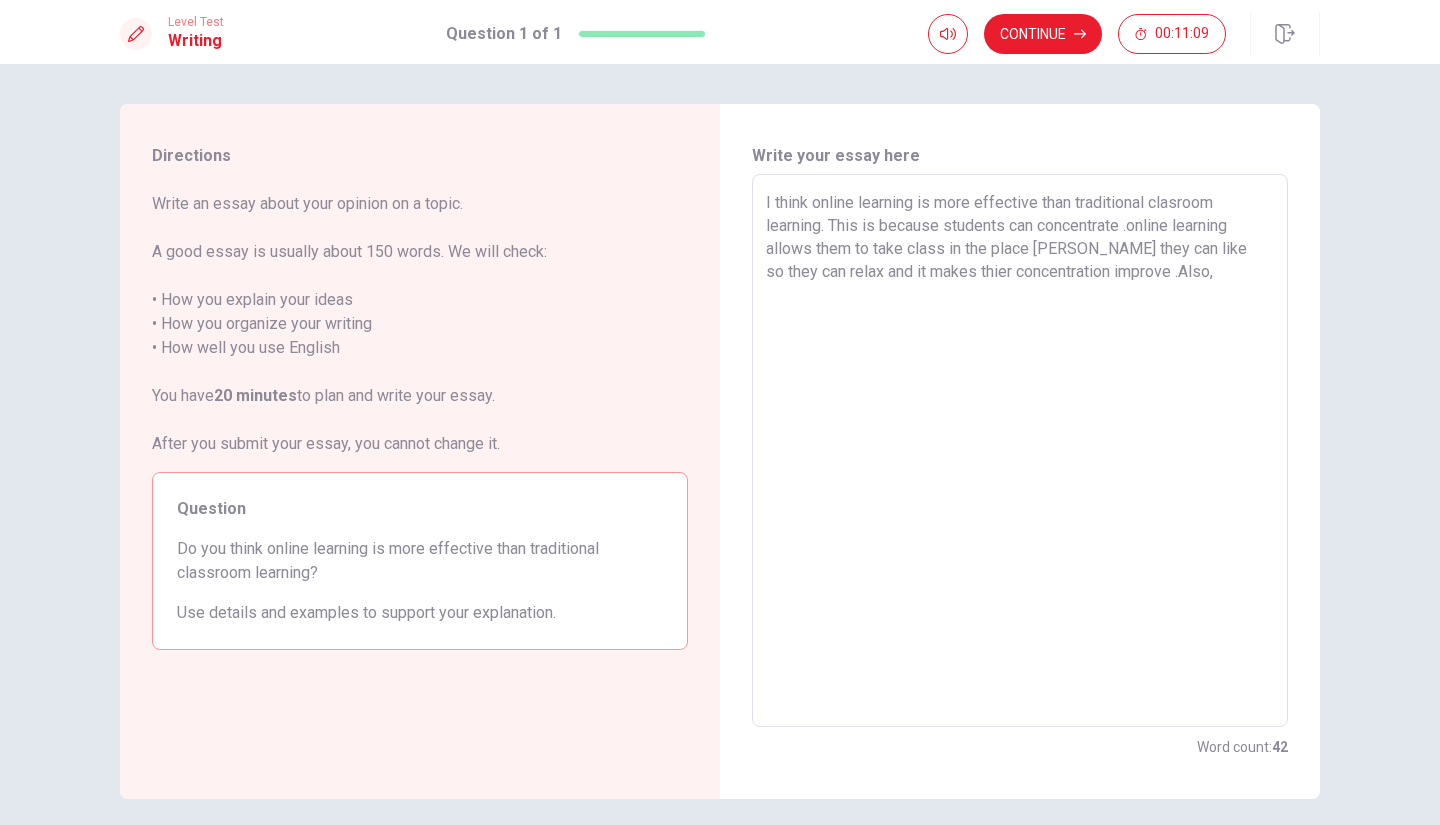 click on "I think online learning is more effective than traditional clasroom learning. This is because students can concentrate .online learning allows them to take class in the place [PERSON_NAME] they can like so they can relax and it makes thier concentration improve .Also, x ​" at bounding box center [1020, 450] 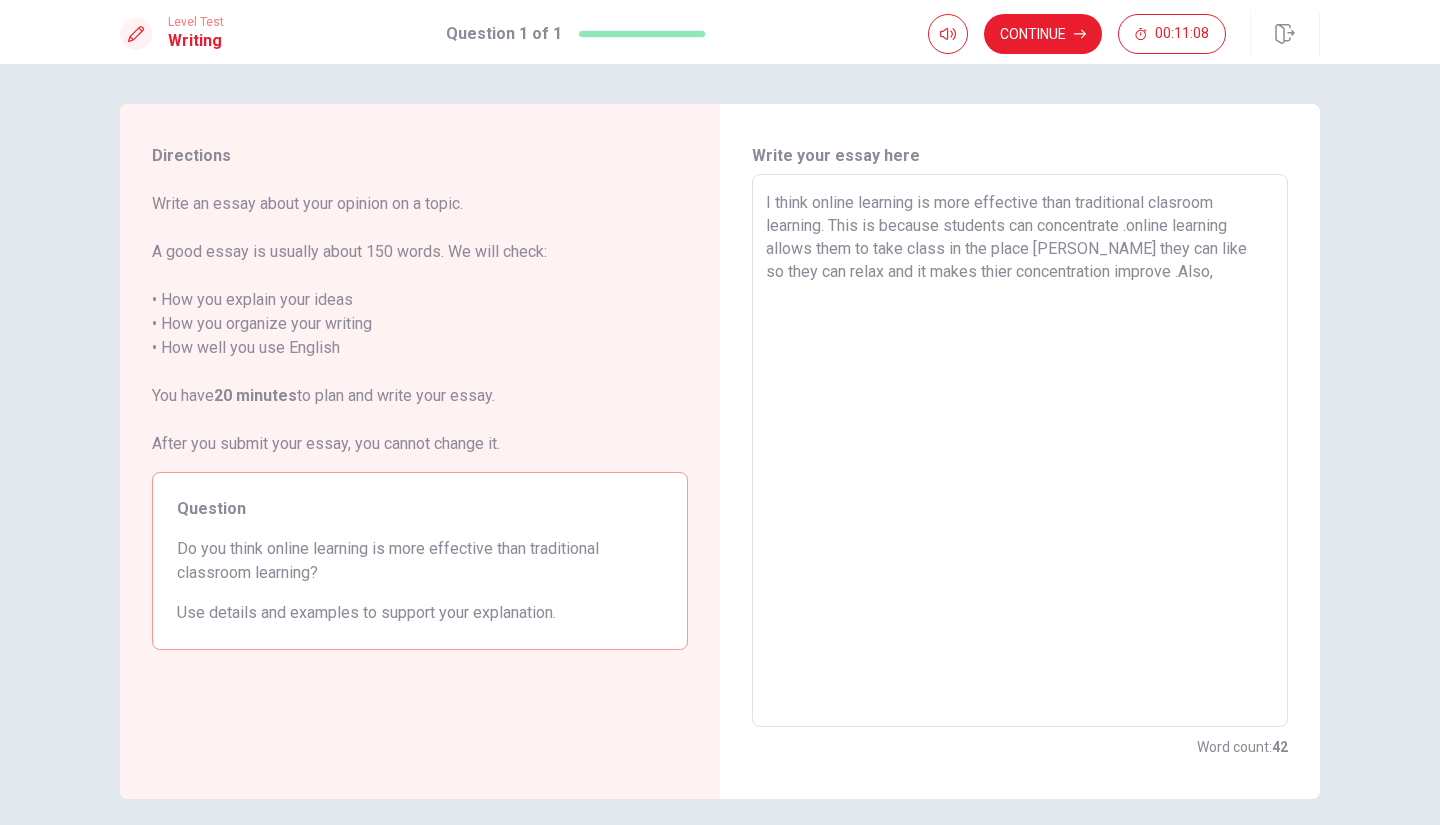 click on "I think online learning is more effective than traditional clasroom learning. This is because students can concentrate .online learning allows them to take class in the place [PERSON_NAME] they can like so they can relax and it makes thier concentration improve .Also, x ​" at bounding box center (1020, 450) 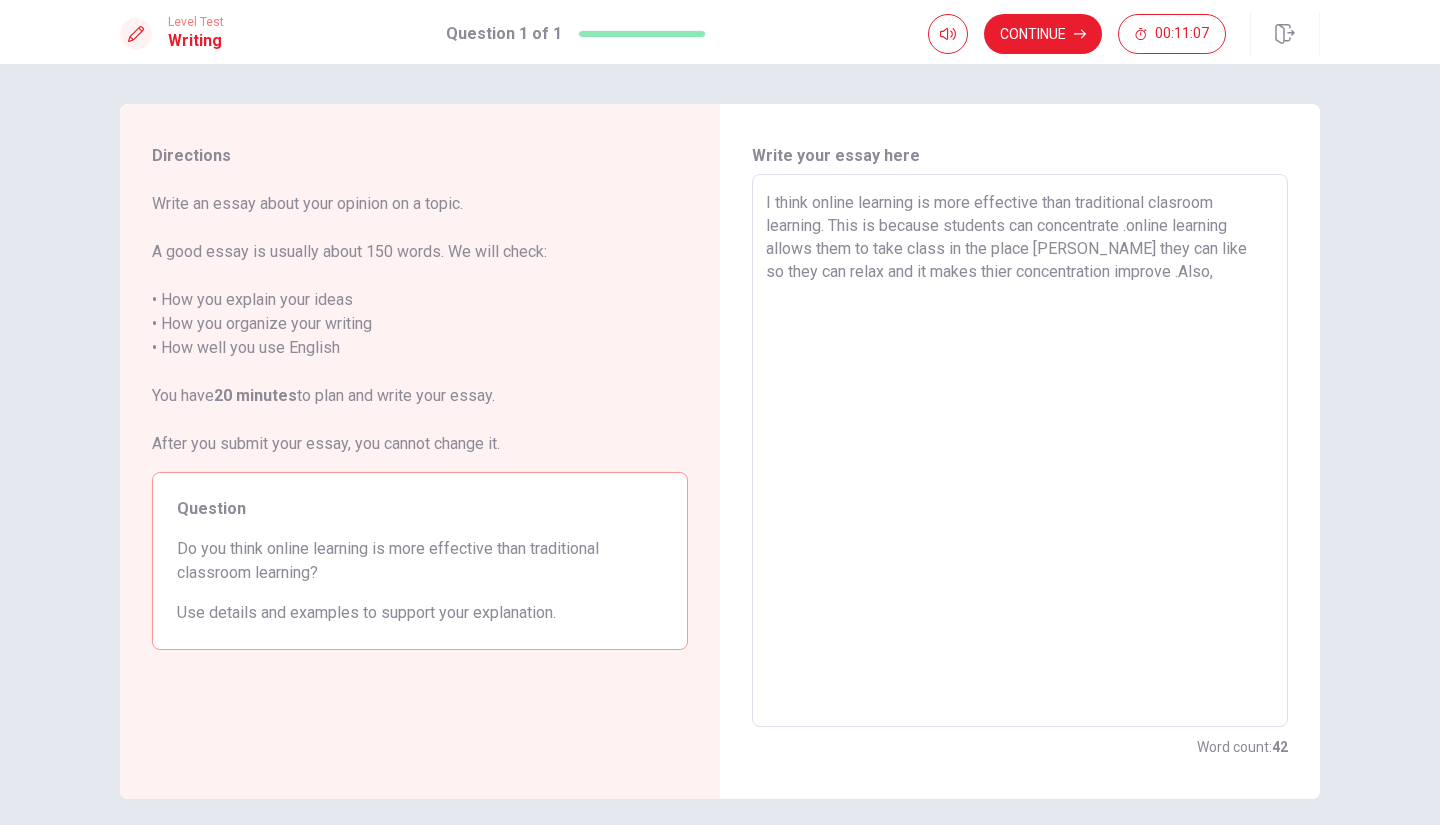 click on "I think online learning is more effective than traditional clasroom learning. This is because students can concentrate .online learning allows them to take class in the place [PERSON_NAME] they can like so they can relax and it makes thier concentration improve .Also," at bounding box center (1020, 451) 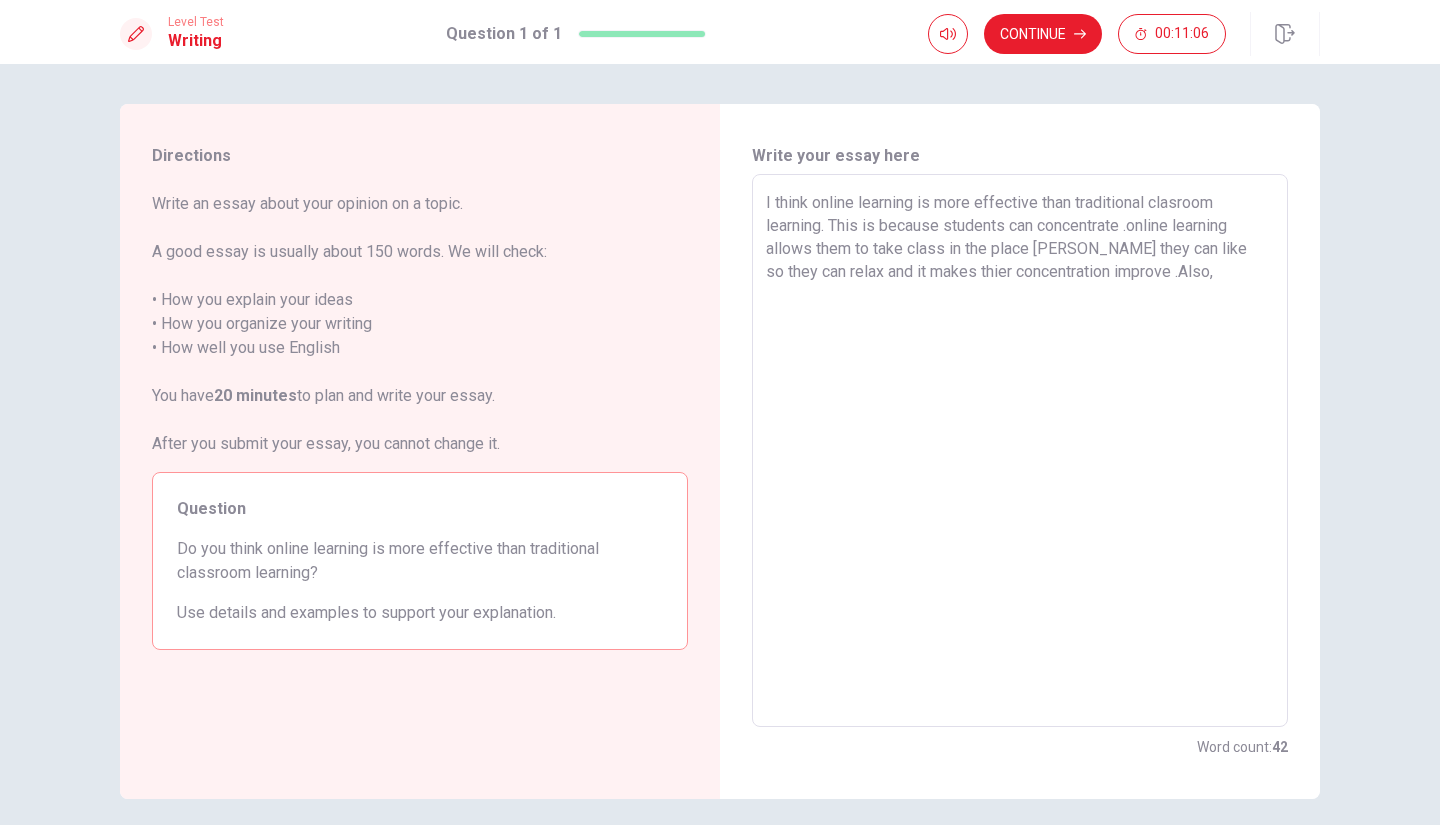 click on "I think online learning is more effective than traditional clasroom learning. This is because students can concentrate .online learning allows them to take class in the place [PERSON_NAME] they can like so they can relax and it makes thier concentration improve .Also, x ​" at bounding box center [1020, 450] 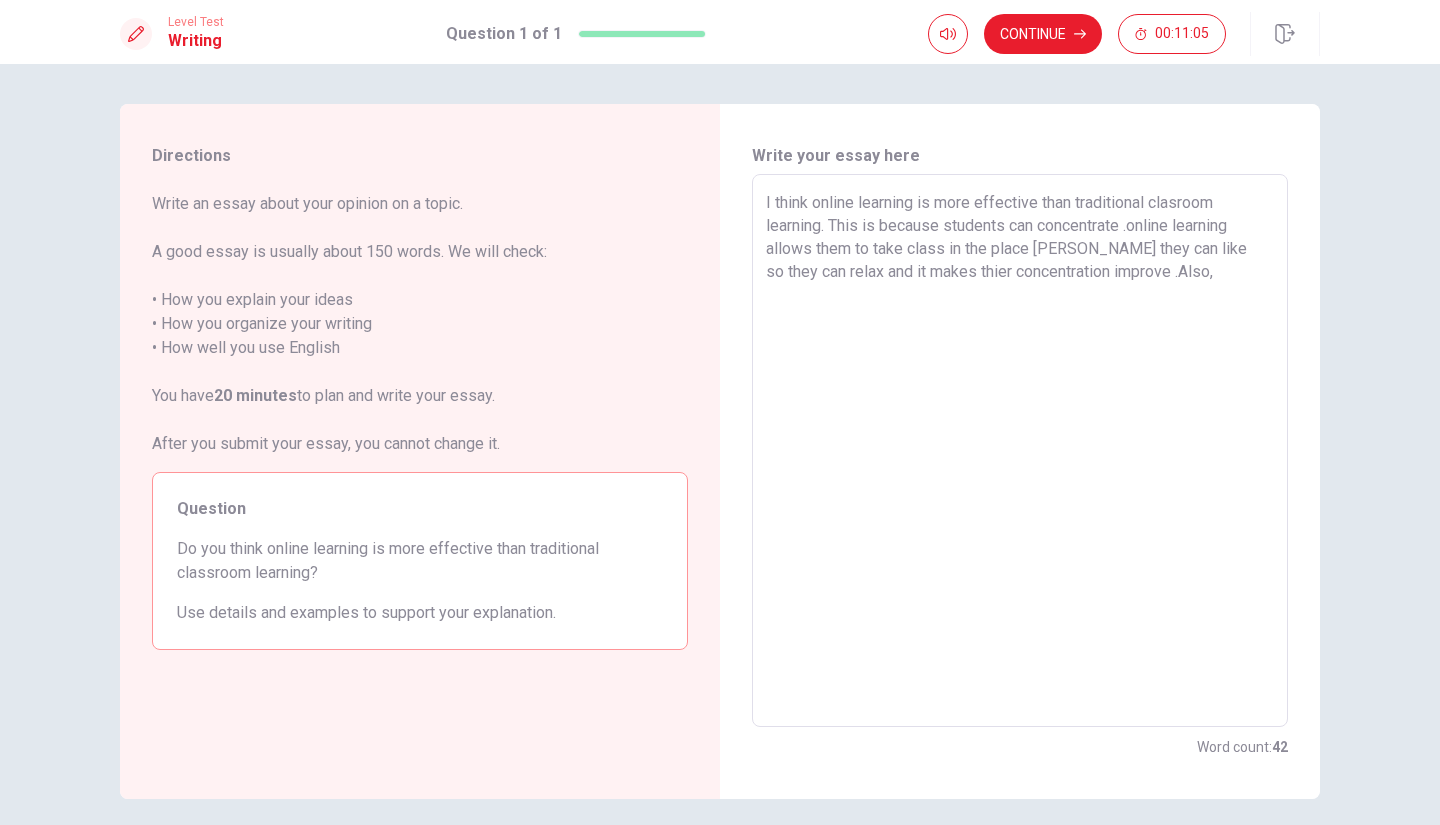 click on "I think online learning is more effective than traditional clasroom learning. This is because students can concentrate .online learning allows them to take class in the place [PERSON_NAME] they can like so they can relax and it makes thier concentration improve .Also, x ​" at bounding box center (1020, 450) 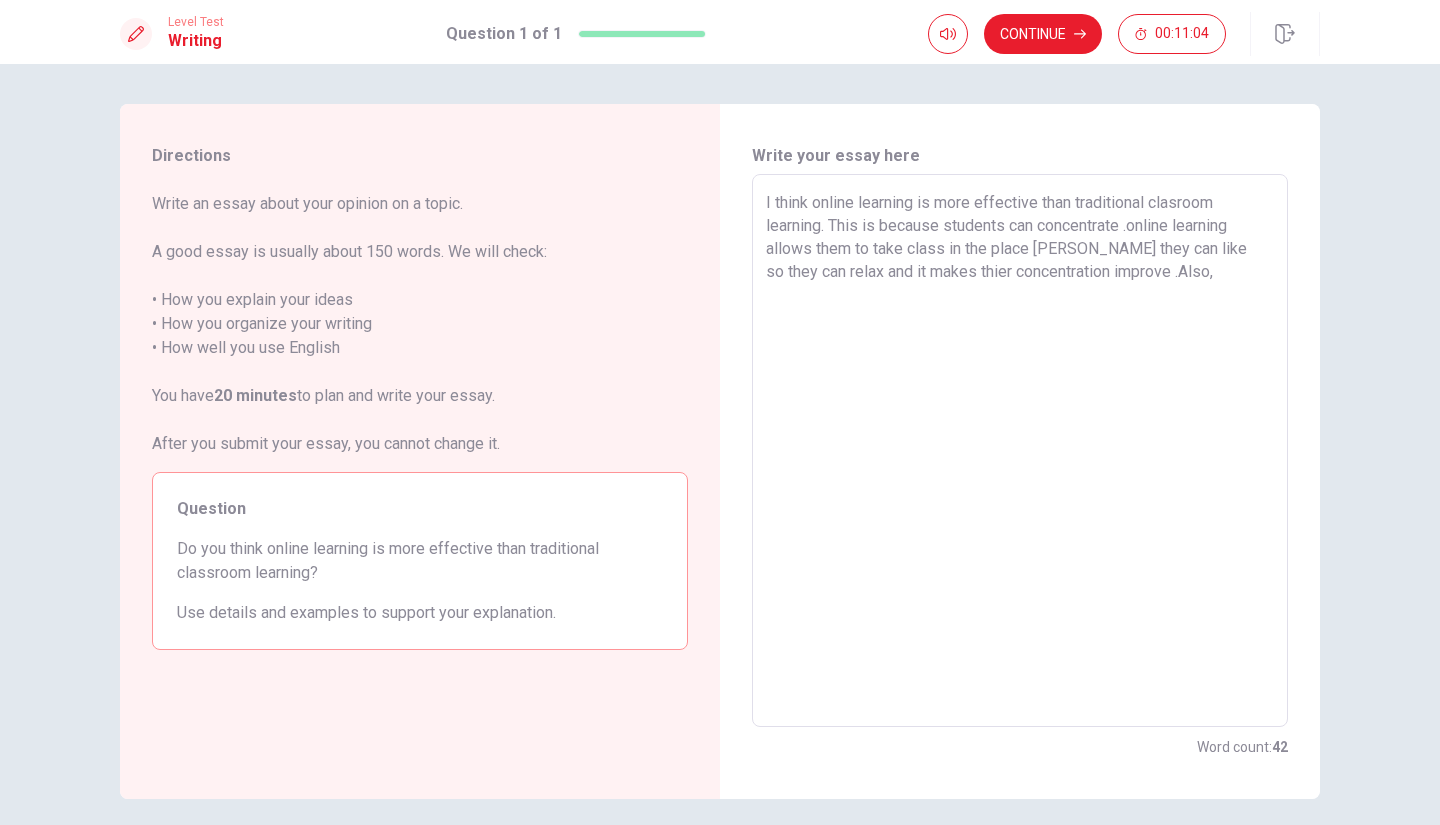 click on "I think online learning is more effective than traditional clasroom learning. This is because students can concentrate .online learning allows them to take class in the place [PERSON_NAME] they can like so they can relax and it makes thier concentration improve .Also, x ​" at bounding box center [1020, 450] 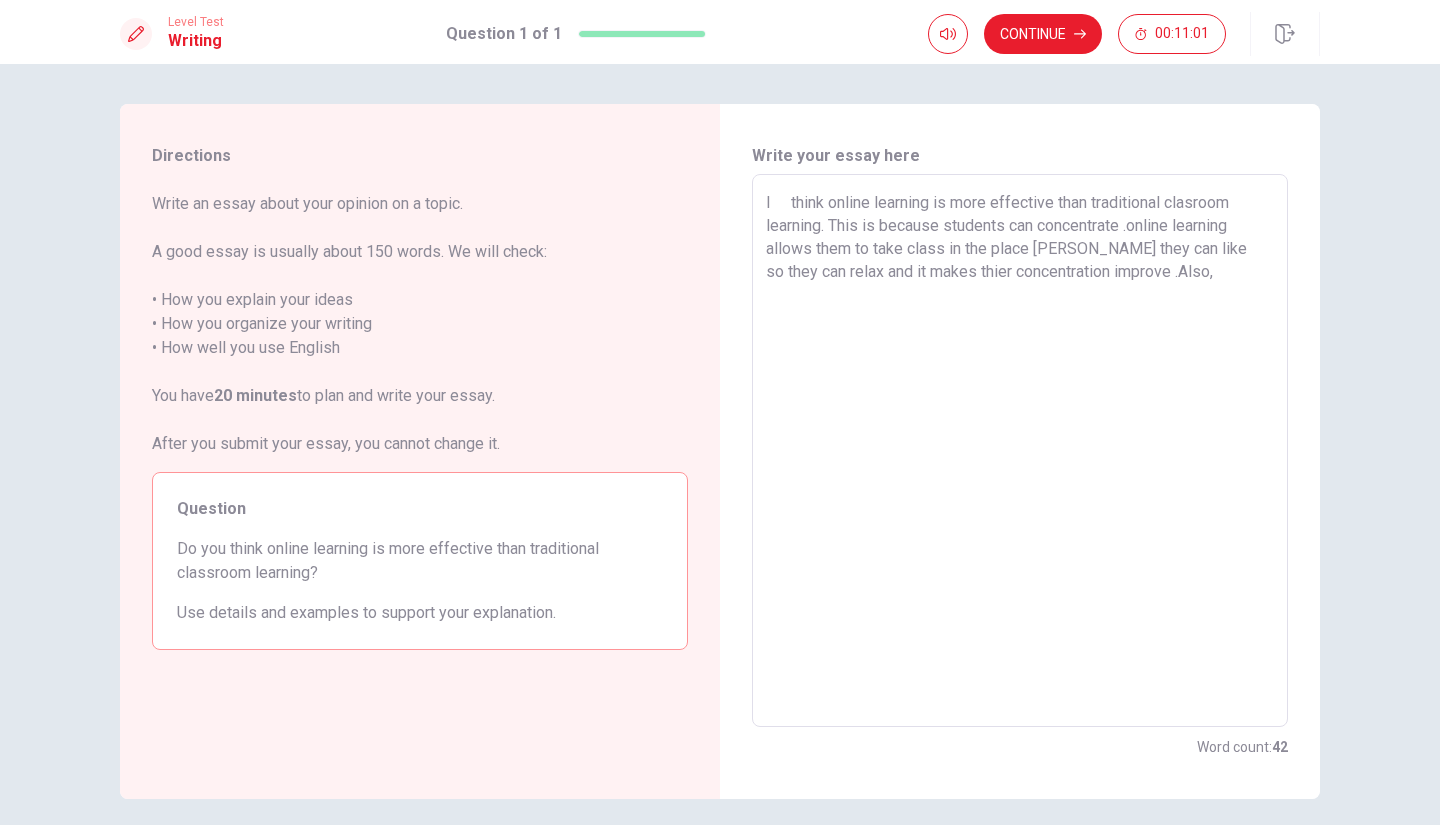 click on "I     think online learning is more effective than traditional clasroom learning. This is because students can concentrate .online learning allows them to take class in the place [PERSON_NAME] they can like so they can relax and it makes thier concentration improve .Also, x ​" at bounding box center (1020, 450) 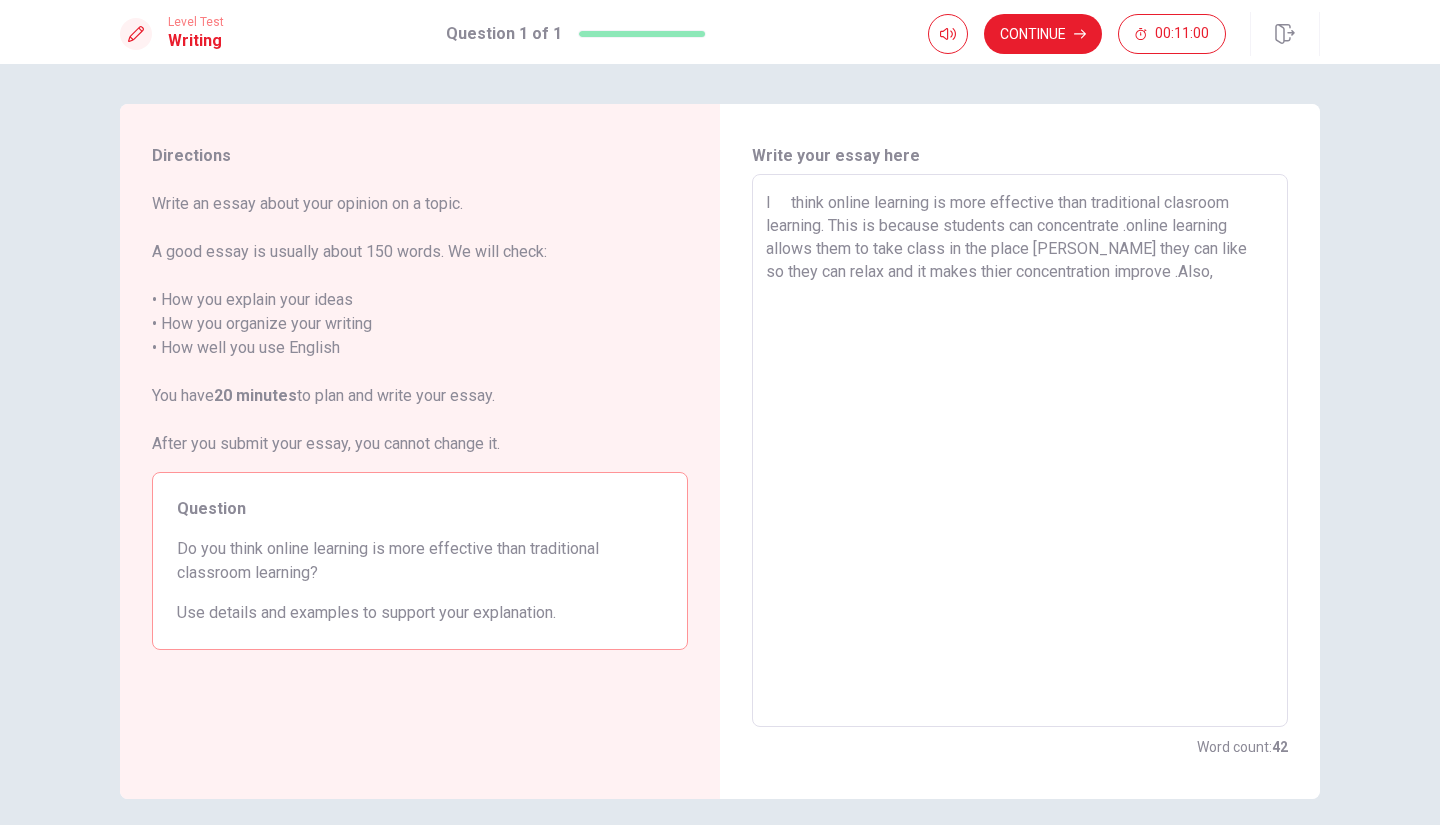click on "I     think online learning is more effective than traditional clasroom learning. This is because students can concentrate .online learning allows them to take class in the place [PERSON_NAME] they can like so they can relax and it makes thier concentration improve .Also," at bounding box center (1020, 451) 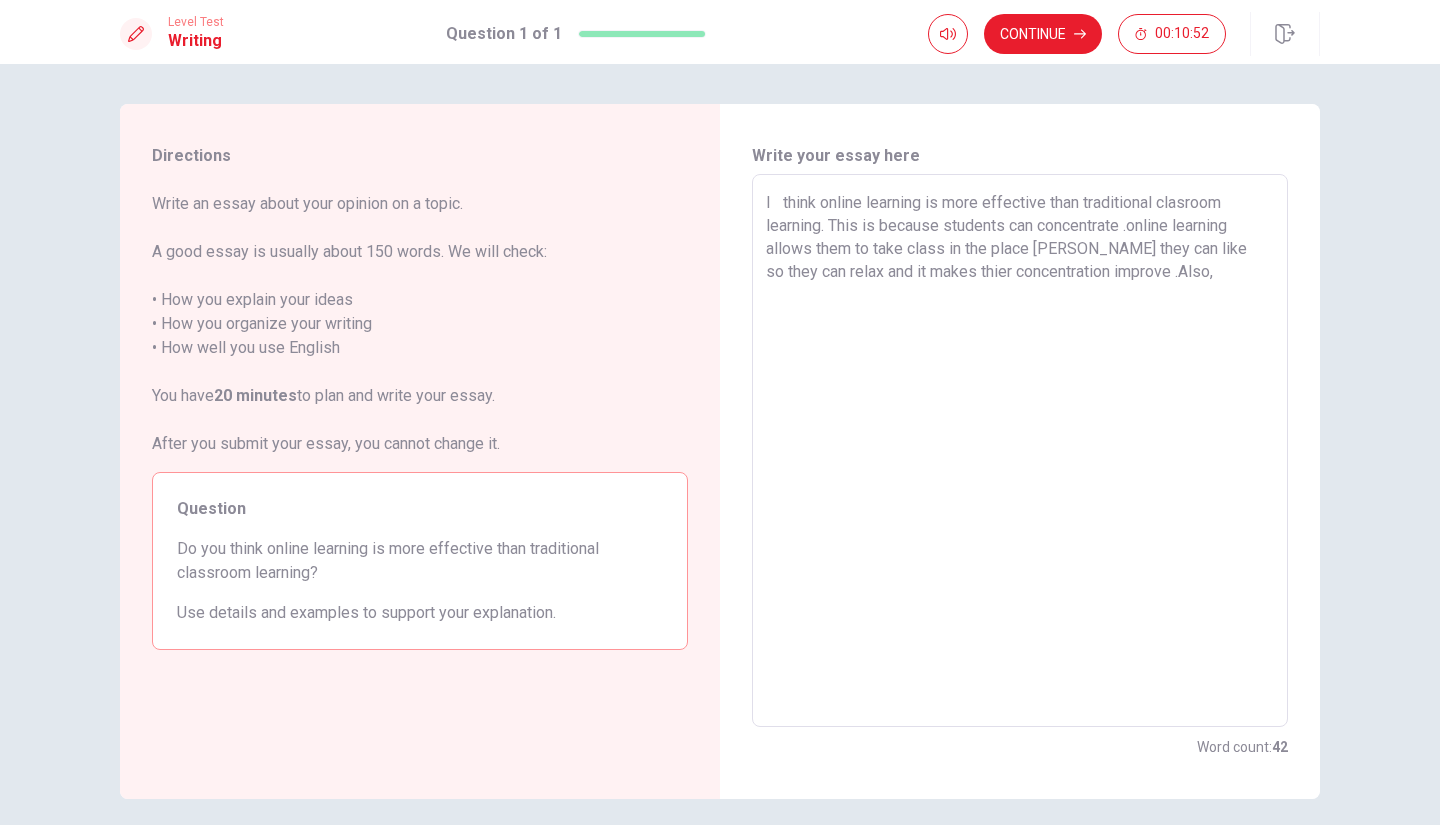 click on "I   think online learning is more effective than traditional clasroom learning. This is because students can concentrate .online learning allows them to take class in the place [PERSON_NAME] they can like so they can relax and it makes thier concentration improve .Also," at bounding box center (1020, 451) 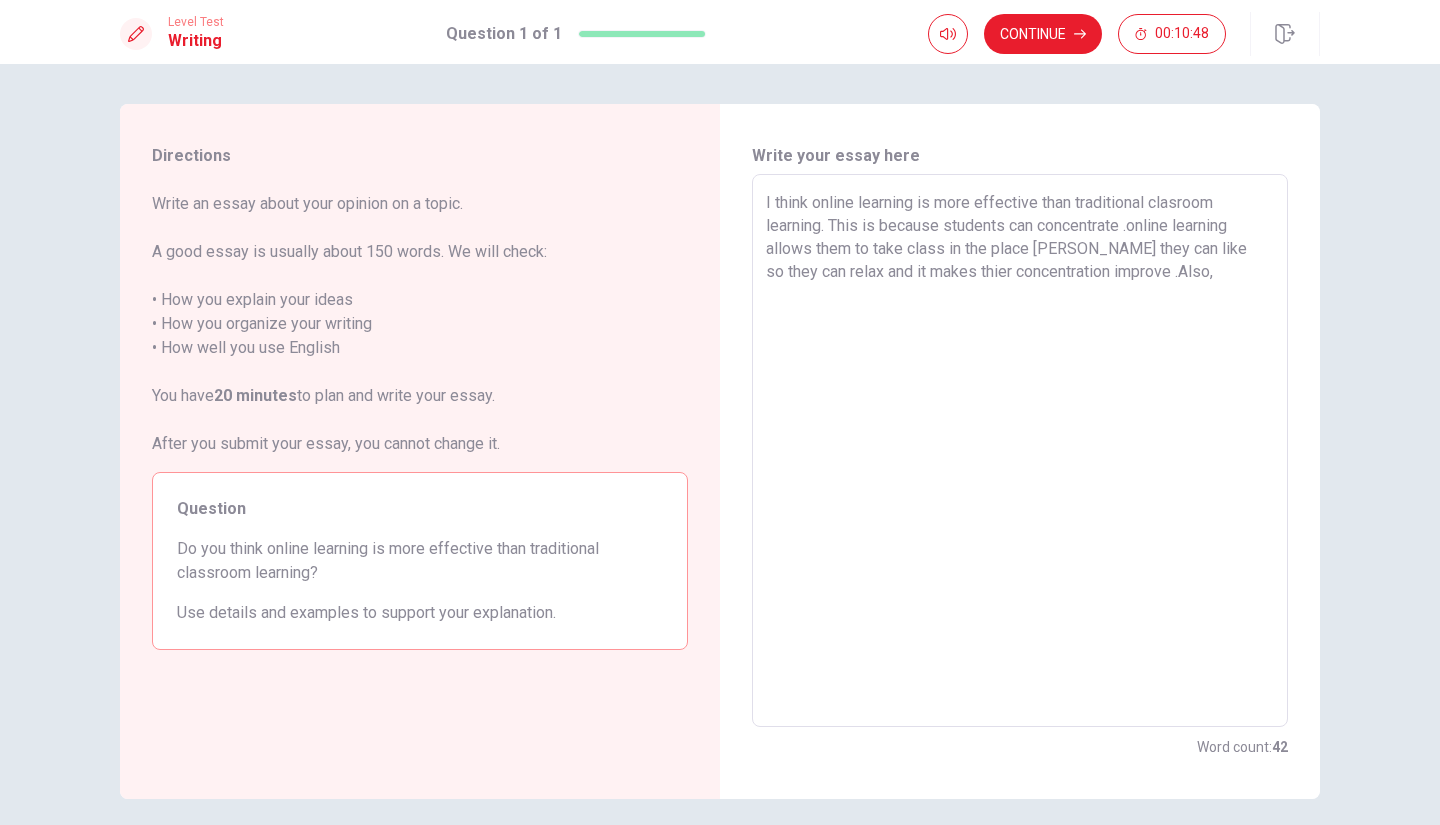 click on "I think online learning is more effective than traditional clasroom learning. This is because students can concentrate .online learning allows them to take class in the place [PERSON_NAME] they can like so they can relax and it makes thier concentration improve .Also," at bounding box center [1020, 451] 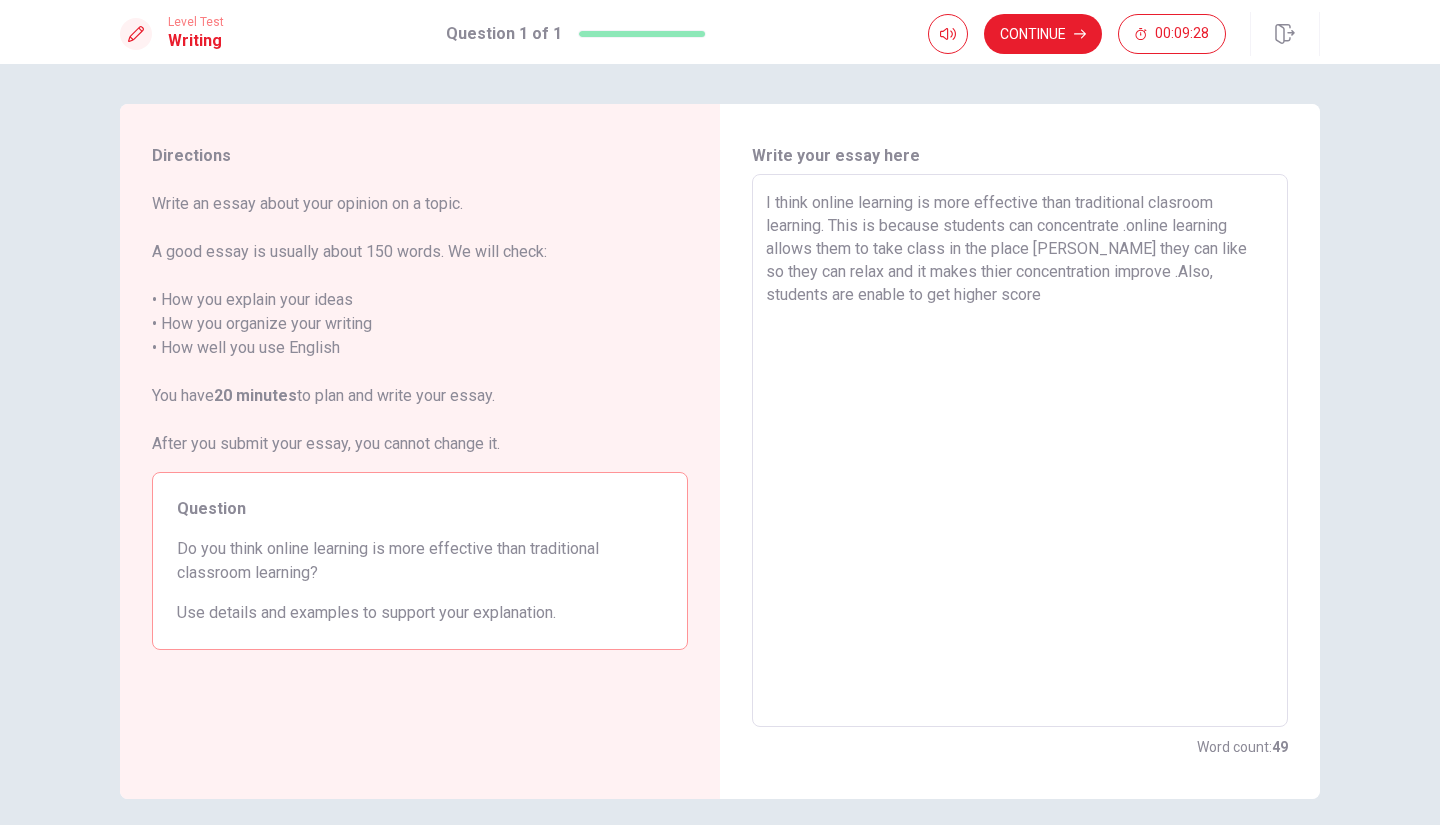 click on "I think online learning is more effective than traditional clasroom learning. This is because students can concentrate .online learning allows them to take class in the place [PERSON_NAME] they can like so they can relax and it makes thier concentration improve .Also, students are enable to get higher score" at bounding box center (1020, 451) 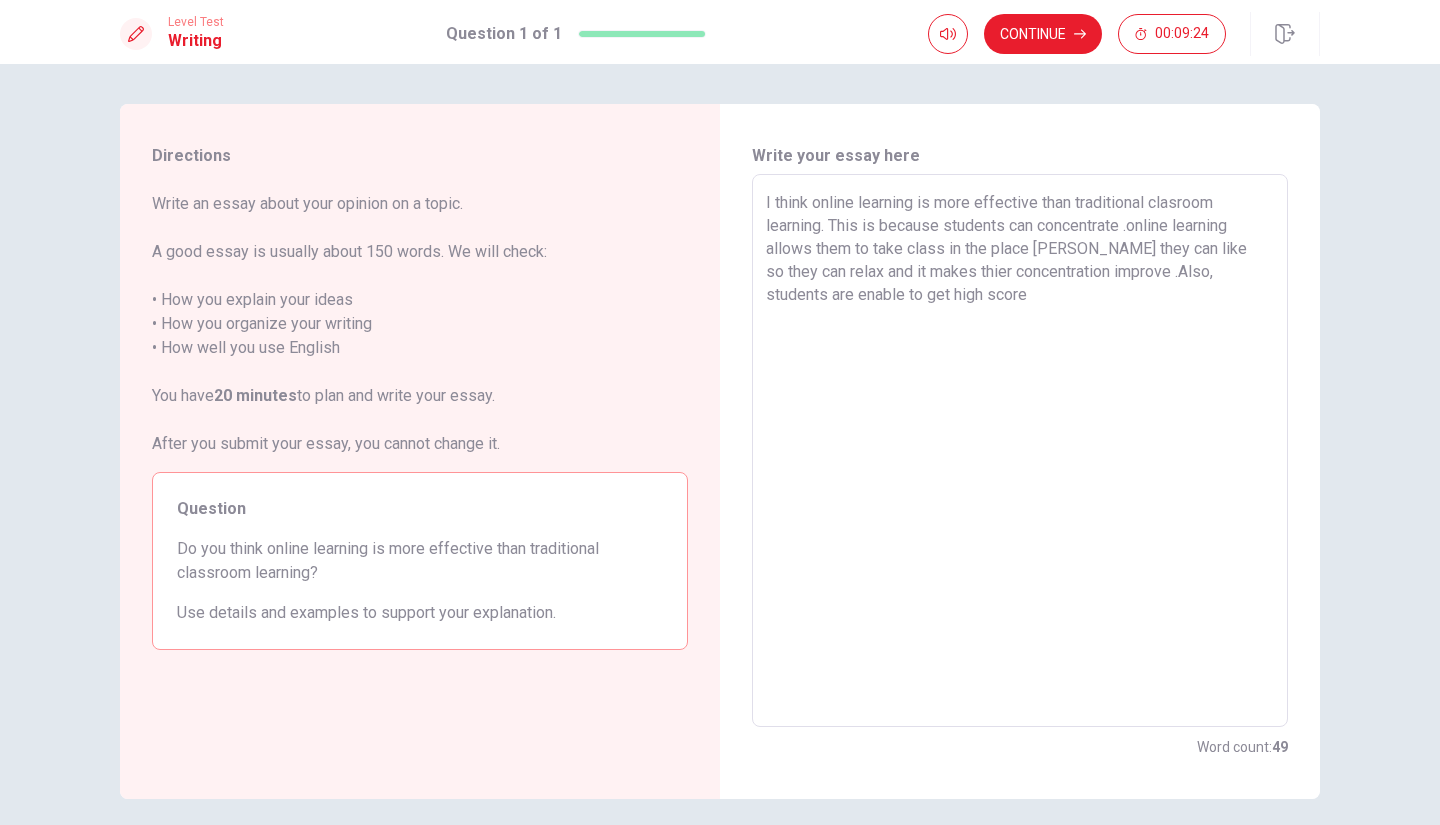 click on "I think online learning is more effective than traditional clasroom learning. This is because students can concentrate .online learning allows them to take class in the place [PERSON_NAME] they can like so they can relax and it makes thier concentration improve .Also, students are enable to get high score" at bounding box center (1020, 451) 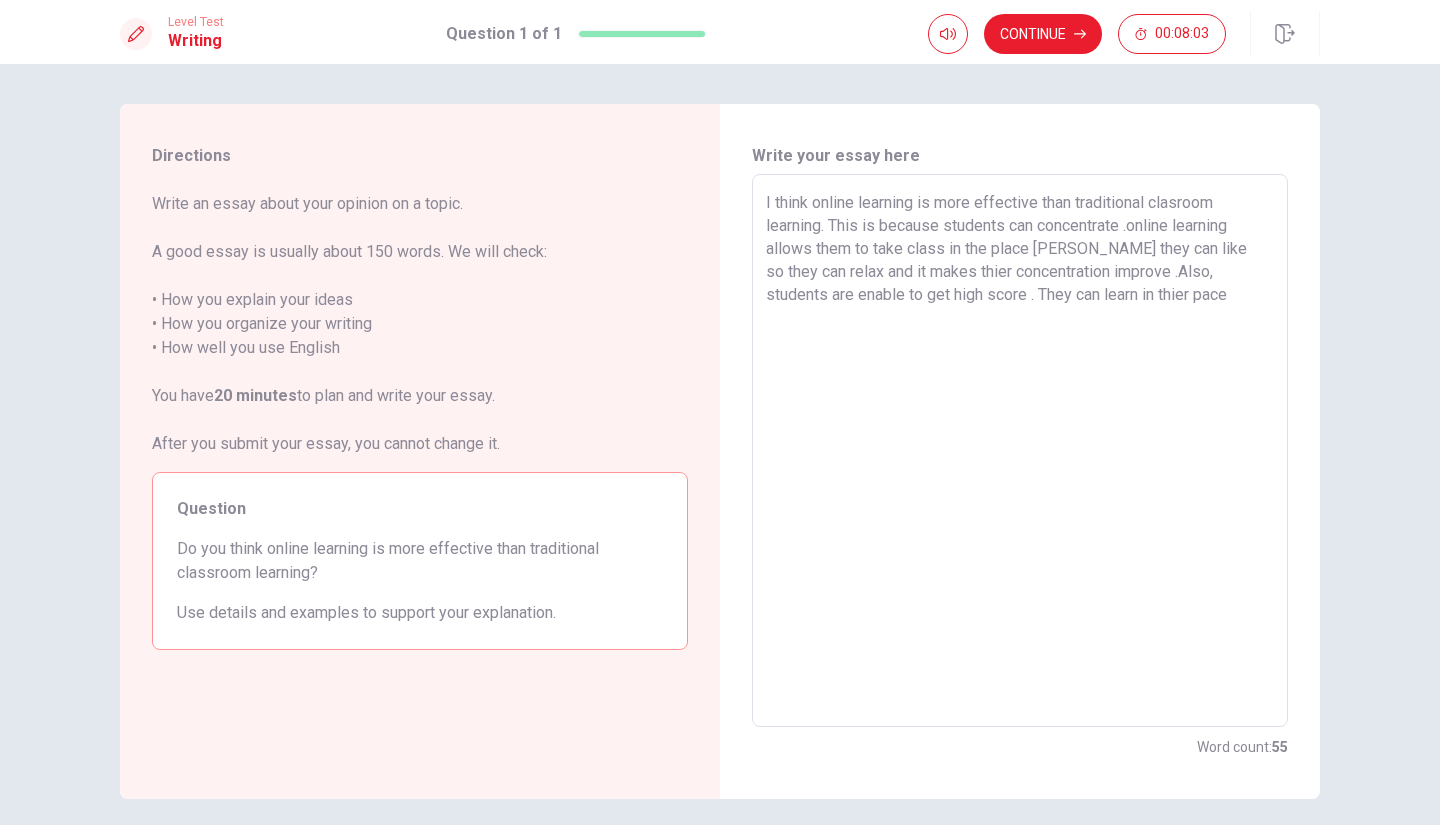 click on "I think online learning is more effective than traditional clasroom learning. This is because students can concentrate .online learning allows them to take class in the place [PERSON_NAME] they can like so they can relax and it makes thier concentration improve .Also, students are enable to get high score . They can learn in thier pace" at bounding box center (1020, 451) 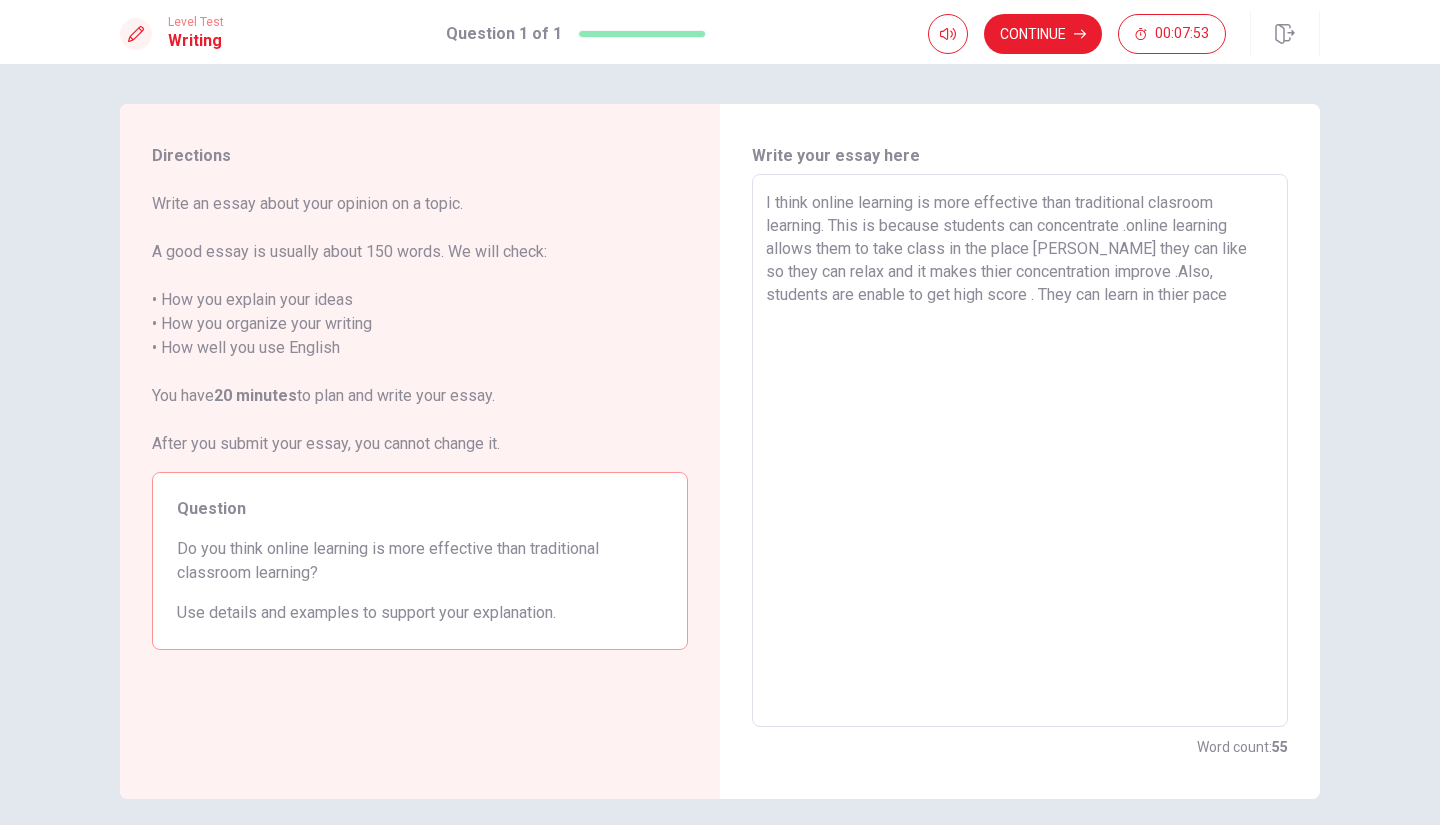 click on "I think online learning is more effective than traditional clasroom learning. This is because students can concentrate .online learning allows them to take class in the place [PERSON_NAME] they can like so they can relax and it makes thier concentration improve .Also, students are enable to get high score . They can learn in thier pace" at bounding box center [1020, 451] 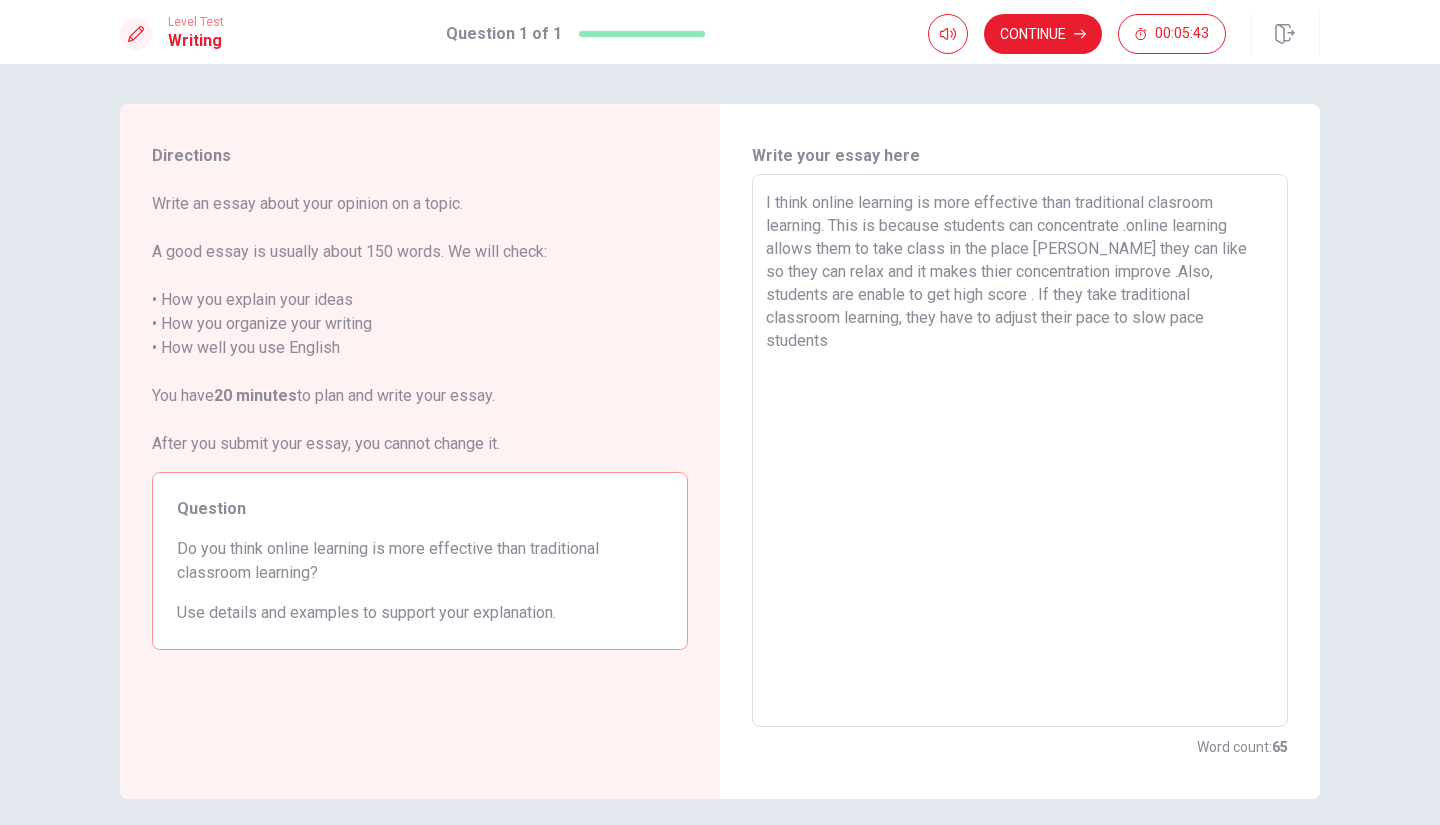 click on "I think online learning is more effective than traditional clasroom learning. This is because students can concentrate .online learning allows them to take class in the place [PERSON_NAME] they can like so they can relax and it makes thier concentration improve .Also, students are enable to get high score . If they take traditional classroom learning, they have to adjust their pace to slow pace students" at bounding box center (1020, 451) 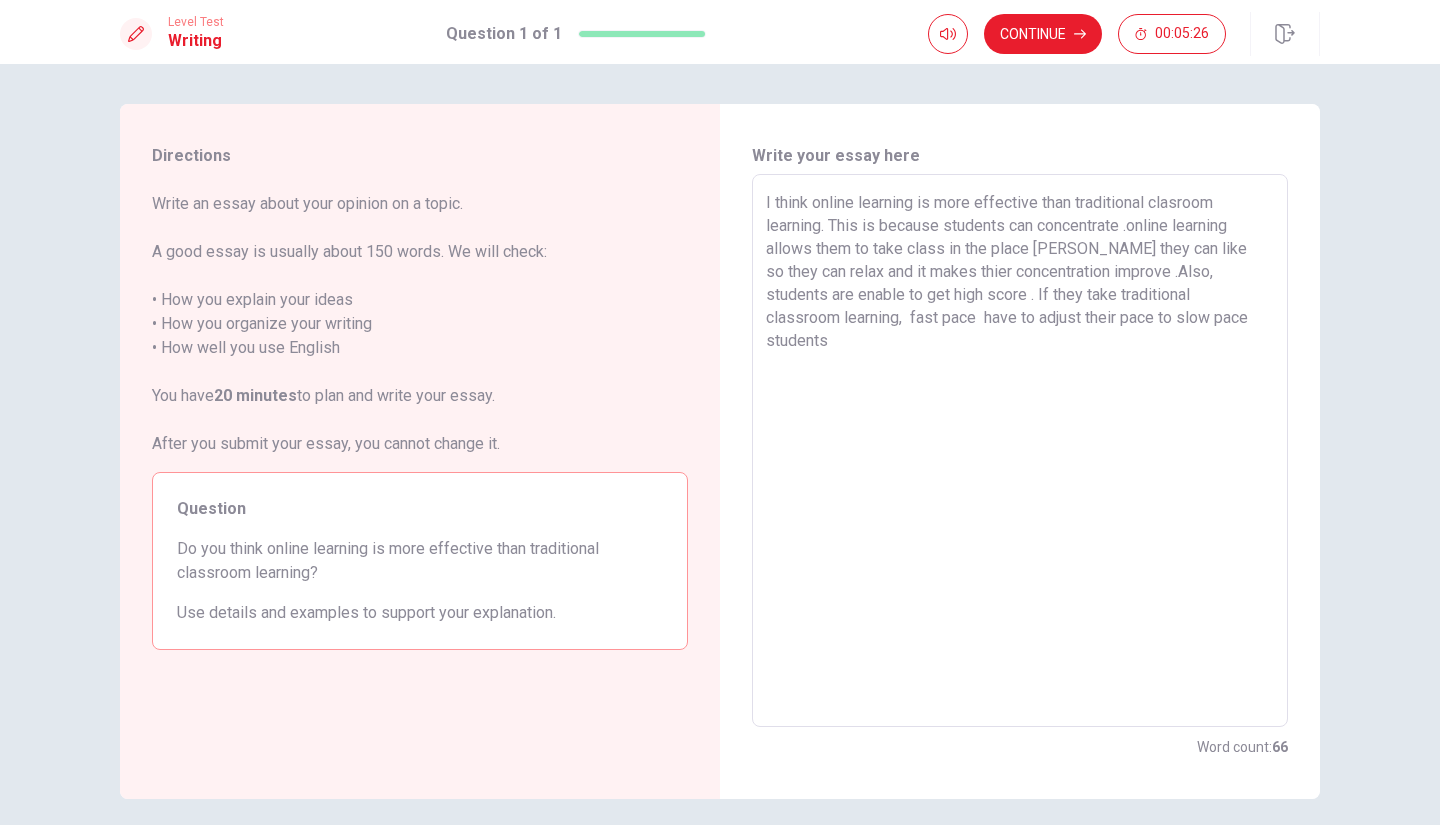 click on "I think online learning is more effective than traditional clasroom learning. This is because students can concentrate .online learning allows them to take class in the place [PERSON_NAME] they can like so they can relax and it makes thier concentration improve .Also, students are enable to get high score . If they take traditional classroom learning,  fast pace  have to adjust their pace to slow pace students" at bounding box center (1020, 451) 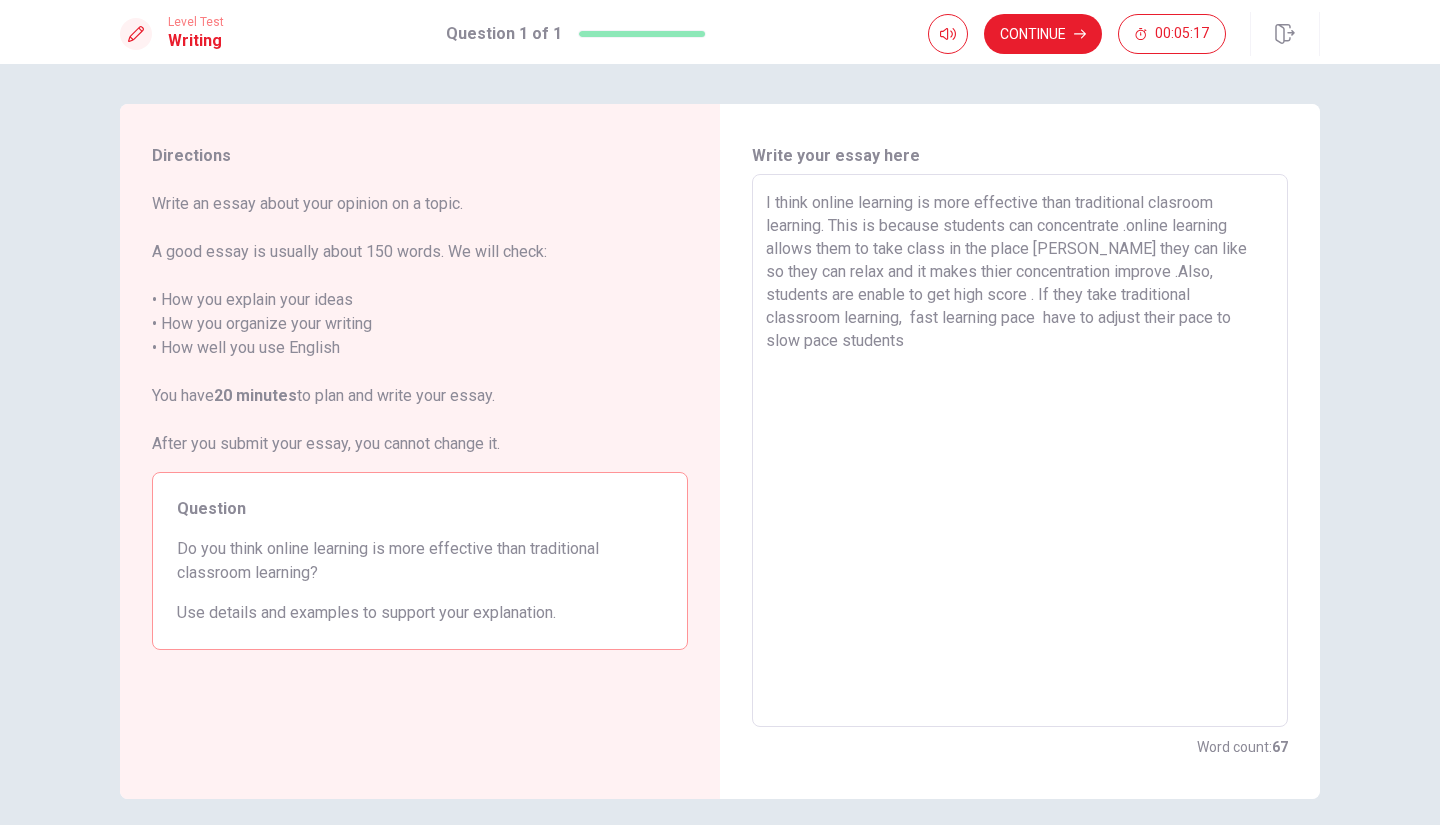 click on "I think online learning is more effective than traditional clasroom learning. This is because students can concentrate .online learning allows them to take class in the place [PERSON_NAME] they can like so they can relax and it makes thier concentration improve .Also, students are enable to get high score . If they take traditional classroom learning,  fast learning pace  have to adjust their pace to slow pace students" at bounding box center [1020, 451] 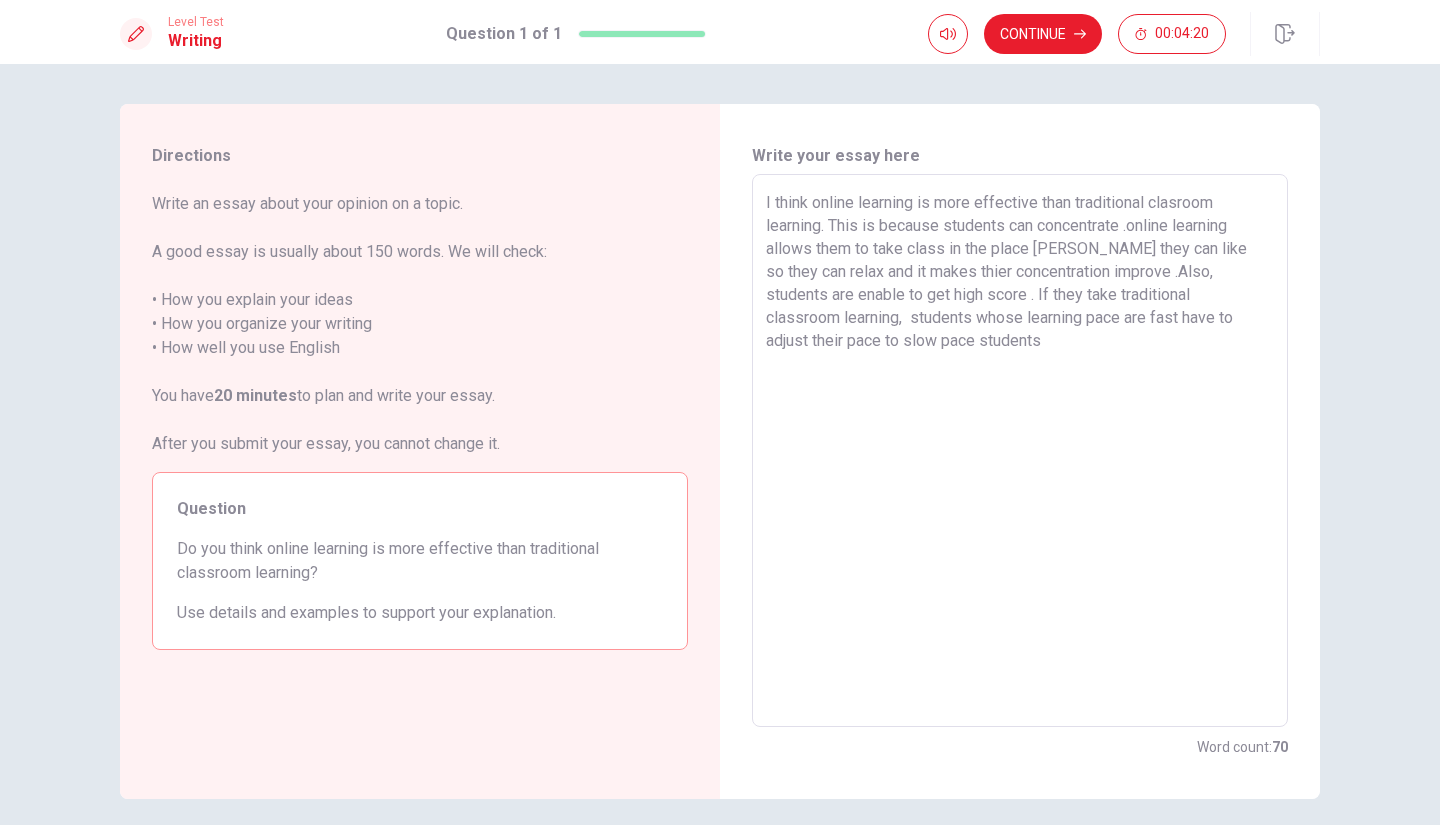 click on "I think online learning is more effective than traditional clasroom learning. This is because students can concentrate .online learning allows them to take class in the place [PERSON_NAME] they can like so they can relax and it makes thier concentration improve .Also, students are enable to get high score . If they take traditional classroom learning,  students whose learning pace are fast have to adjust their pace to slow pace students" at bounding box center (1020, 451) 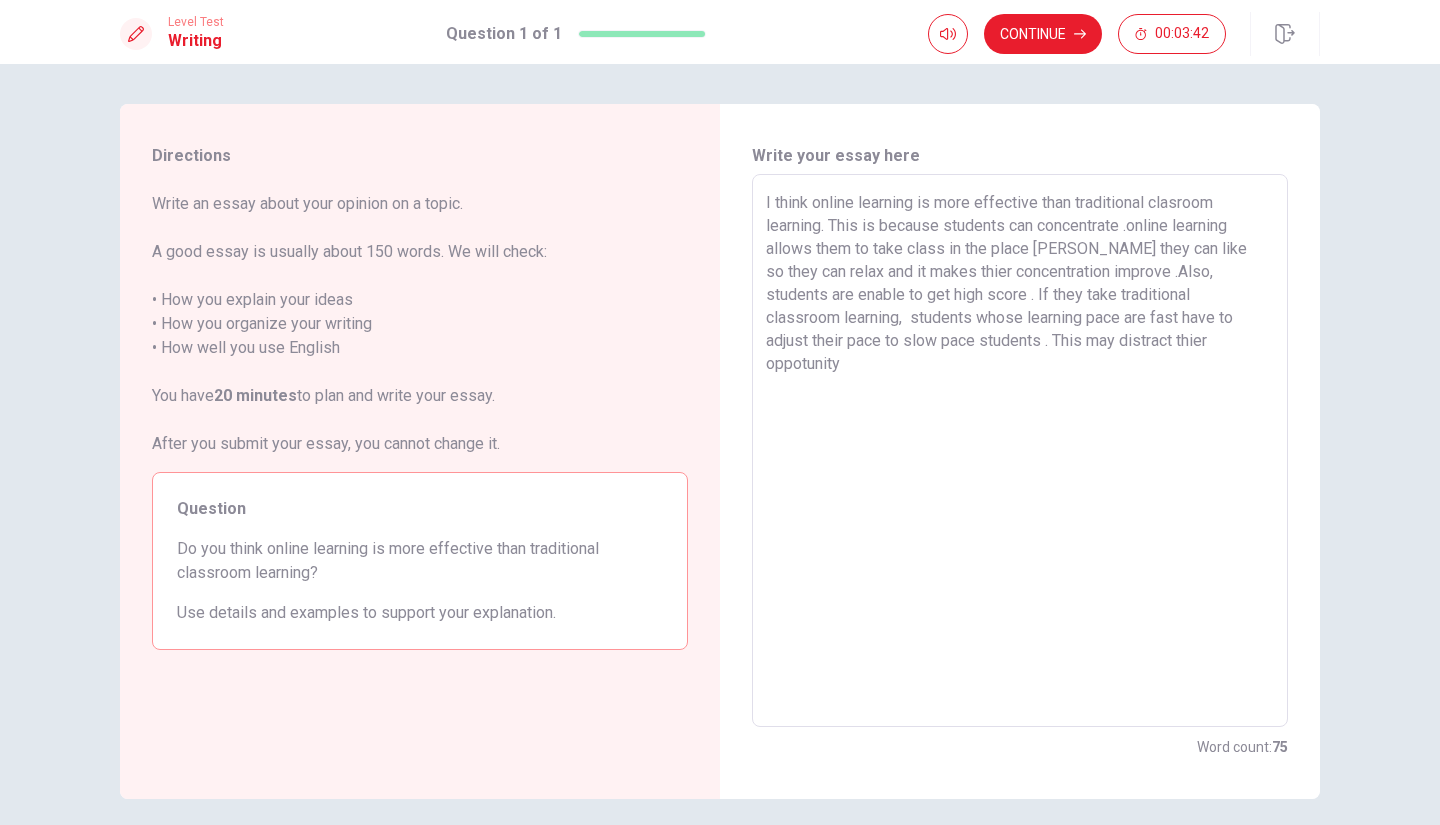 click on "I think online learning is more effective than traditional clasroom learning. This is because students can concentrate .online learning allows them to take class in the place [PERSON_NAME] they can like so they can relax and it makes thier concentration improve .Also, students are enable to get high score . If they take traditional classroom learning,  students whose learning pace are fast have to adjust their pace to slow pace students . This may distract thier oppotunity" at bounding box center [1020, 451] 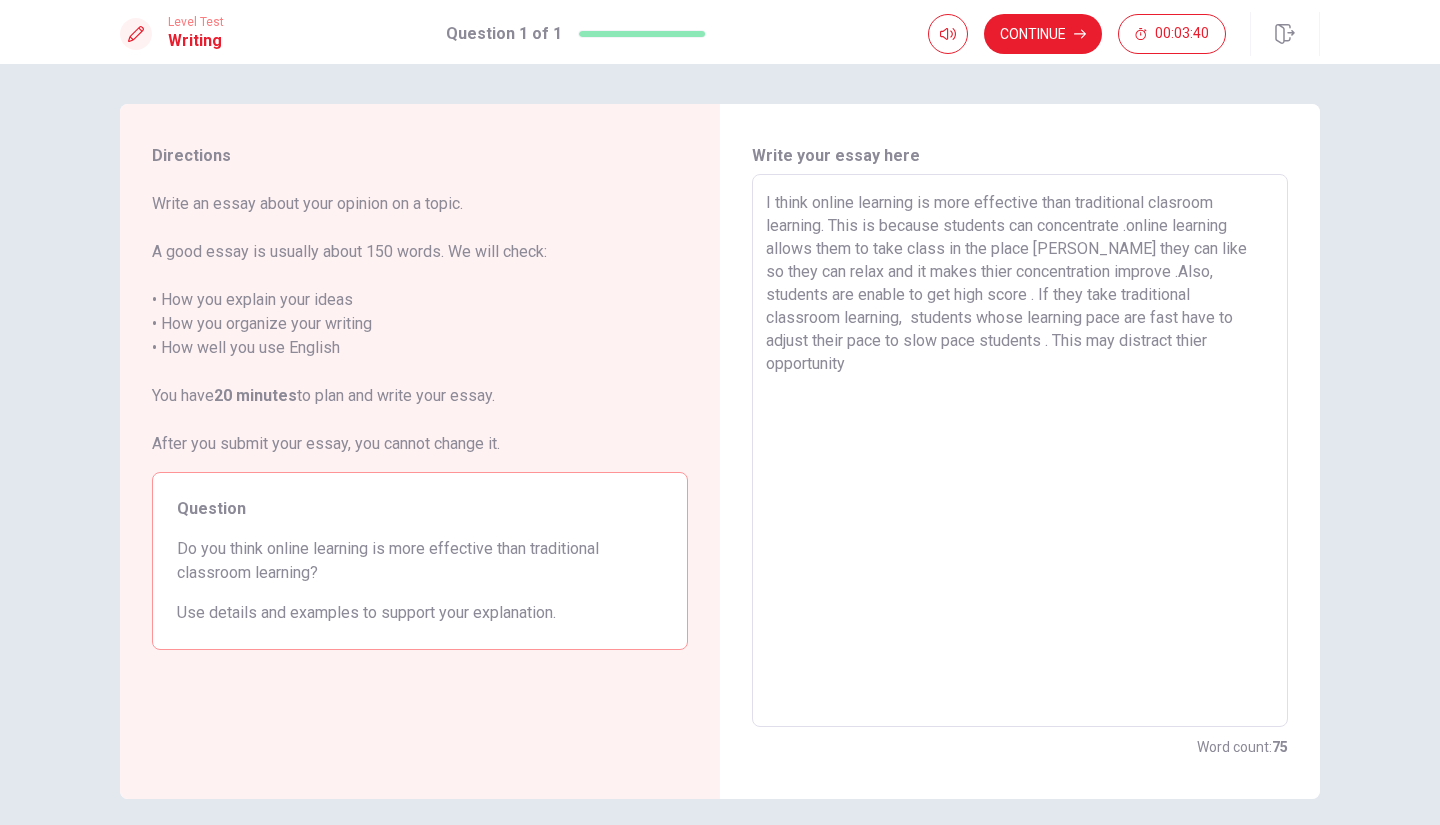 click on "I think online learning is more effective than traditional clasroom learning. This is because students can concentrate .online learning allows them to take class in the place [PERSON_NAME] they can like so they can relax and it makes thier concentration improve .Also, students are enable to get high score . If they take traditional classroom learning,  students whose learning pace are fast have to adjust their pace to slow pace students . This may distract thier opportunity" at bounding box center (1020, 451) 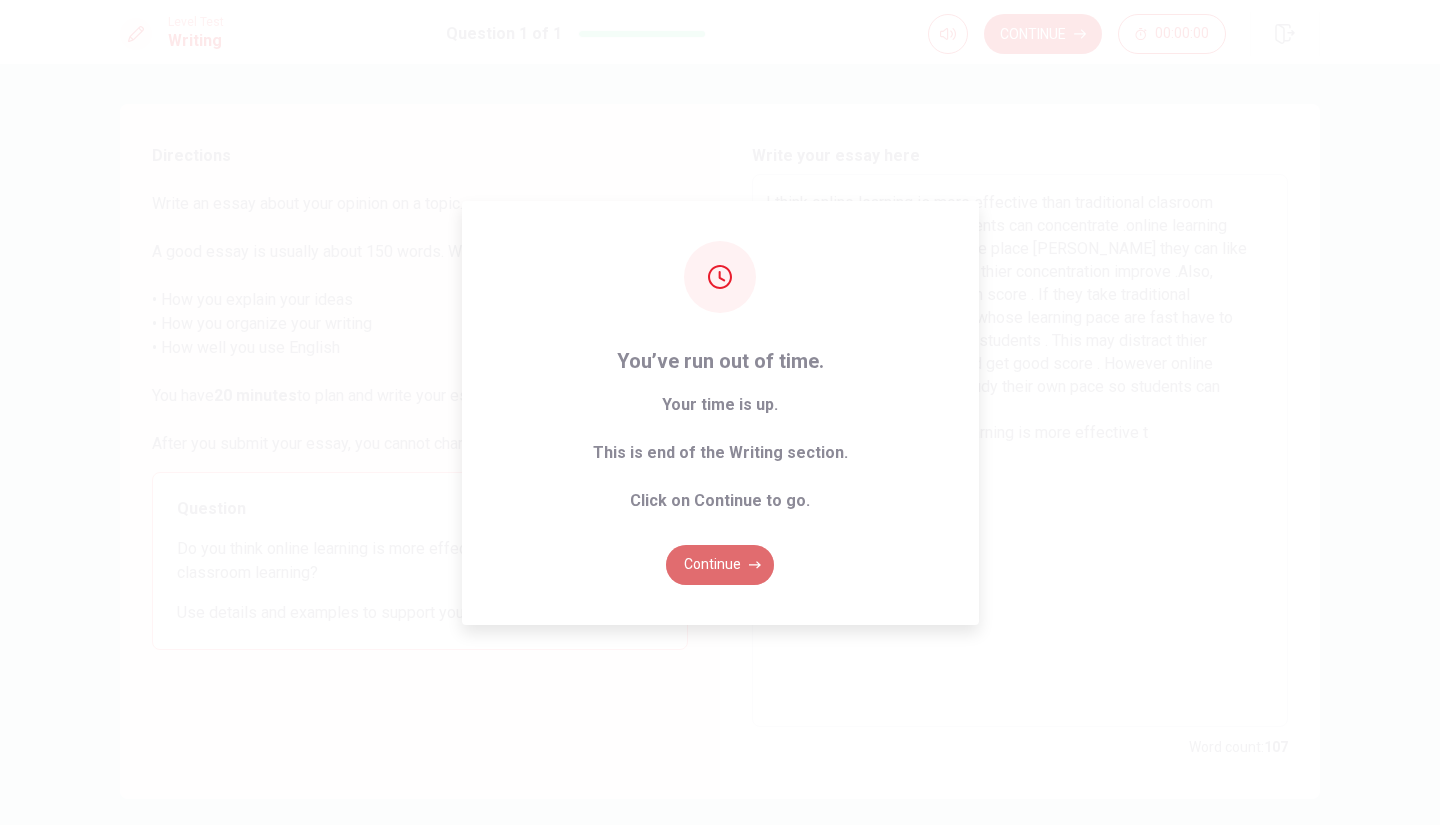 click on "Continue" at bounding box center (720, 565) 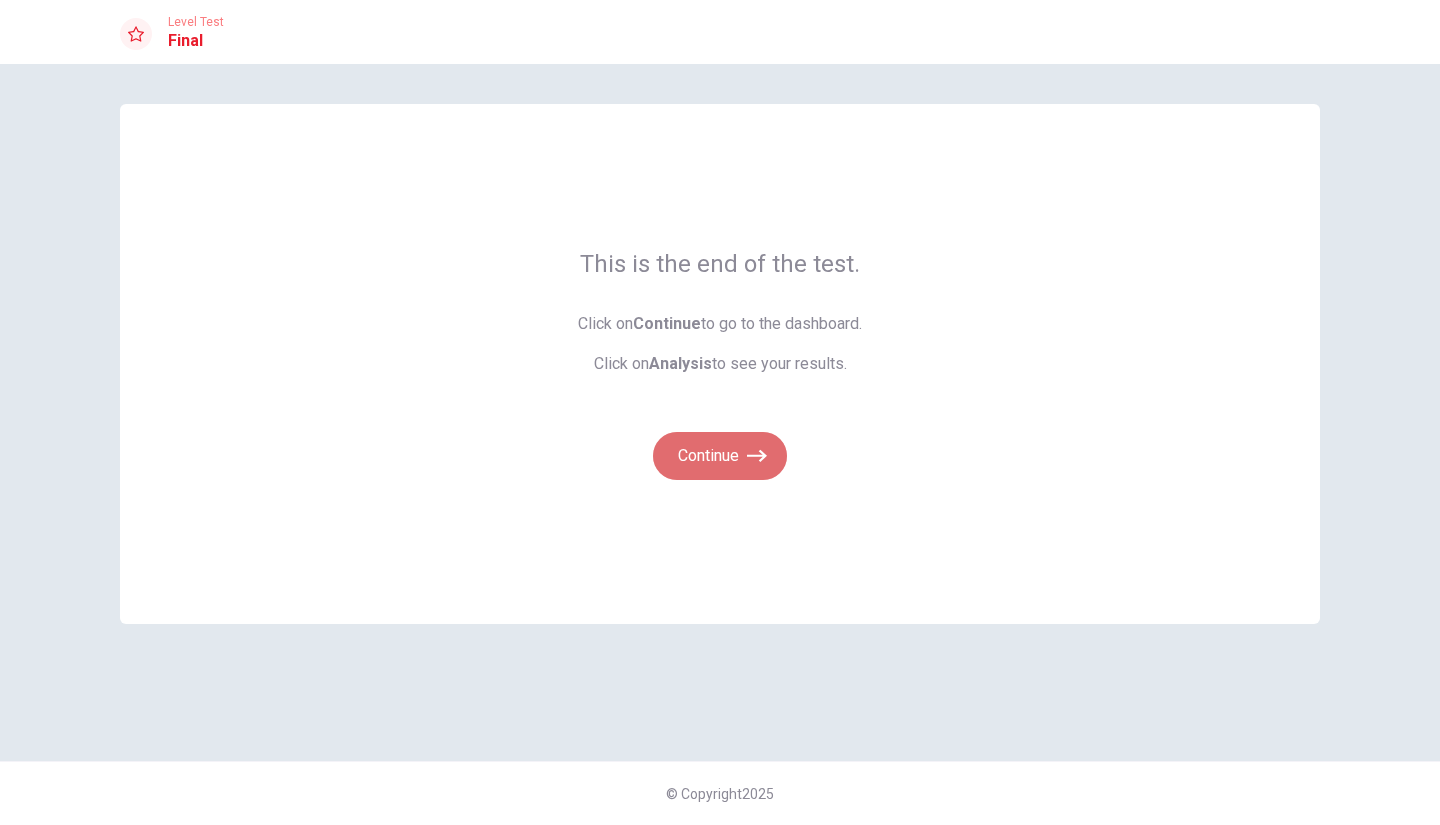 click on "Continue" at bounding box center (720, 456) 